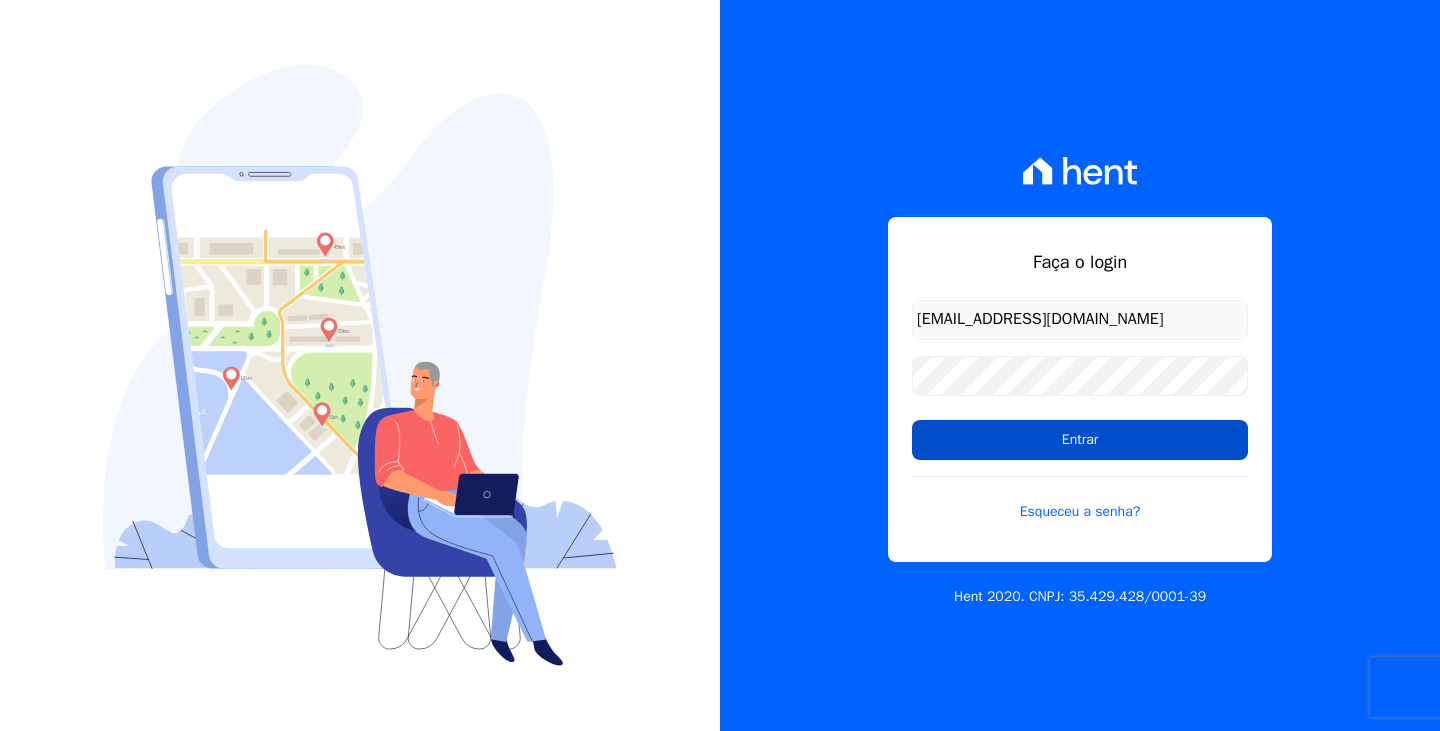 scroll, scrollTop: 0, scrollLeft: 0, axis: both 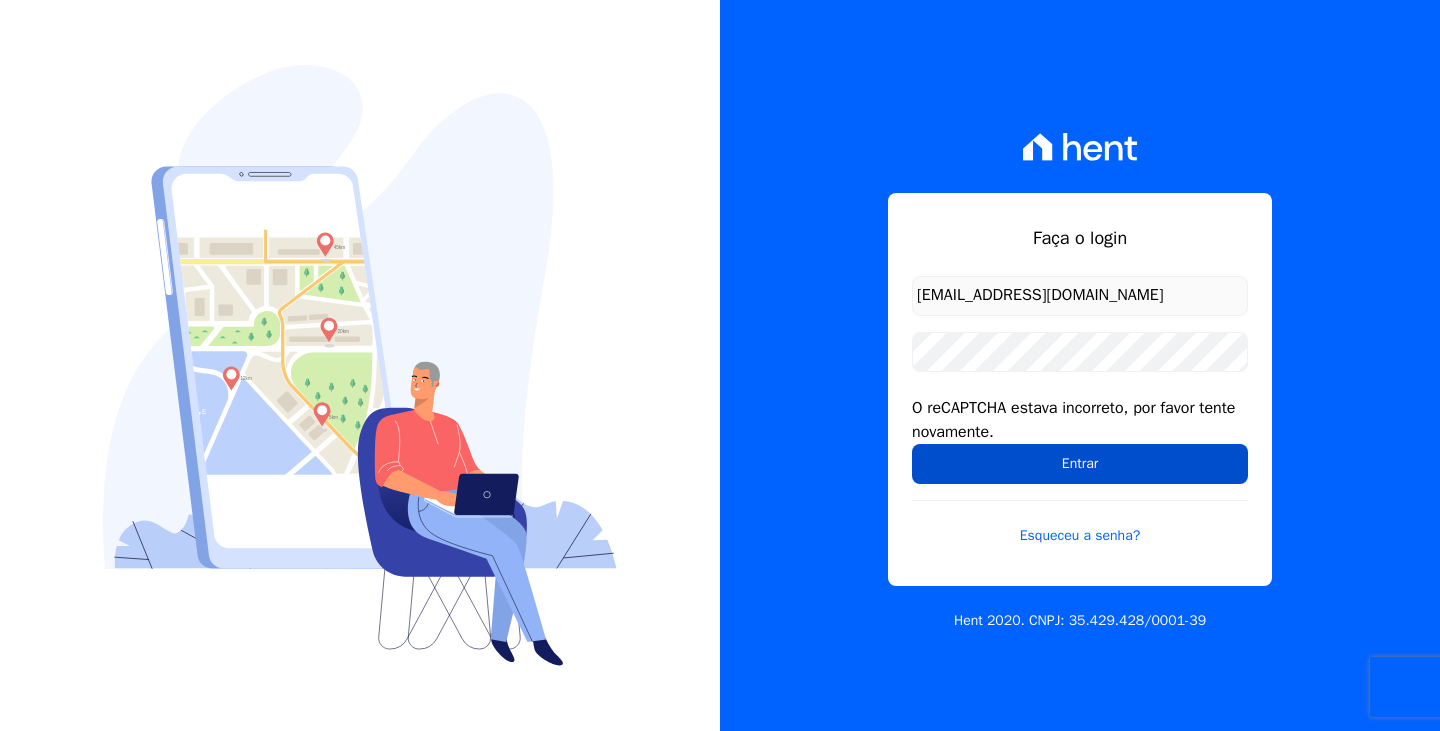 click on "Entrar" at bounding box center (1080, 464) 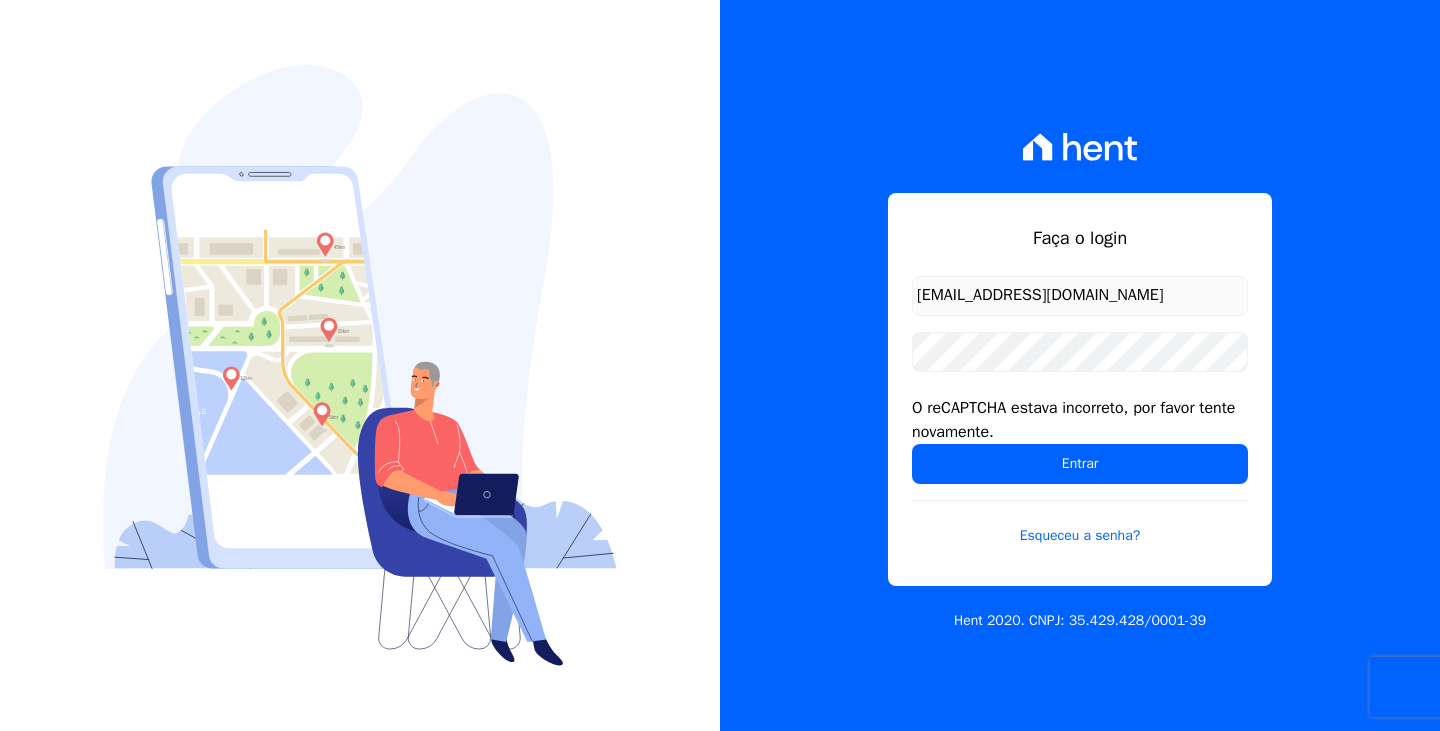 scroll, scrollTop: 0, scrollLeft: 0, axis: both 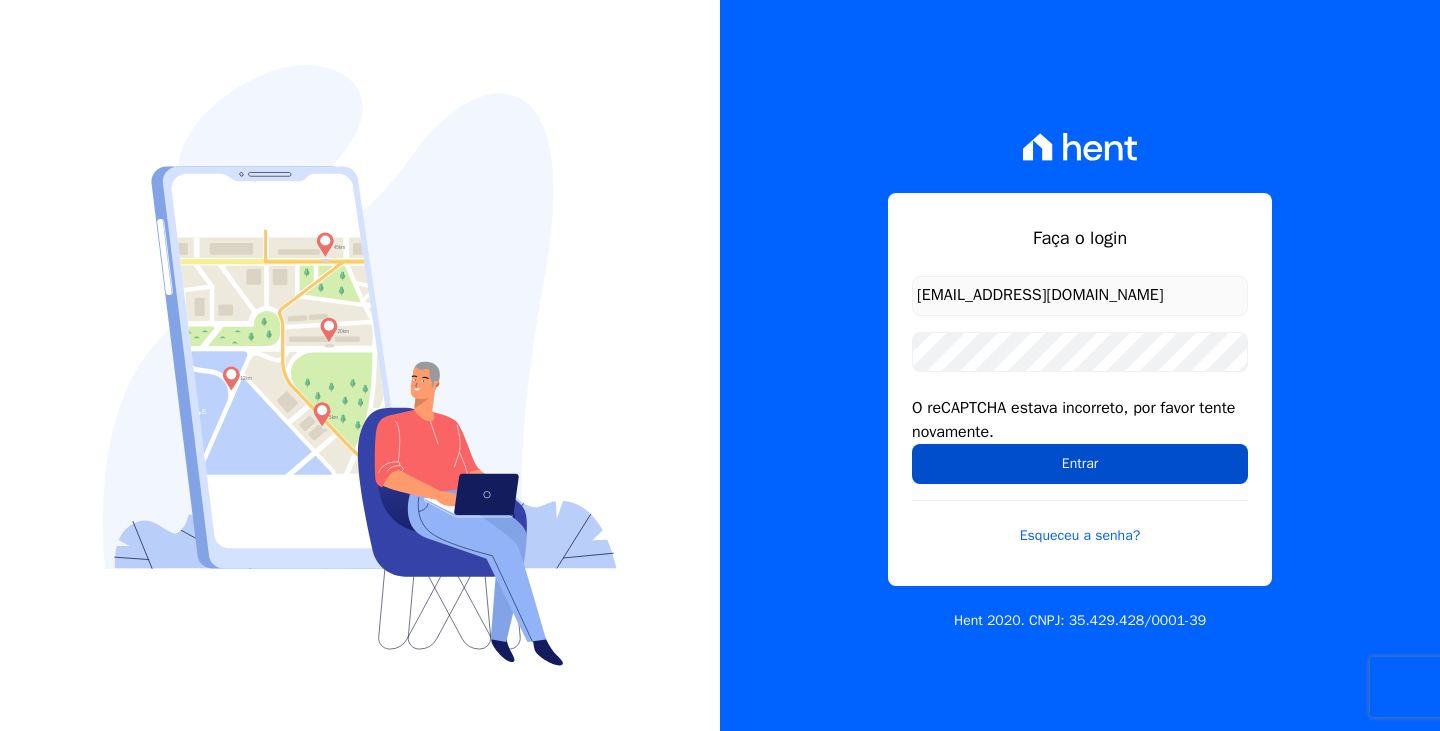 click on "Entrar" at bounding box center (1080, 464) 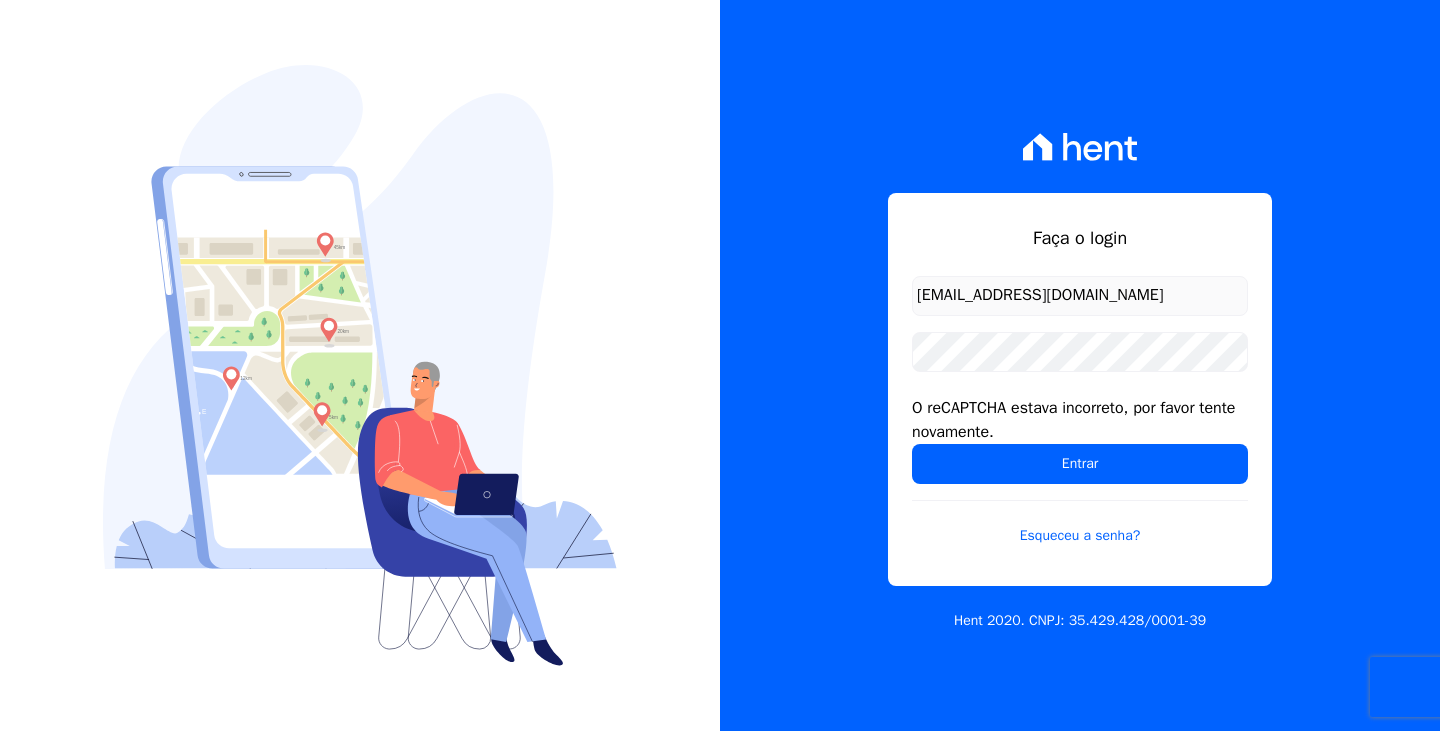 scroll, scrollTop: 0, scrollLeft: 0, axis: both 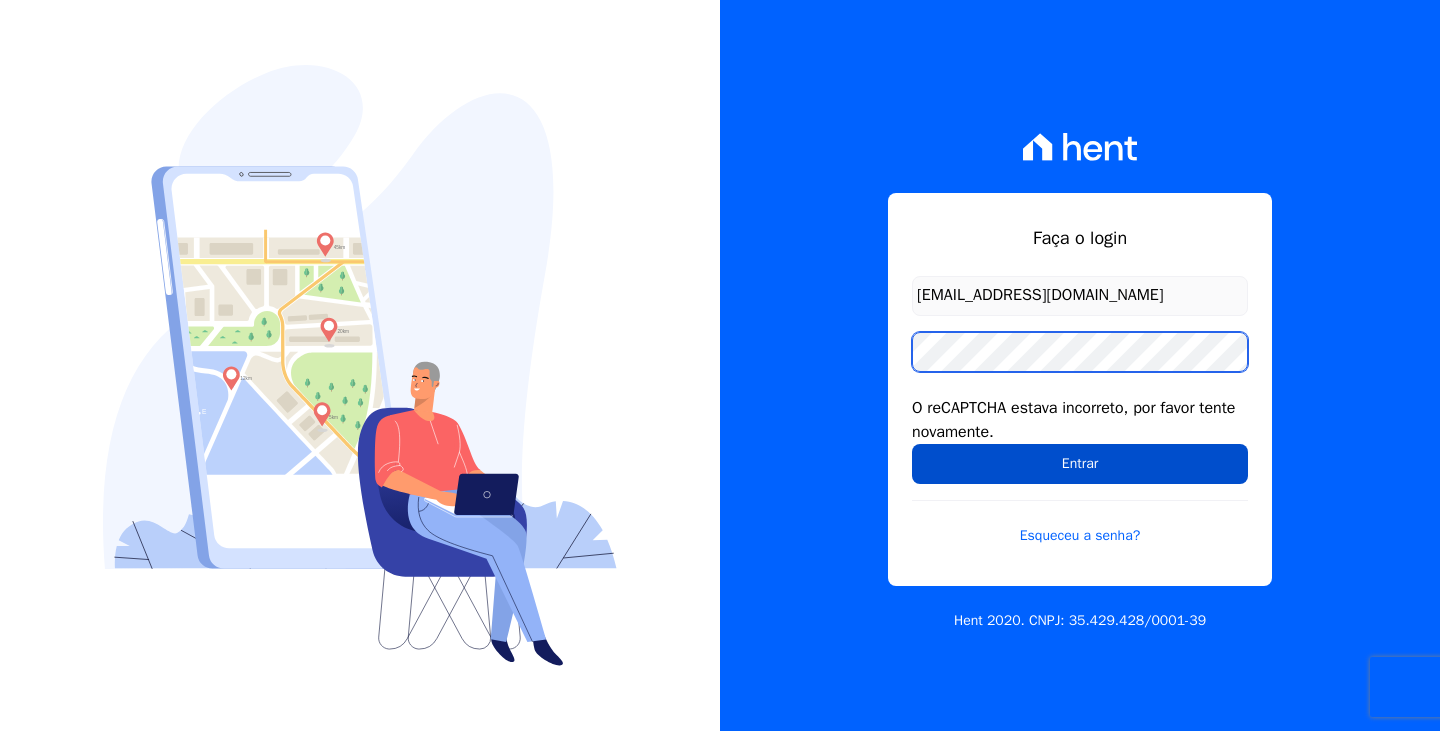 click on "Entrar" at bounding box center [1080, 464] 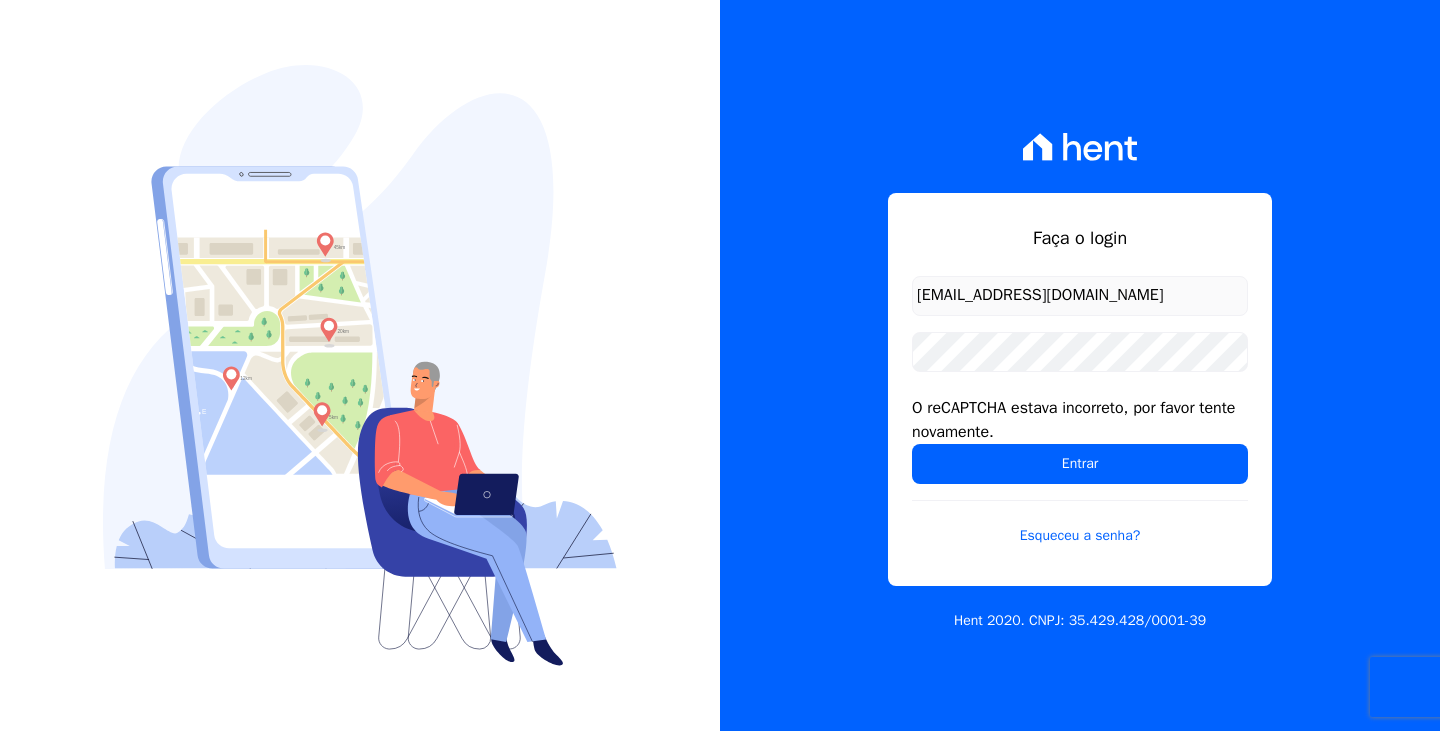 scroll, scrollTop: 0, scrollLeft: 0, axis: both 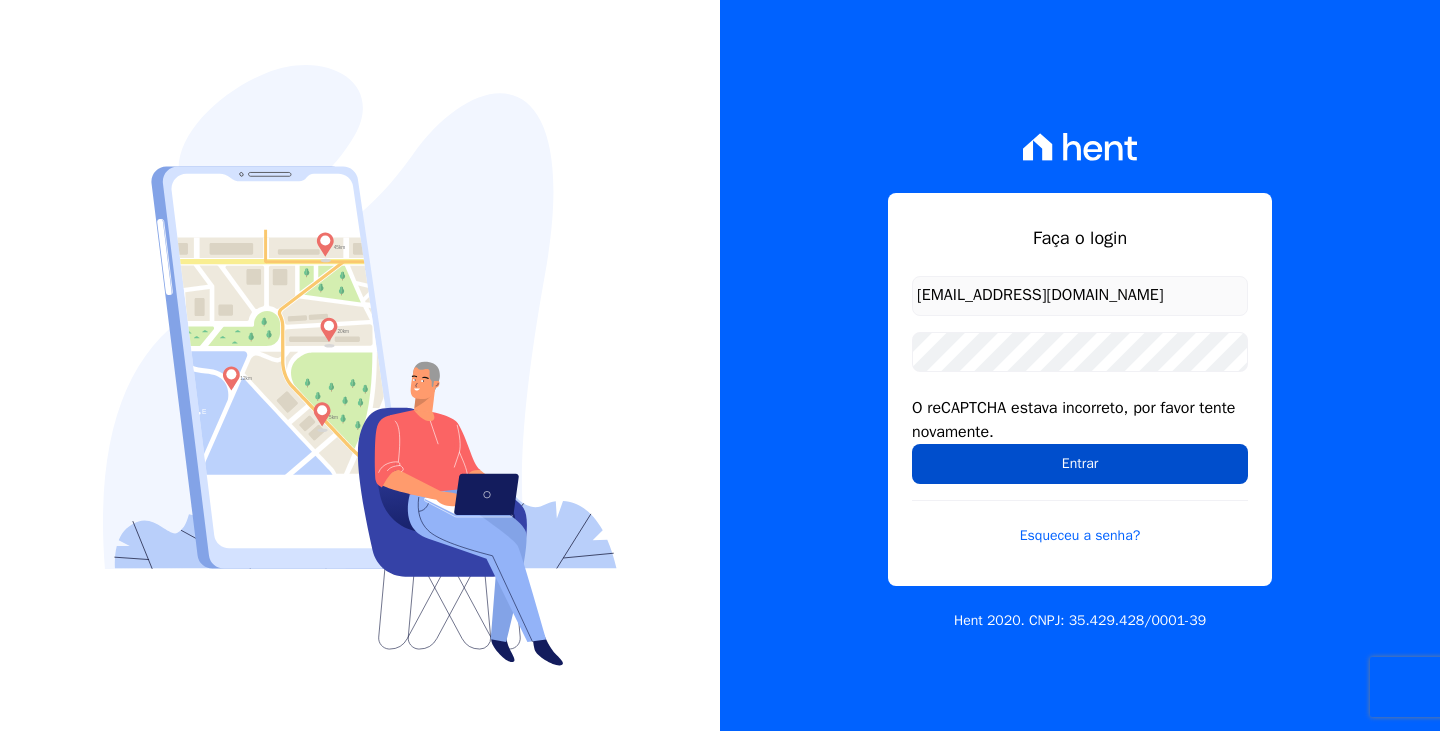 click on "Entrar" at bounding box center (1080, 464) 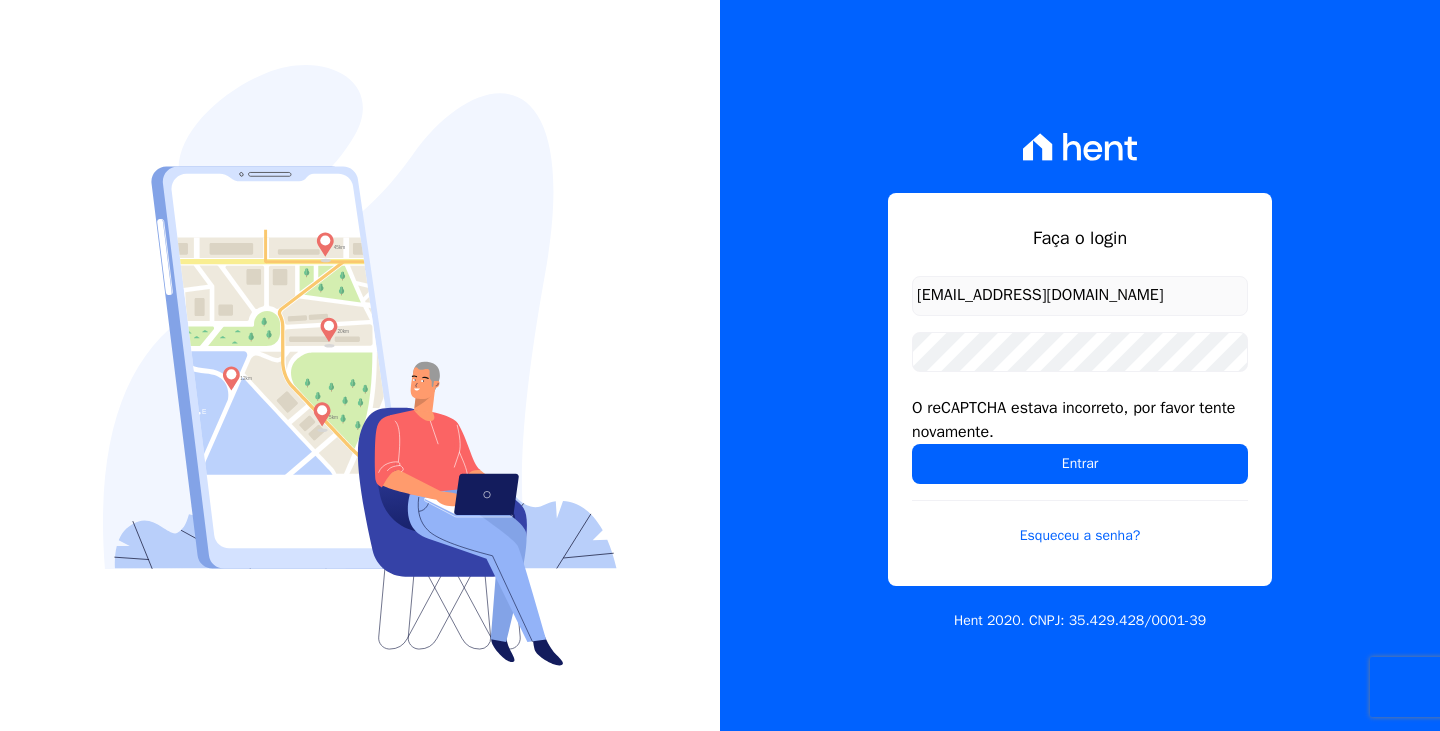 scroll, scrollTop: 0, scrollLeft: 0, axis: both 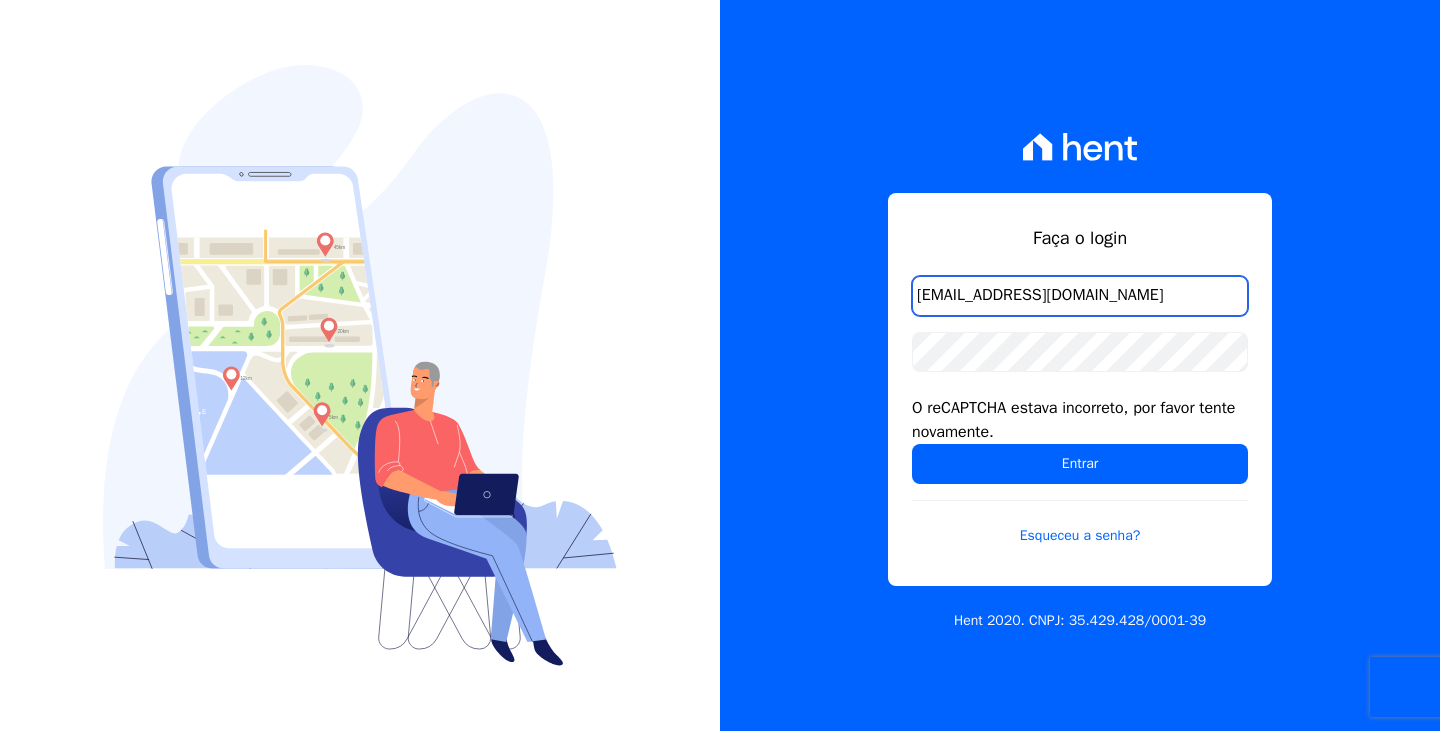 click on "[EMAIL_ADDRESS][DOMAIN_NAME]" at bounding box center [1080, 296] 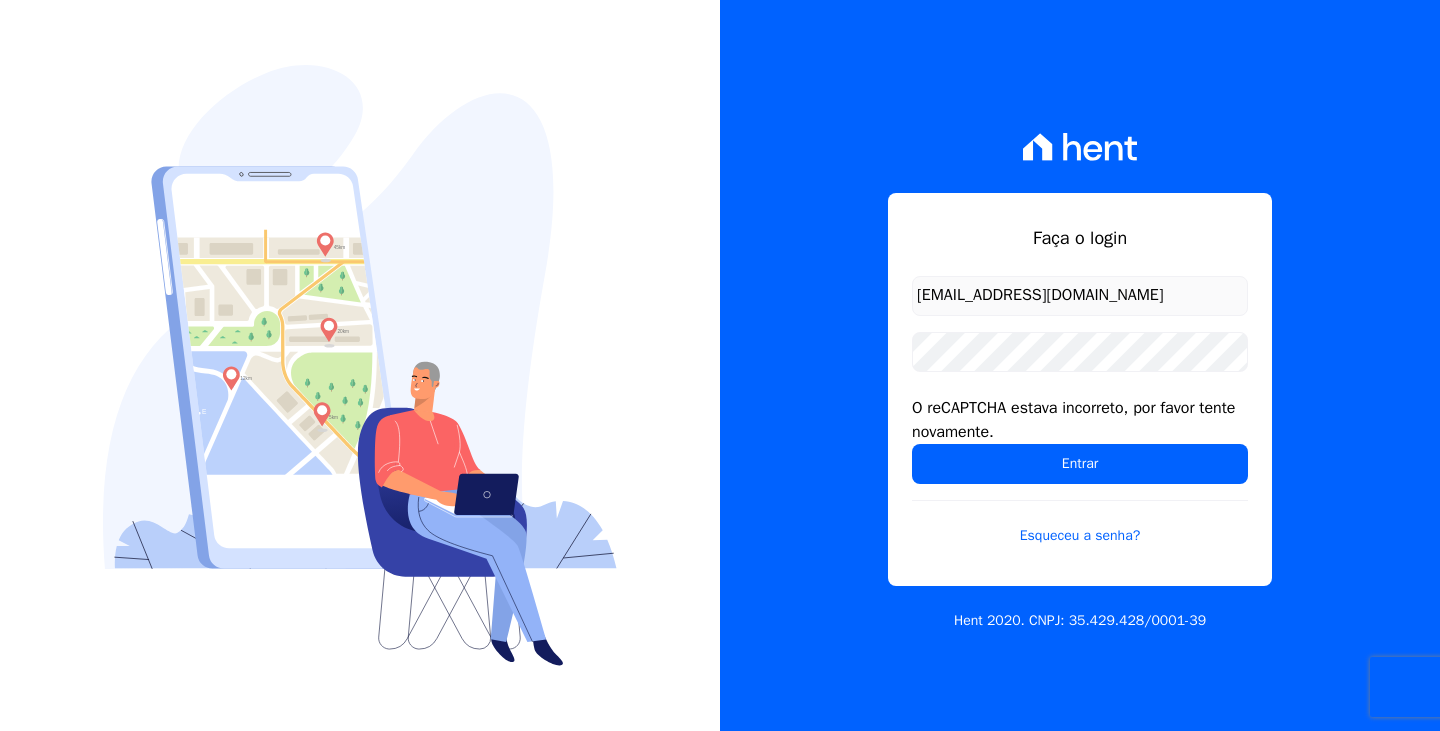 scroll, scrollTop: 0, scrollLeft: 0, axis: both 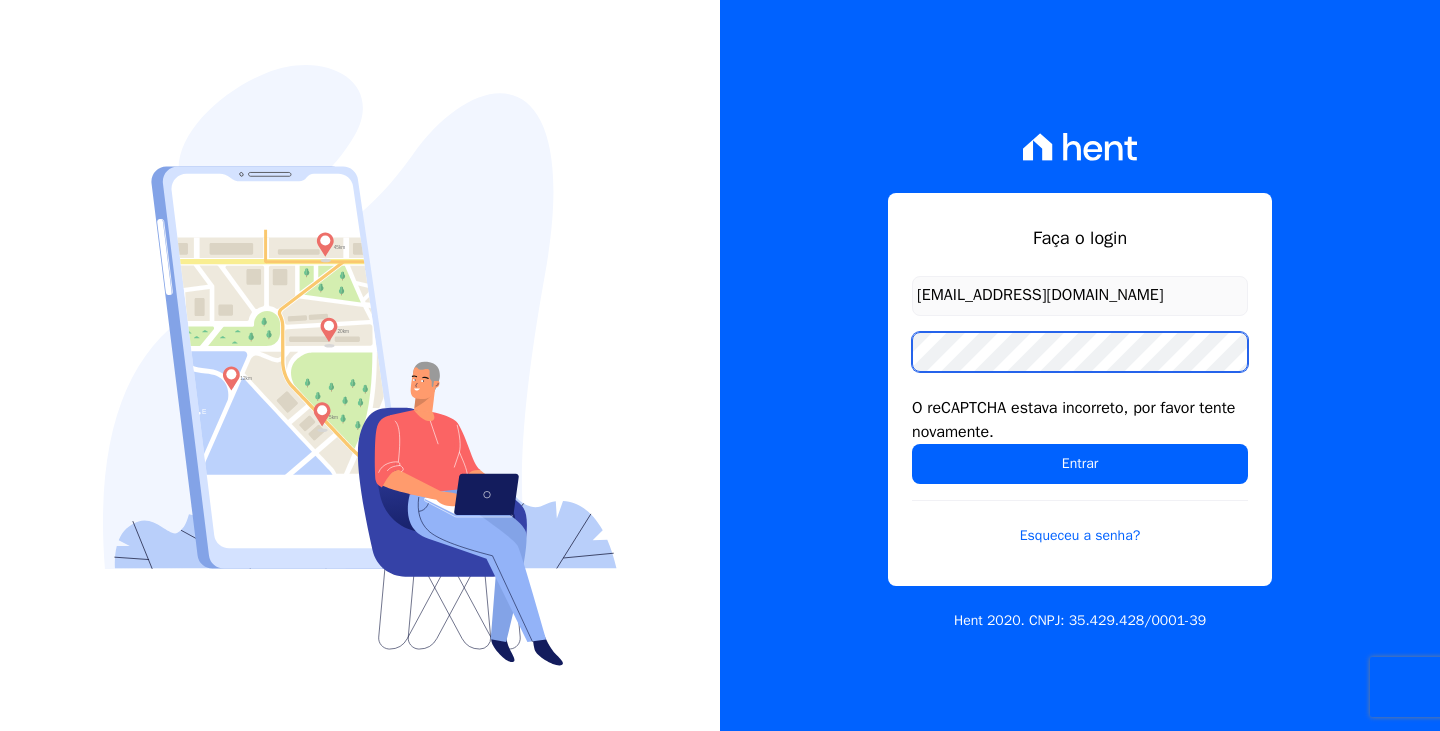 click on "Entrar" at bounding box center (1080, 464) 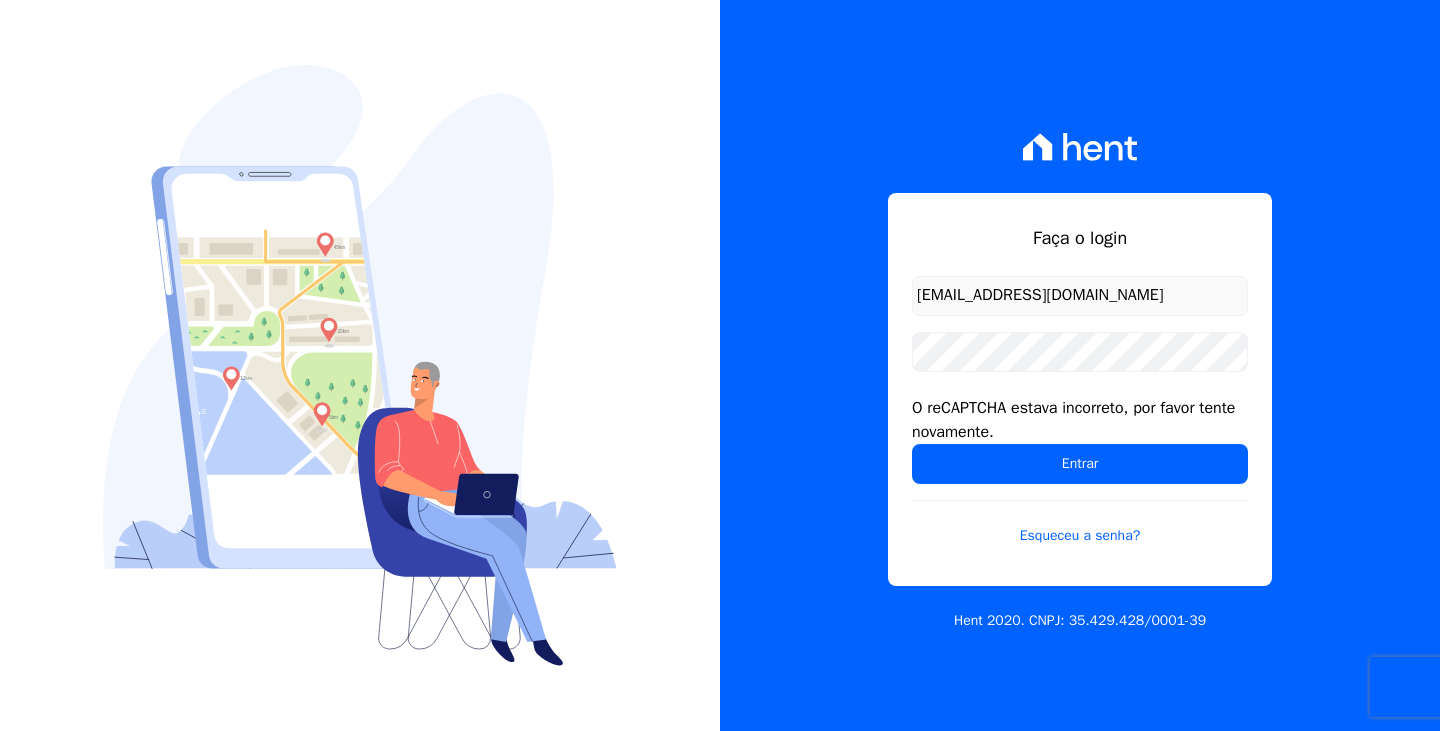 scroll, scrollTop: 0, scrollLeft: 0, axis: both 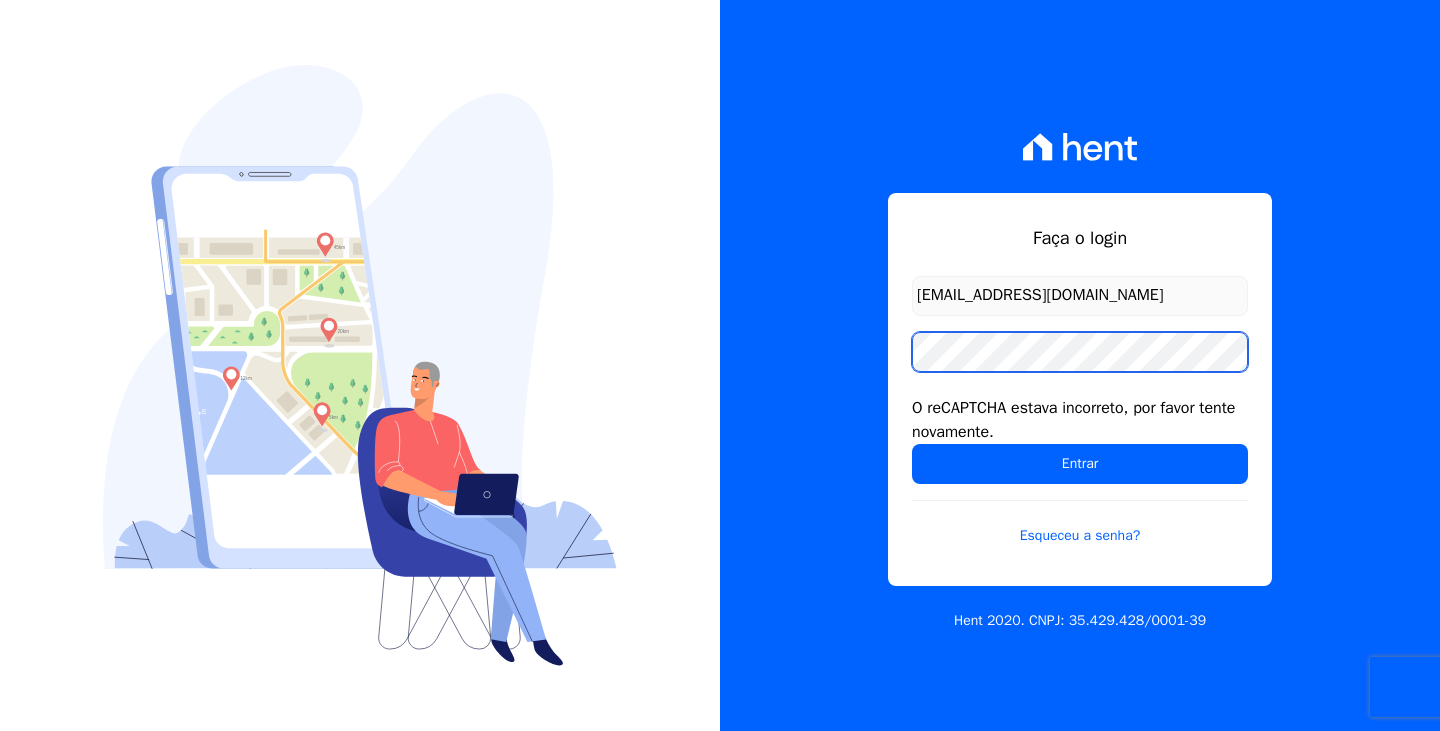 click on "Entrar" at bounding box center (1080, 464) 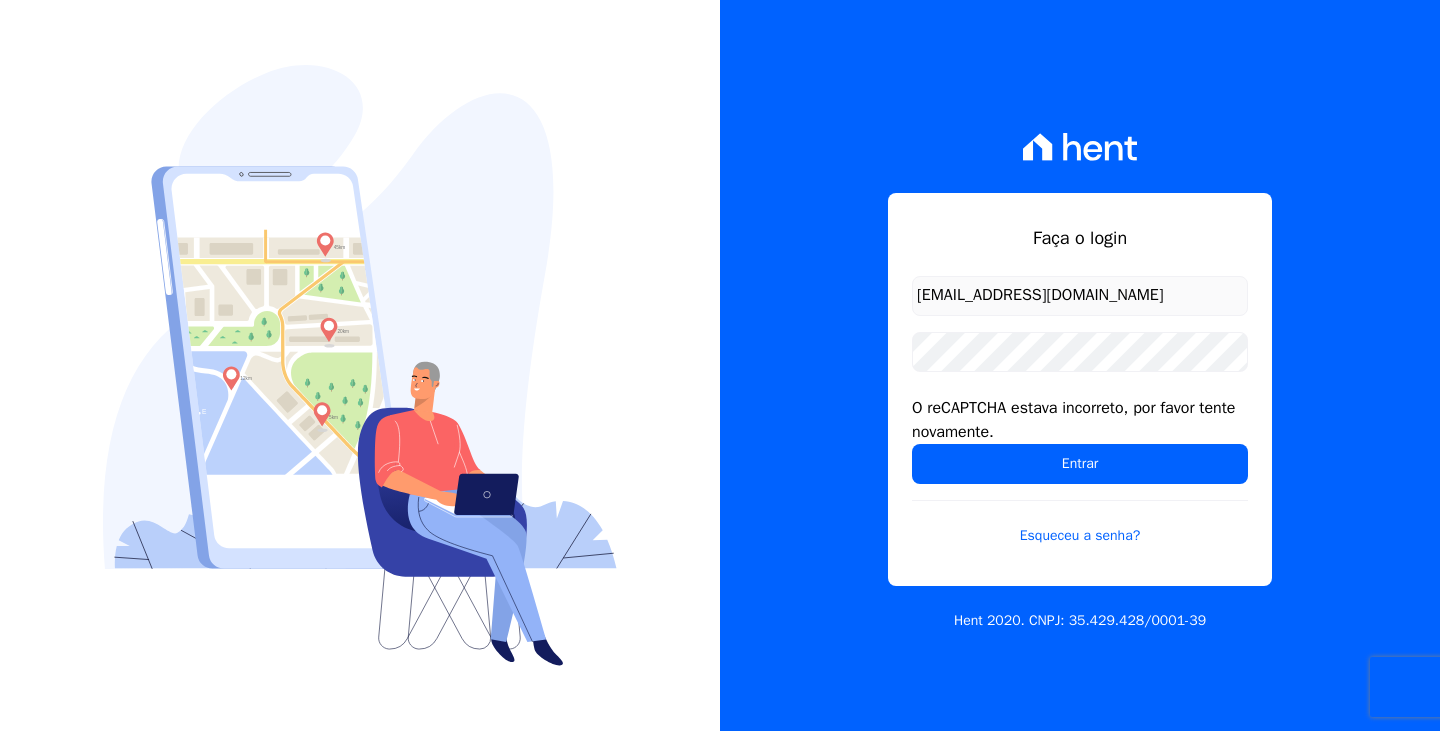 scroll, scrollTop: 0, scrollLeft: 0, axis: both 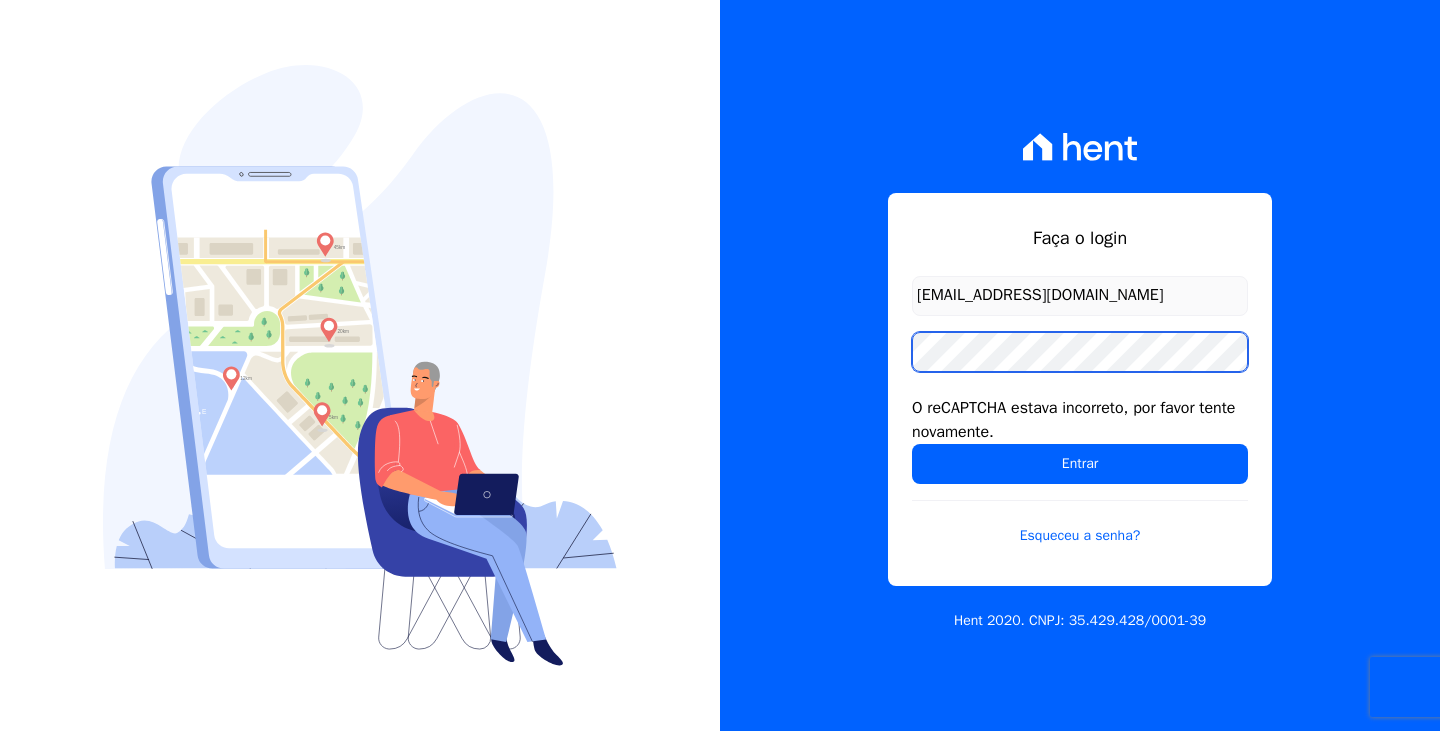 click on "Entrar" at bounding box center (1080, 464) 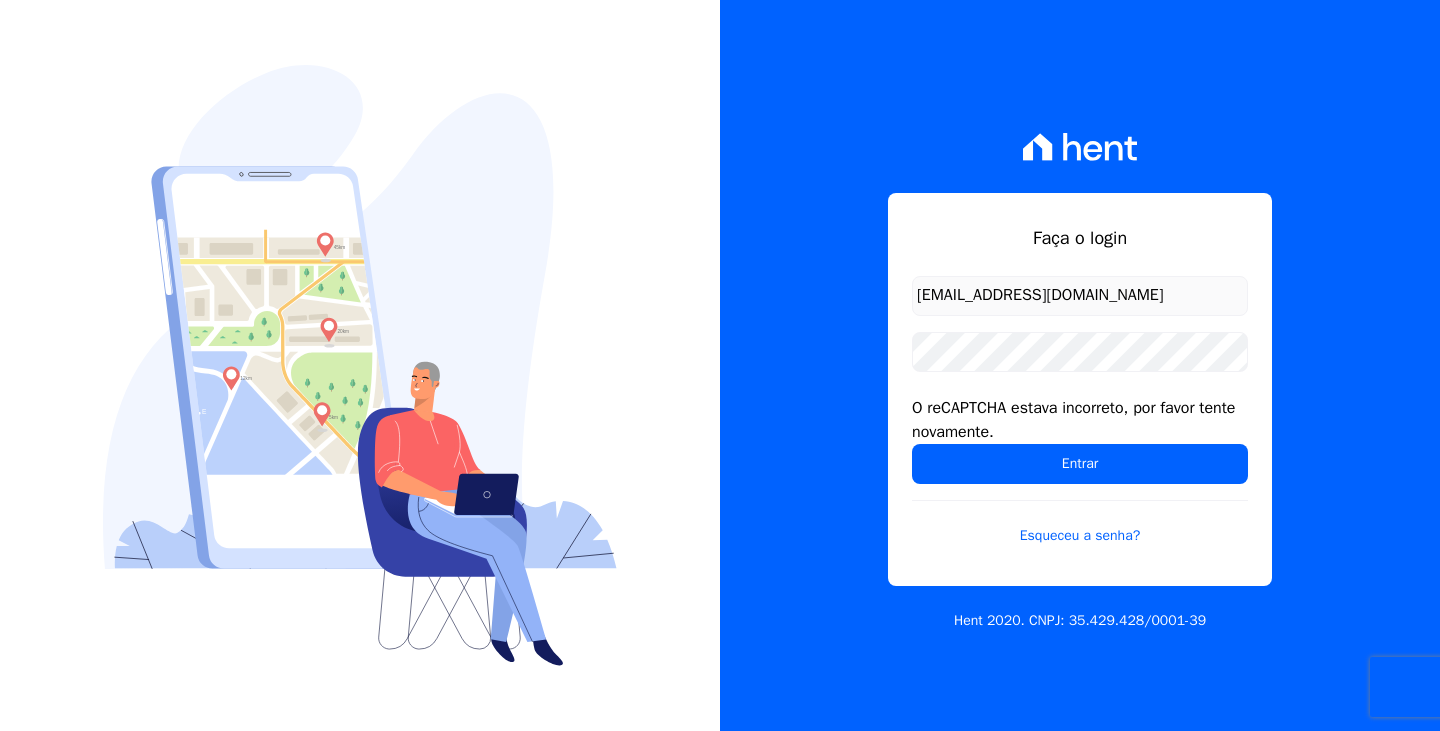 scroll, scrollTop: 0, scrollLeft: 0, axis: both 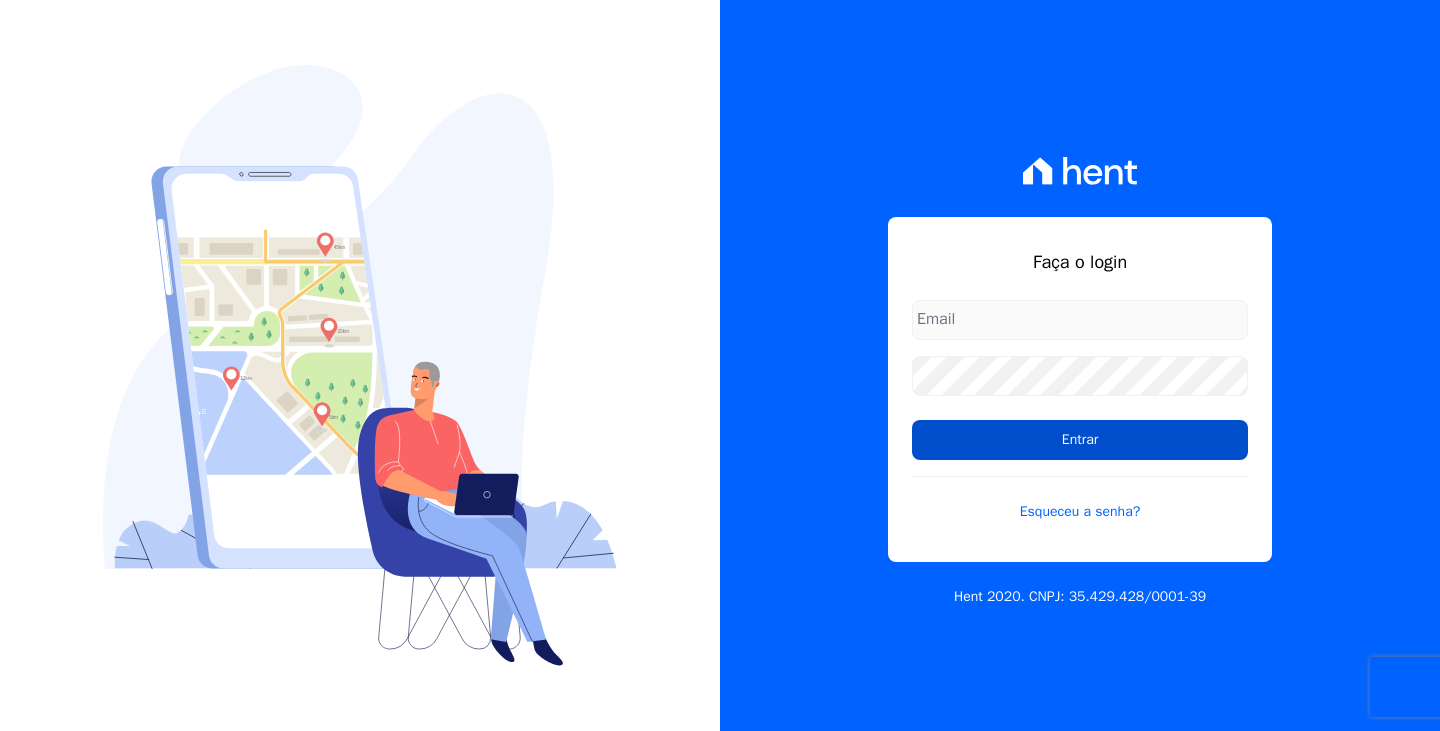type on "[EMAIL_ADDRESS][DOMAIN_NAME]" 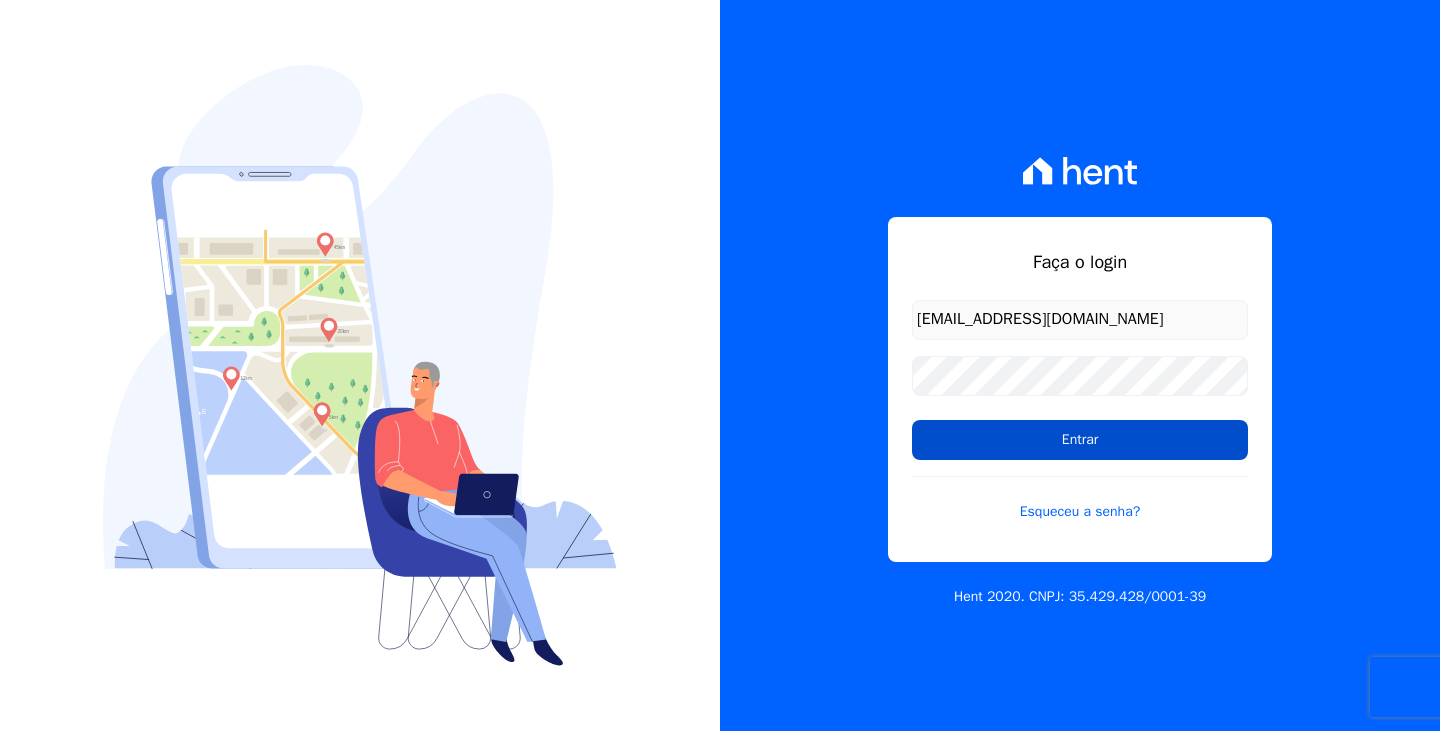 click on "Entrar" at bounding box center (1080, 440) 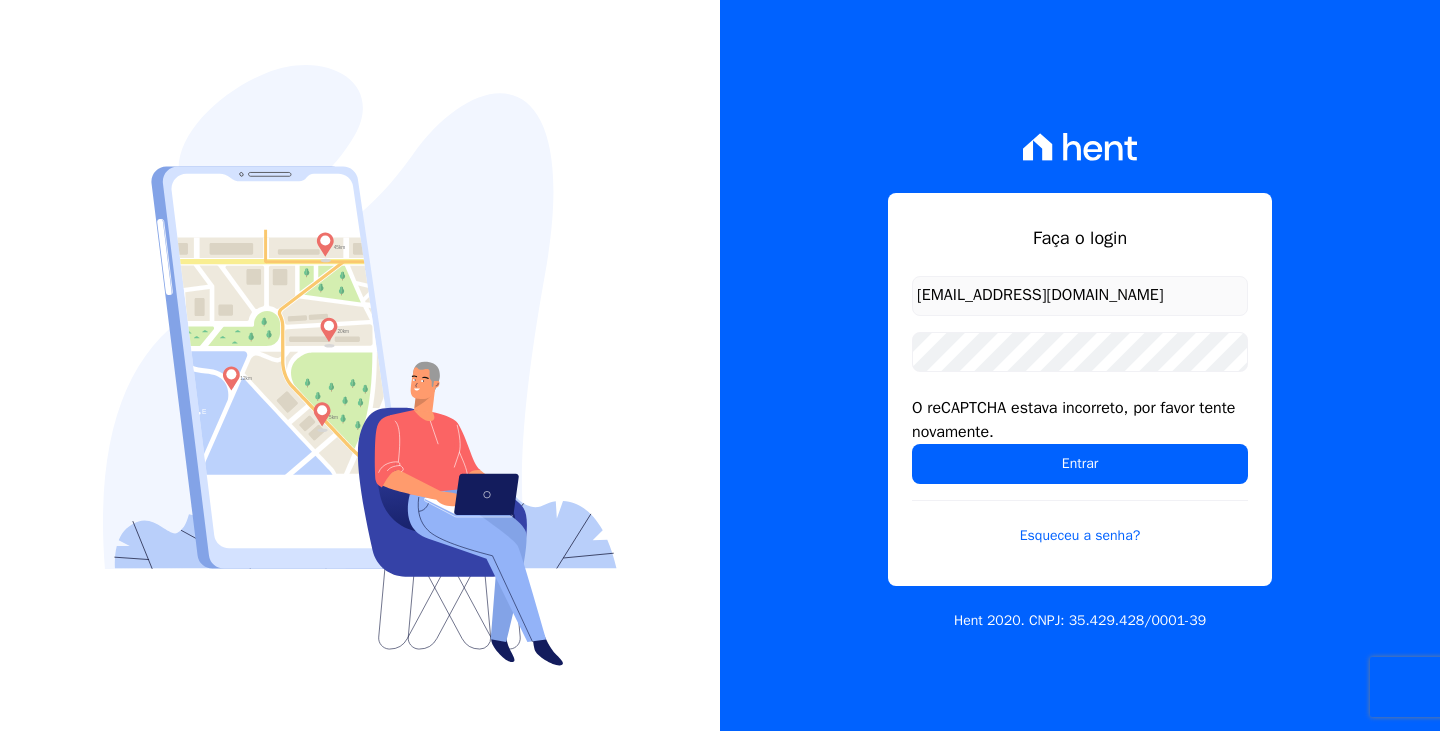 scroll, scrollTop: 0, scrollLeft: 0, axis: both 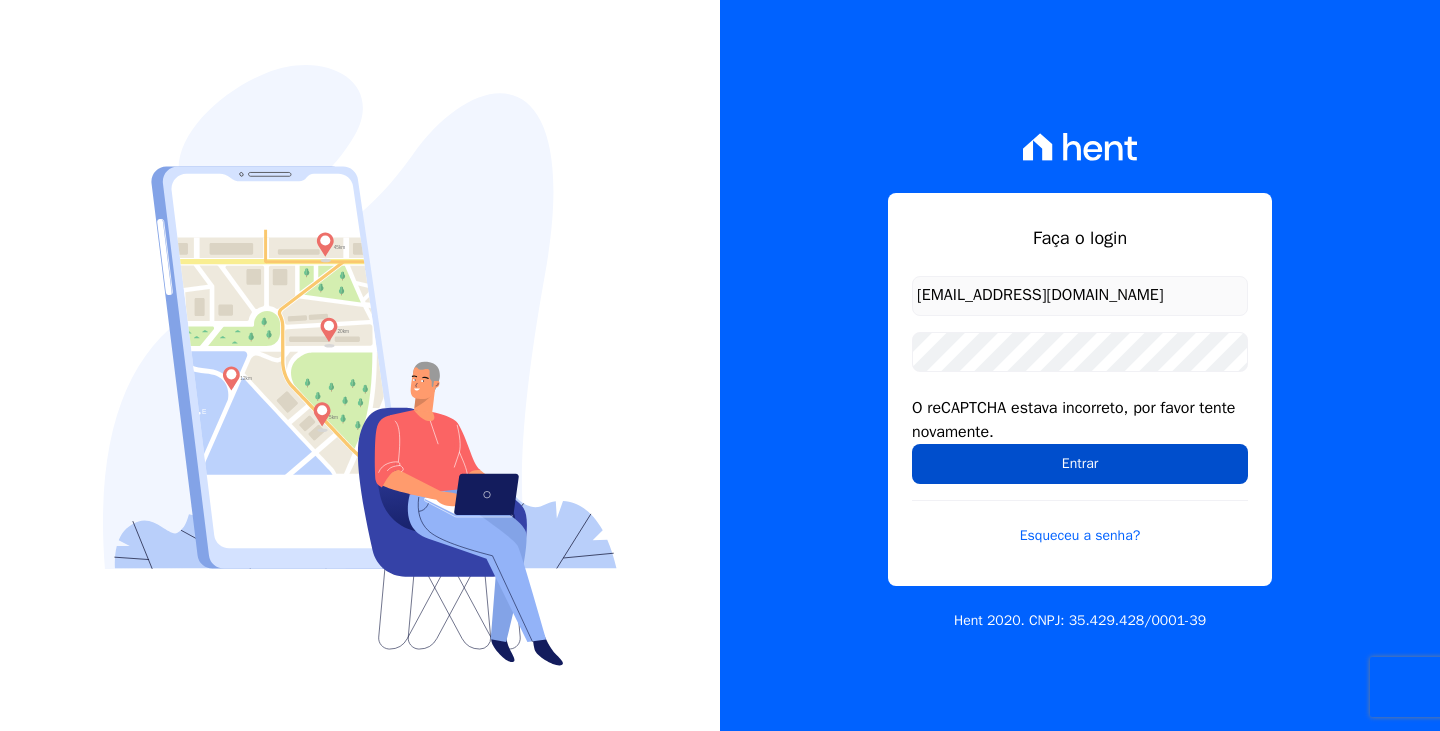 click on "Entrar" at bounding box center [1080, 464] 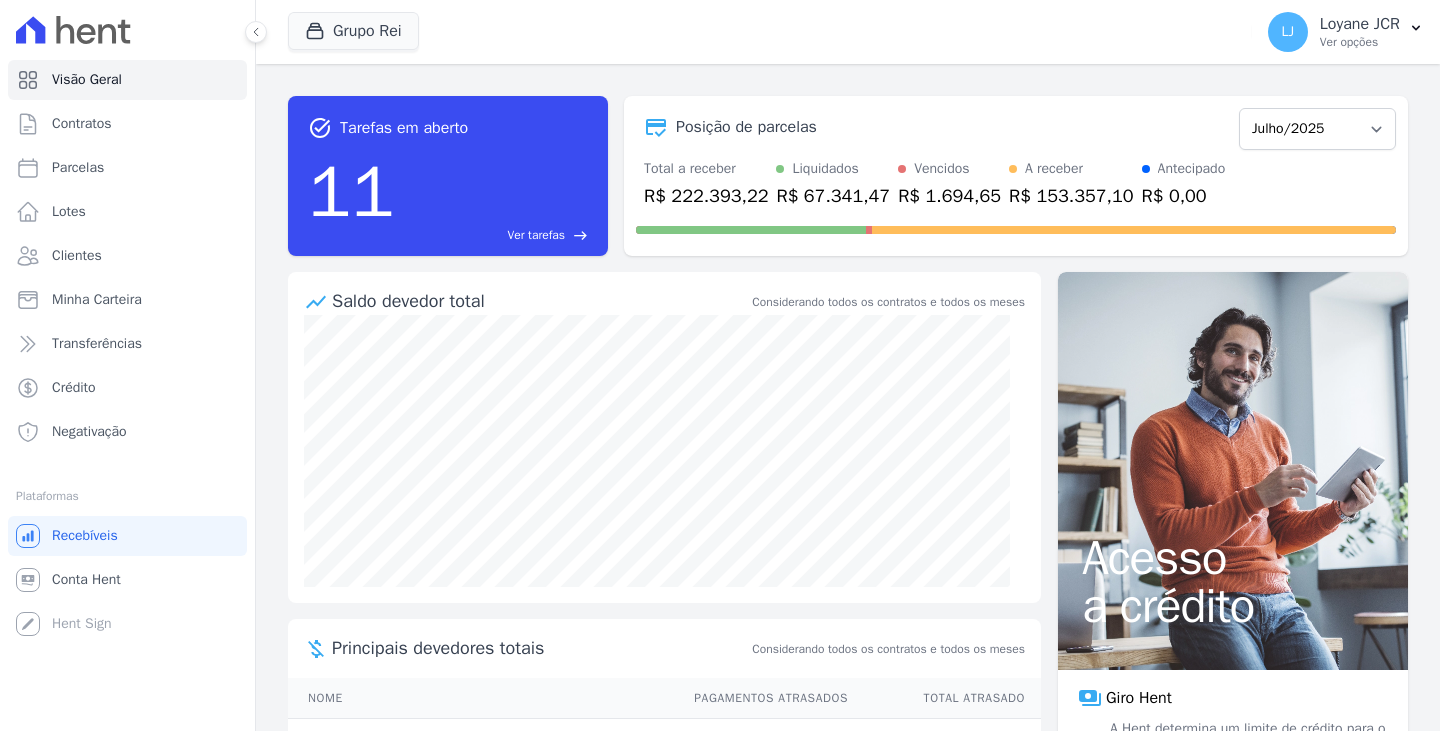 scroll, scrollTop: 0, scrollLeft: 0, axis: both 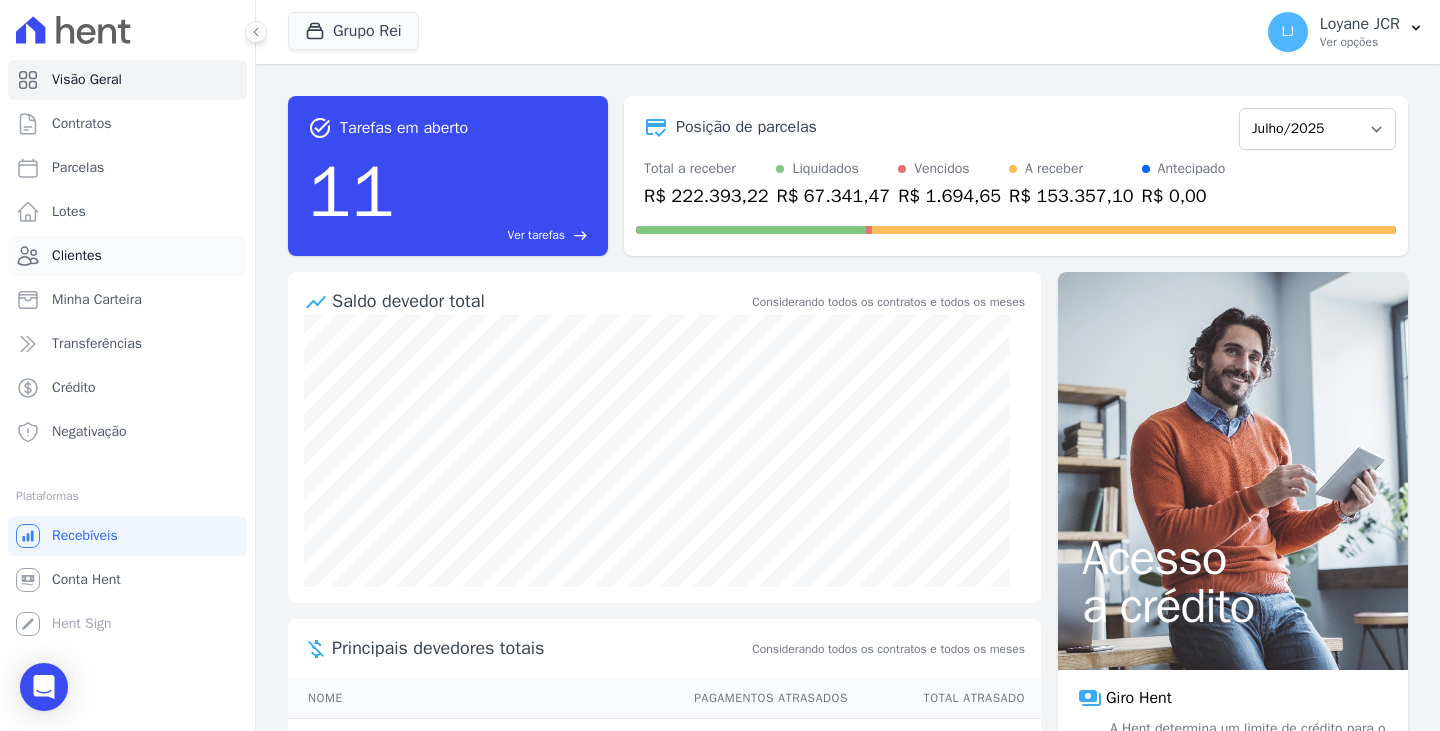 click on "Clientes" at bounding box center [127, 256] 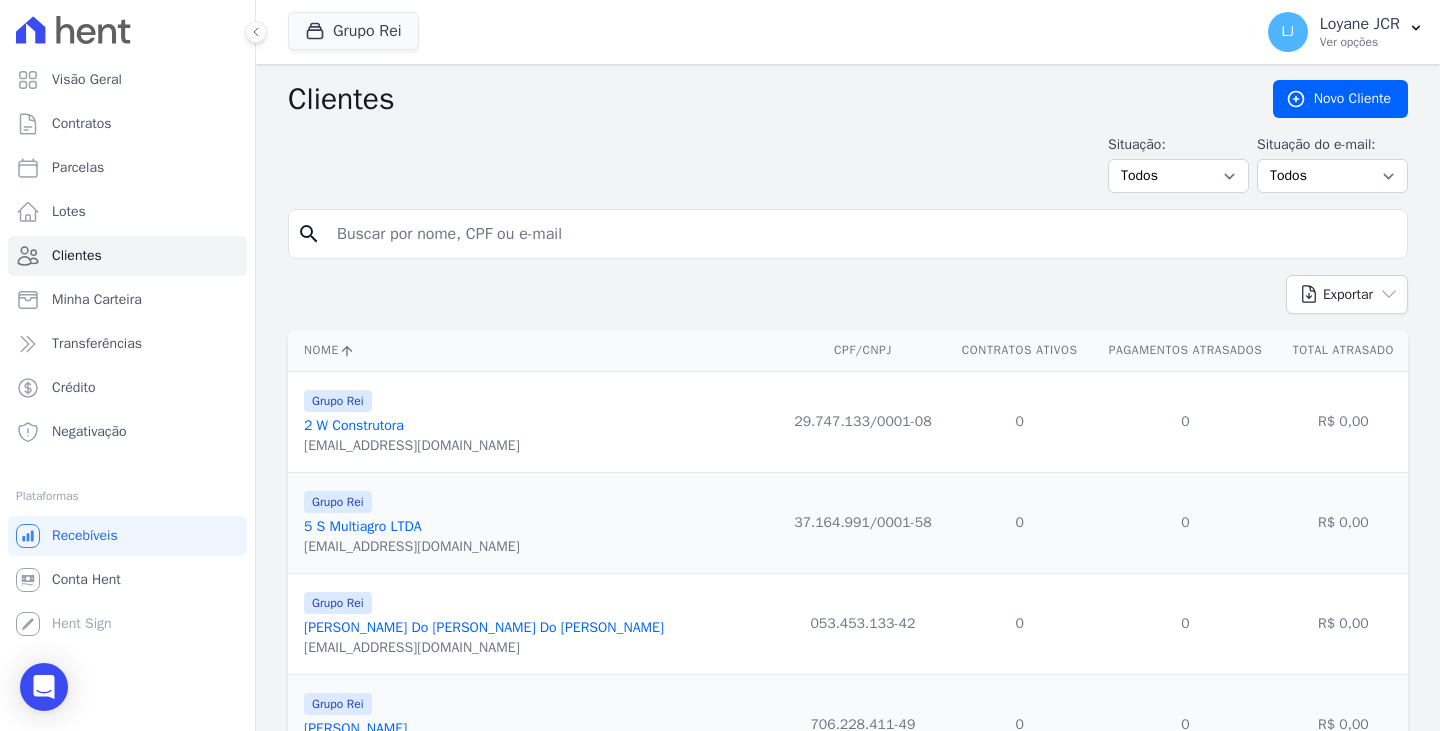 click at bounding box center [862, 234] 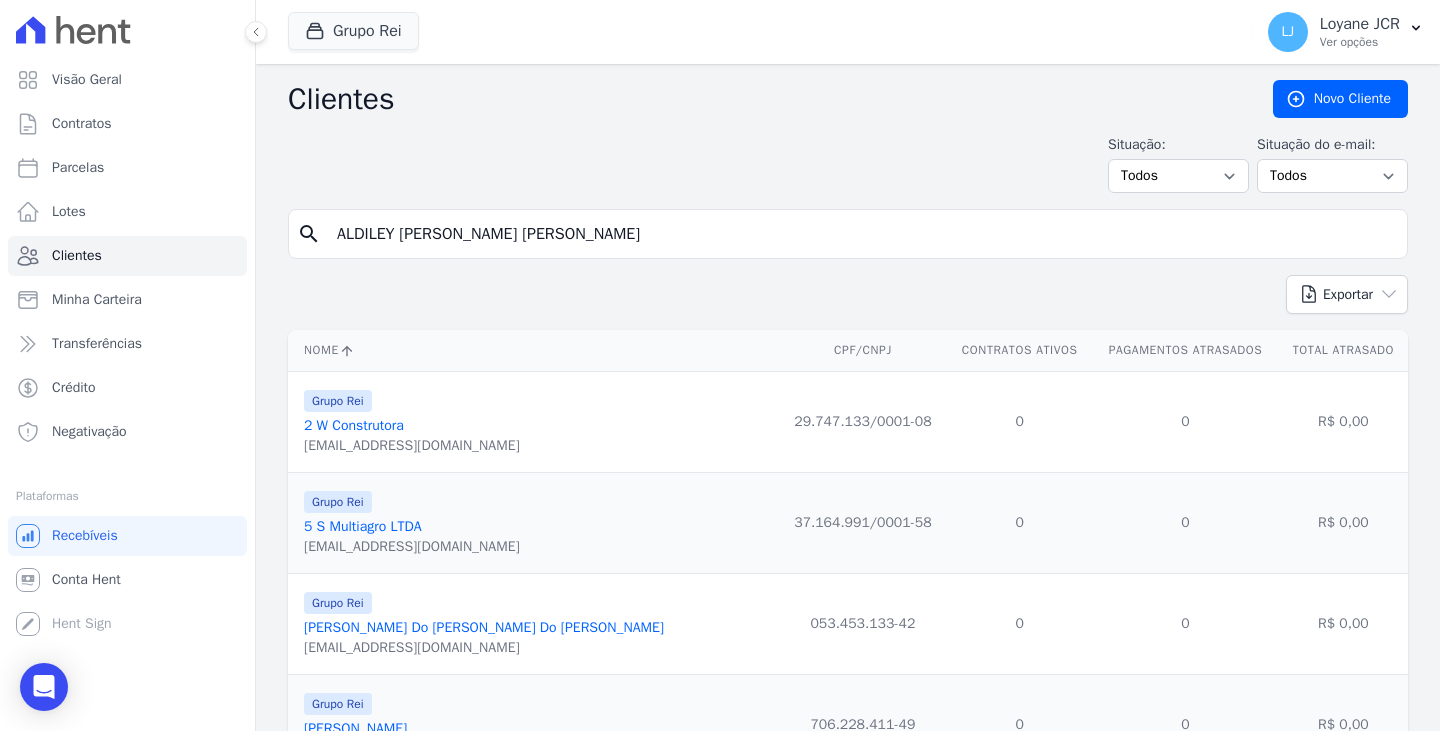 type on "ALDILEY BRITO LOPES" 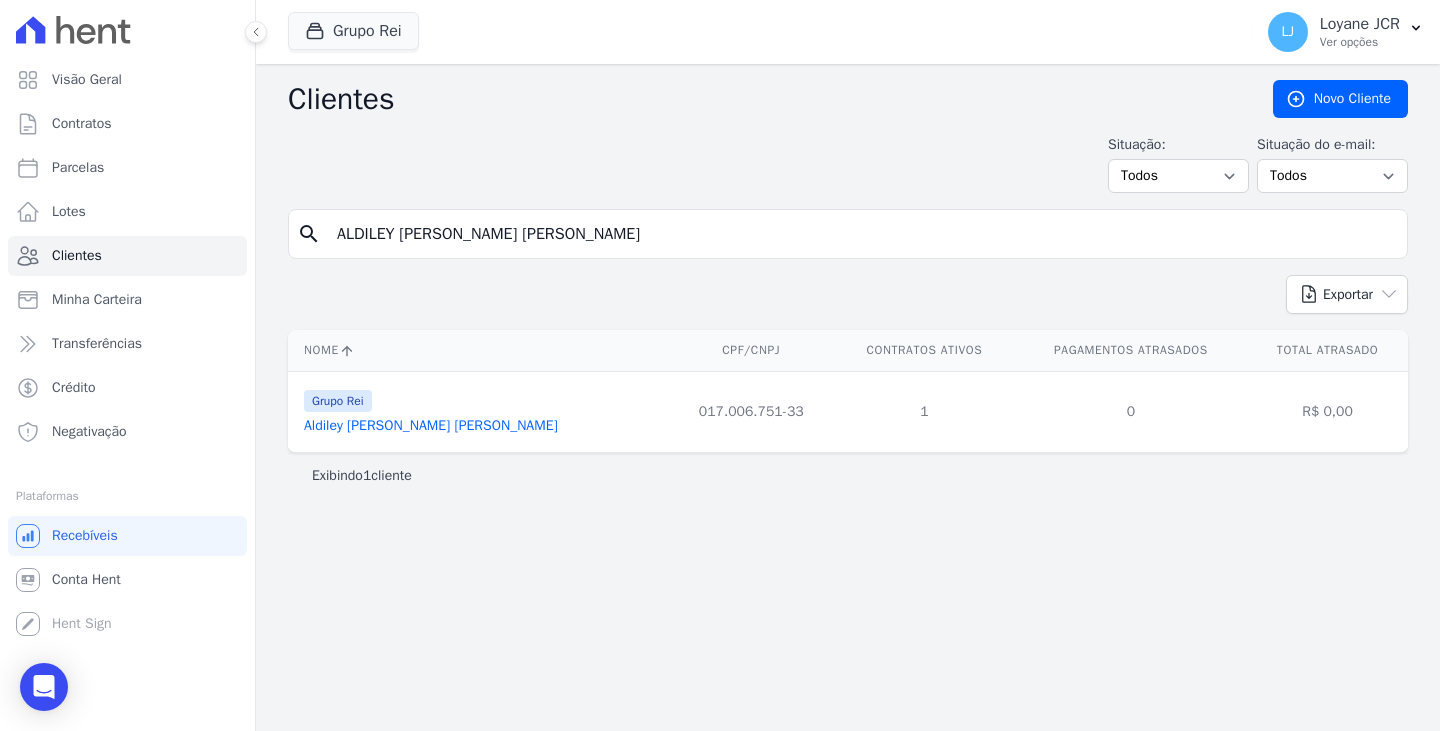 click on "Aldiley Brito Lopes" at bounding box center [431, 425] 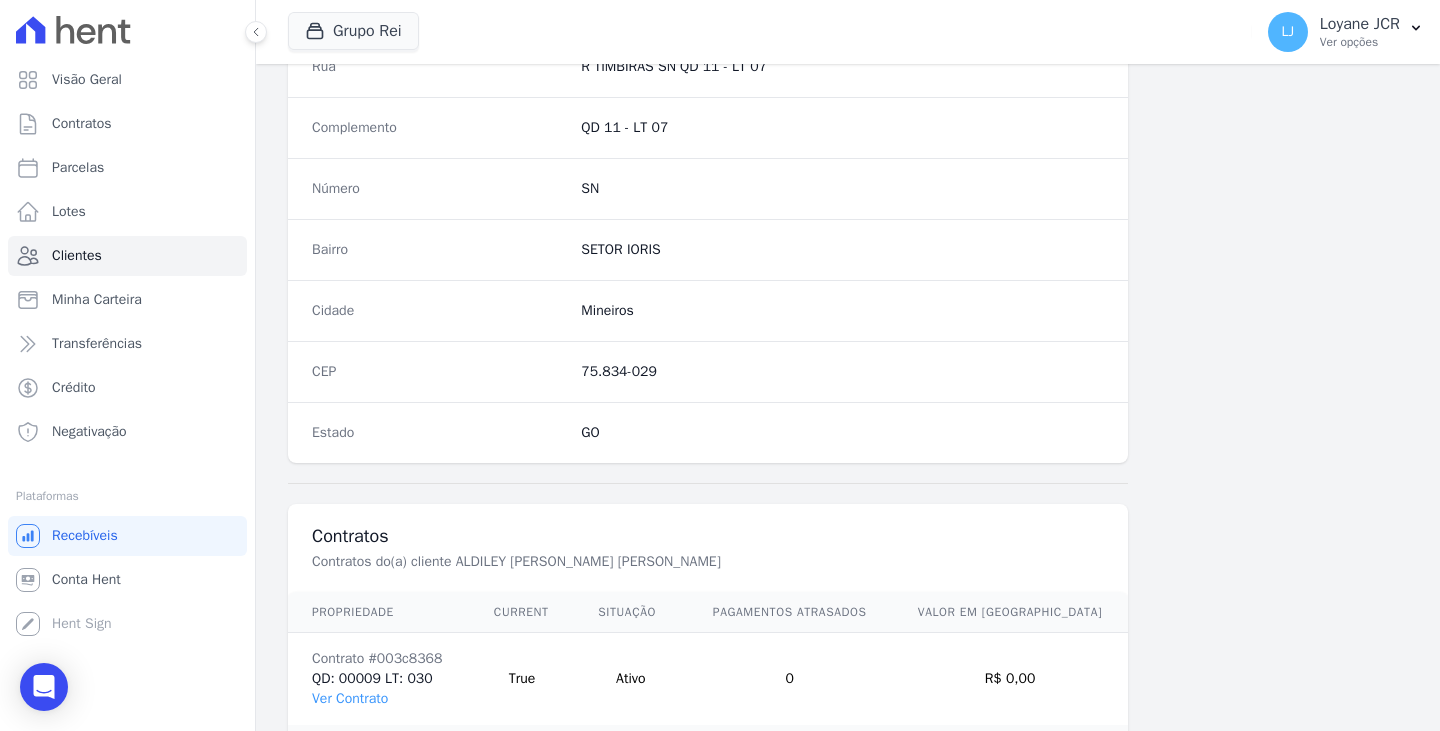 scroll, scrollTop: 1232, scrollLeft: 0, axis: vertical 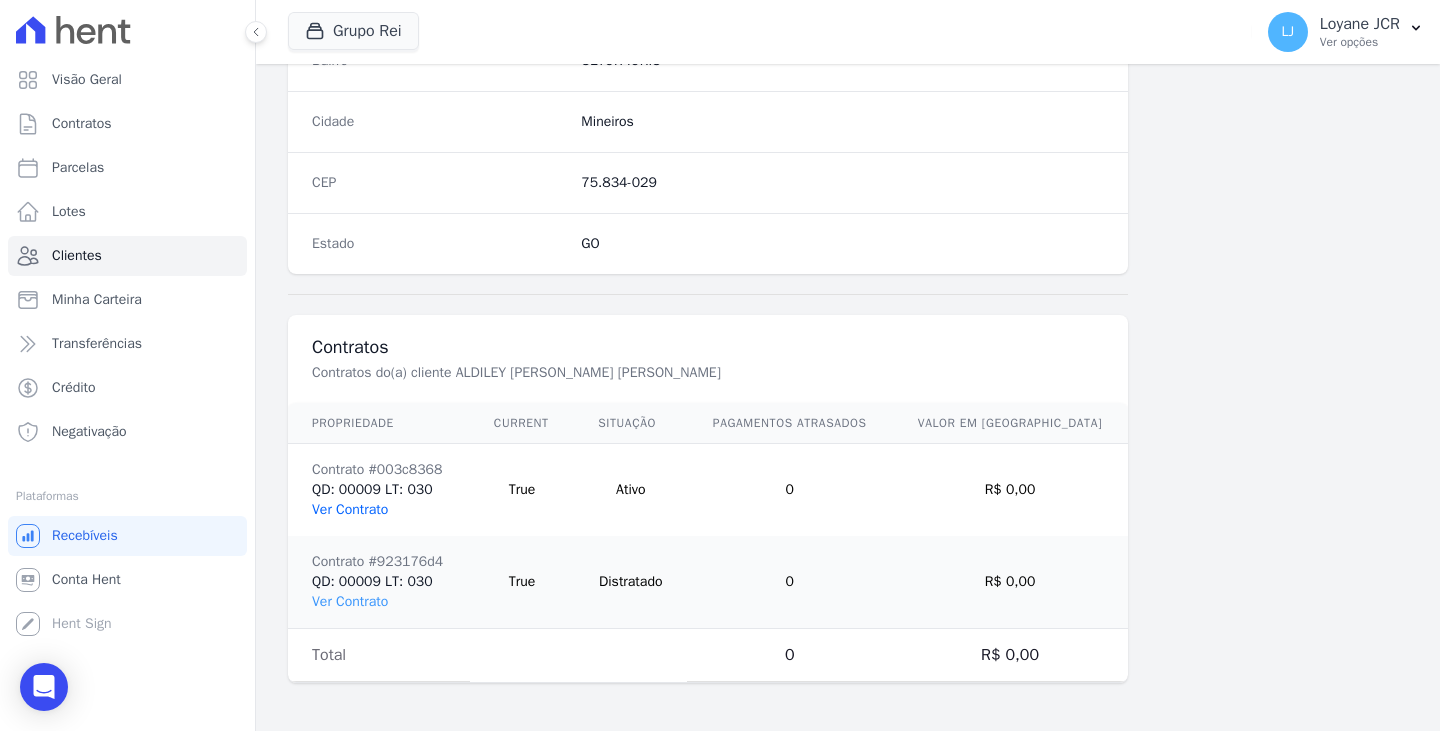 click on "Ver Contrato" at bounding box center [350, 509] 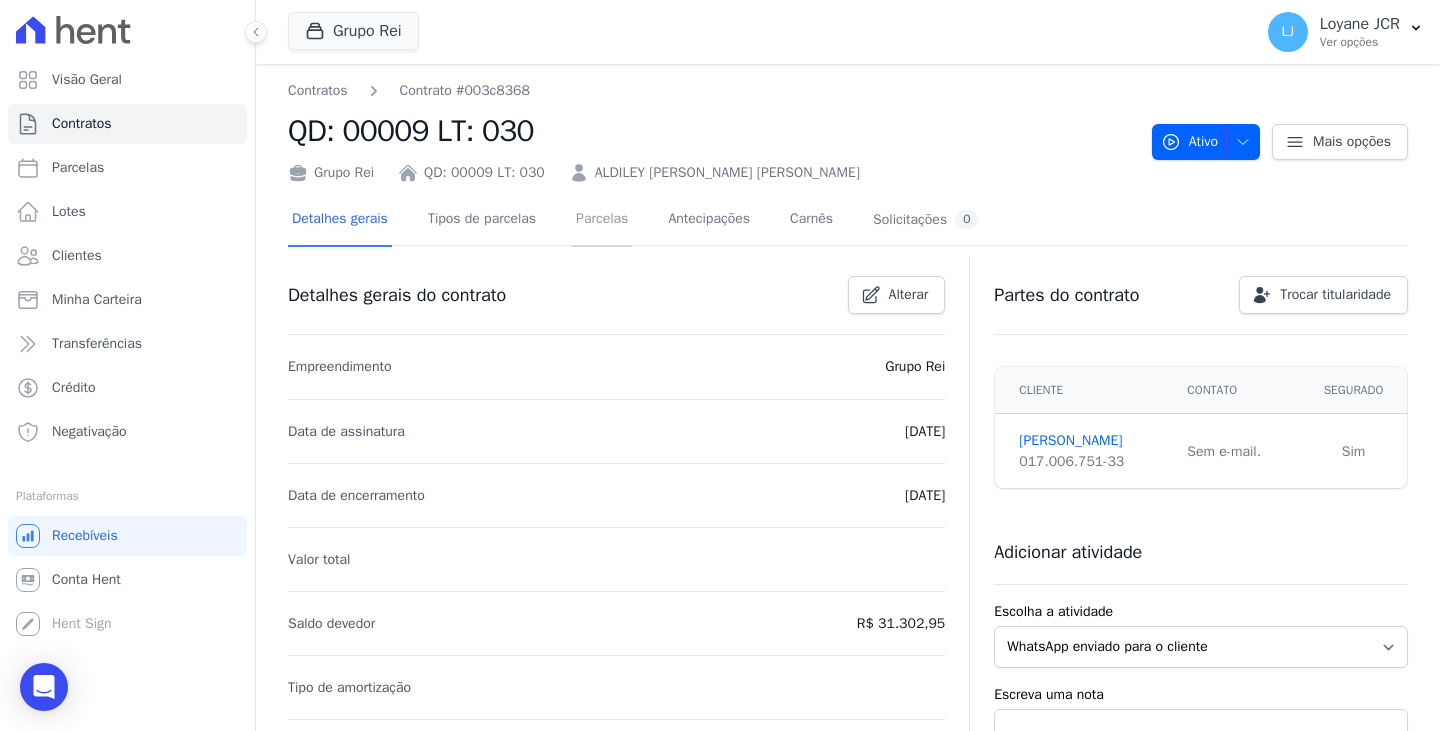 click on "Parcelas" at bounding box center [602, 220] 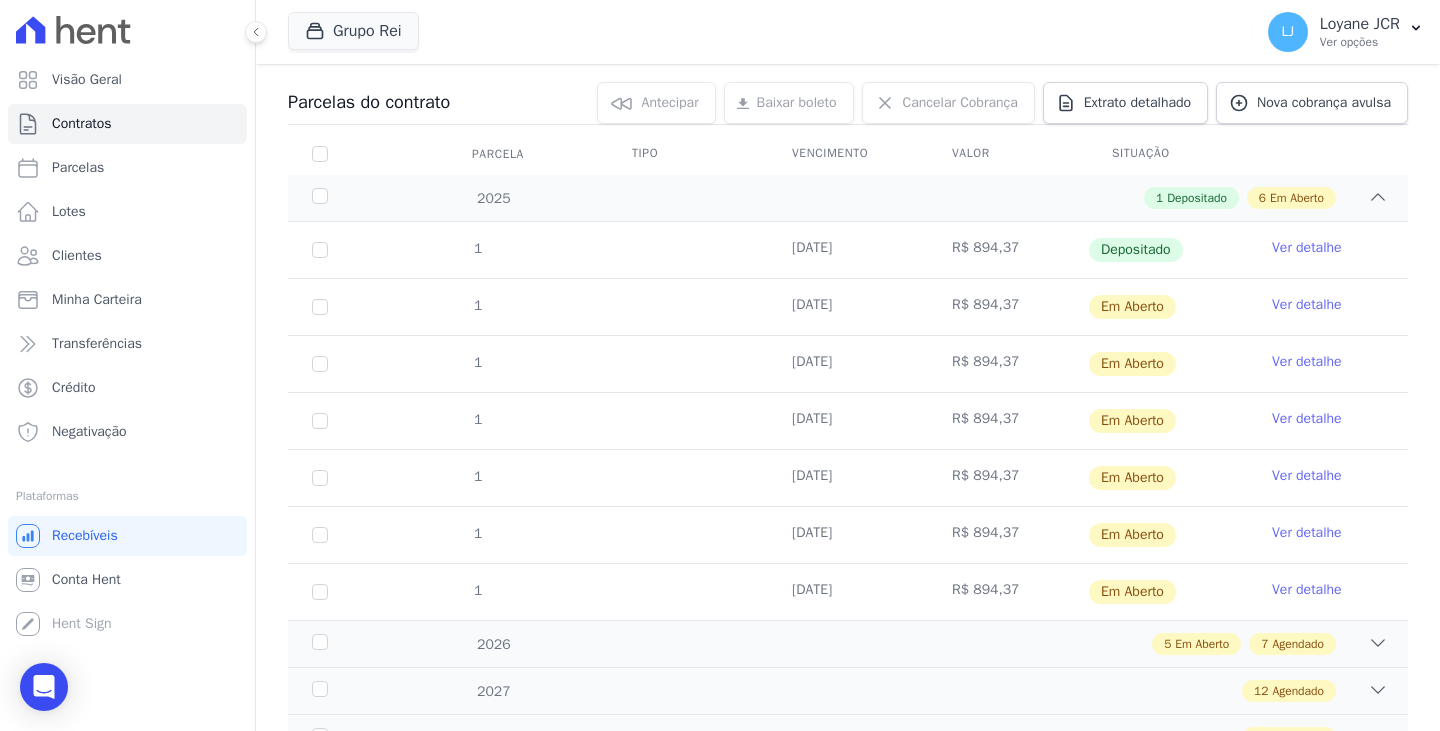 scroll, scrollTop: 290, scrollLeft: 0, axis: vertical 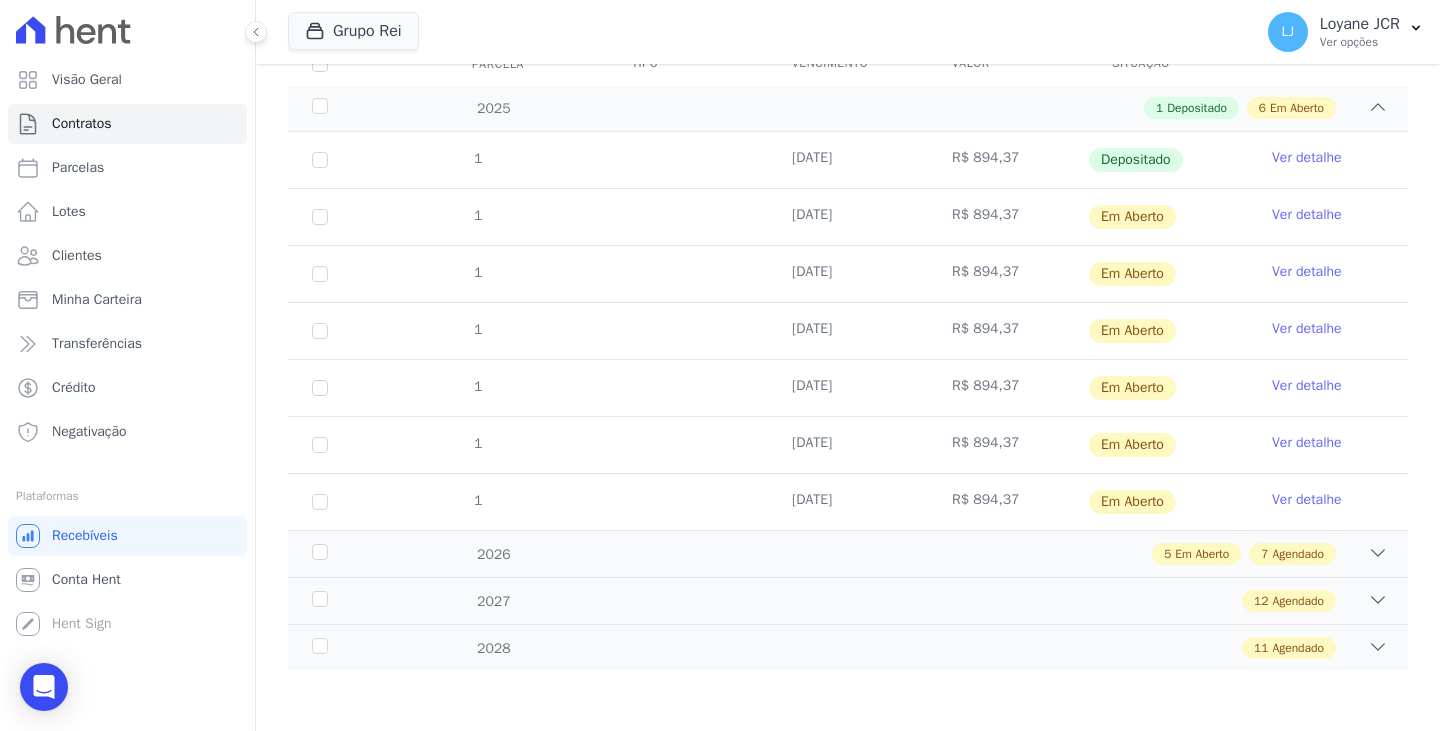 click on "1" at bounding box center (320, 217) 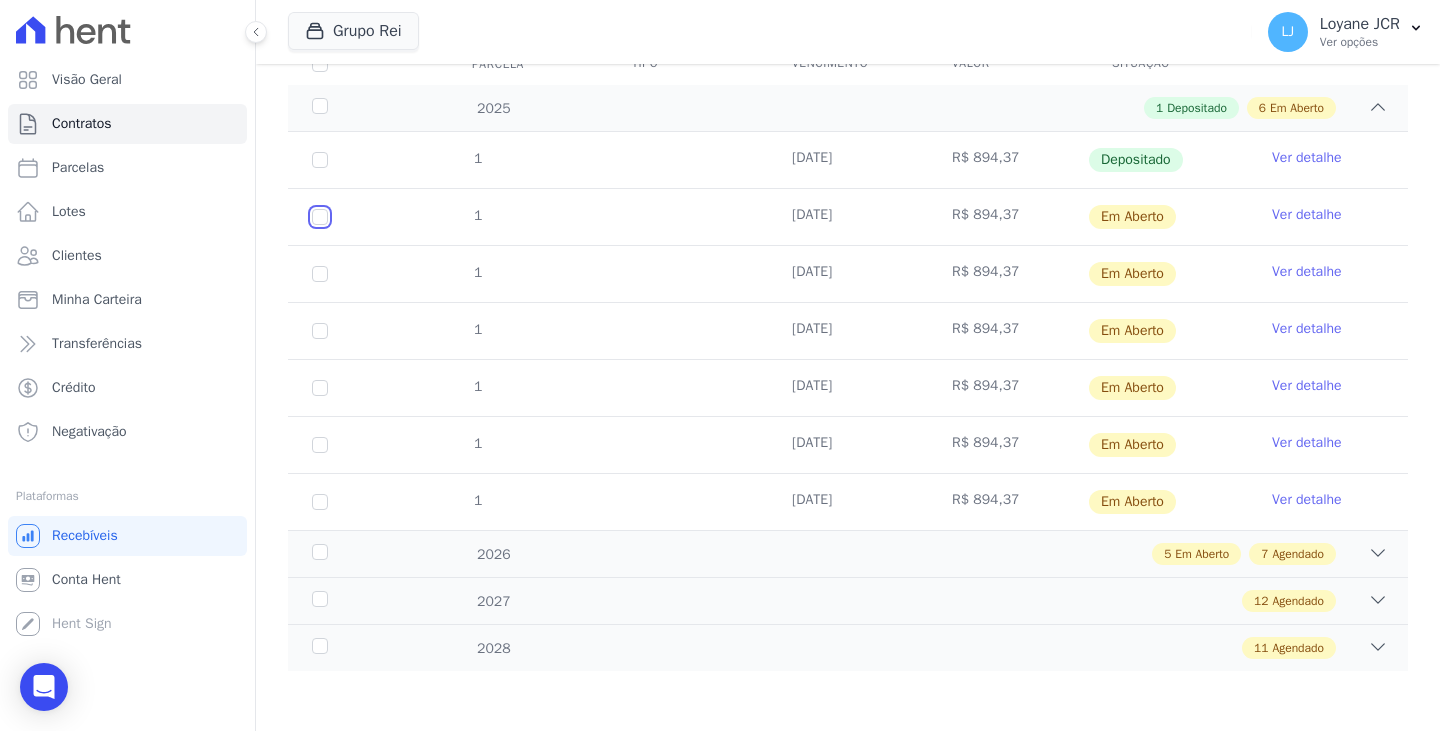 click at bounding box center [320, 217] 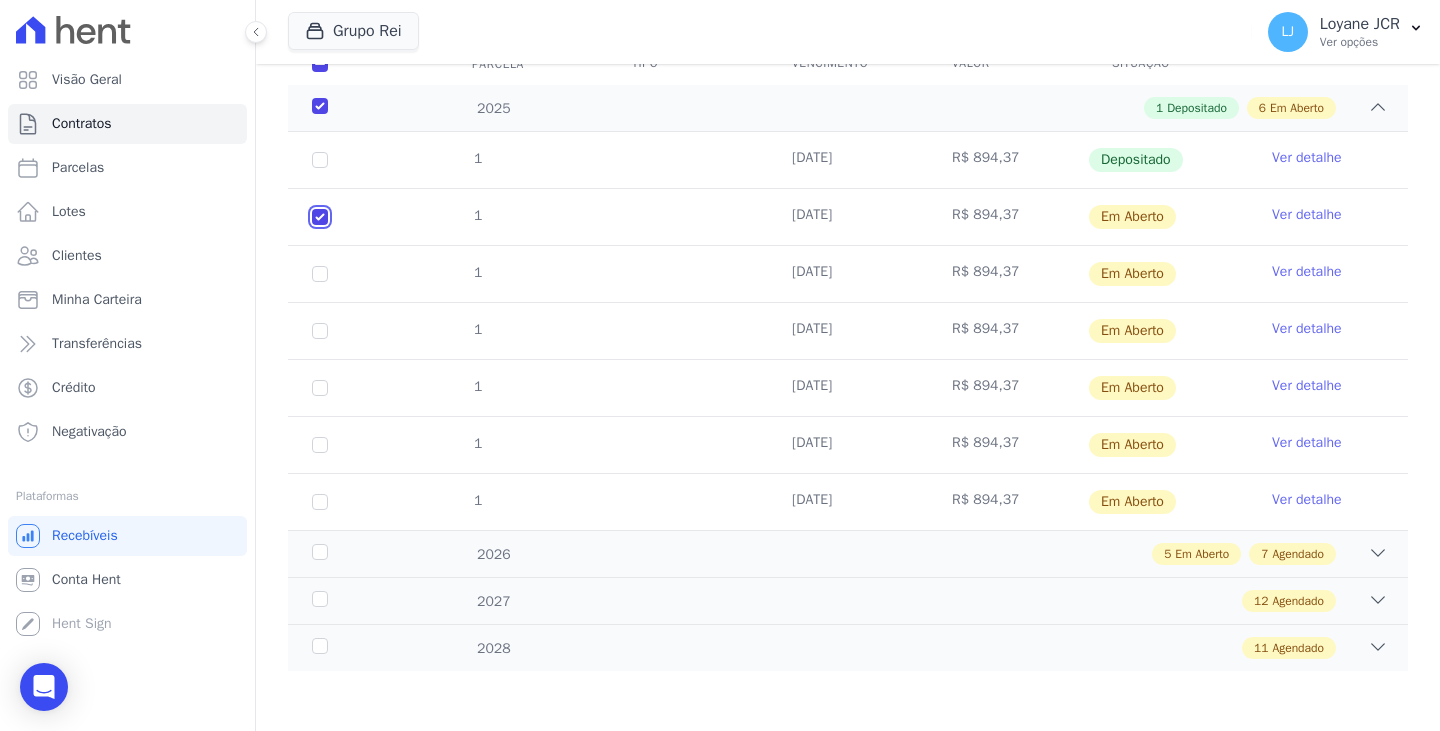 checkbox on "true" 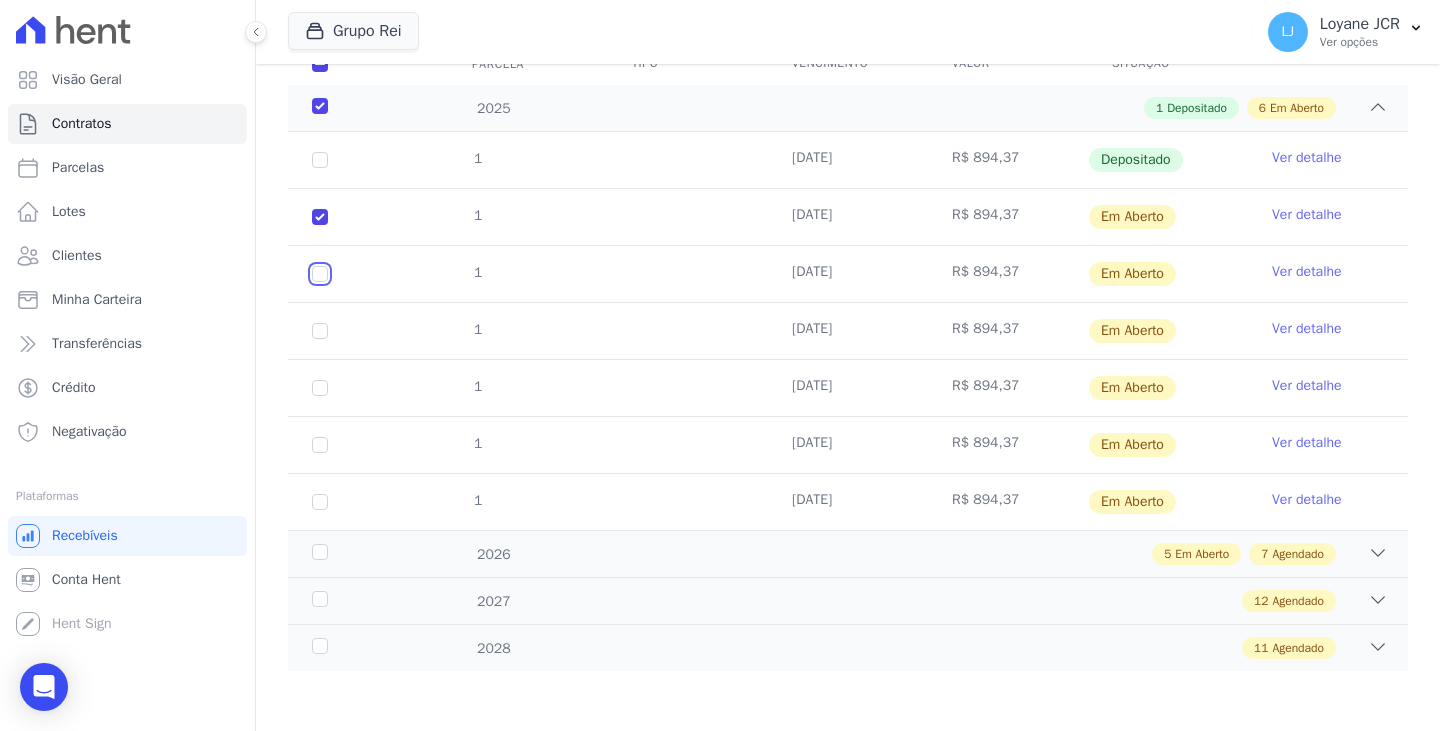click at bounding box center (320, 217) 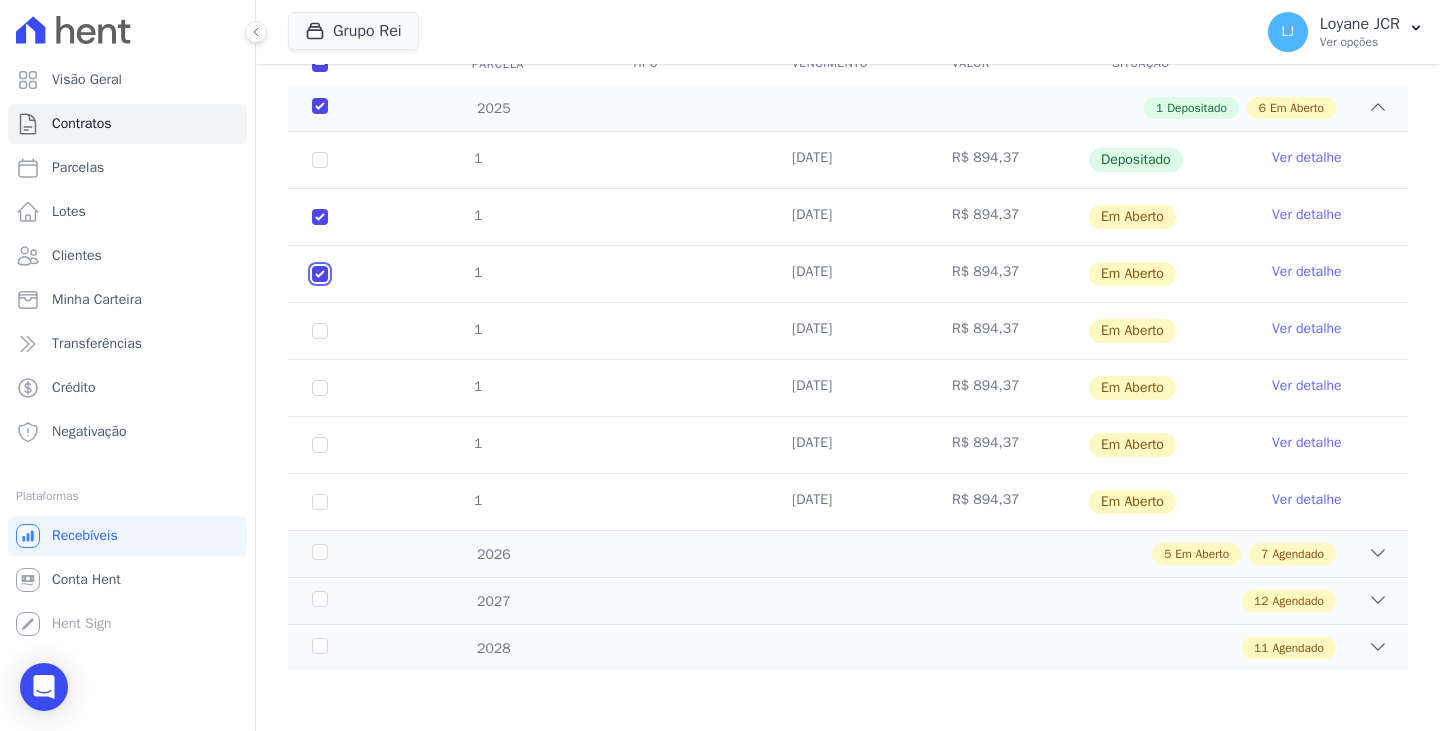 checkbox on "true" 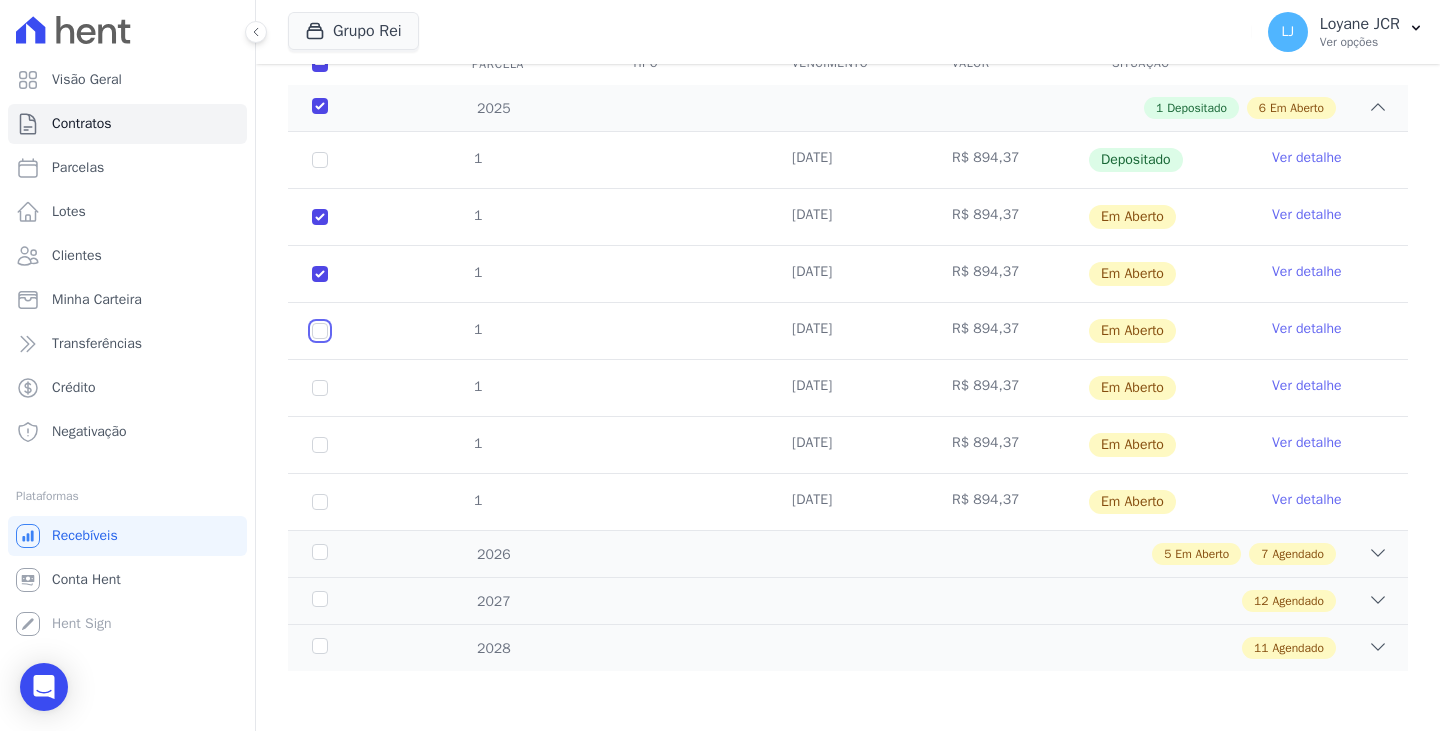 click at bounding box center [320, 217] 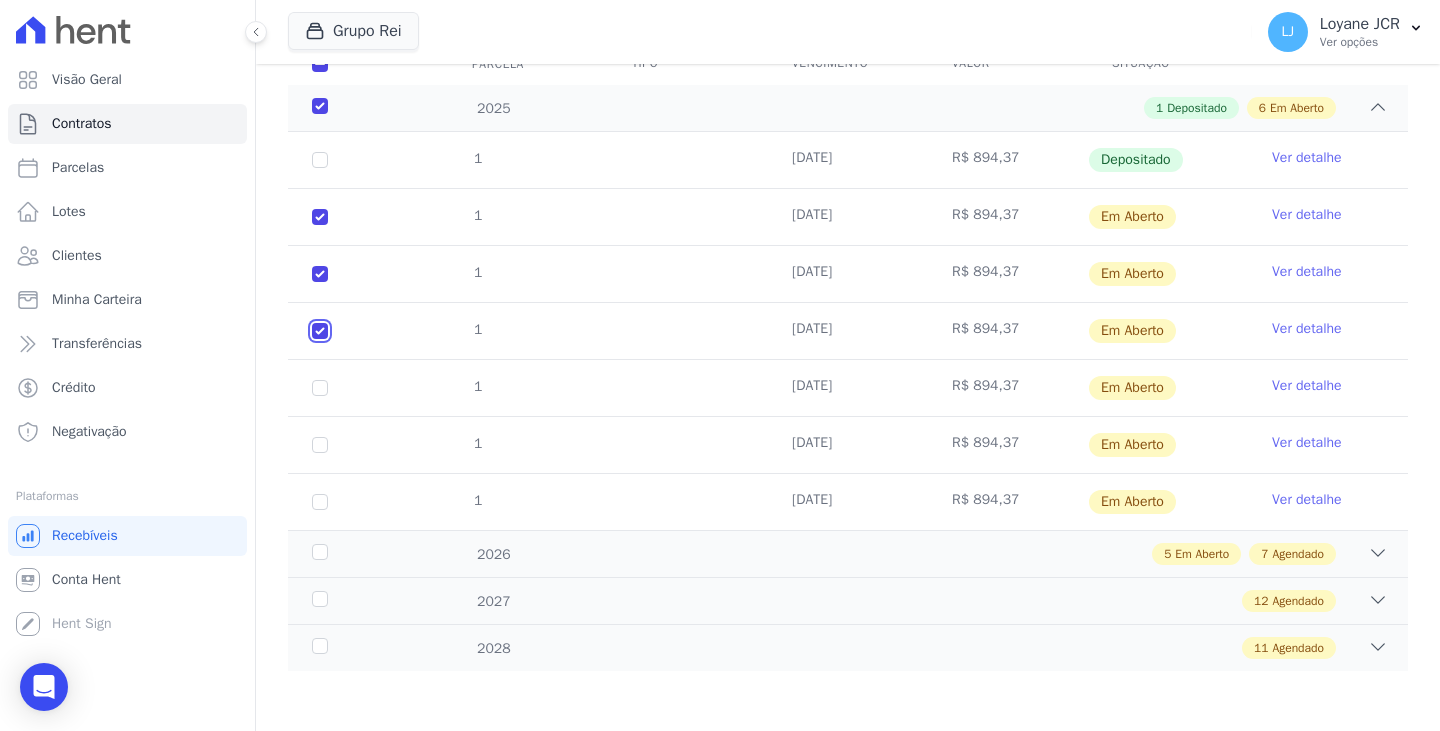 checkbox on "true" 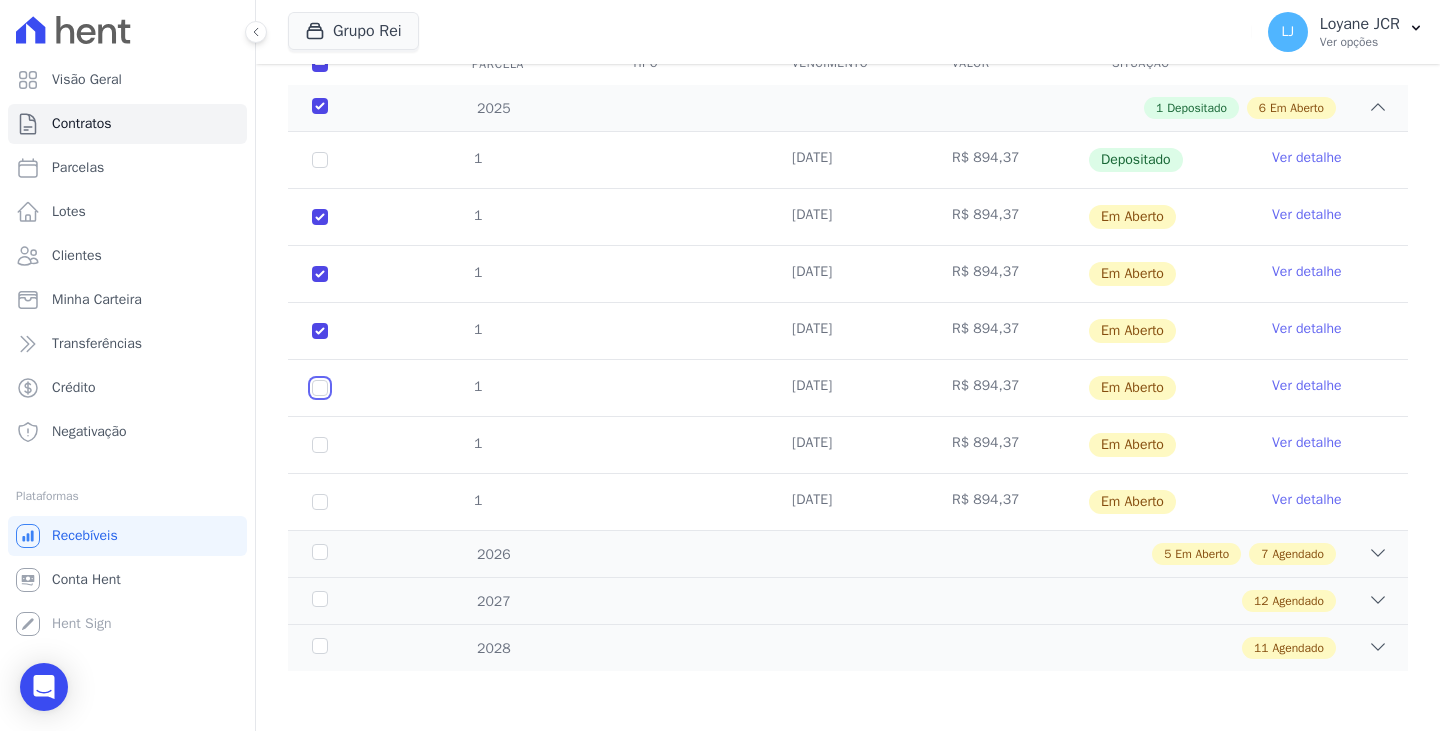 click at bounding box center (320, 217) 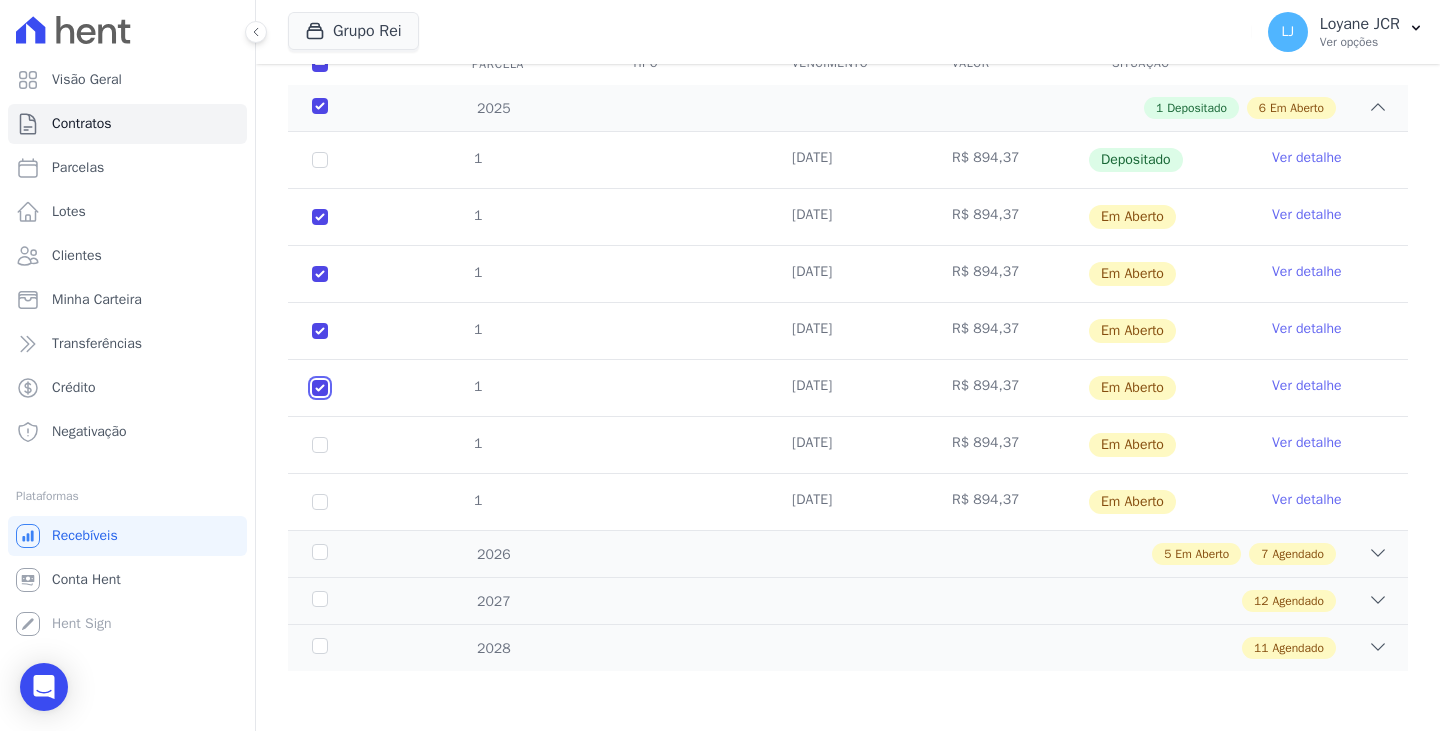 checkbox on "true" 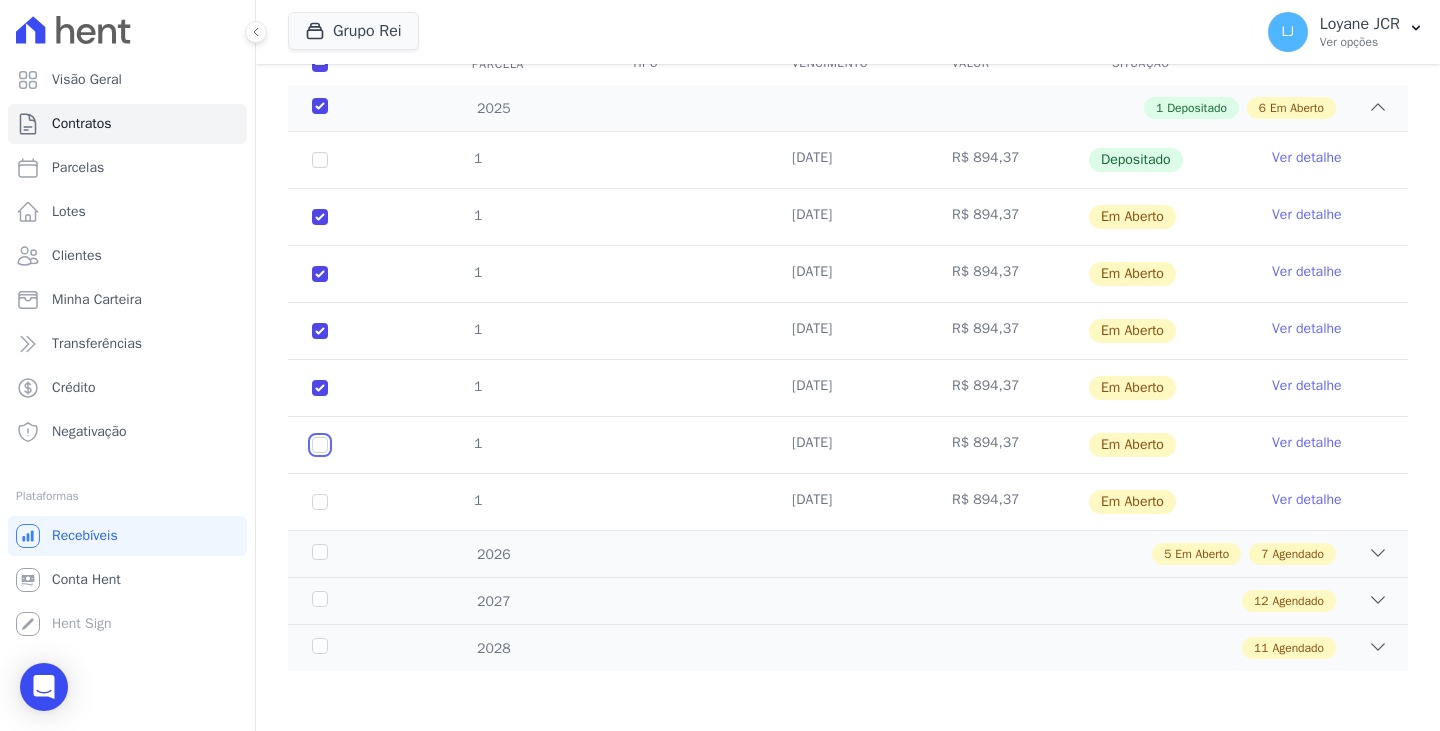 click at bounding box center [320, 217] 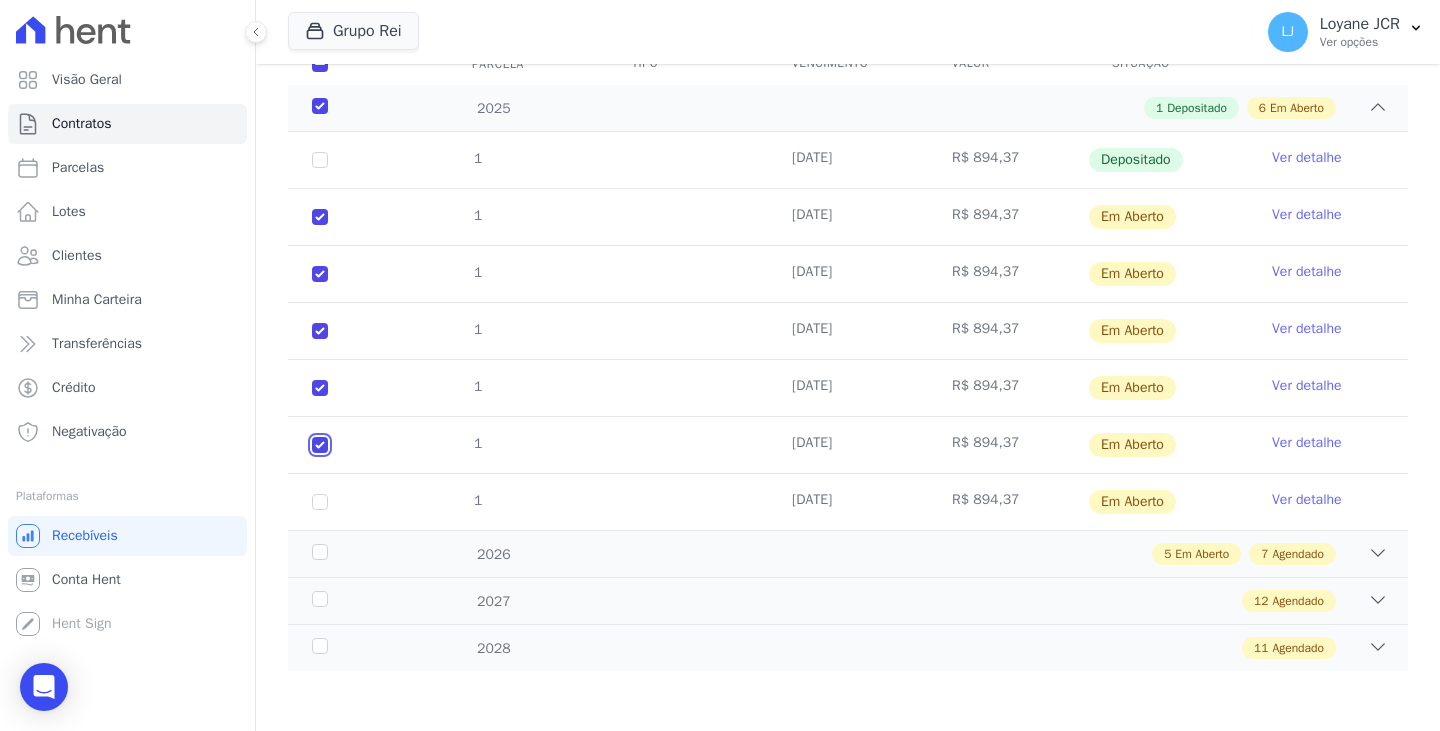 checkbox on "true" 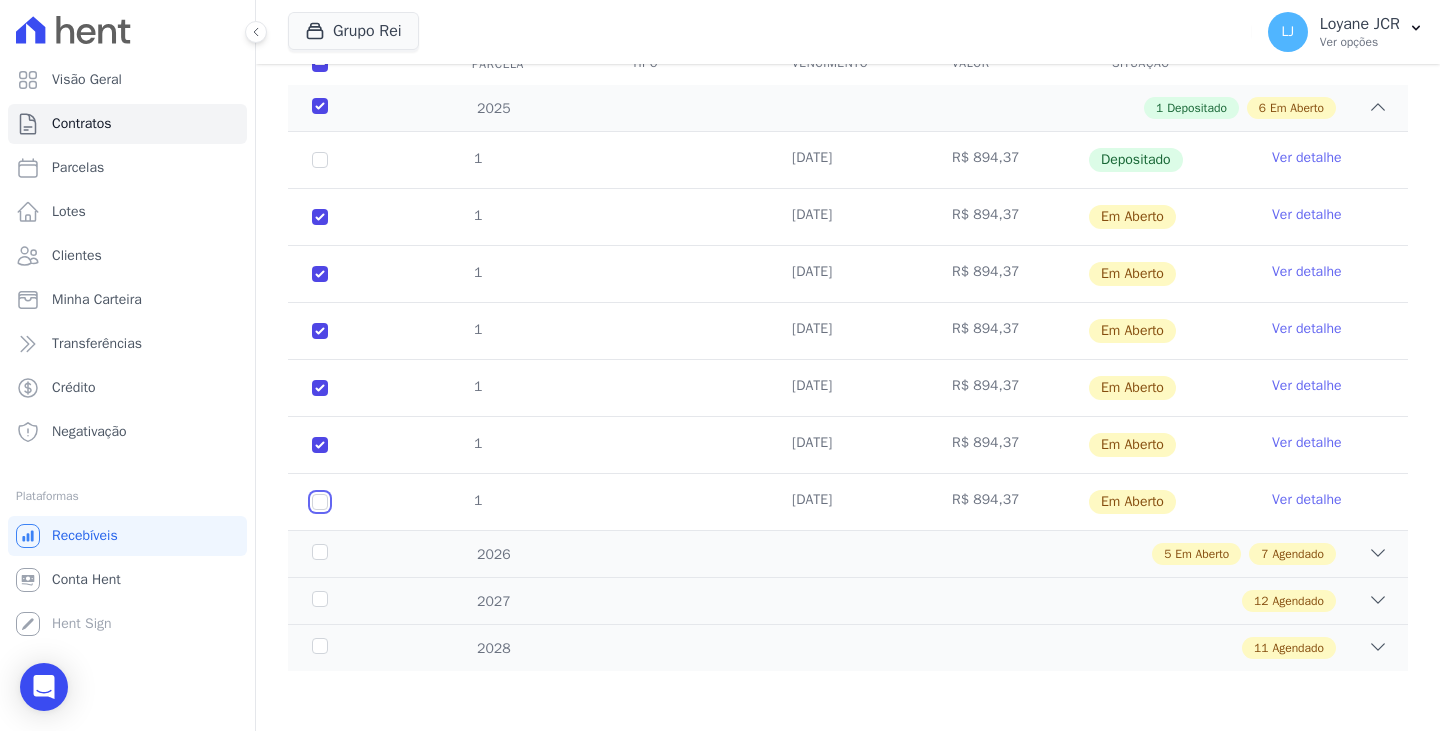 click at bounding box center [320, 217] 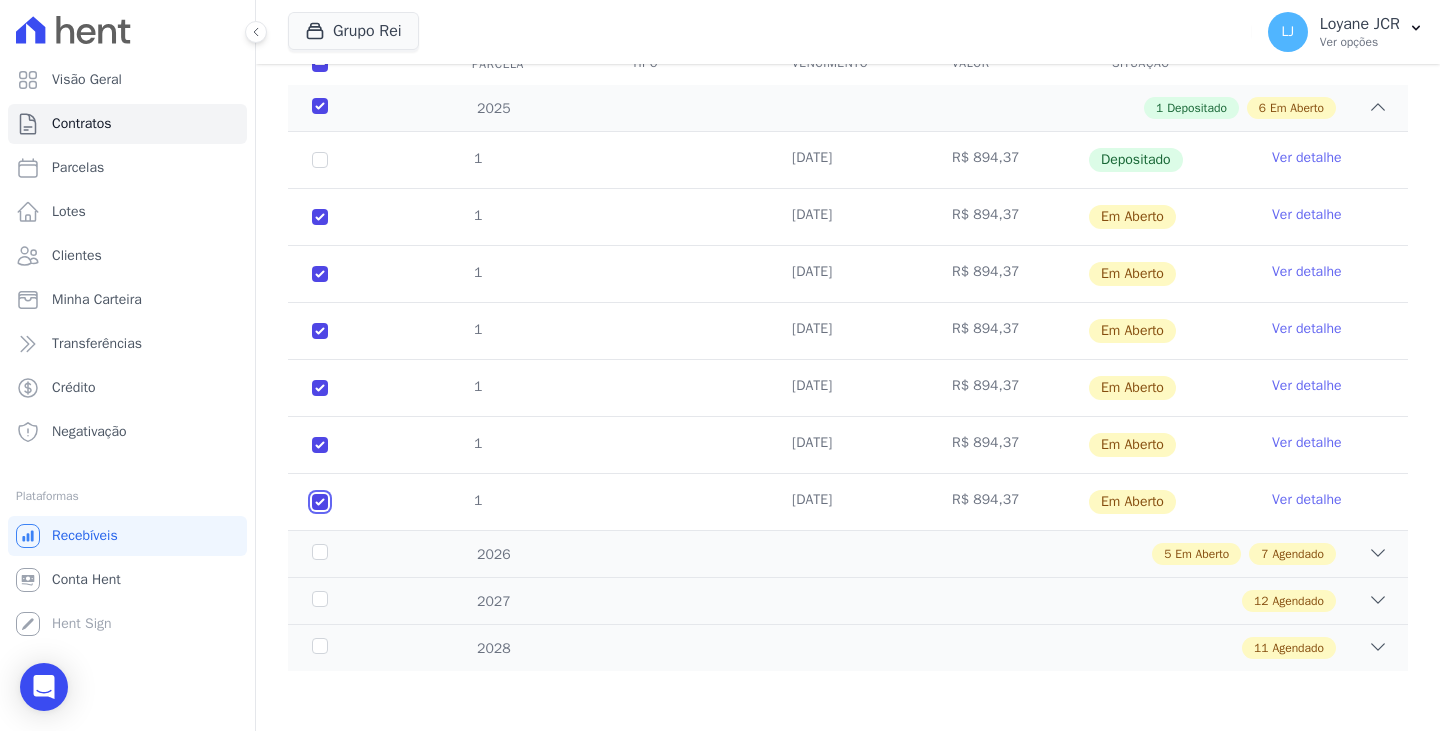 checkbox on "true" 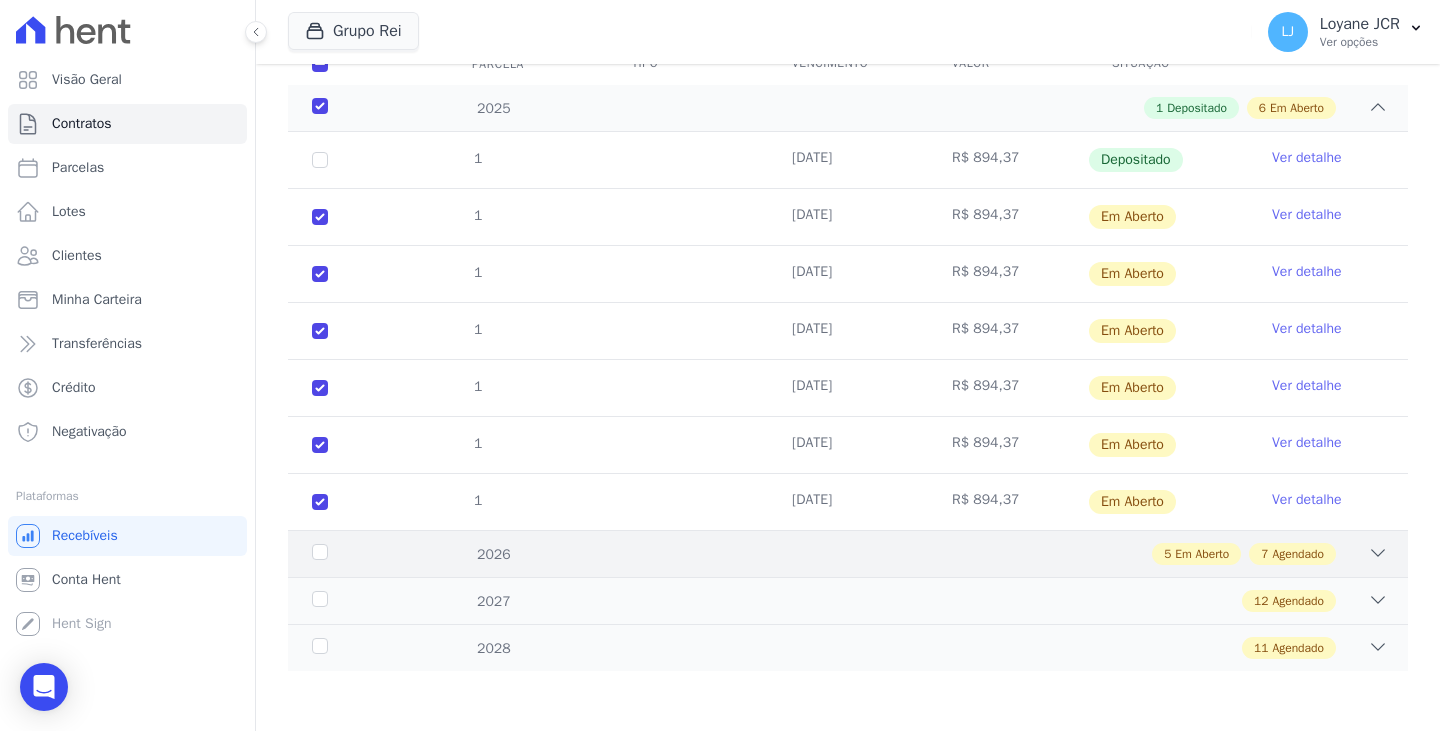 click on "2026" at bounding box center [356, 554] 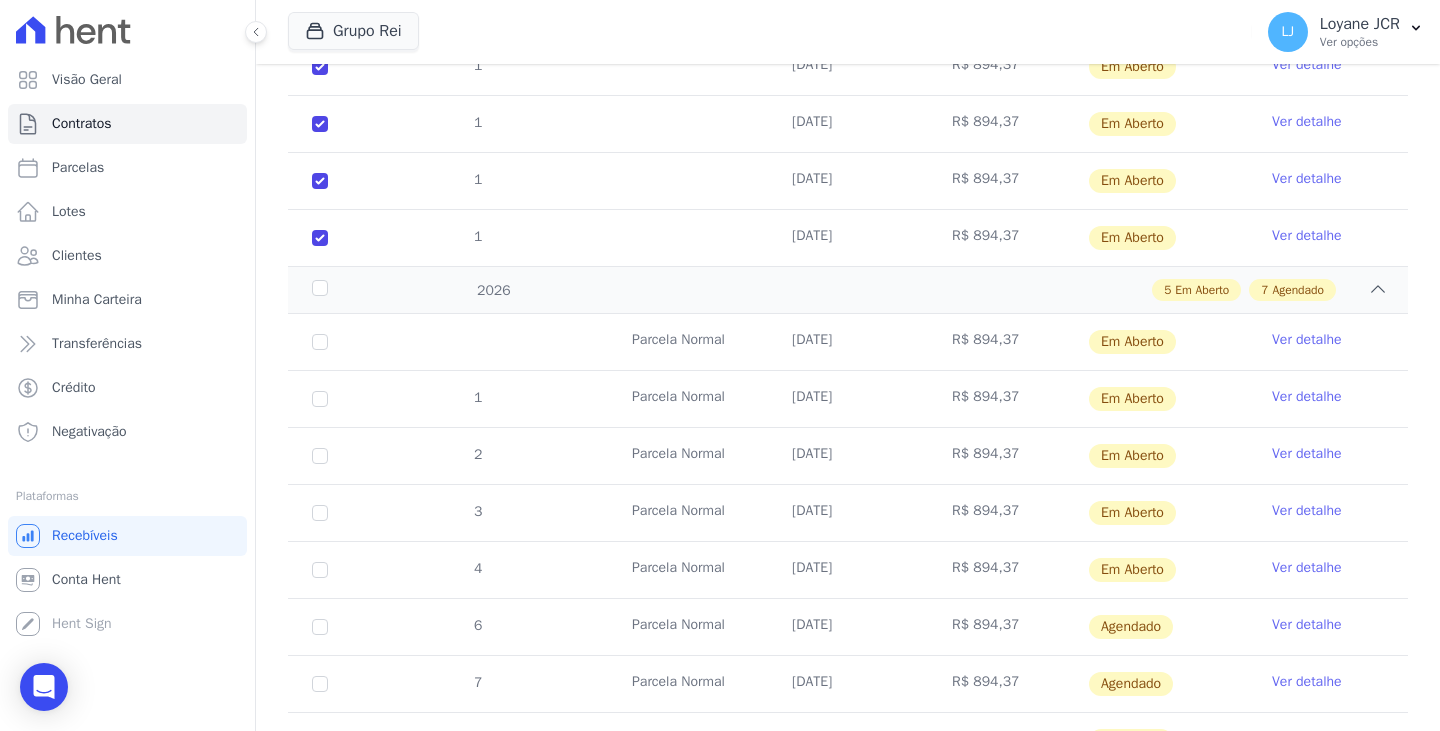 scroll, scrollTop: 606, scrollLeft: 0, axis: vertical 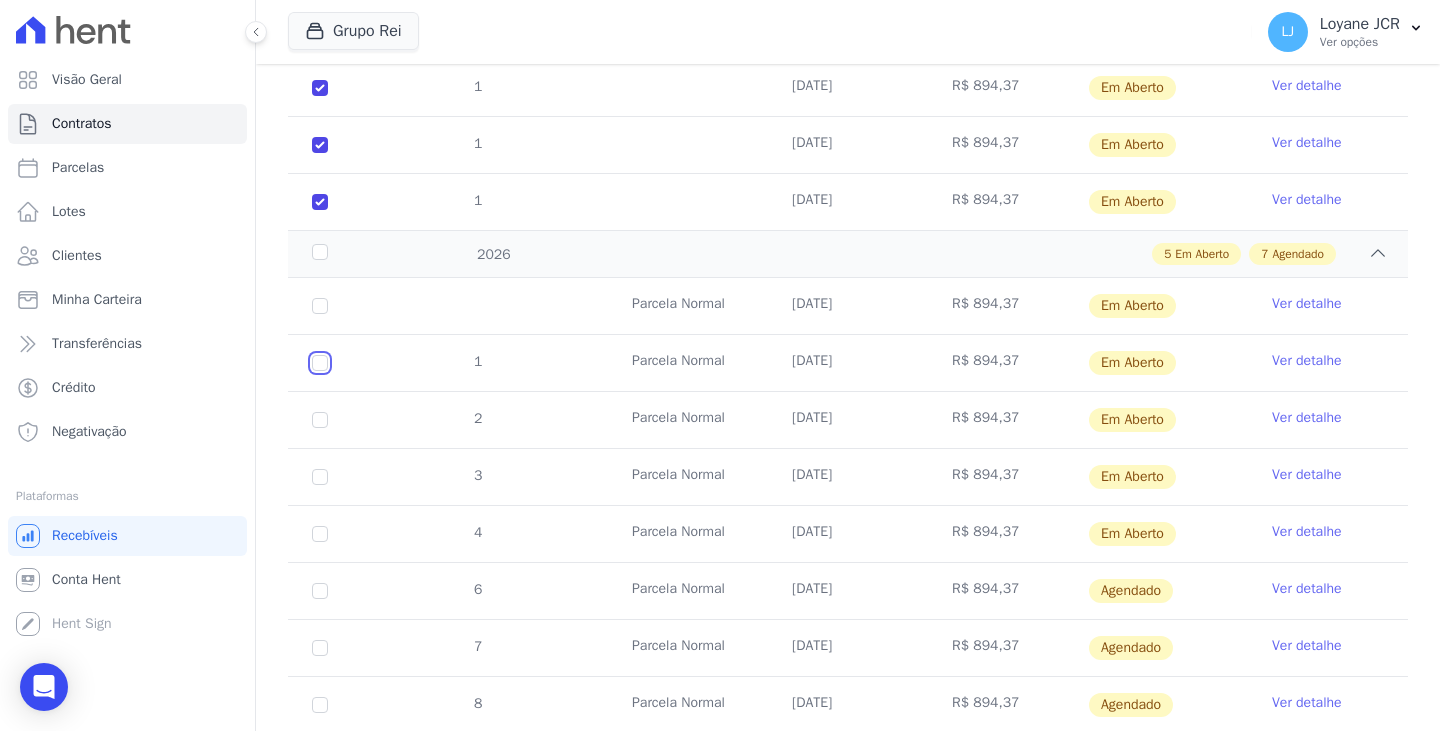 click at bounding box center [320, 306] 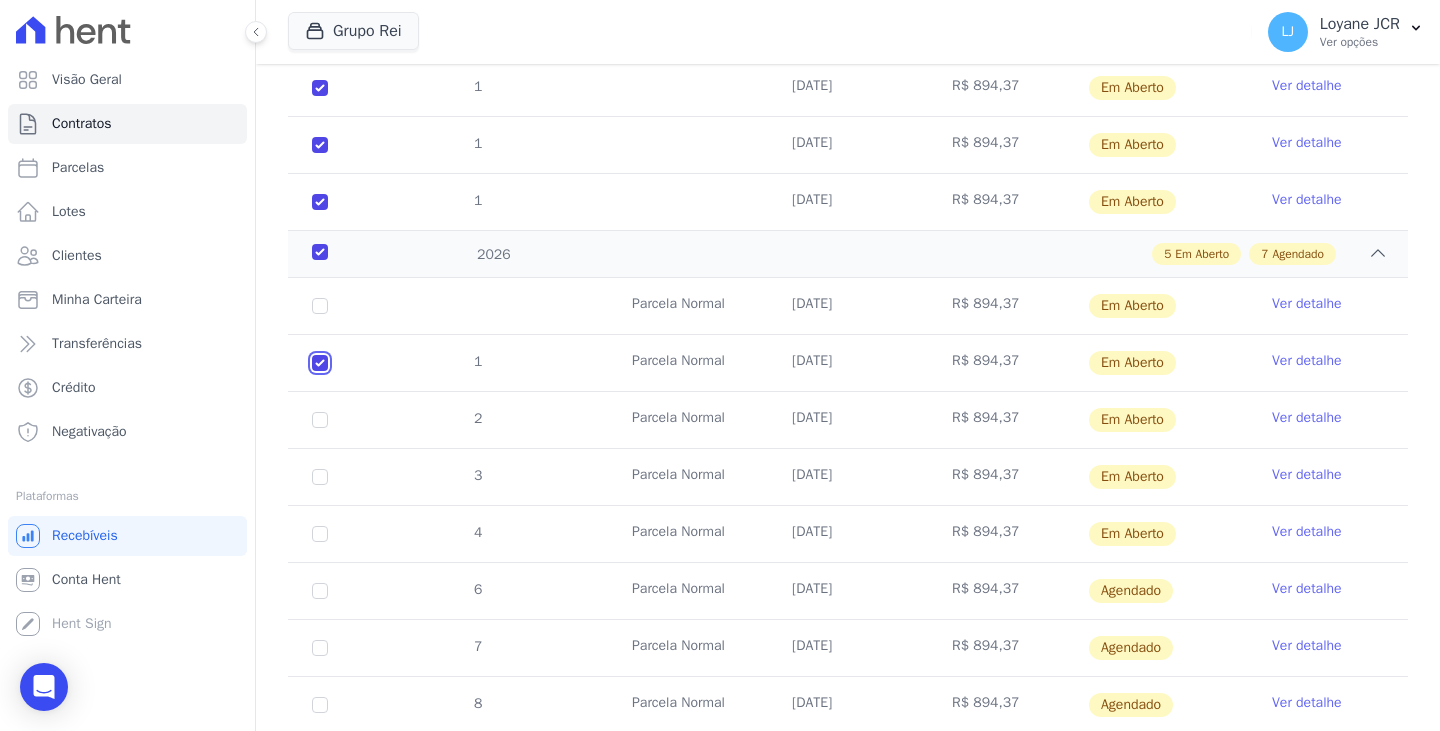 checkbox on "true" 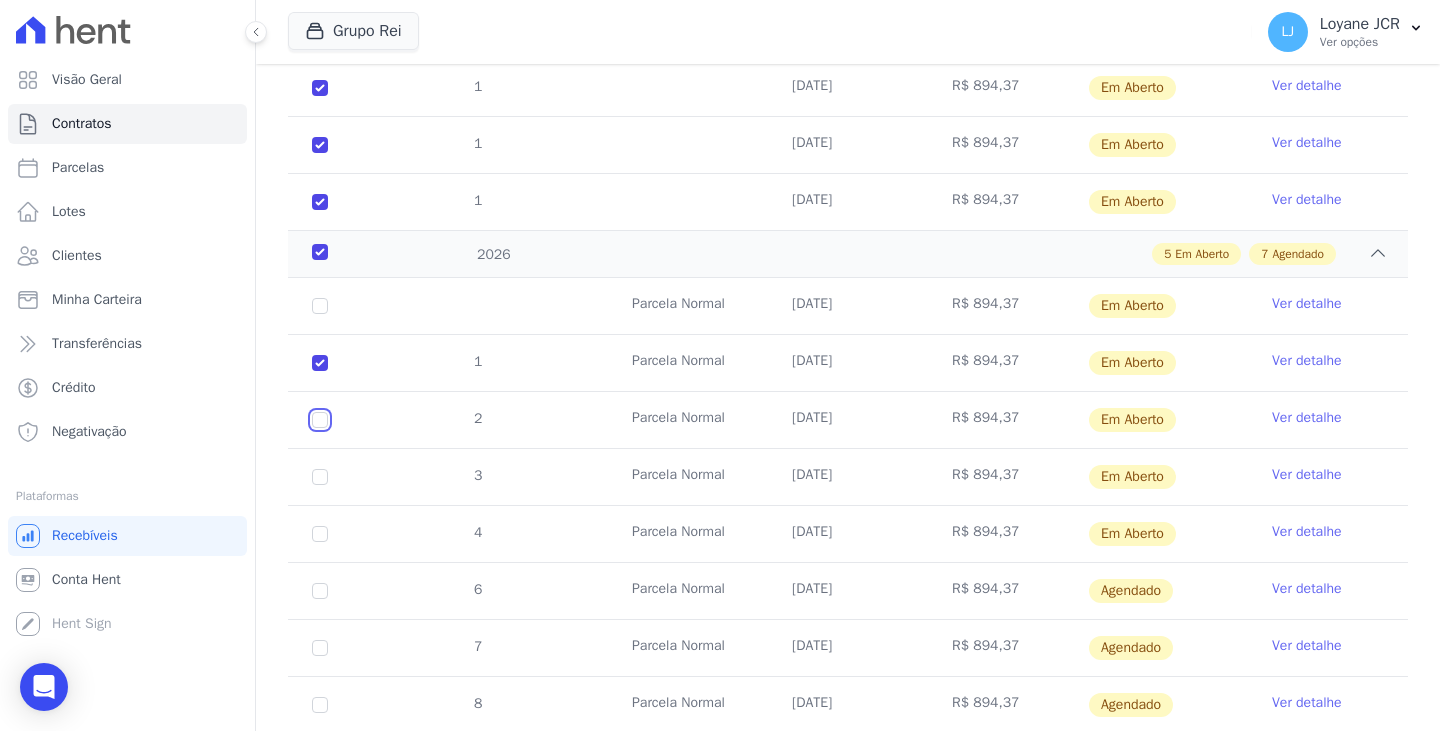 click at bounding box center (320, 306) 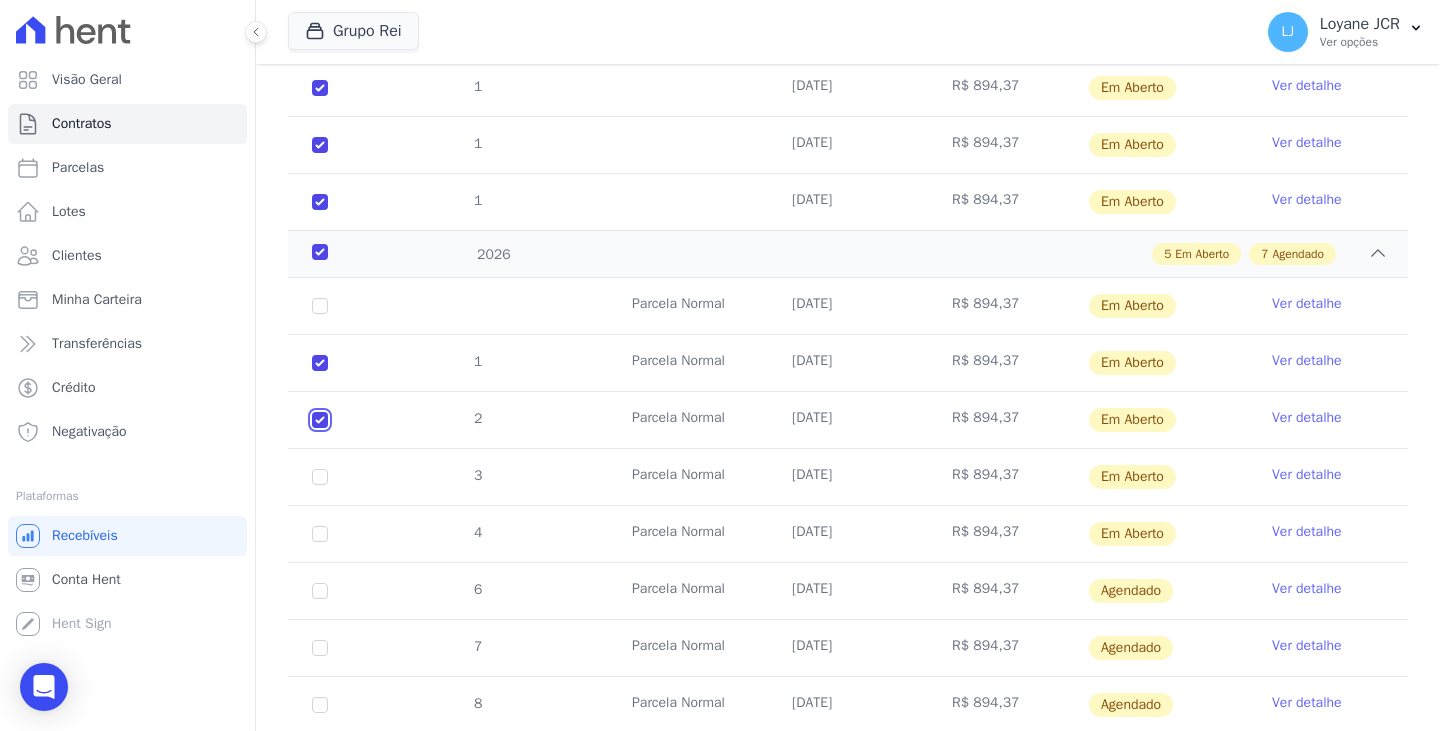 checkbox on "true" 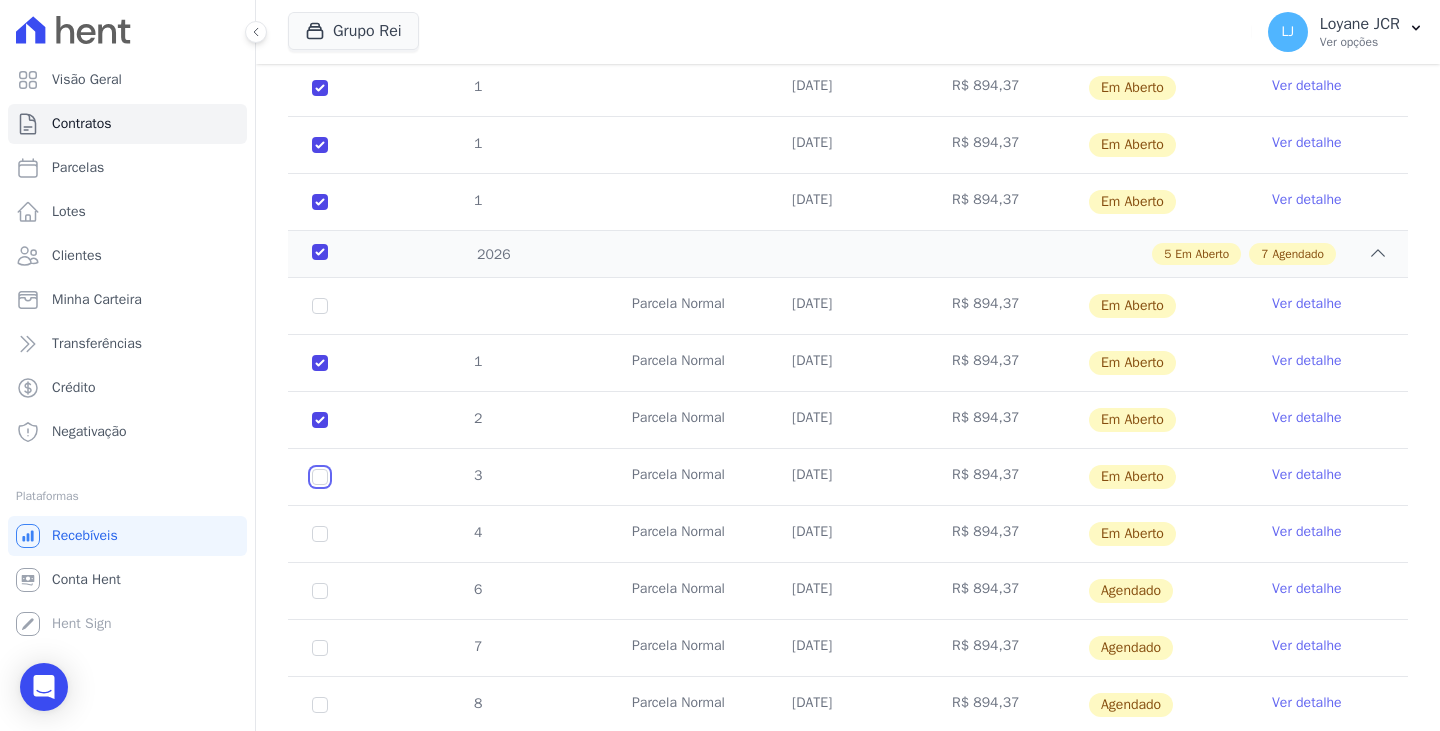 click at bounding box center [320, 306] 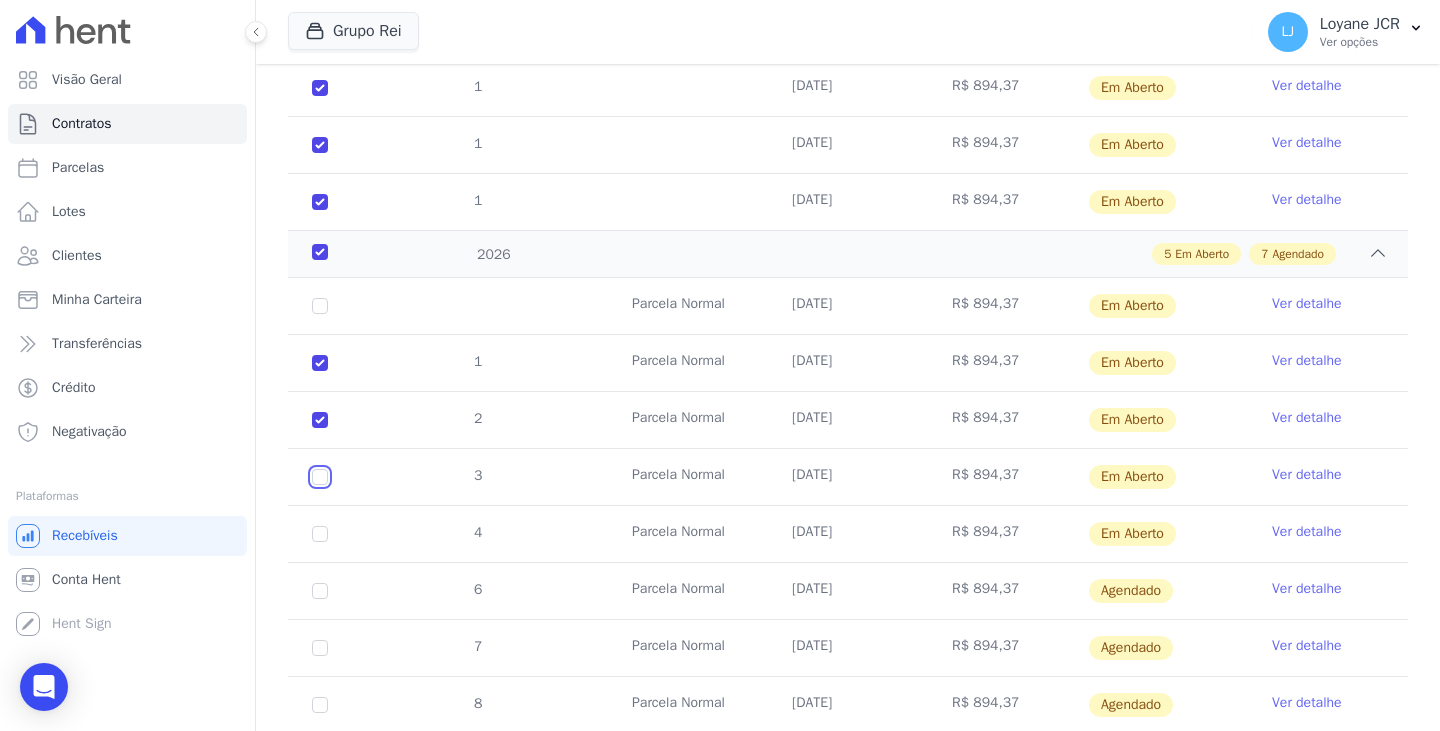 checkbox on "true" 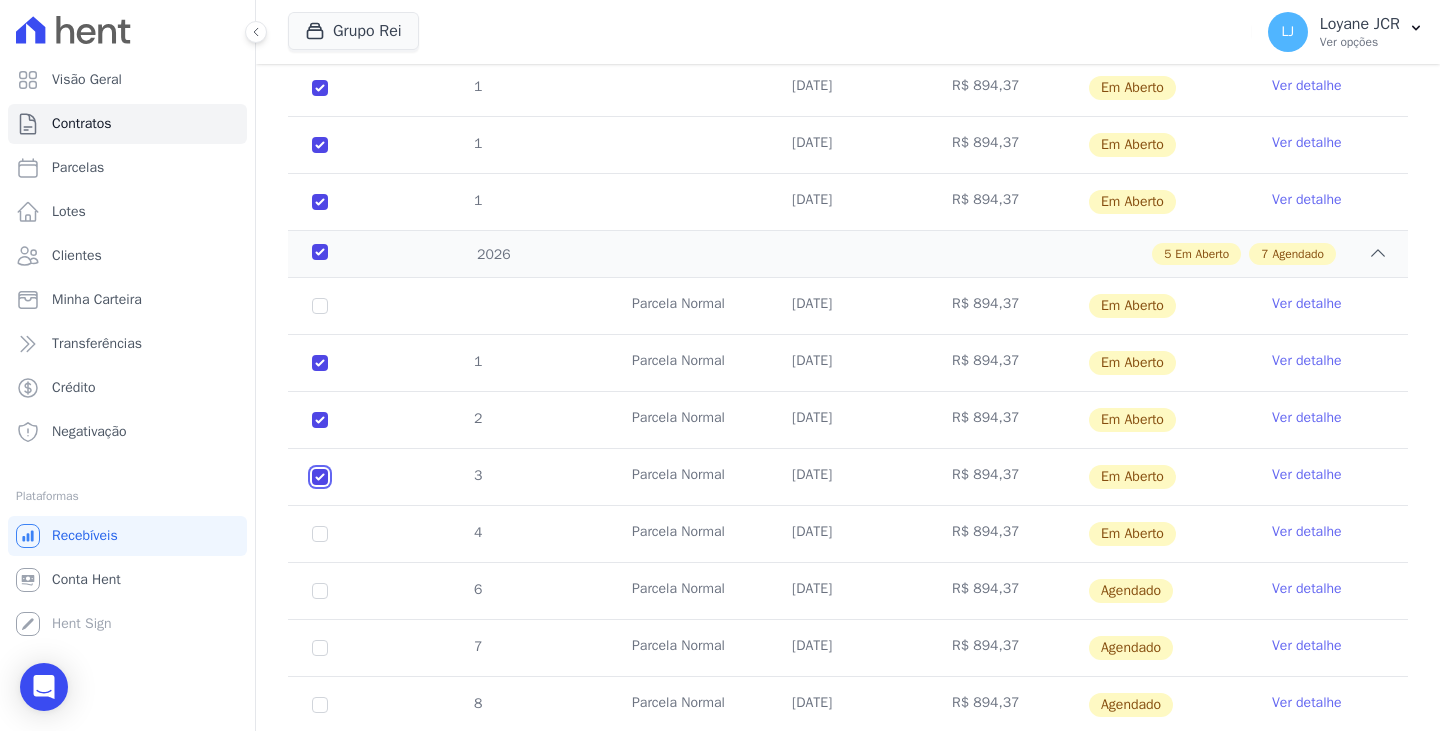 checkbox on "true" 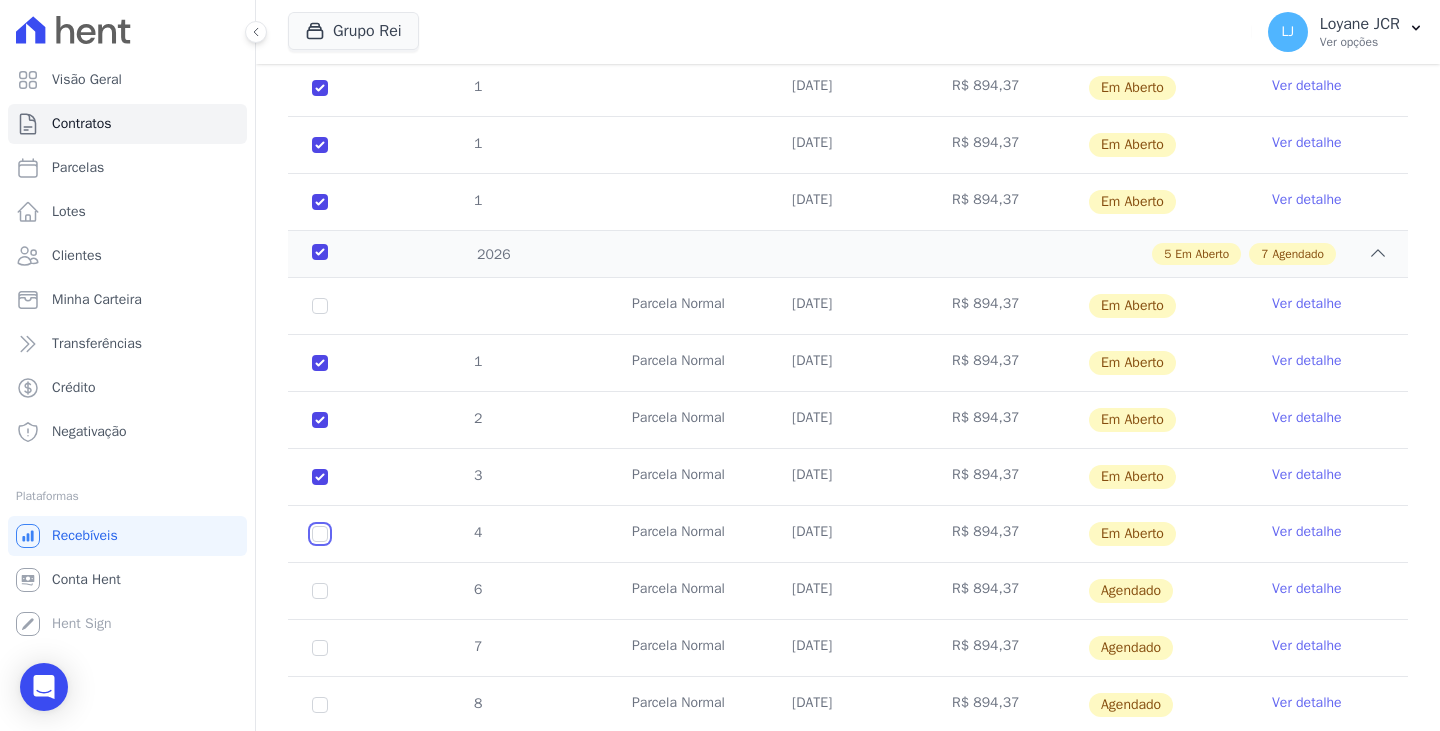 click at bounding box center [320, 306] 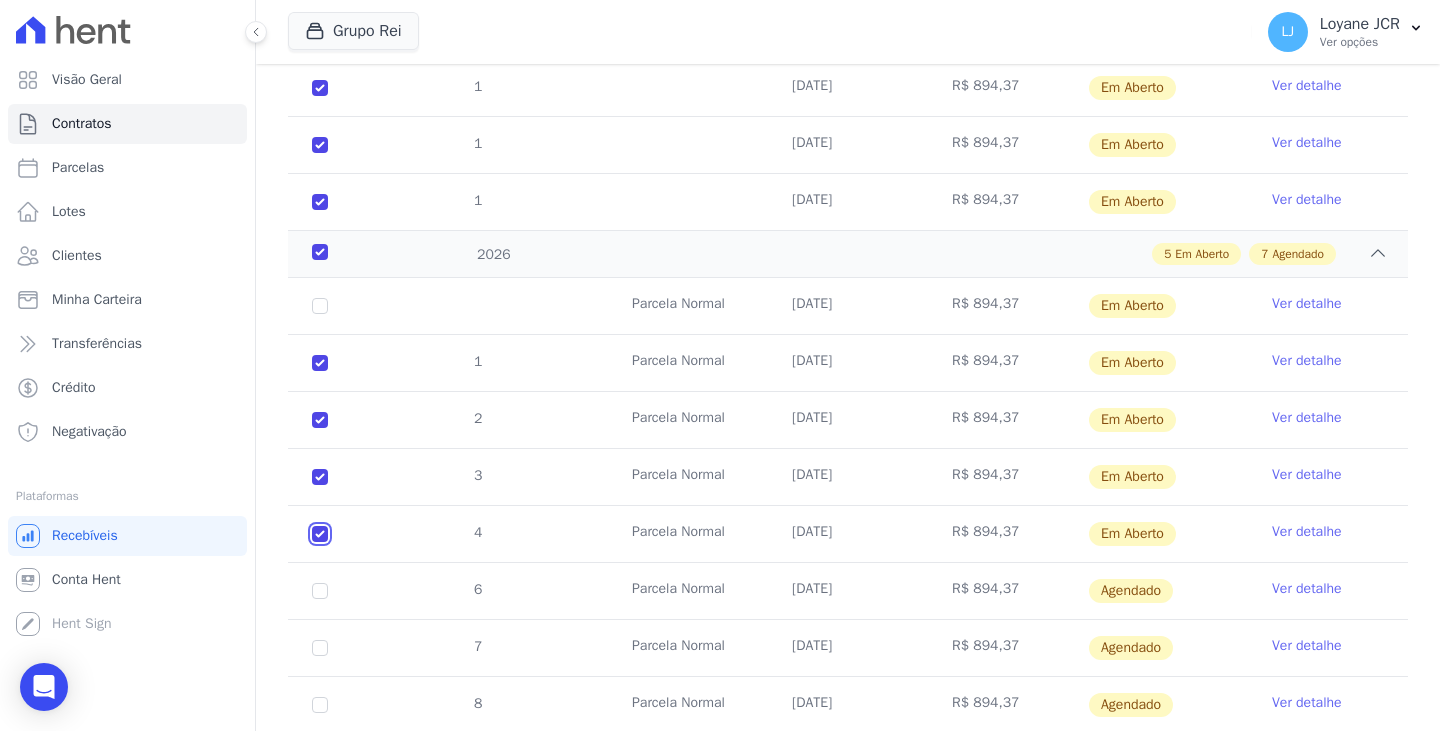 checkbox on "true" 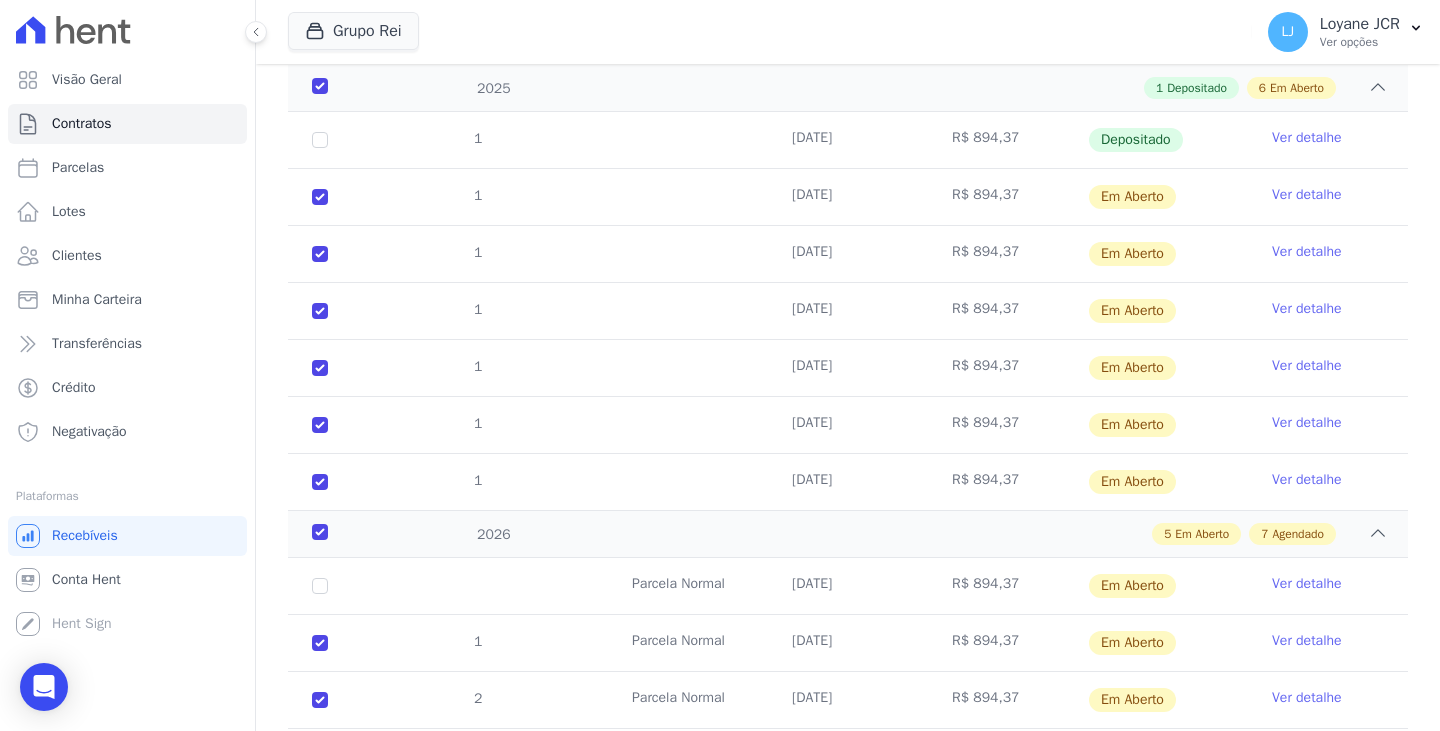 scroll, scrollTop: 0, scrollLeft: 0, axis: both 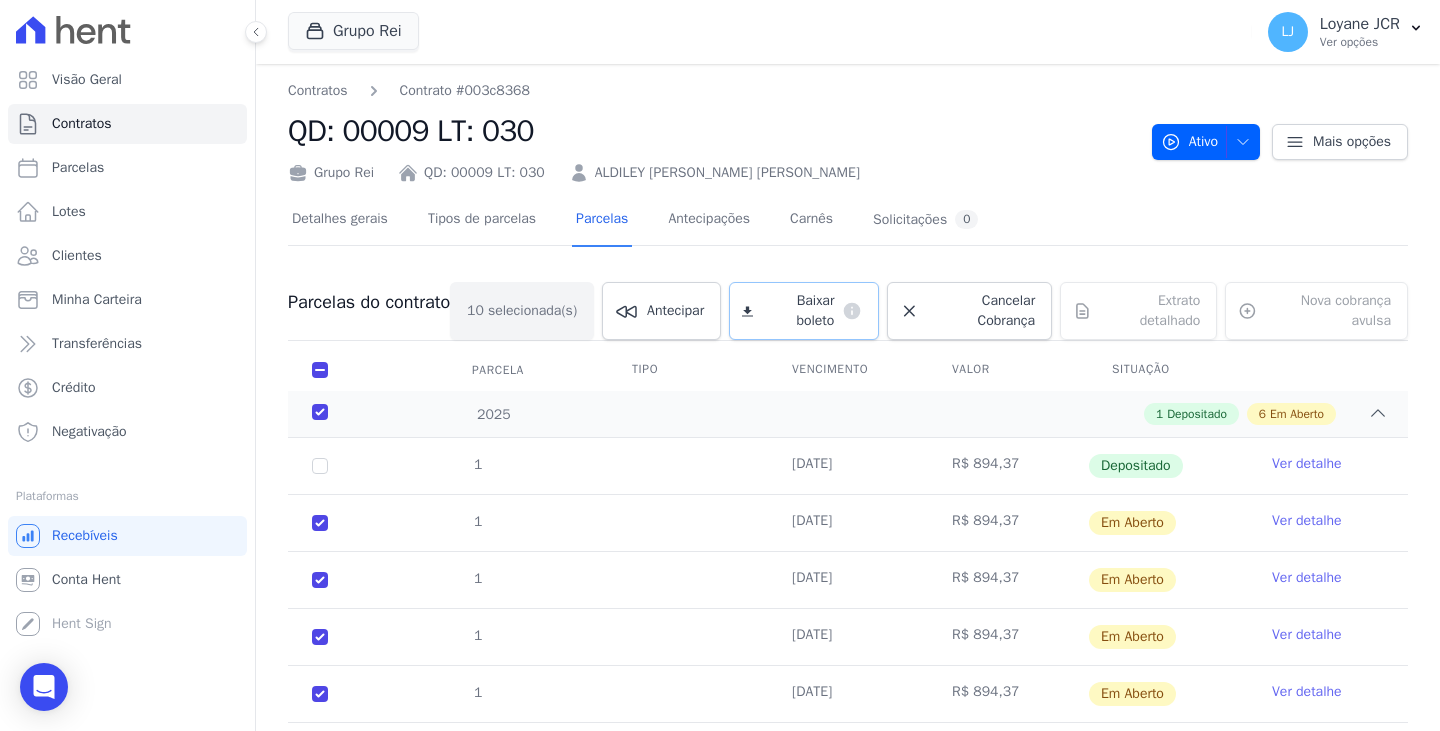 click on "Baixar boleto" at bounding box center (797, 311) 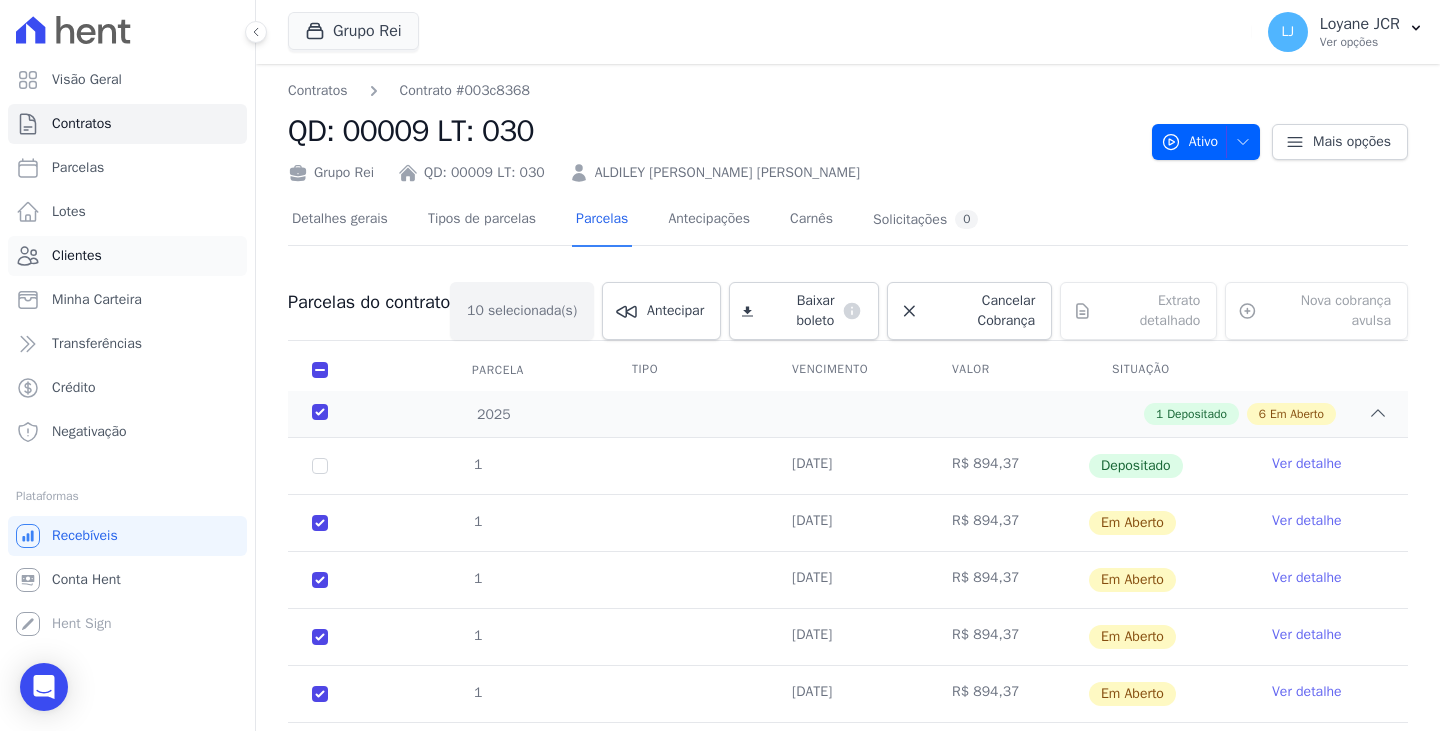 click on "Clientes" at bounding box center (77, 256) 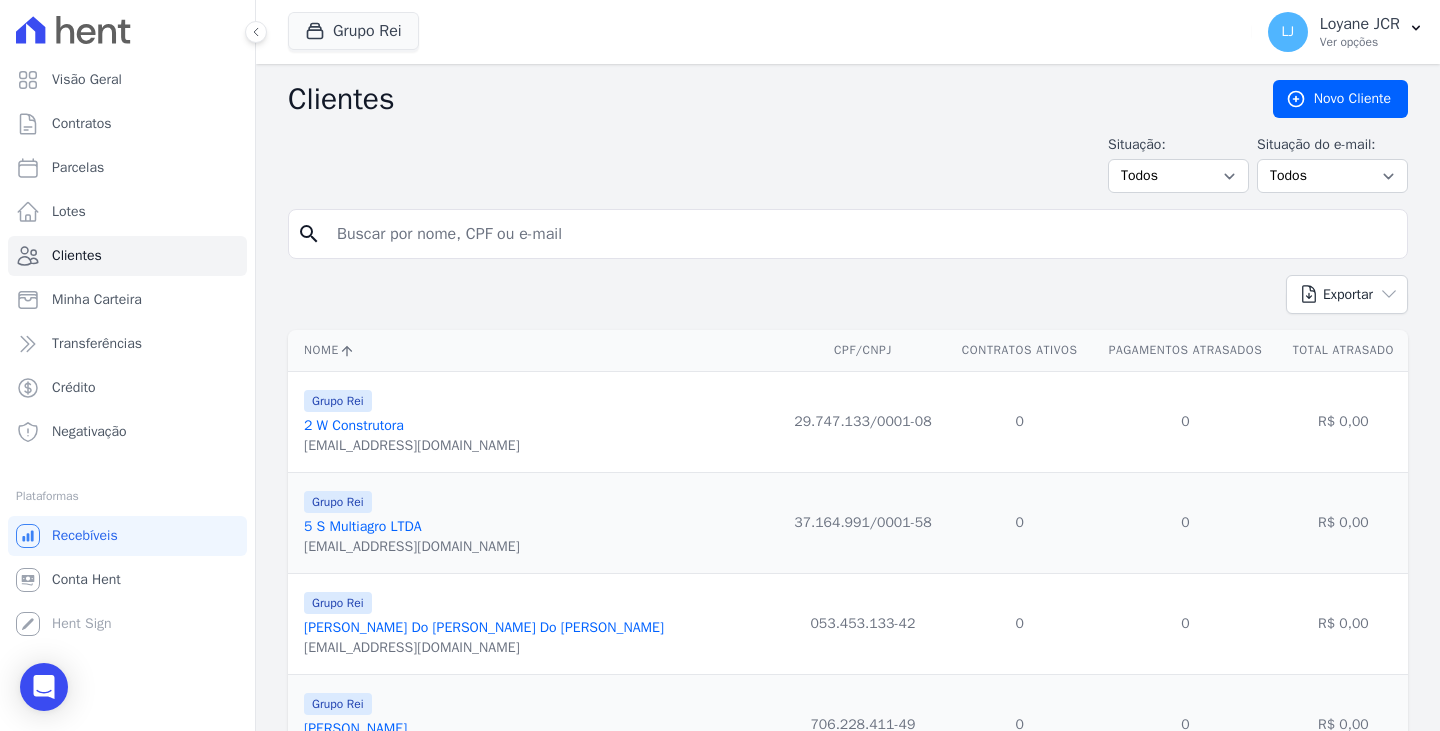 click at bounding box center (862, 234) 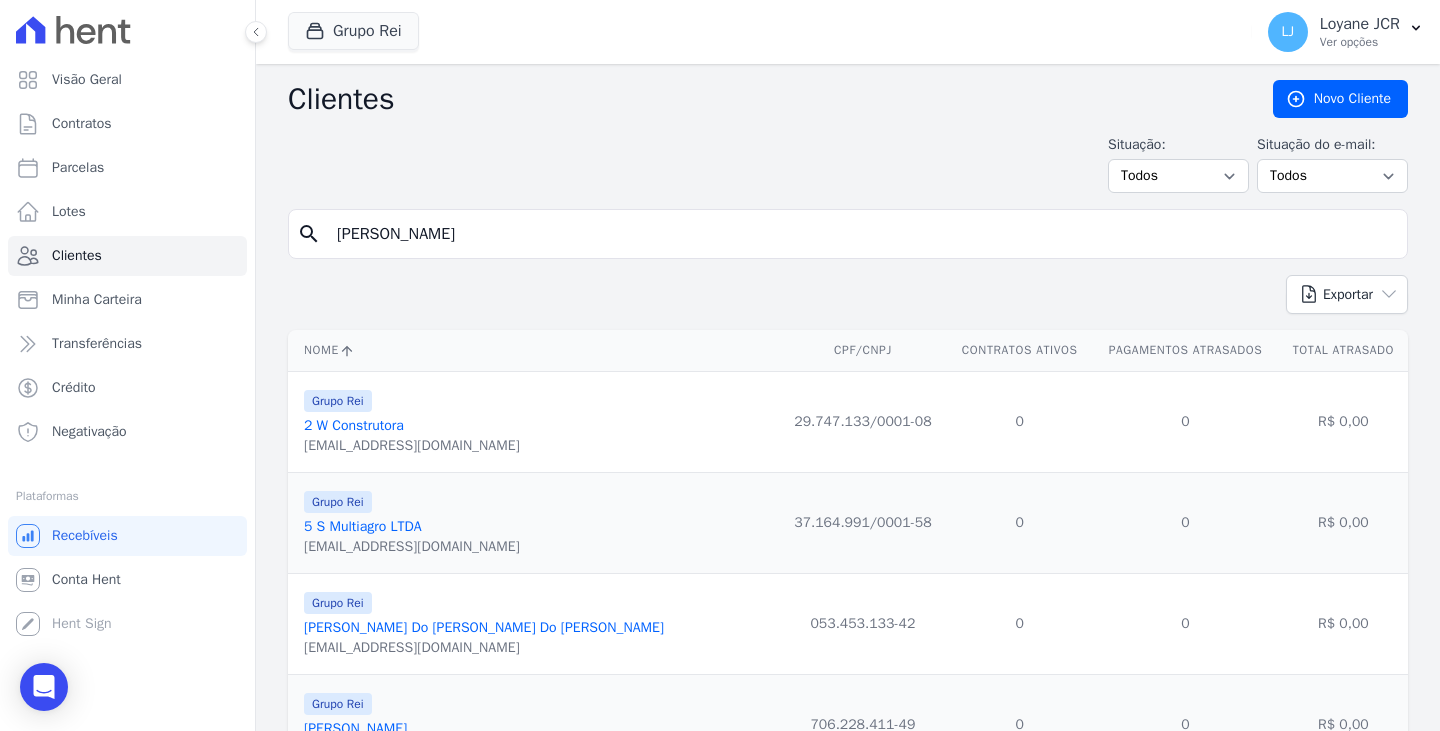 type on "AMARILDO CORREA SANTOS" 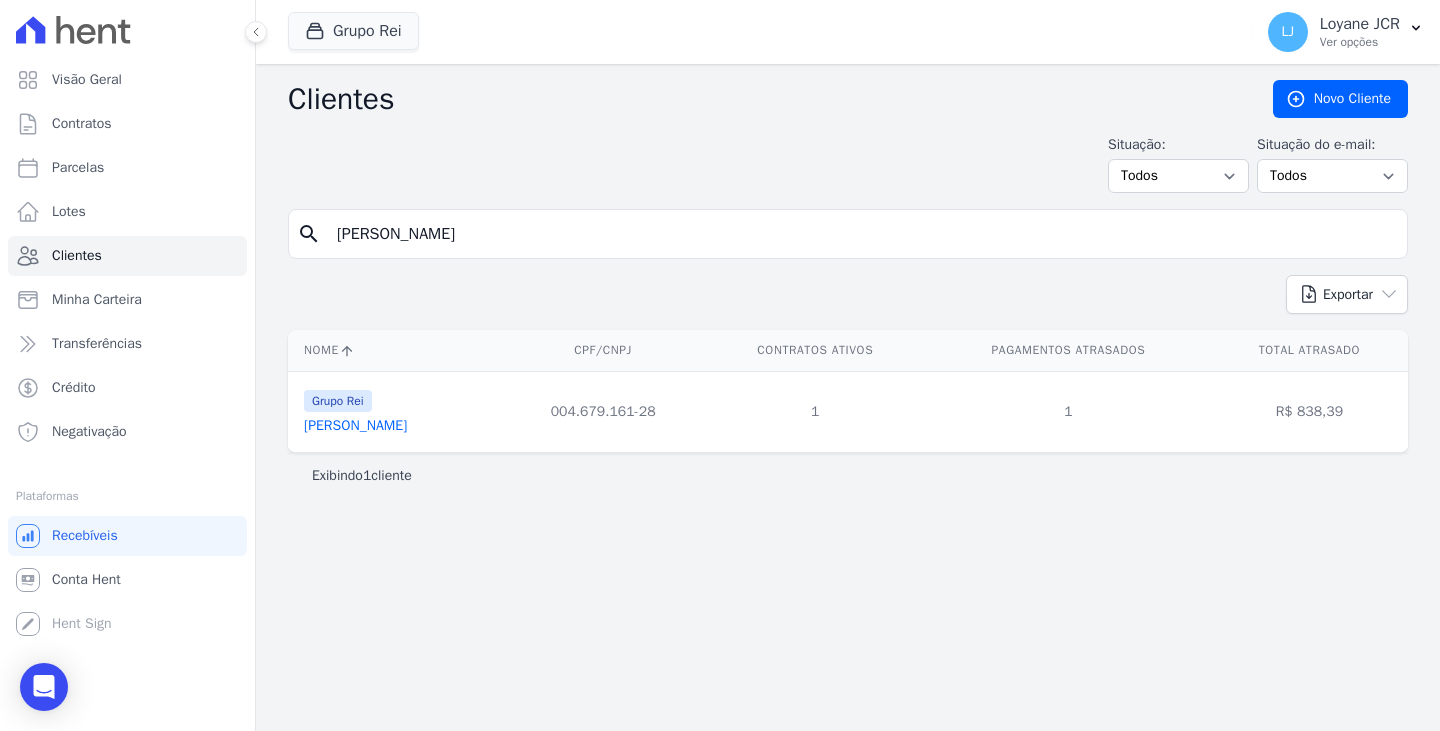 click on "Amarildo Correa Santos" at bounding box center [355, 425] 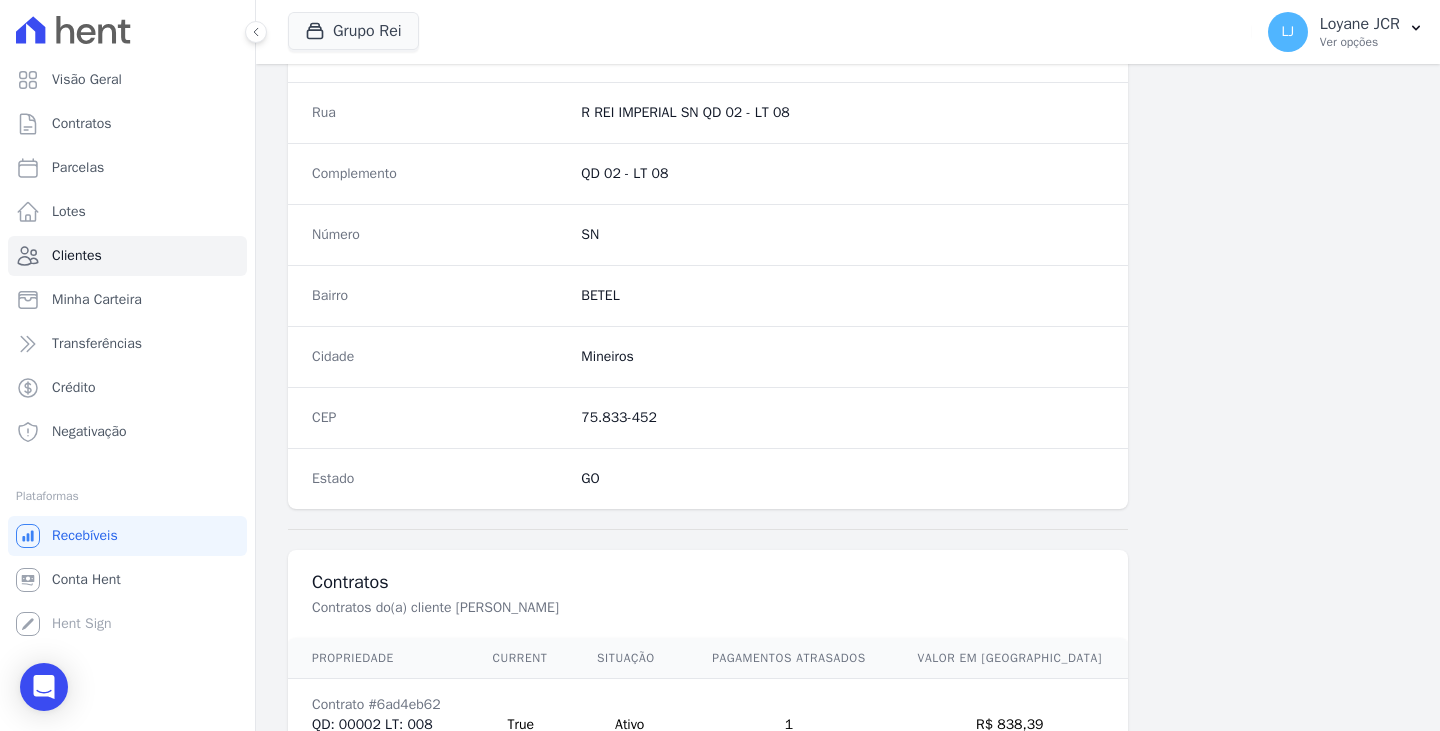 scroll, scrollTop: 1200, scrollLeft: 0, axis: vertical 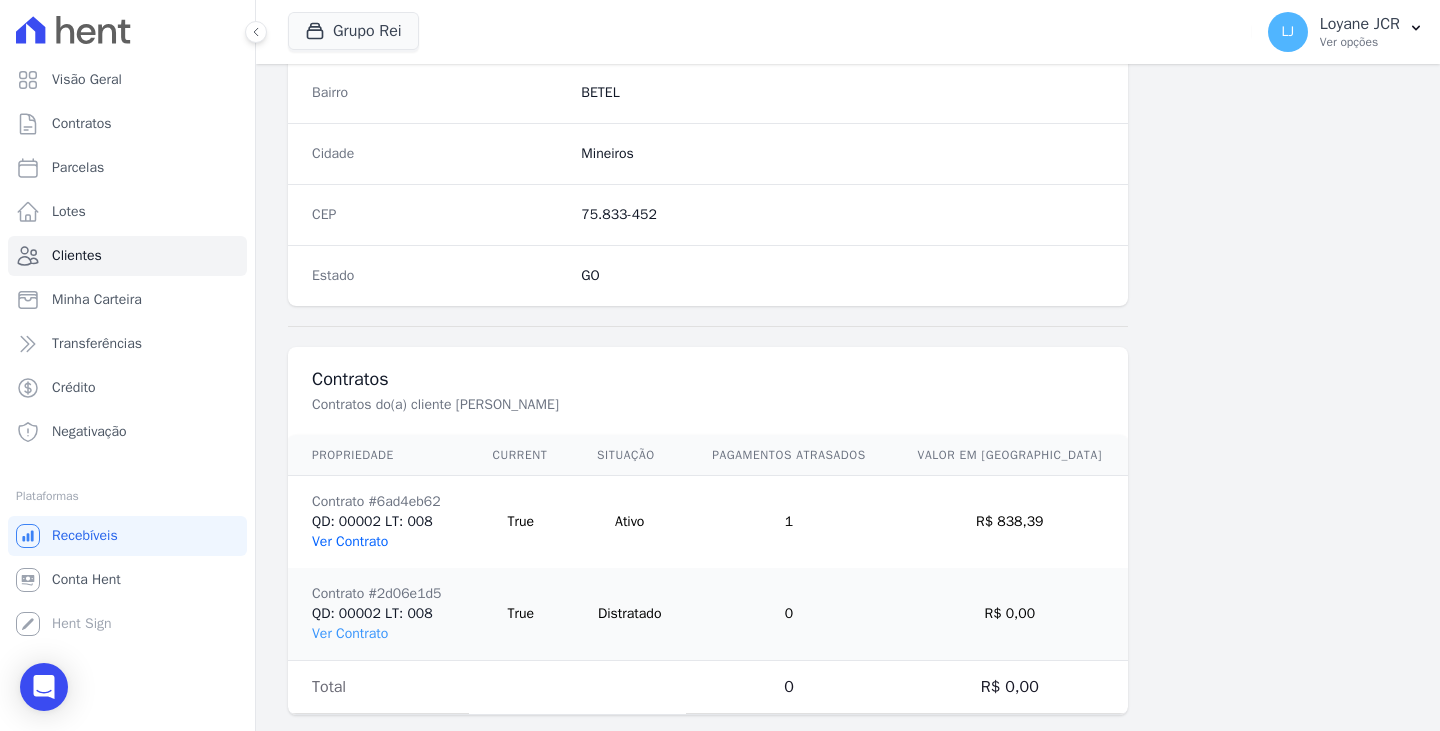 click on "Ver Contrato" at bounding box center [350, 541] 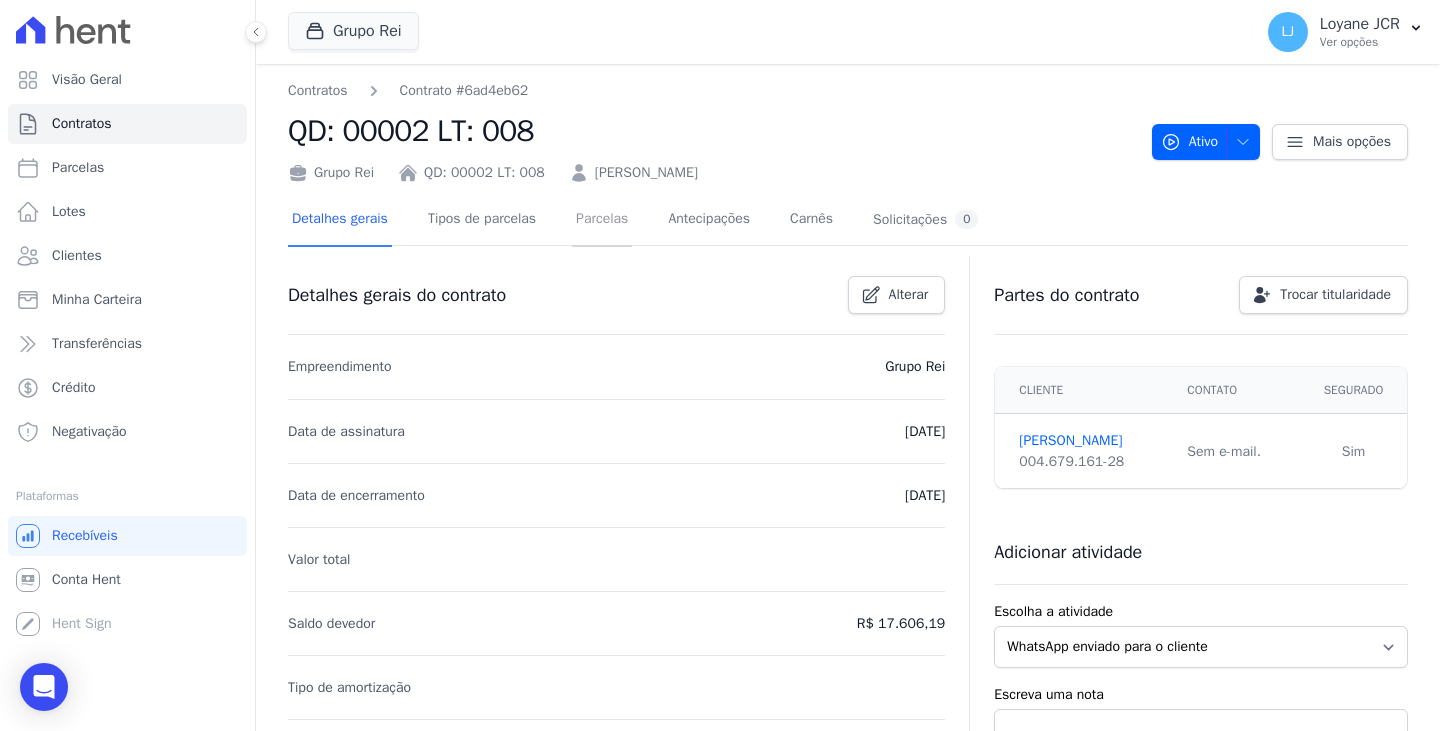 click on "Parcelas" at bounding box center [602, 220] 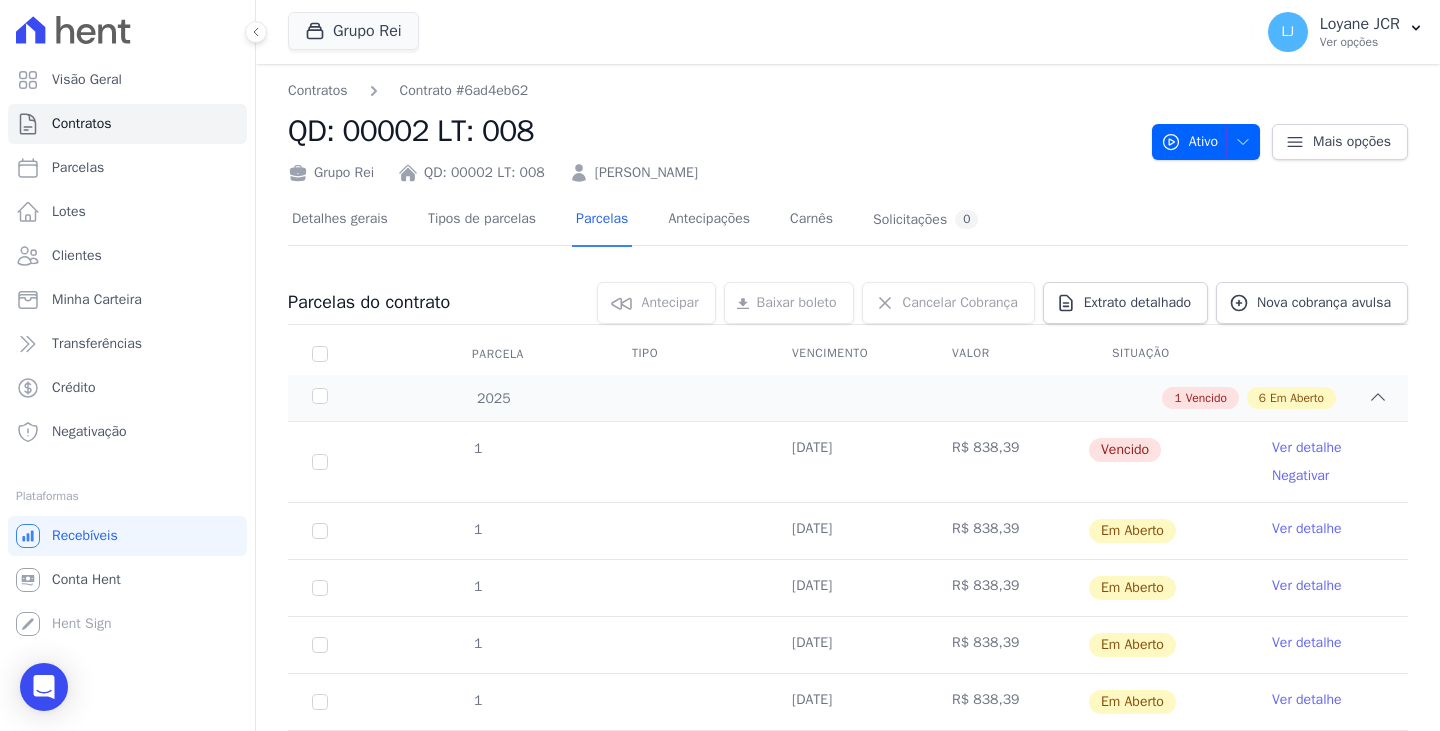 scroll, scrollTop: 100, scrollLeft: 0, axis: vertical 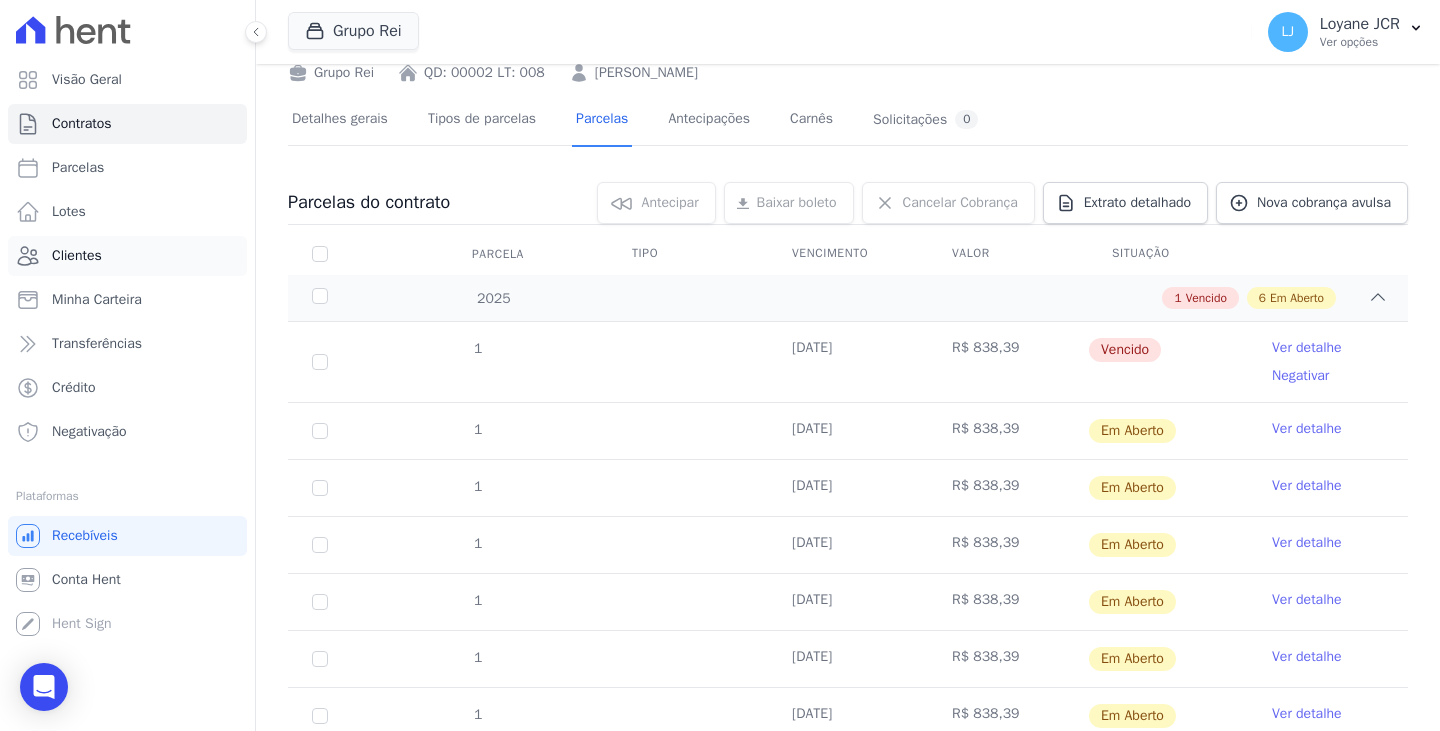 click on "Clientes" at bounding box center [127, 256] 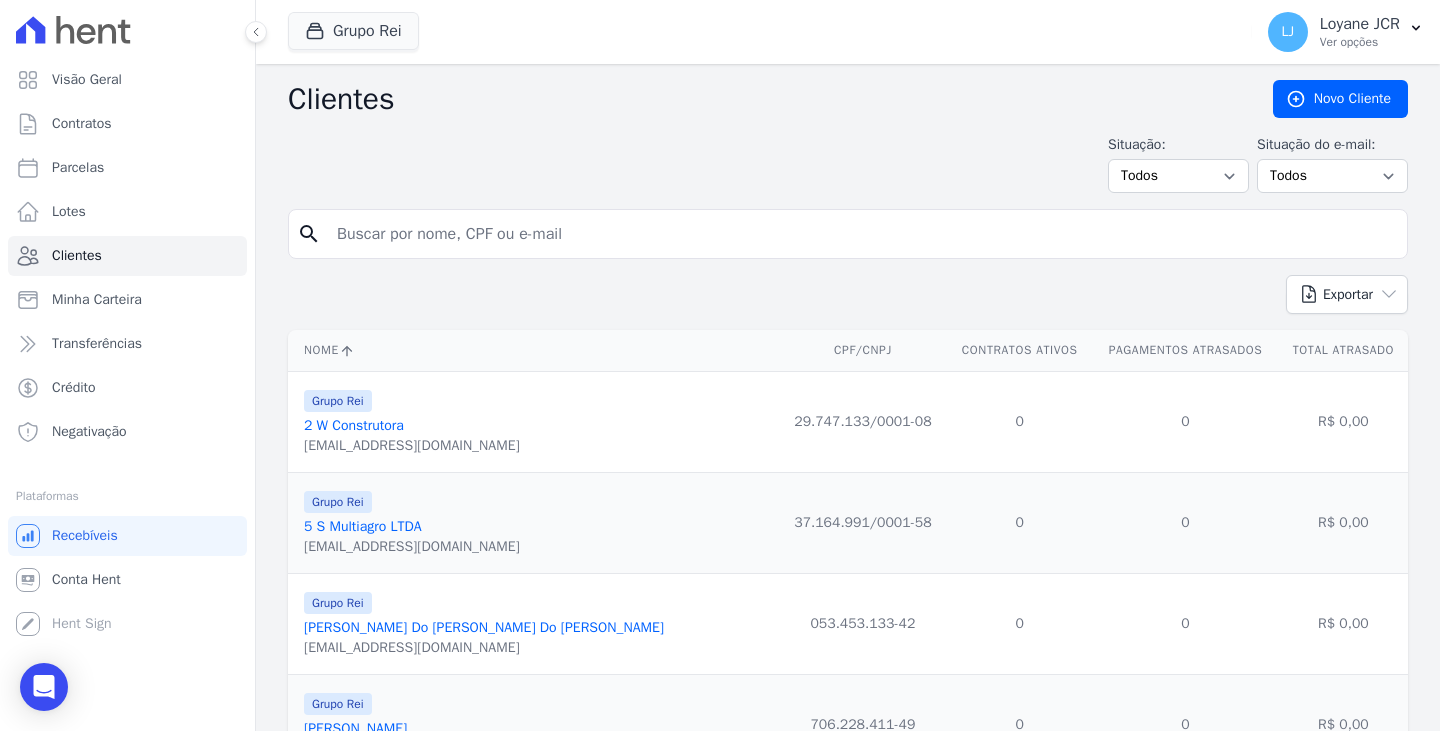click at bounding box center (862, 234) 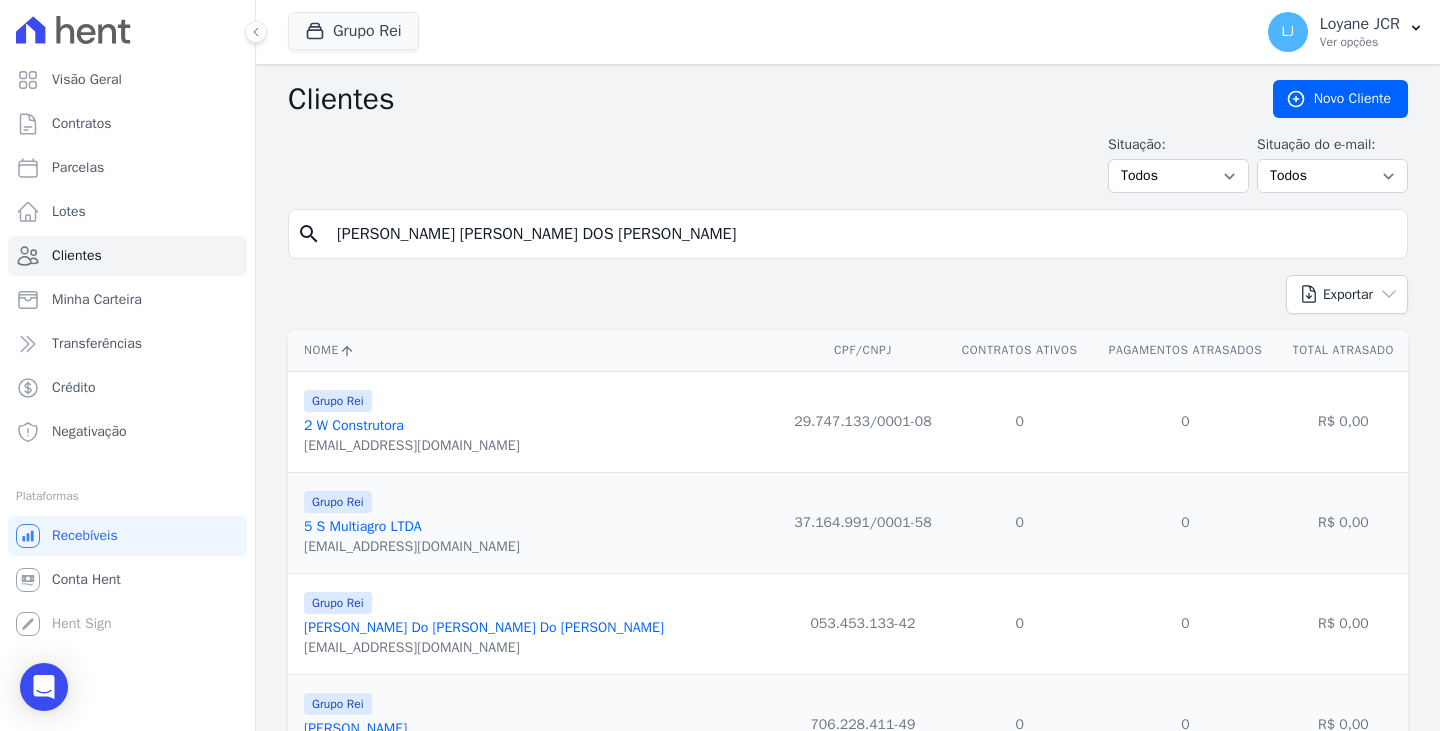 type on "ANDRE LUIZ CARNEIRO DOS SANTOS" 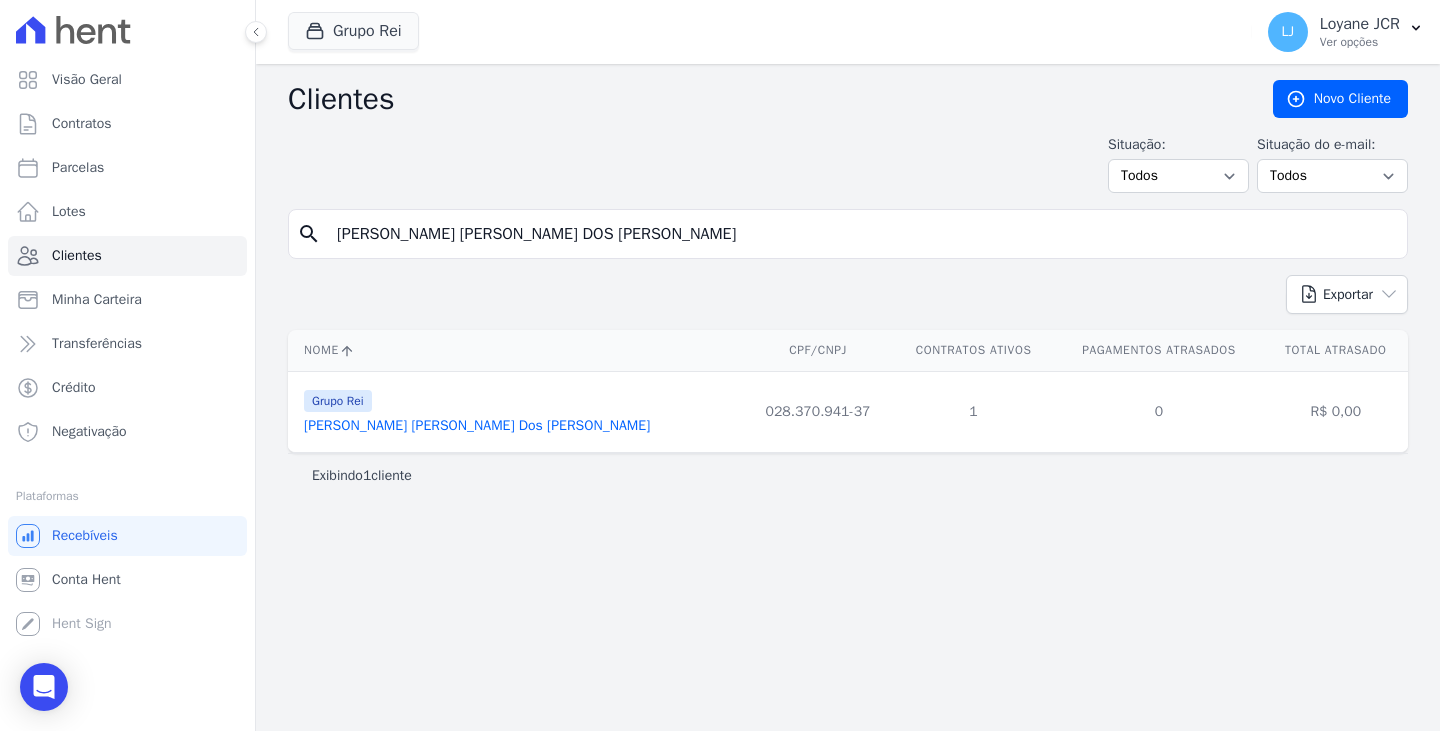 click on "Andre Luiz Carneiro Dos Santos" at bounding box center (477, 425) 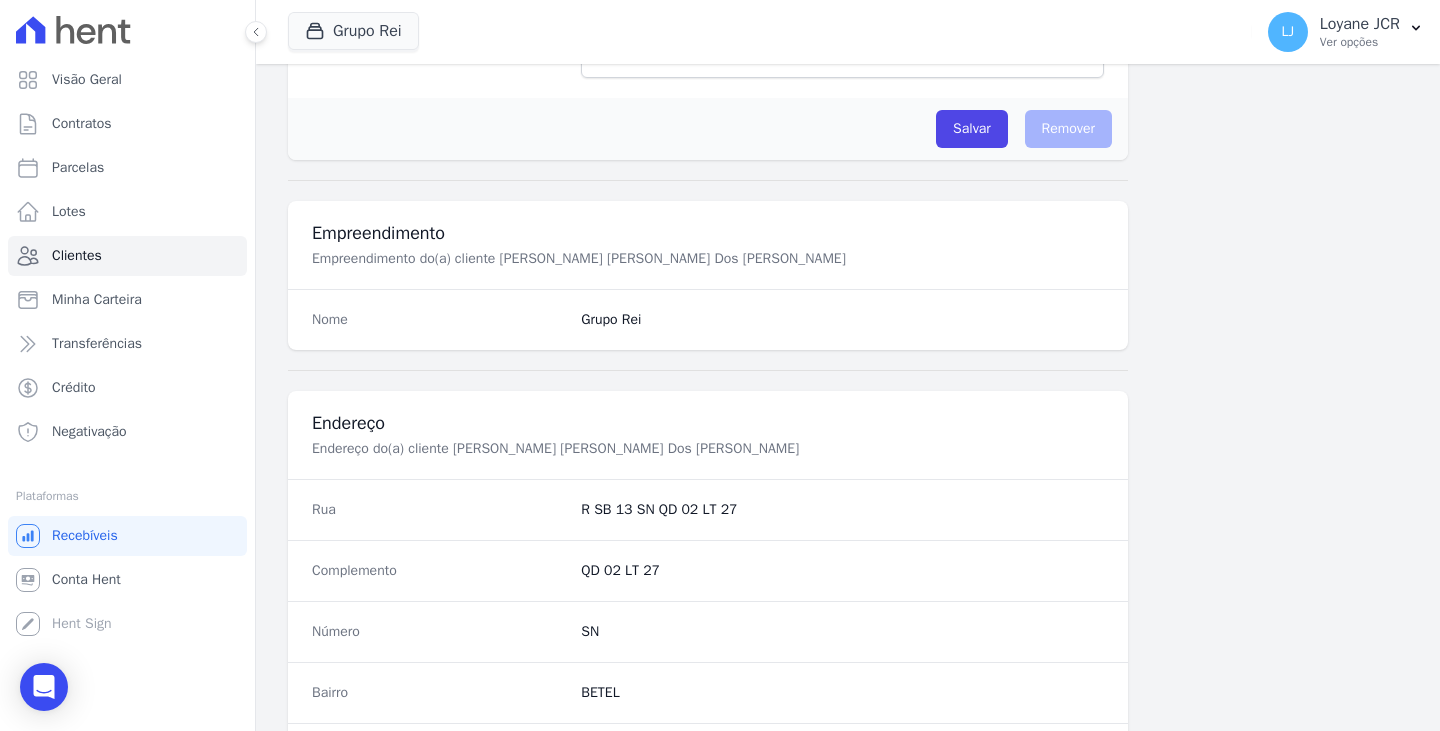 scroll, scrollTop: 1200, scrollLeft: 0, axis: vertical 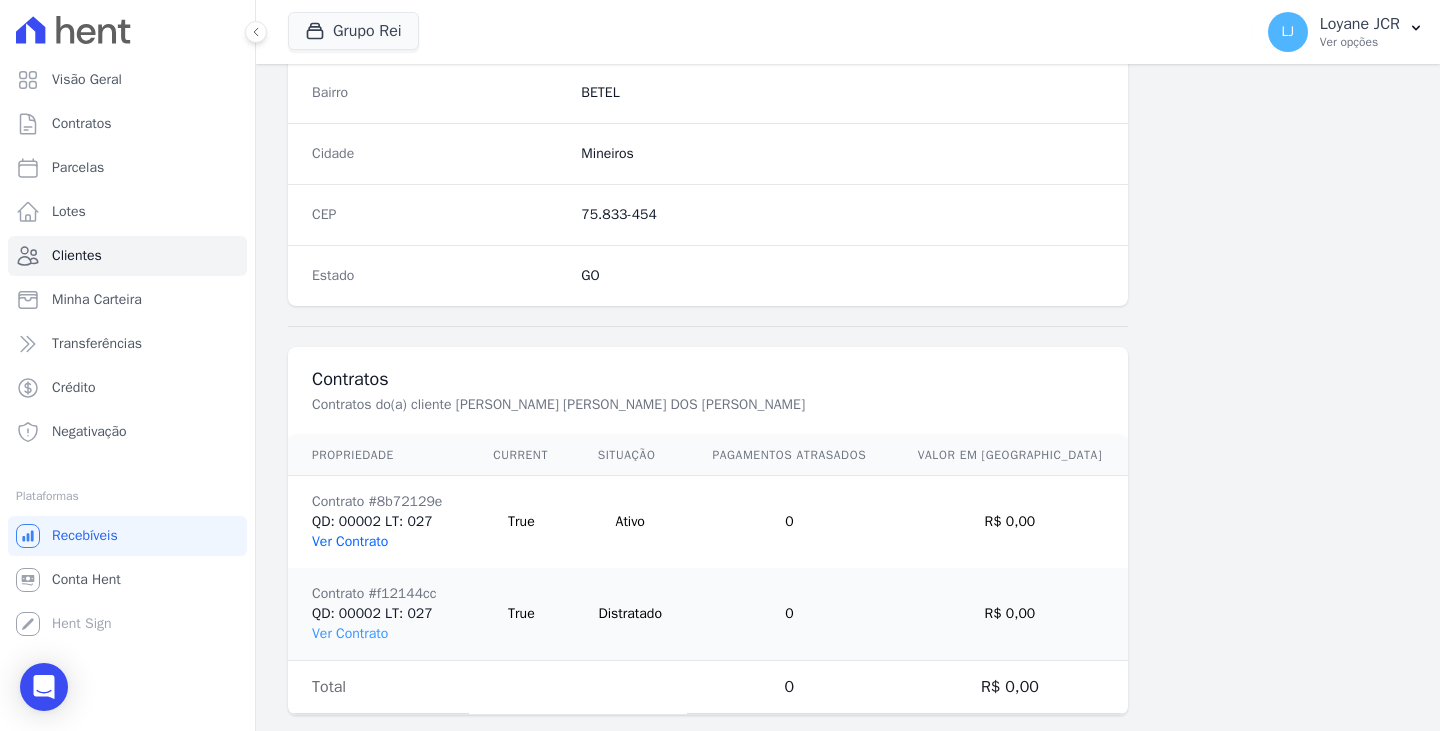 click on "Ver Contrato" at bounding box center (350, 541) 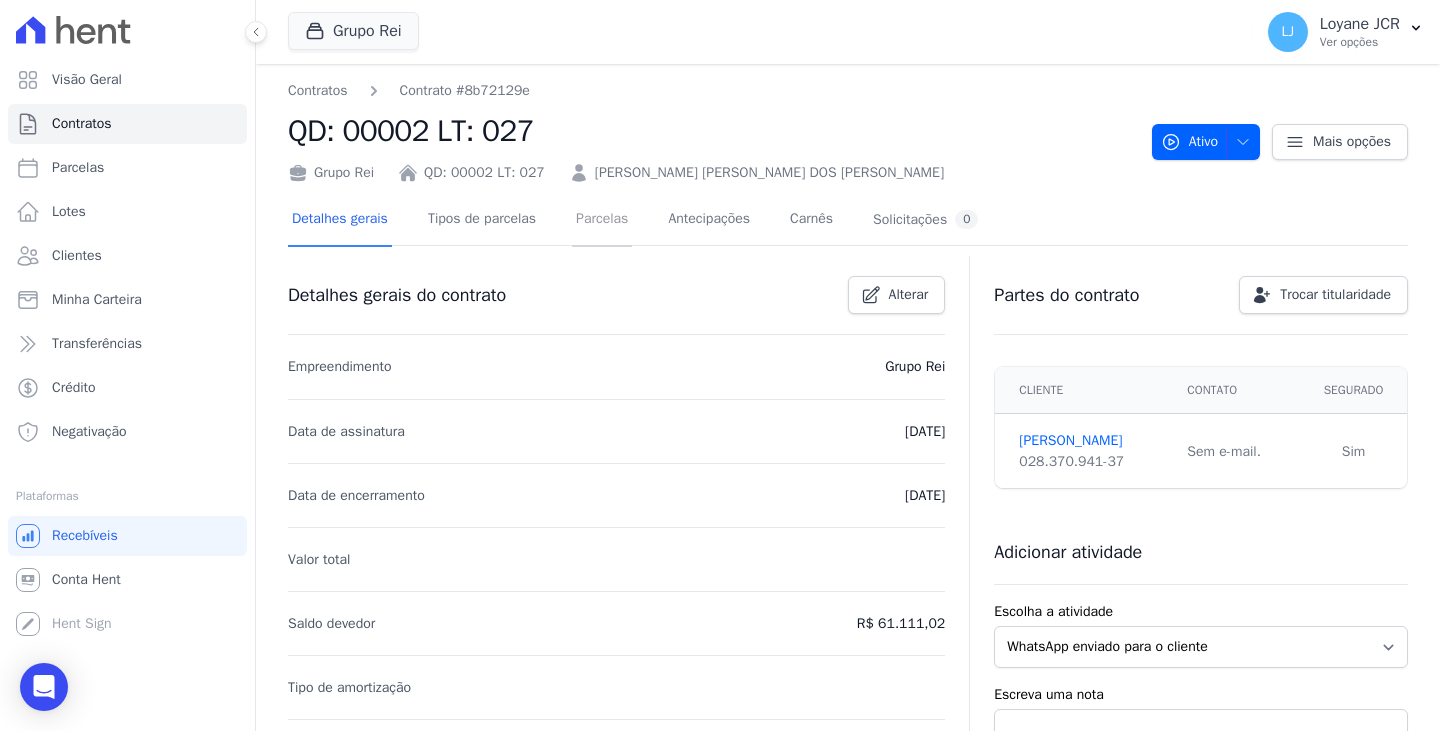 click on "Parcelas" at bounding box center (602, 220) 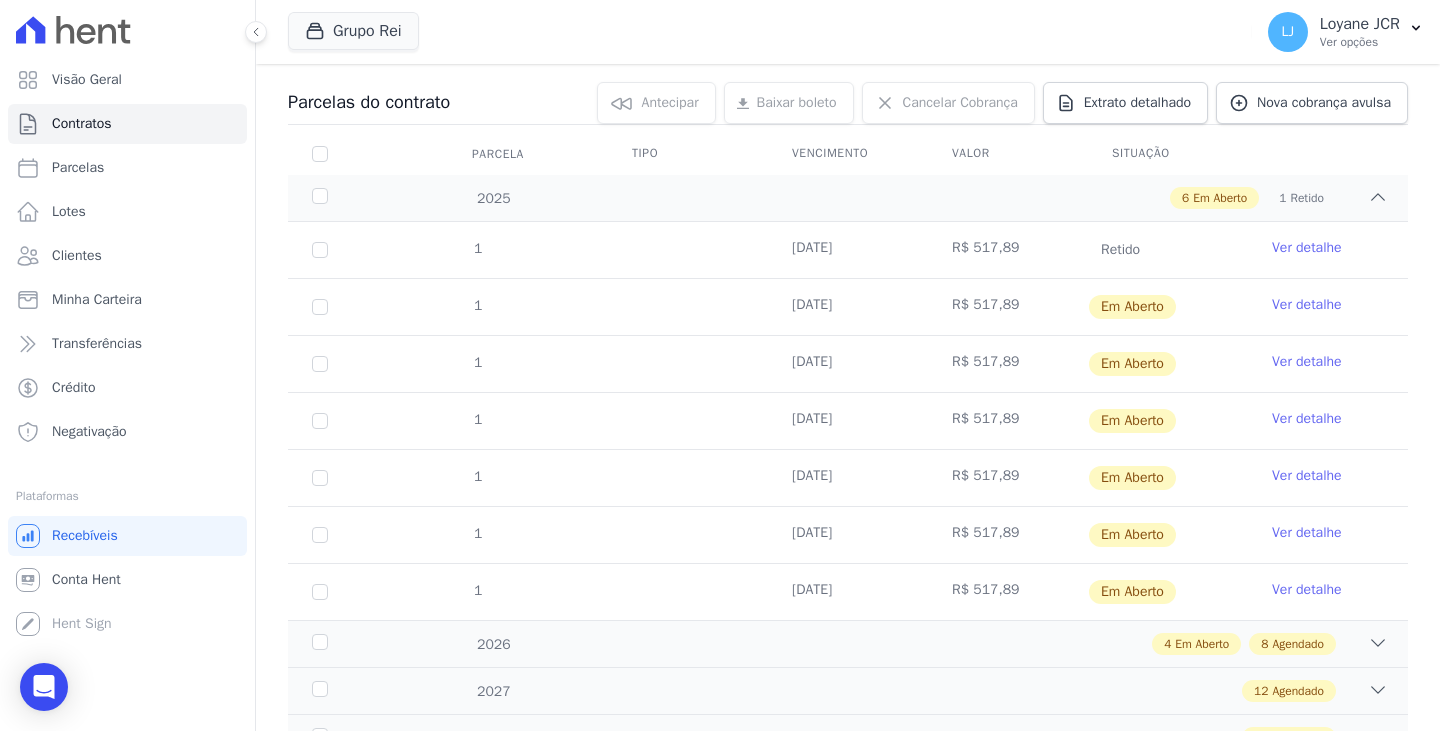 scroll, scrollTop: 300, scrollLeft: 0, axis: vertical 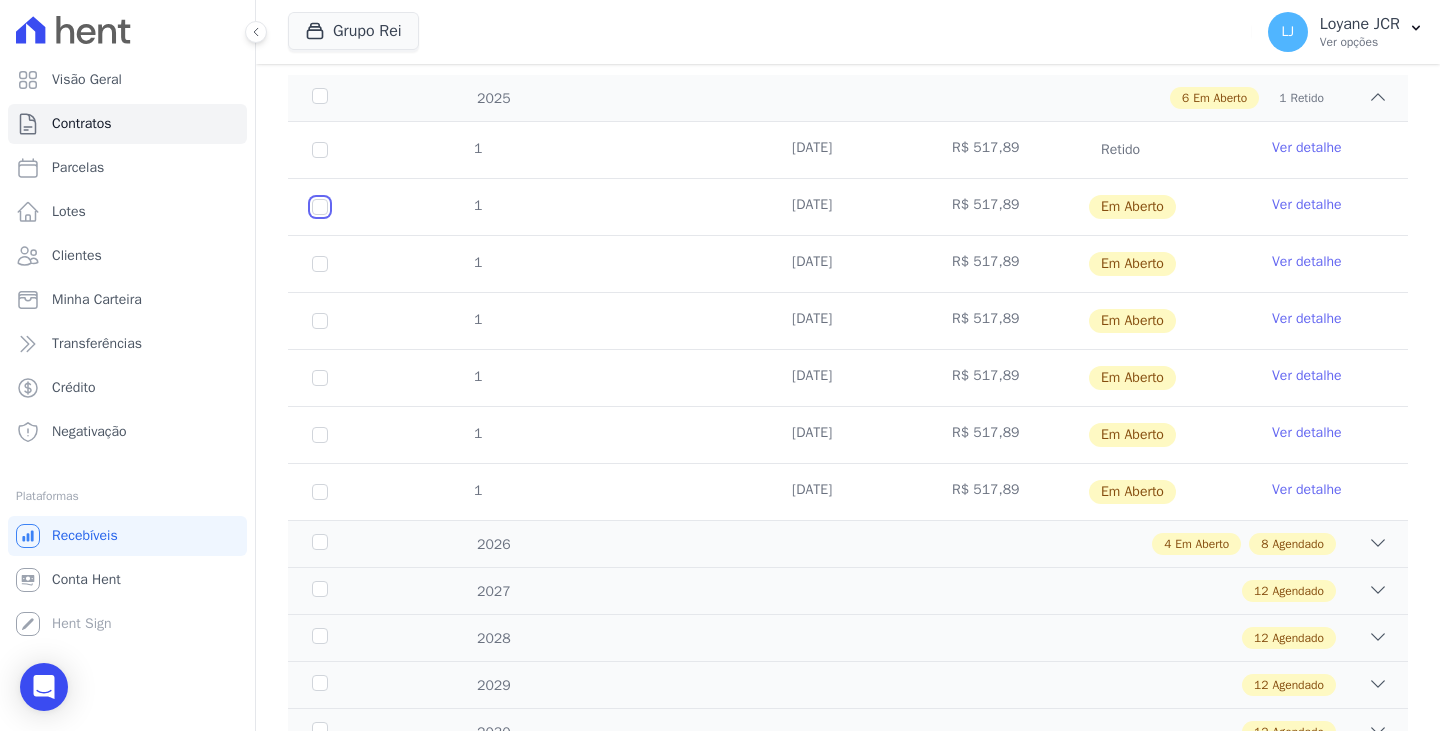 click at bounding box center (320, 207) 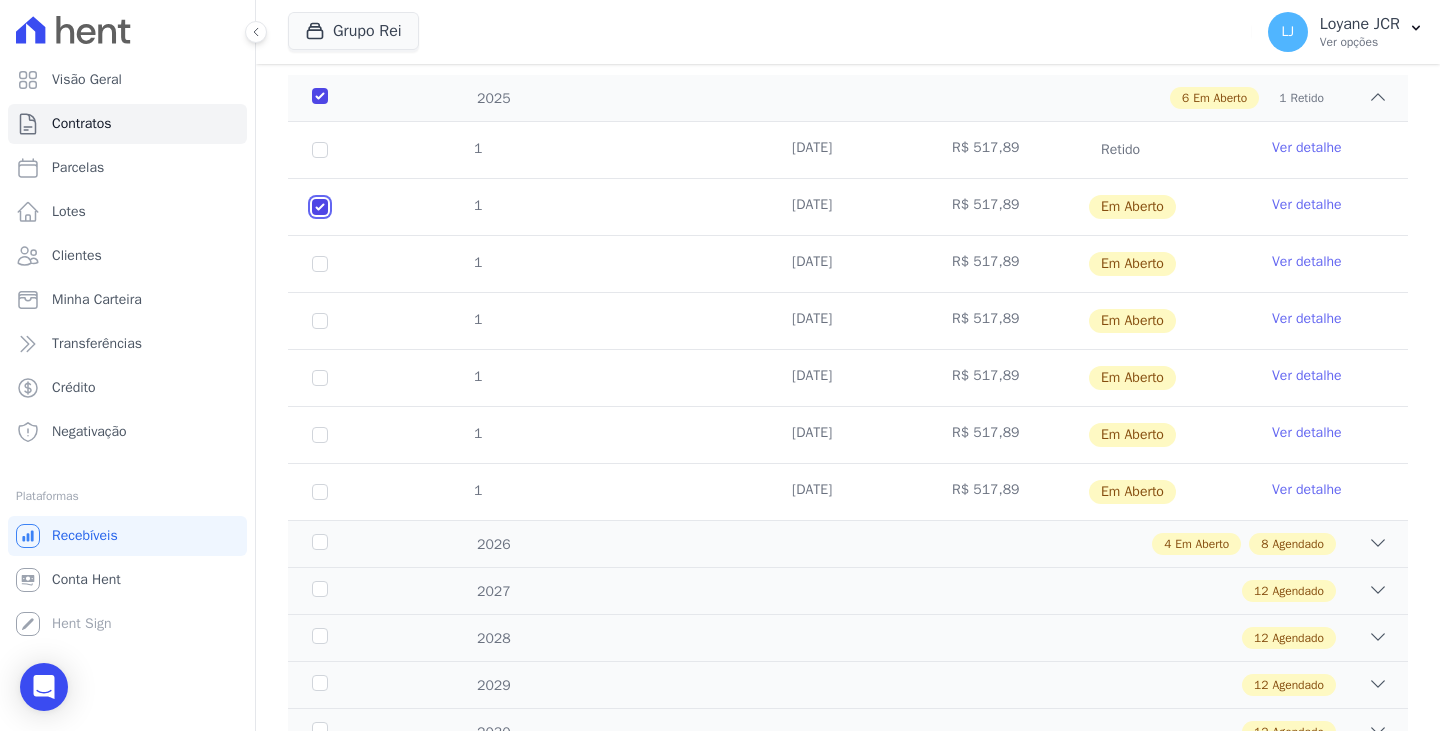 checkbox on "true" 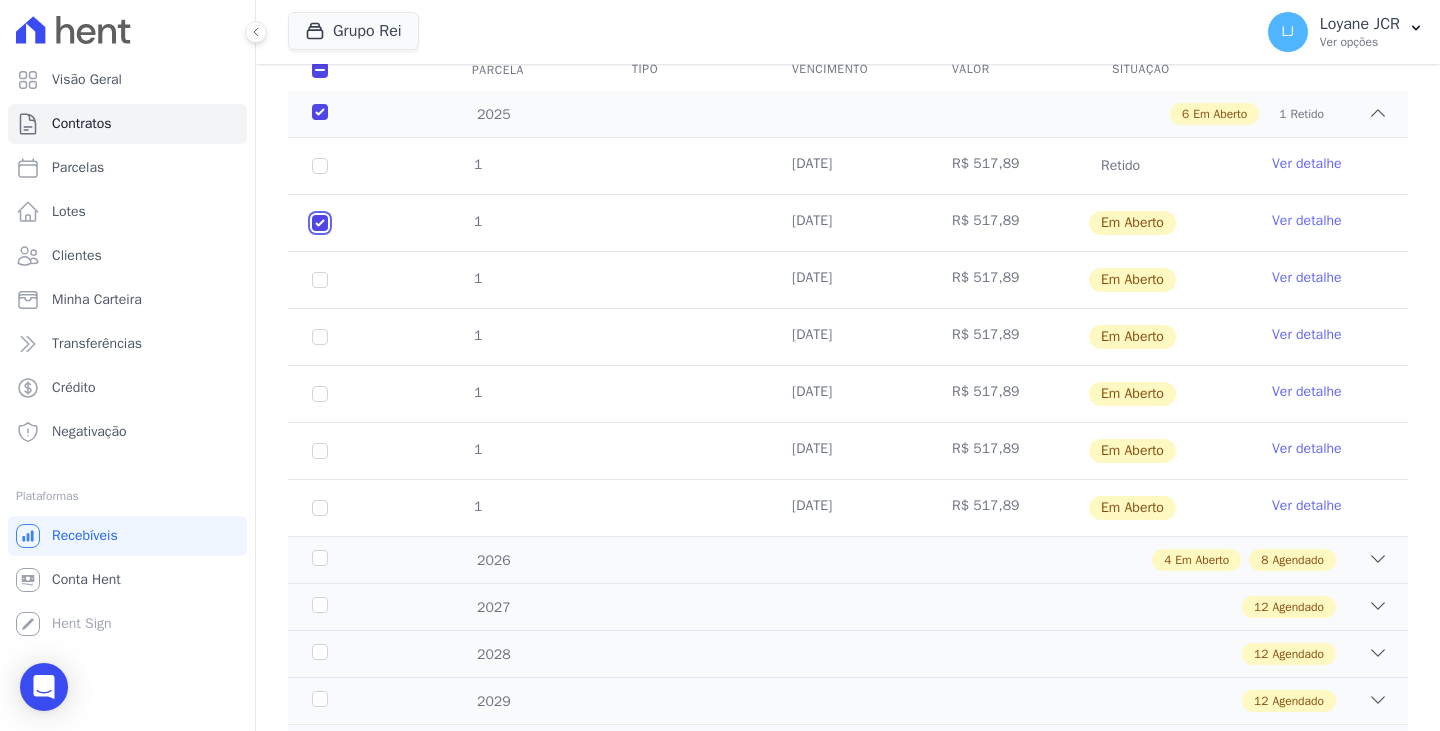 scroll, scrollTop: 316, scrollLeft: 0, axis: vertical 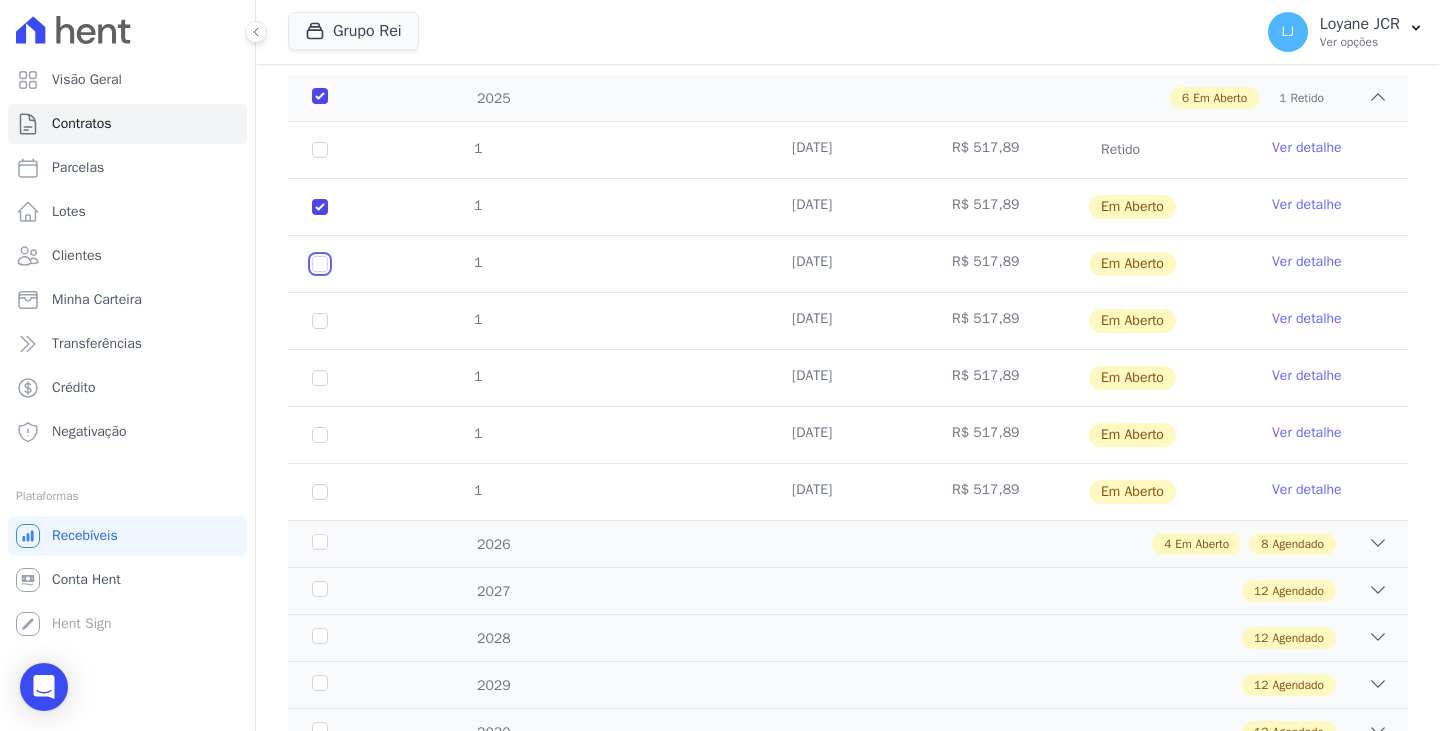 click at bounding box center (320, 207) 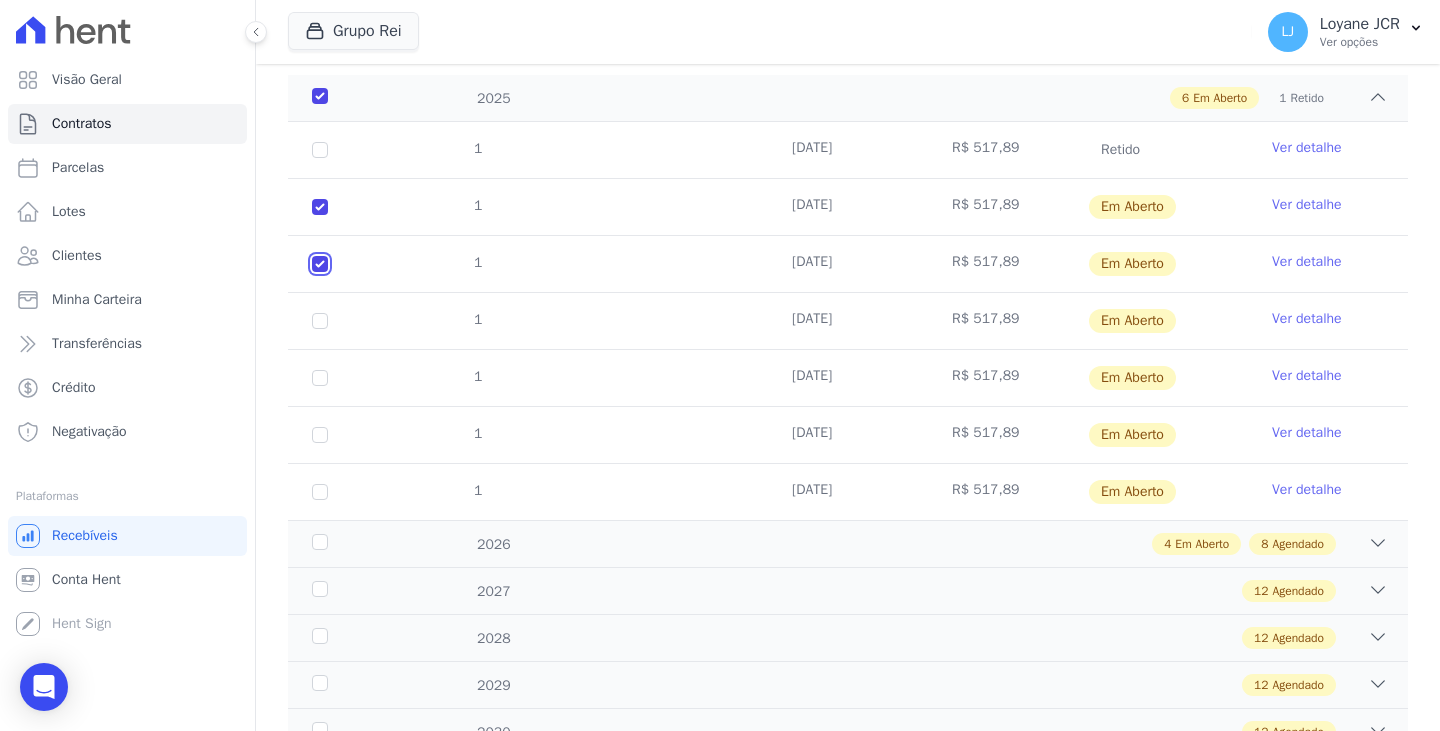checkbox on "true" 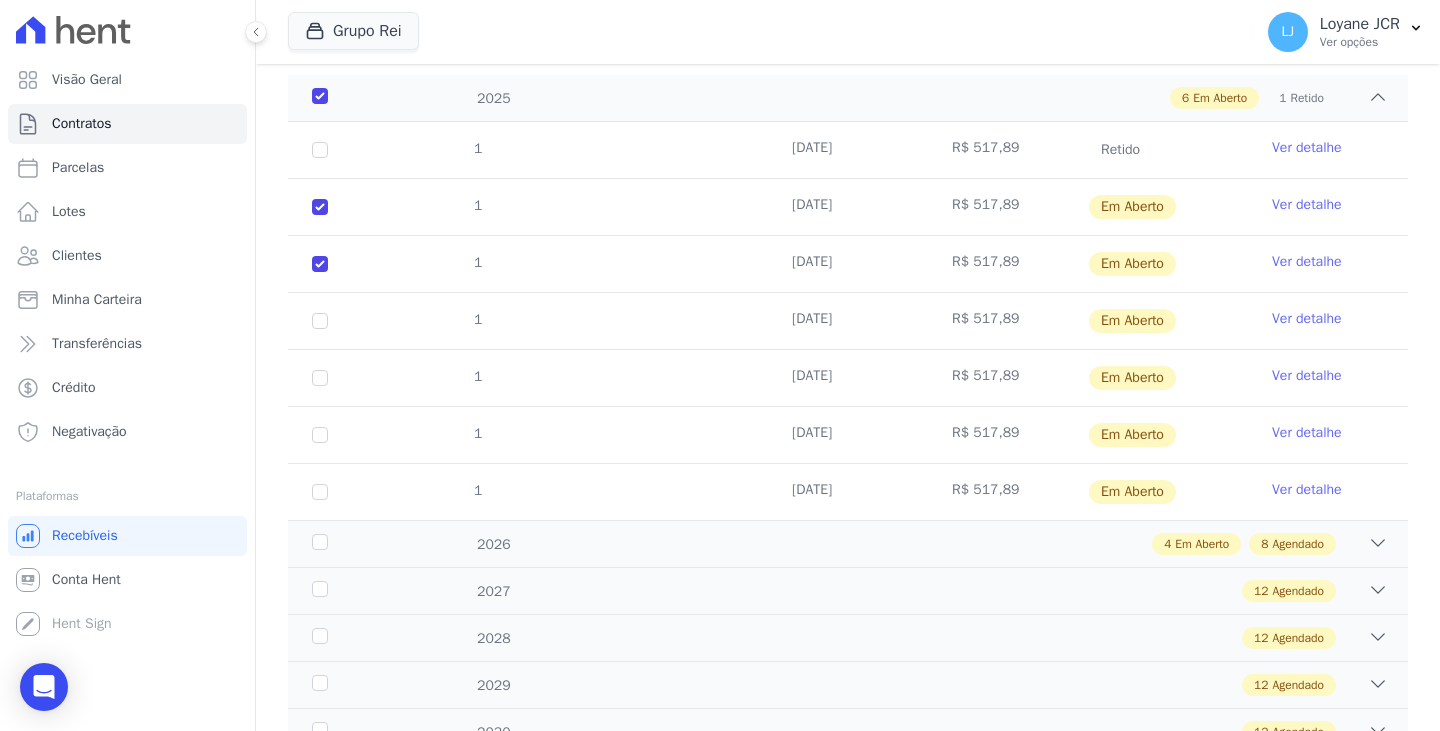 click on "1" at bounding box center [320, 321] 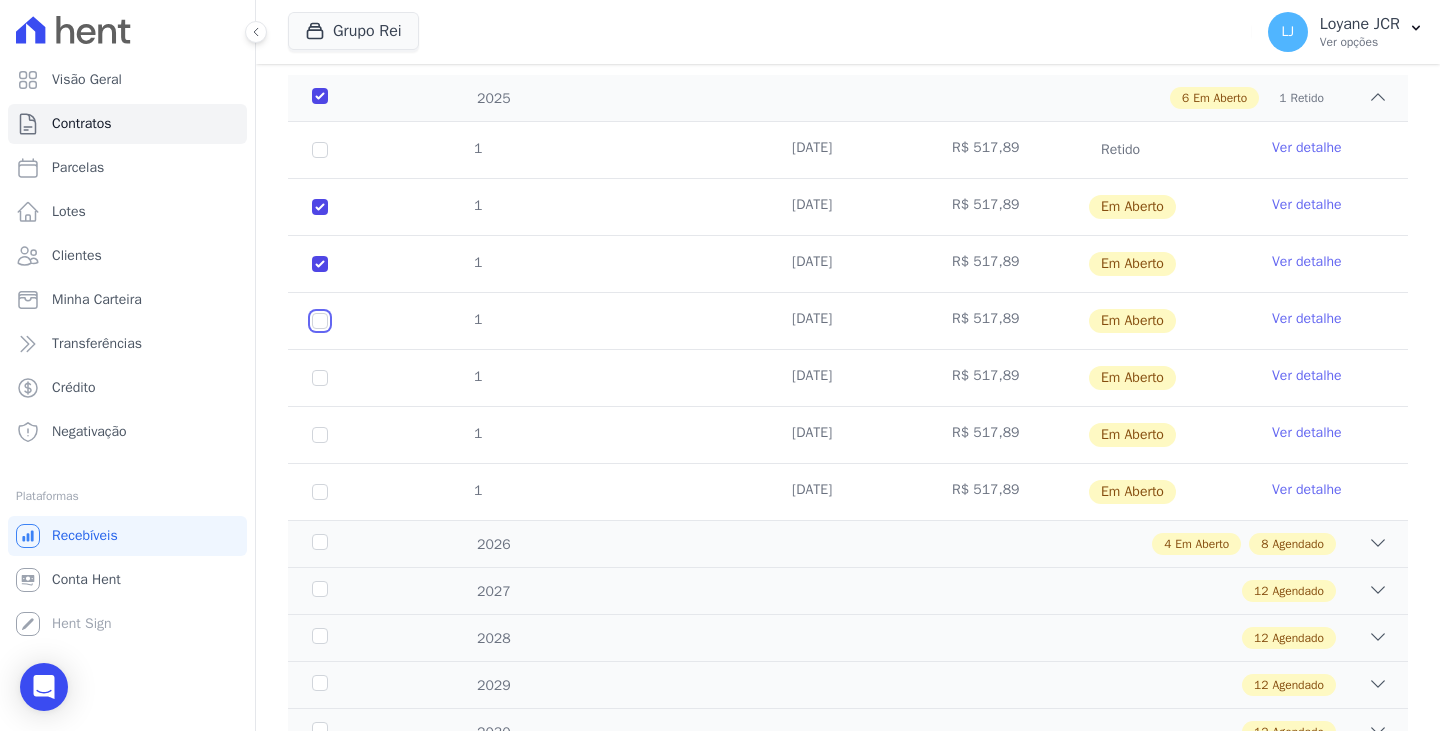 click at bounding box center [320, 207] 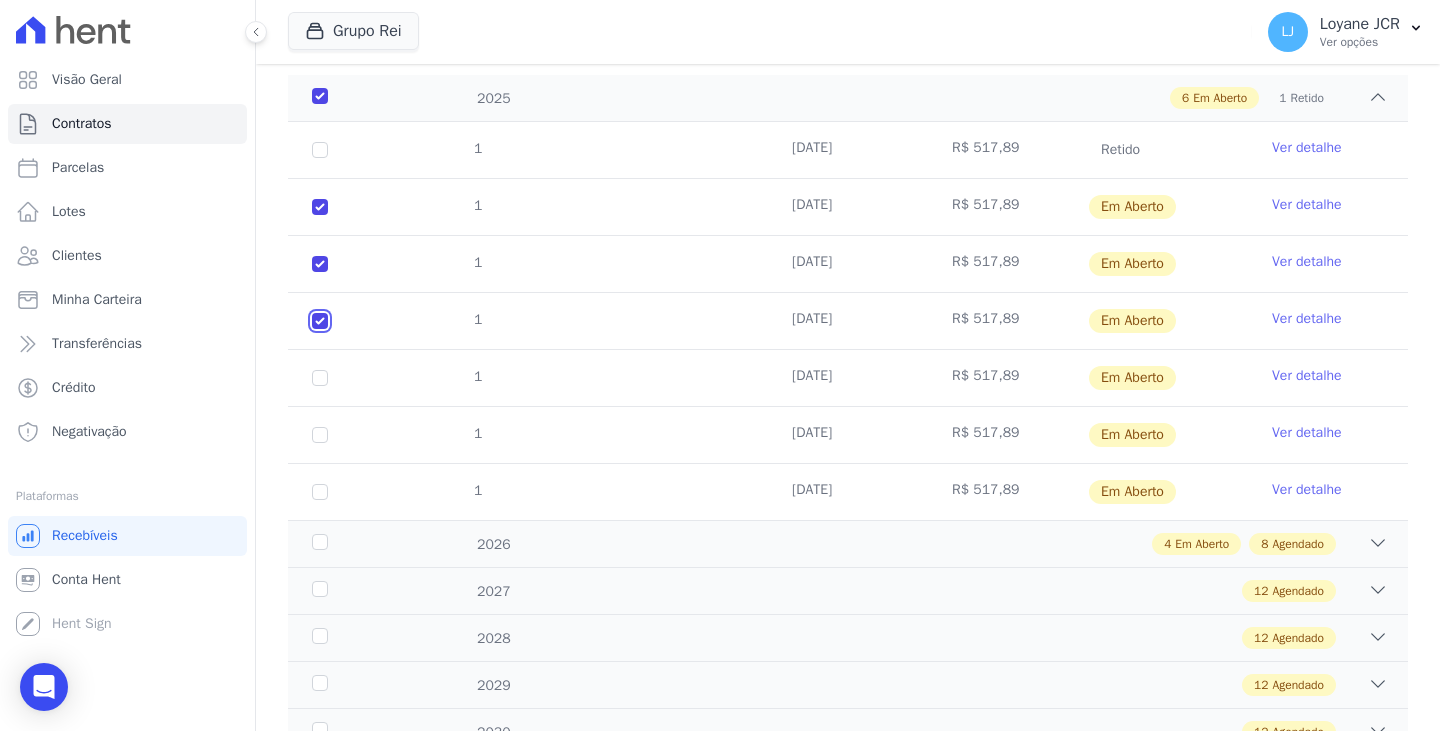 checkbox on "true" 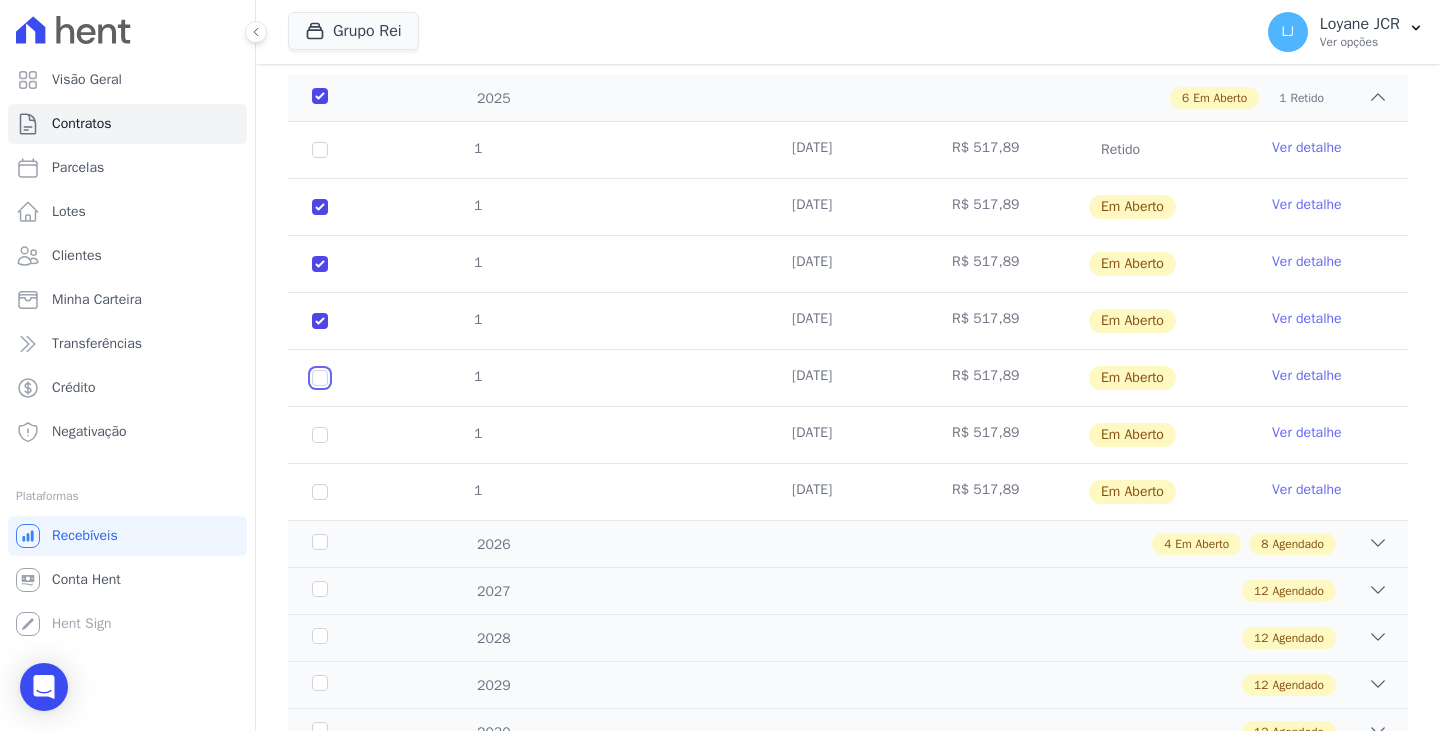 click at bounding box center (320, 207) 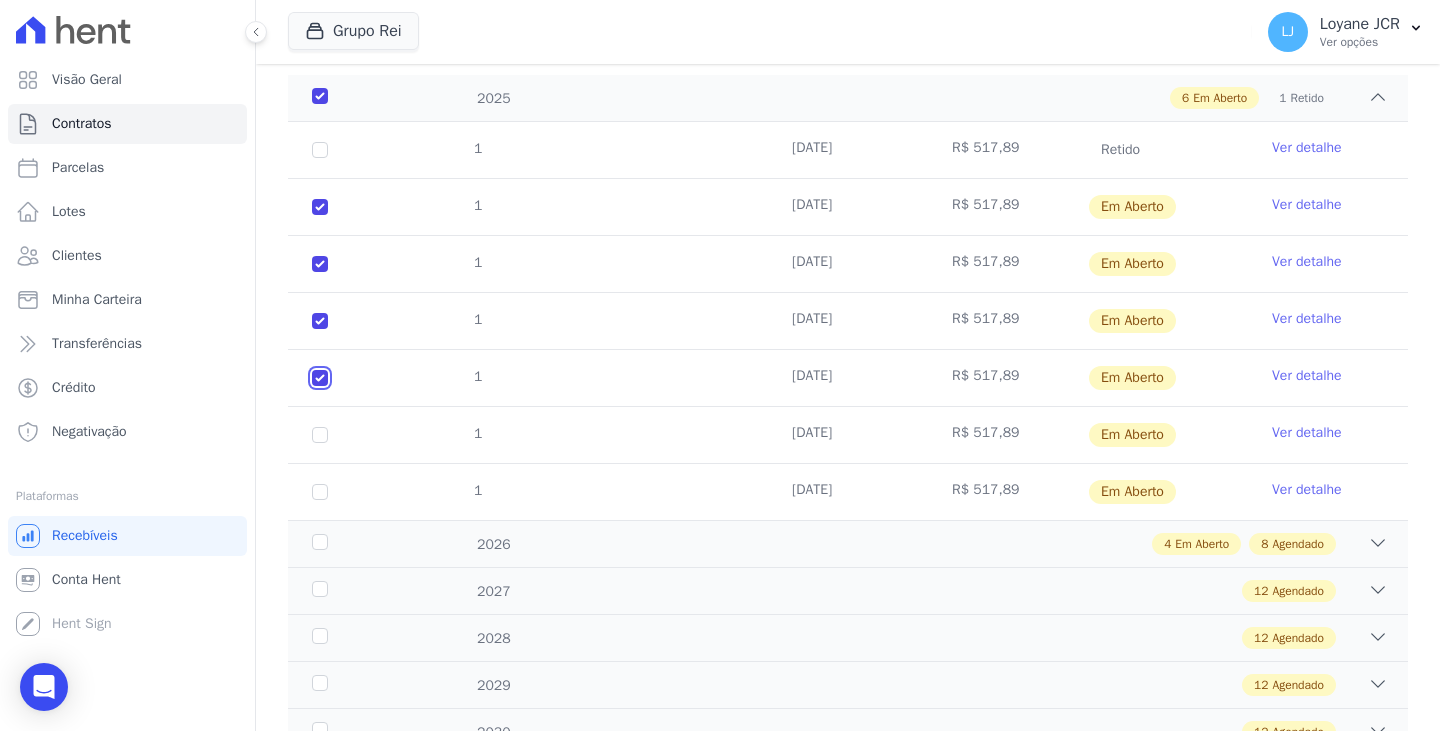 checkbox on "true" 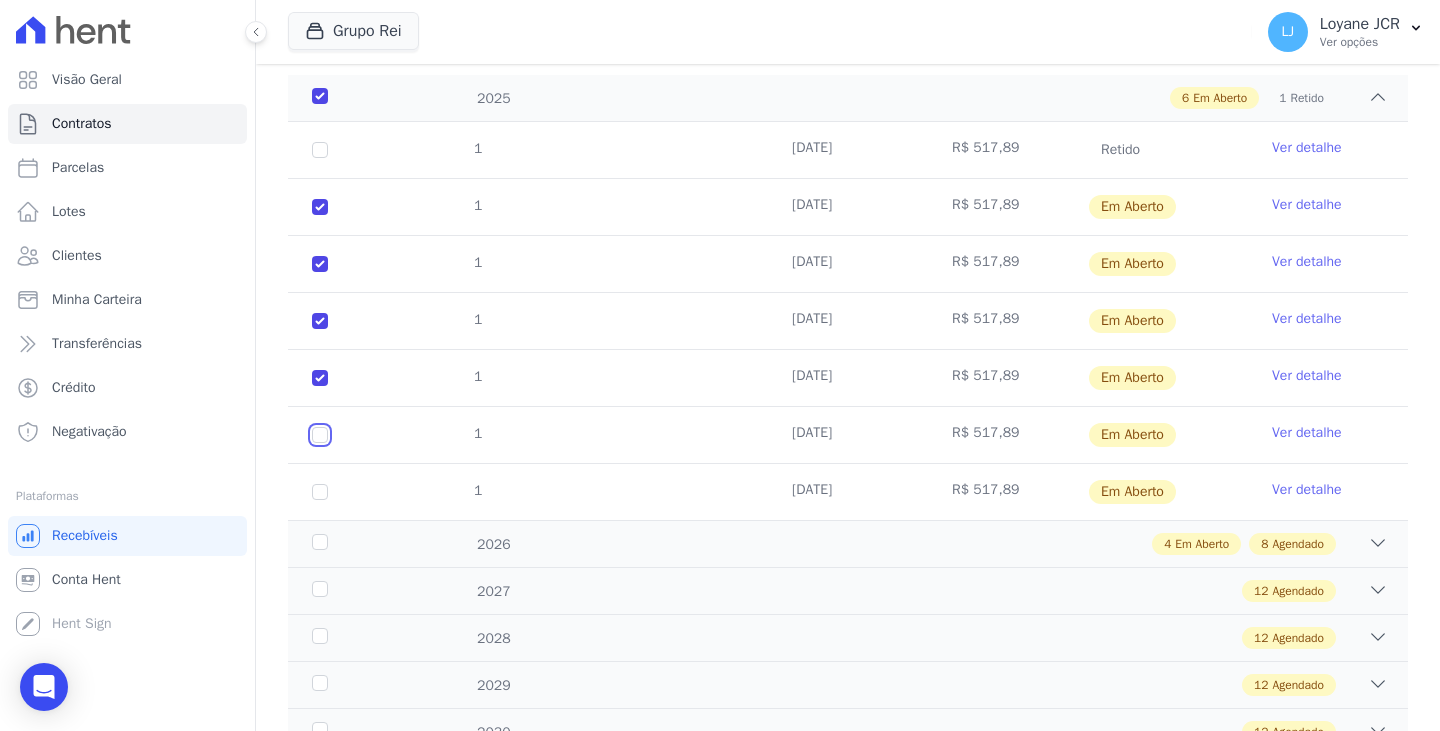 click at bounding box center (320, 207) 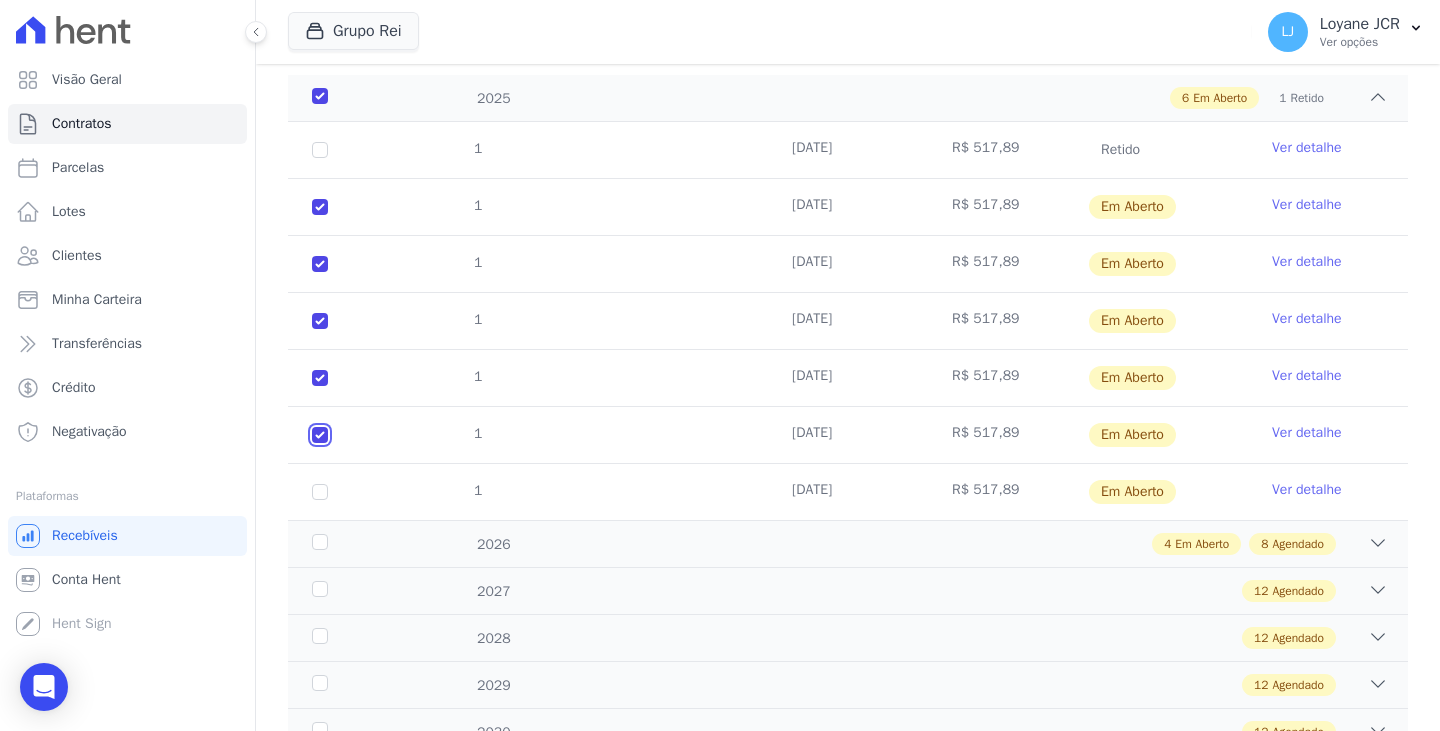 checkbox on "true" 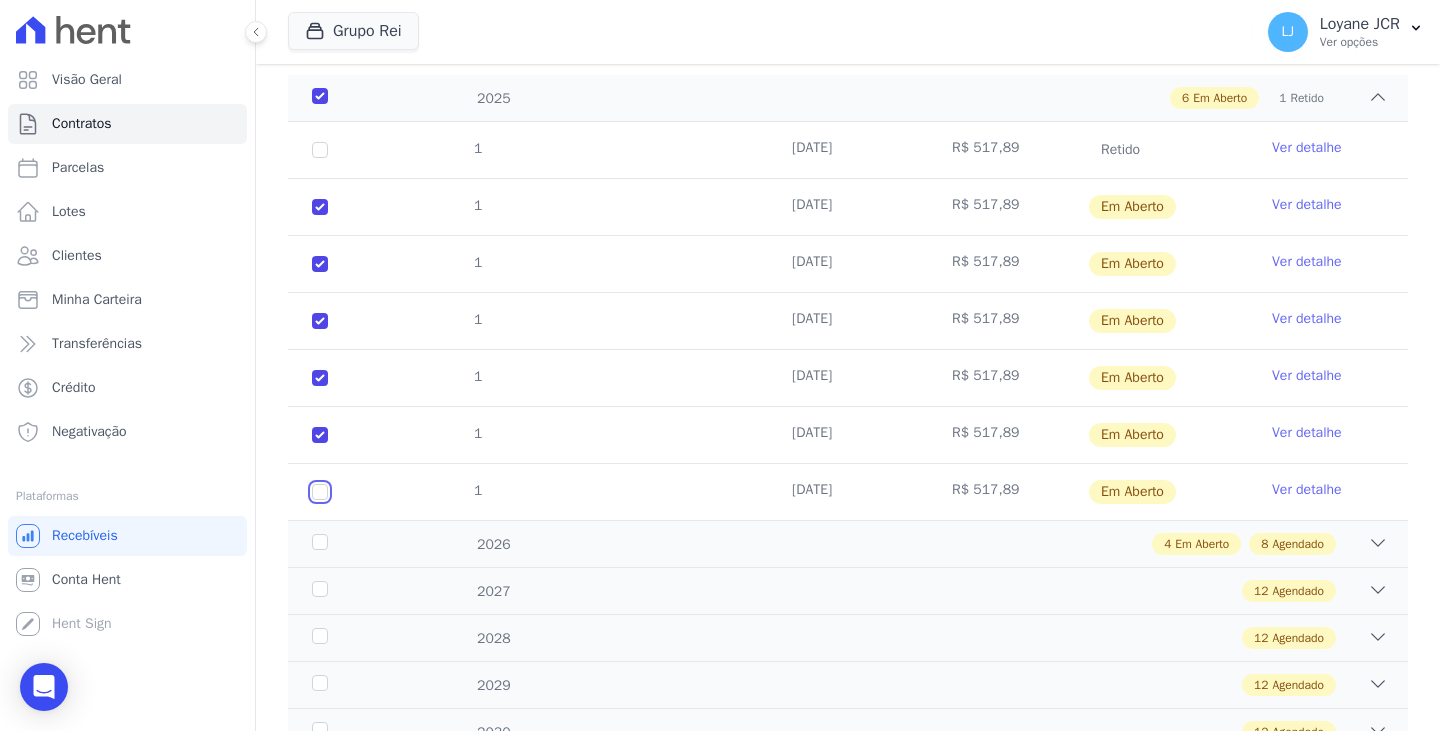 click at bounding box center (320, 207) 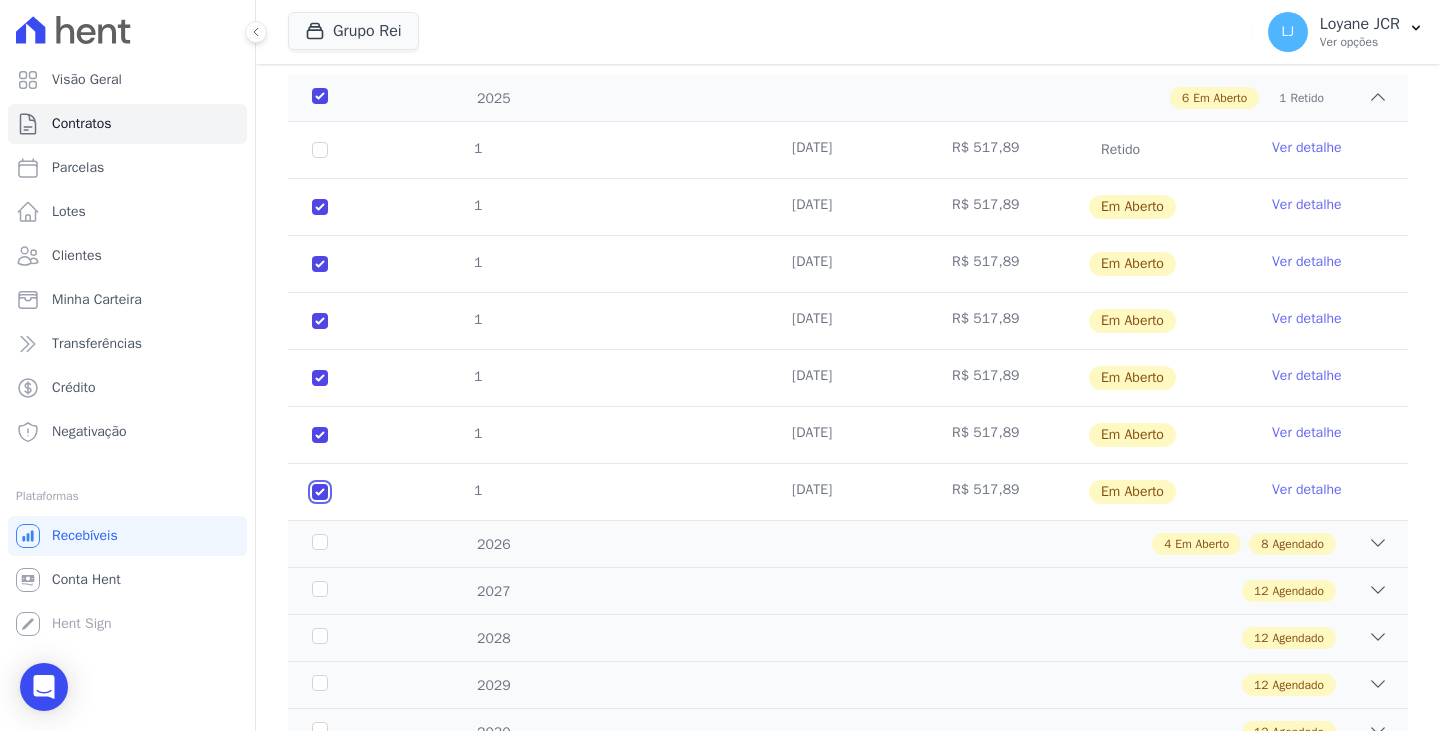 checkbox on "true" 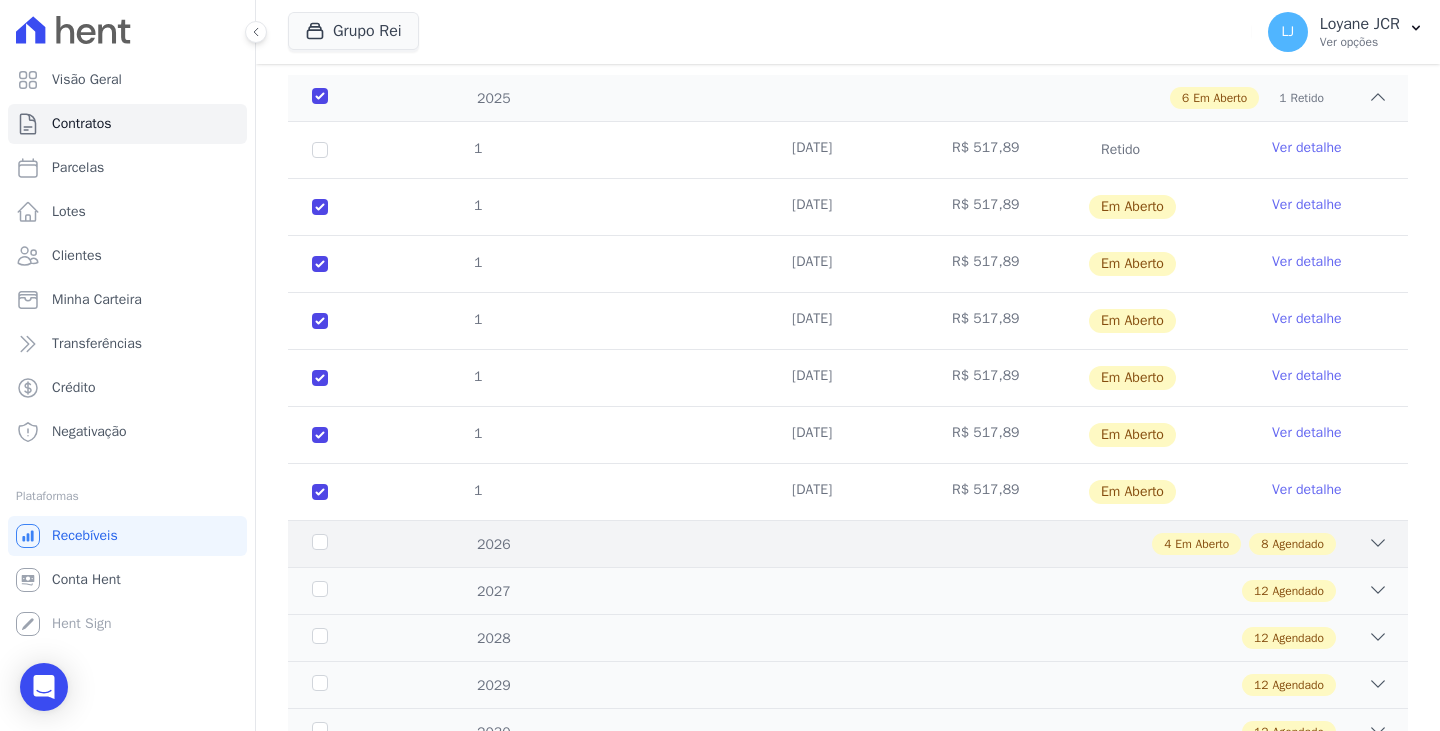 click on "2026
4
Em Aberto
8
Agendado" at bounding box center [848, 543] 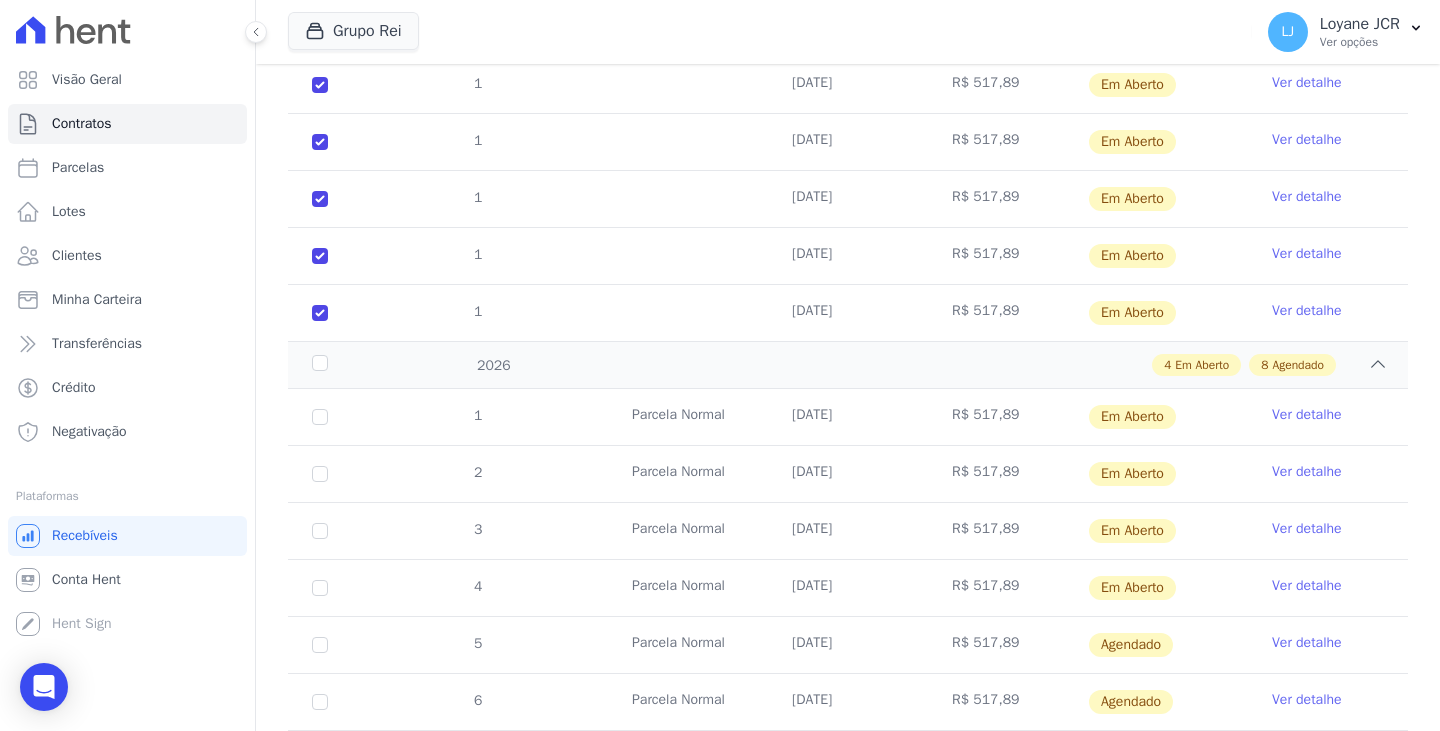 scroll, scrollTop: 516, scrollLeft: 0, axis: vertical 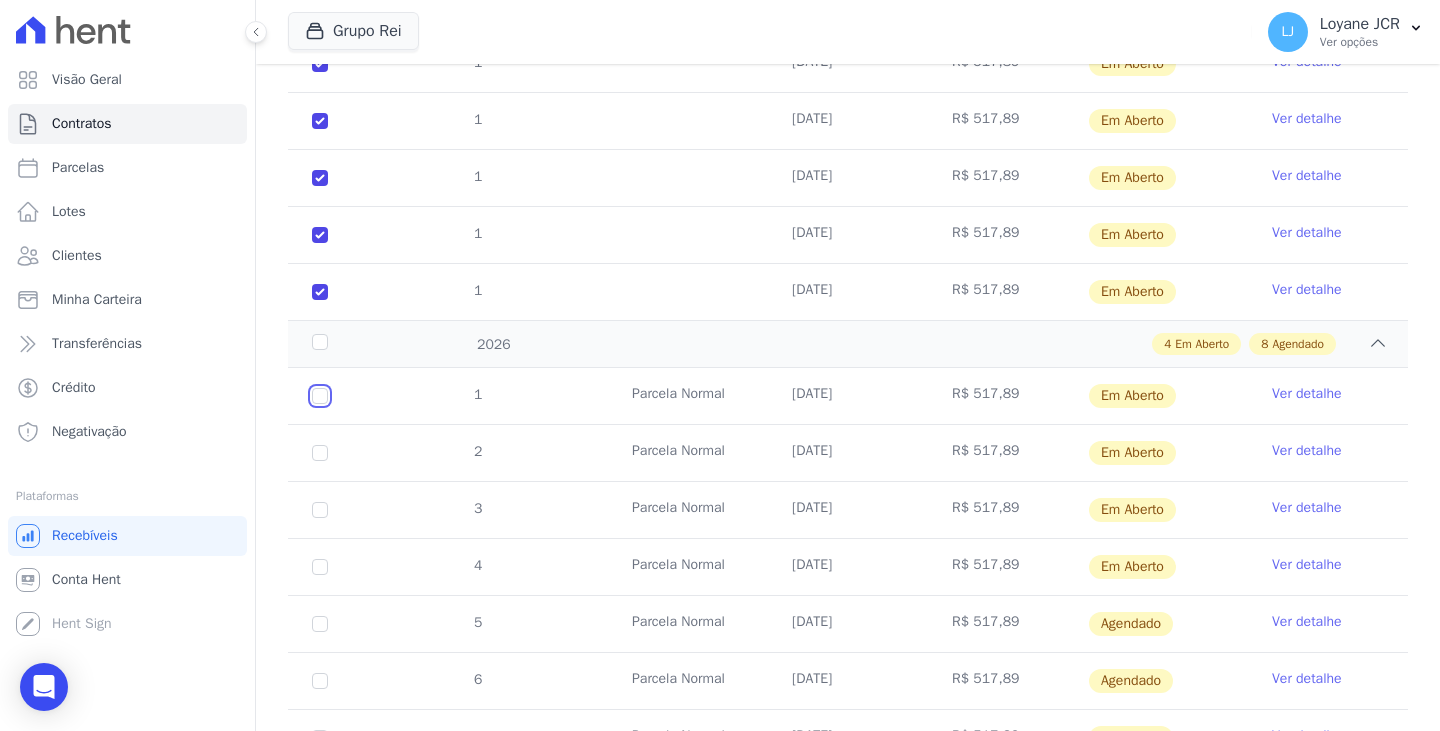 click at bounding box center [320, 396] 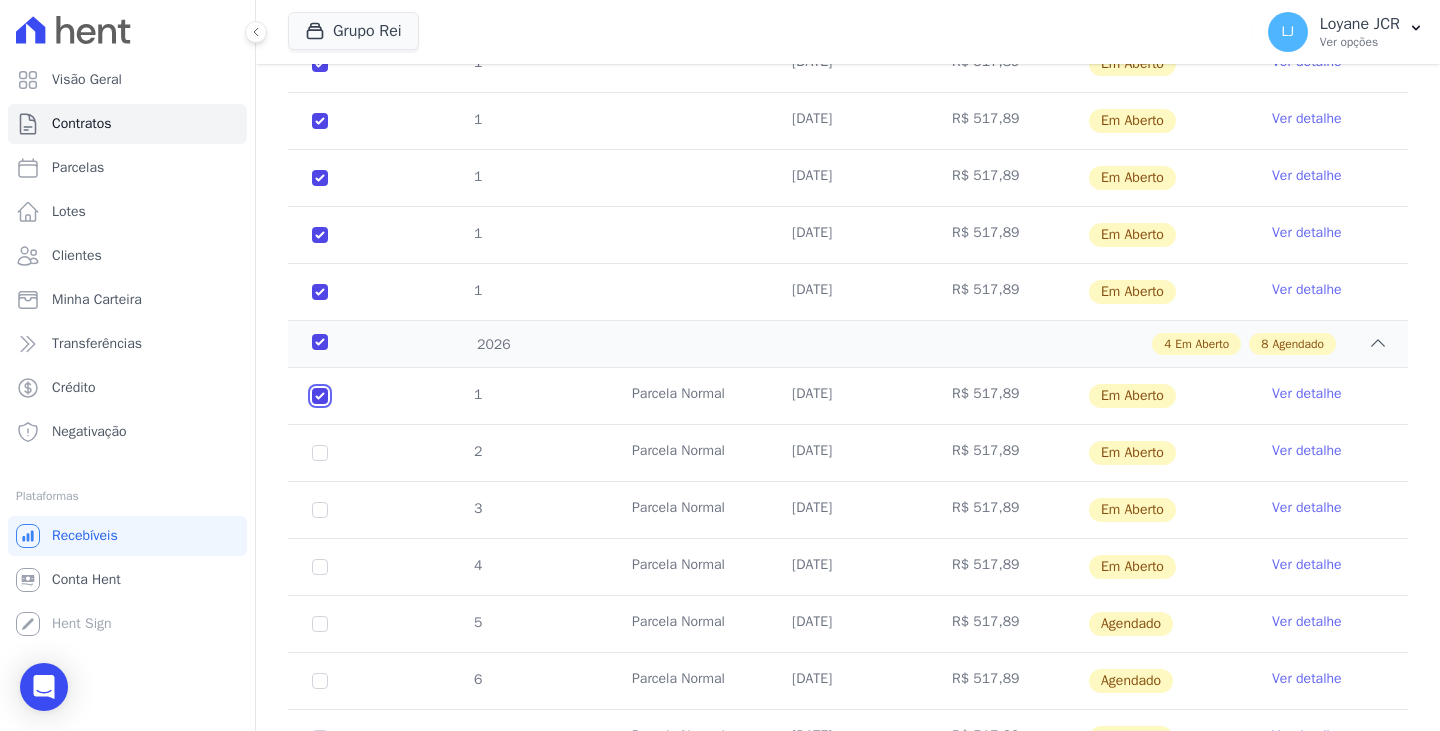 checkbox on "true" 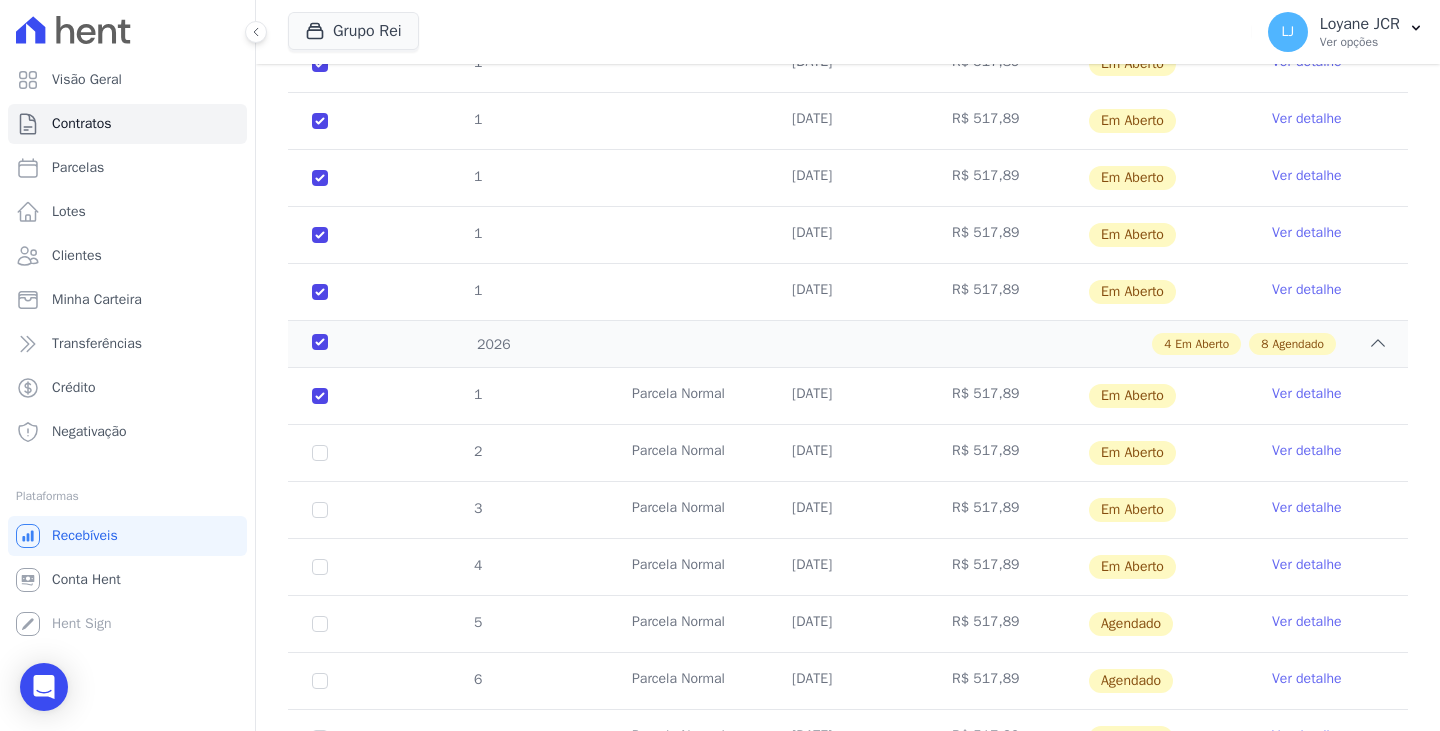 click on "2" at bounding box center [320, 453] 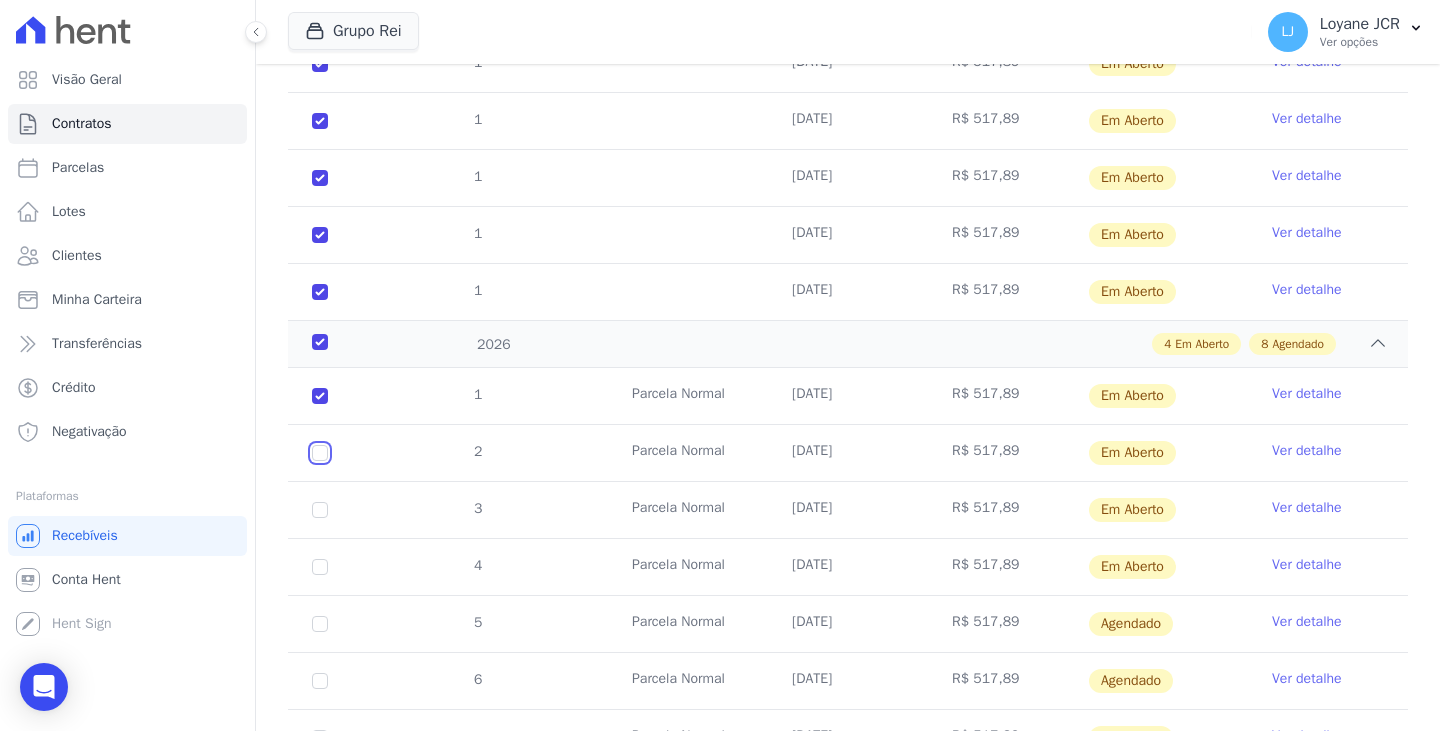 click at bounding box center (320, 396) 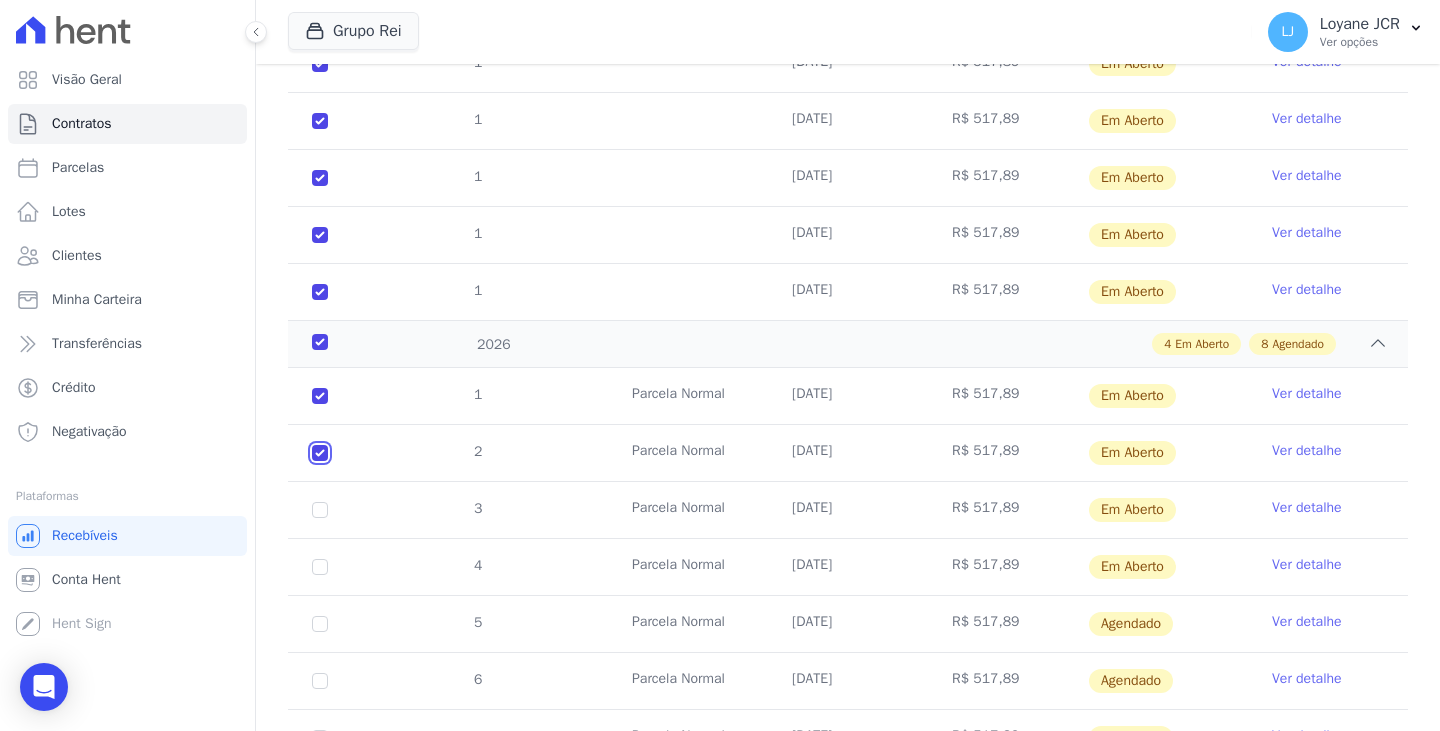 checkbox on "true" 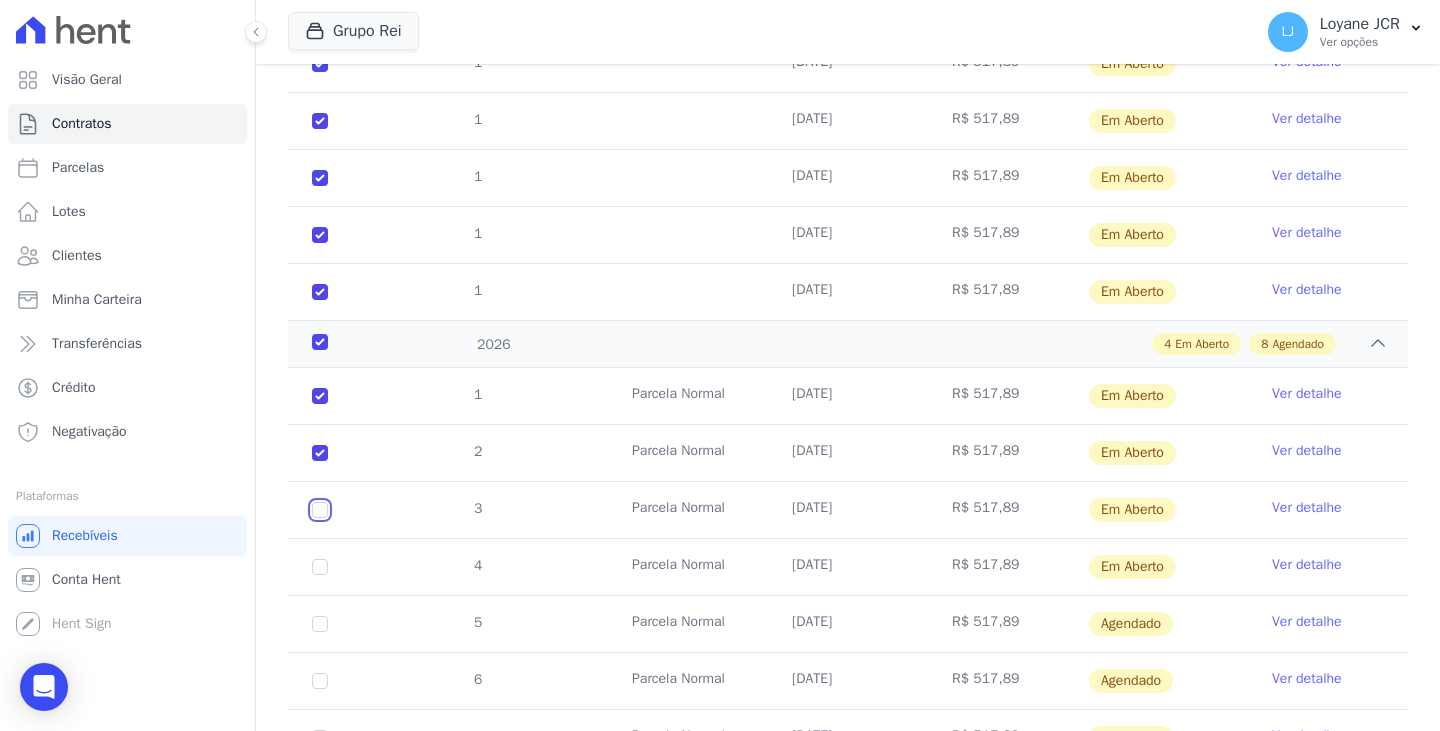click at bounding box center [320, 396] 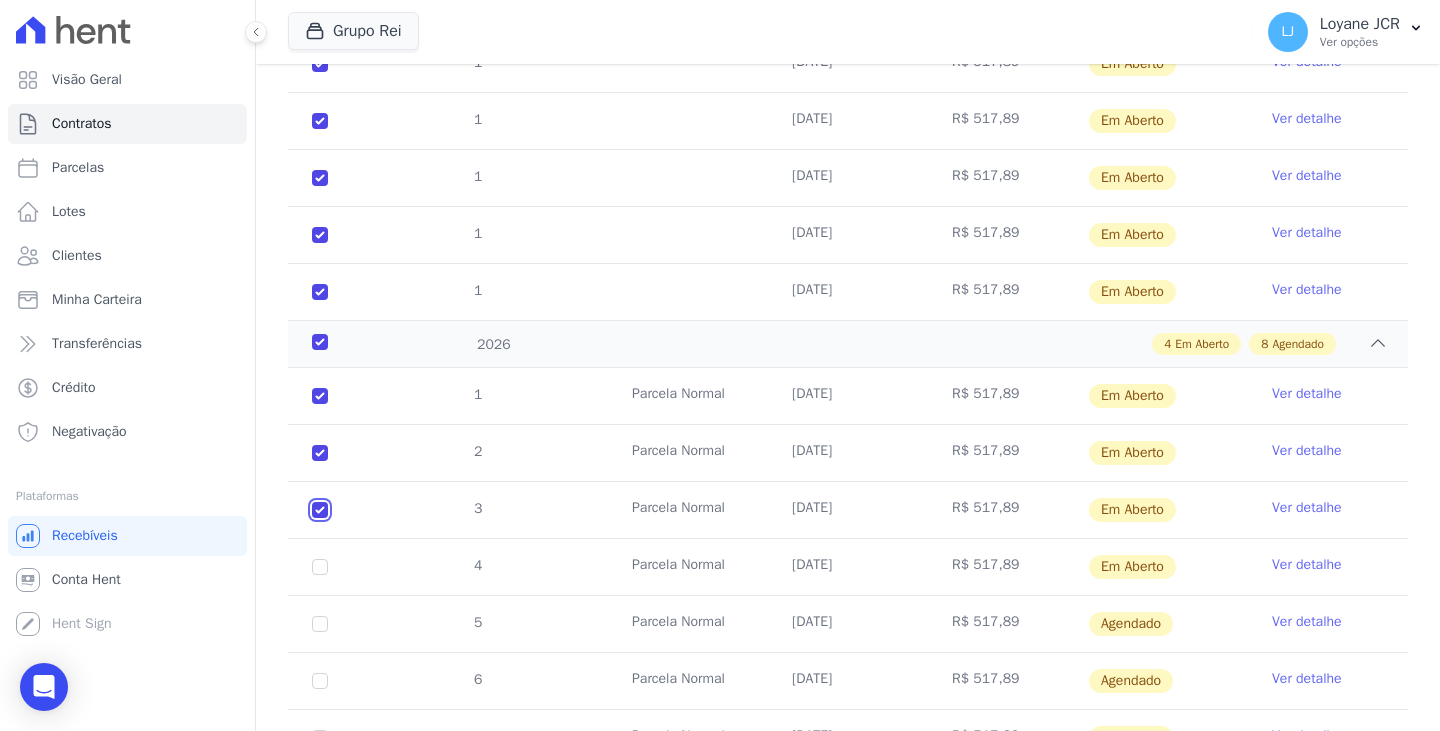 checkbox on "true" 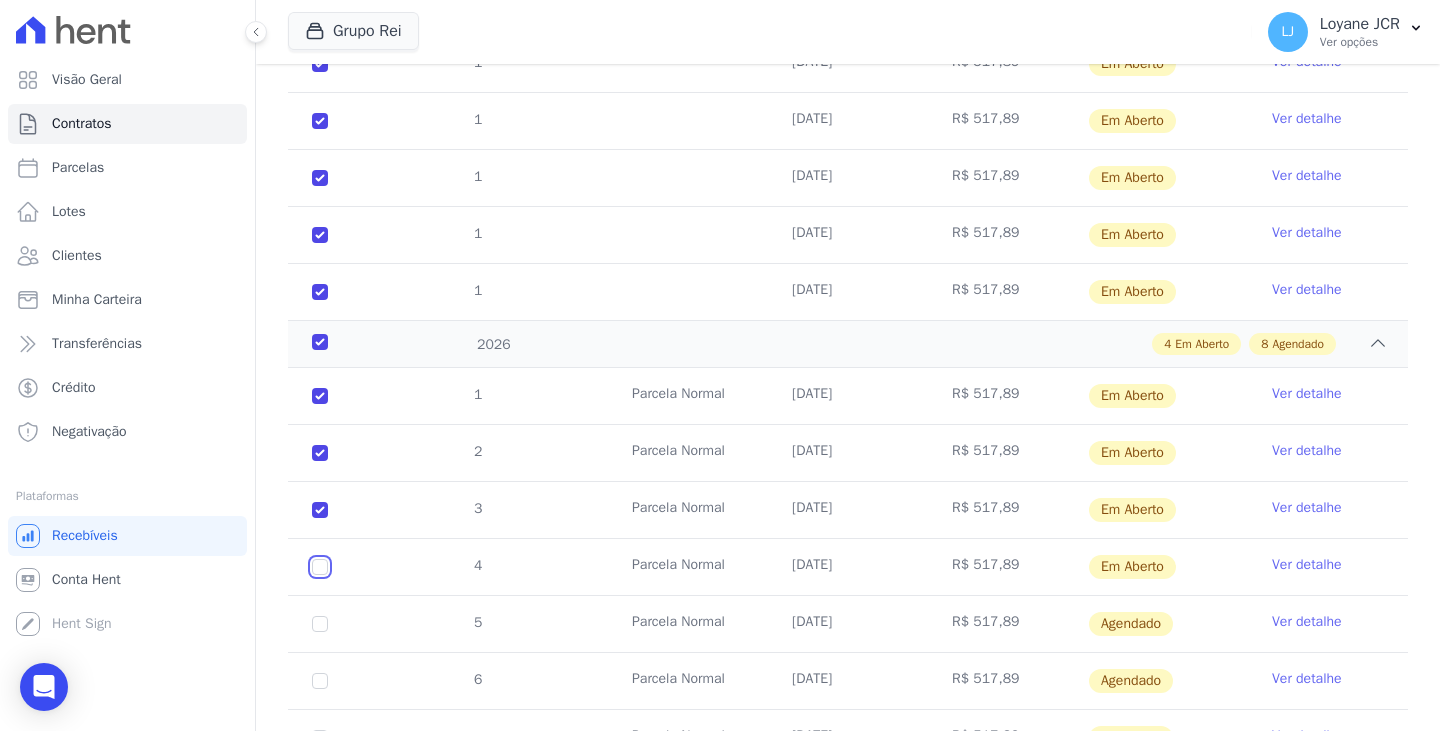 click at bounding box center [320, 396] 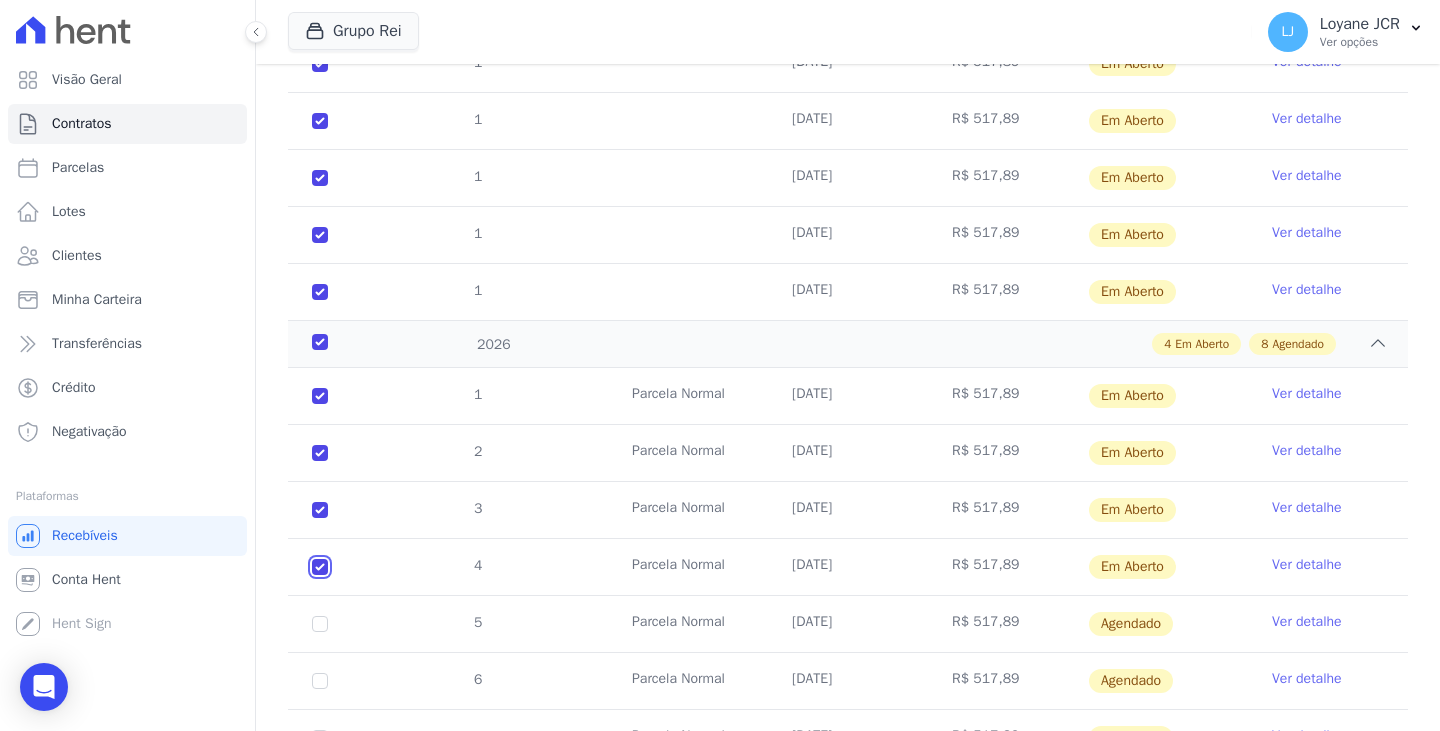 checkbox on "true" 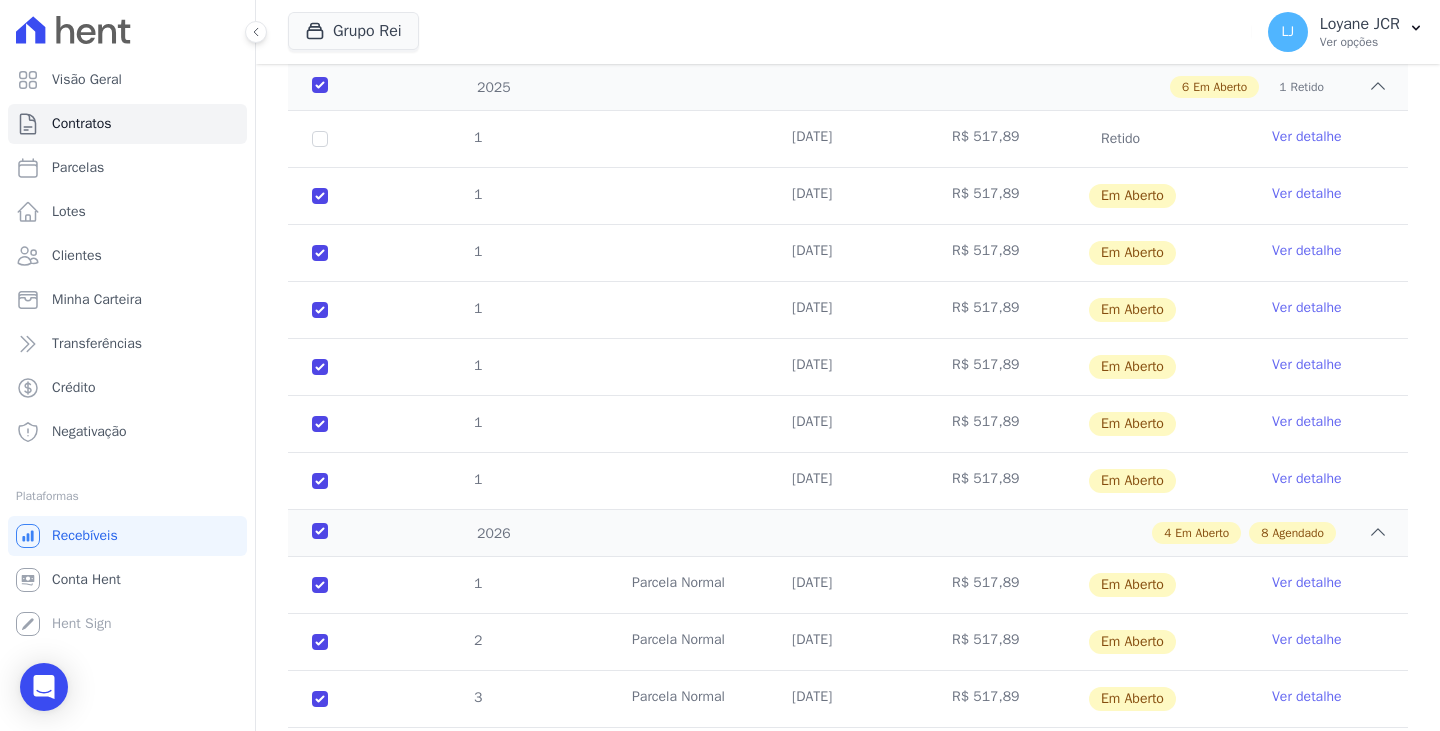 scroll, scrollTop: 116, scrollLeft: 0, axis: vertical 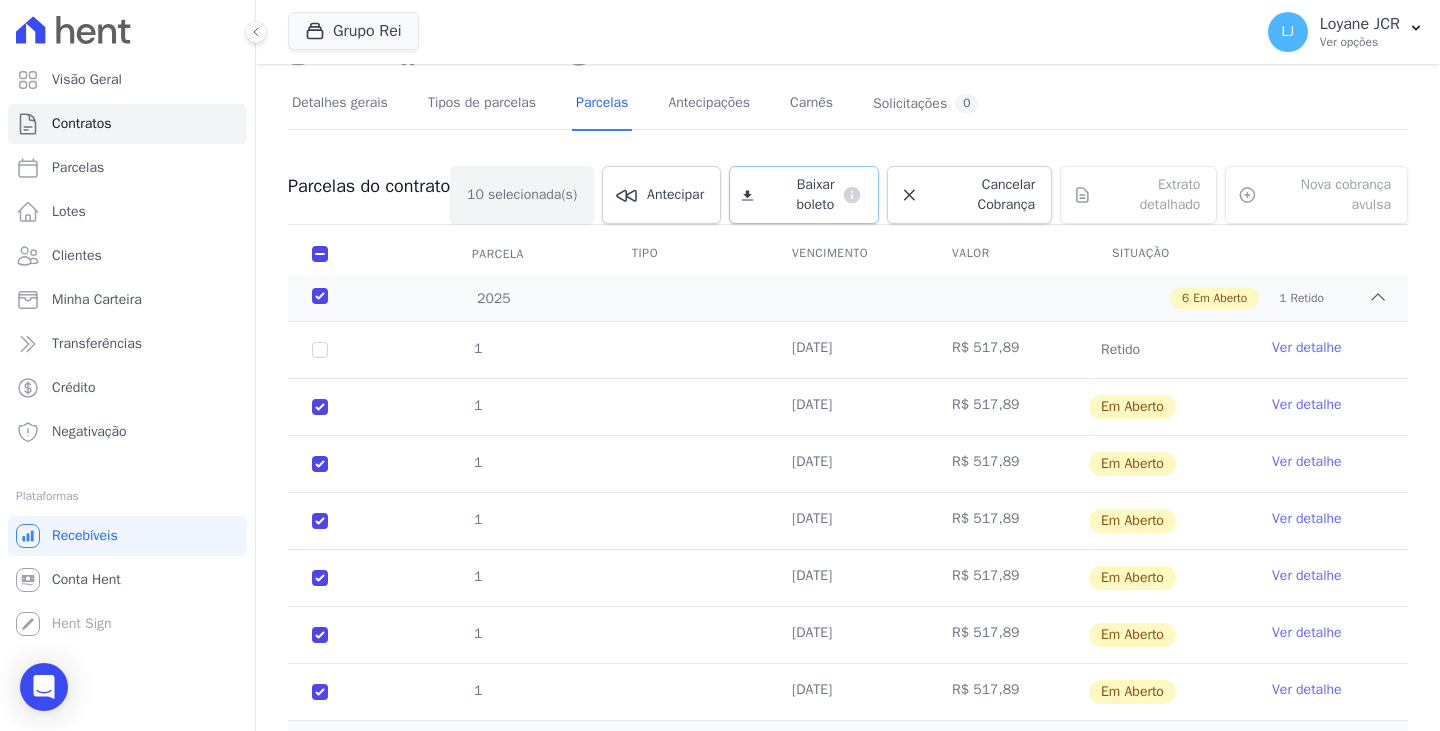 click on "Baixar boleto" at bounding box center [797, 195] 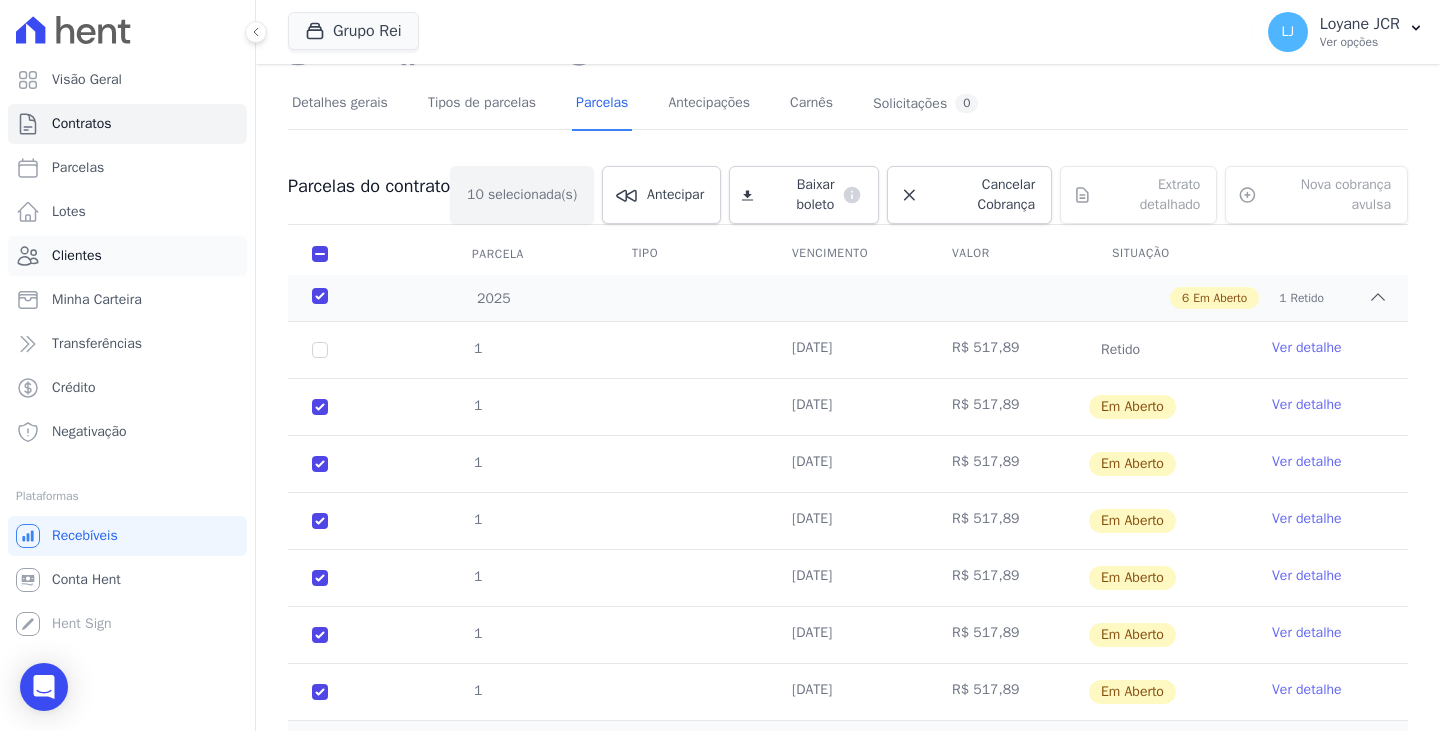 click on "Clientes" at bounding box center [127, 256] 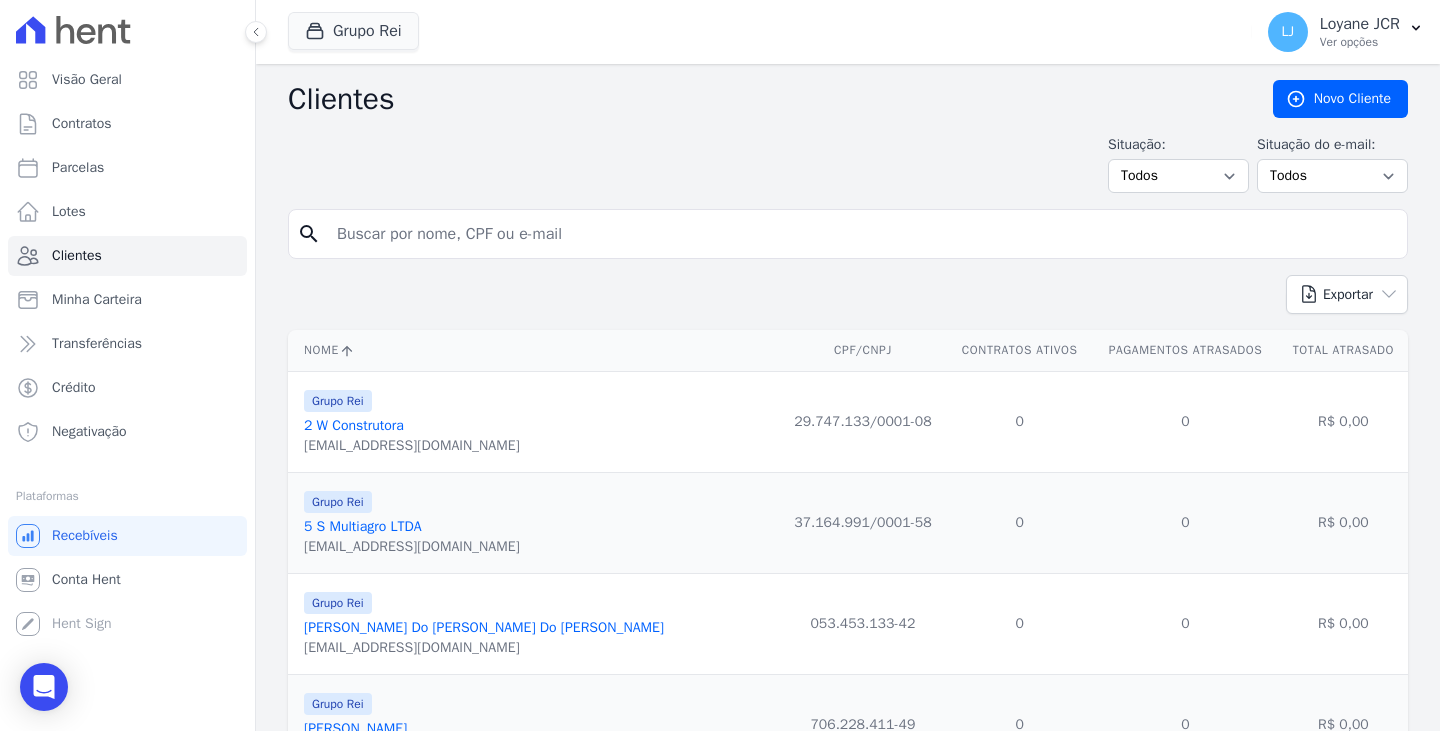 drag, startPoint x: 543, startPoint y: 240, endPoint x: 590, endPoint y: 225, distance: 49.335587 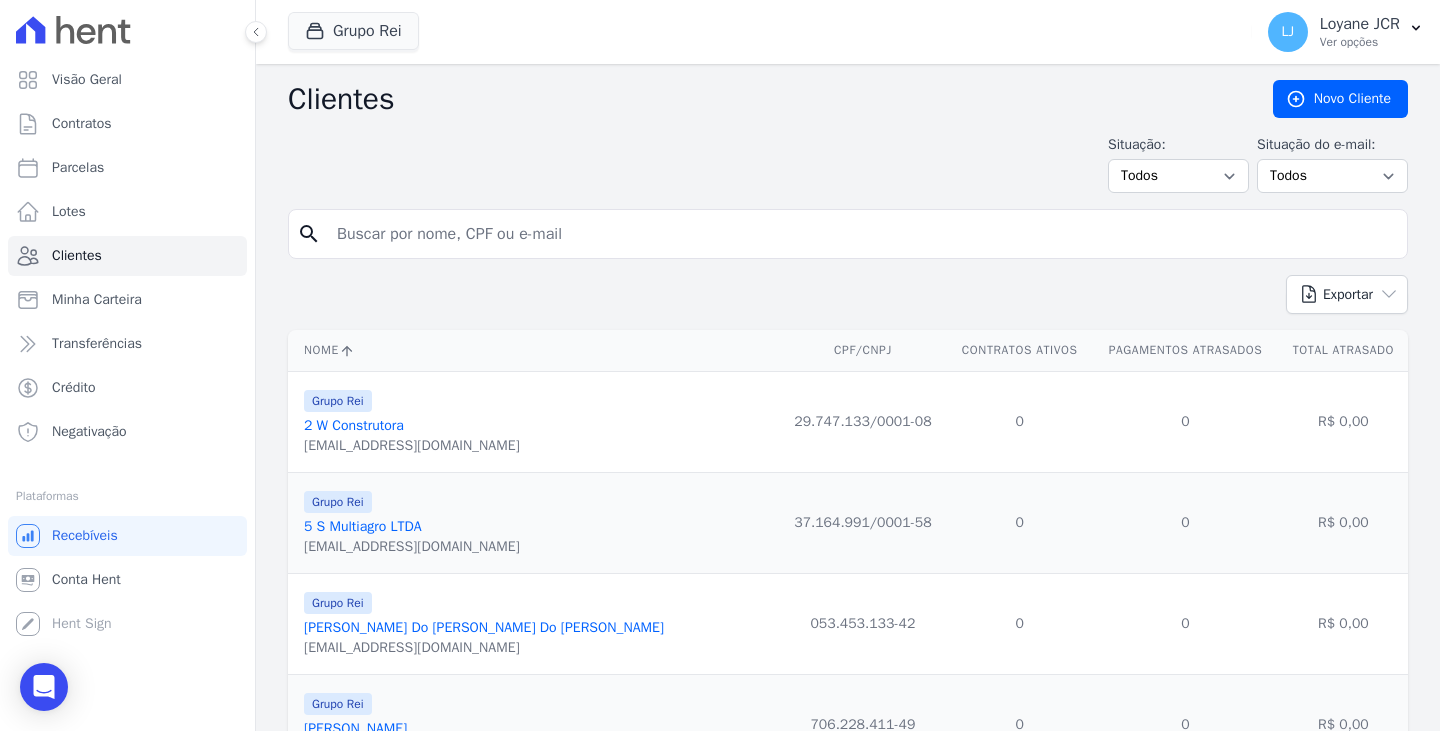click at bounding box center [862, 234] 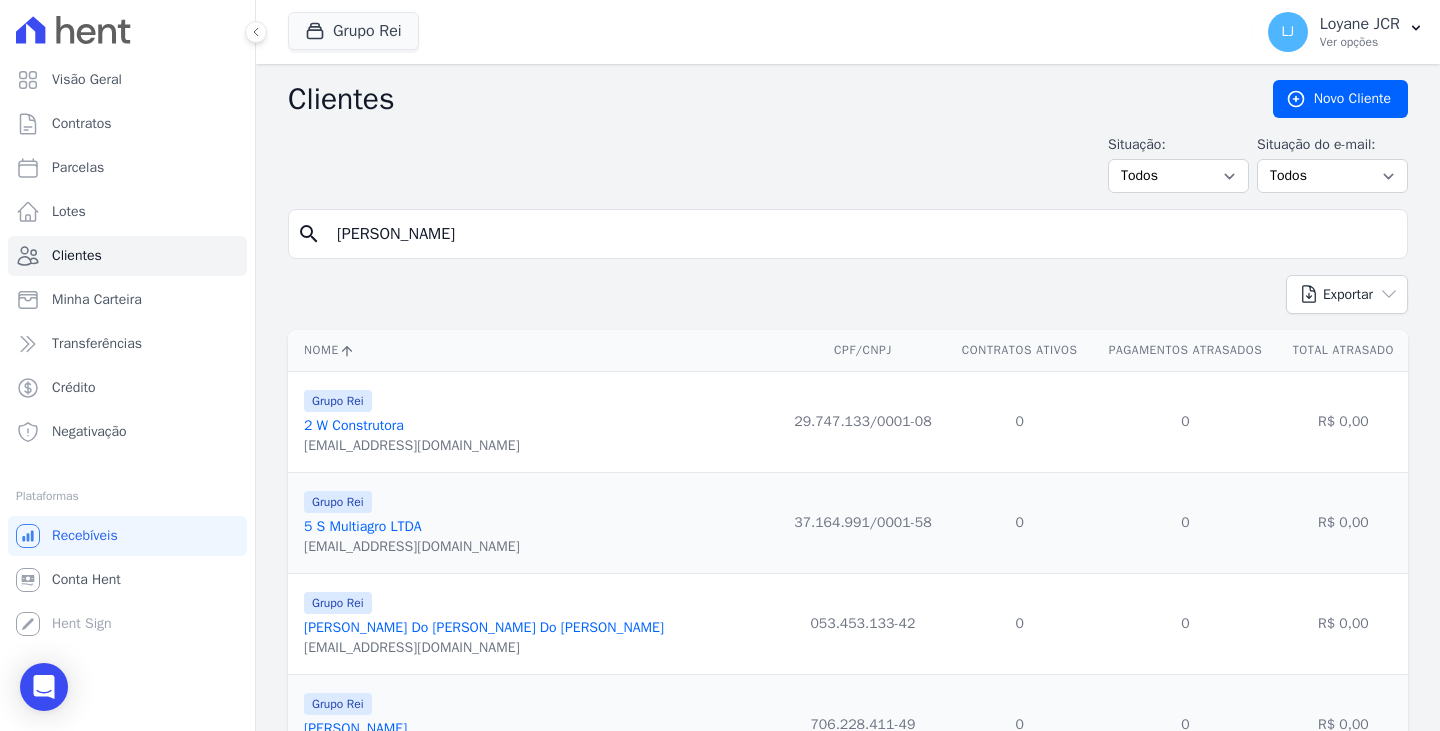 type on "CARLA CAMPOS CUNHA" 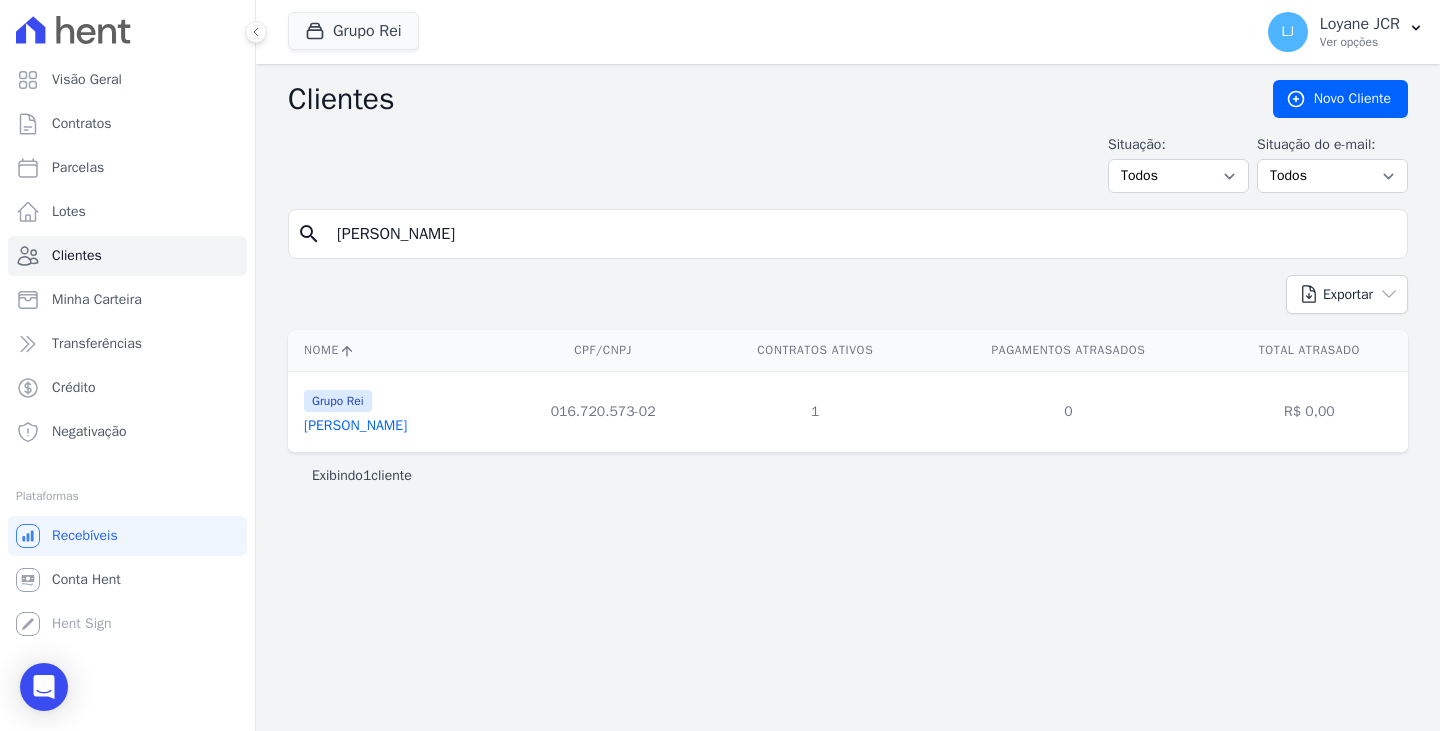click on "Carla Campos Cunha" at bounding box center (355, 425) 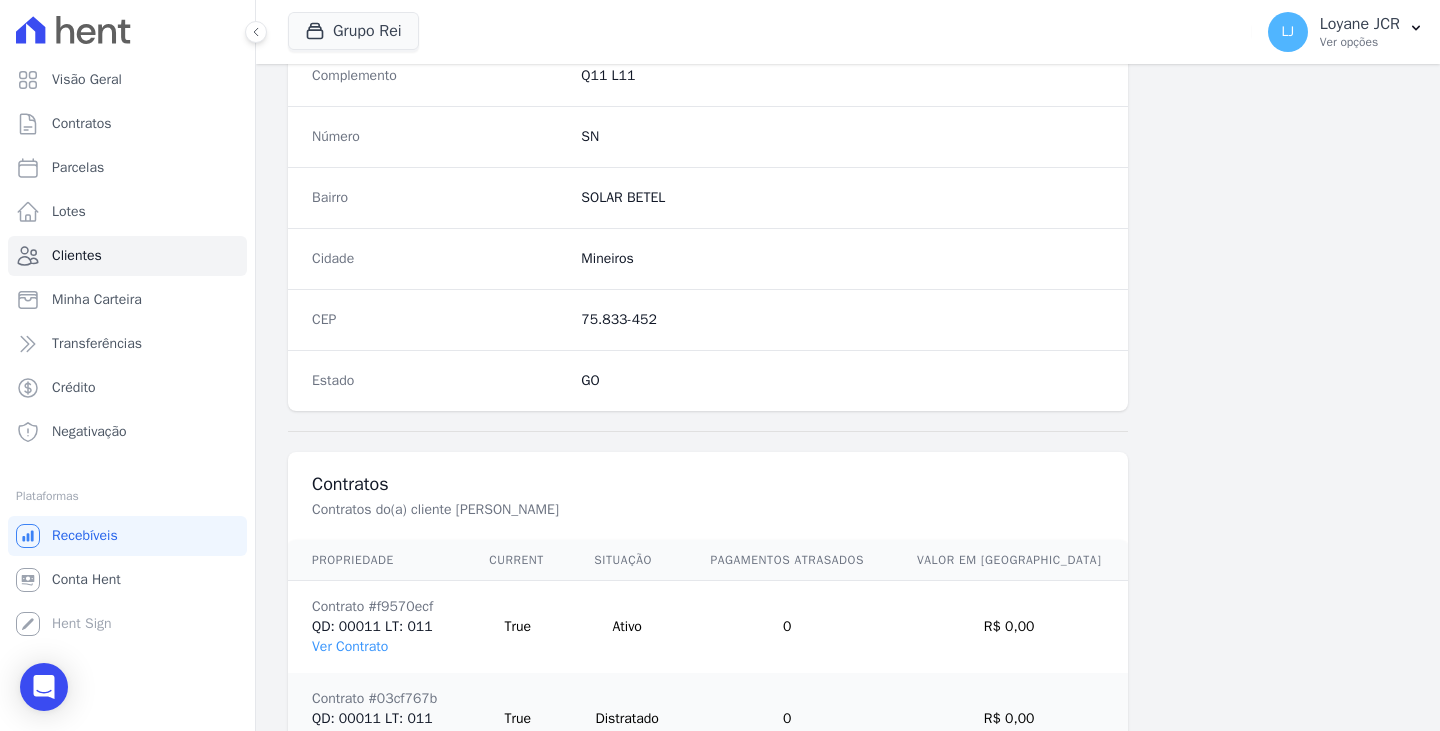 scroll, scrollTop: 1232, scrollLeft: 0, axis: vertical 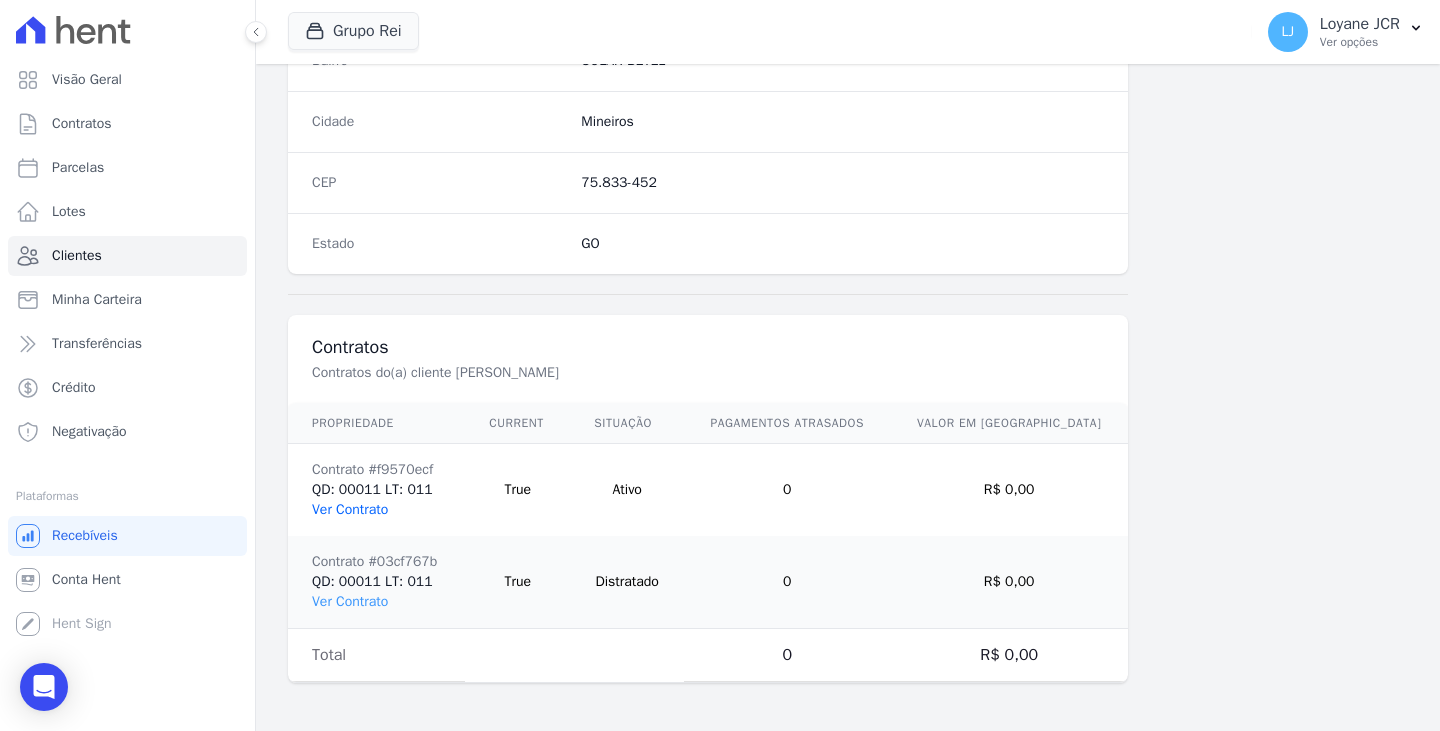 click on "Ver Contrato" at bounding box center [350, 509] 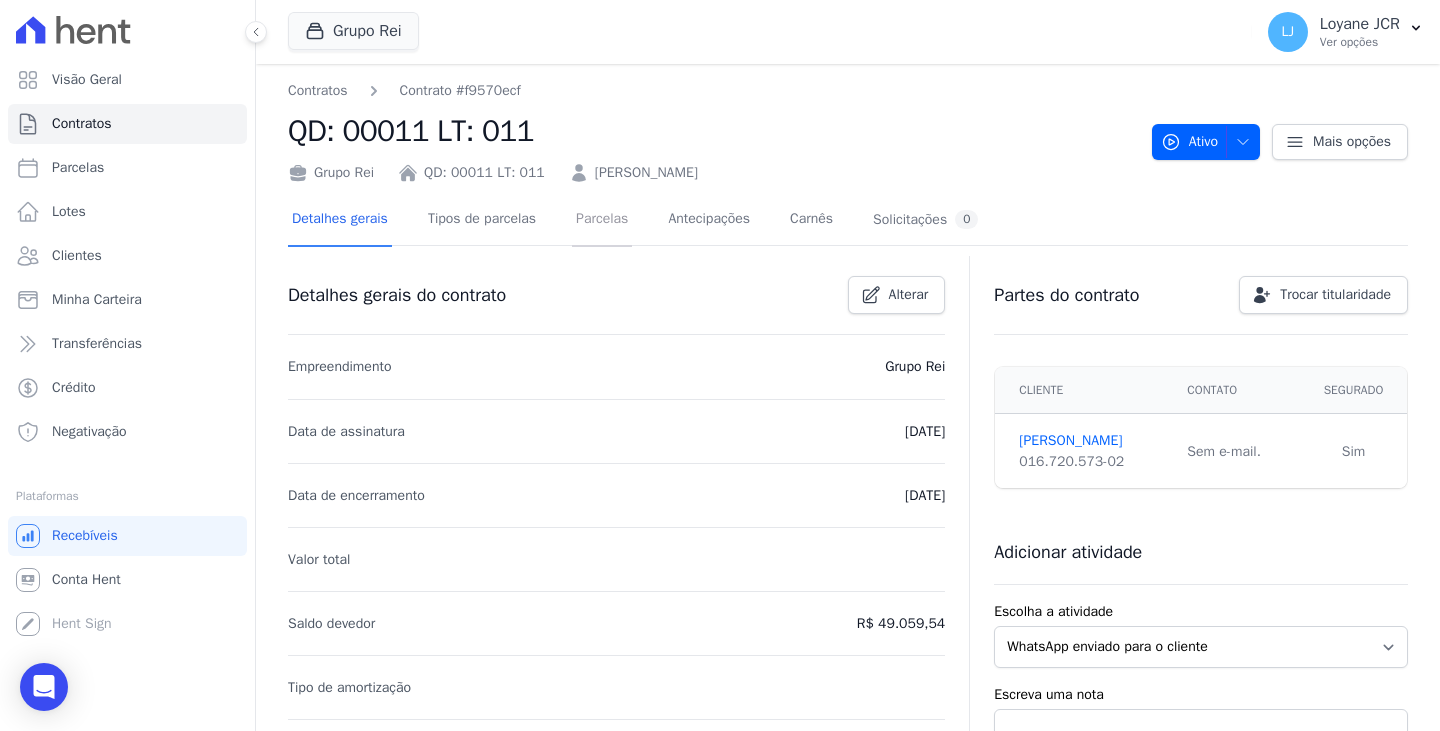 click on "Parcelas" at bounding box center [602, 220] 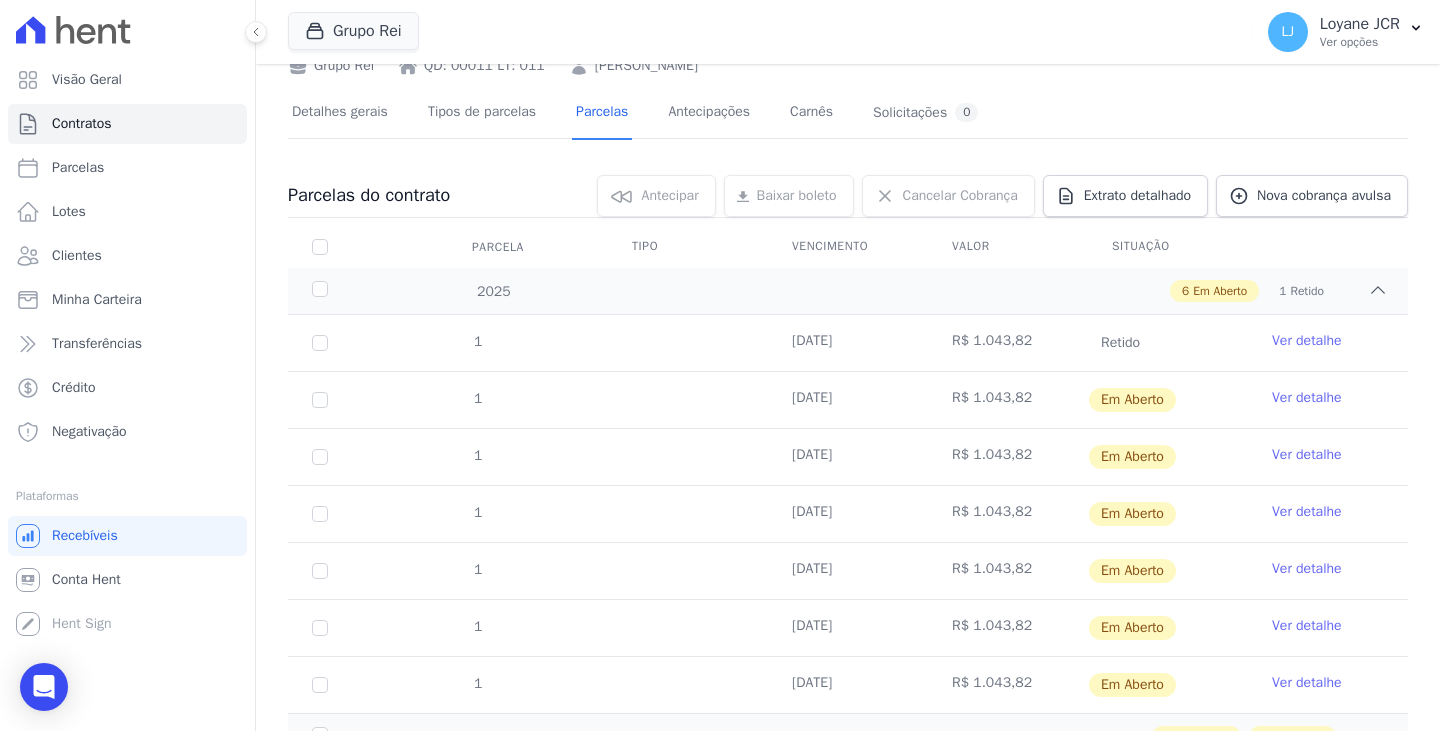 scroll, scrollTop: 300, scrollLeft: 0, axis: vertical 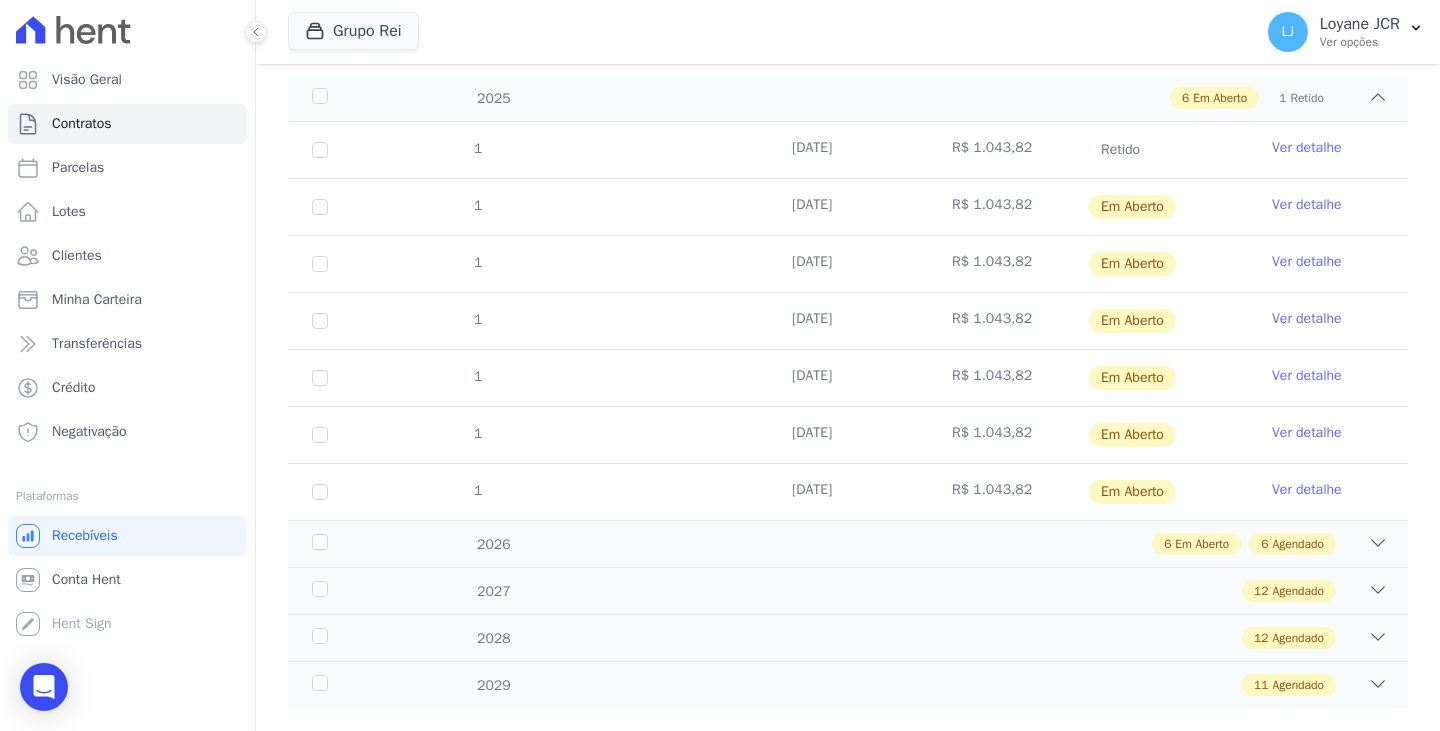 click on "1" at bounding box center [320, 207] 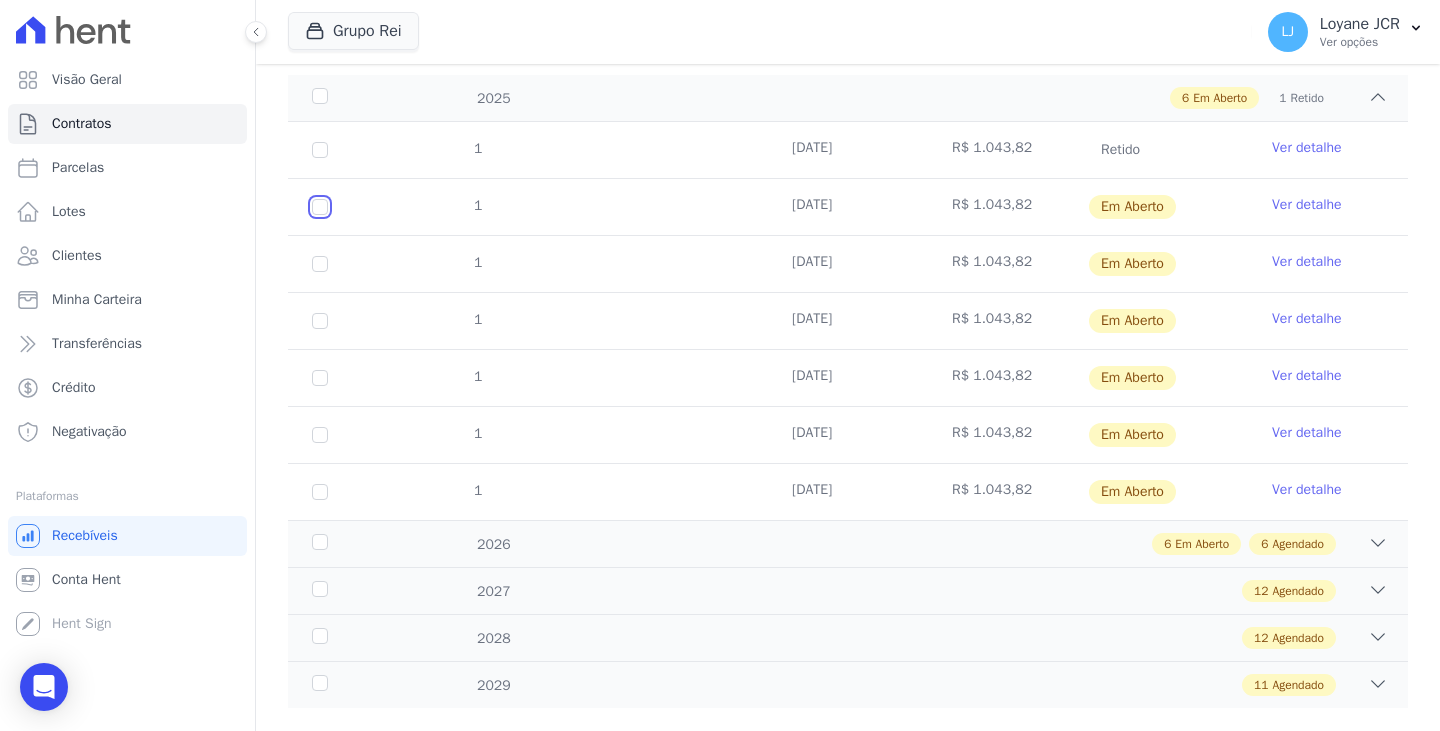 click at bounding box center [320, 207] 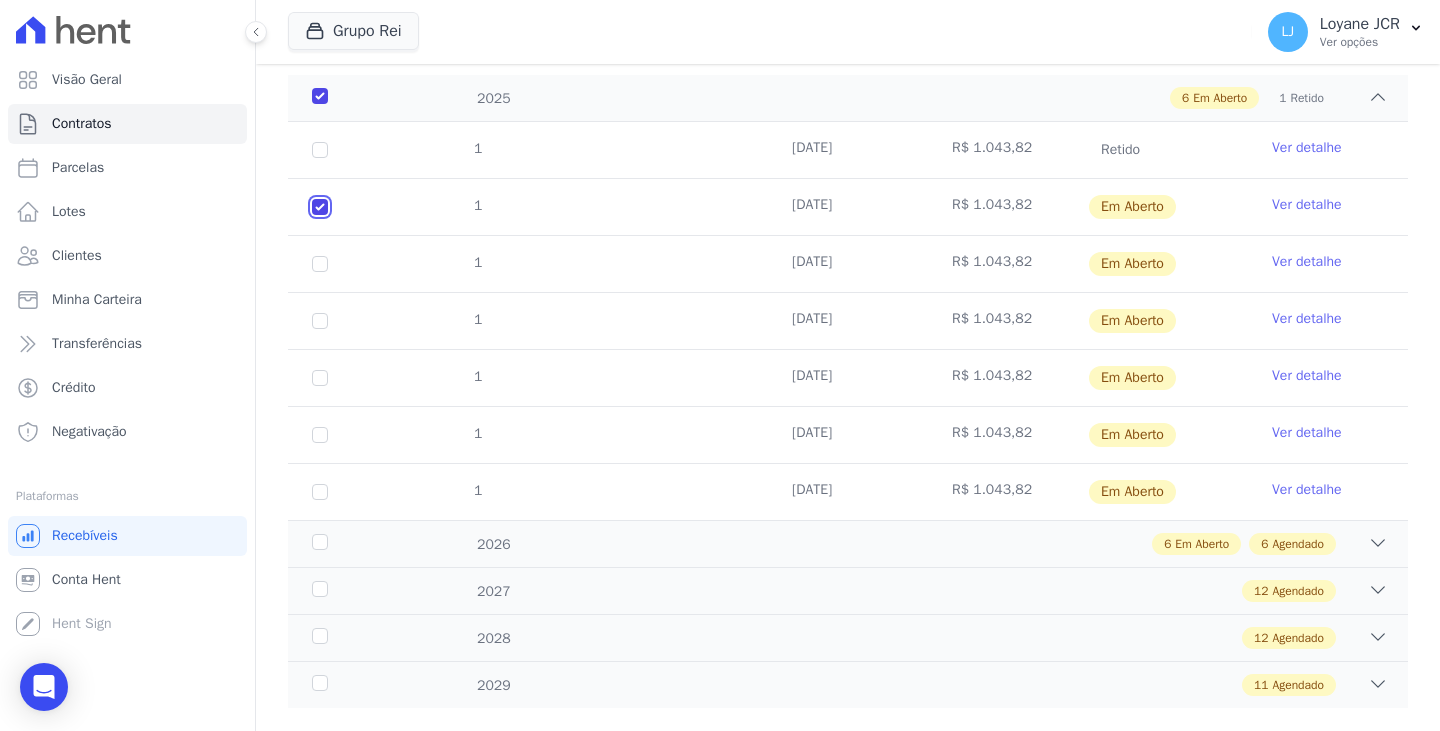 checkbox on "true" 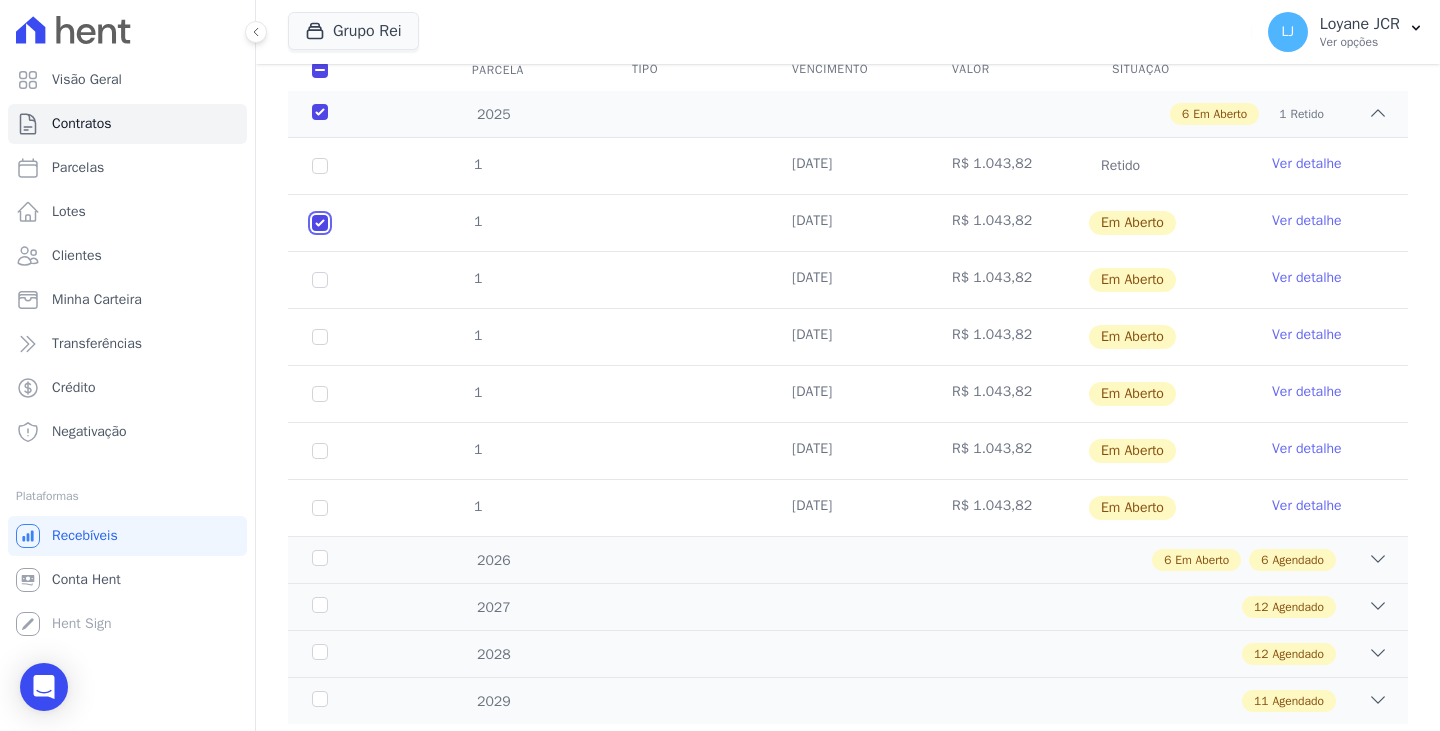 scroll, scrollTop: 316, scrollLeft: 0, axis: vertical 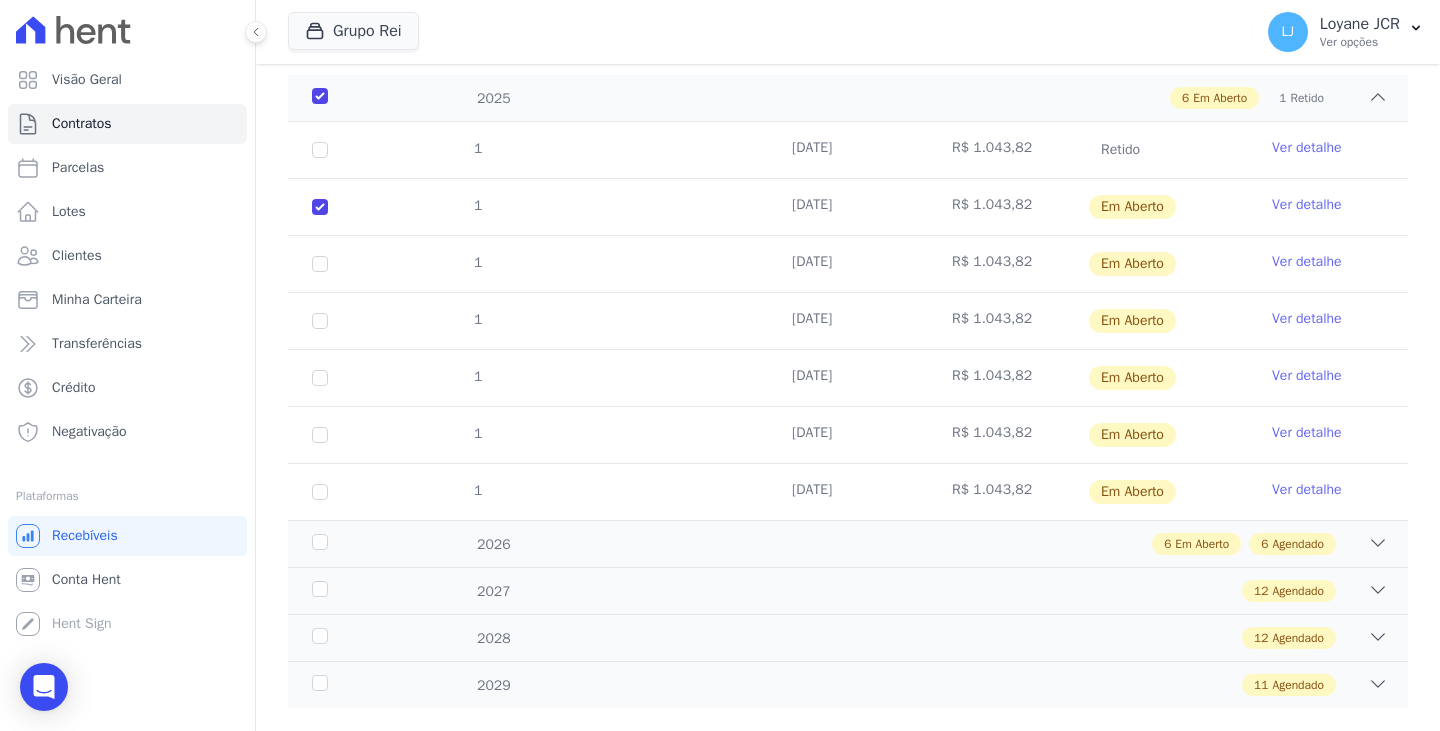 click on "1" at bounding box center [320, 264] 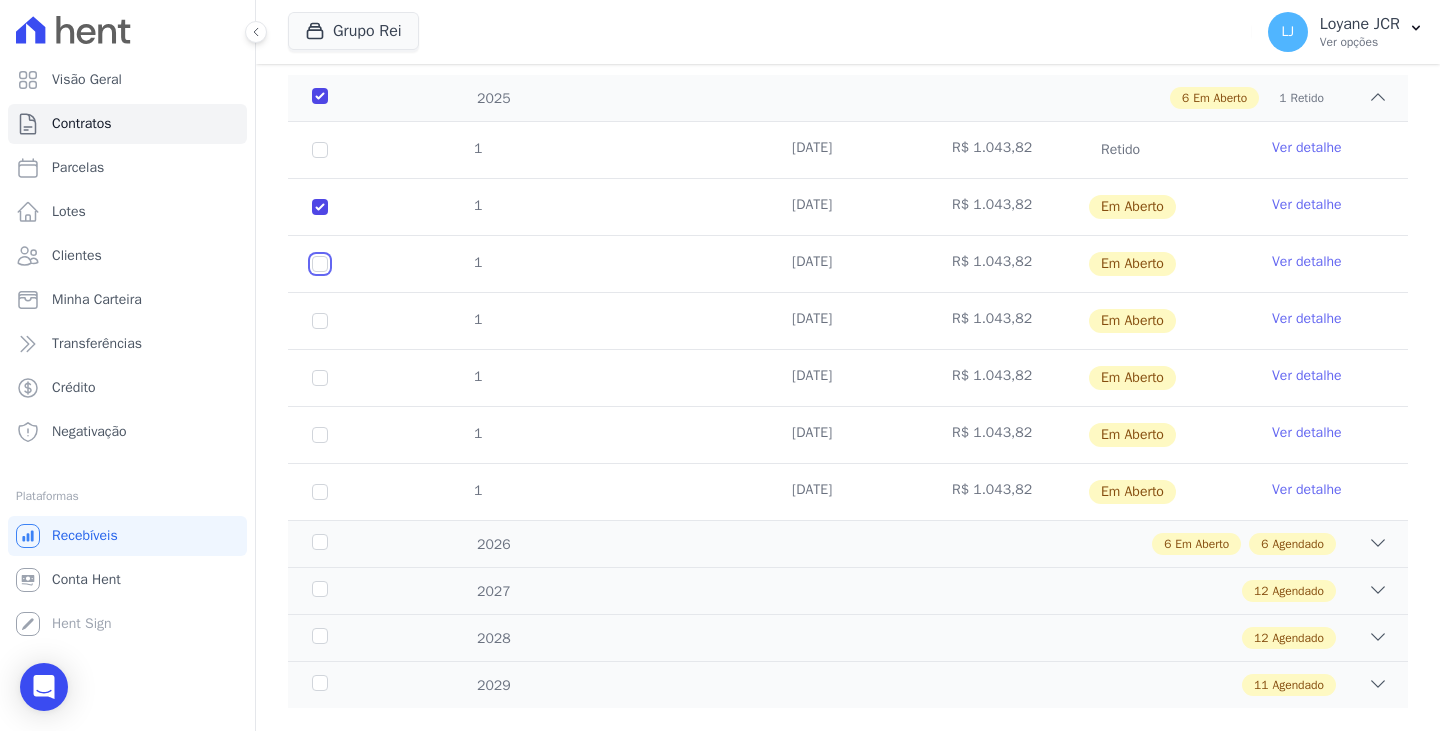click at bounding box center [320, 207] 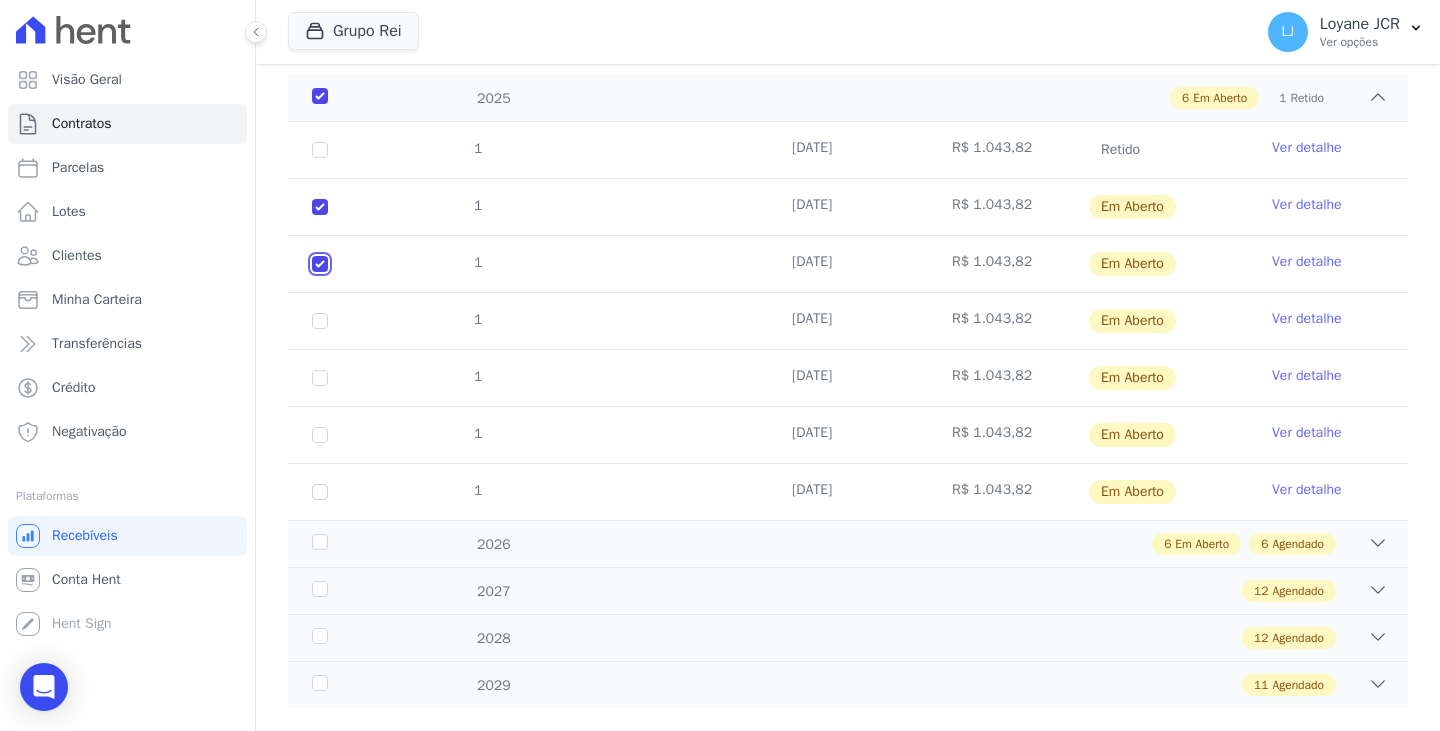 checkbox on "true" 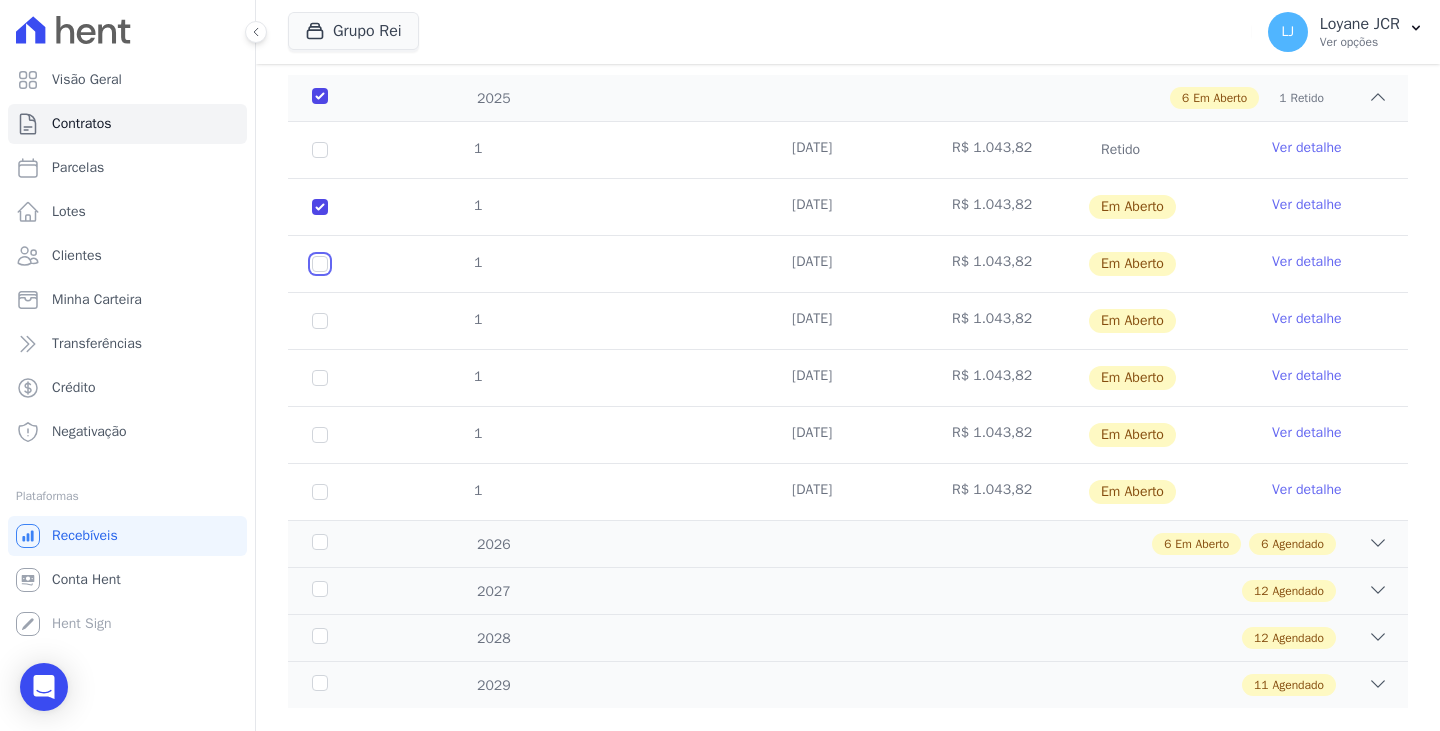 checkbox on "true" 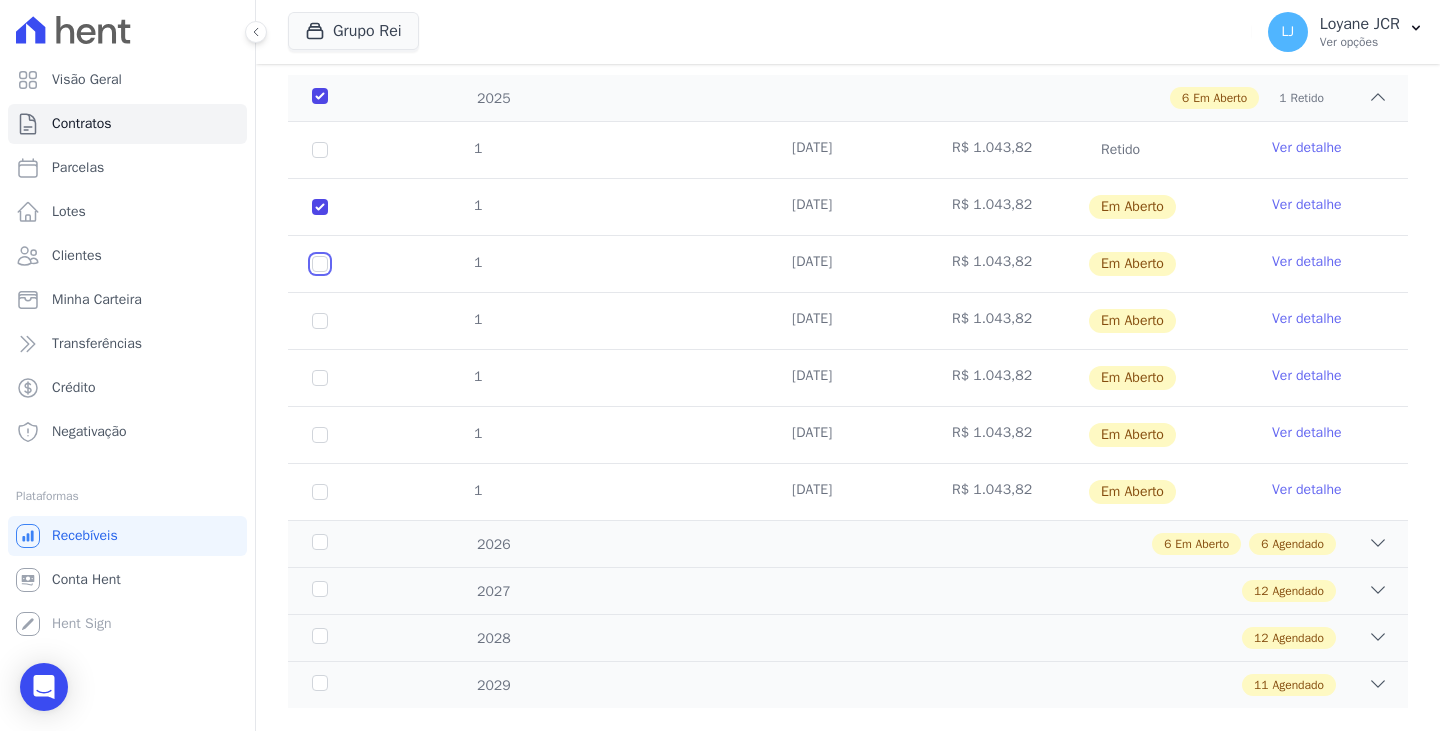 click at bounding box center [320, 207] 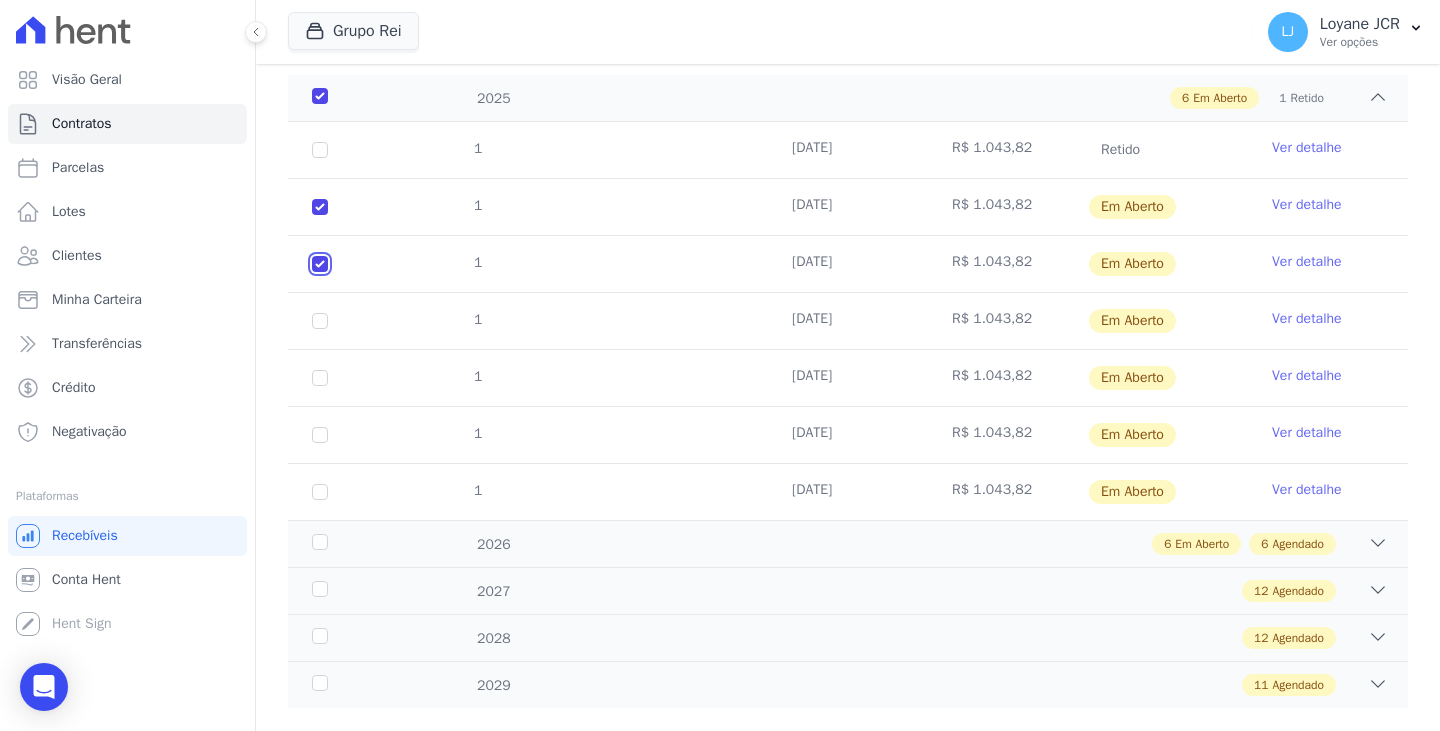 checkbox on "true" 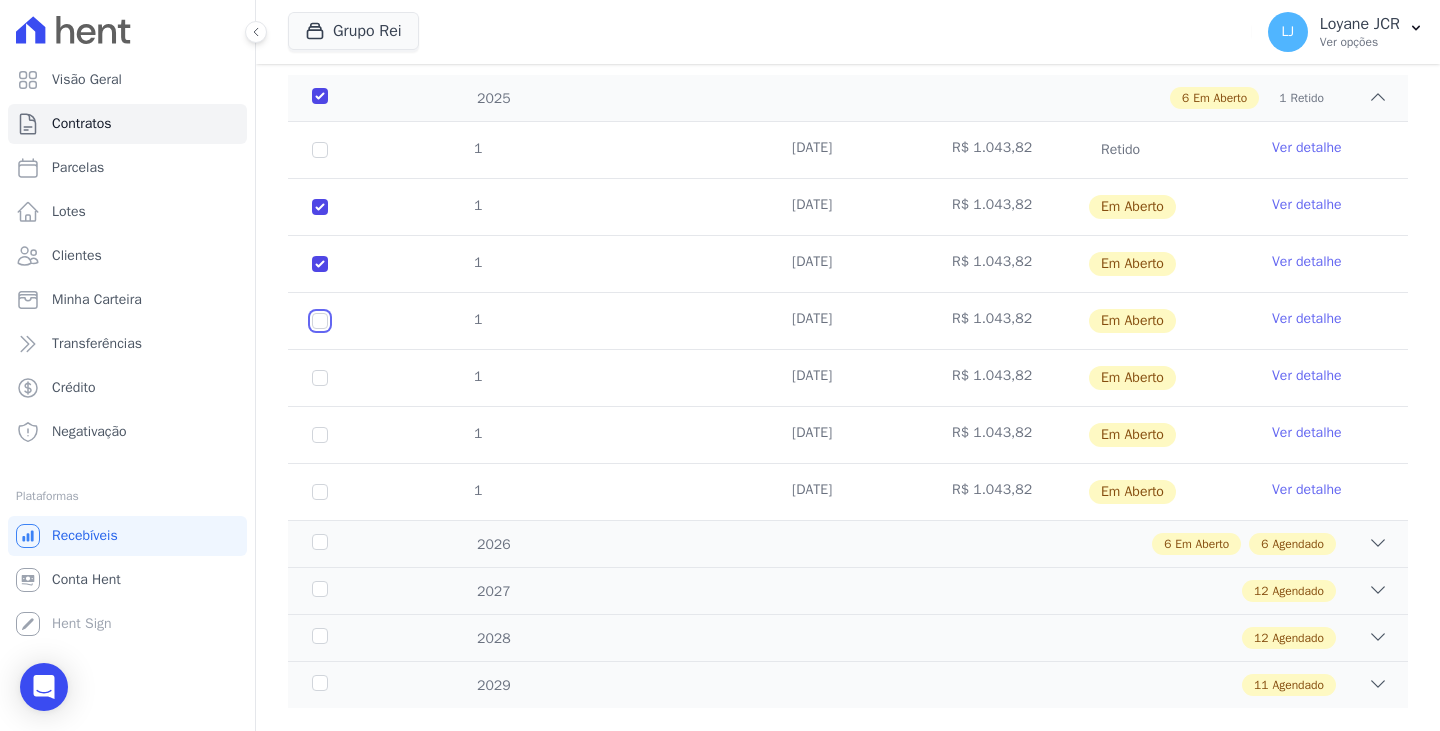 click at bounding box center (320, 207) 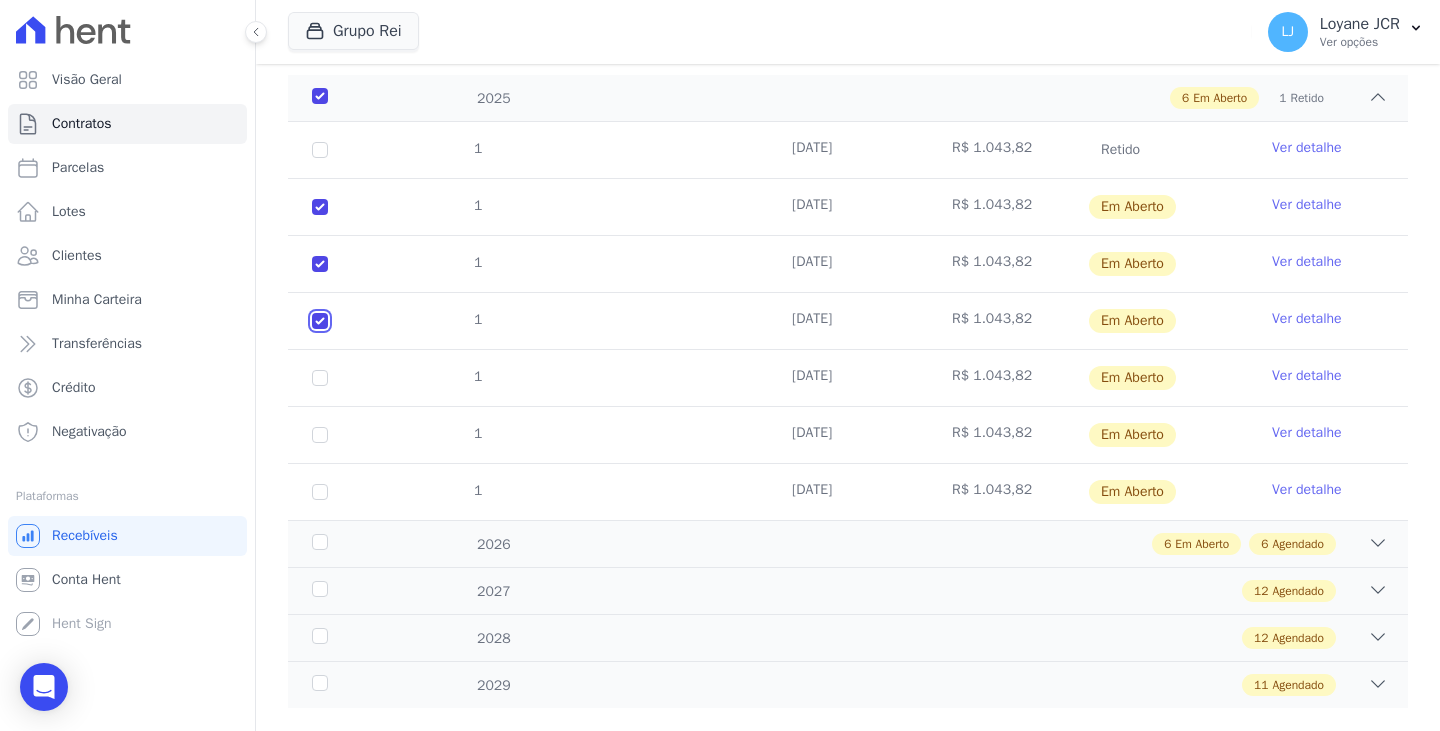 checkbox on "true" 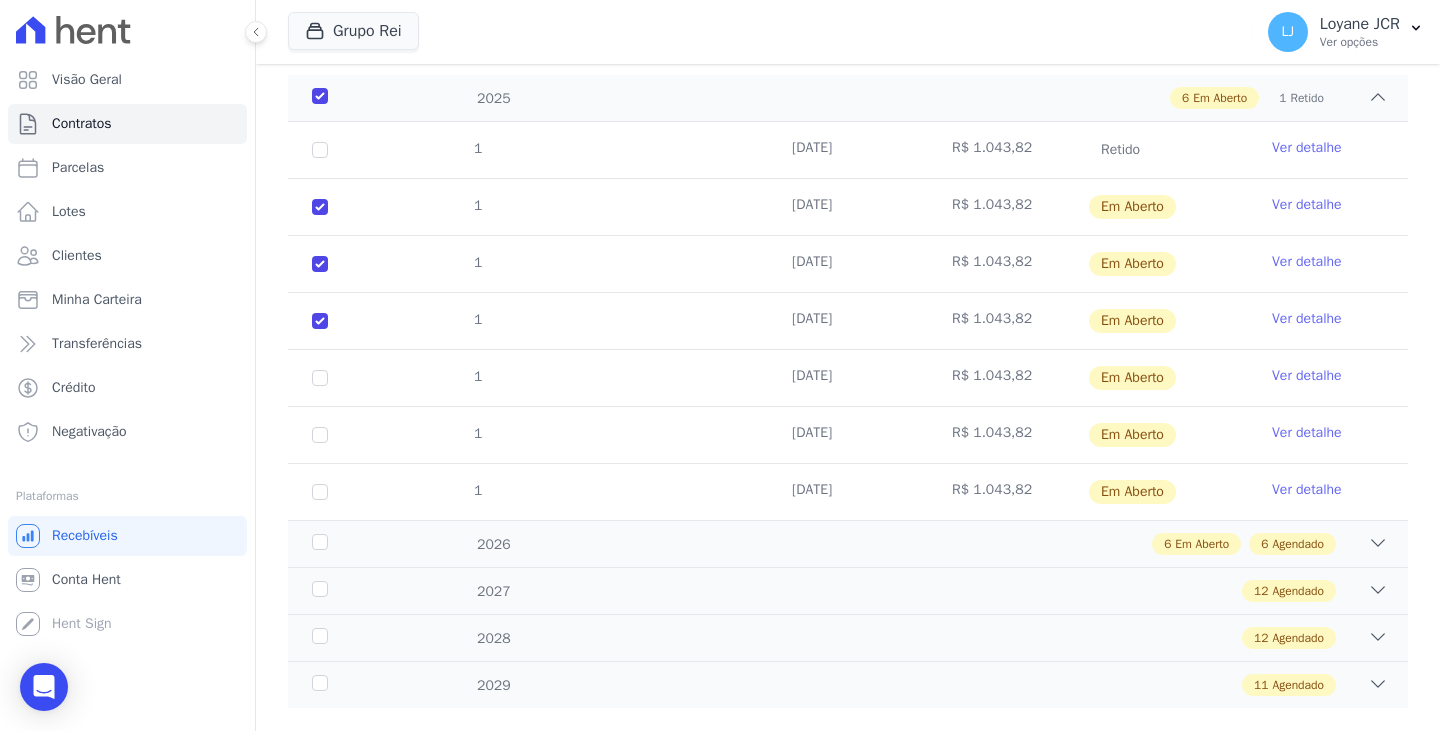 click on "1" at bounding box center [320, 378] 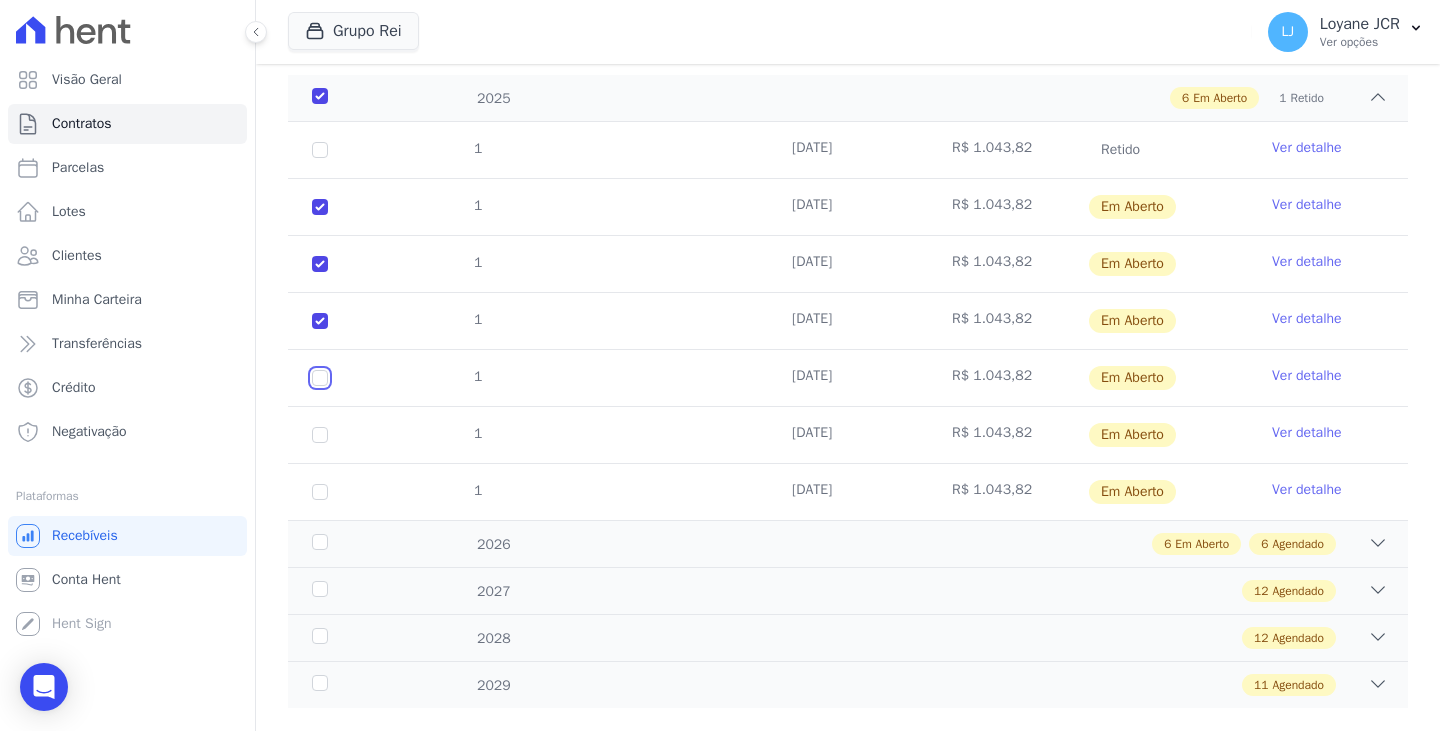 click at bounding box center [320, 207] 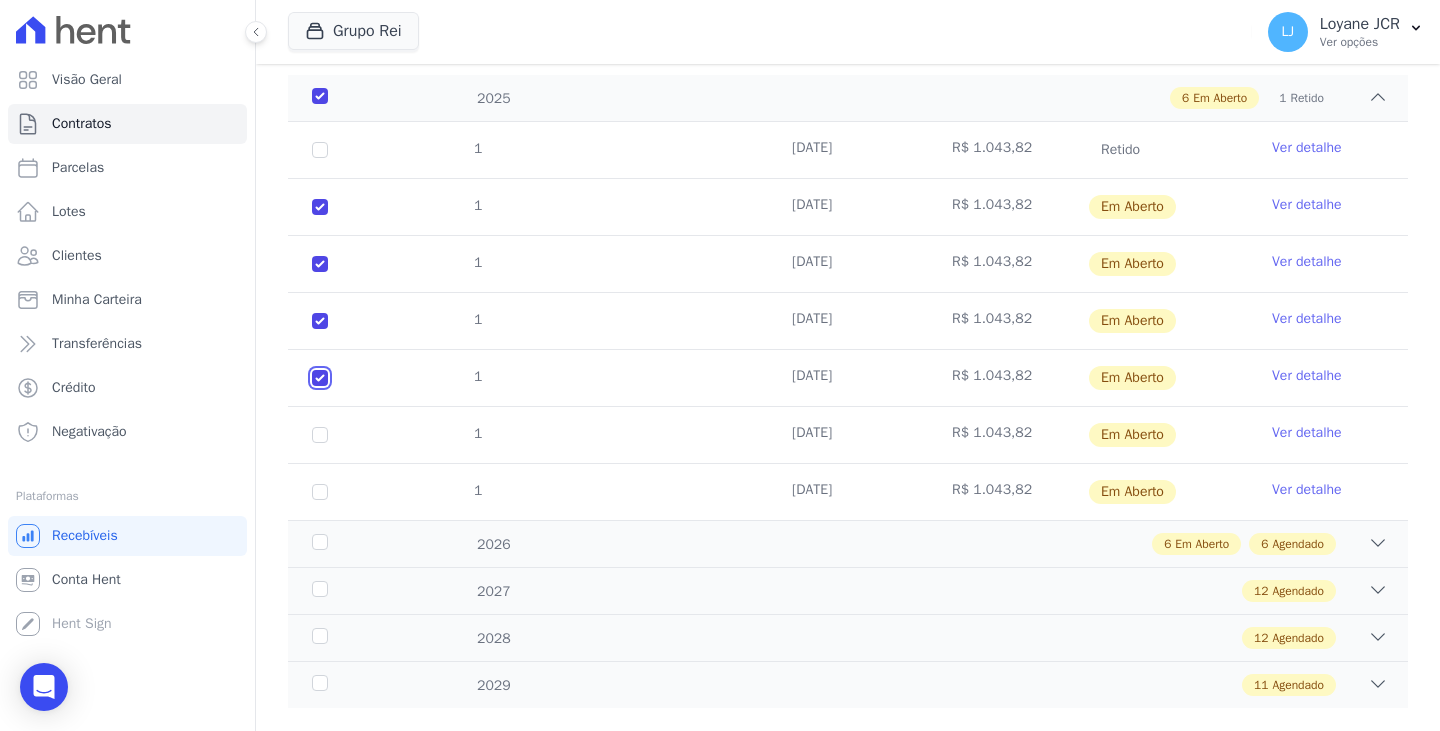 checkbox on "true" 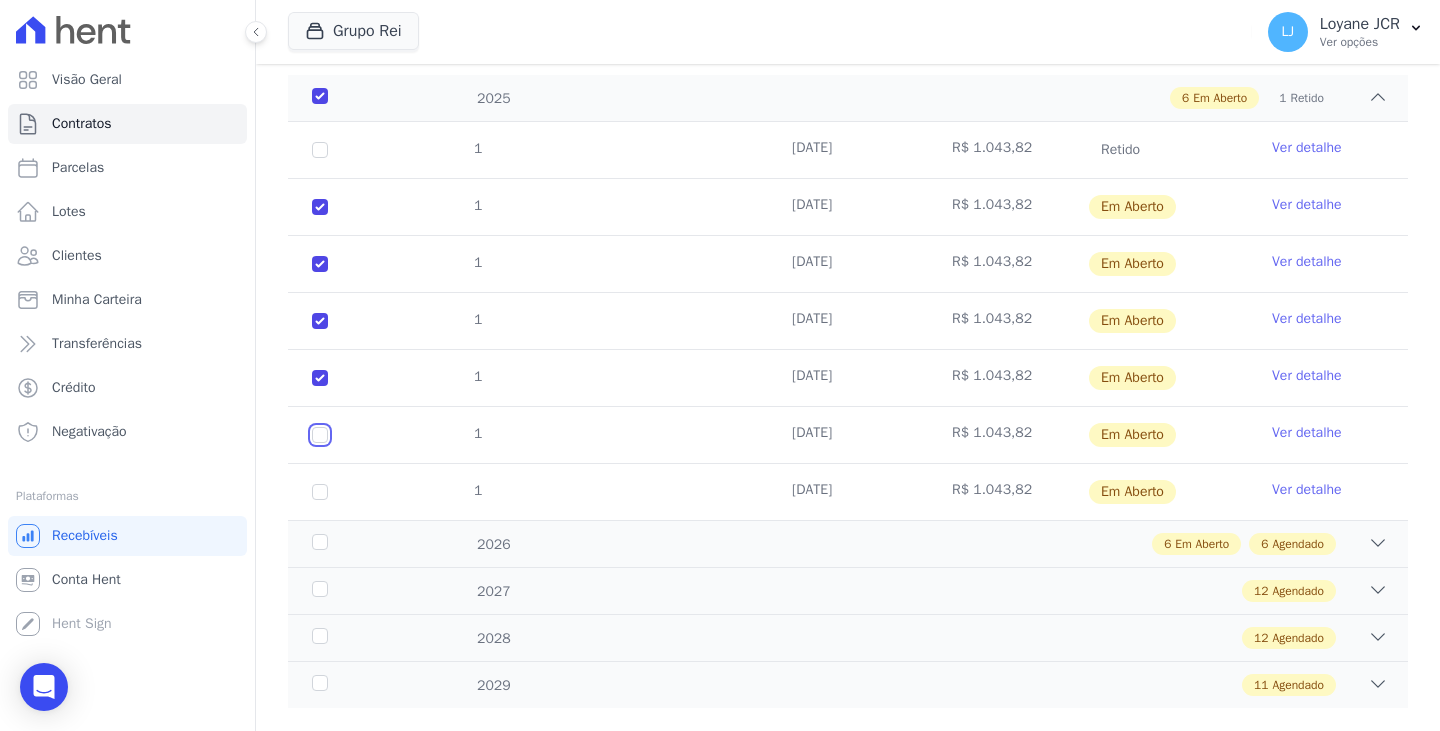 click at bounding box center [320, 207] 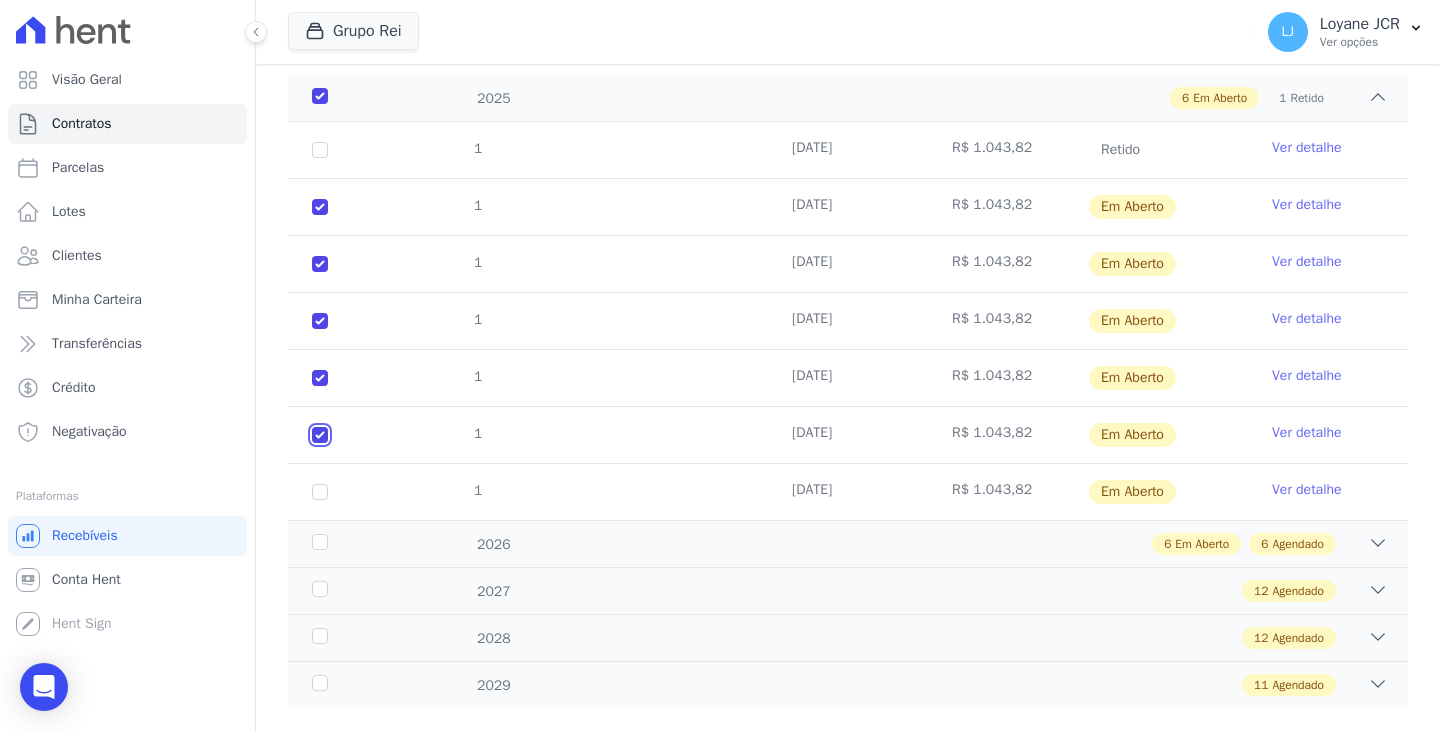 checkbox on "true" 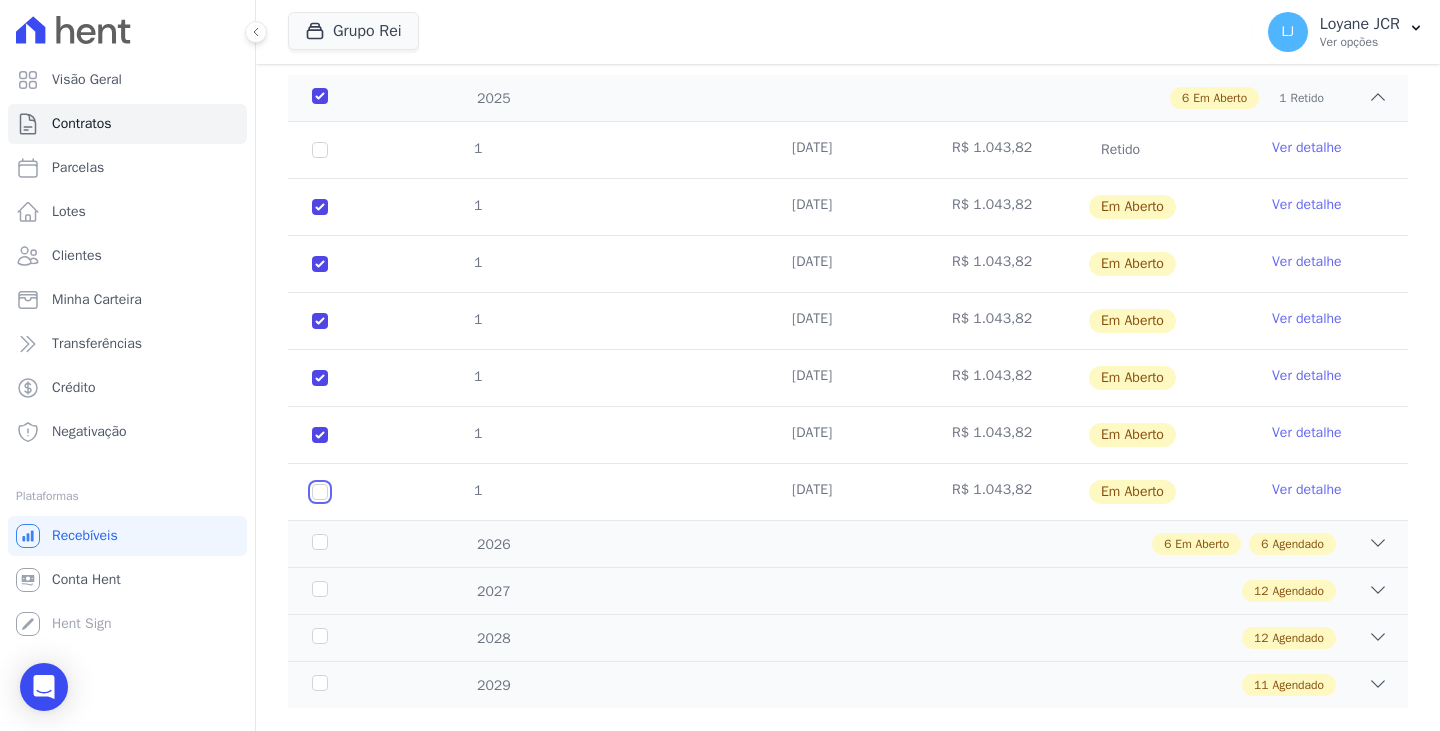 click at bounding box center [320, 207] 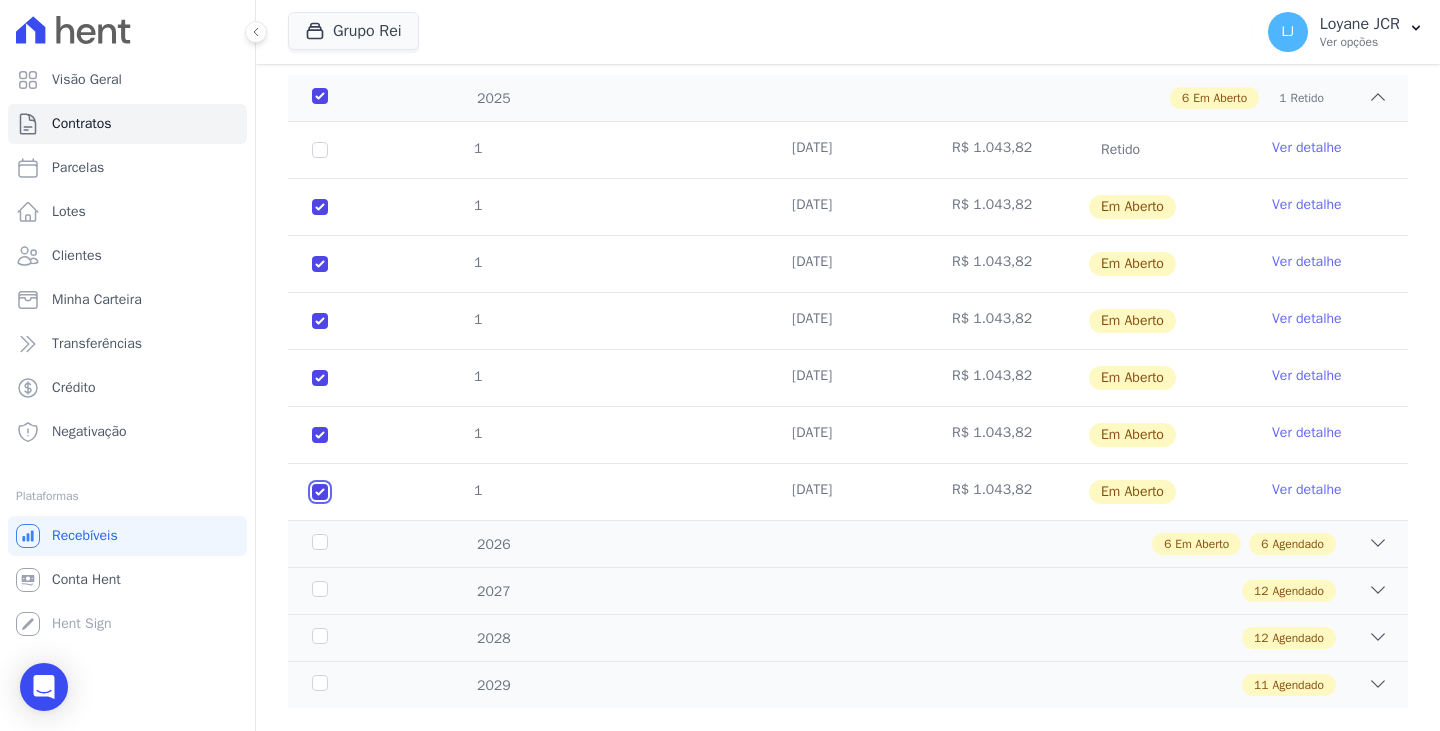 checkbox on "true" 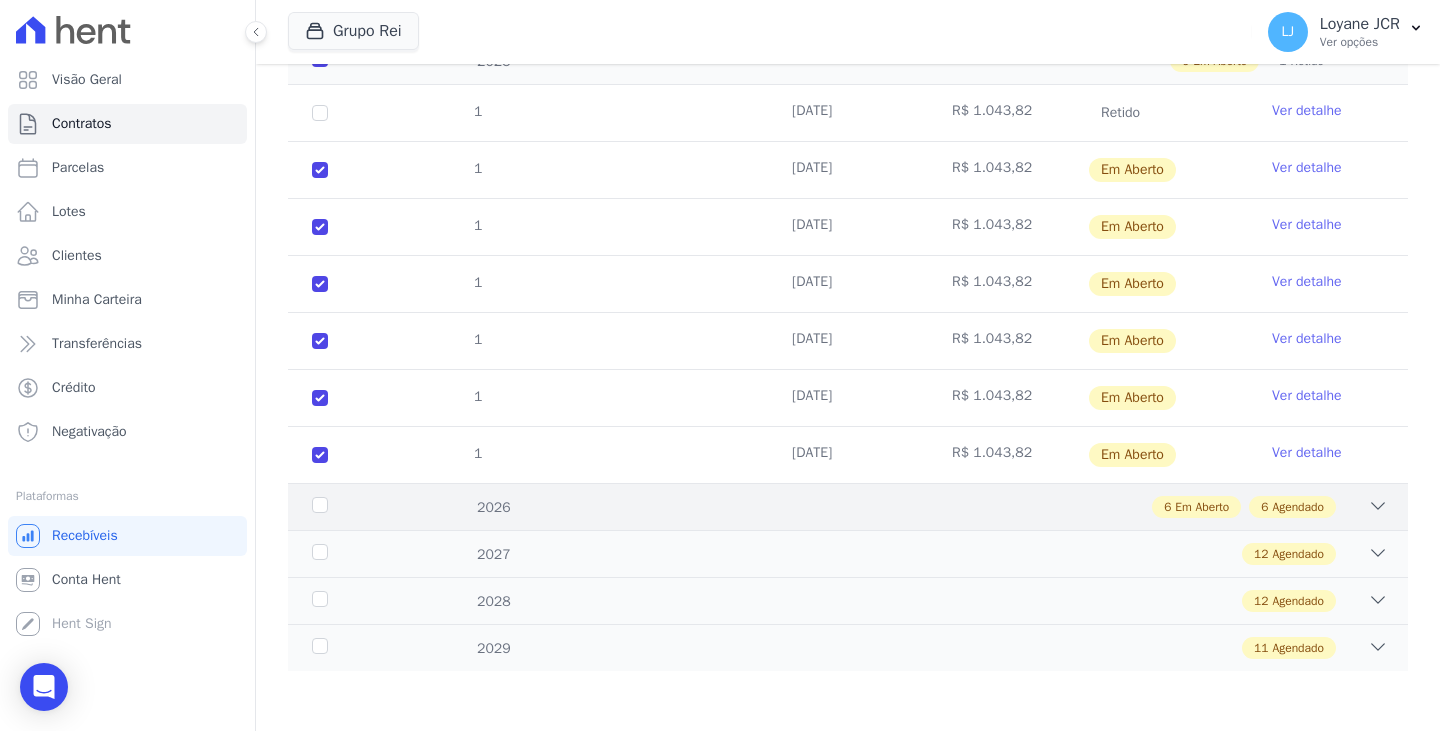 click on "2026
6
Em Aberto
6
Agendado" at bounding box center [848, 506] 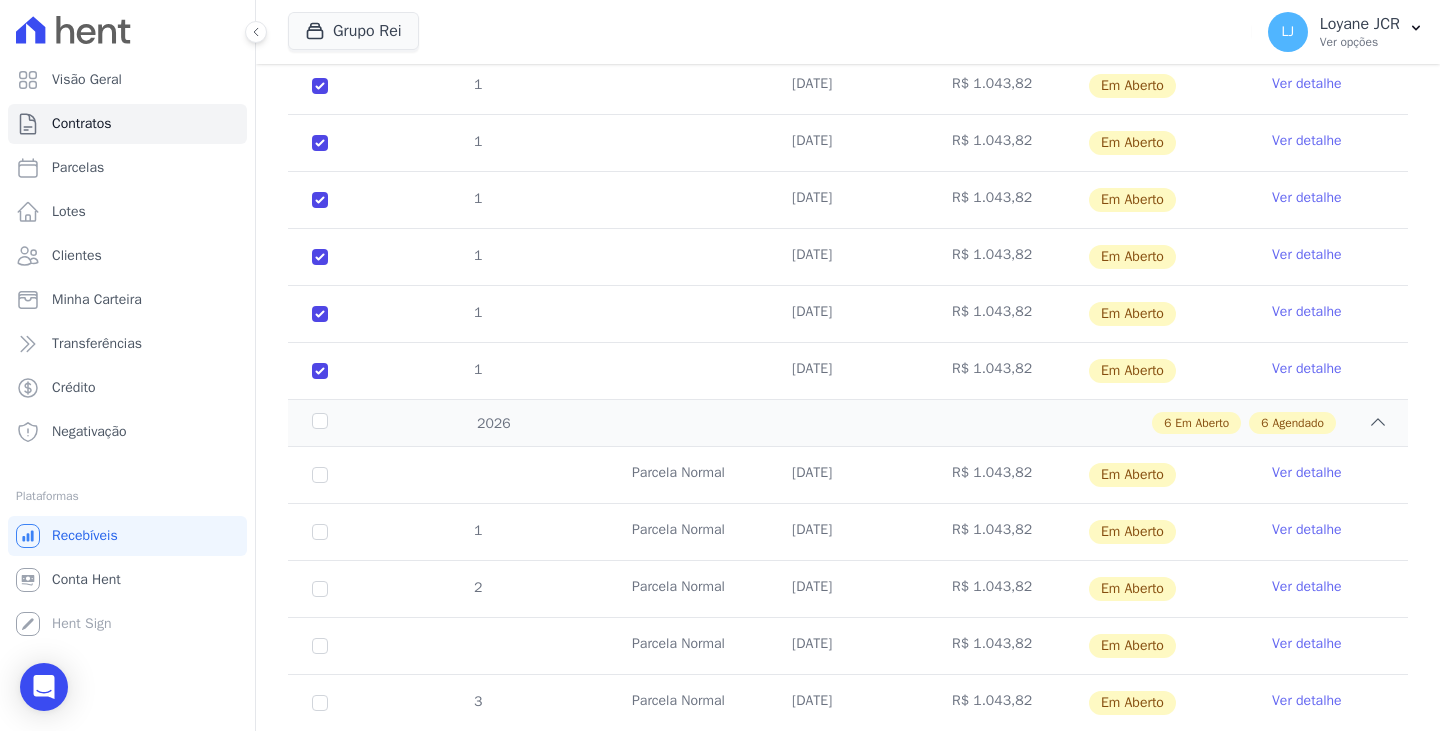 scroll, scrollTop: 553, scrollLeft: 0, axis: vertical 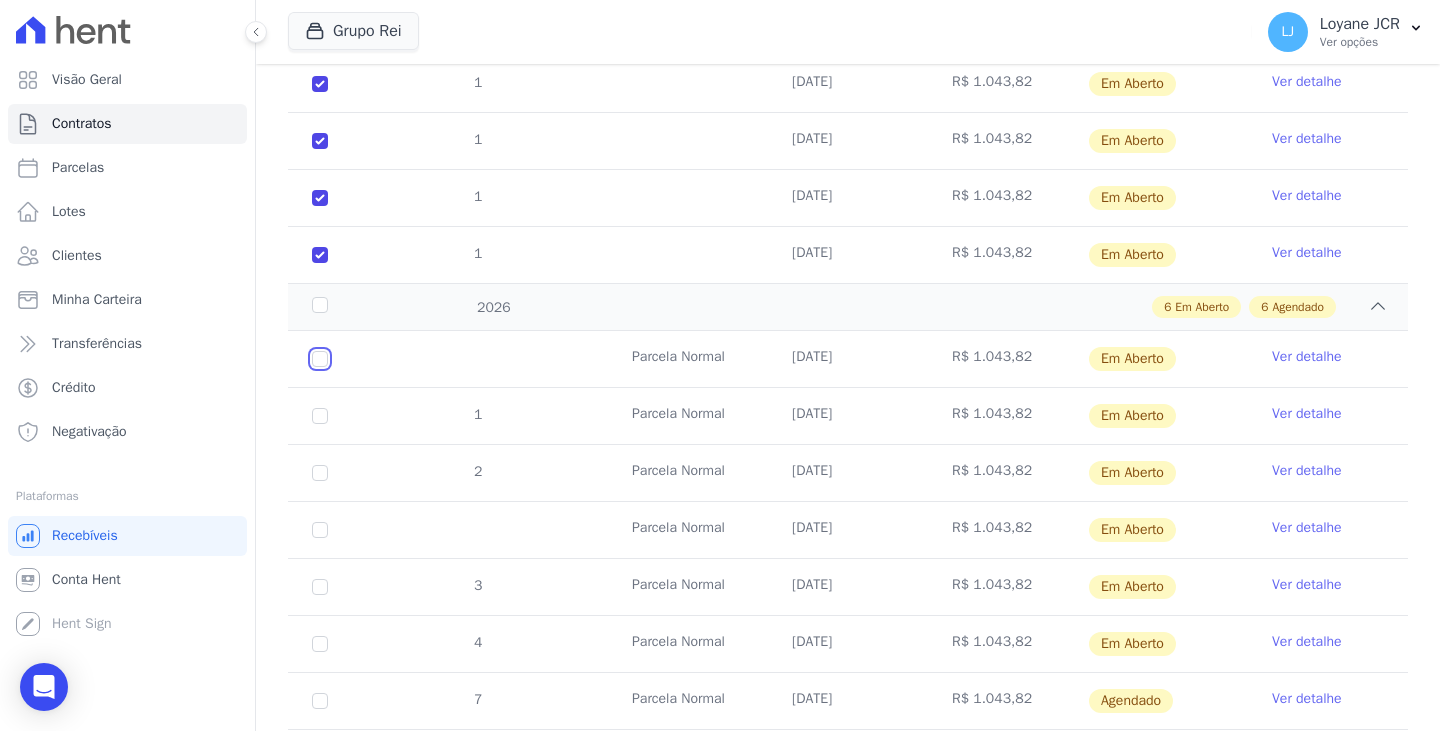 click at bounding box center (320, 359) 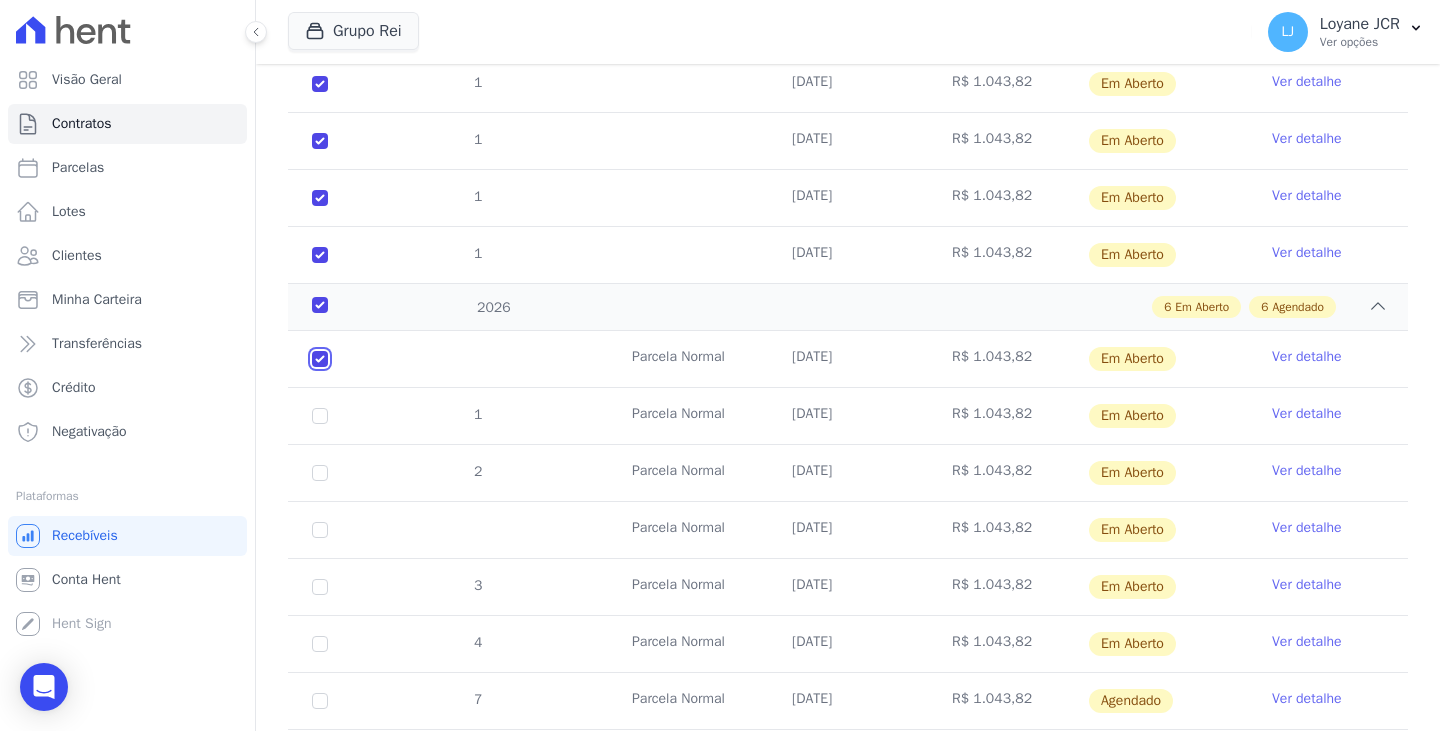 checkbox on "true" 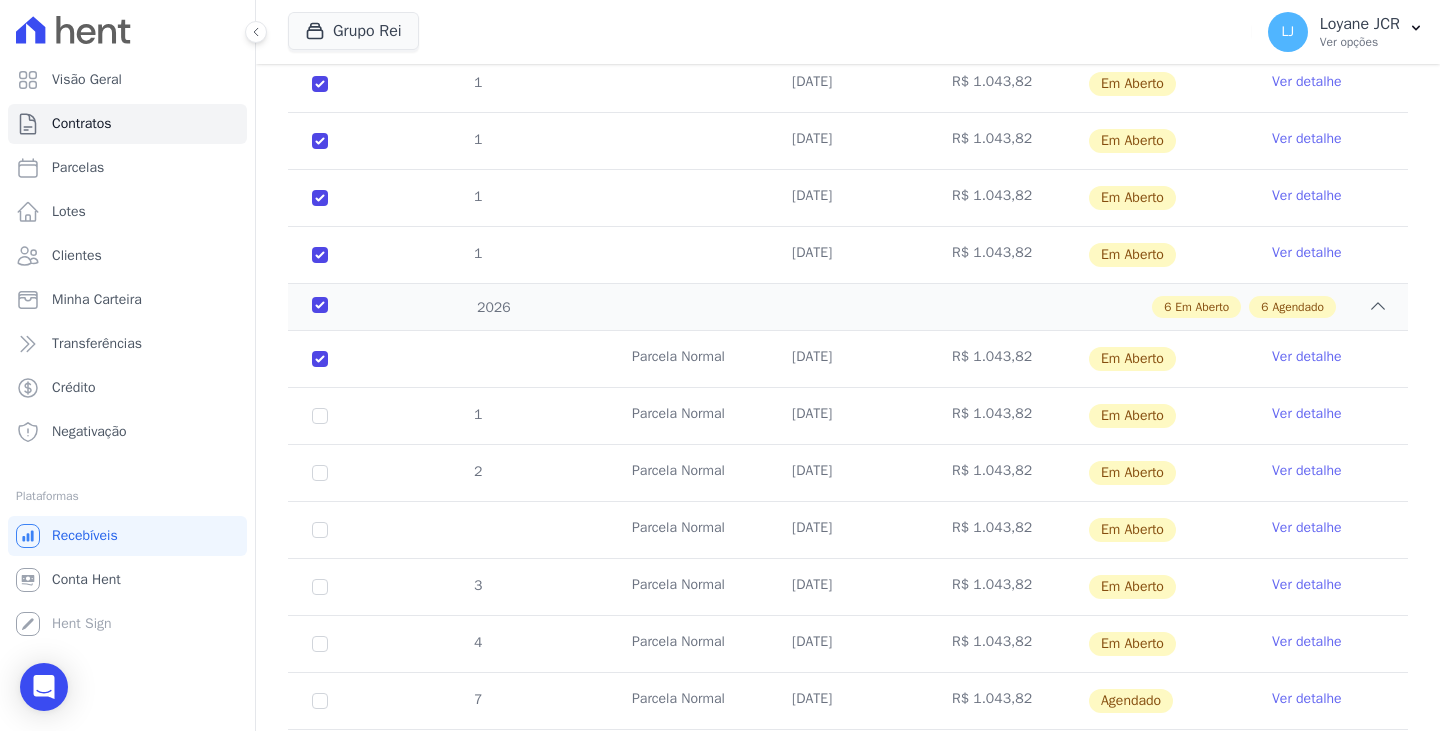 click on "1" at bounding box center (320, 416) 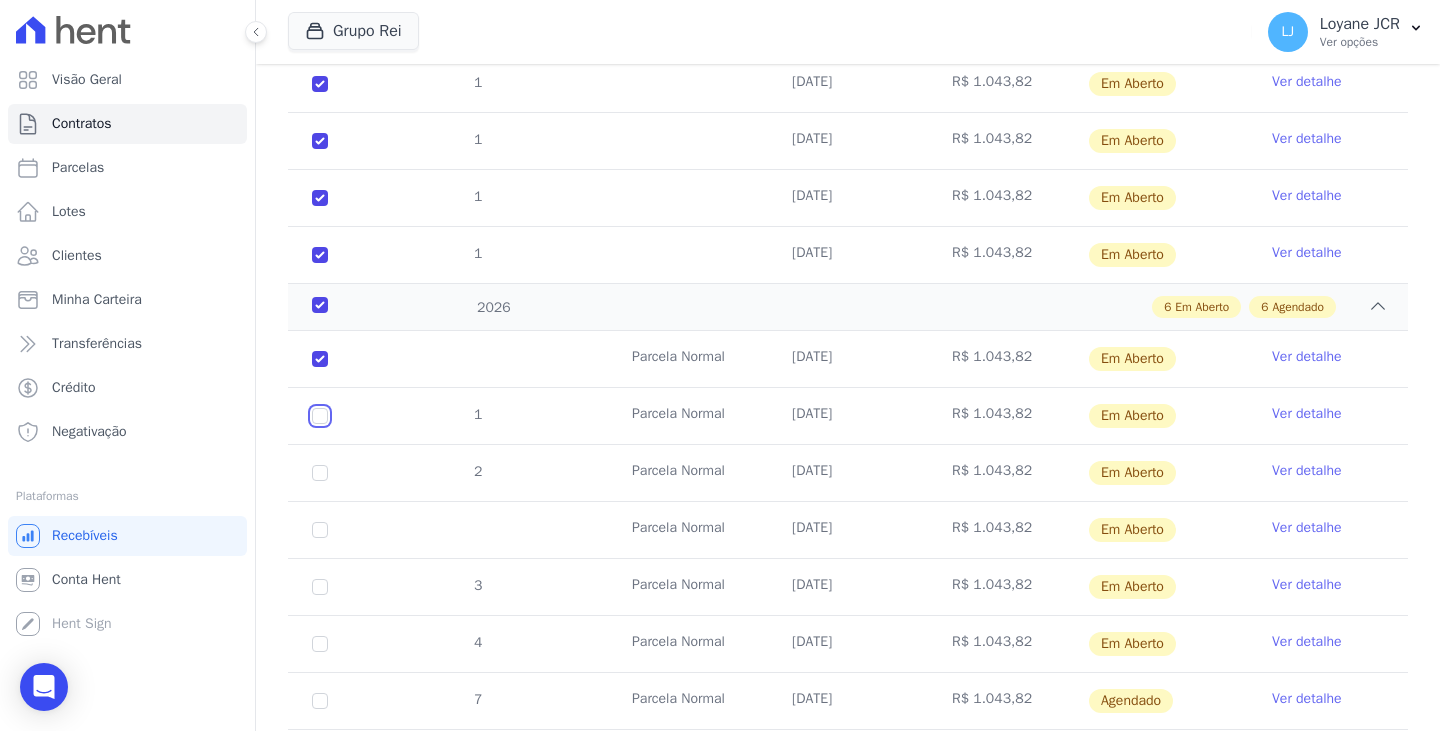 click at bounding box center (320, 359) 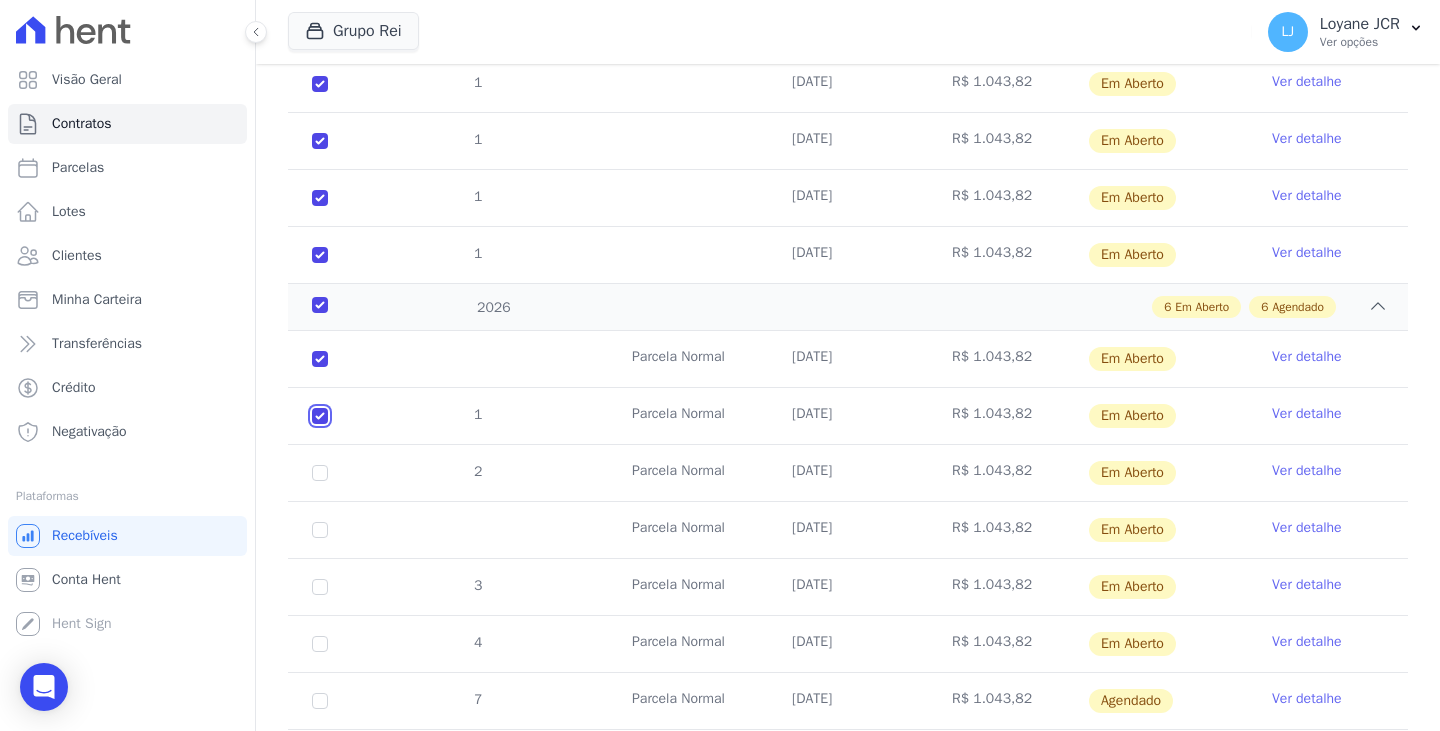 checkbox on "true" 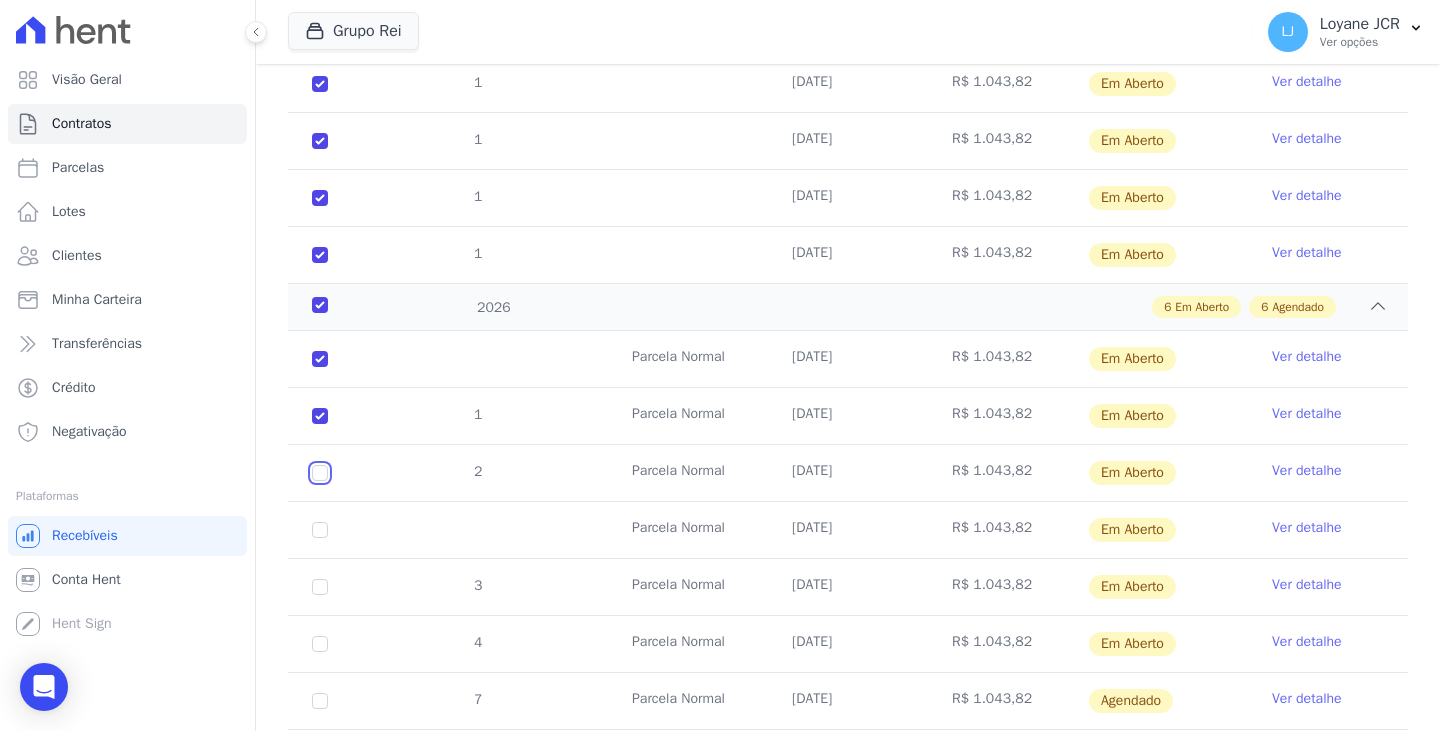 click at bounding box center (320, 359) 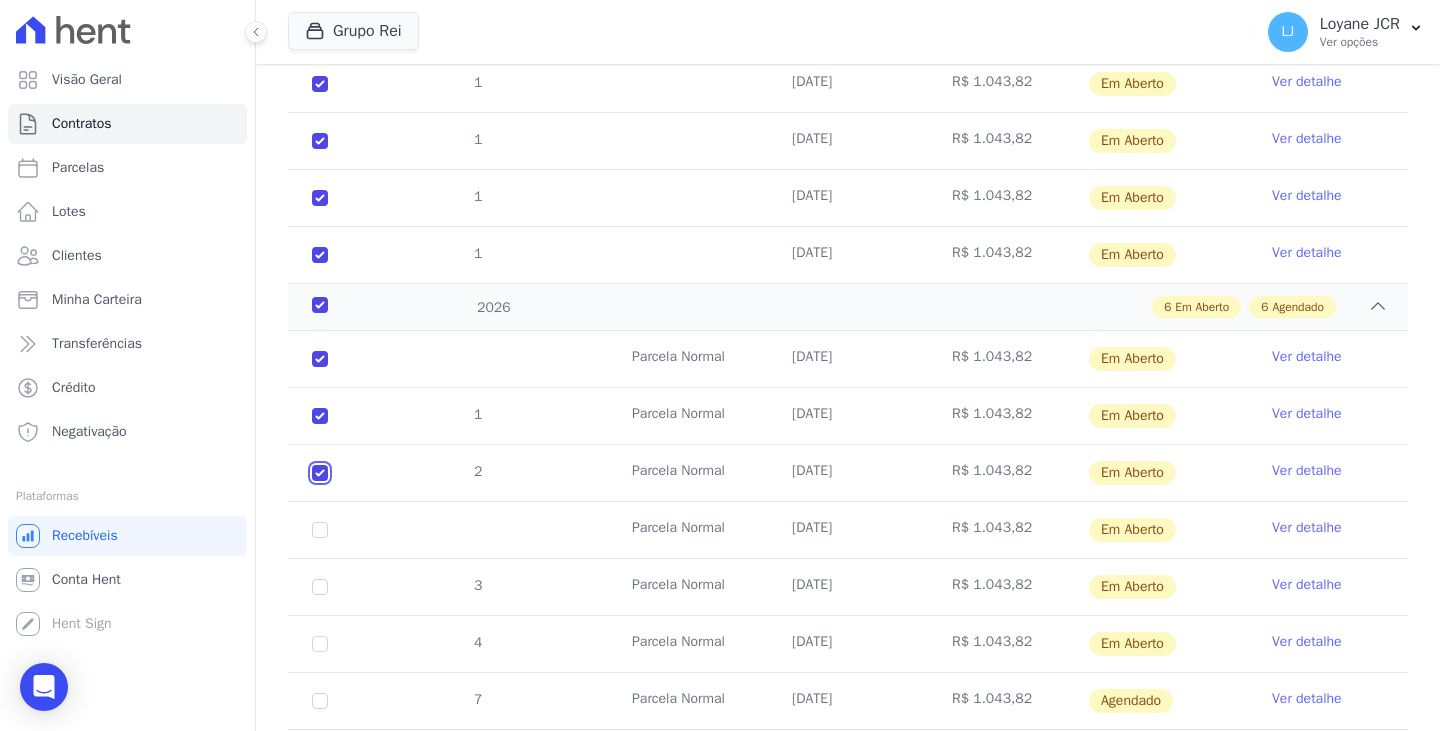 checkbox on "true" 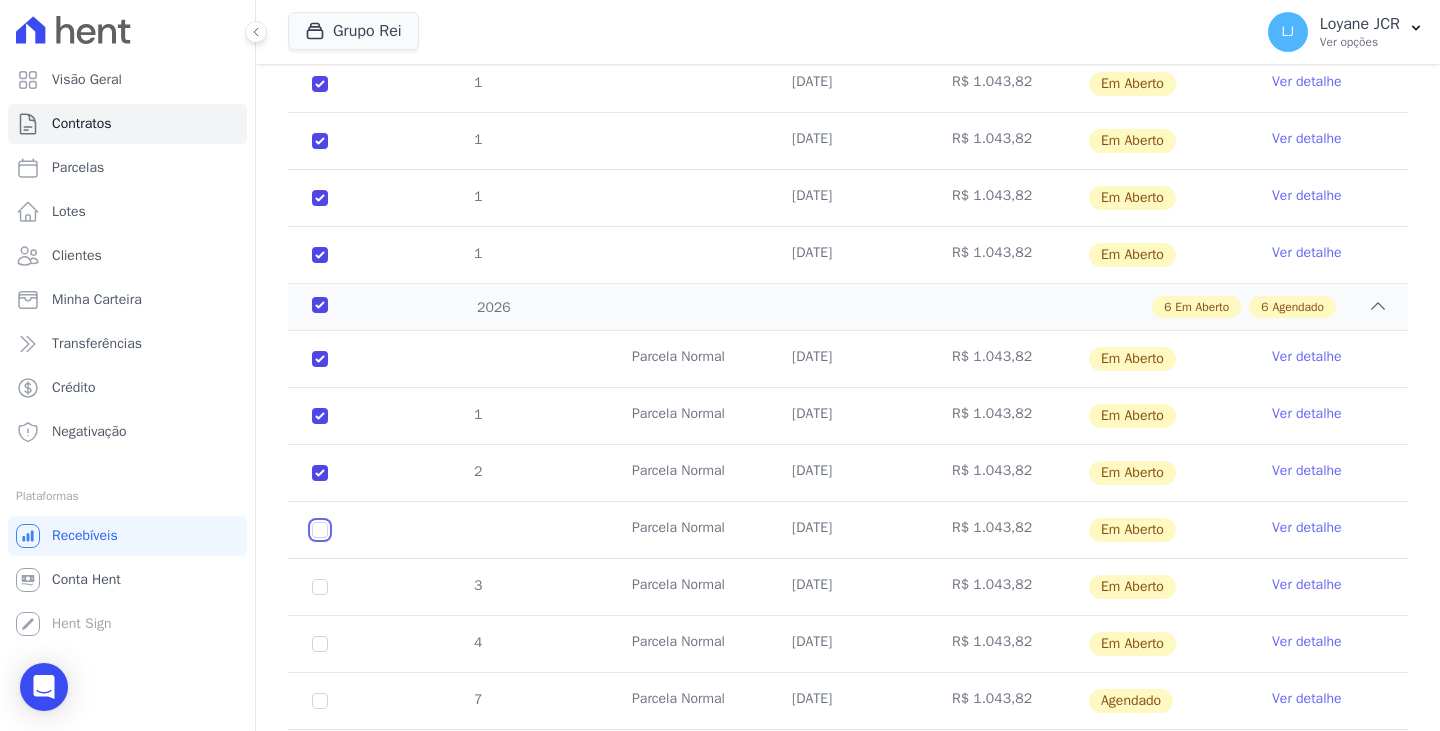 click at bounding box center [320, 359] 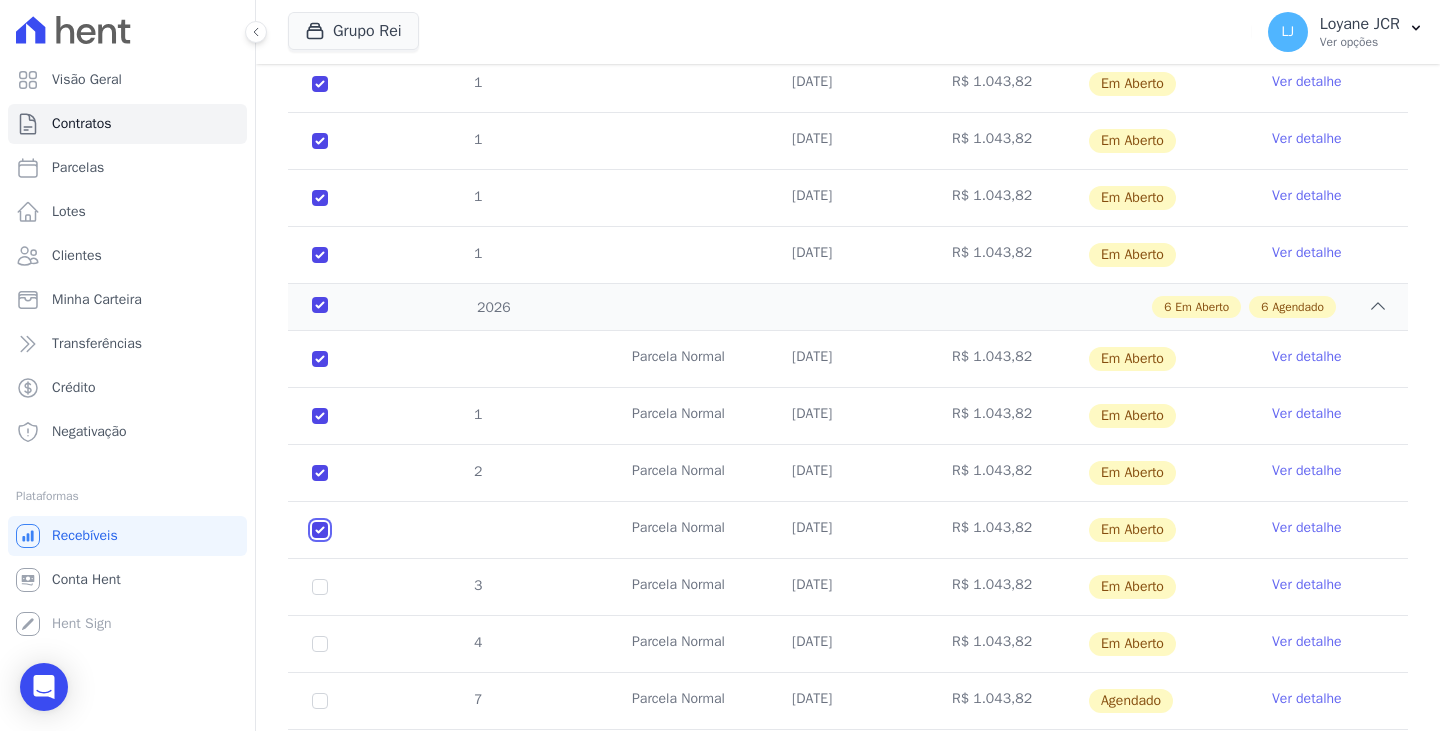 checkbox on "true" 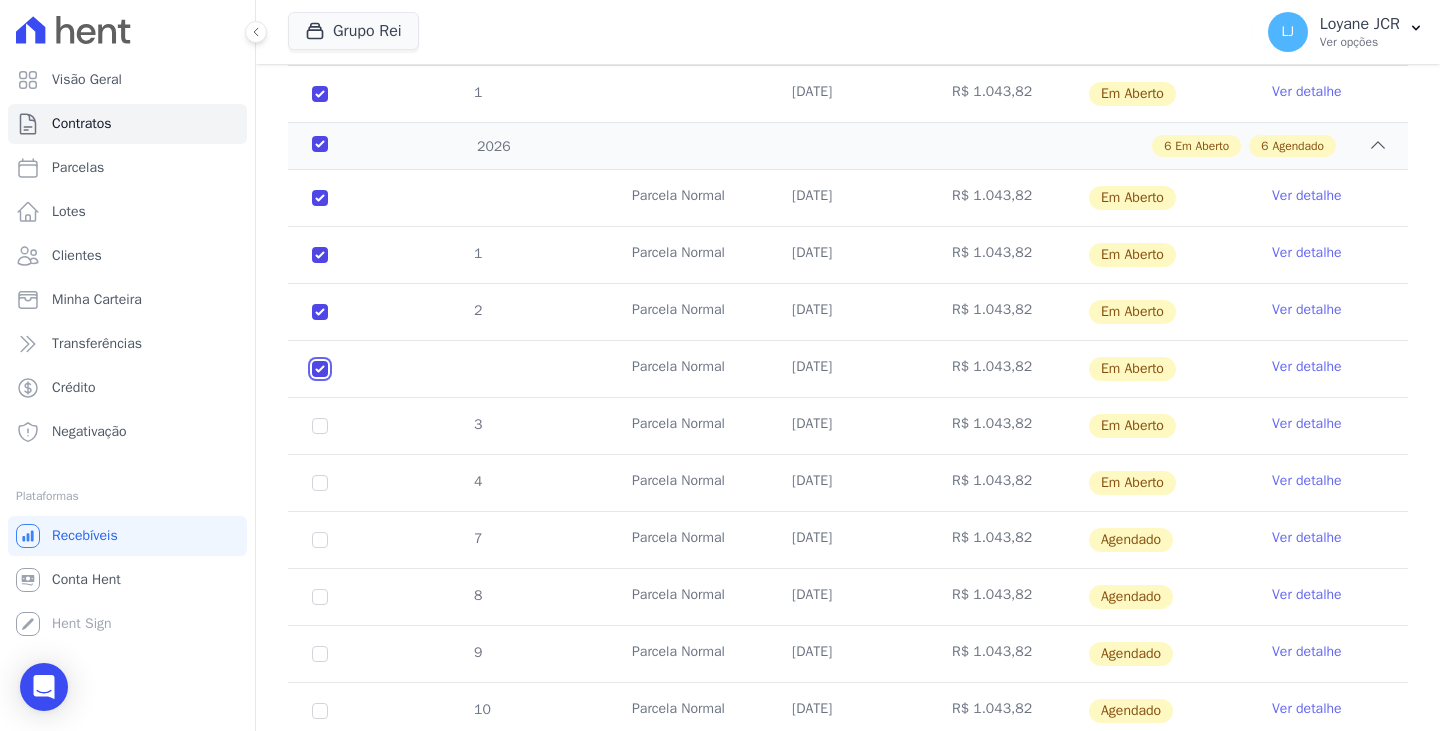scroll, scrollTop: 753, scrollLeft: 0, axis: vertical 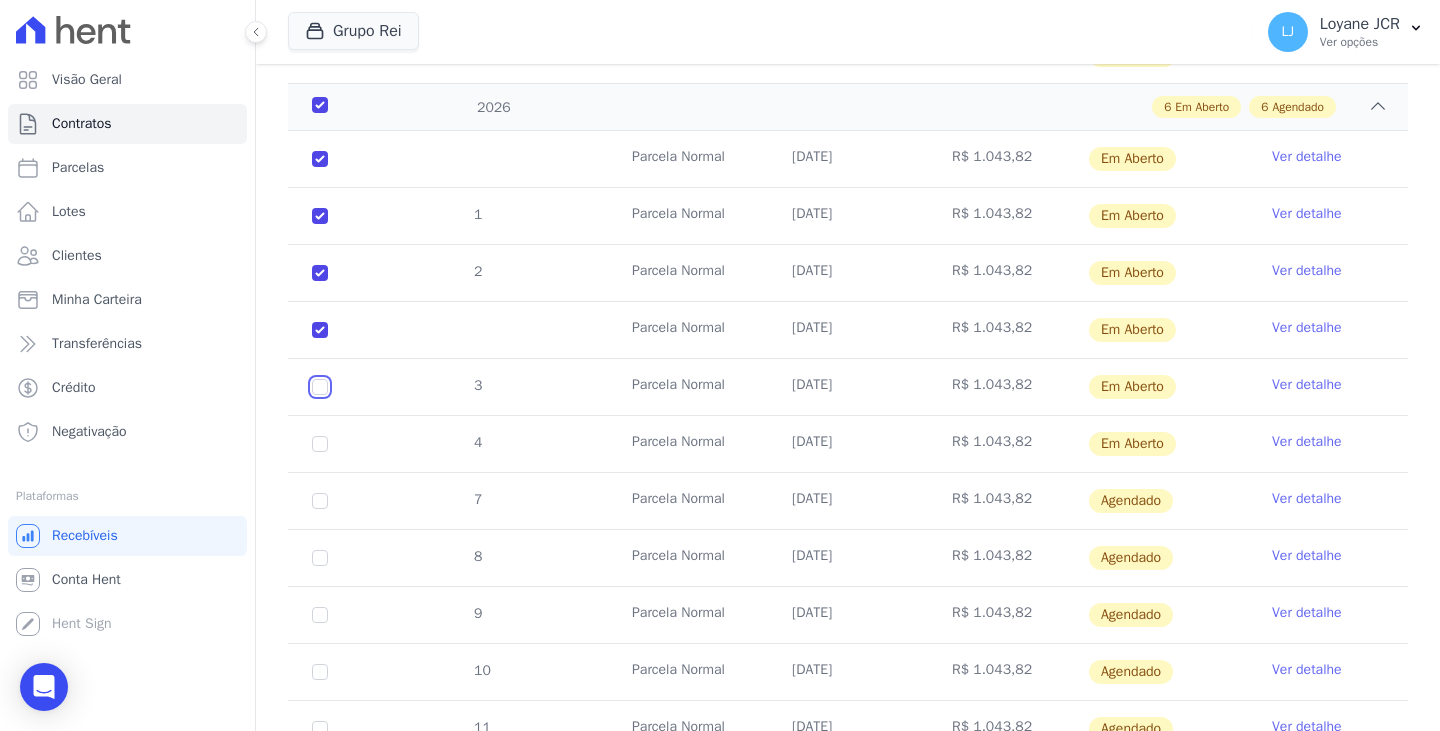 click at bounding box center [320, 159] 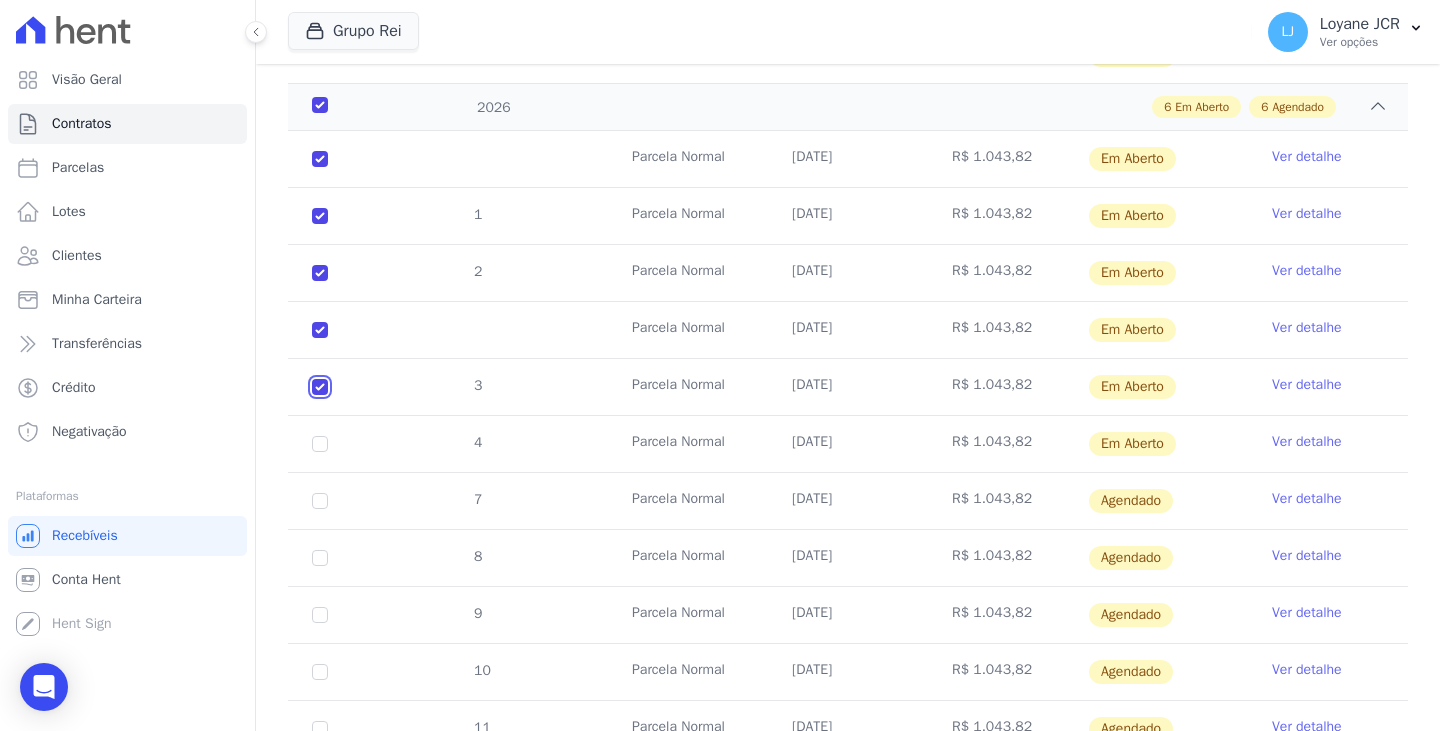 checkbox on "true" 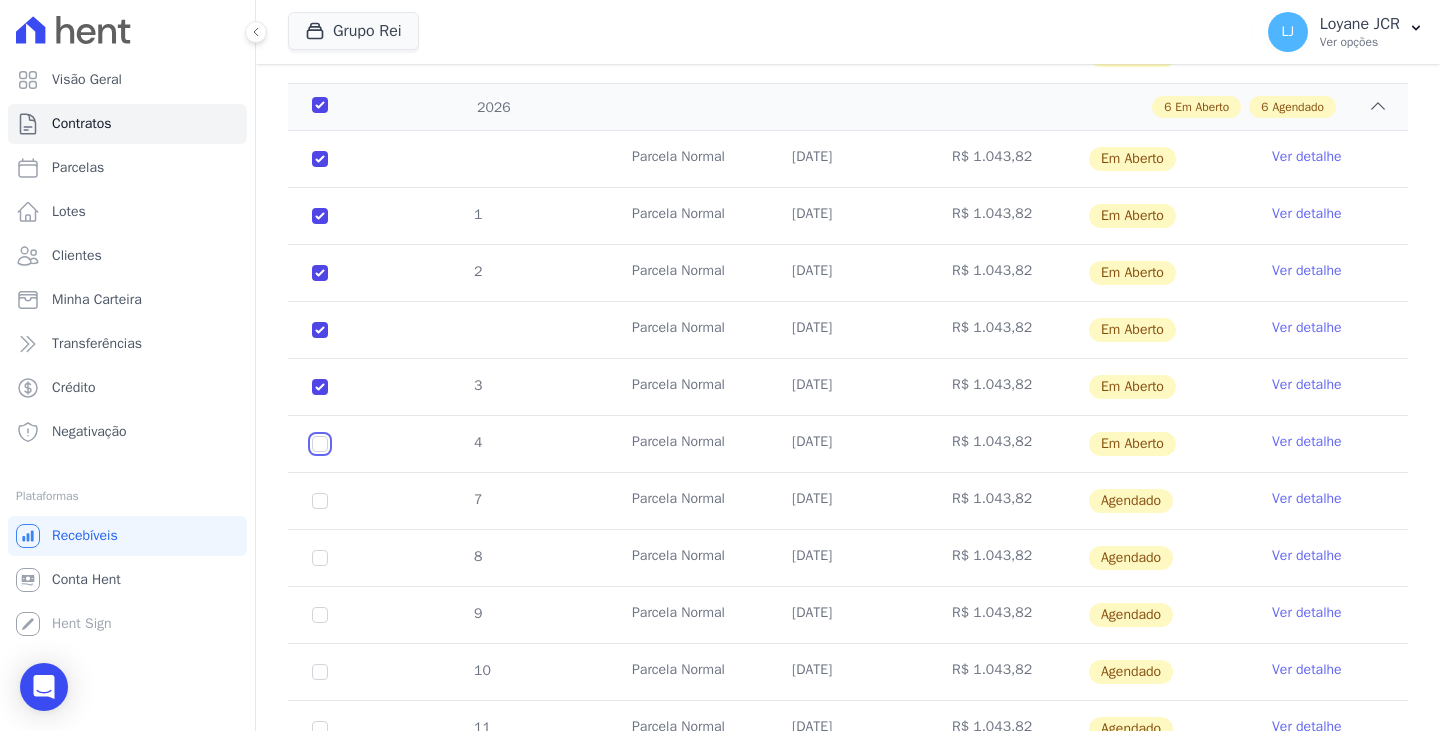 click at bounding box center (320, 159) 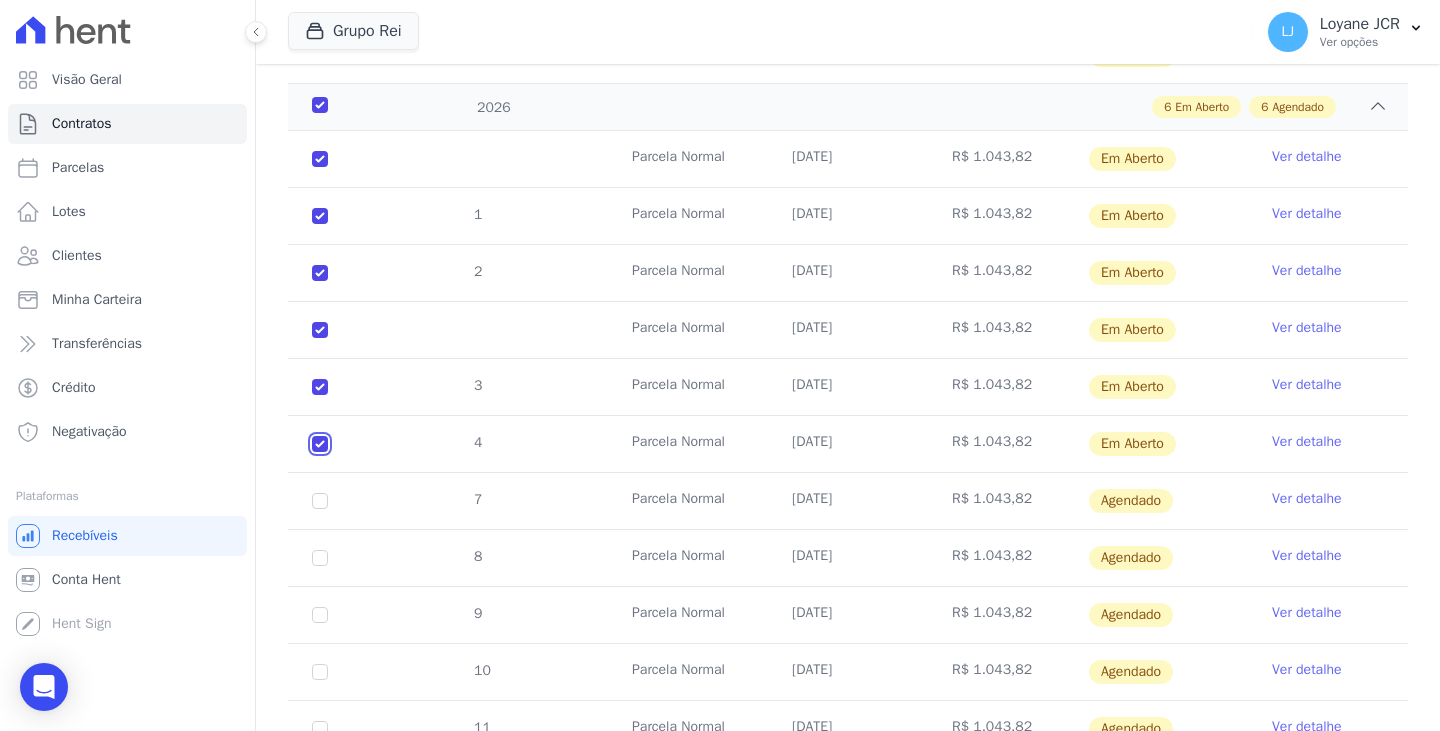 checkbox on "true" 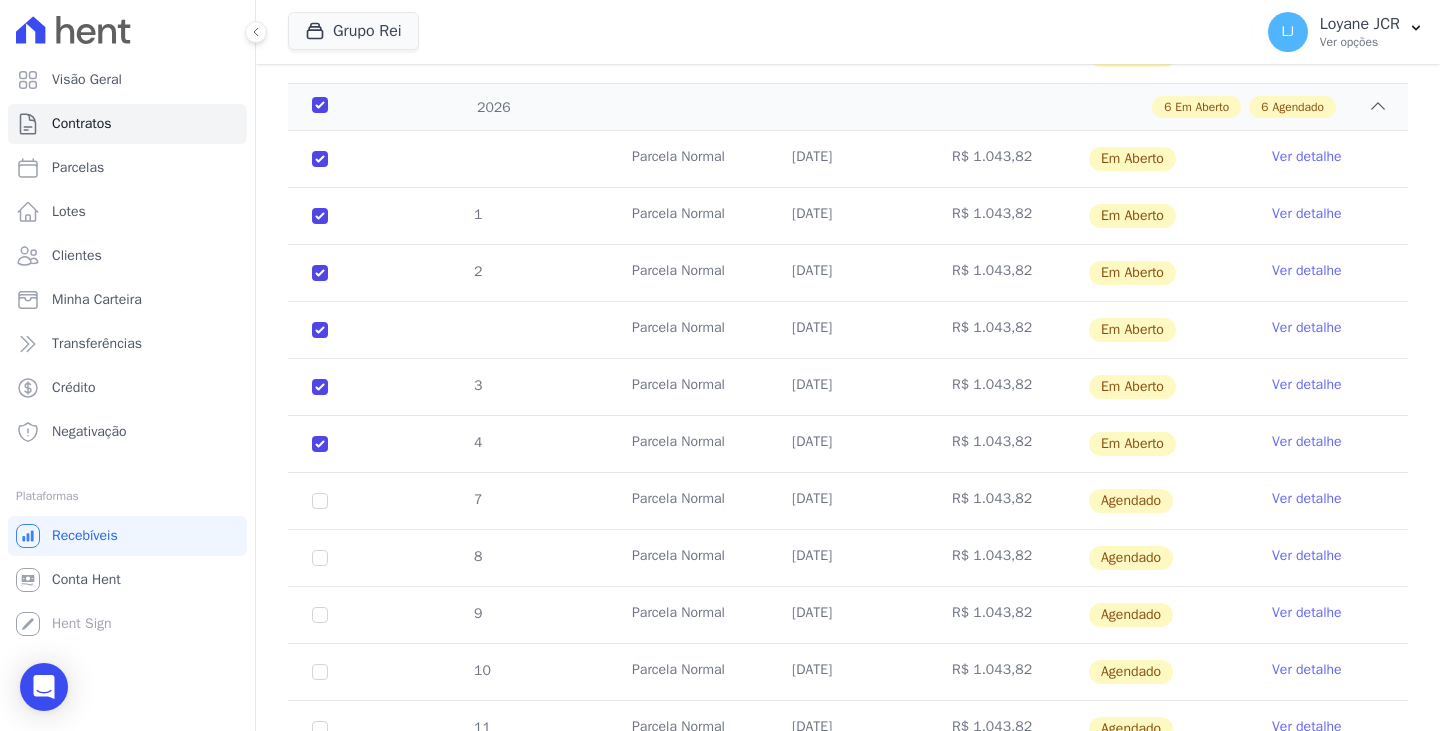 click at bounding box center (320, 330) 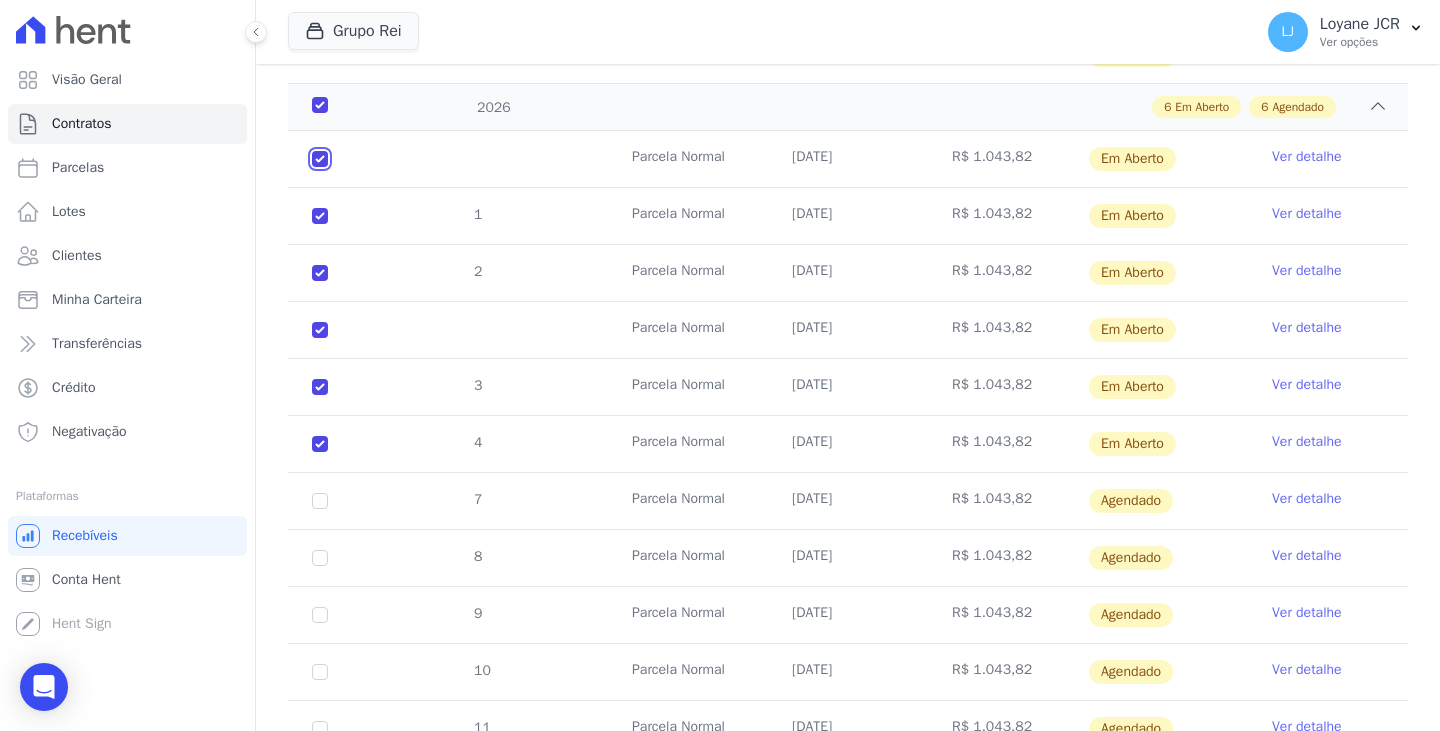 click at bounding box center (320, 159) 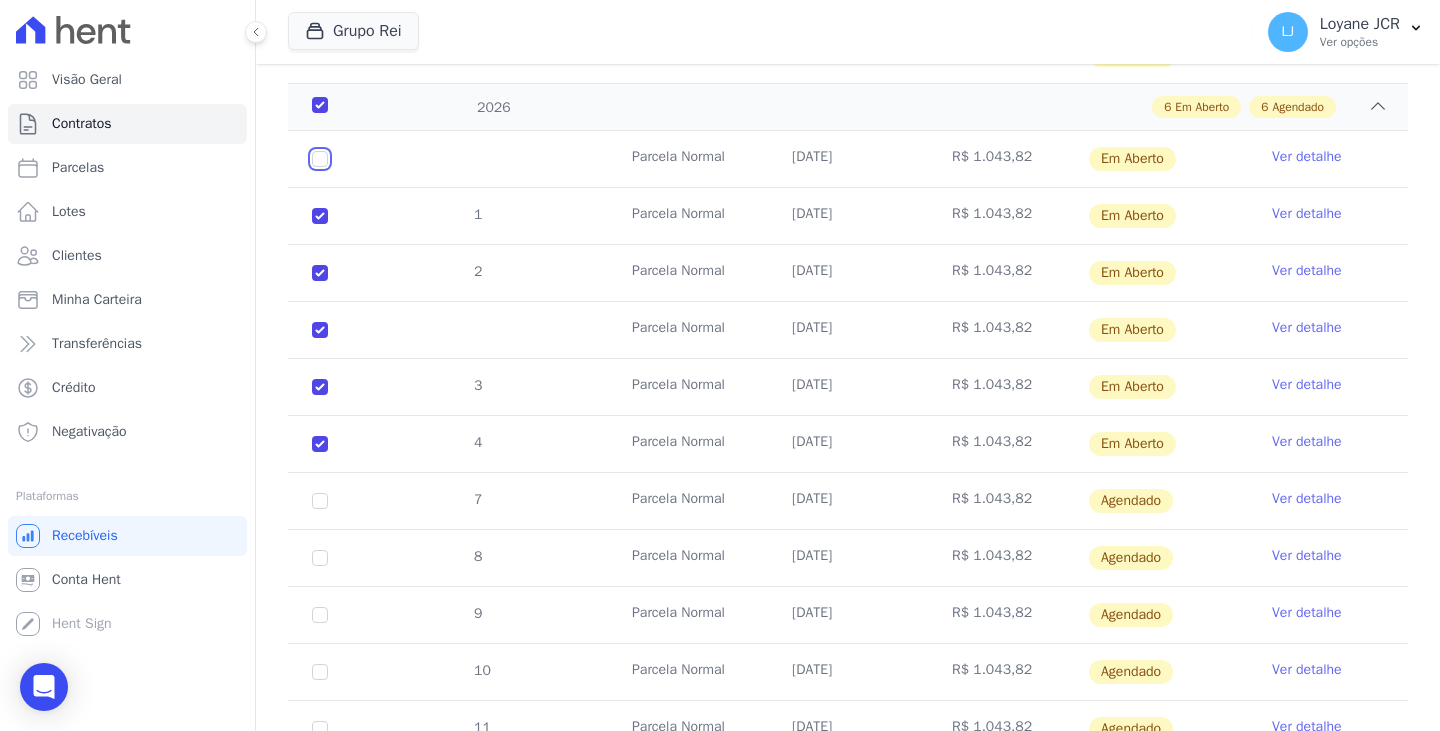 checkbox on "true" 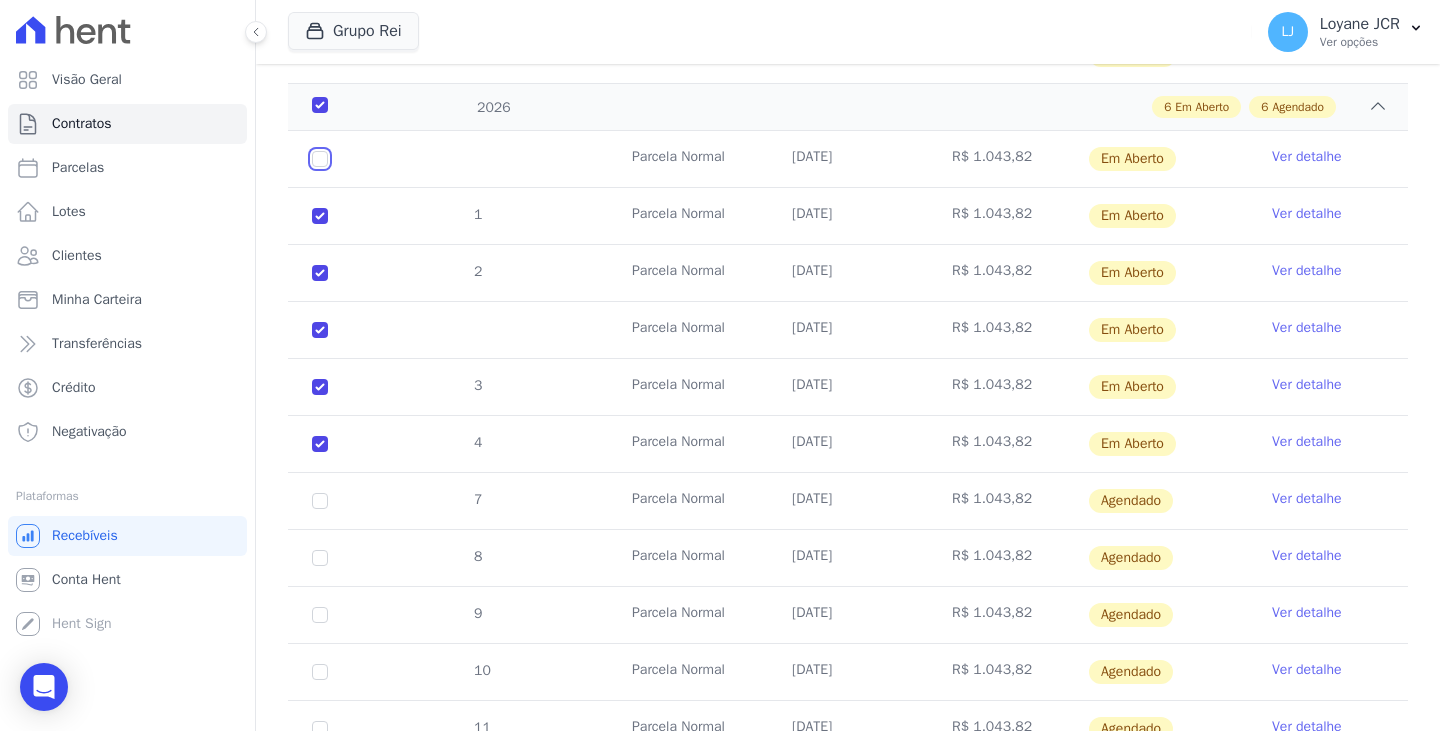 checkbox on "true" 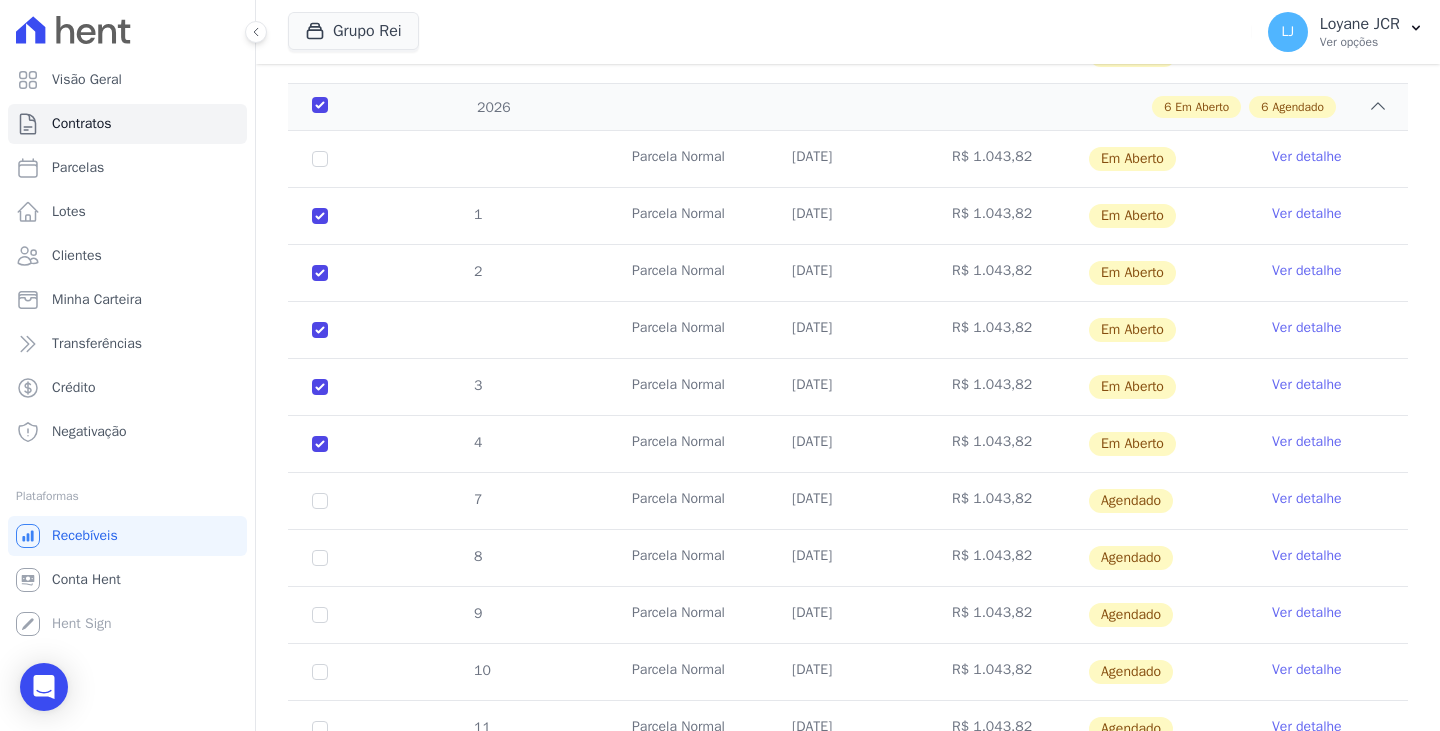 click at bounding box center [320, 330] 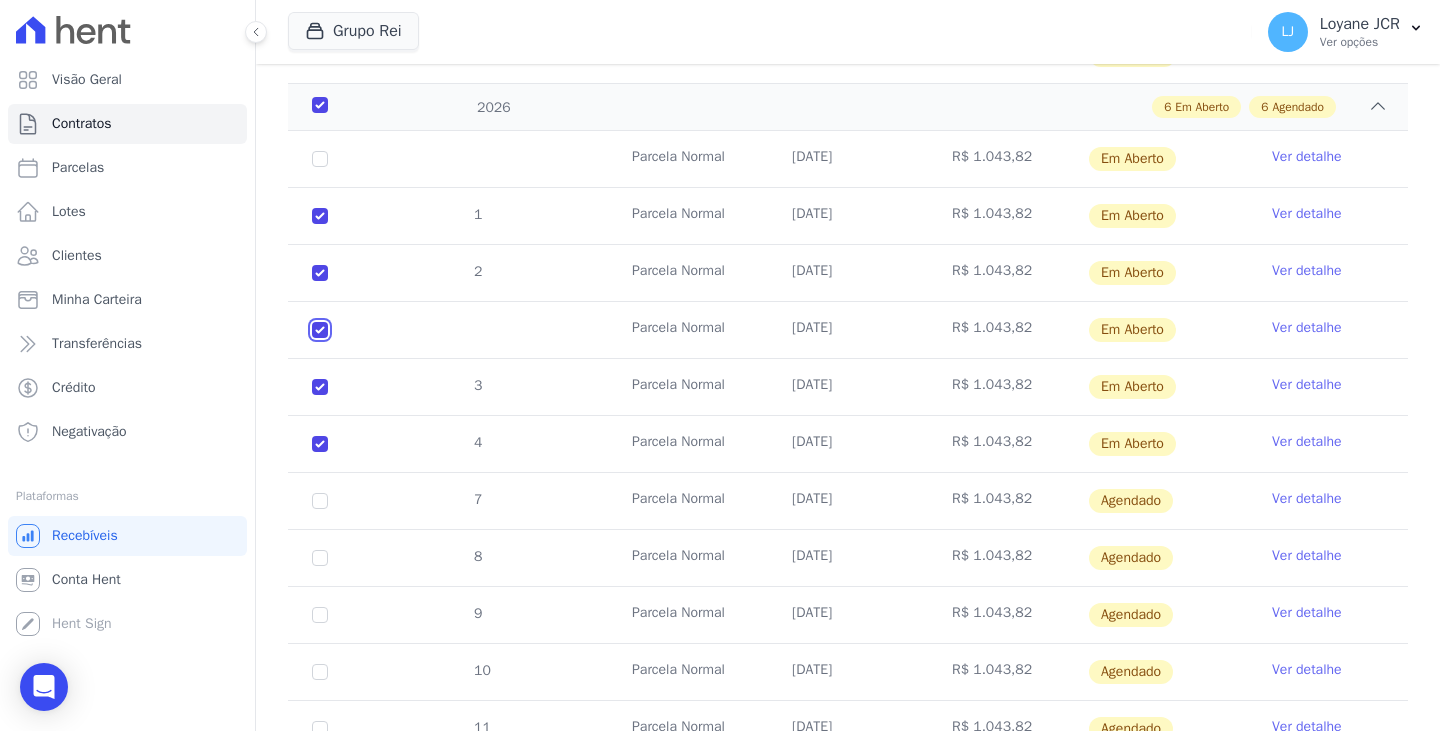 click at bounding box center [320, 159] 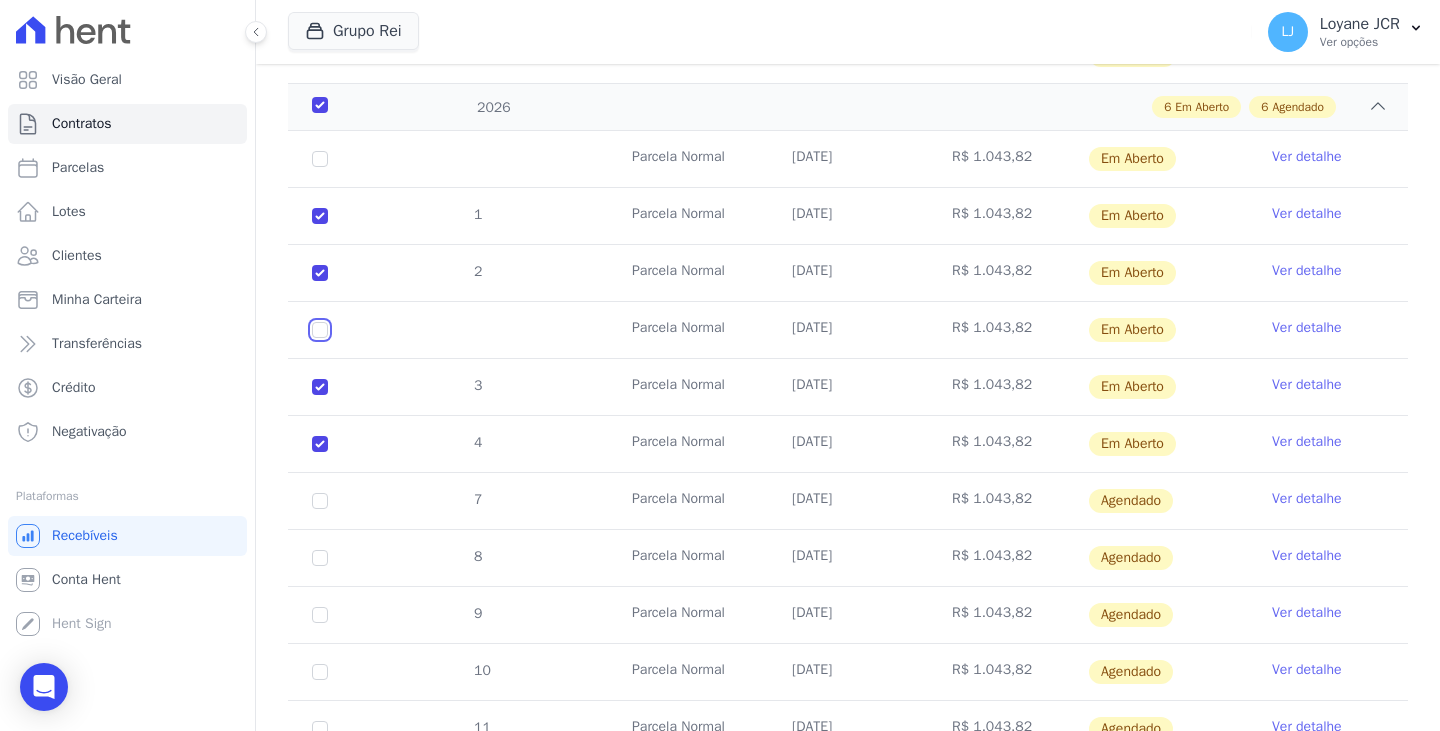 checkbox on "true" 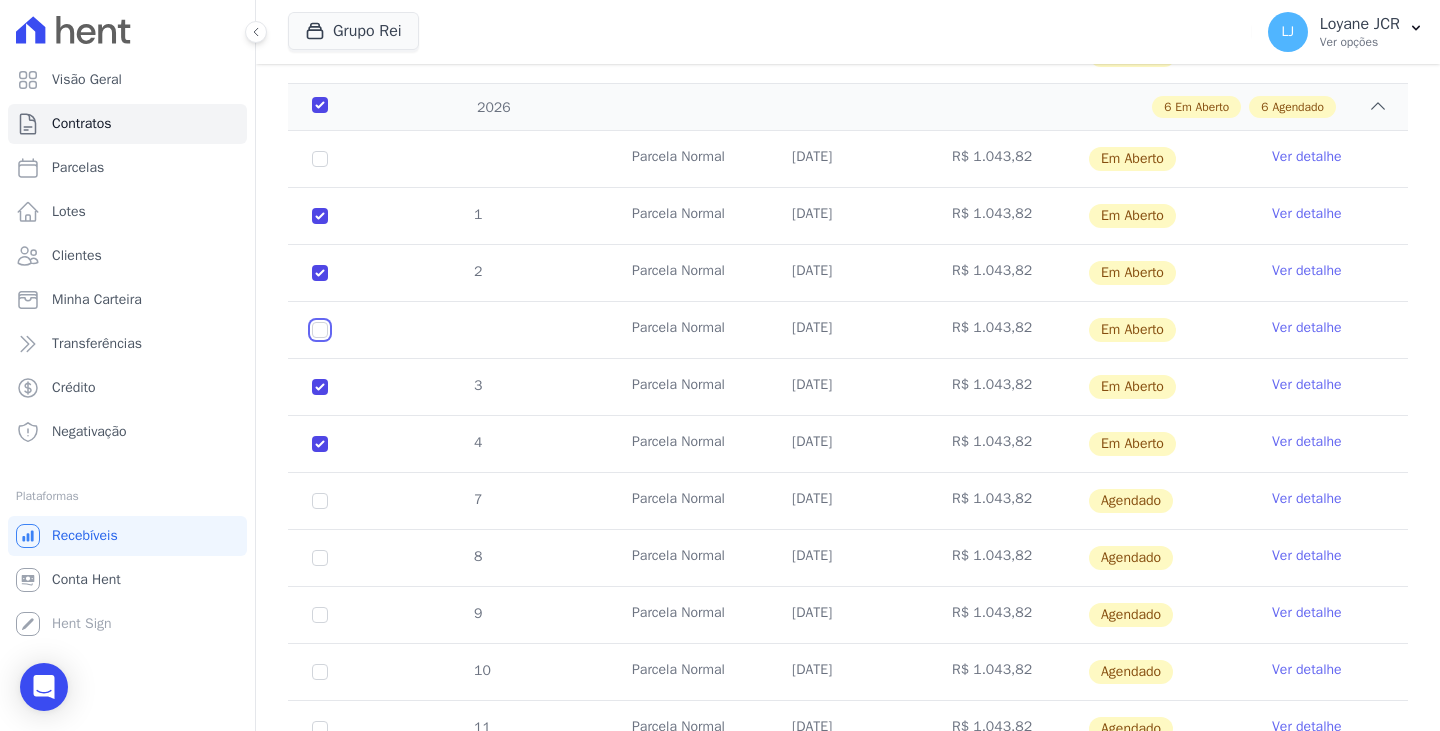 checkbox on "true" 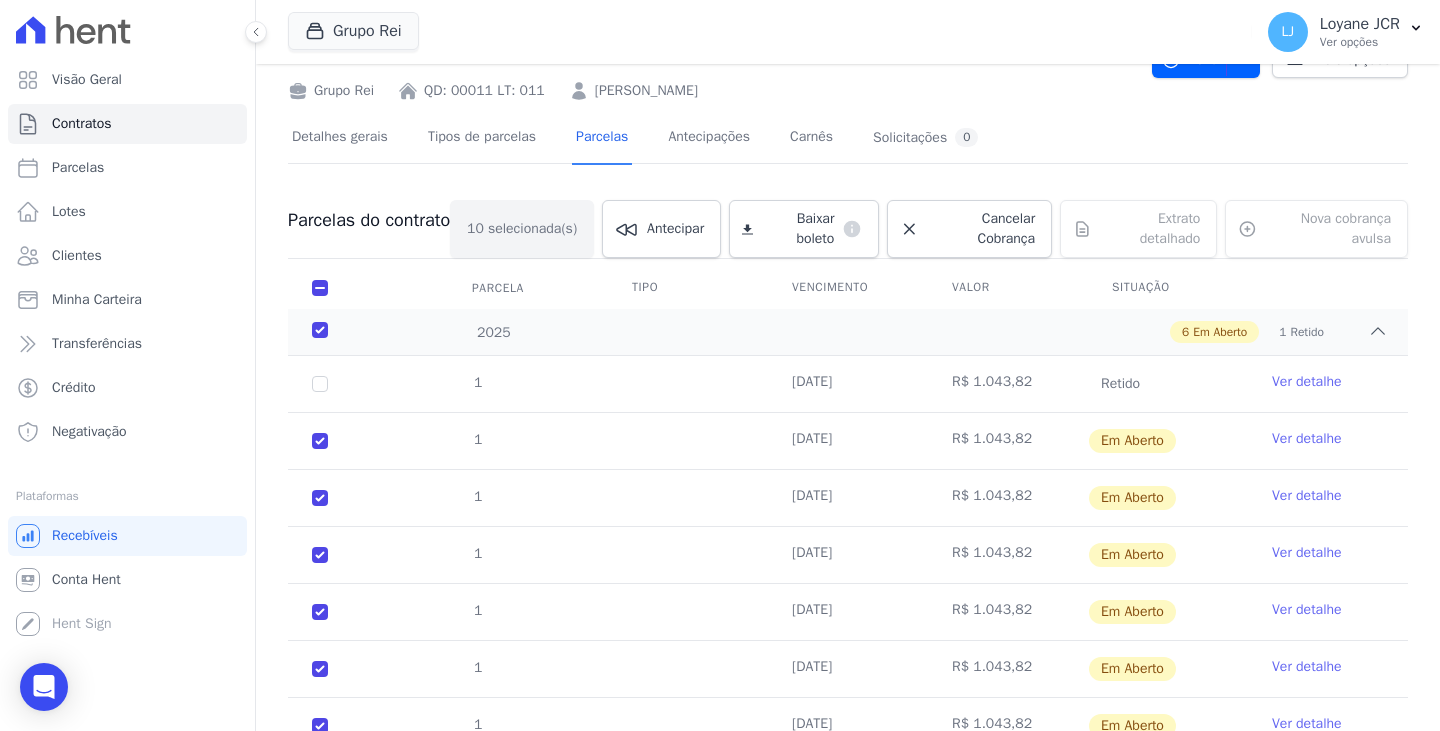 scroll, scrollTop: 53, scrollLeft: 0, axis: vertical 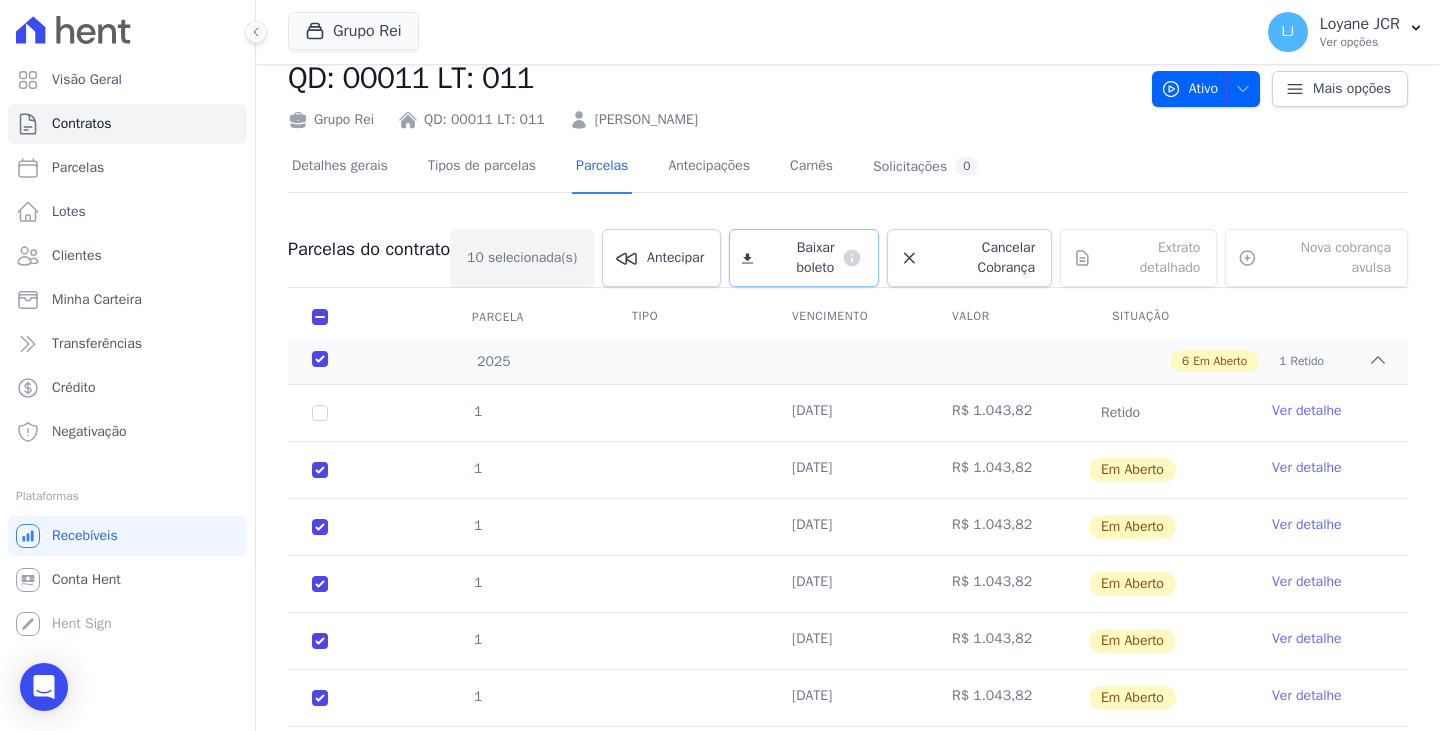 click on "Baixar boleto" at bounding box center [797, 258] 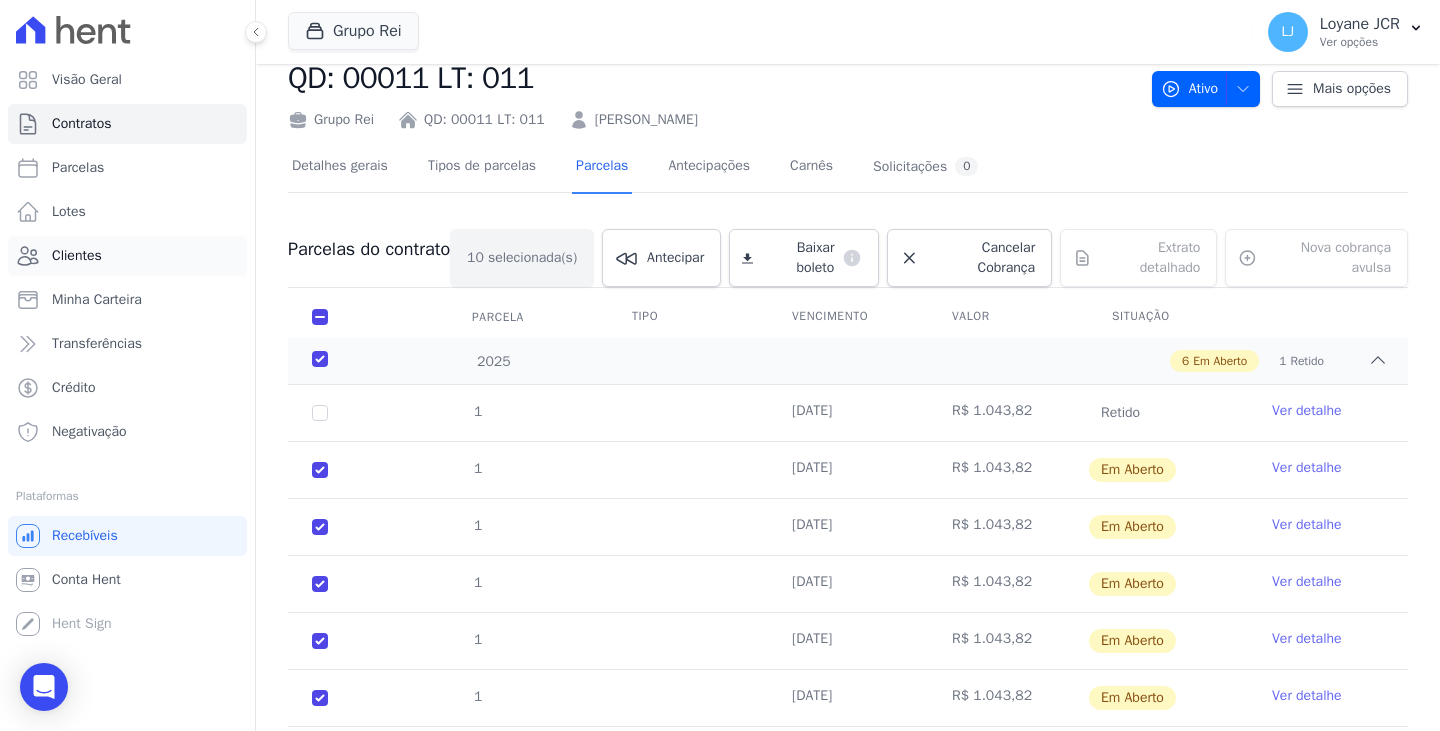 click on "Clientes" at bounding box center (127, 256) 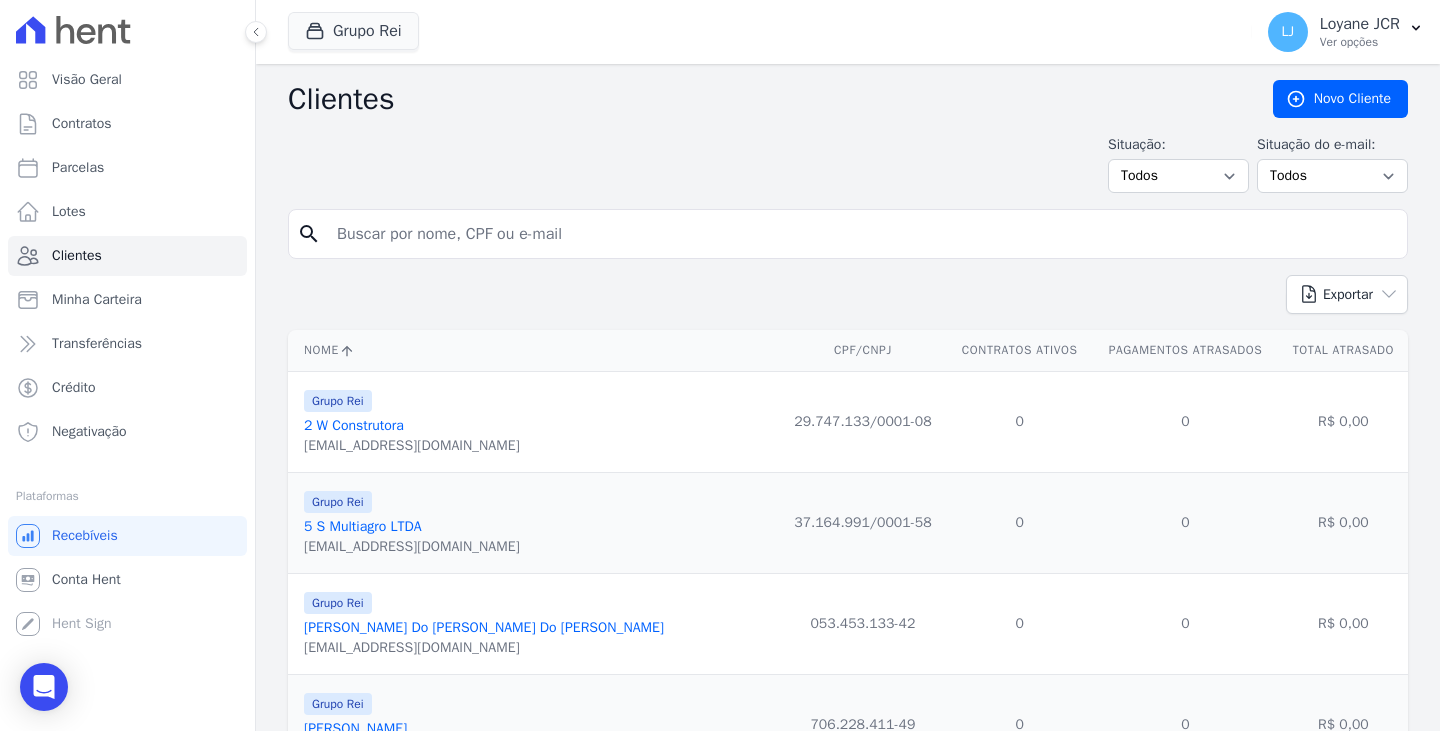 click at bounding box center [862, 234] 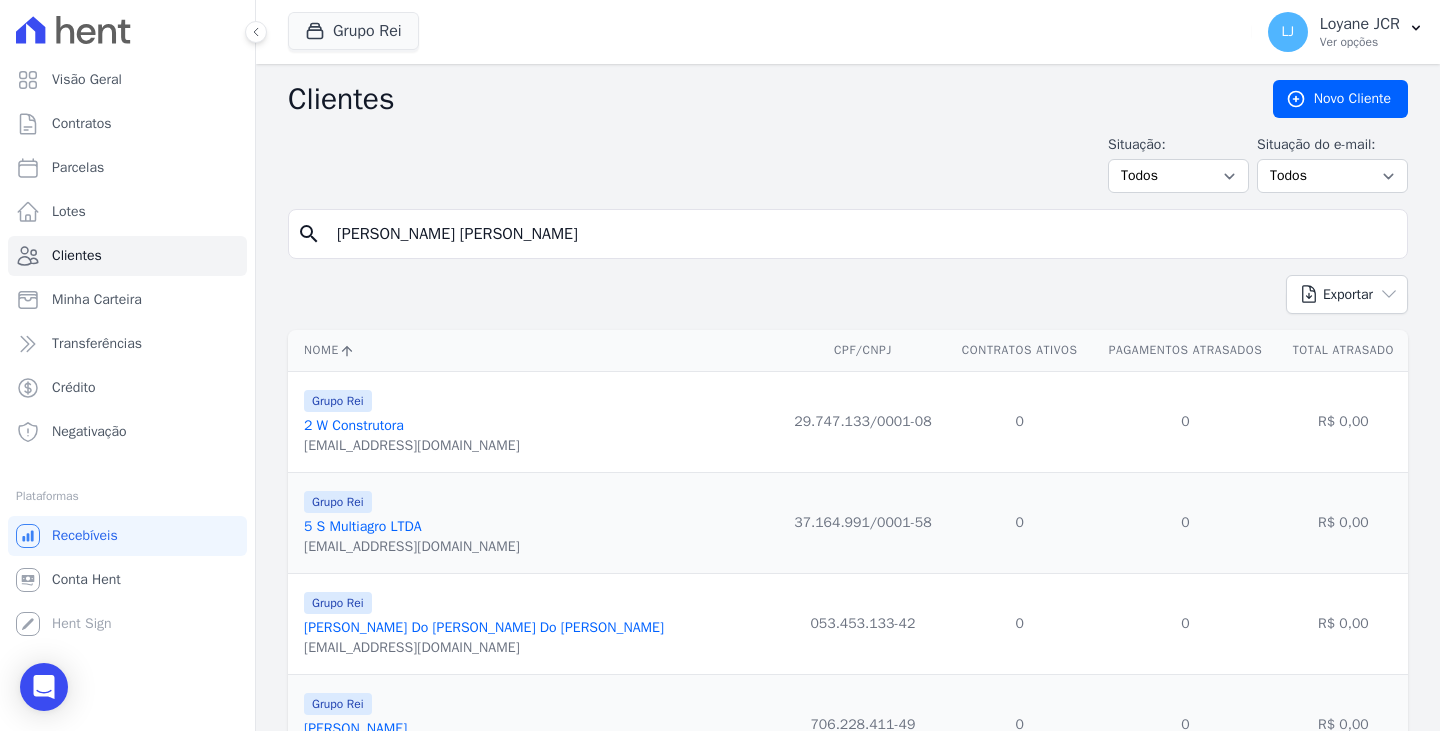 type on "DAVID PEREIRA ANDRADE" 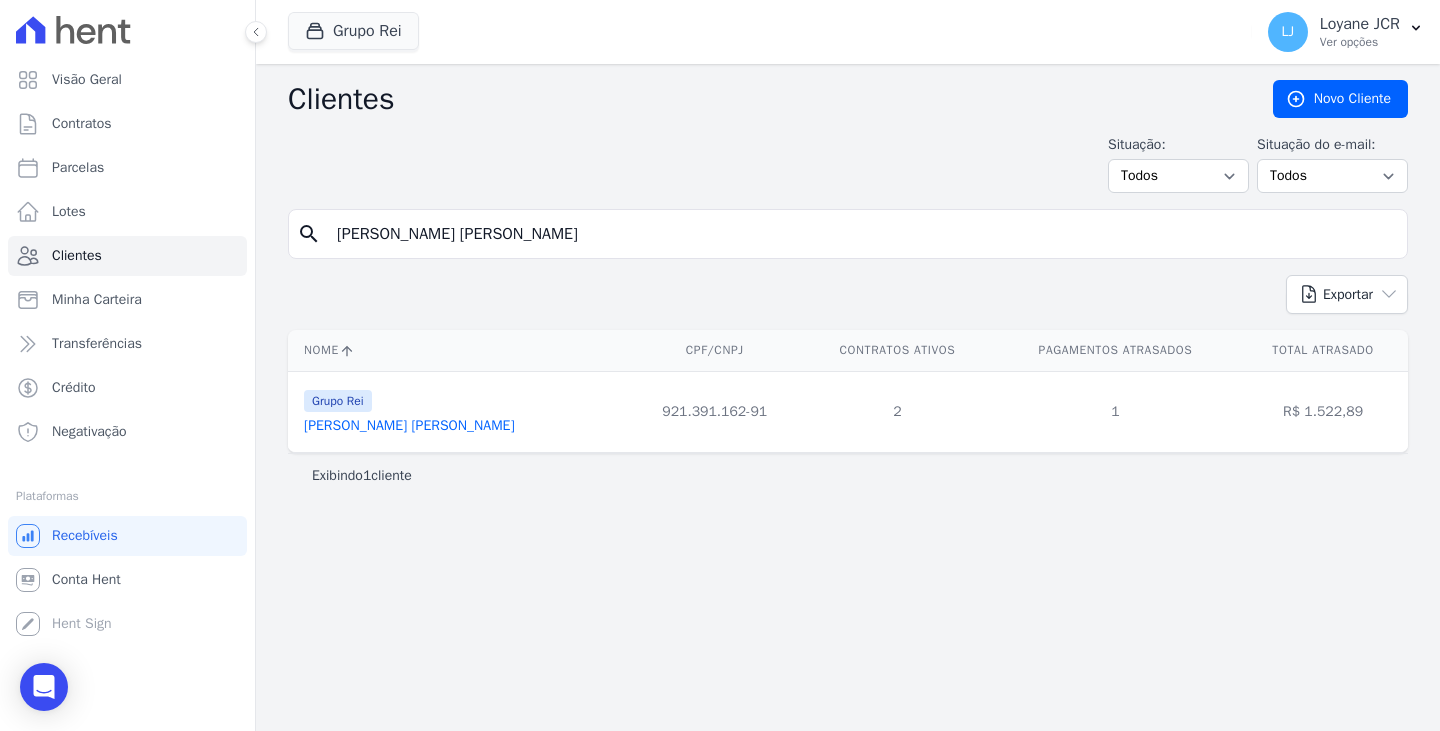 click on "David Pereira Andrade" at bounding box center [409, 425] 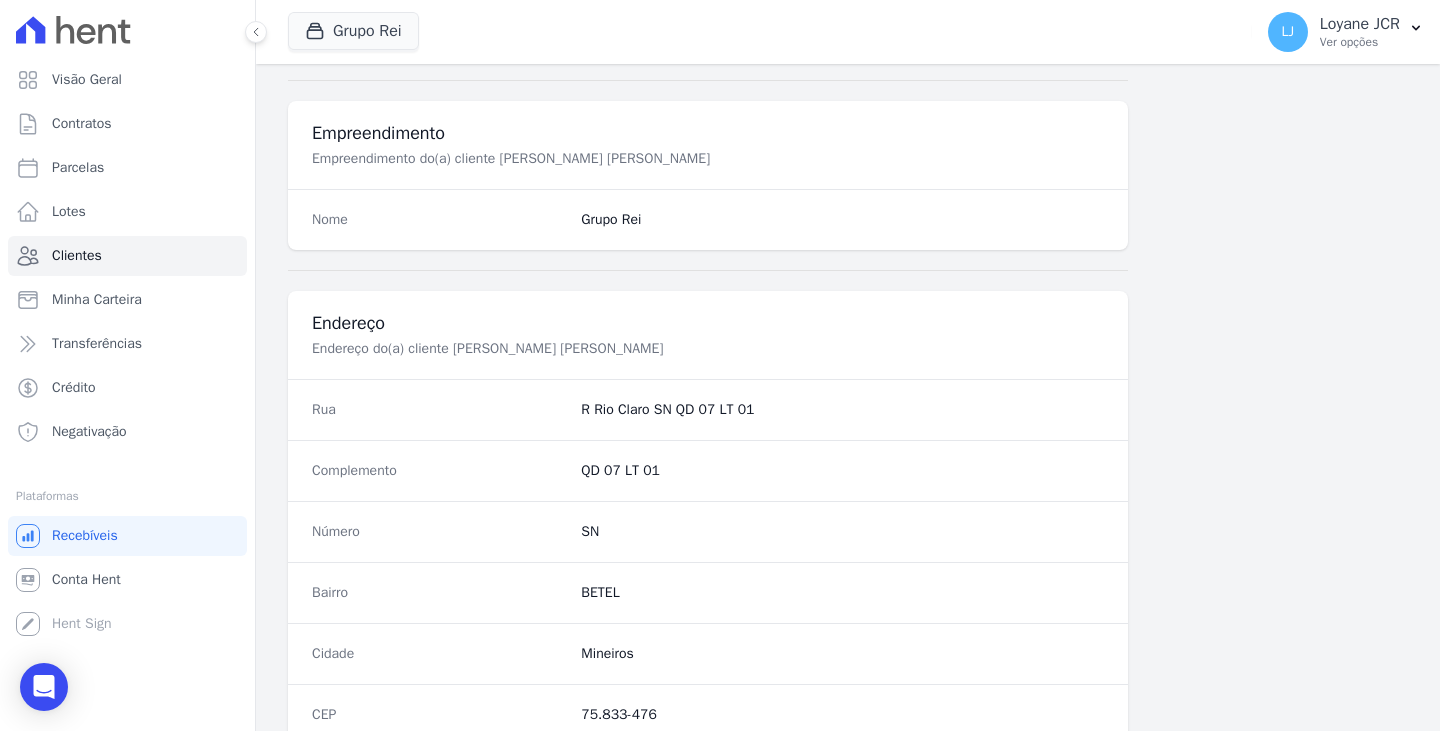 scroll, scrollTop: 1324, scrollLeft: 0, axis: vertical 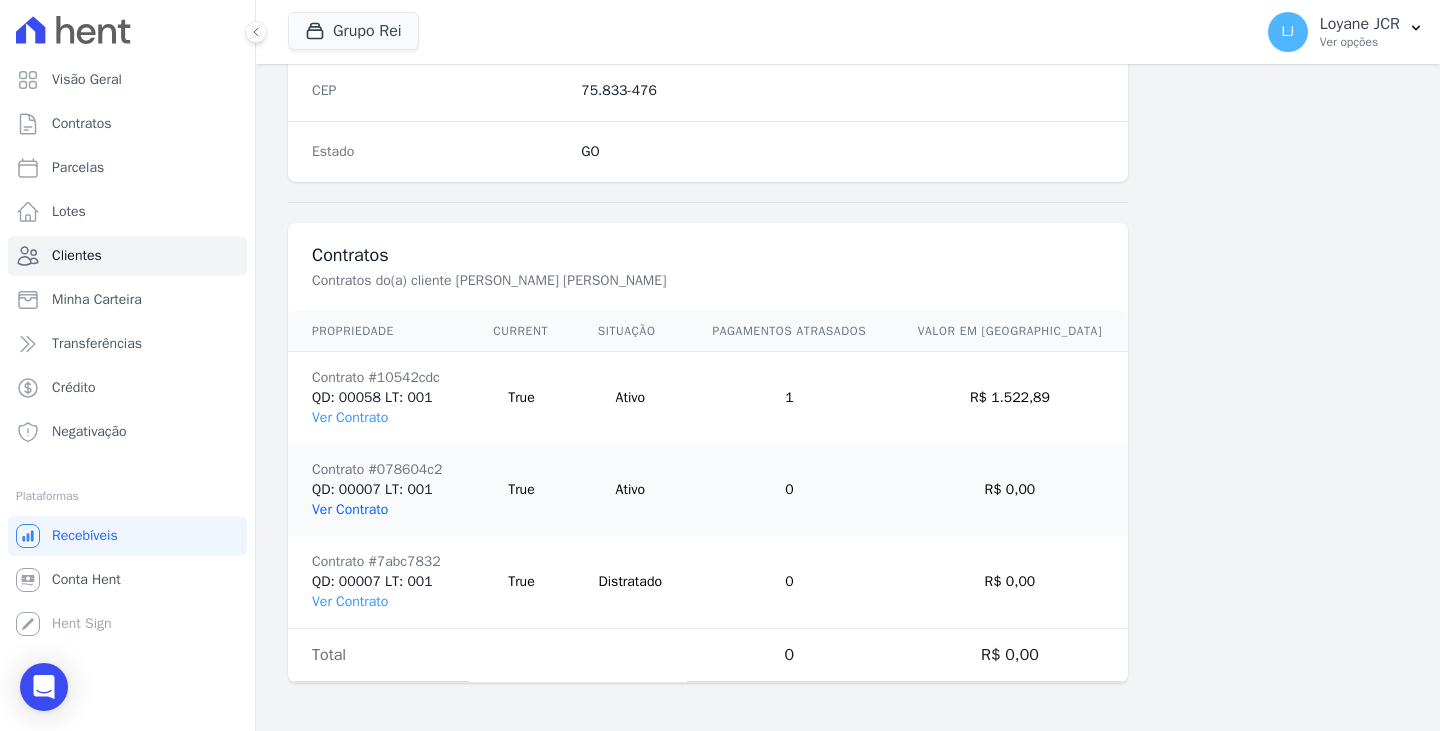 click on "Ver Contrato" at bounding box center [350, 509] 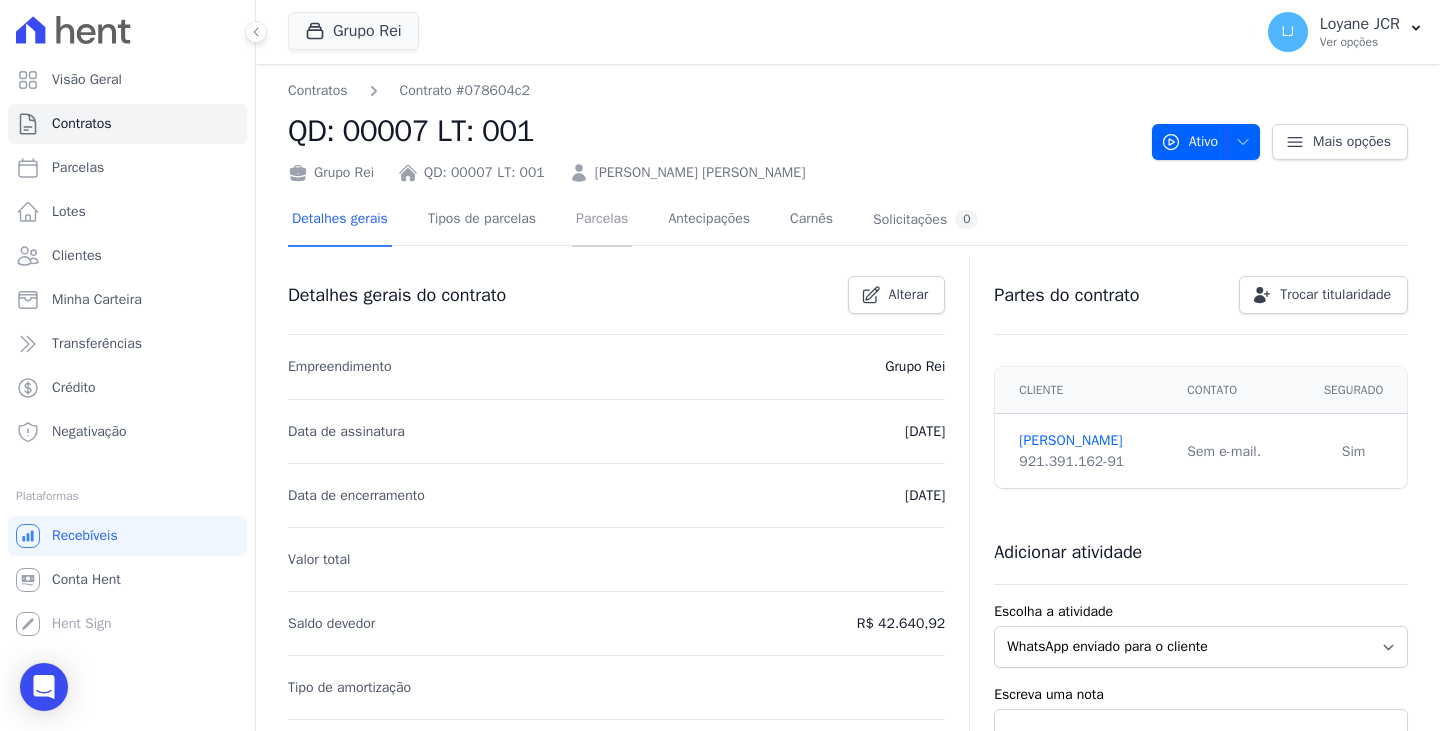 click on "Parcelas" at bounding box center (602, 220) 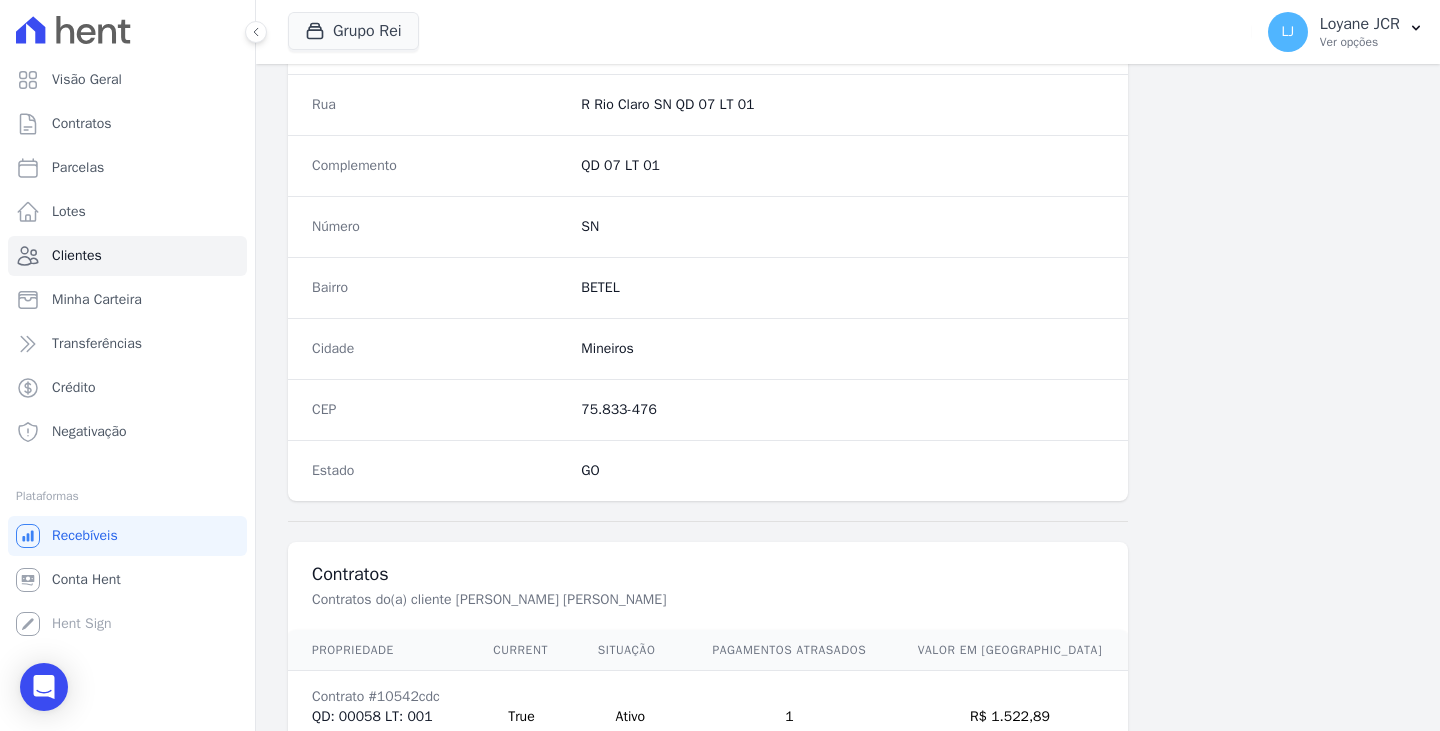scroll, scrollTop: 1324, scrollLeft: 0, axis: vertical 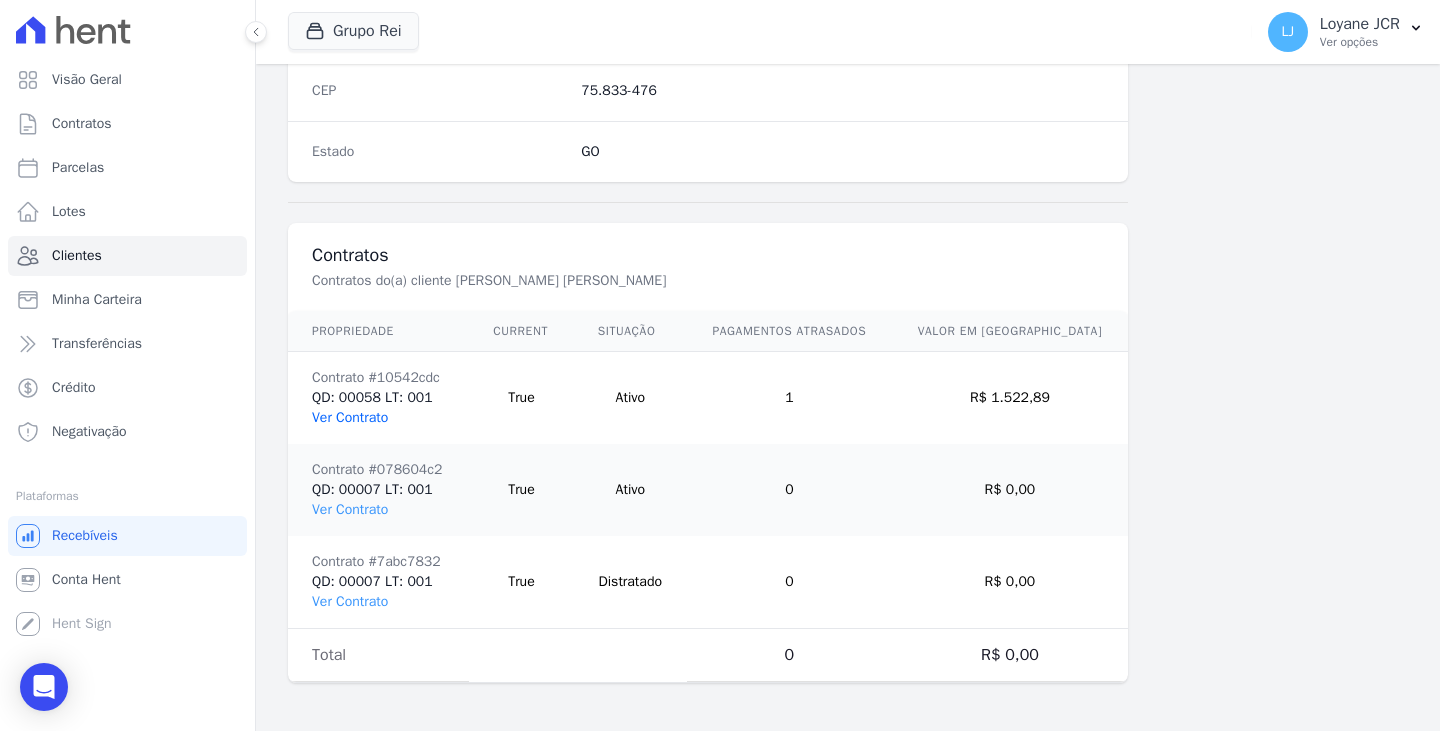 click on "Ver Contrato" at bounding box center [350, 417] 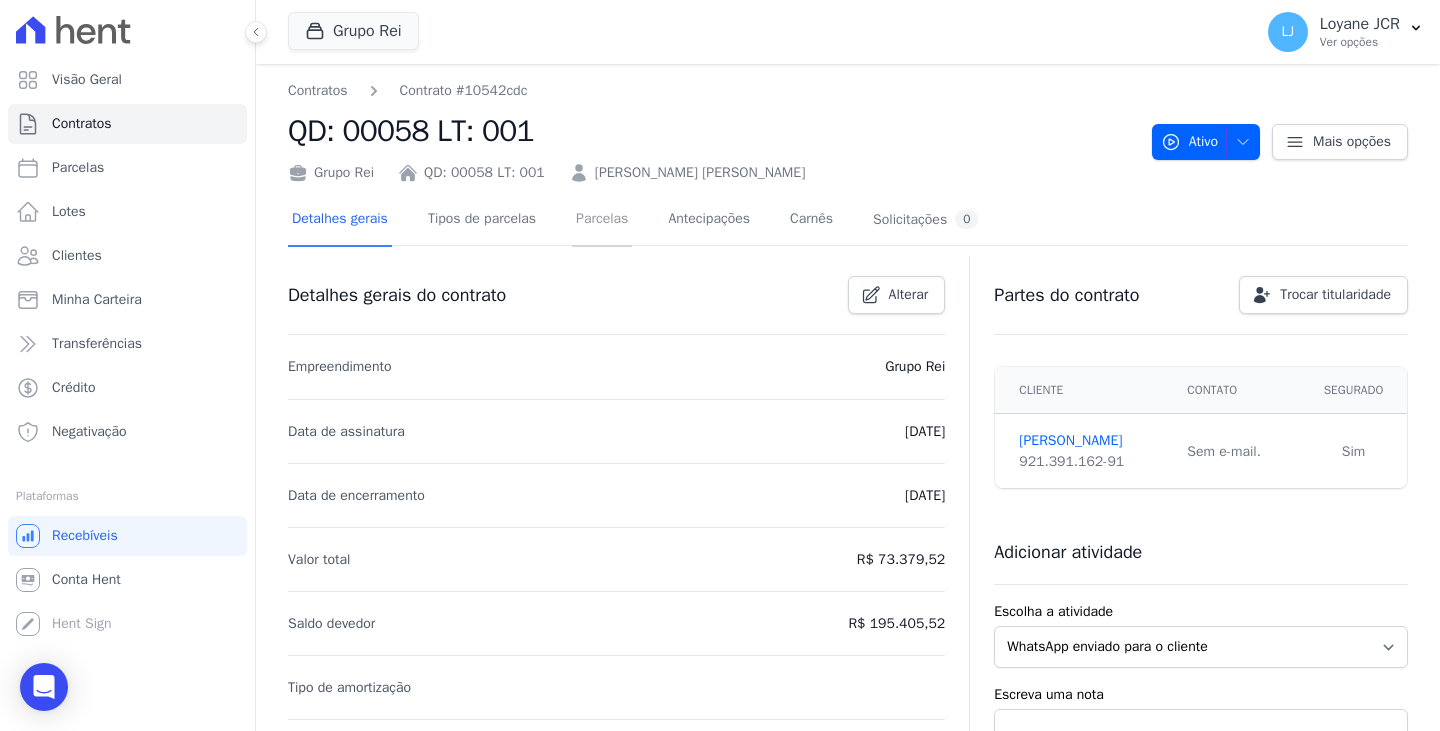 click on "Parcelas" at bounding box center [602, 220] 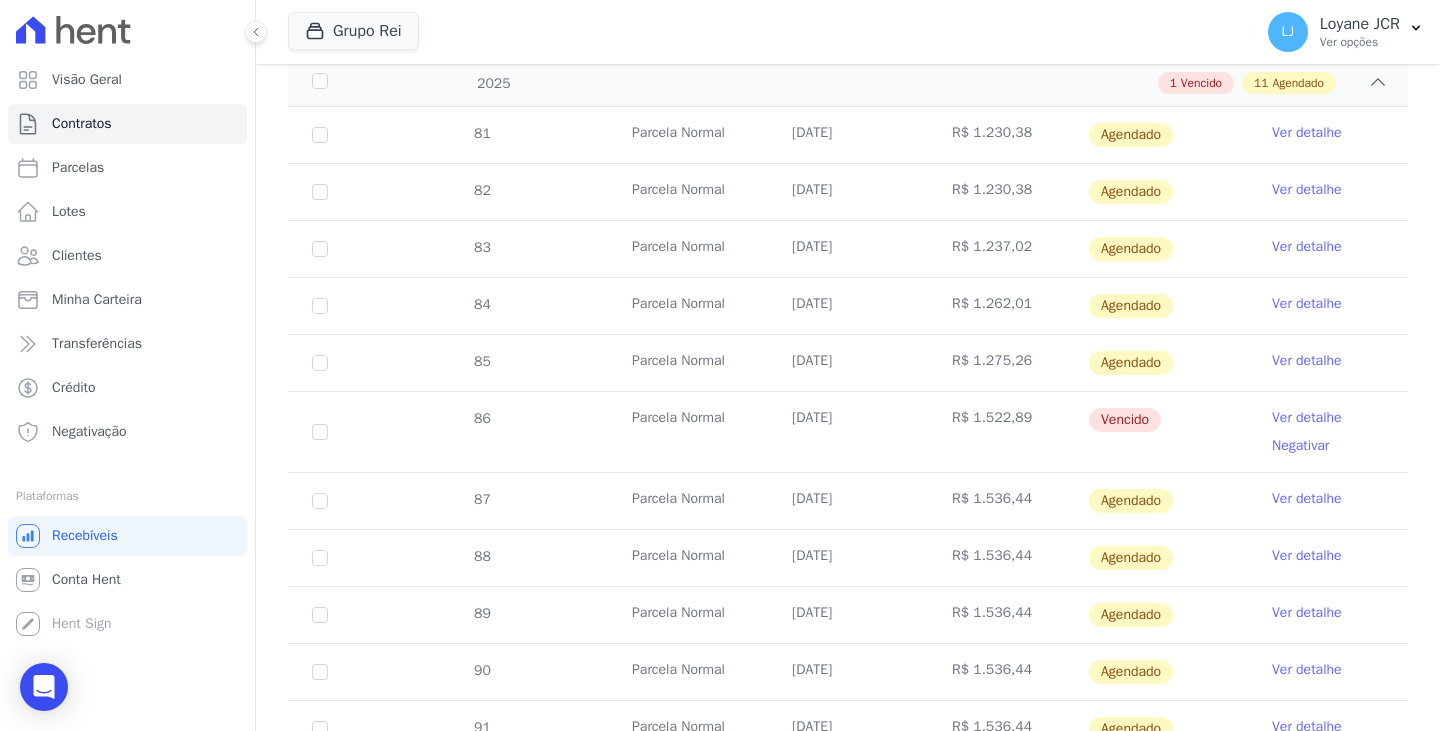 scroll, scrollTop: 600, scrollLeft: 0, axis: vertical 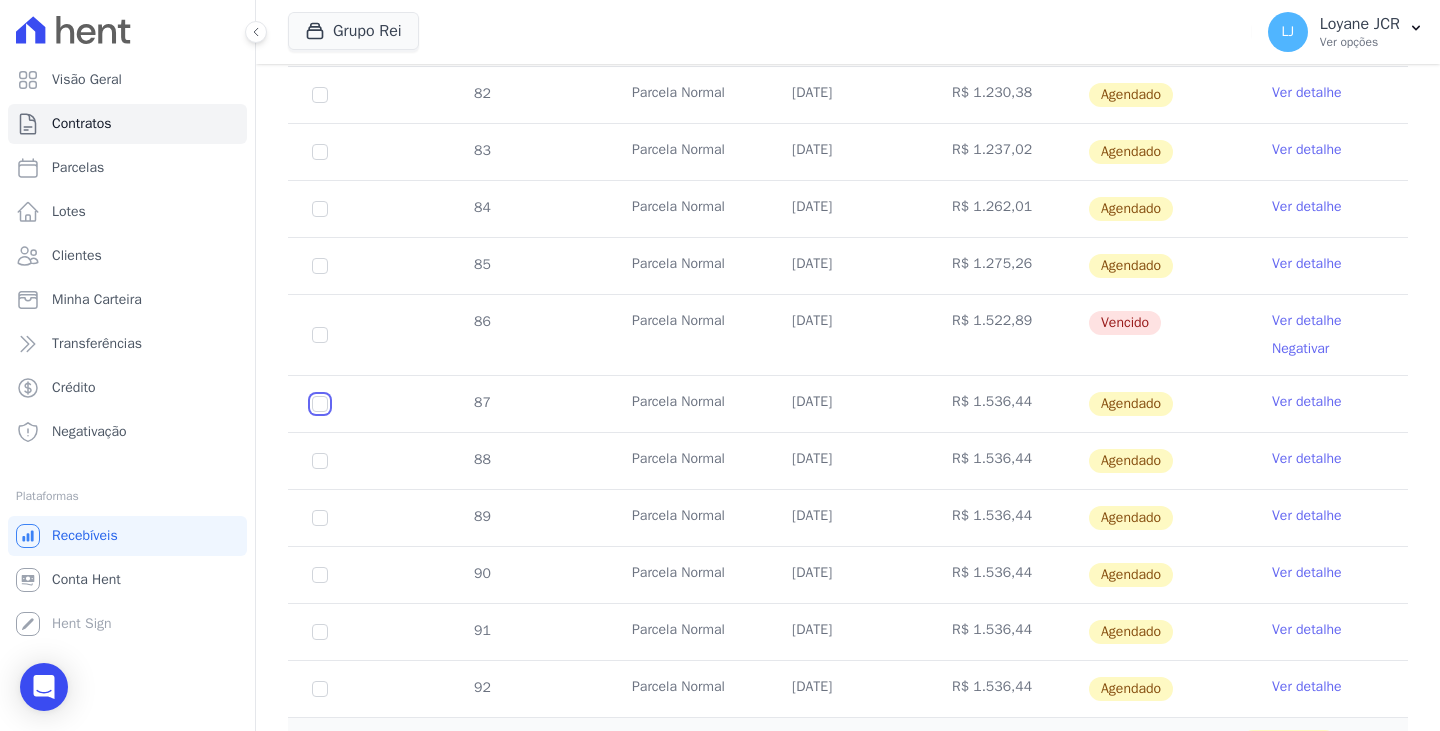 click at bounding box center (320, 38) 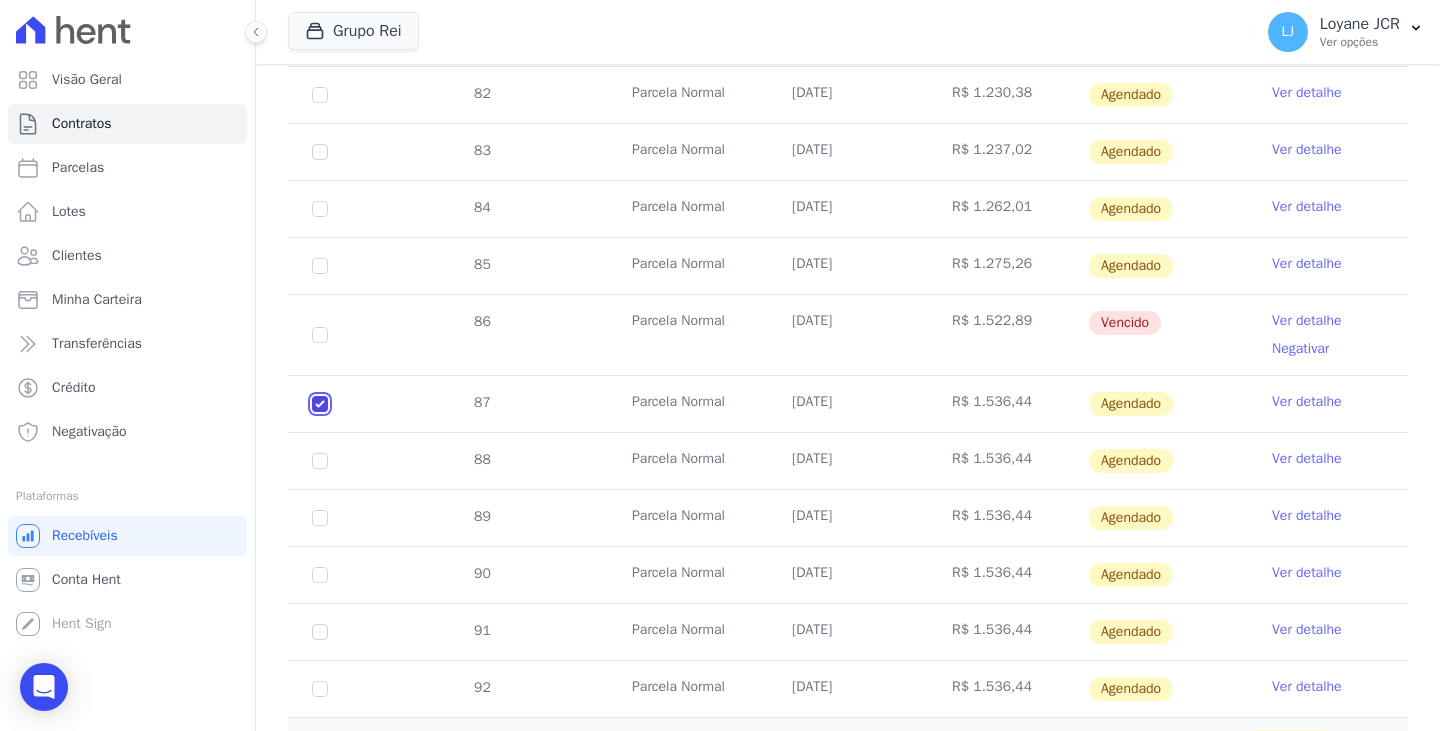 checkbox on "true" 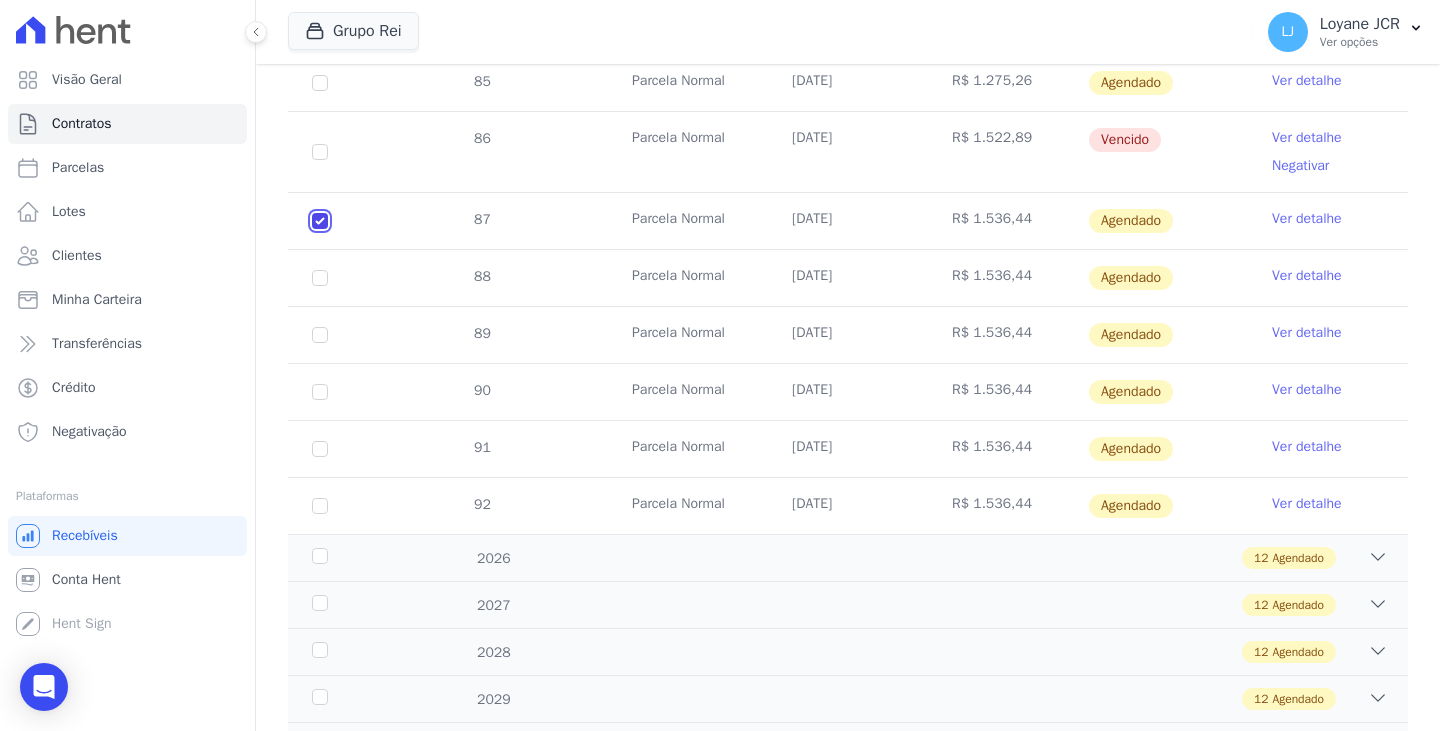 scroll, scrollTop: 816, scrollLeft: 0, axis: vertical 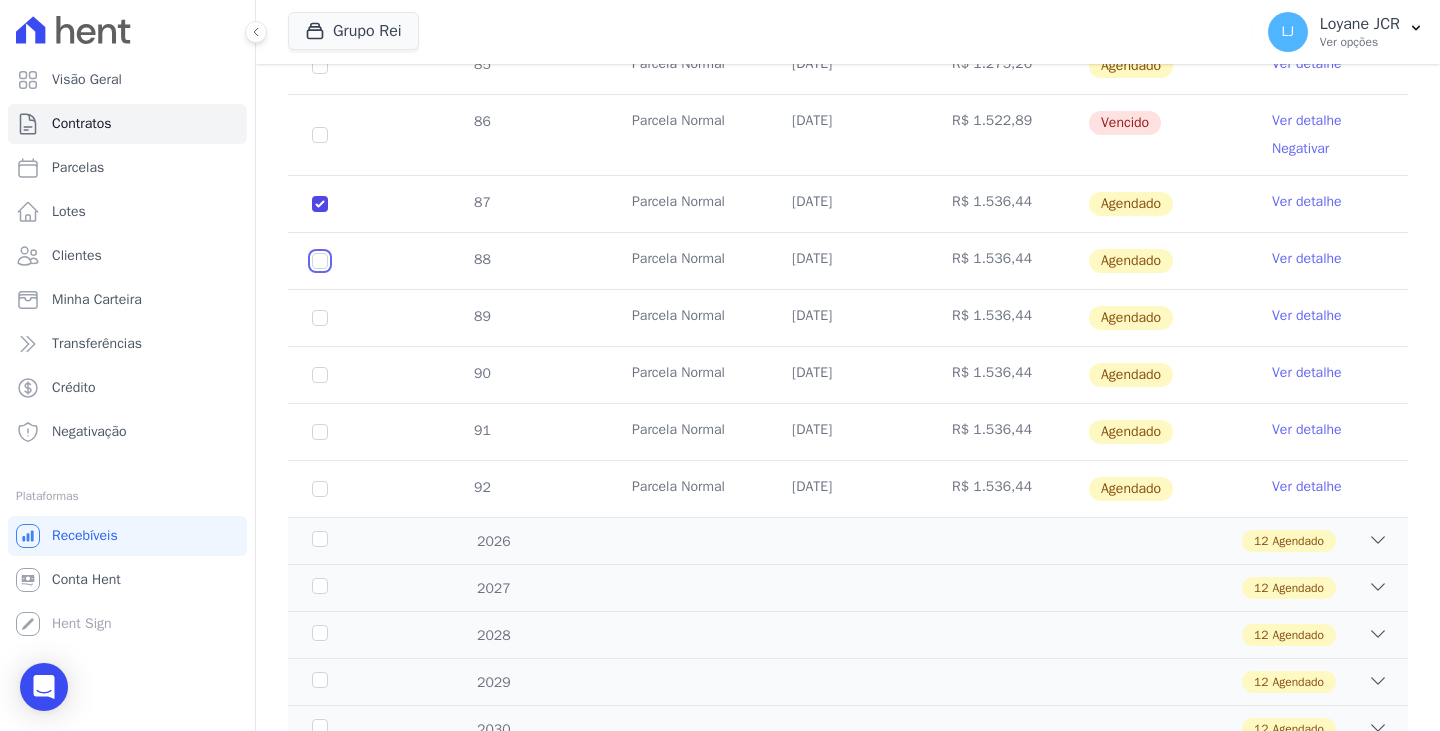 click at bounding box center [320, -162] 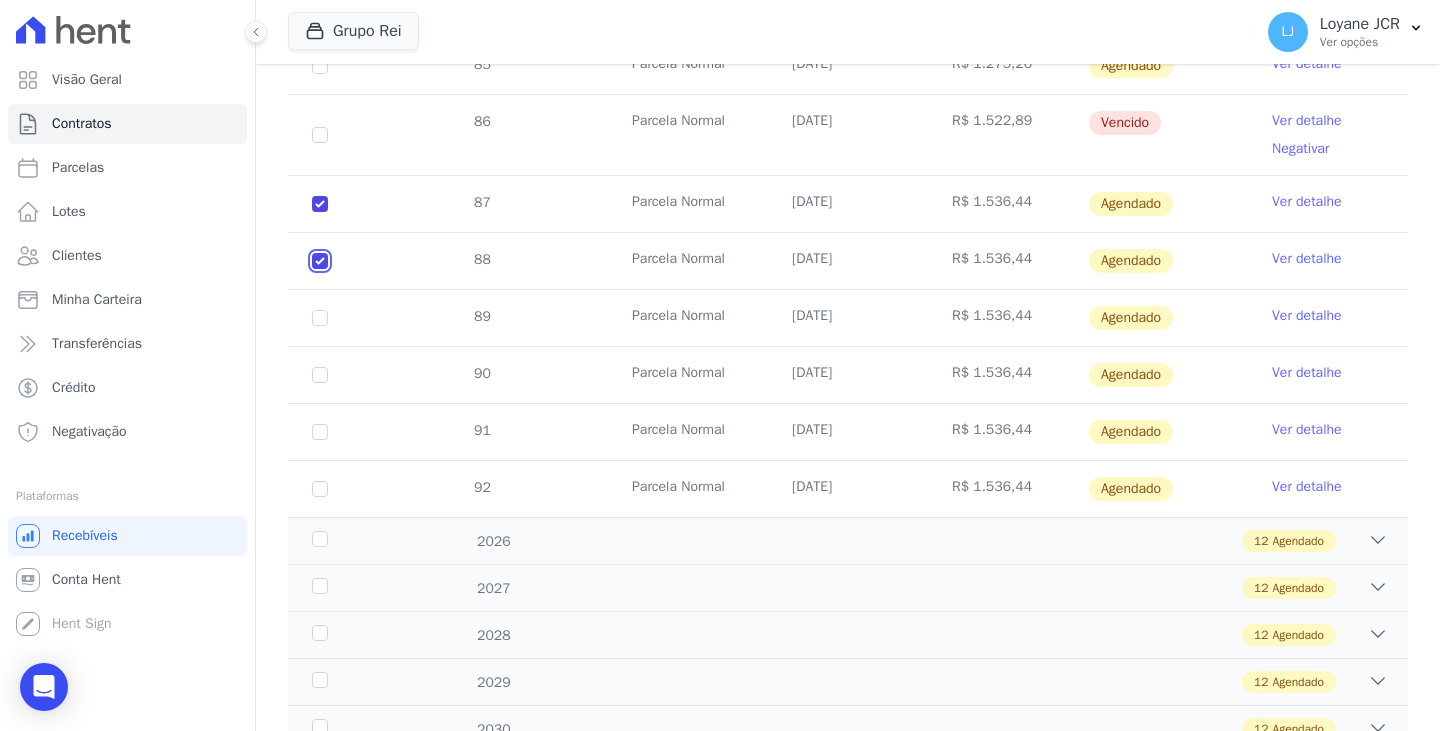 checkbox on "true" 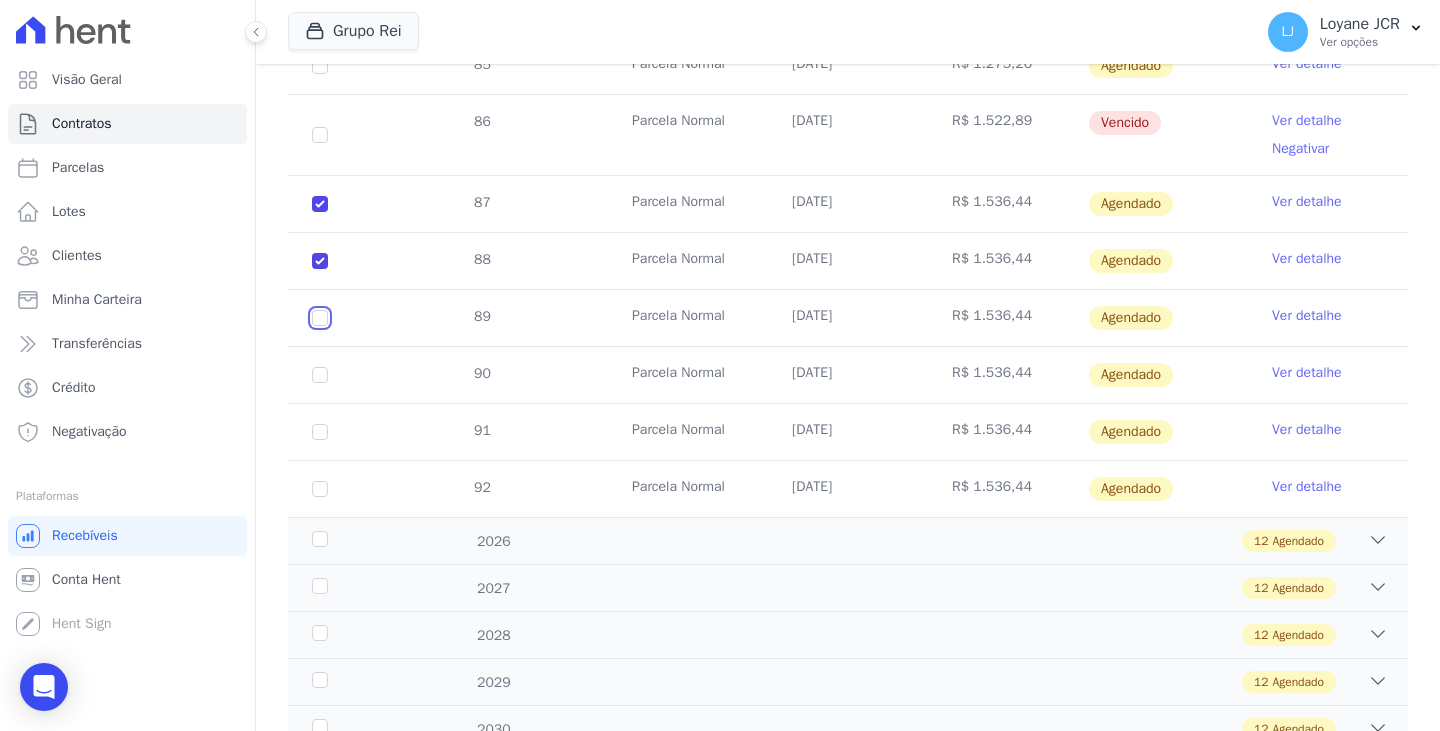 click at bounding box center (320, -162) 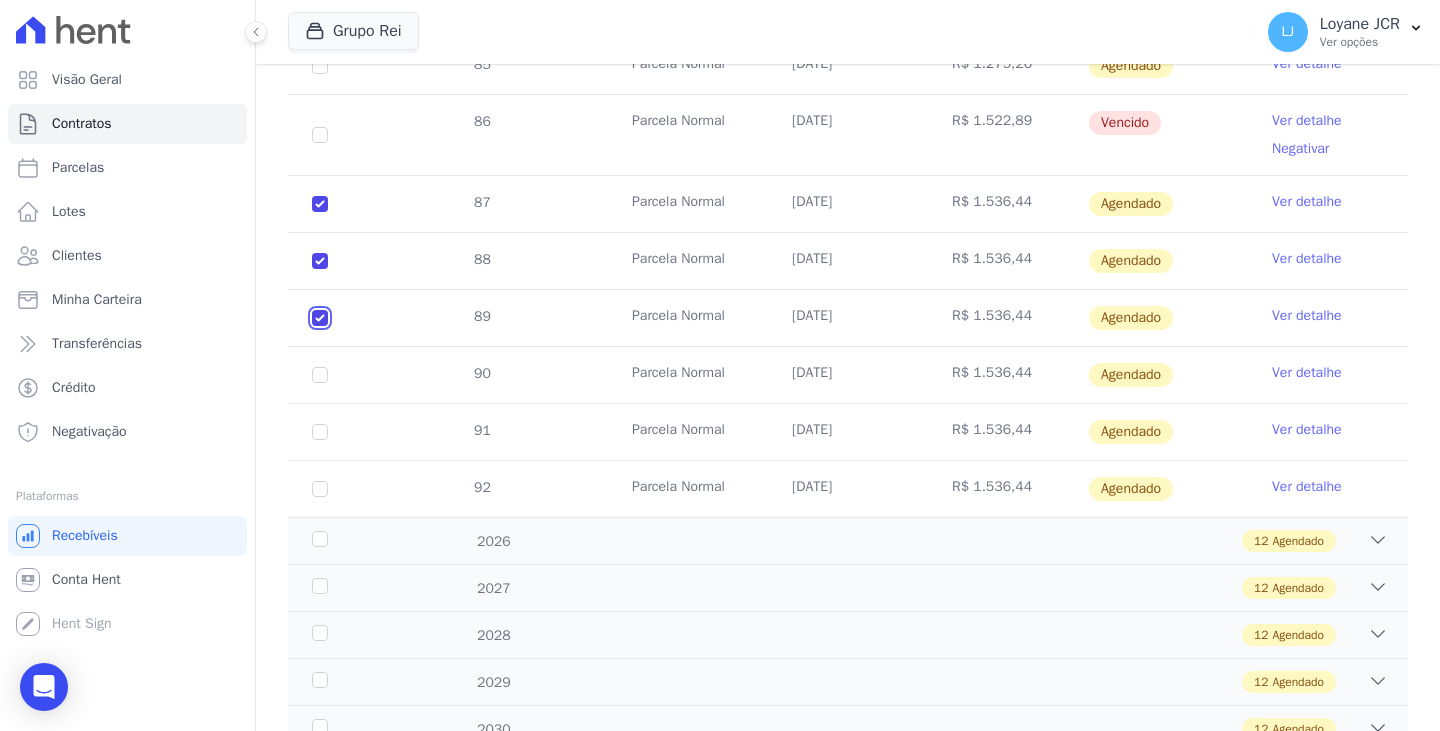 checkbox on "true" 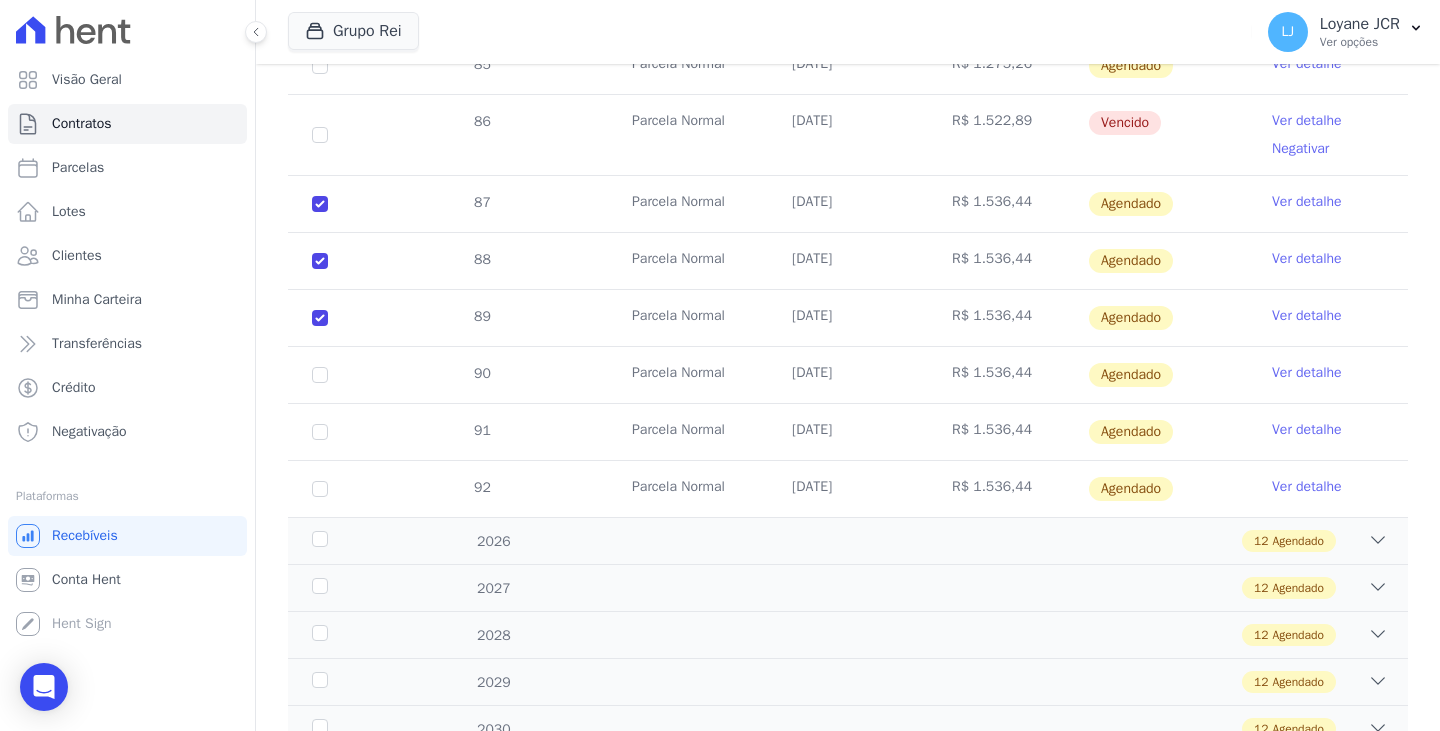 click on "90" at bounding box center [320, 375] 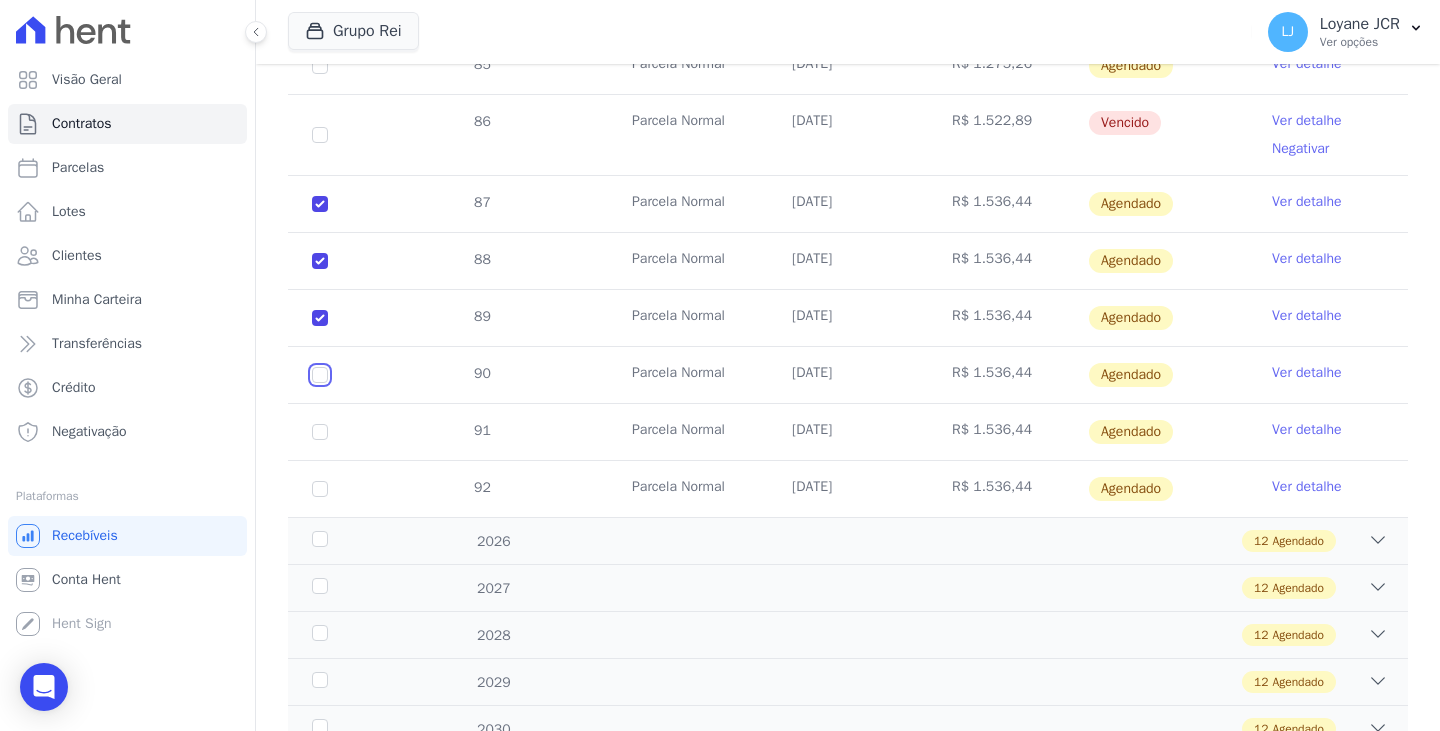 click at bounding box center (320, -162) 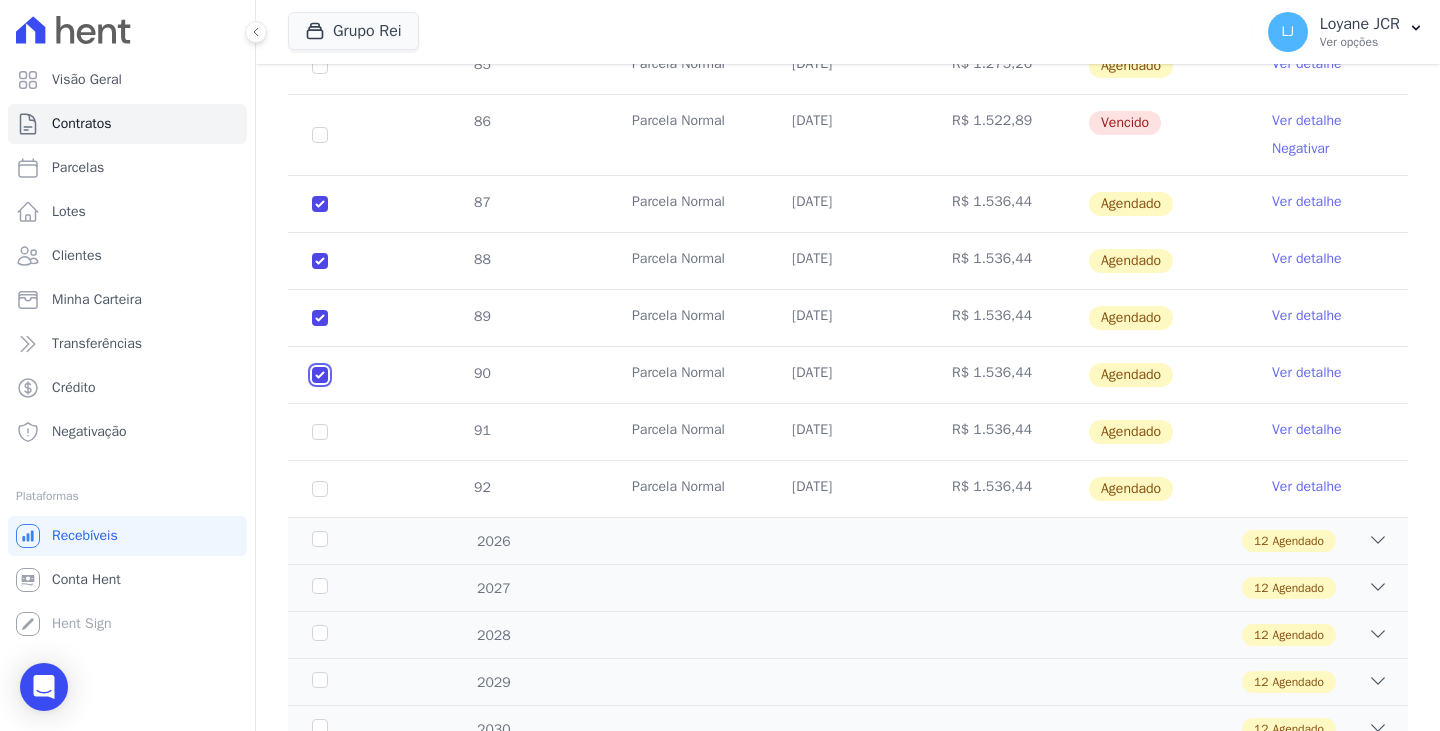 checkbox on "true" 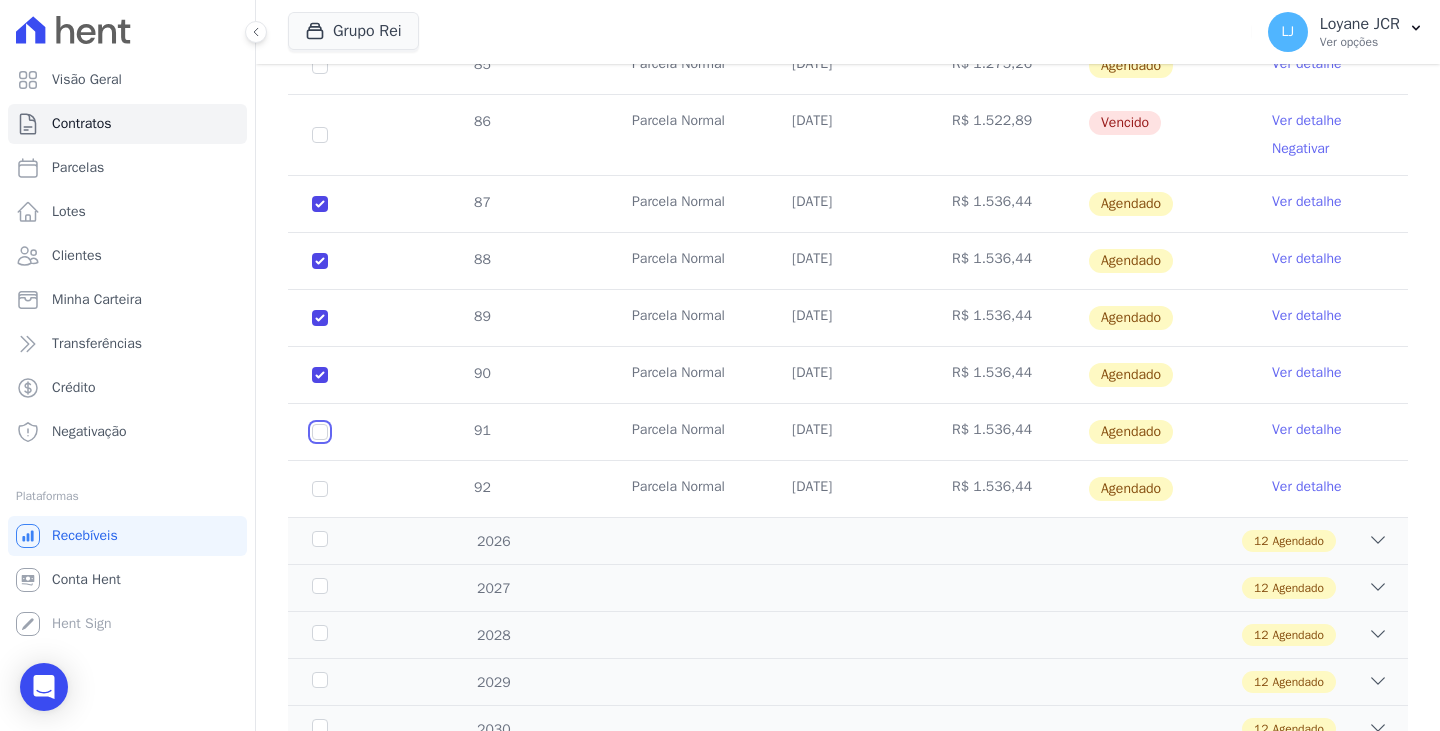 click at bounding box center [320, -162] 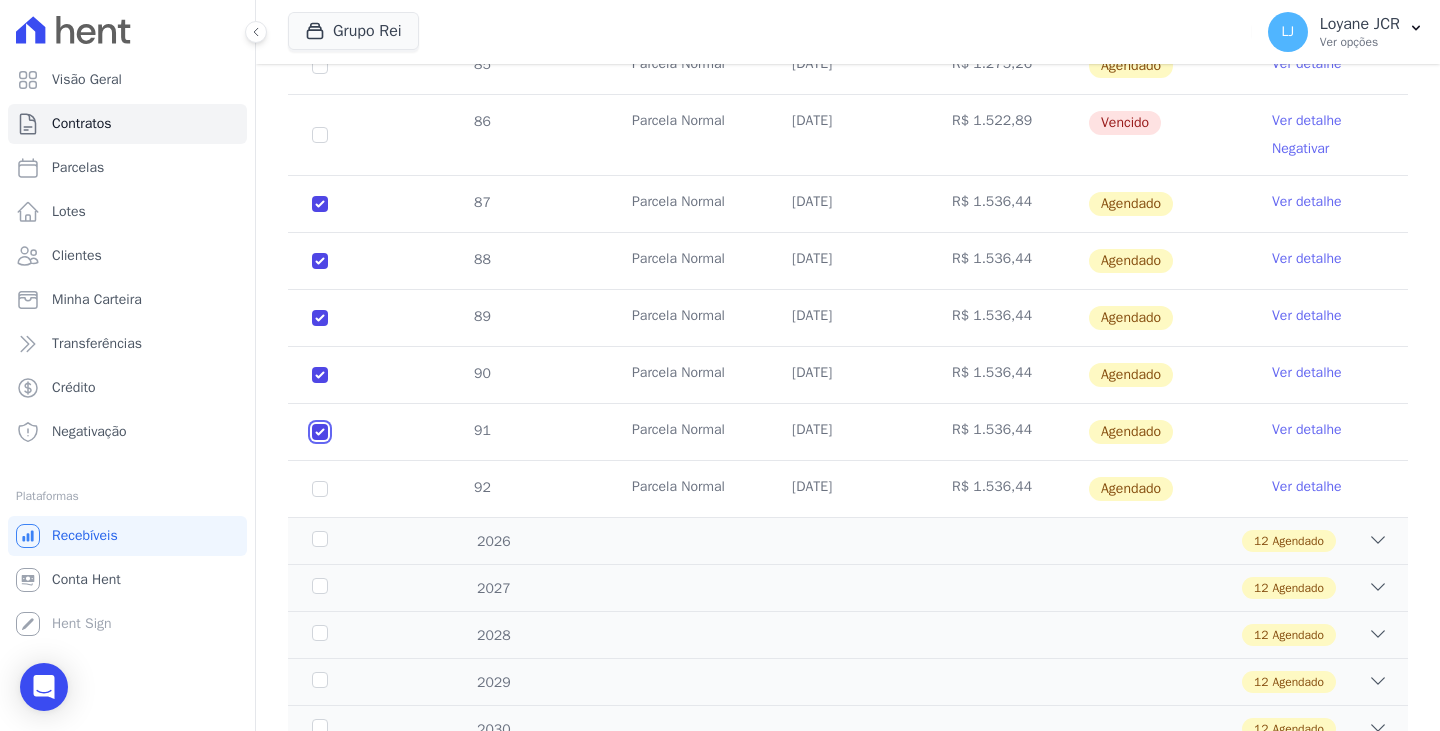checkbox on "true" 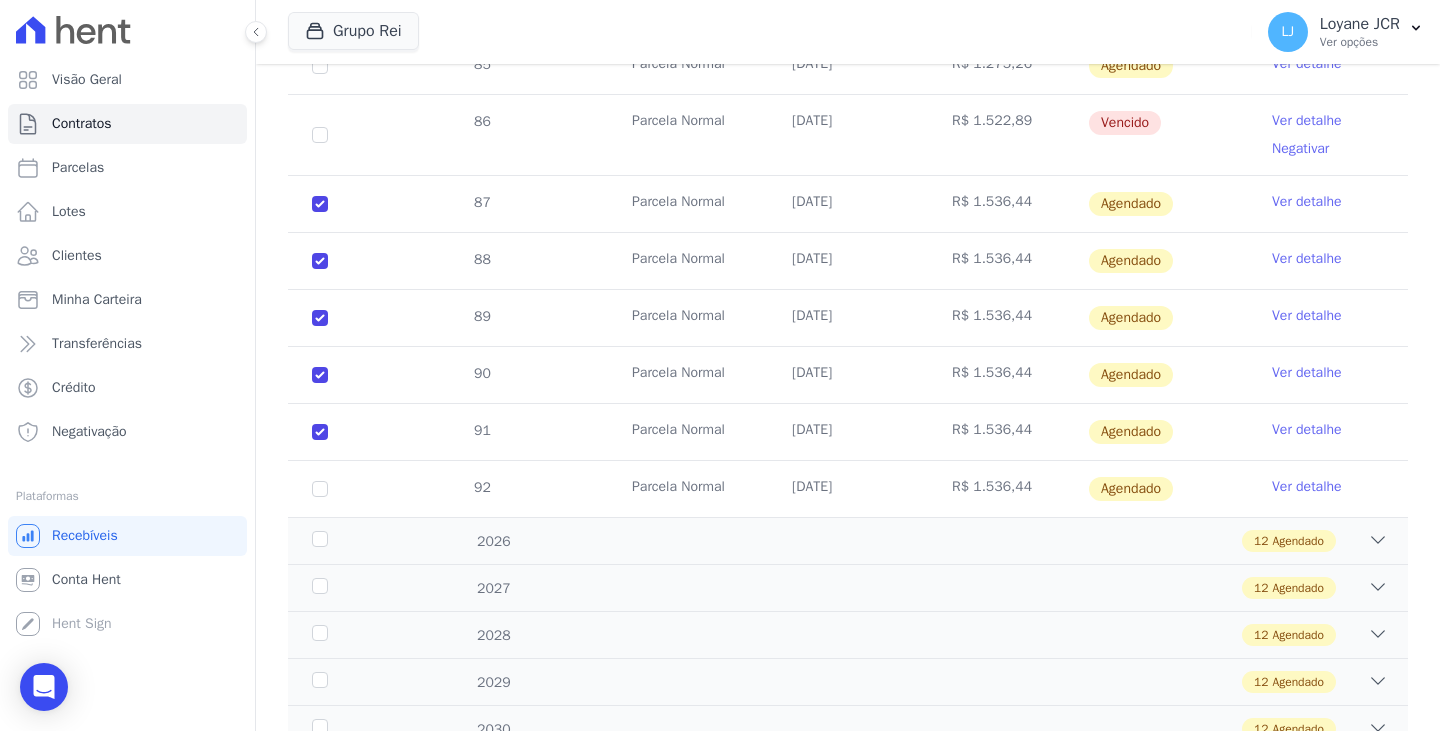 click on "92" at bounding box center [320, 489] 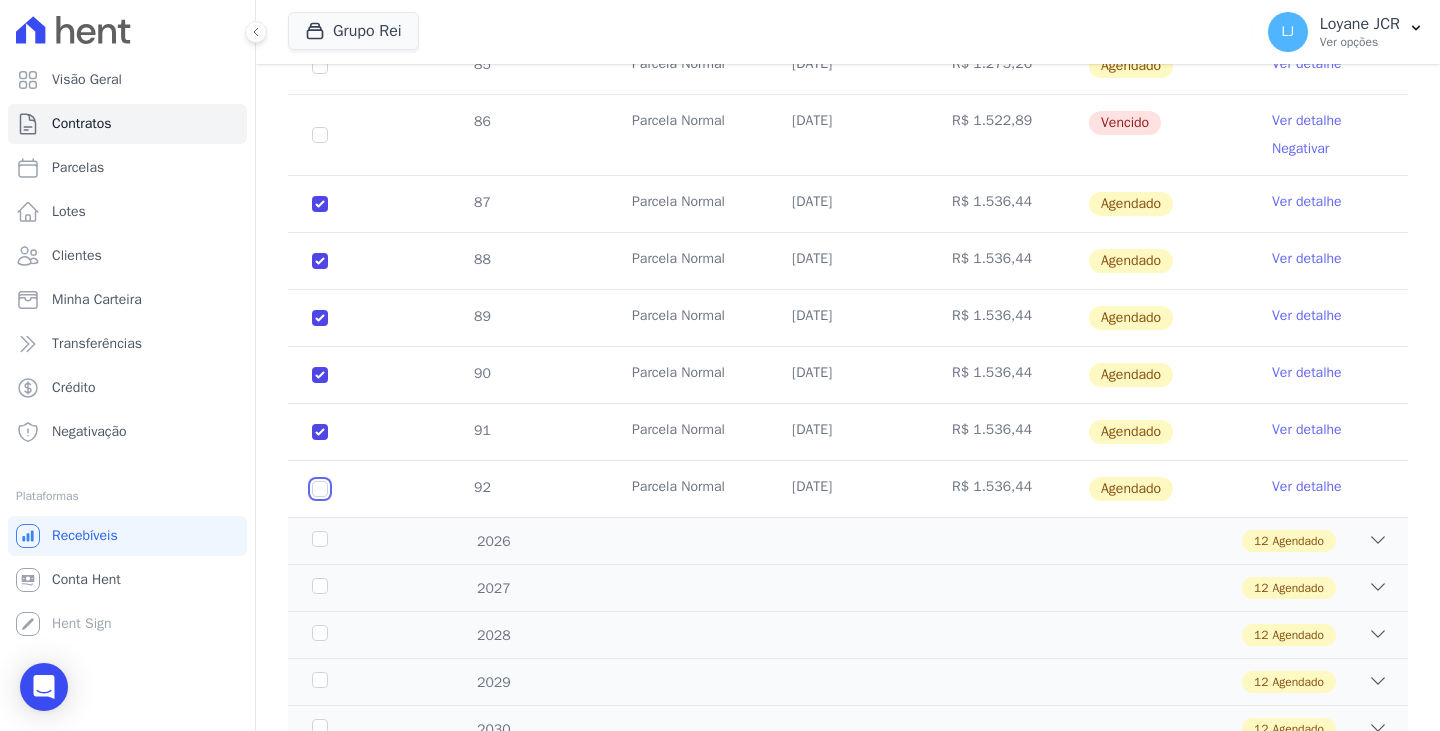 click at bounding box center [320, -162] 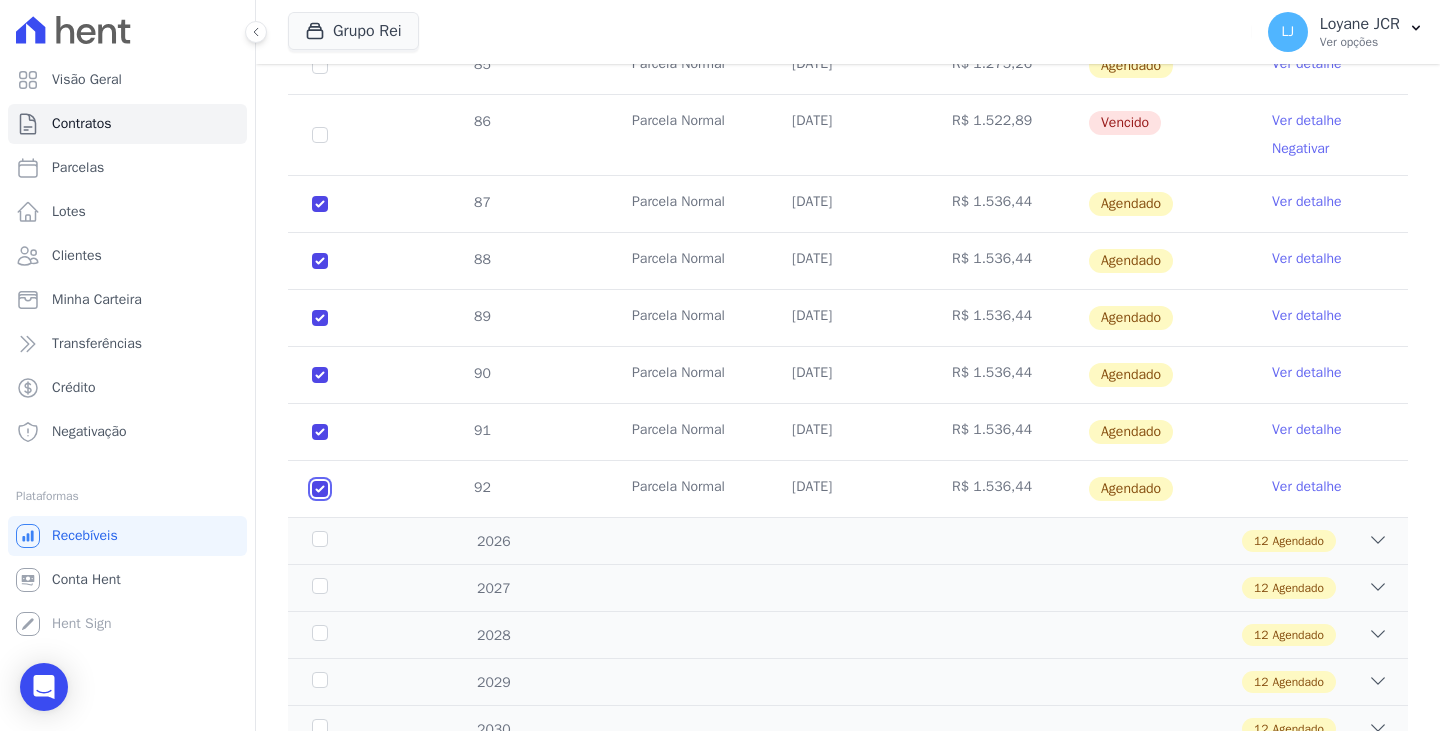 checkbox on "true" 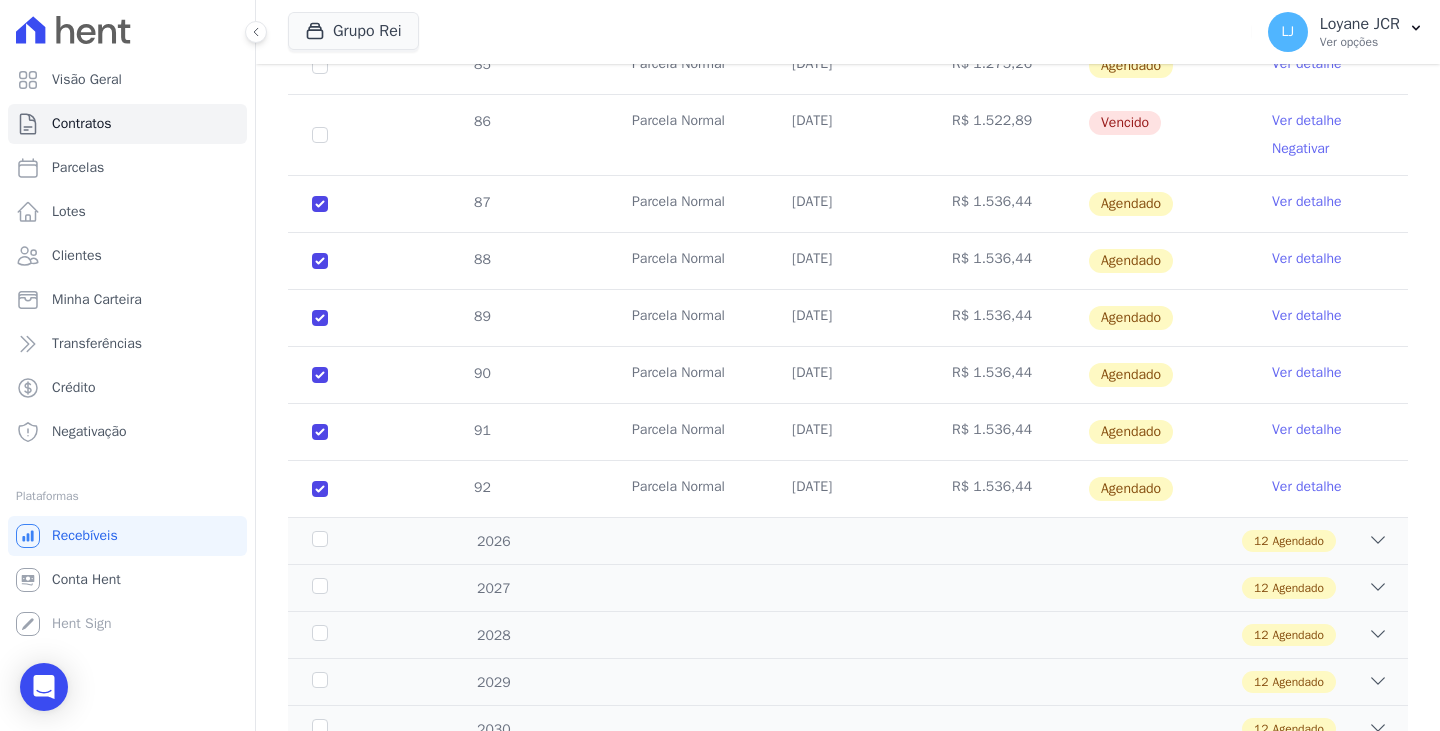 click on "81
Parcela Normal
15/01/2025
R$ 1.230,38
Agendado
Ver detalhe
82
Parcela Normal
15/02/2025
R$ 1.230,38" at bounding box center (848, 163) 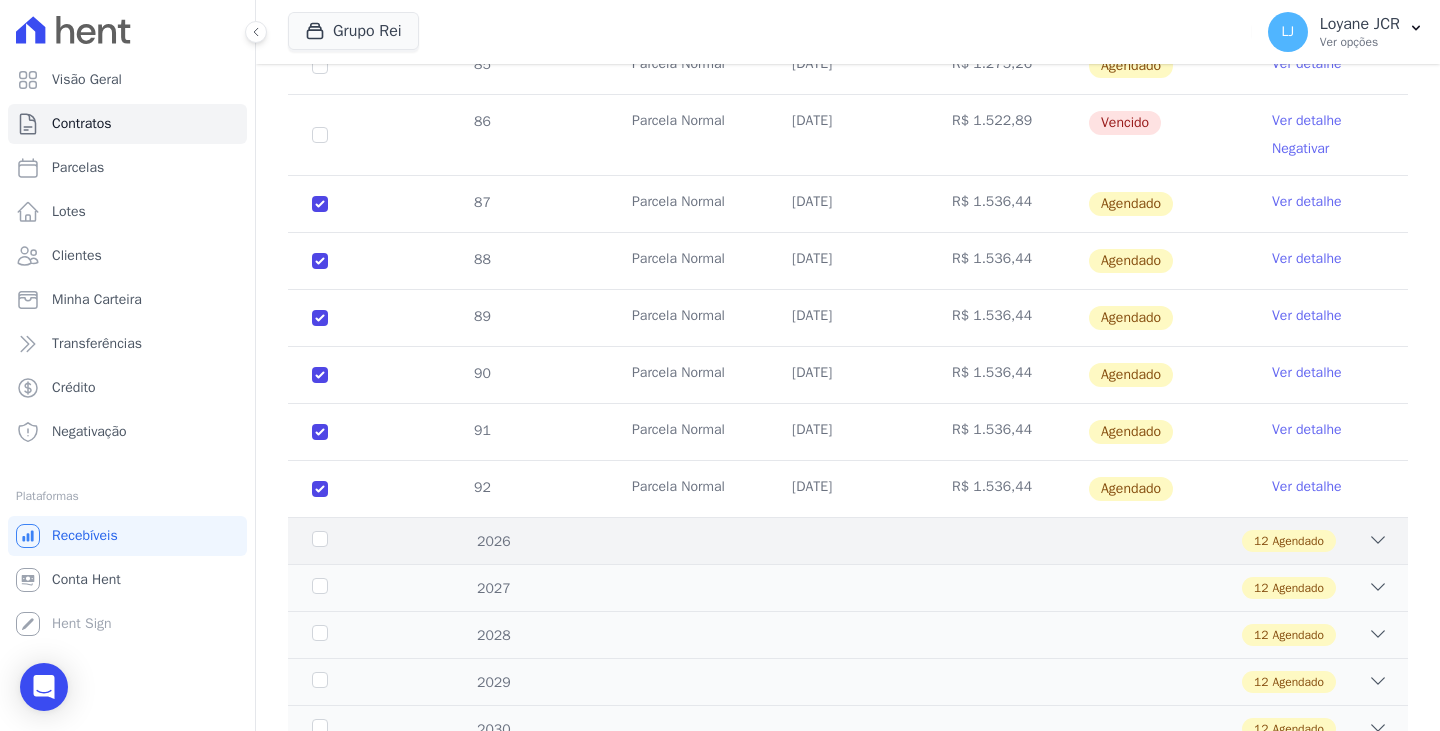 click on "2026
12
Agendado" at bounding box center [848, 540] 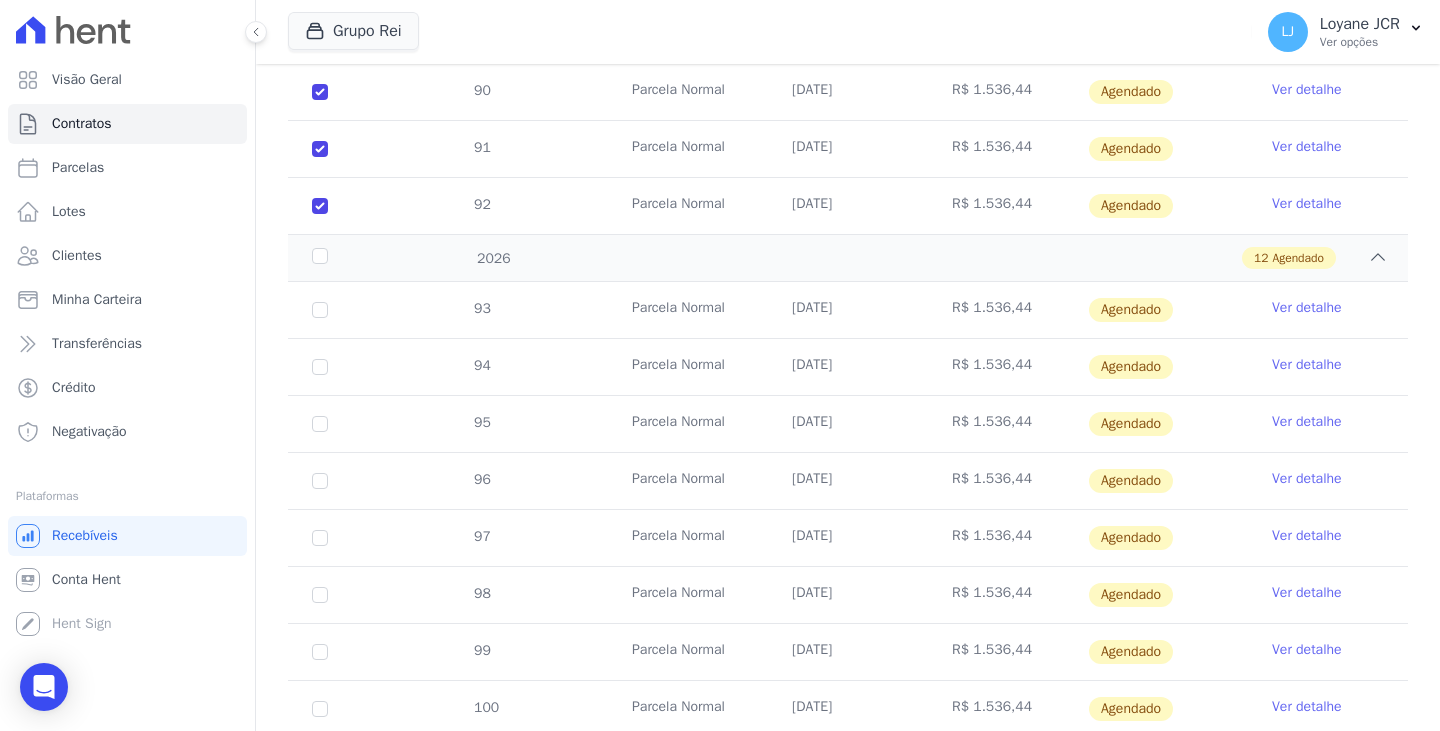 scroll, scrollTop: 1116, scrollLeft: 0, axis: vertical 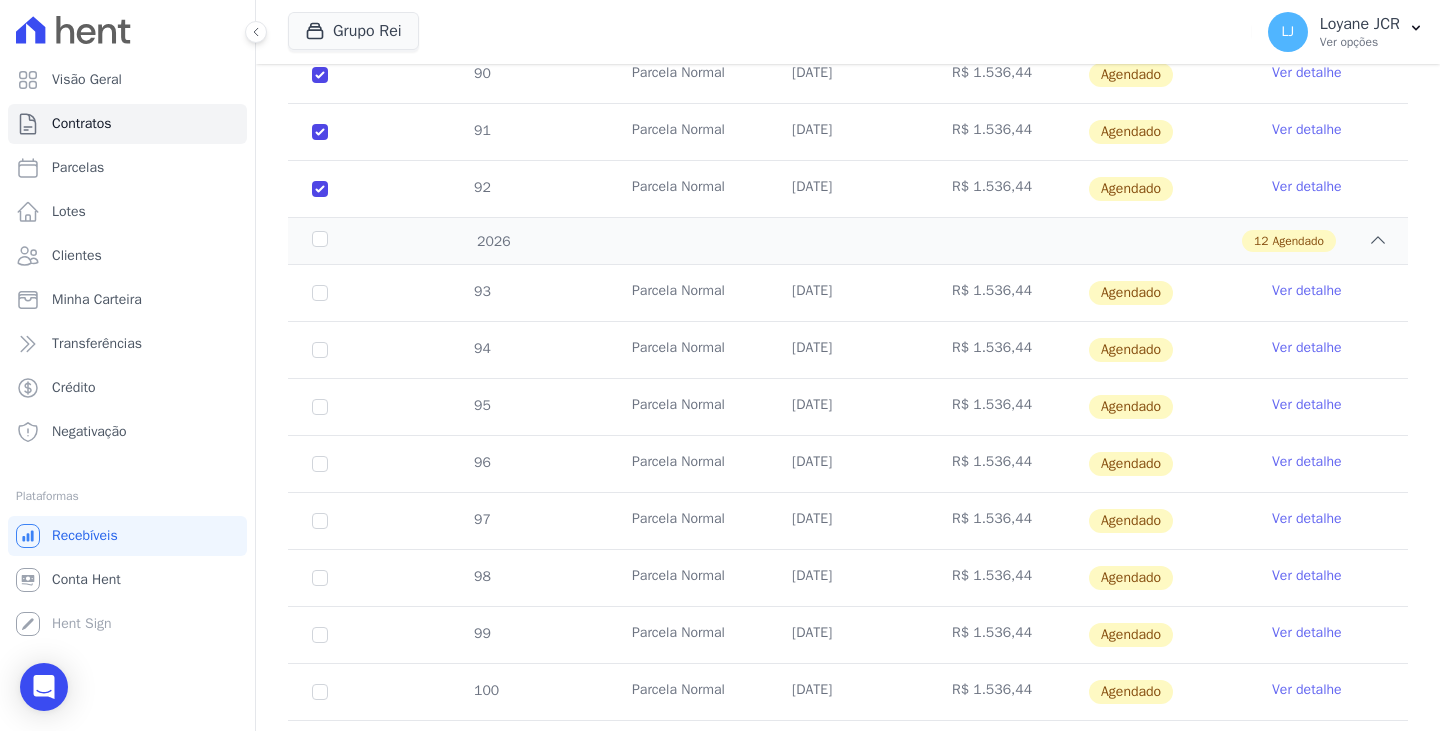 click on "93" at bounding box center (320, 293) 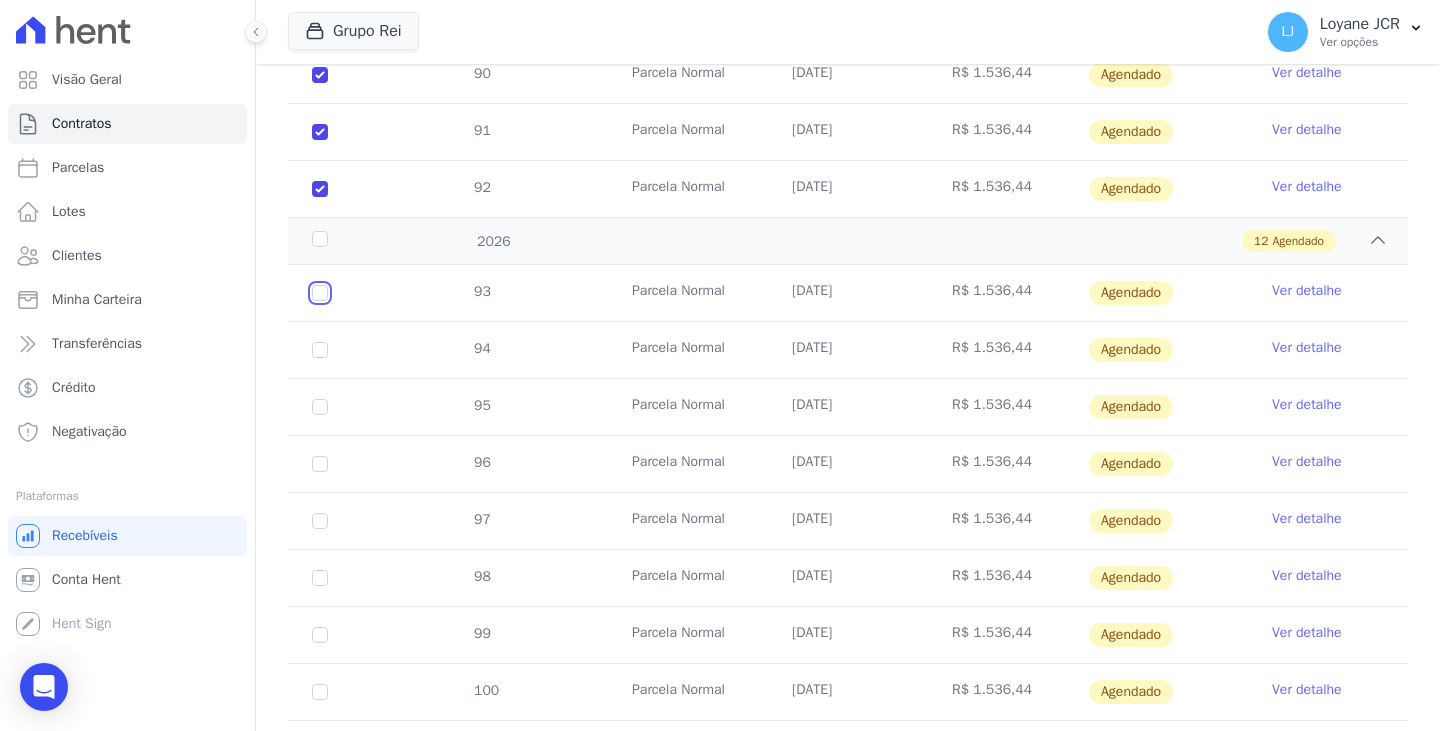 click at bounding box center (320, 293) 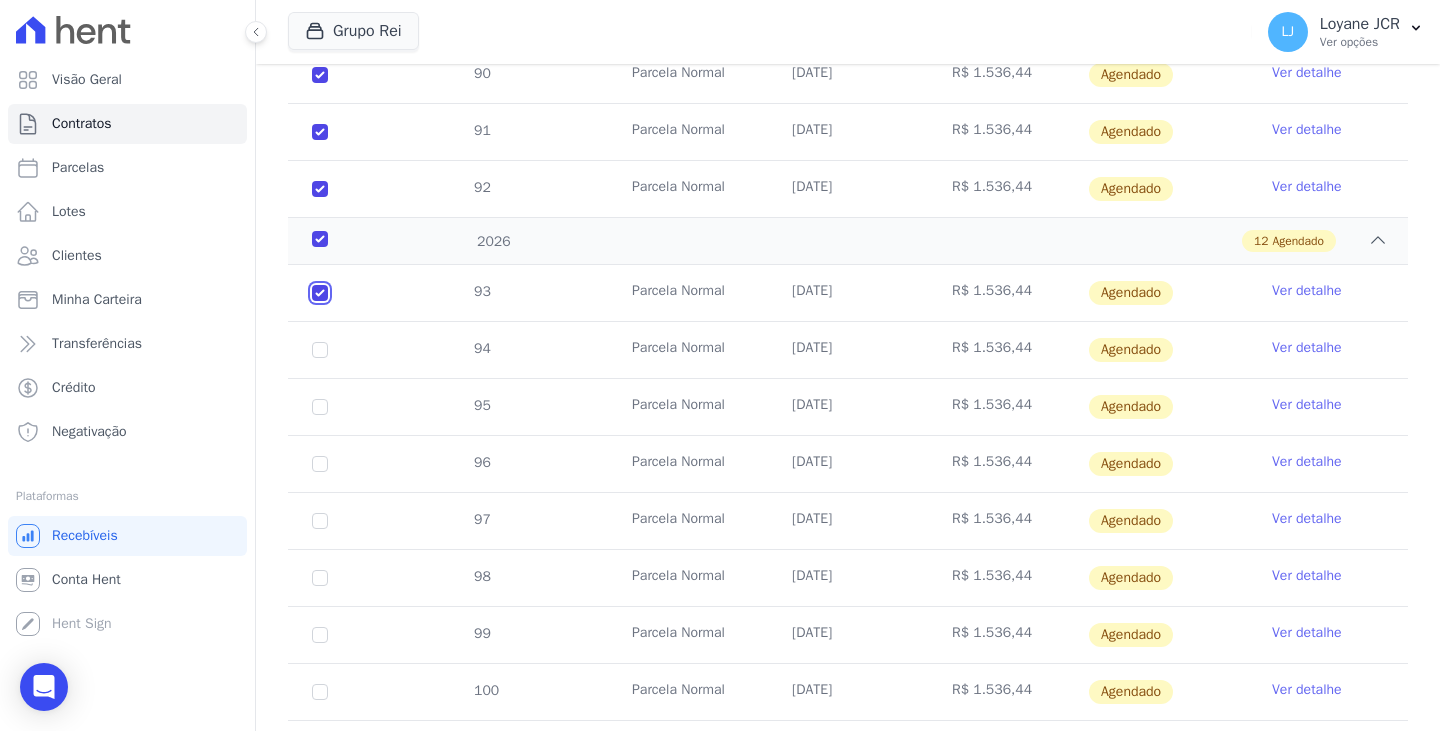 checkbox on "true" 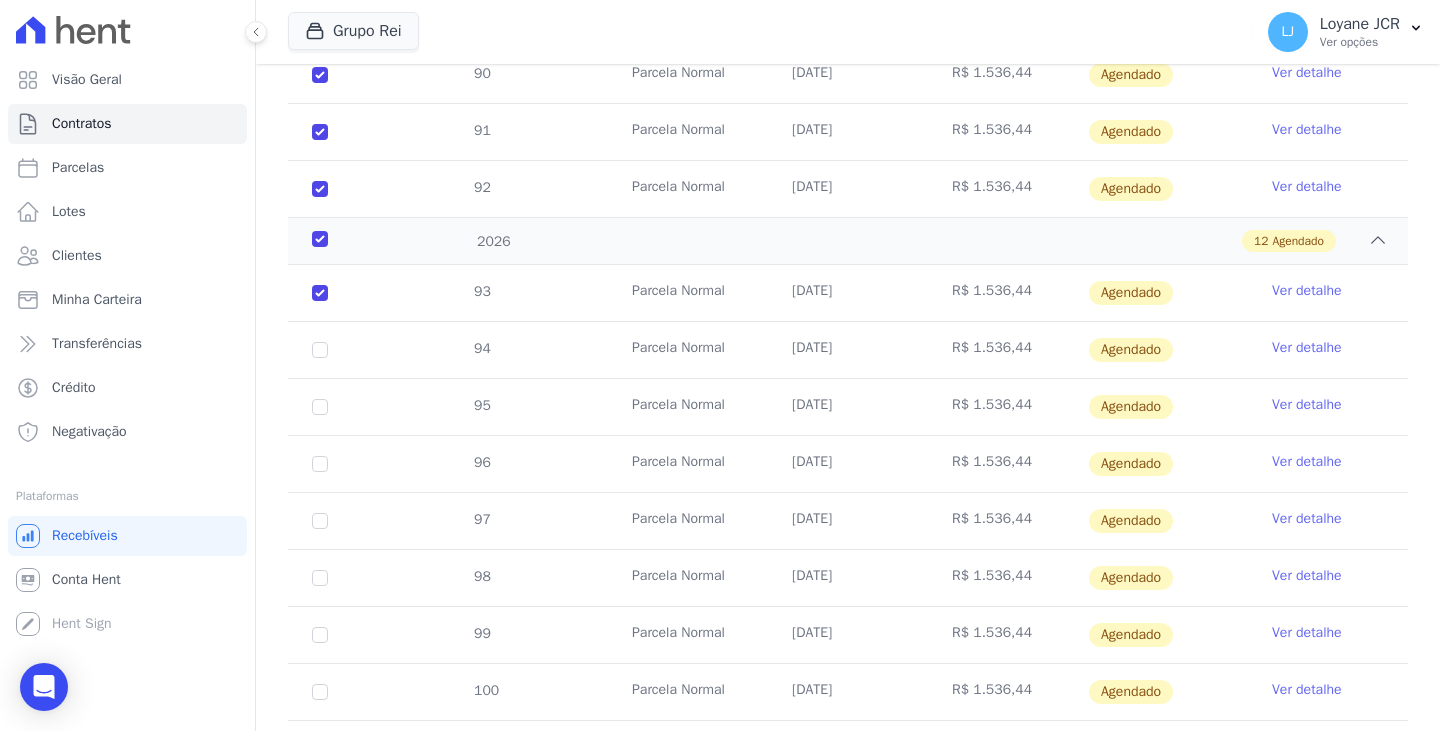 click on "94" at bounding box center (320, 350) 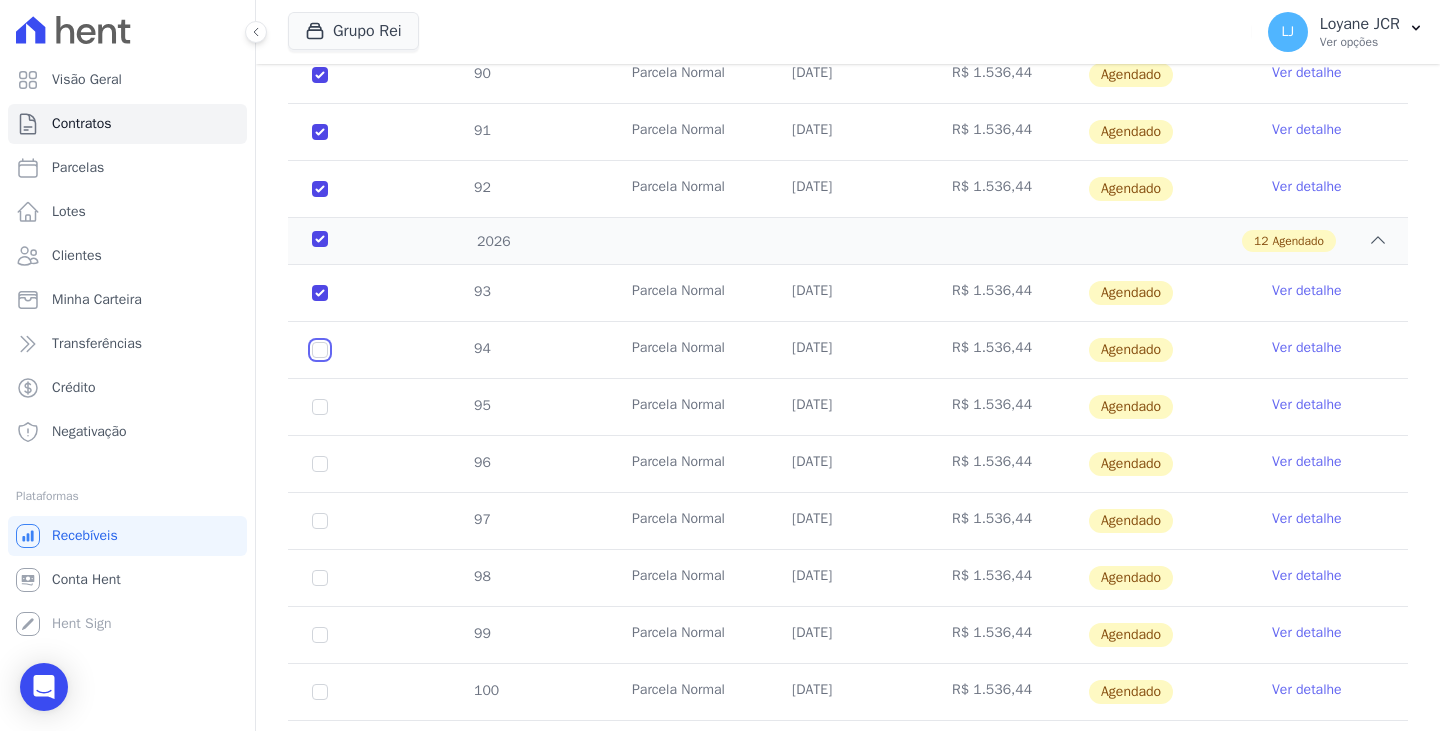 click at bounding box center [320, 293] 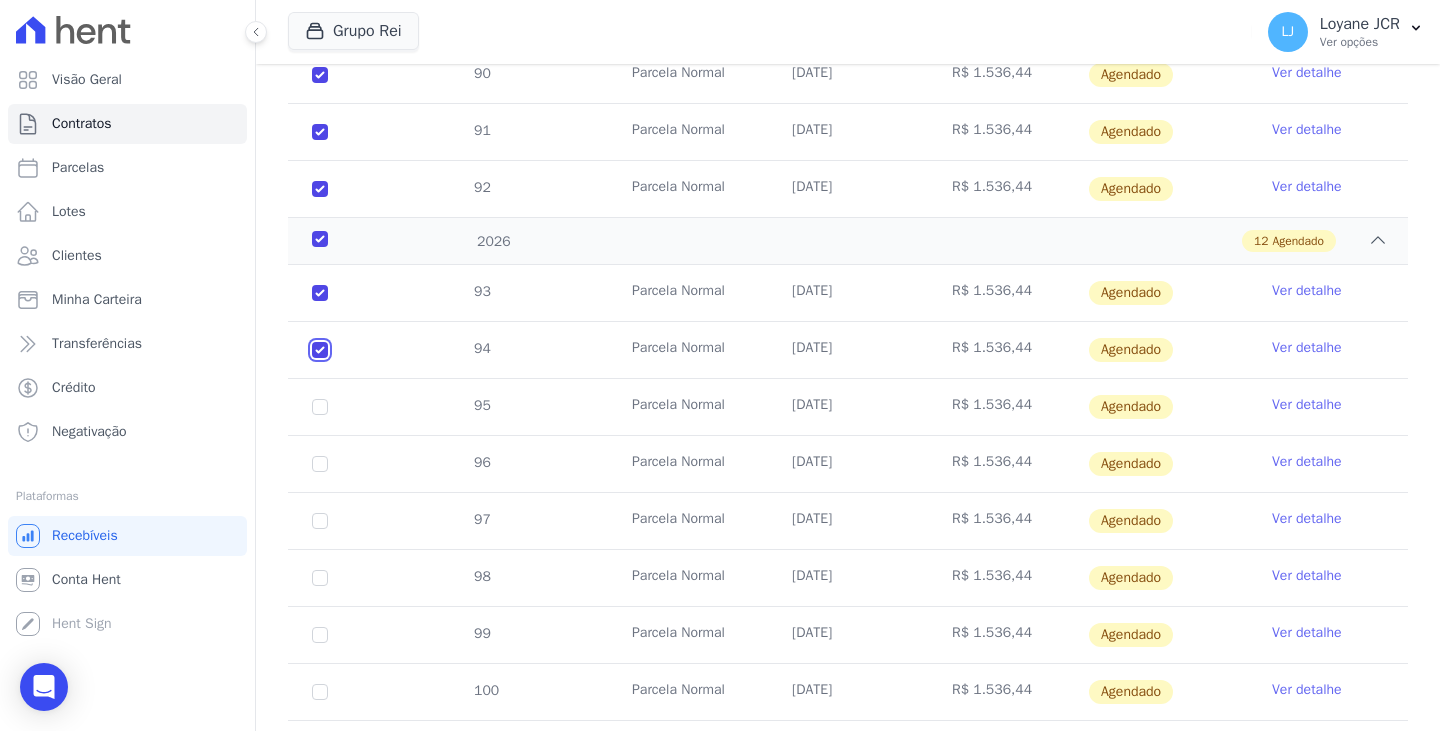checkbox on "true" 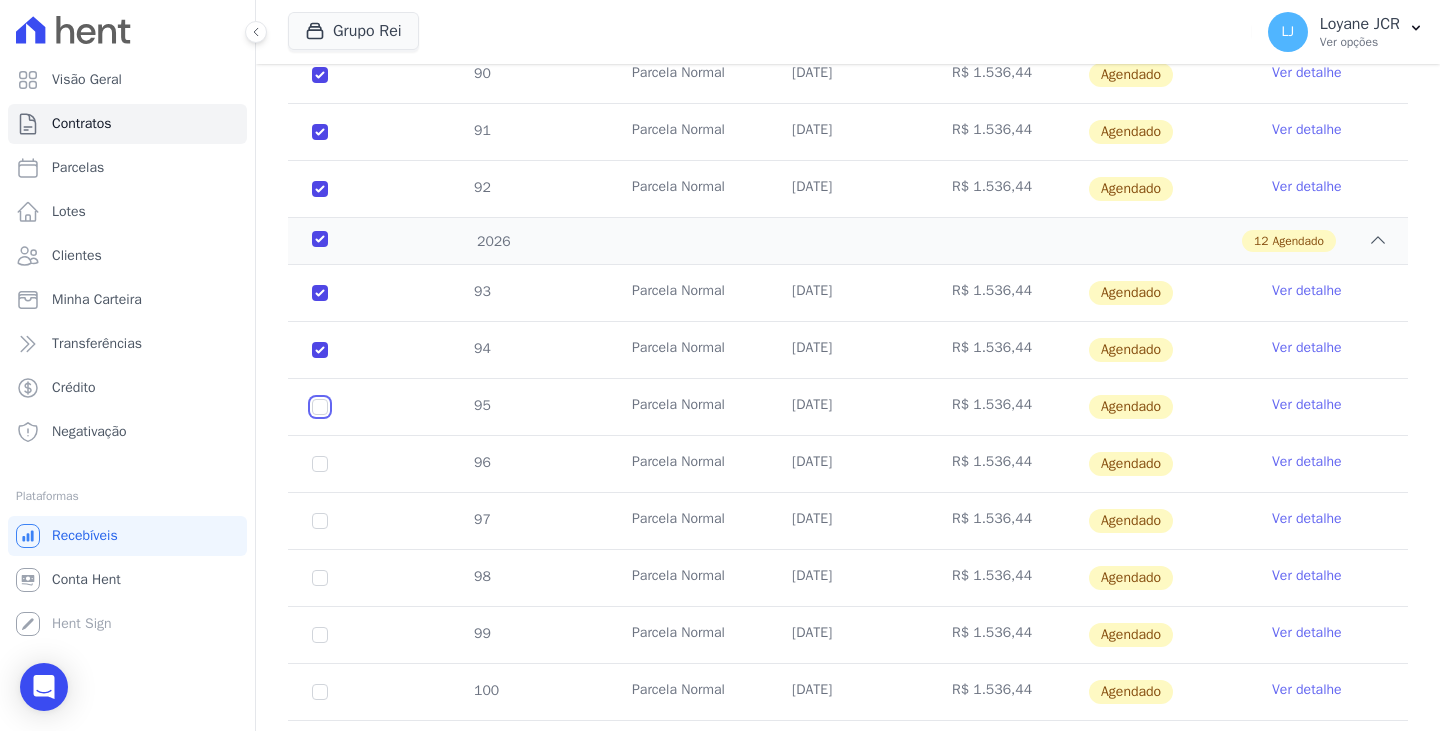click at bounding box center [320, 293] 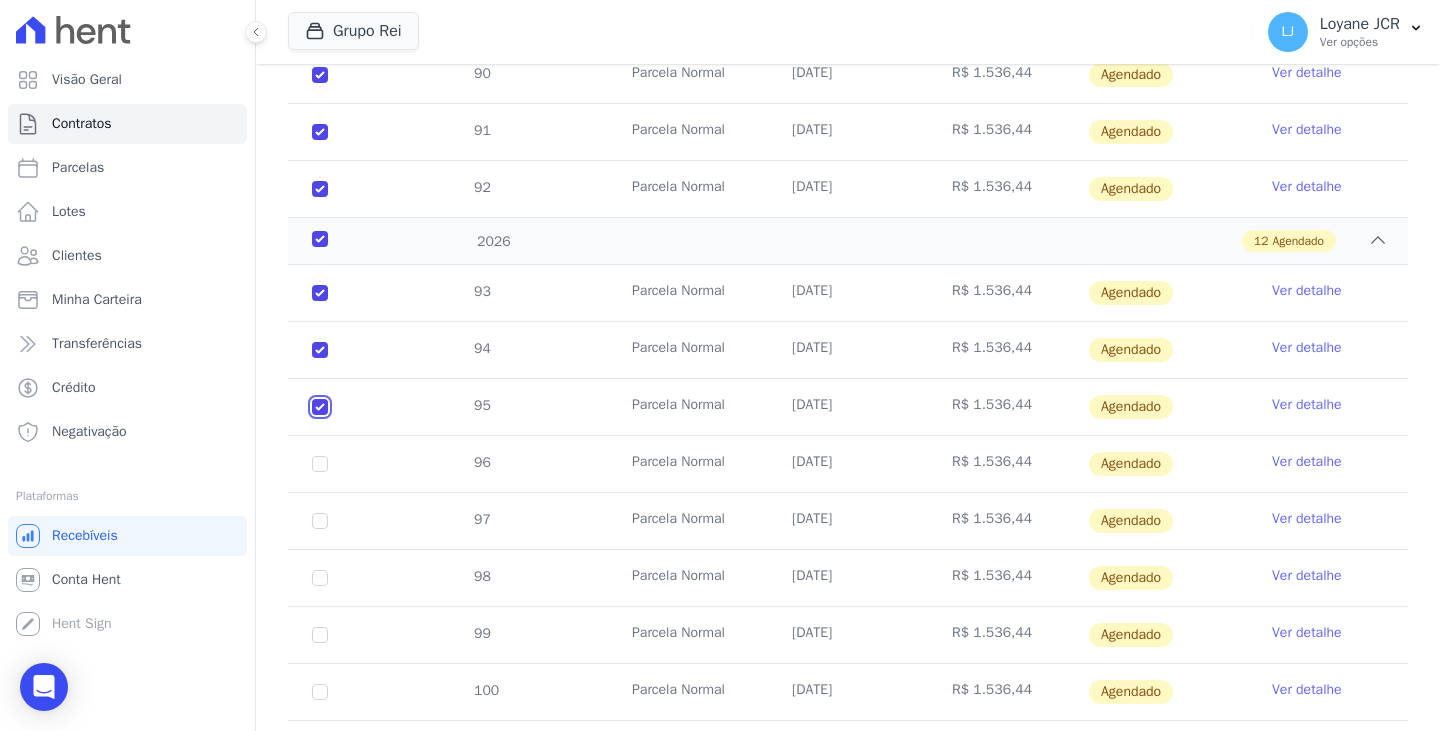 checkbox on "true" 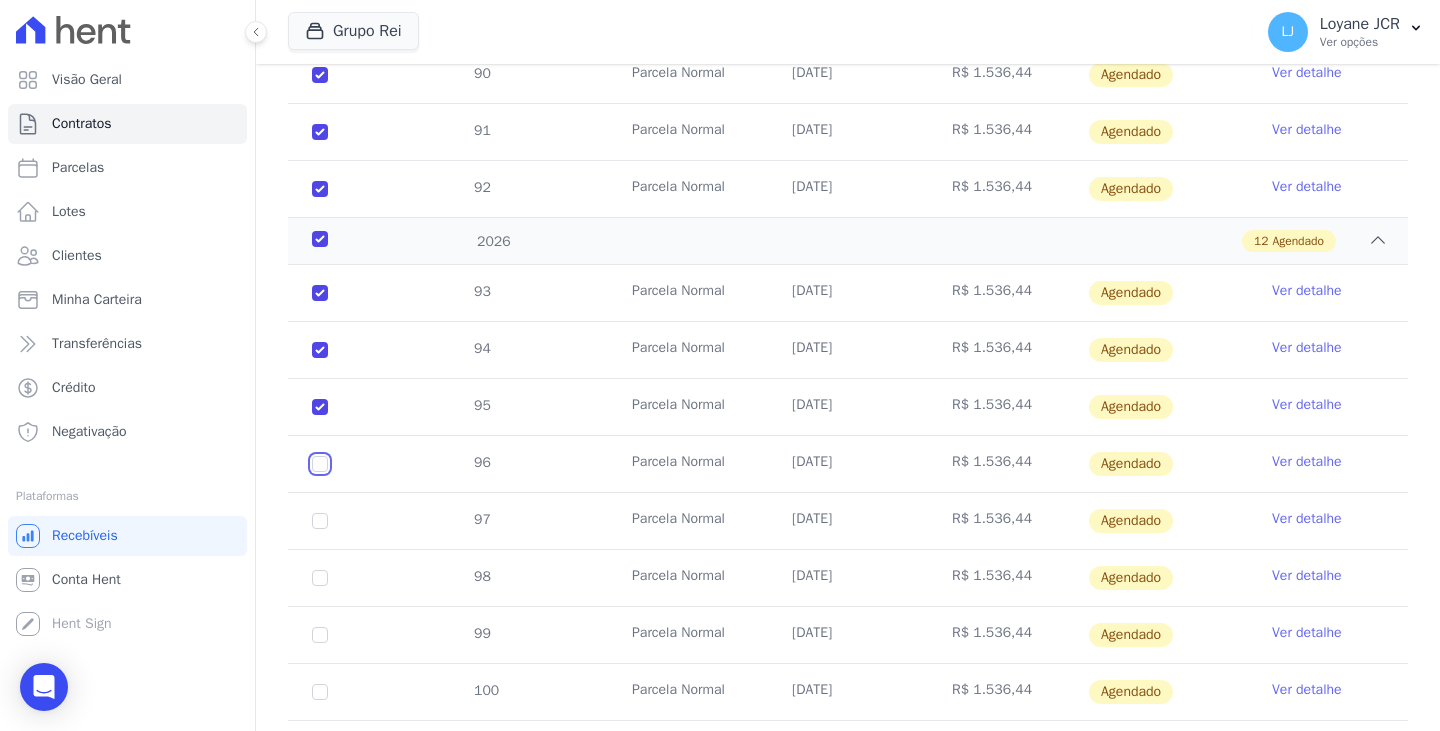 click at bounding box center [320, 293] 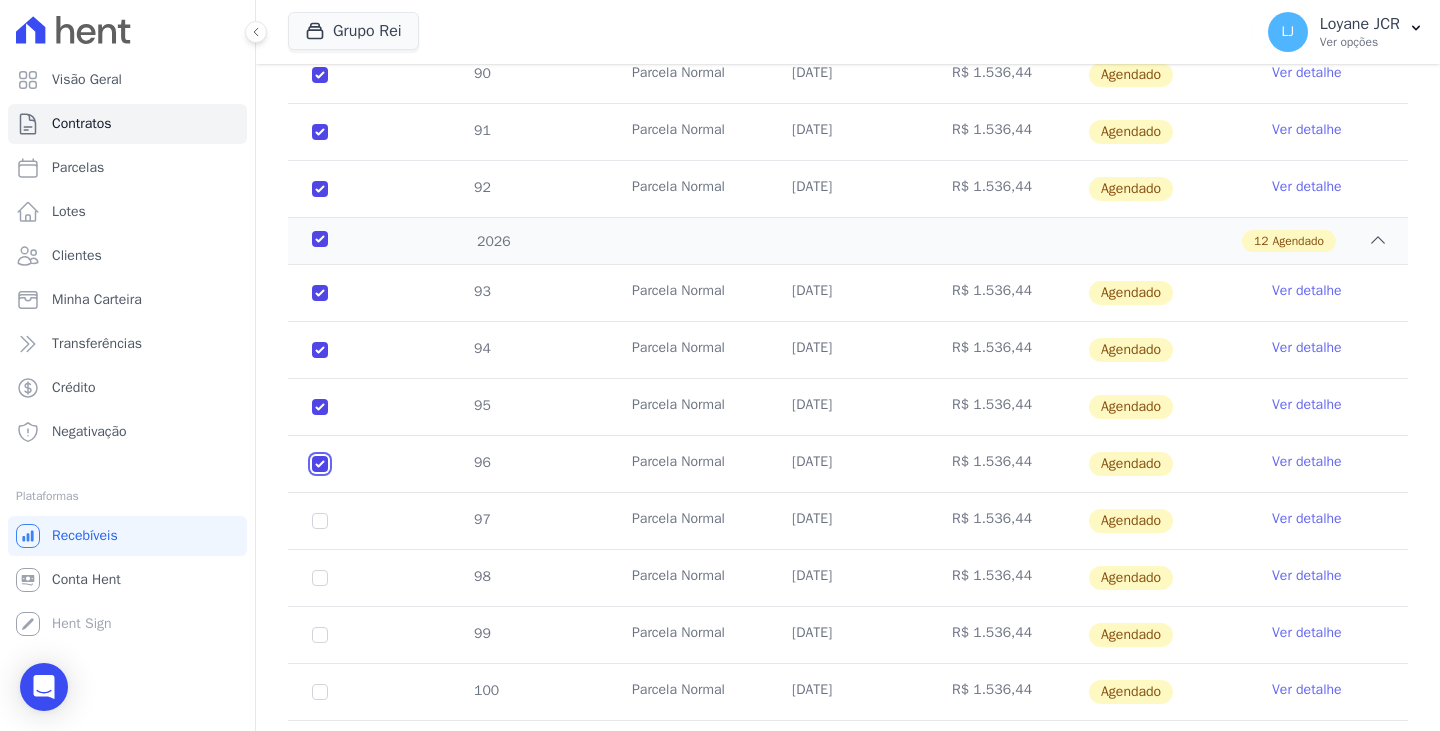 checkbox on "true" 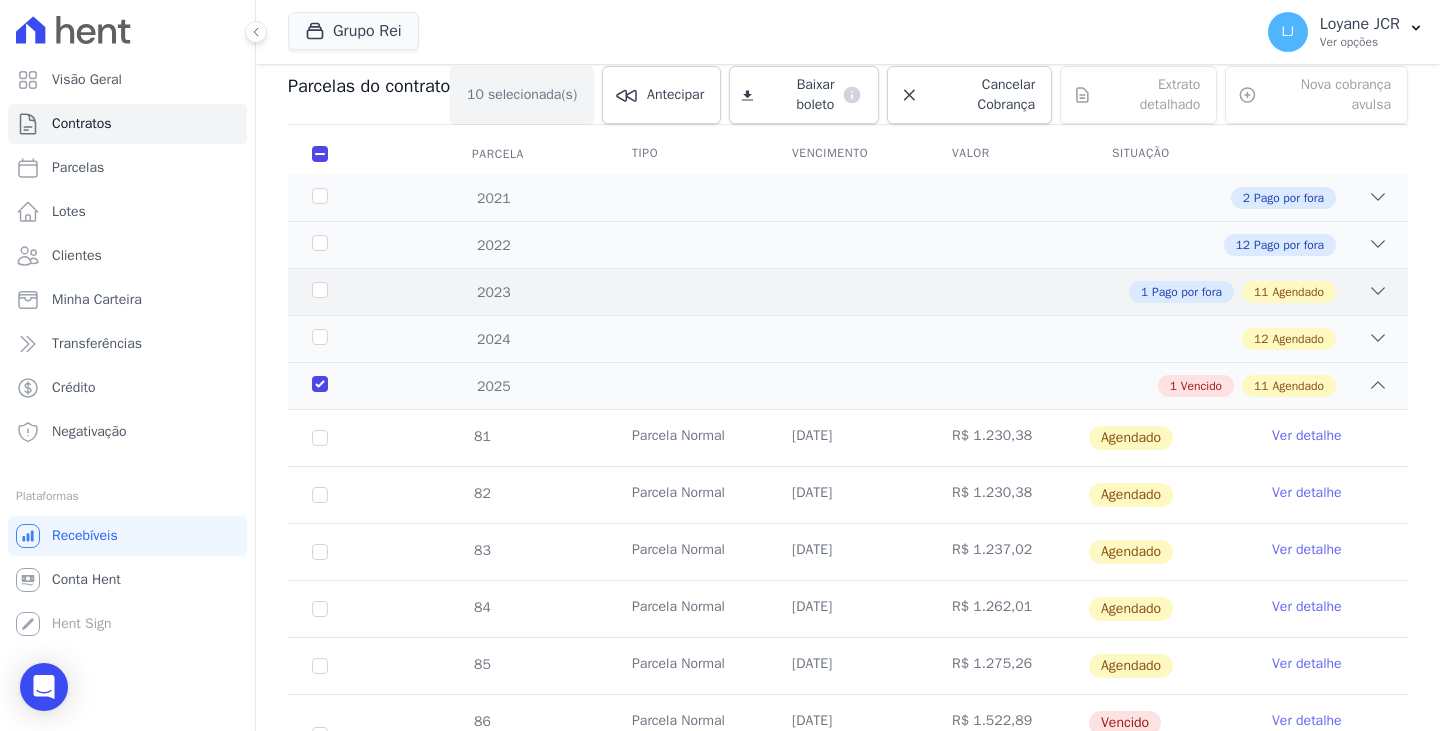 scroll, scrollTop: 16, scrollLeft: 0, axis: vertical 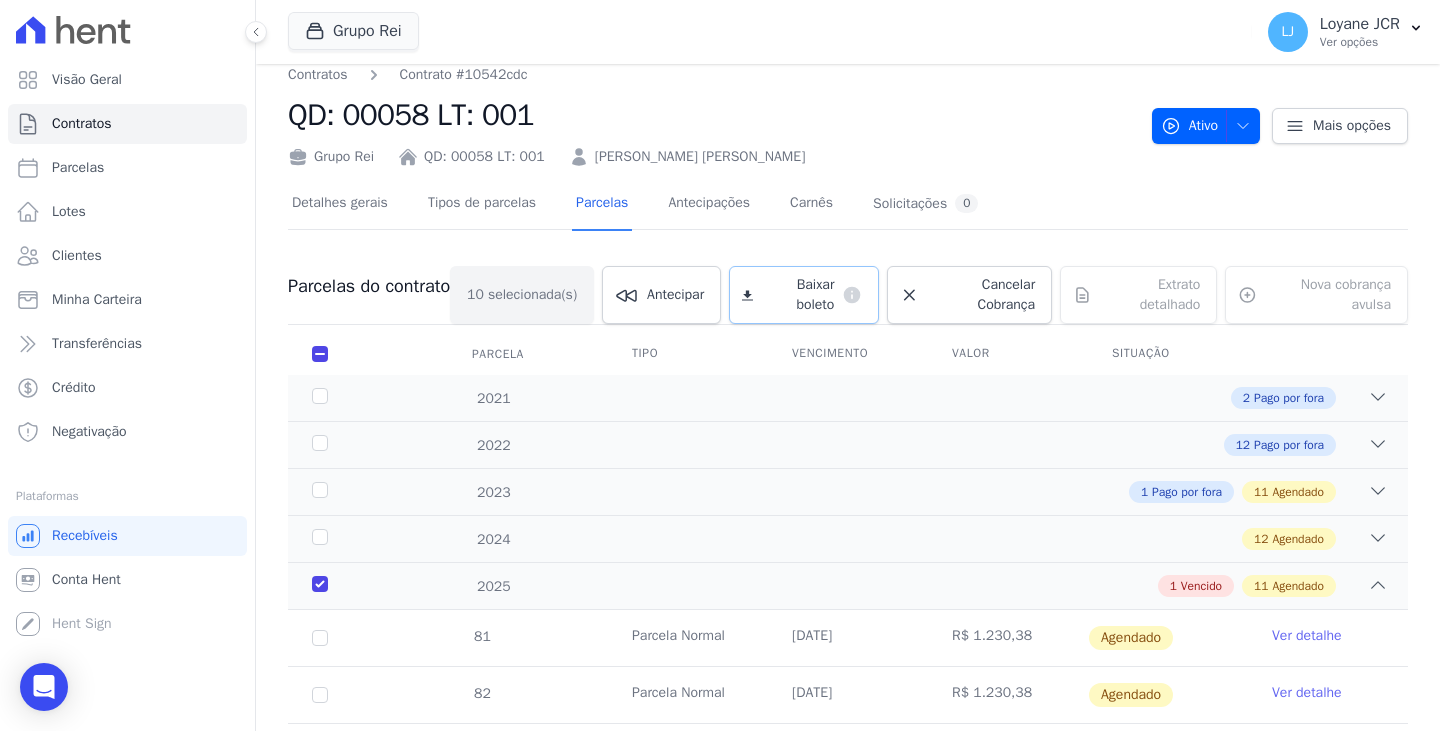 click on "Baixar boleto" at bounding box center (797, 295) 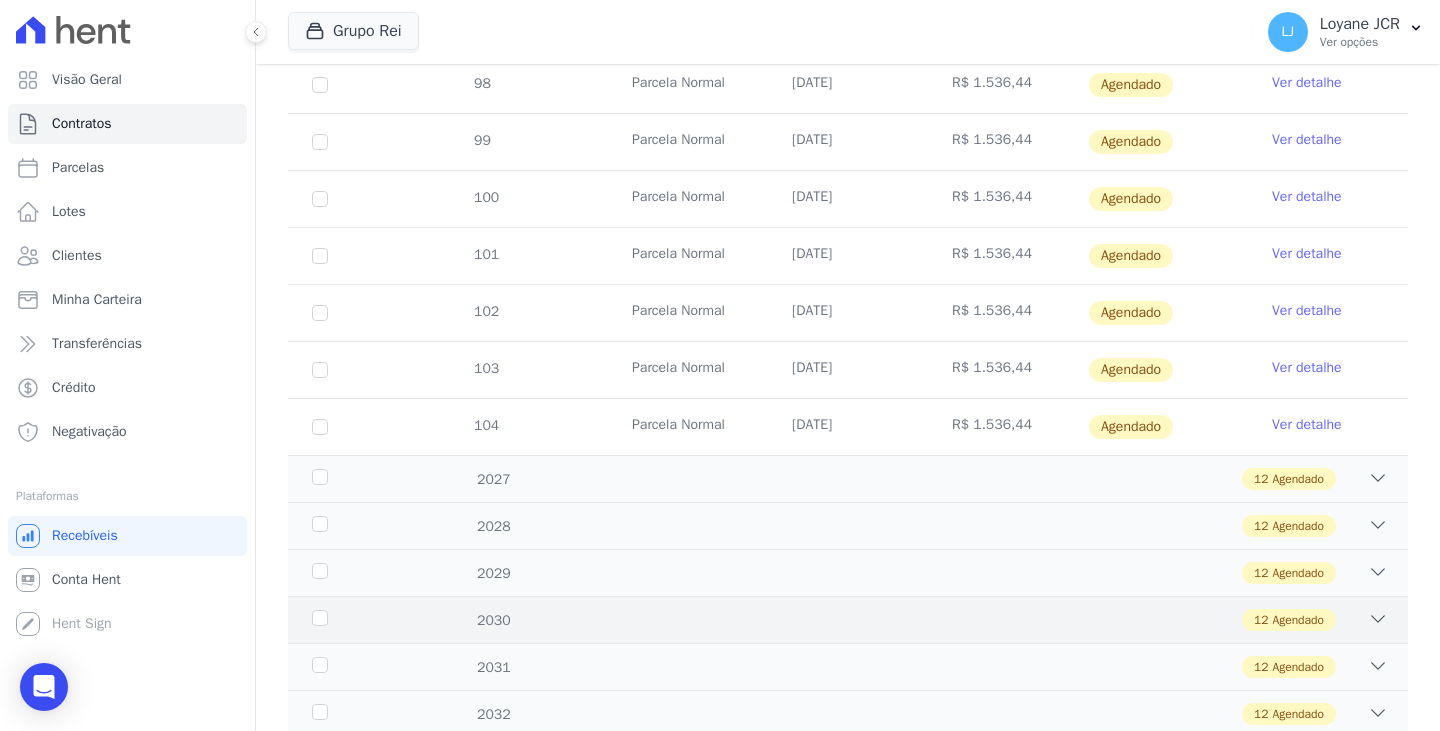 scroll, scrollTop: 1616, scrollLeft: 0, axis: vertical 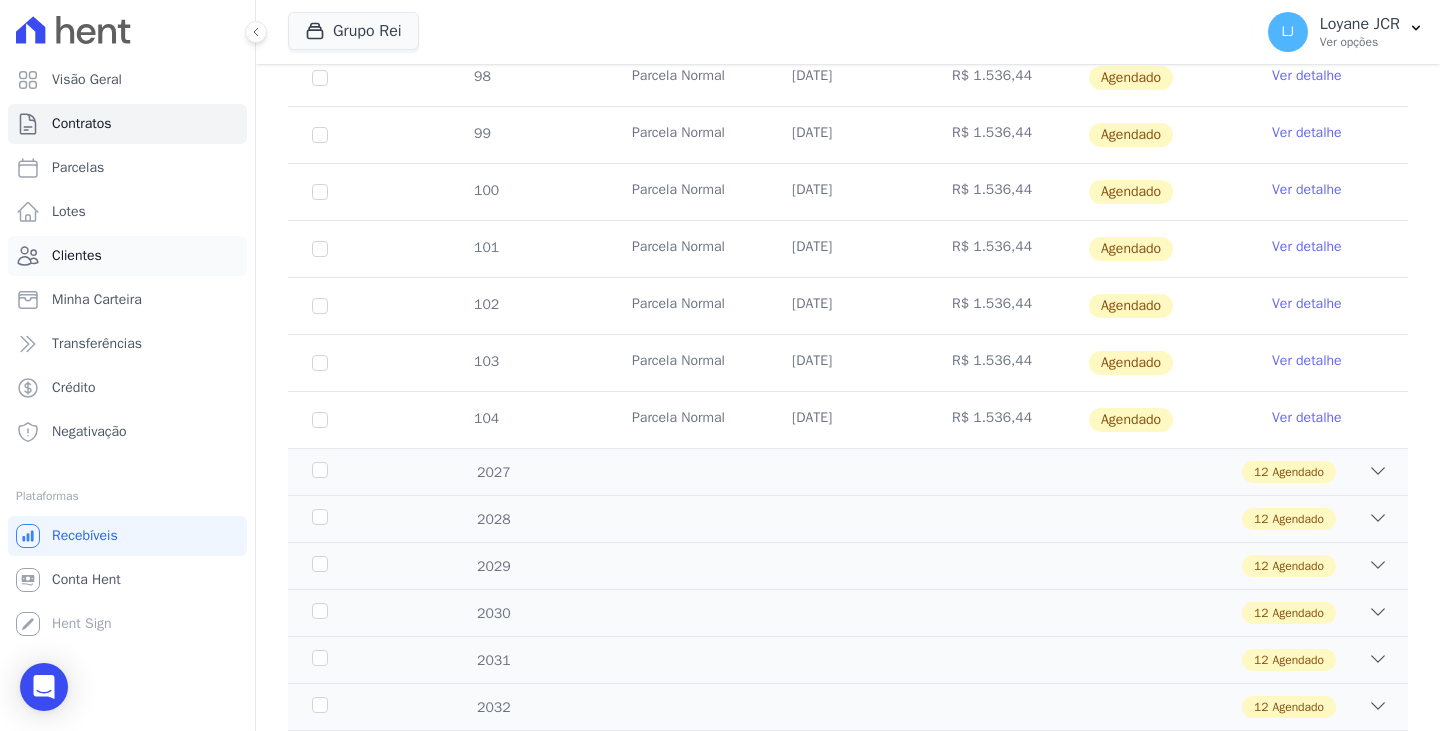 click on "Clientes" at bounding box center [77, 256] 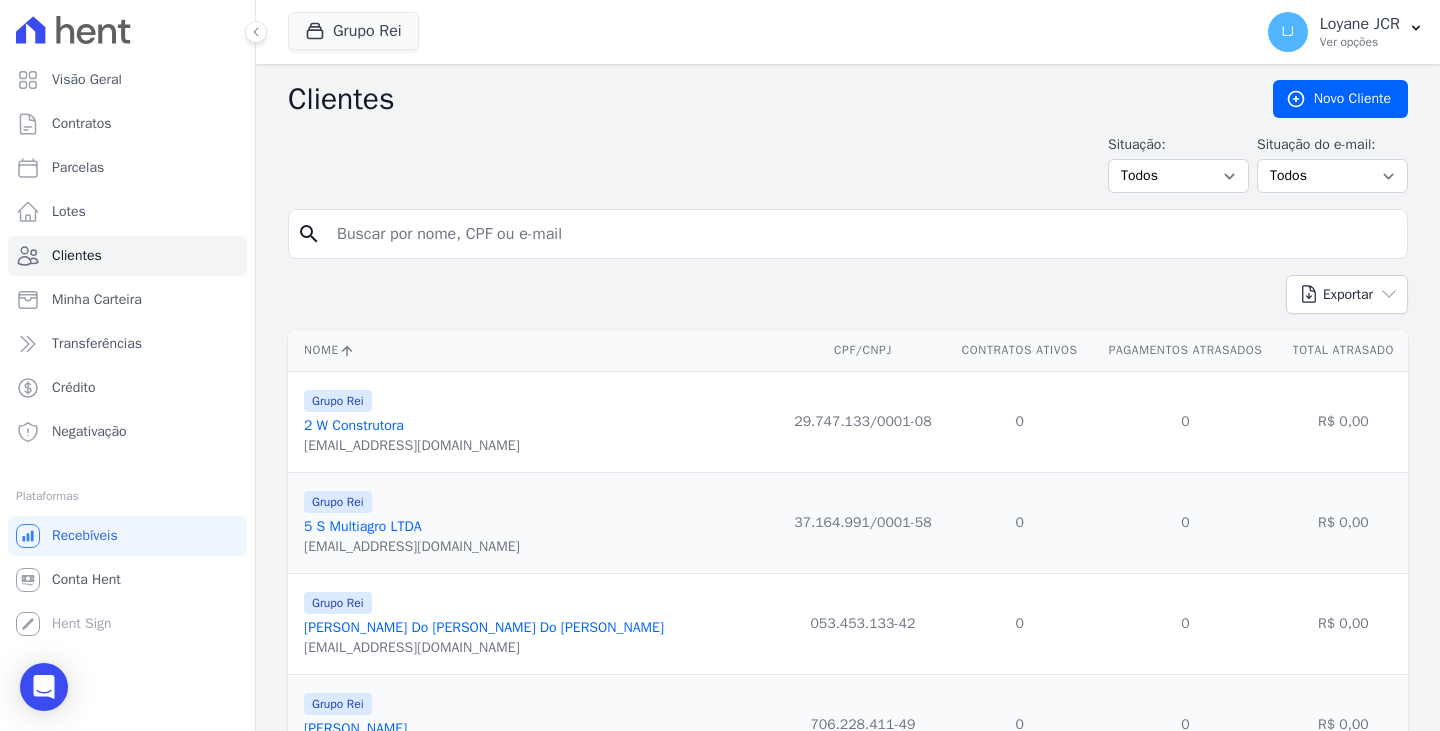 click at bounding box center (862, 234) 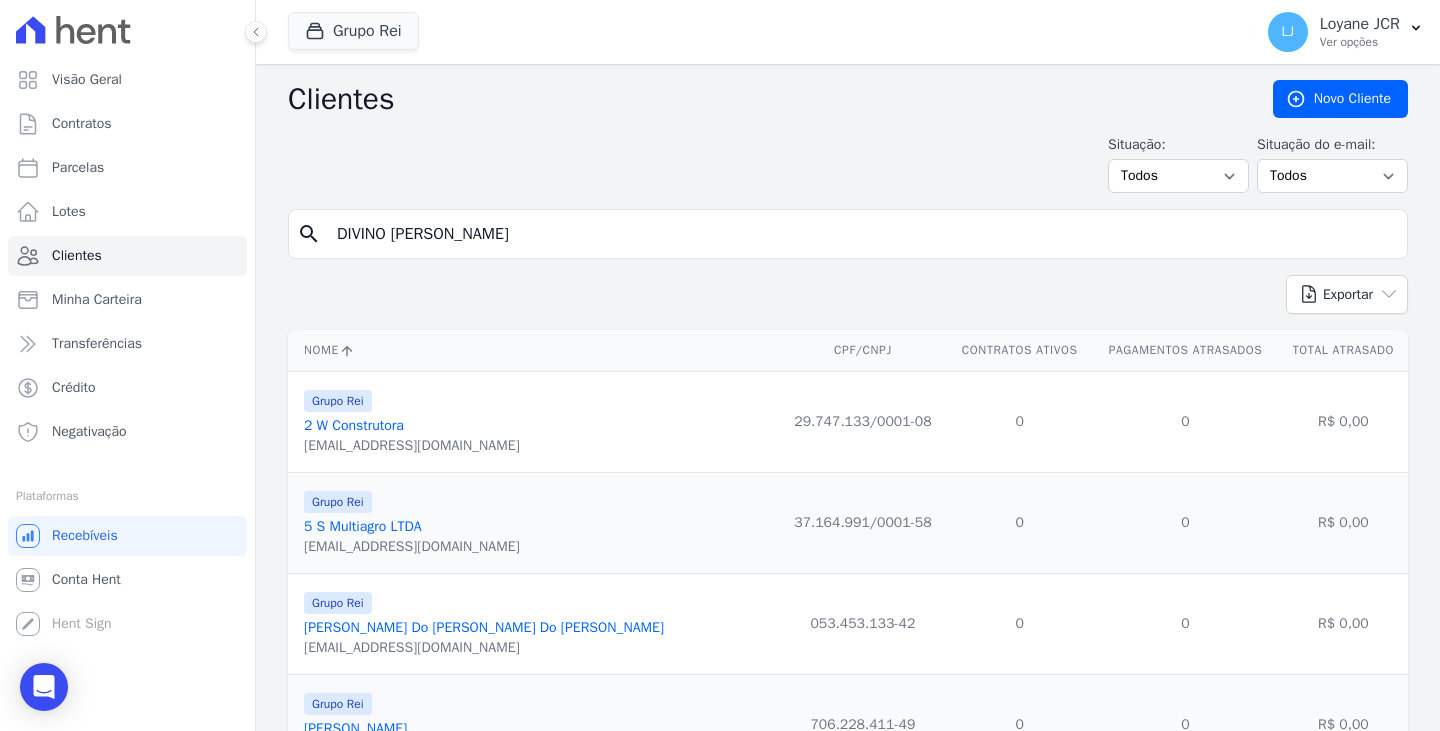 type on "DIVINO FATIMO OLIVEIRA" 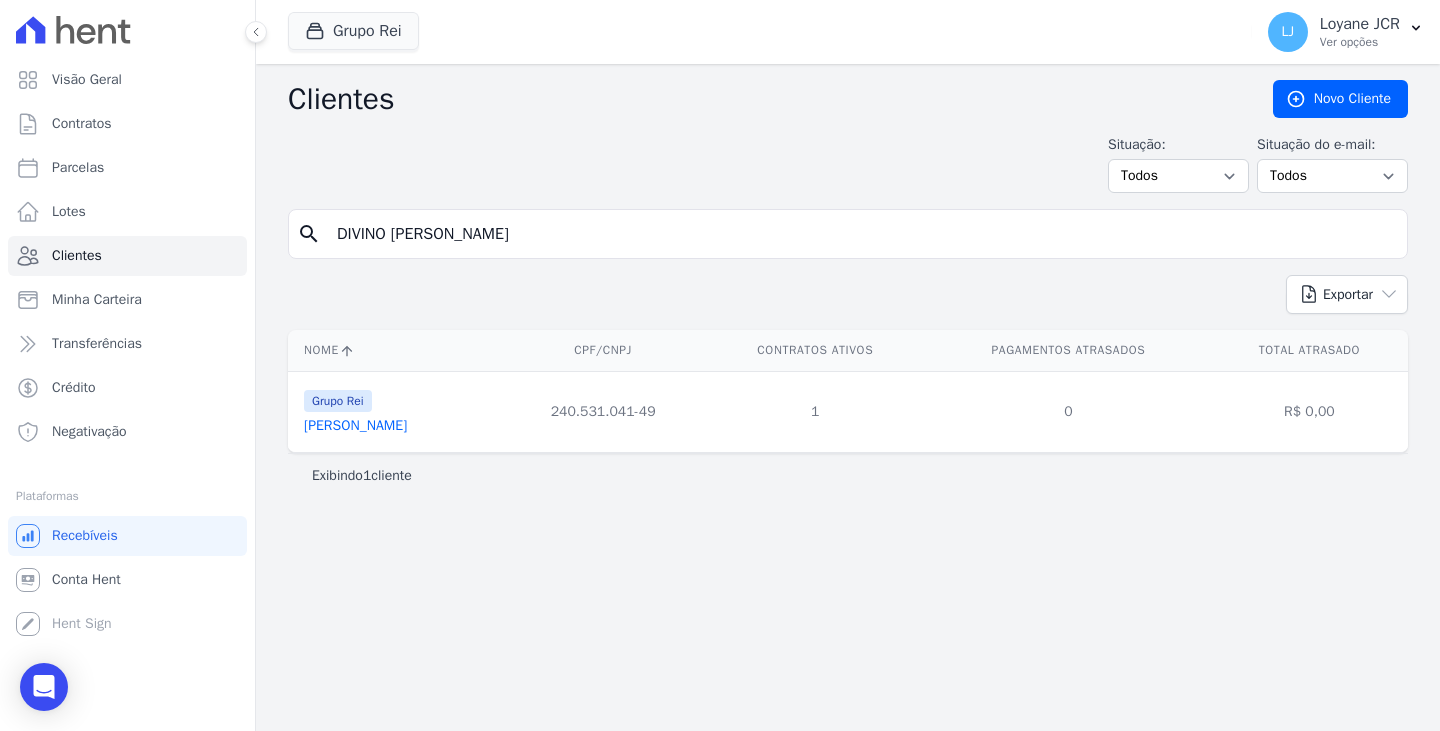 click on "Grupo Rei
Divino Fatimo Oliveira" at bounding box center (399, 412) 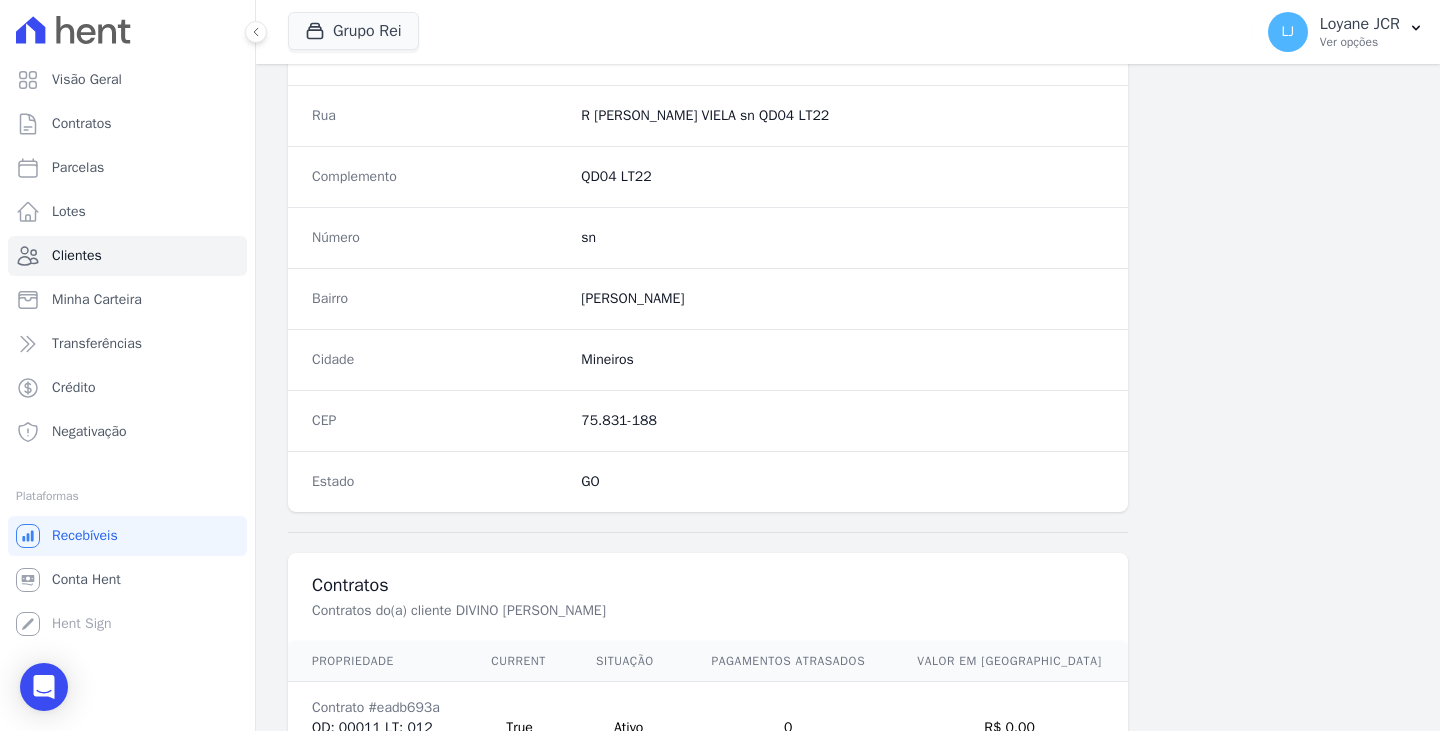 scroll, scrollTop: 1232, scrollLeft: 0, axis: vertical 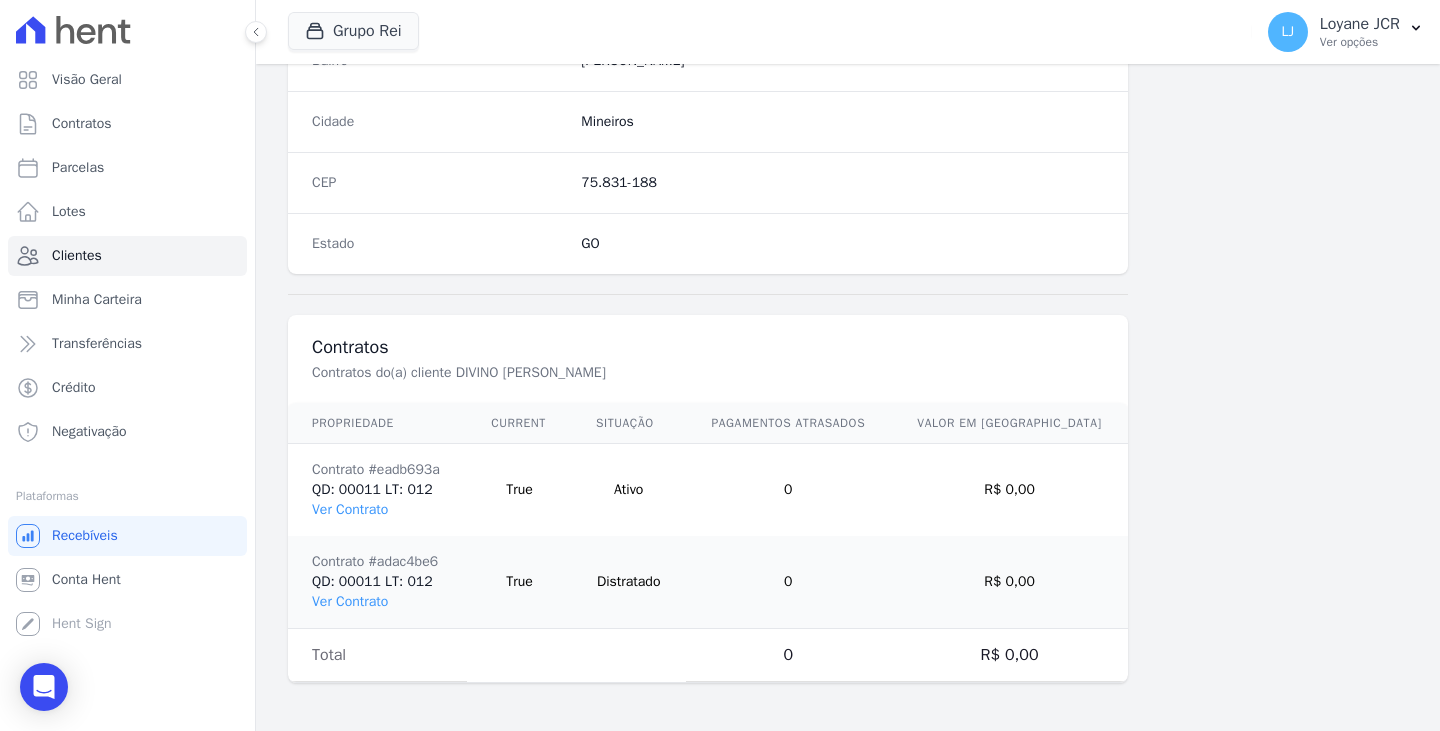 click on "Contrato #eadb693a
QD: 00011 LT: 012
Ver Contrato" at bounding box center [377, 490] 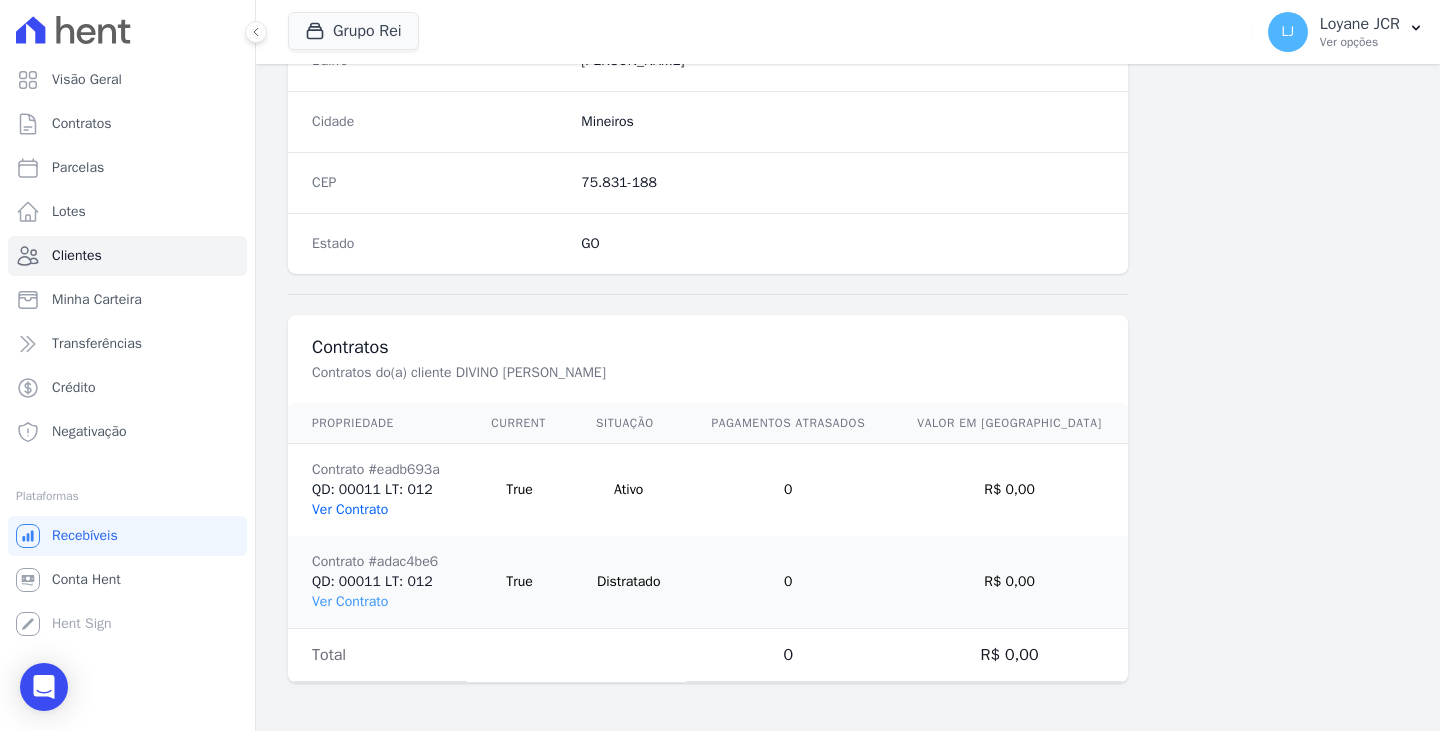 click on "Ver Contrato" at bounding box center (350, 509) 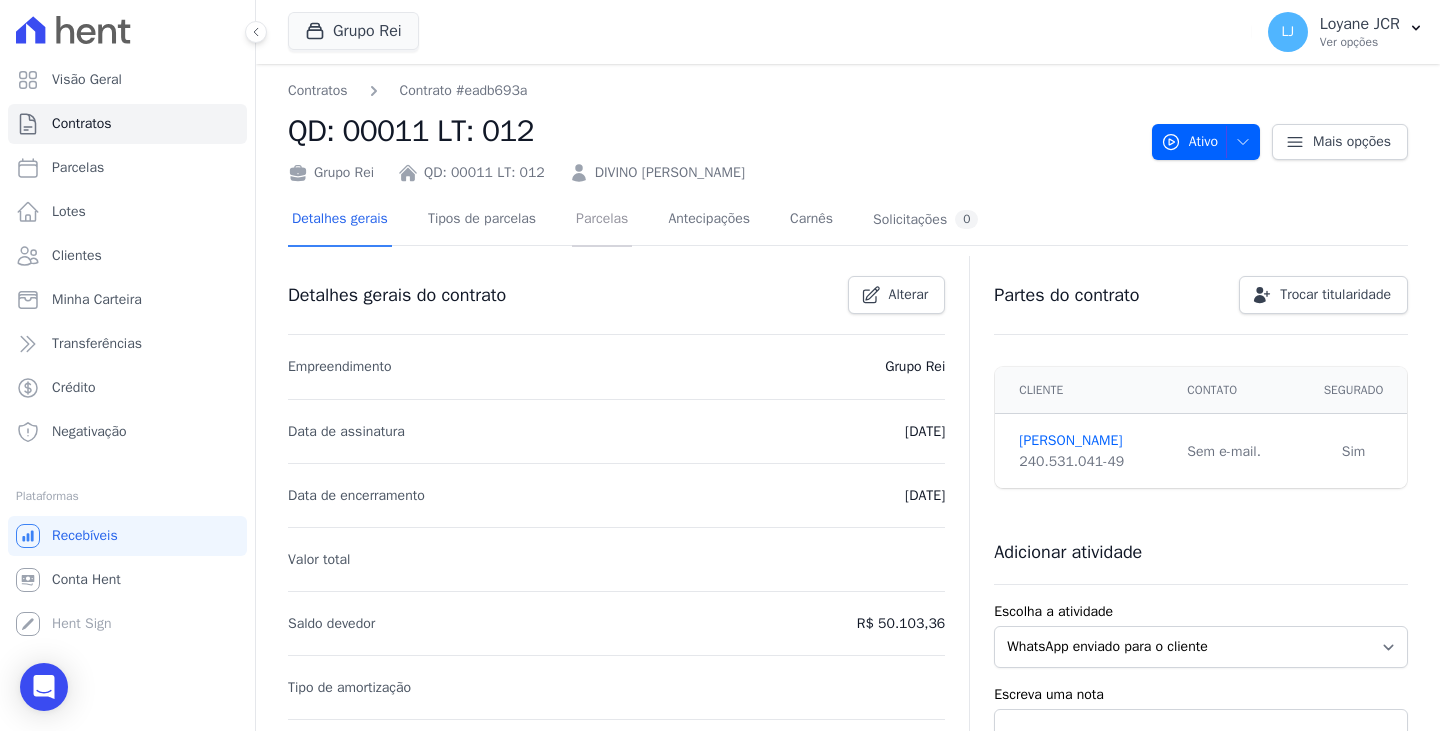 click on "Parcelas" at bounding box center [602, 220] 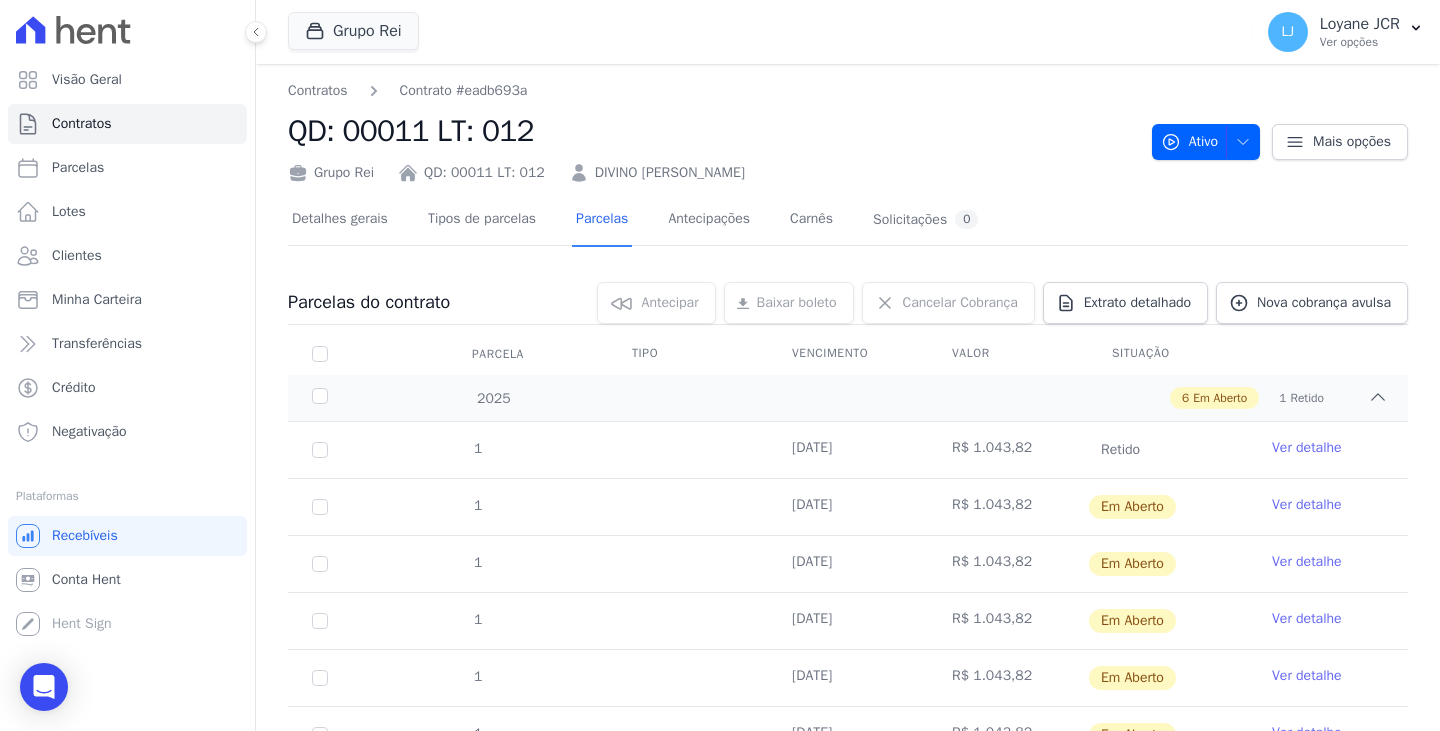 scroll, scrollTop: 300, scrollLeft: 0, axis: vertical 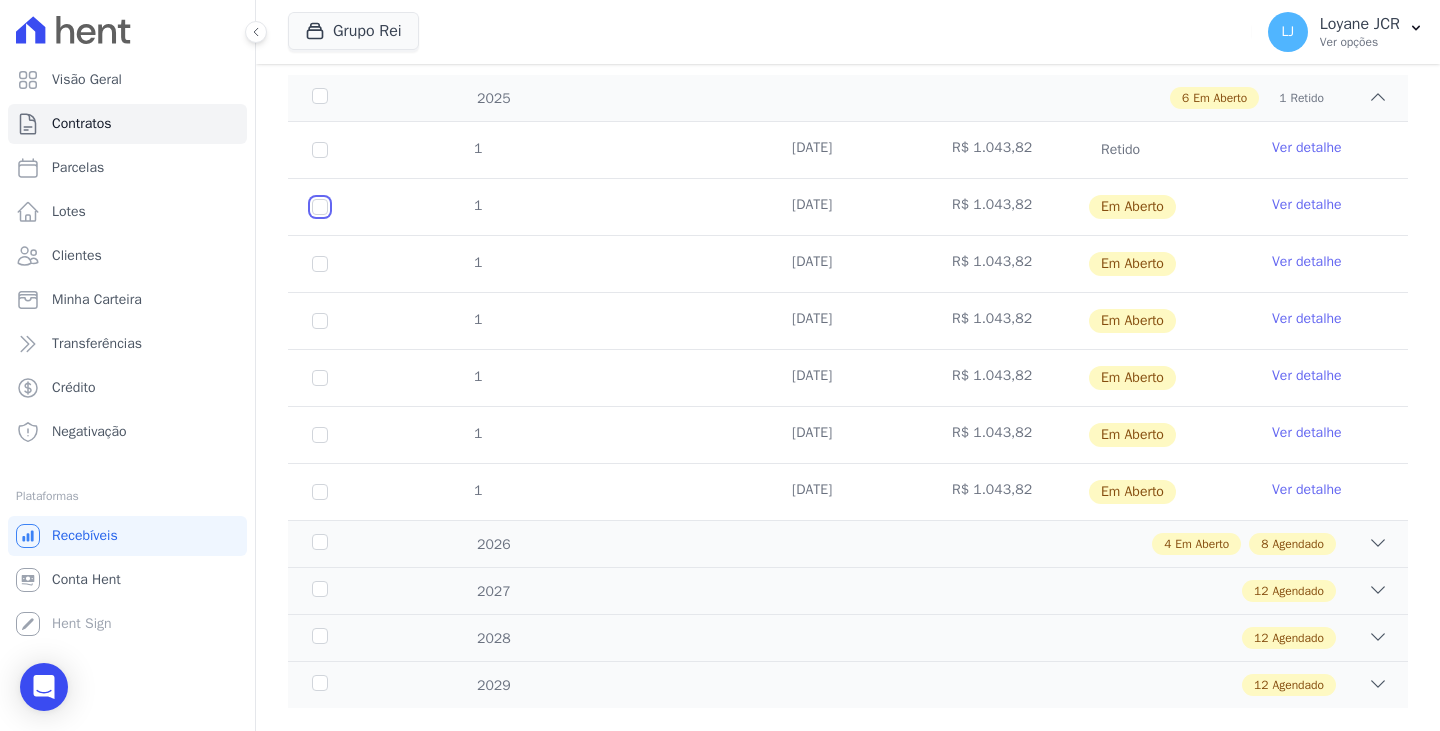 click at bounding box center [320, 207] 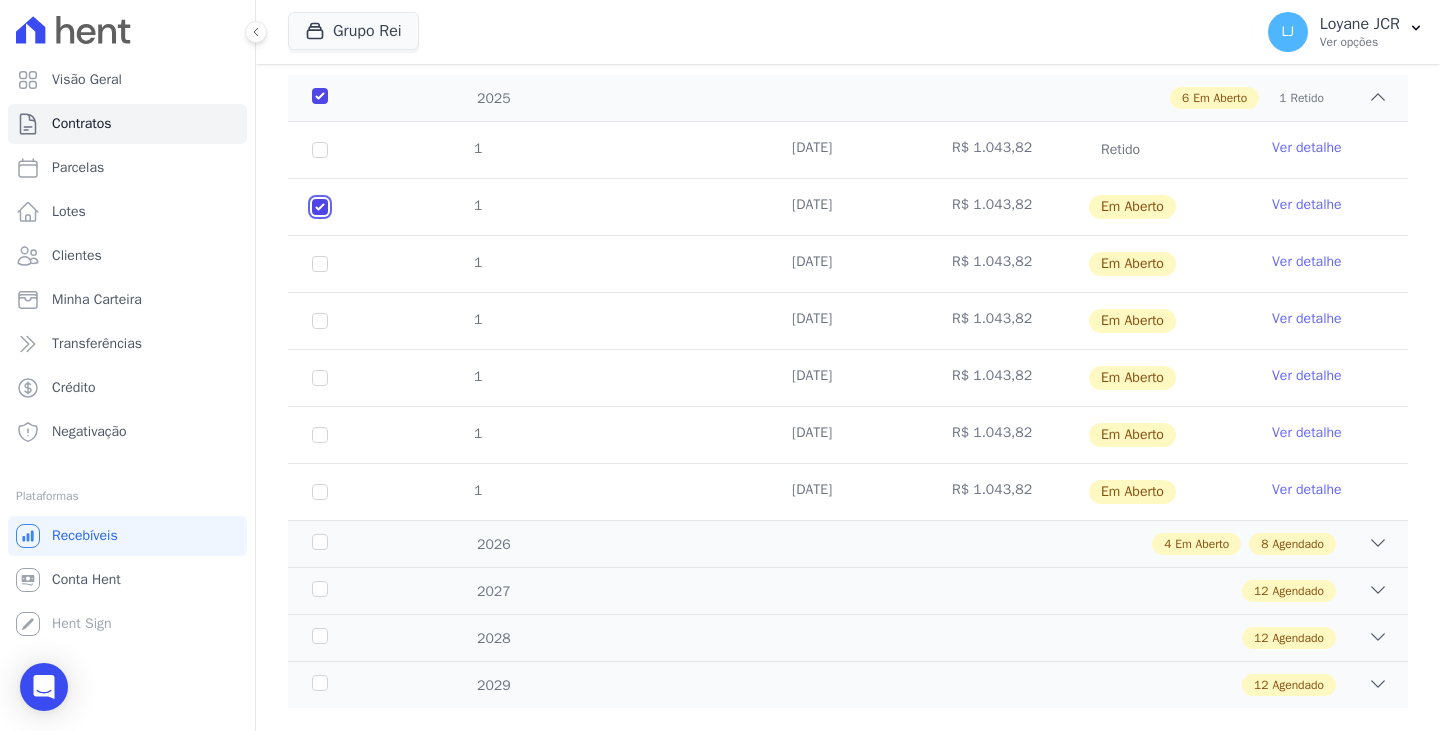 checkbox on "true" 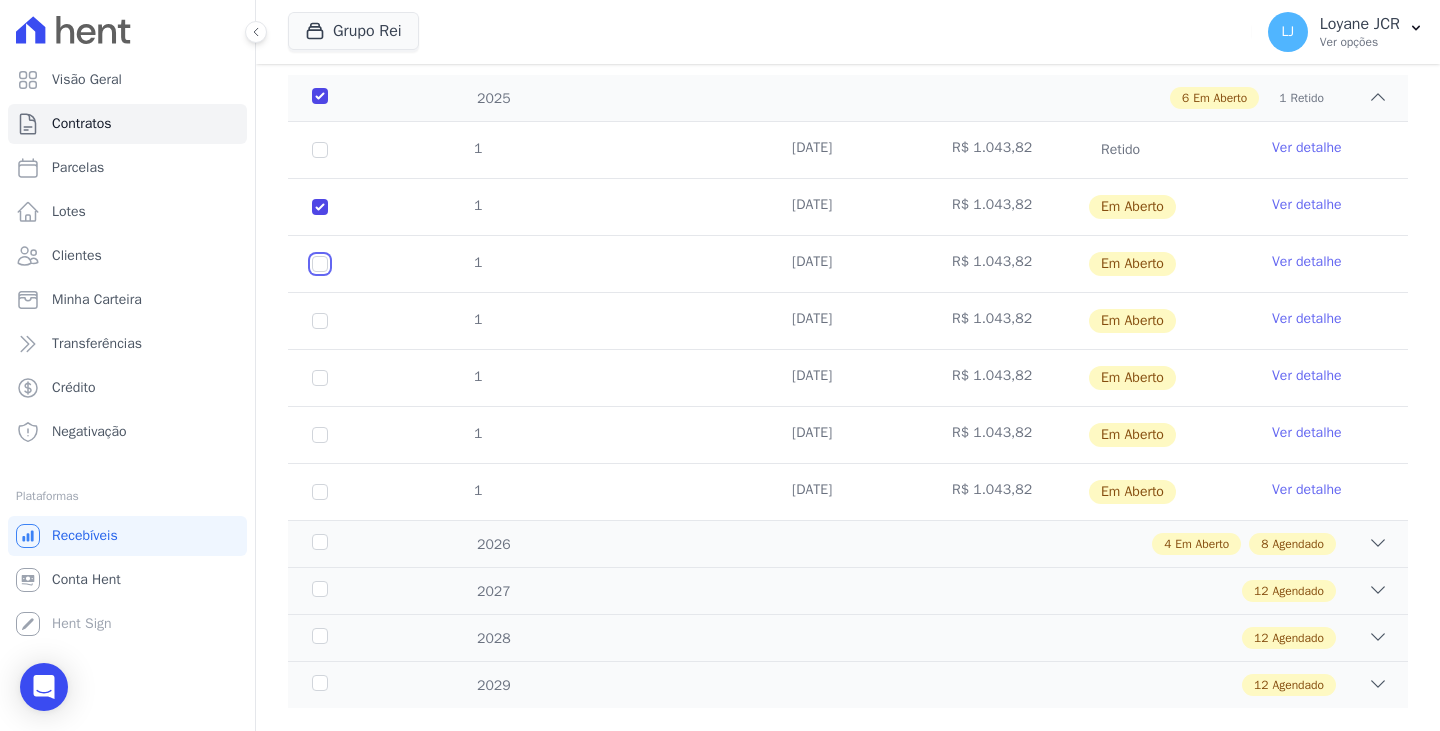 click at bounding box center [320, 207] 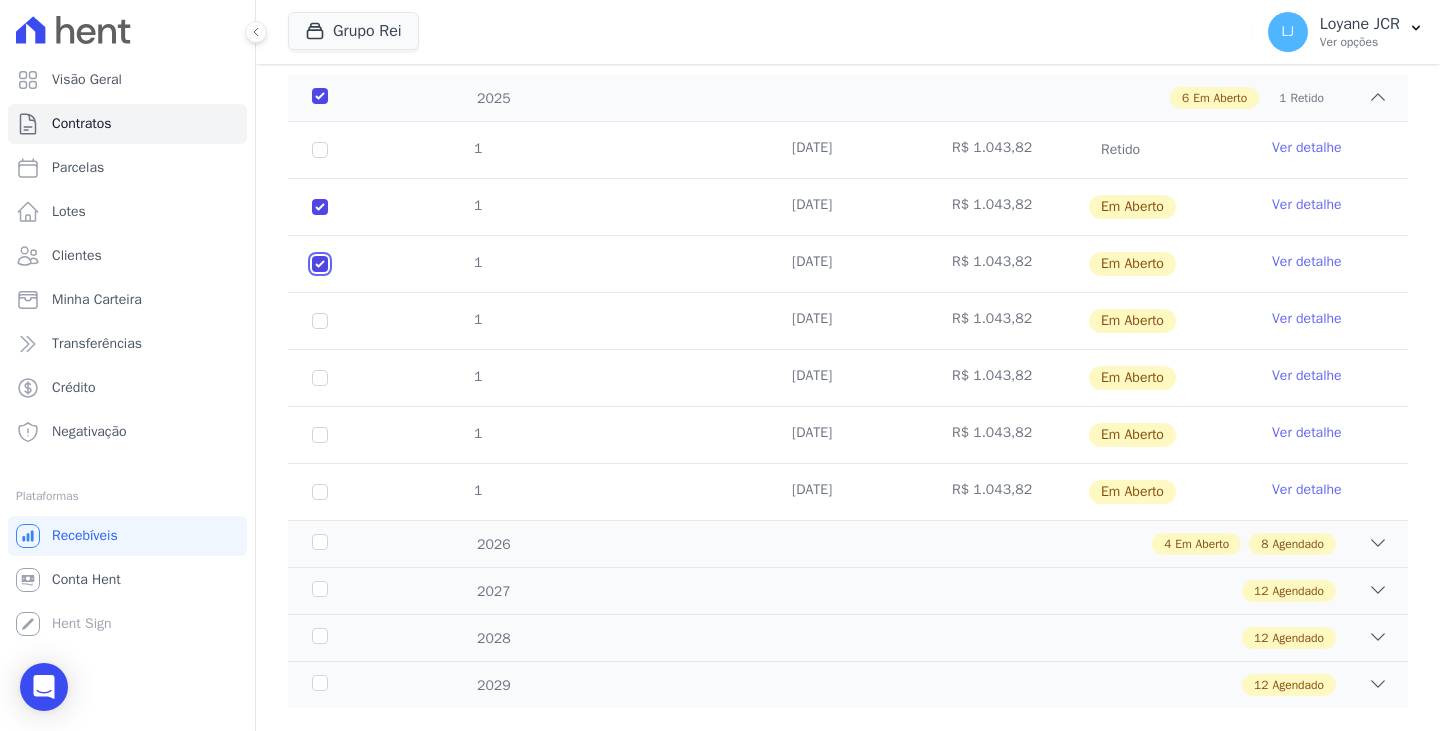 checkbox on "true" 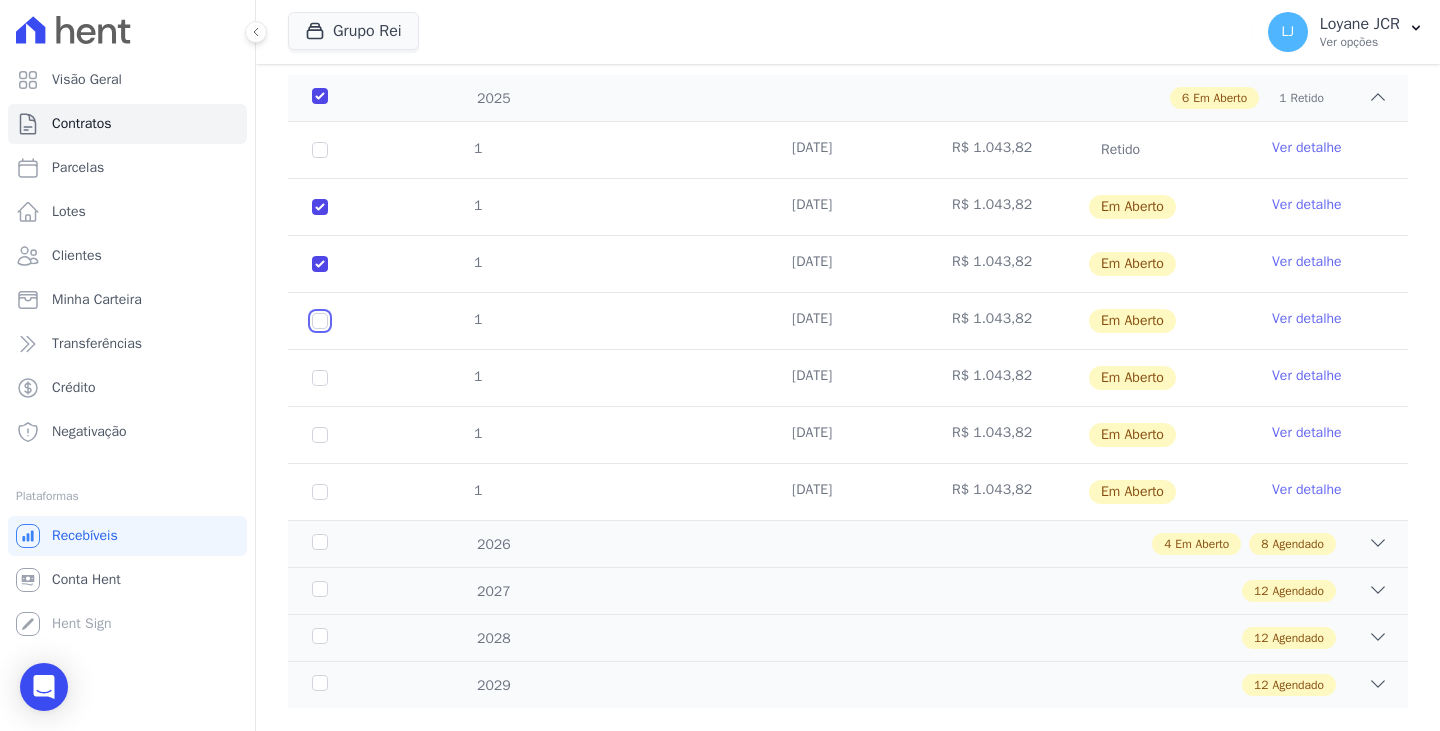 click at bounding box center (320, 207) 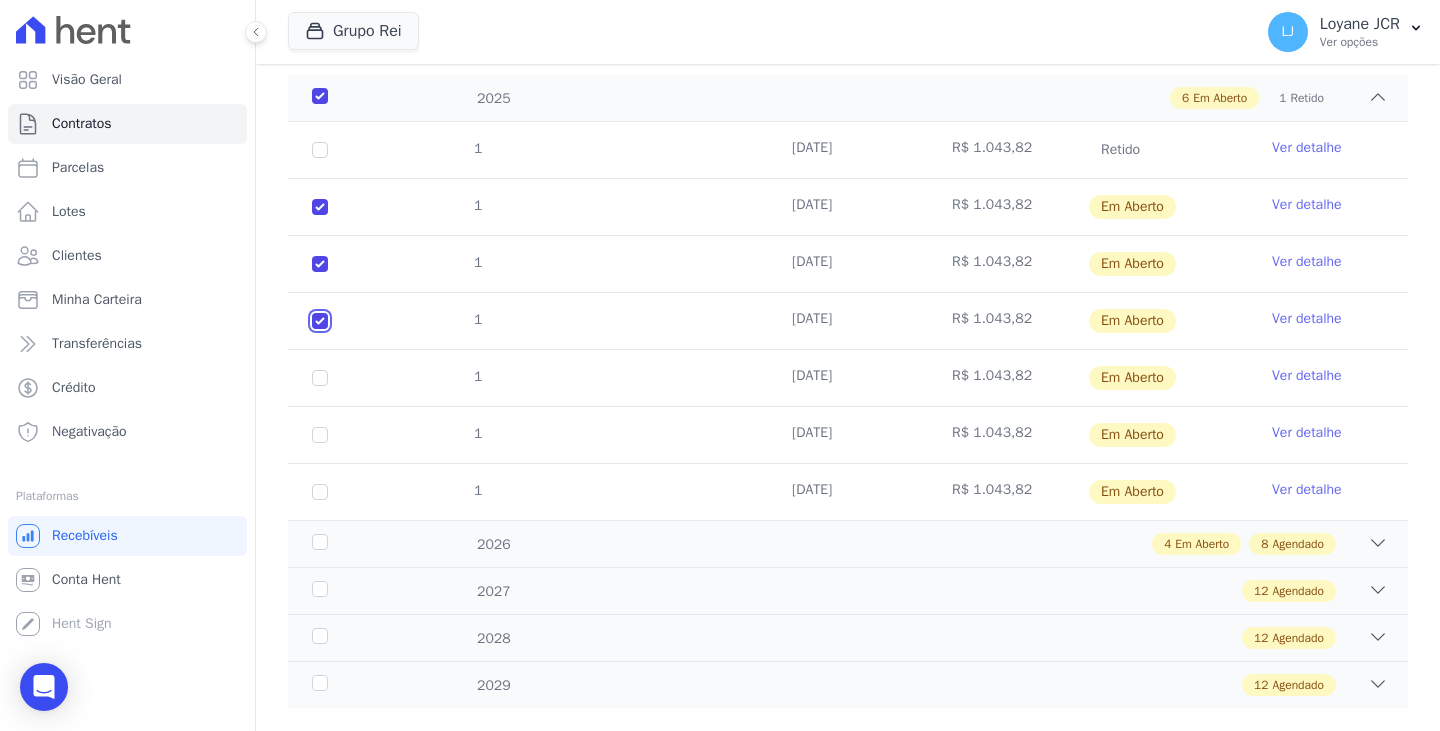 checkbox on "true" 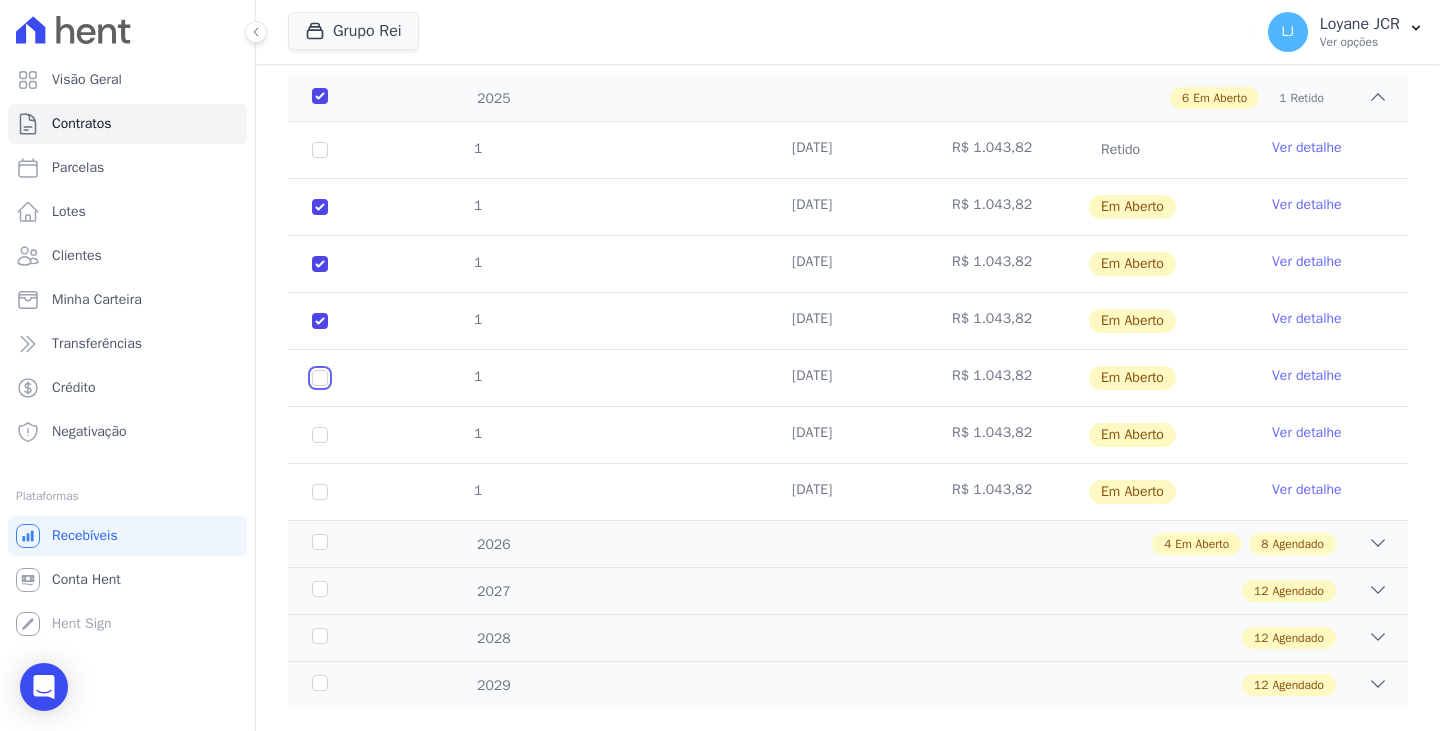 click at bounding box center (320, 207) 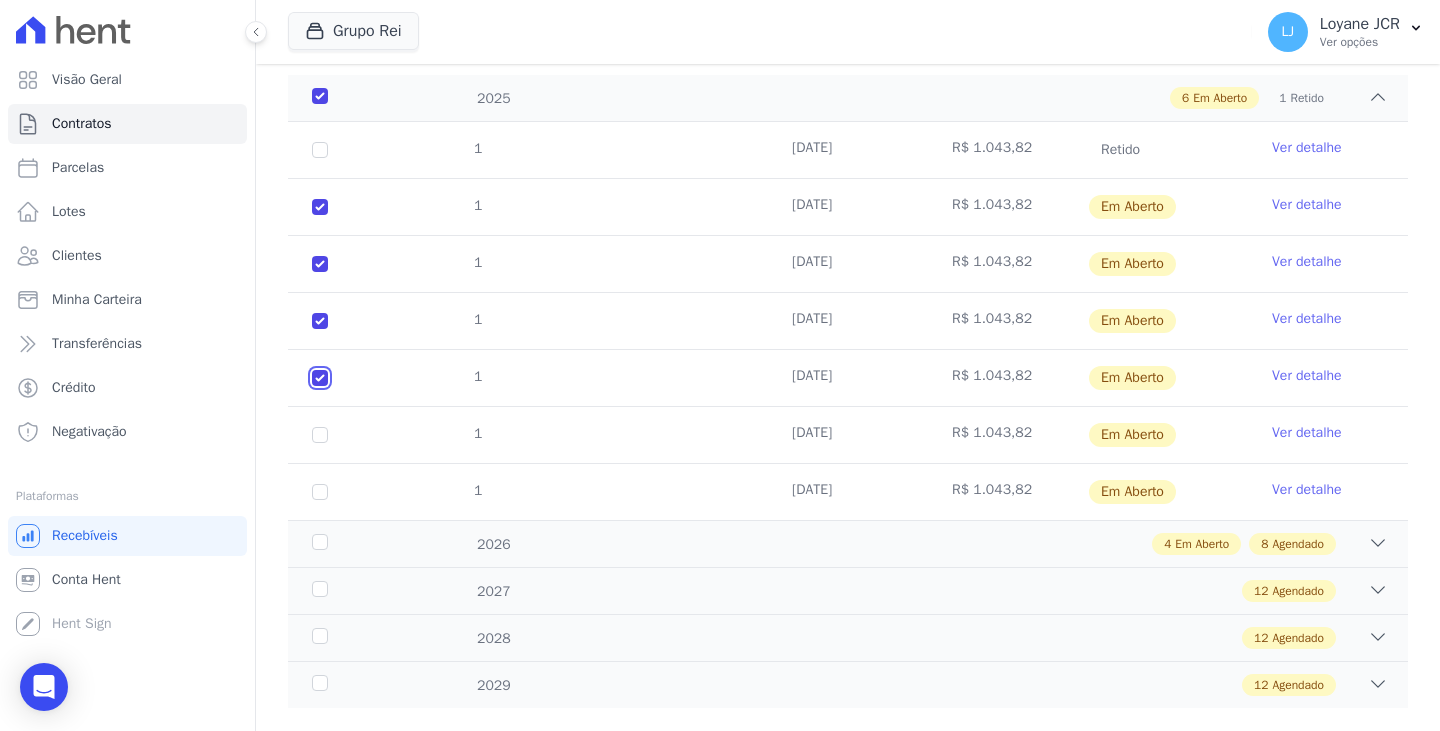 checkbox on "true" 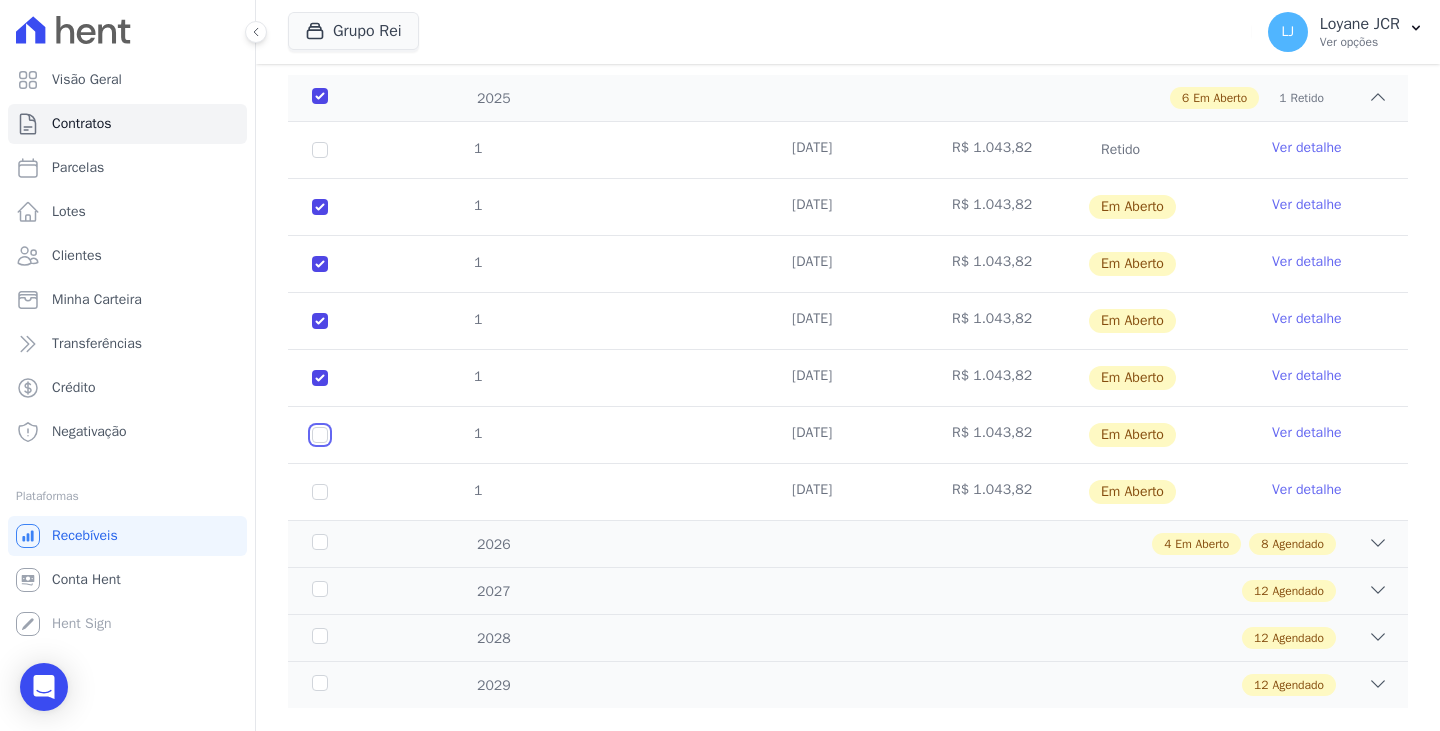 click at bounding box center (320, 207) 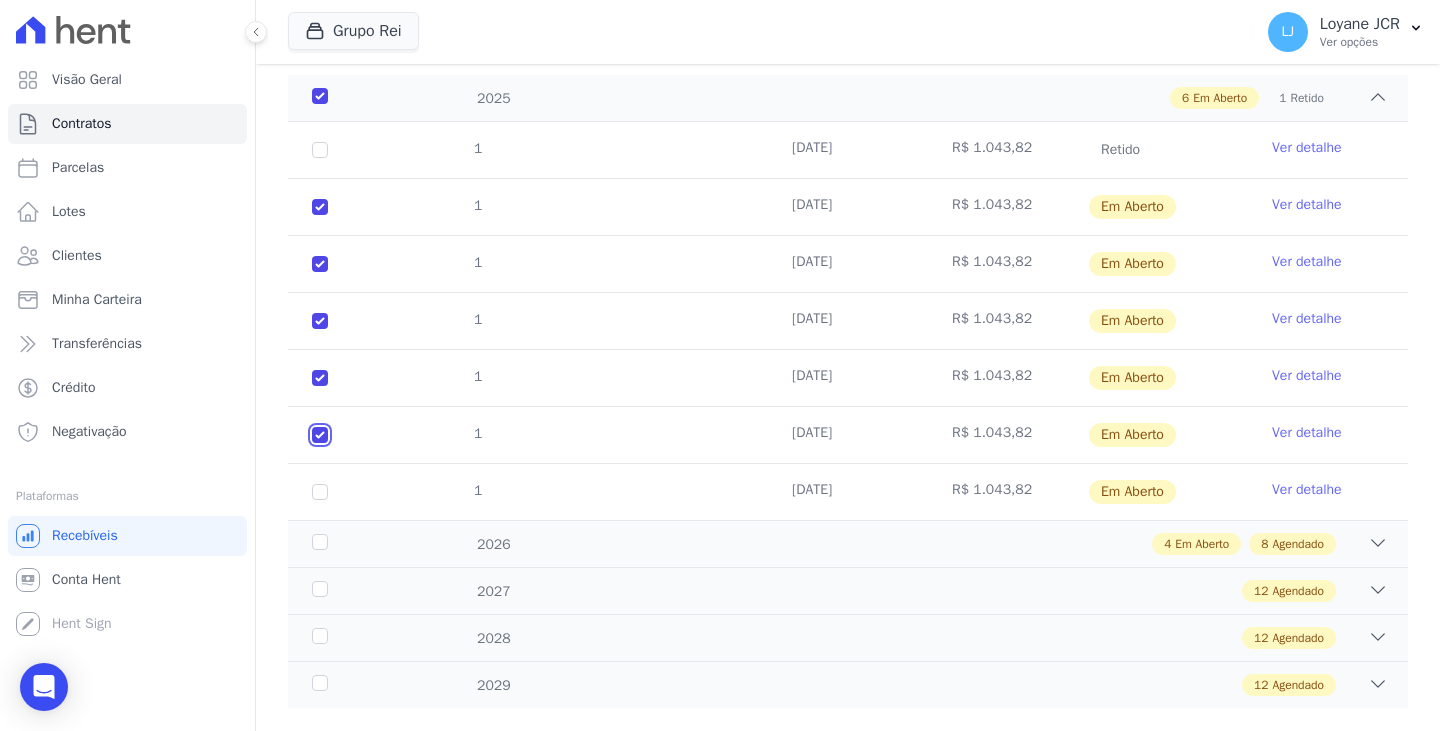 checkbox on "true" 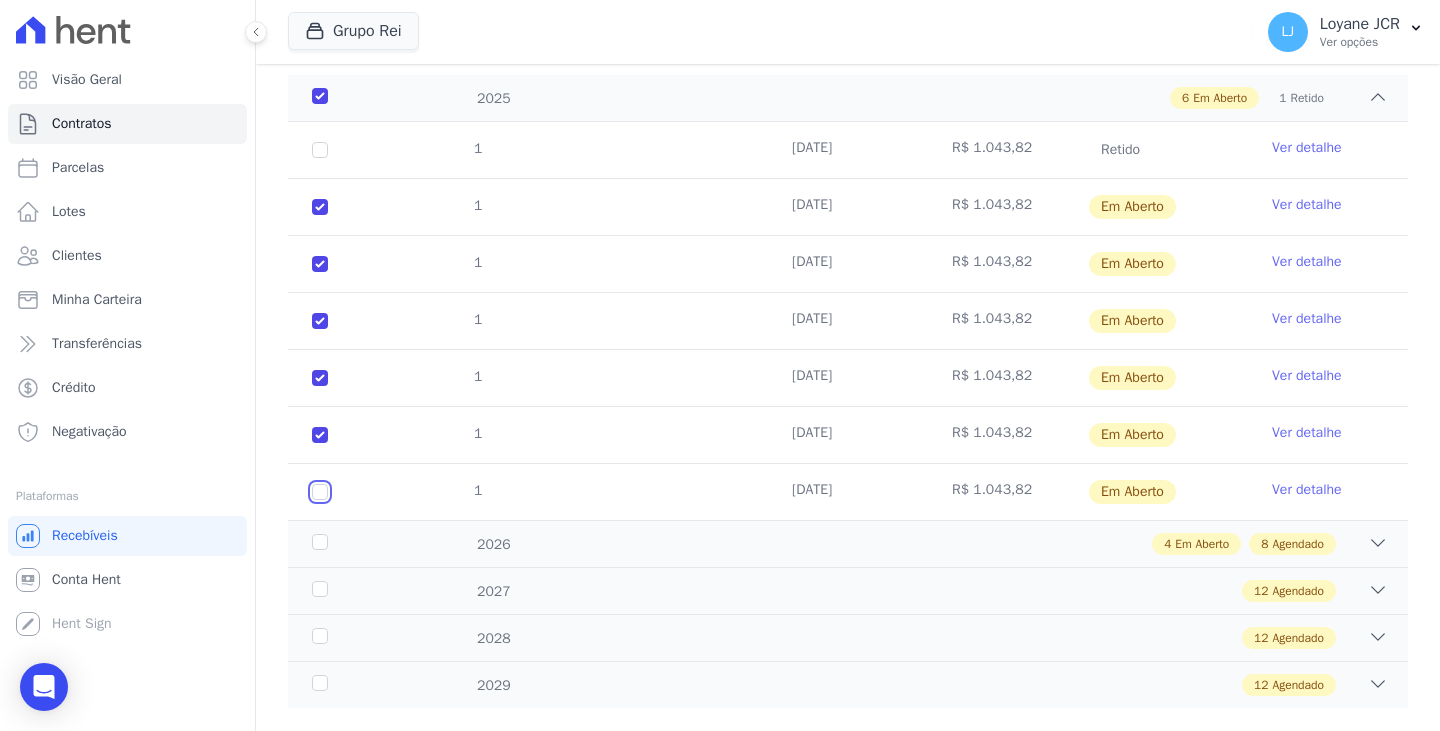 click at bounding box center (320, 207) 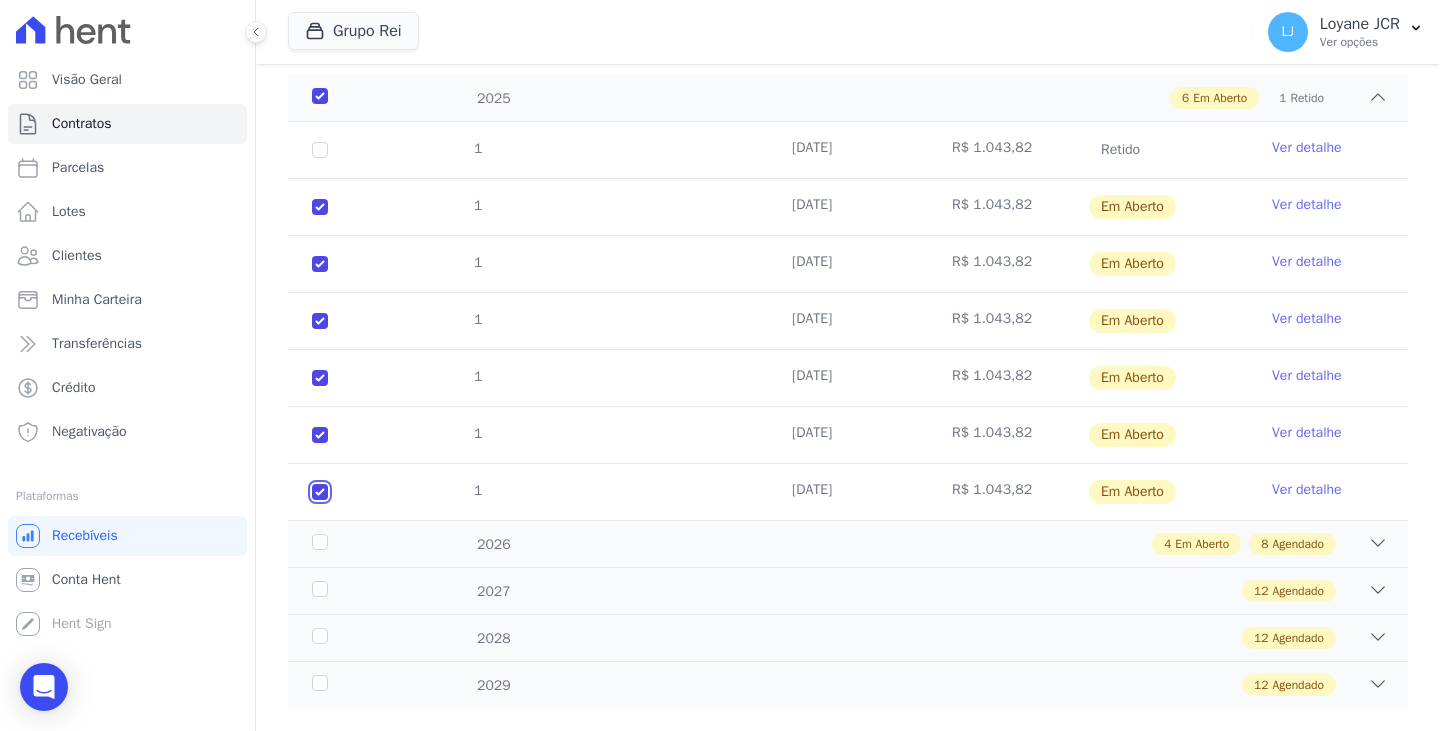 checkbox on "true" 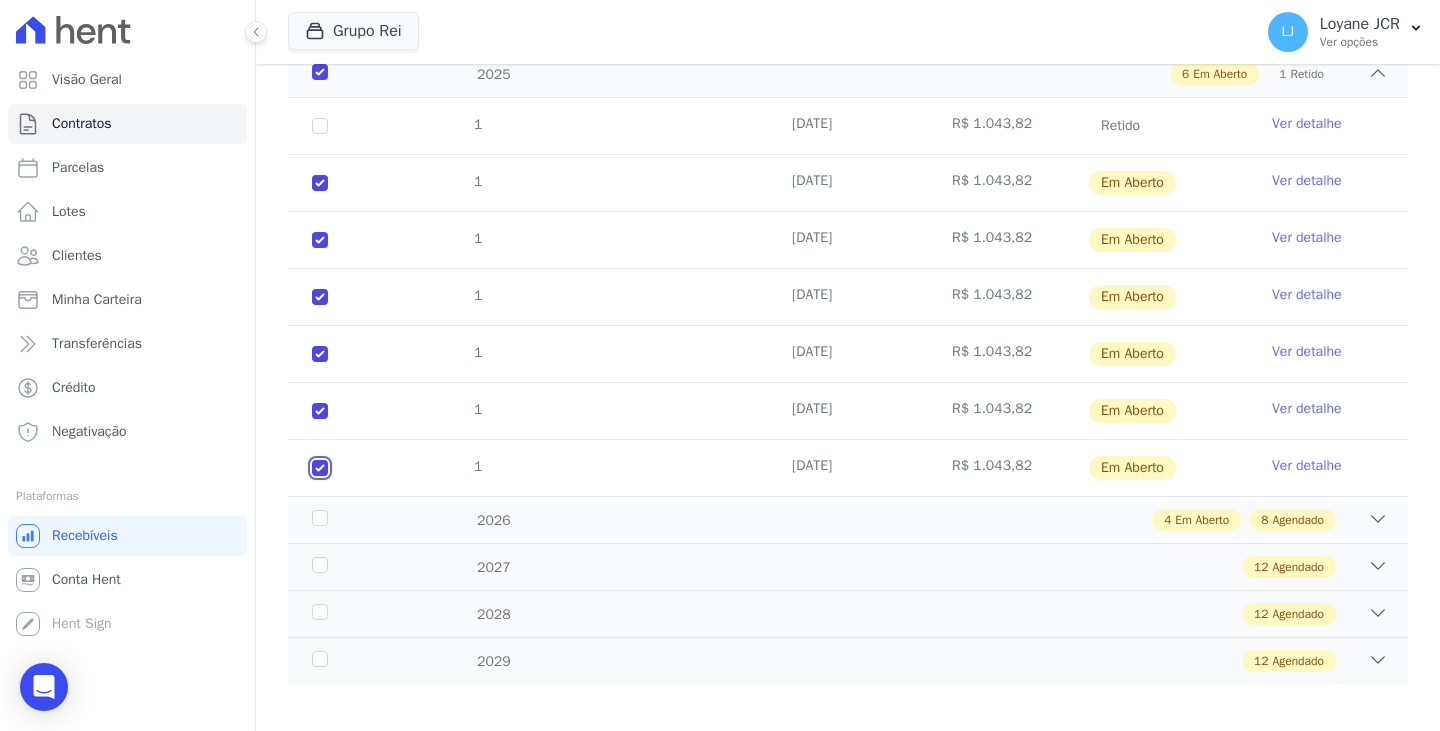 scroll, scrollTop: 353, scrollLeft: 0, axis: vertical 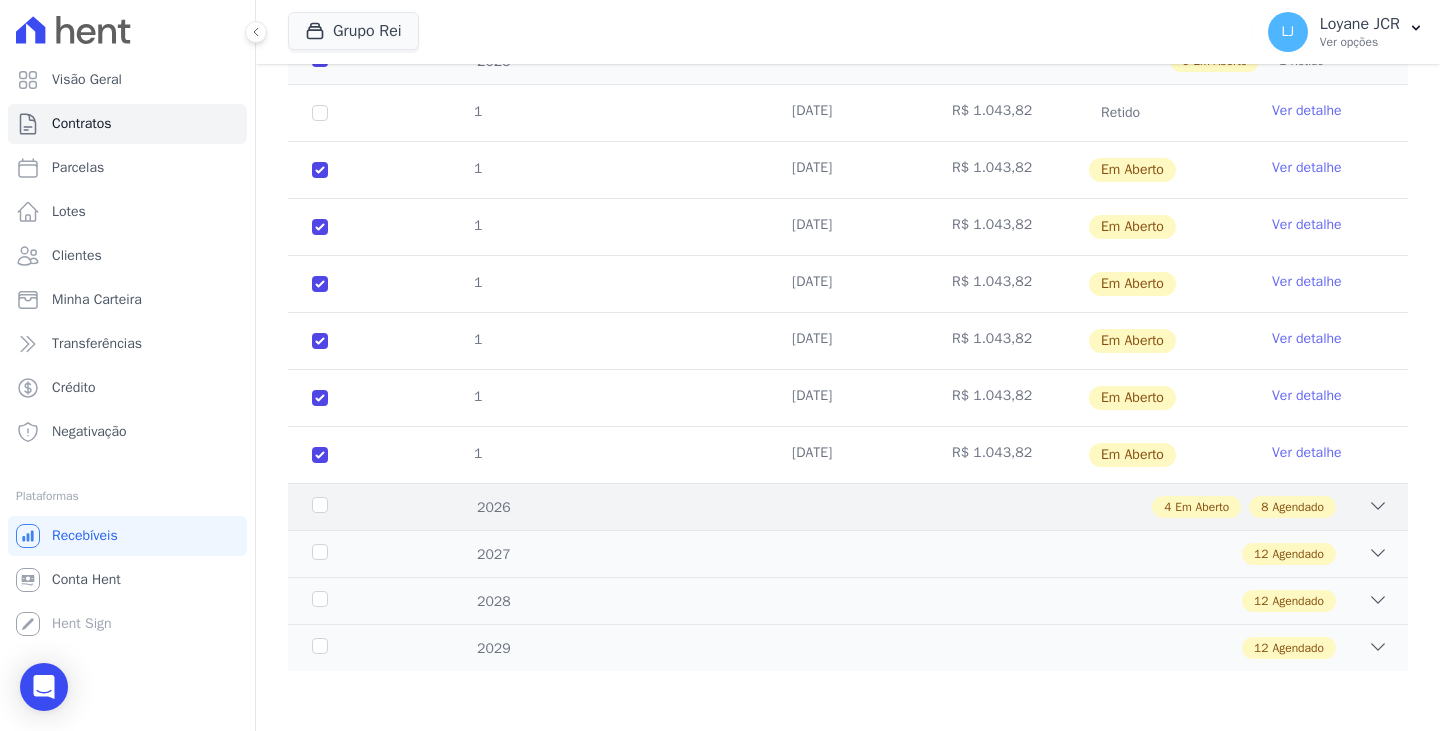 click on "2025
6
Em Aberto
1
Retido
1
15/06/2025
R$ 1.043,82
Retido
Ver detalhe
1
Ver detalhe 1" at bounding box center [848, 354] 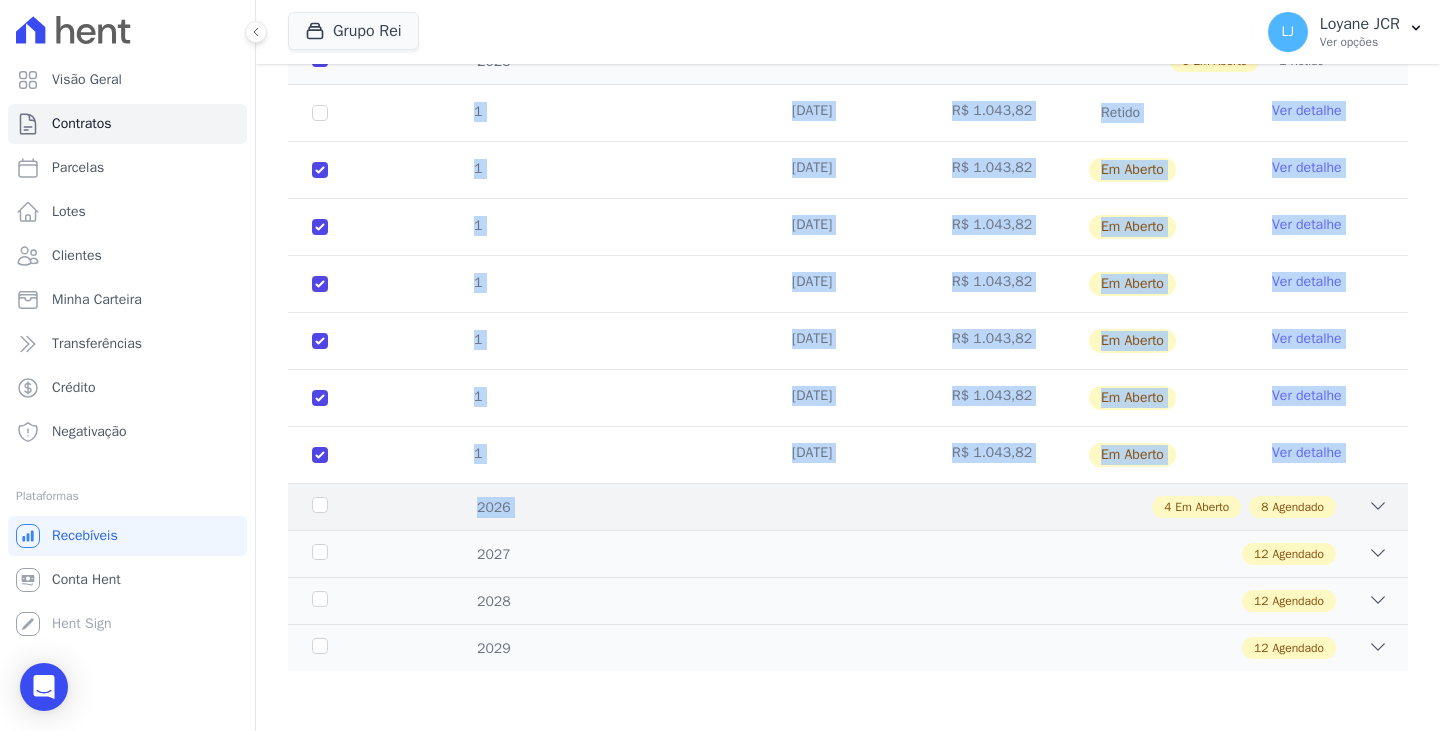 click on "4
Em Aberto
8
Agendado" at bounding box center (902, 507) 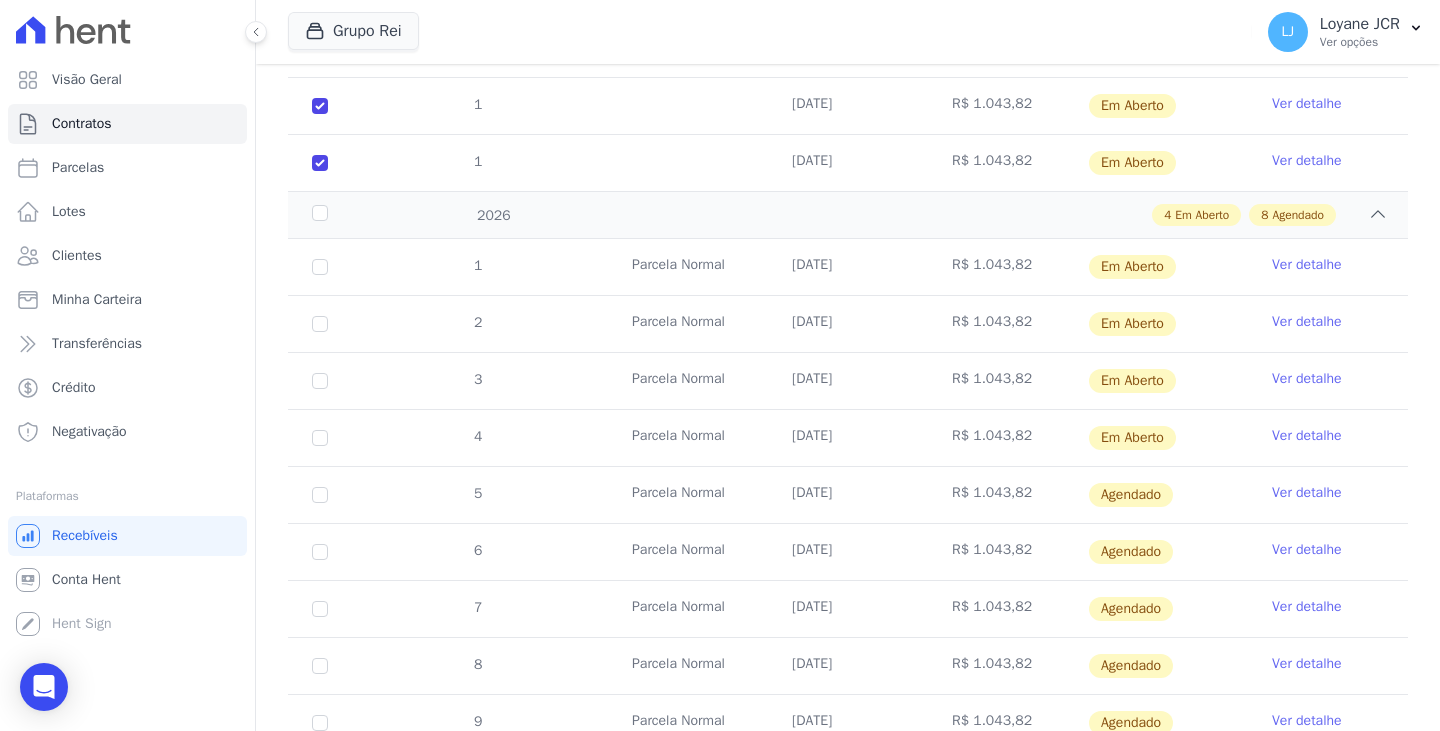 scroll, scrollTop: 653, scrollLeft: 0, axis: vertical 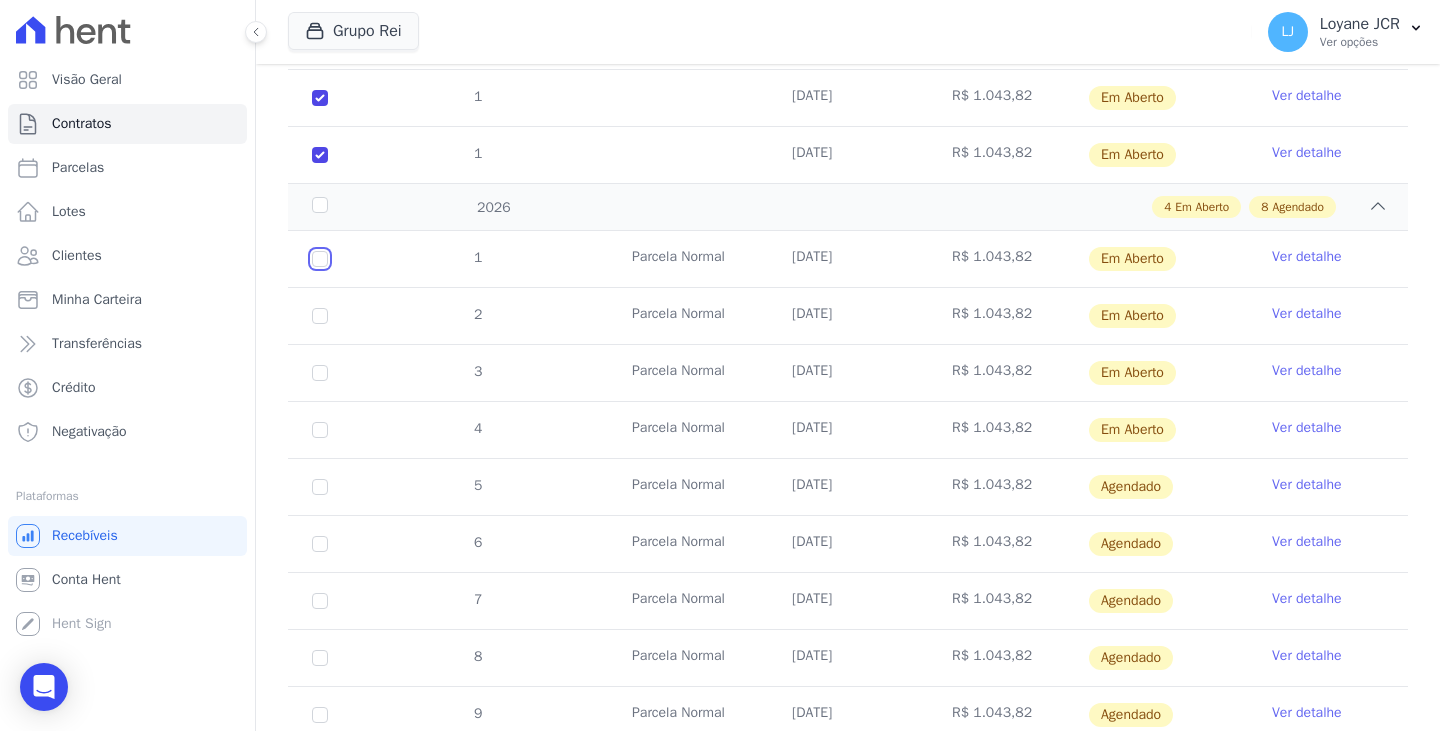 click at bounding box center [320, 259] 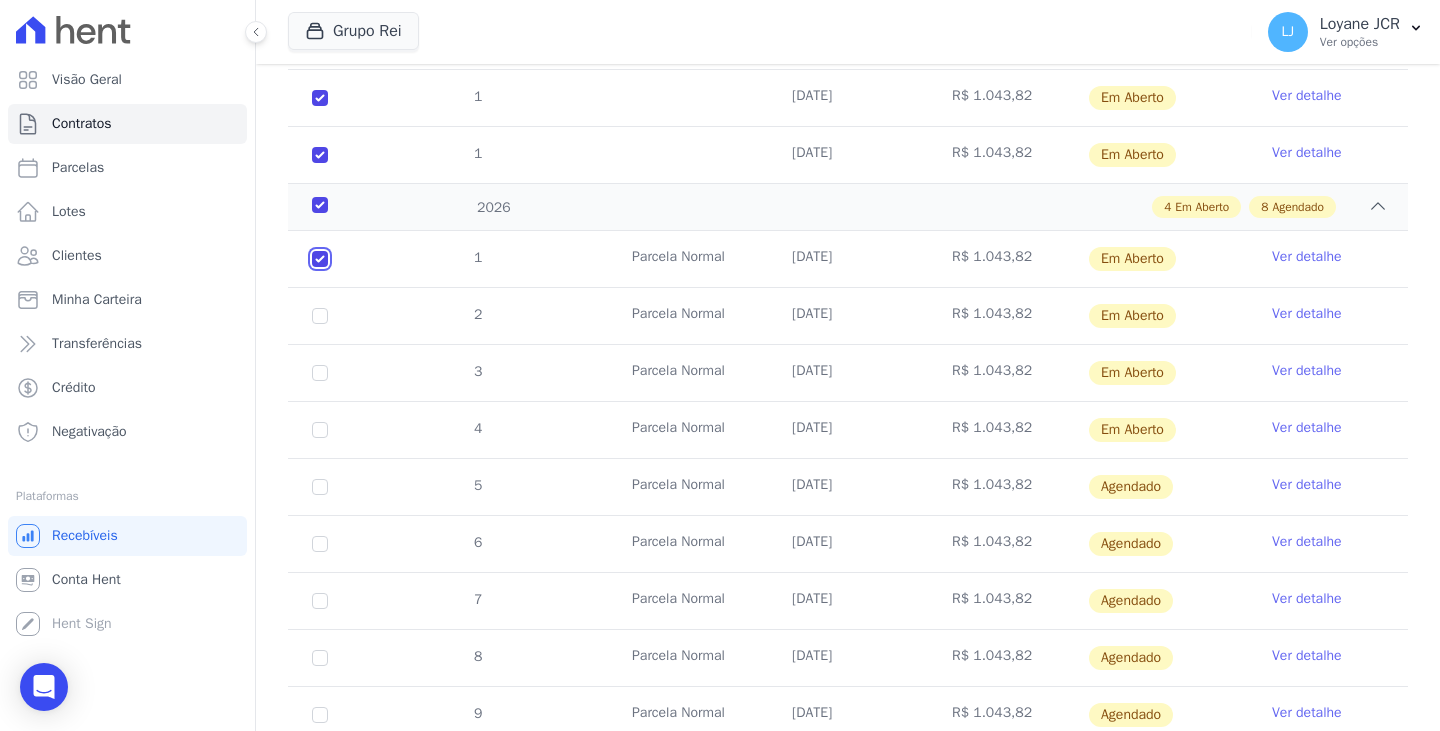 checkbox on "true" 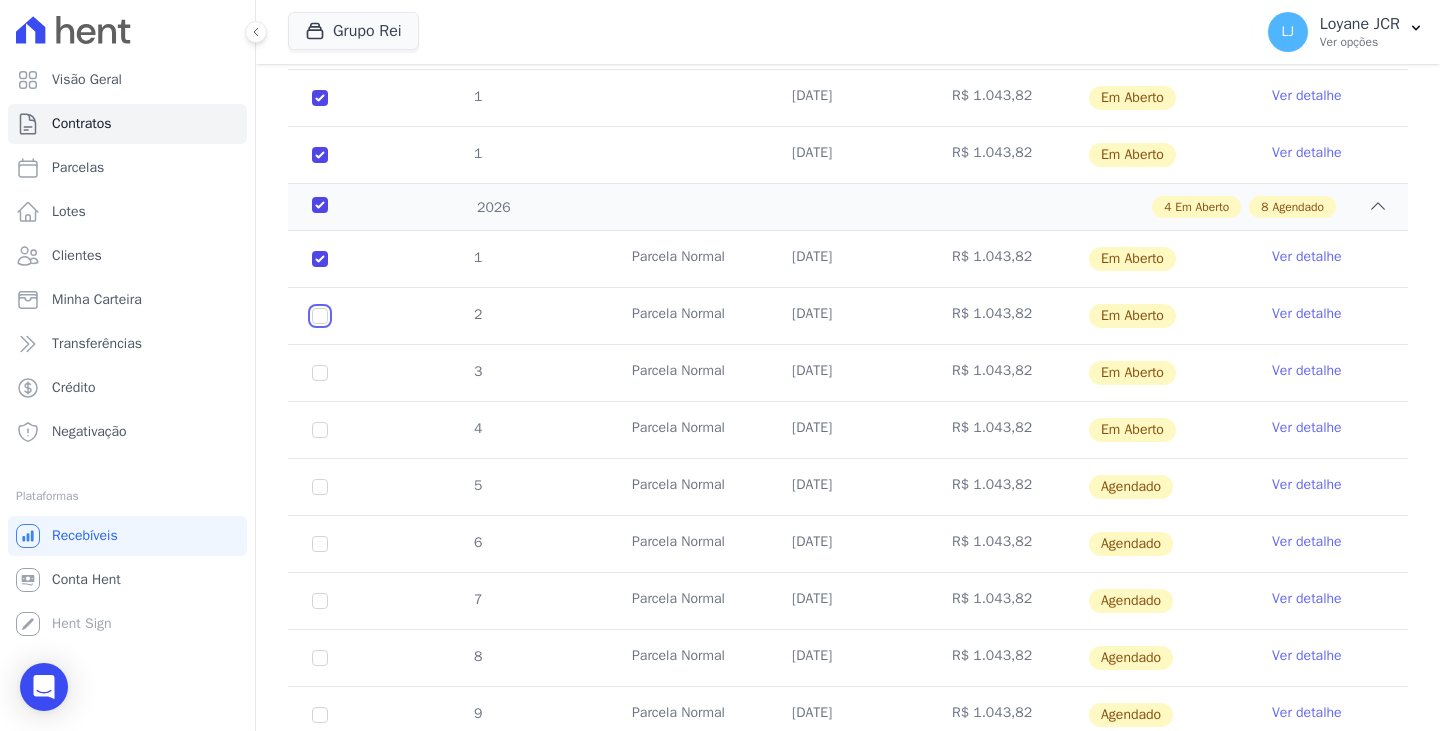 click at bounding box center (320, 259) 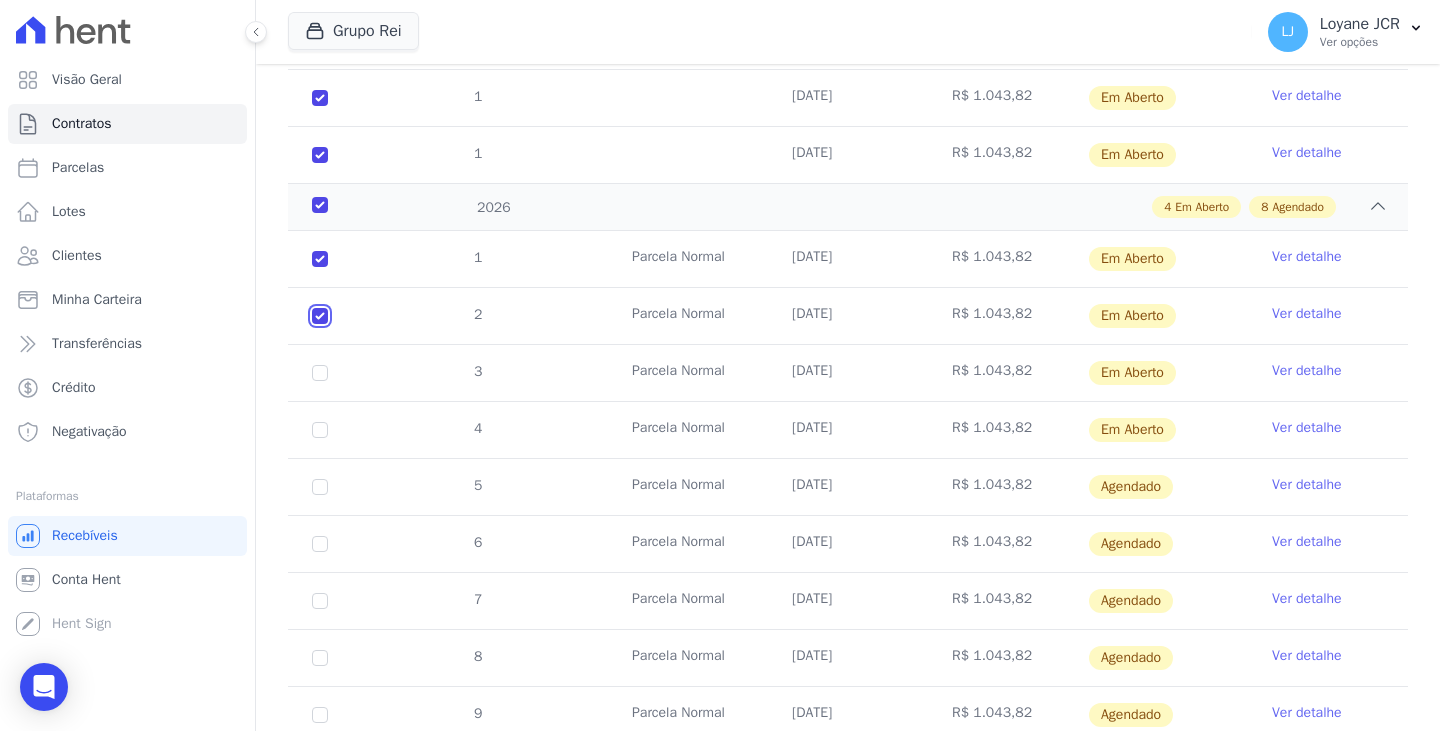 checkbox on "true" 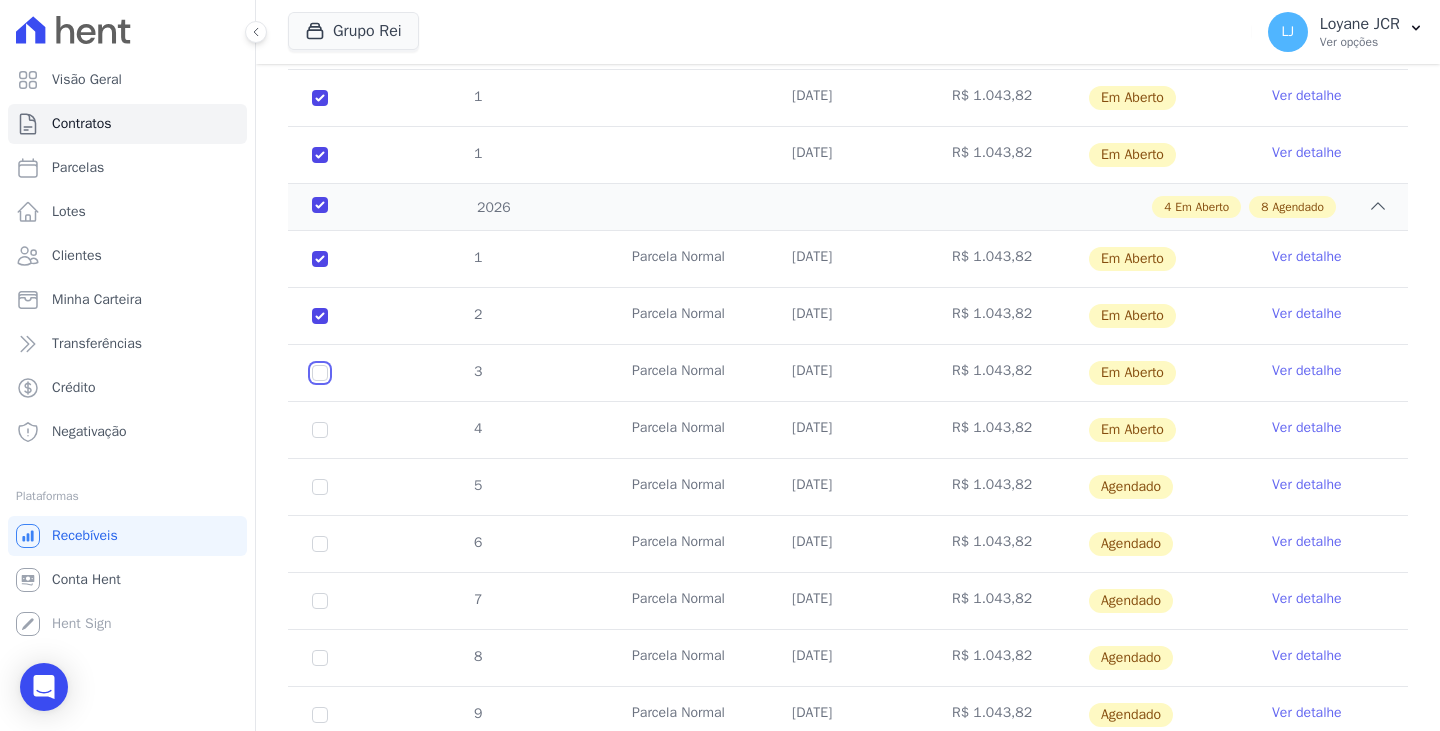 click at bounding box center [320, 259] 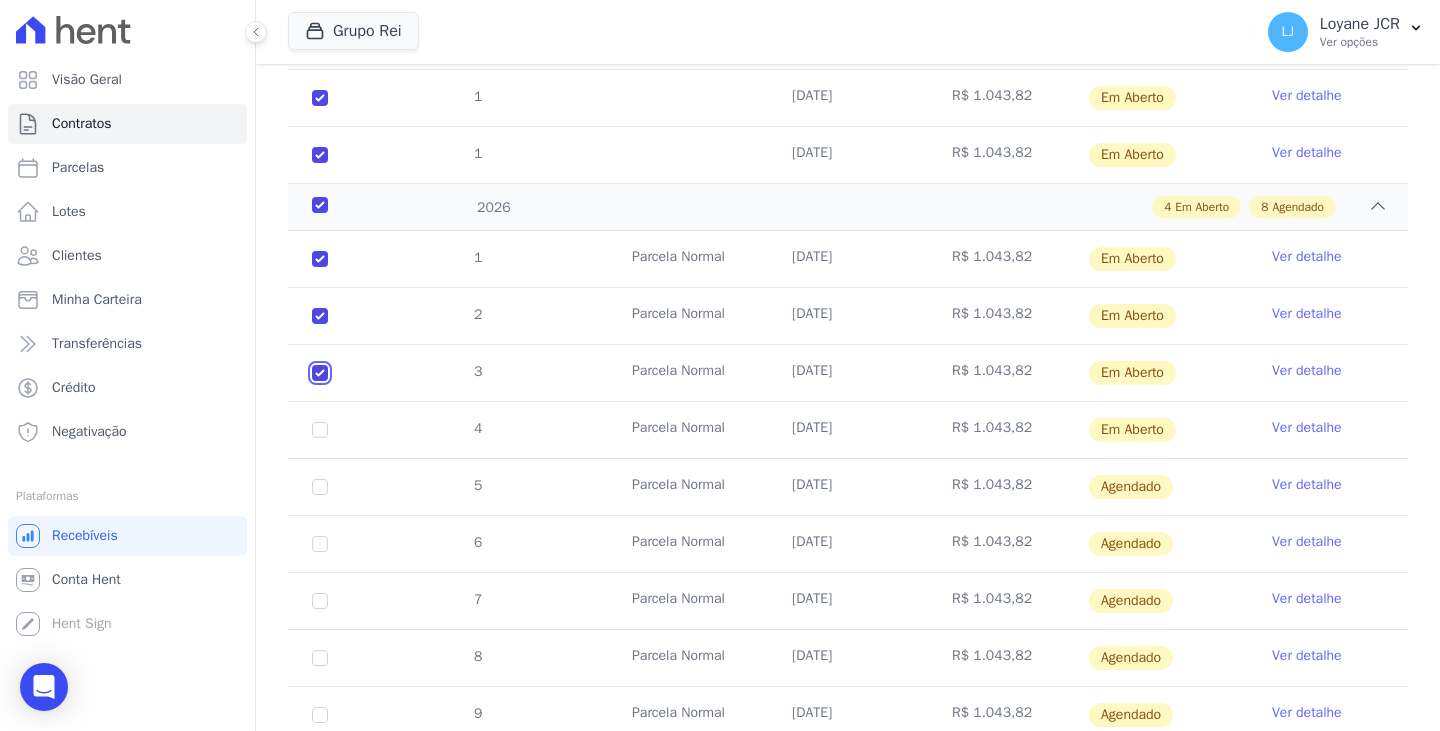 checkbox on "true" 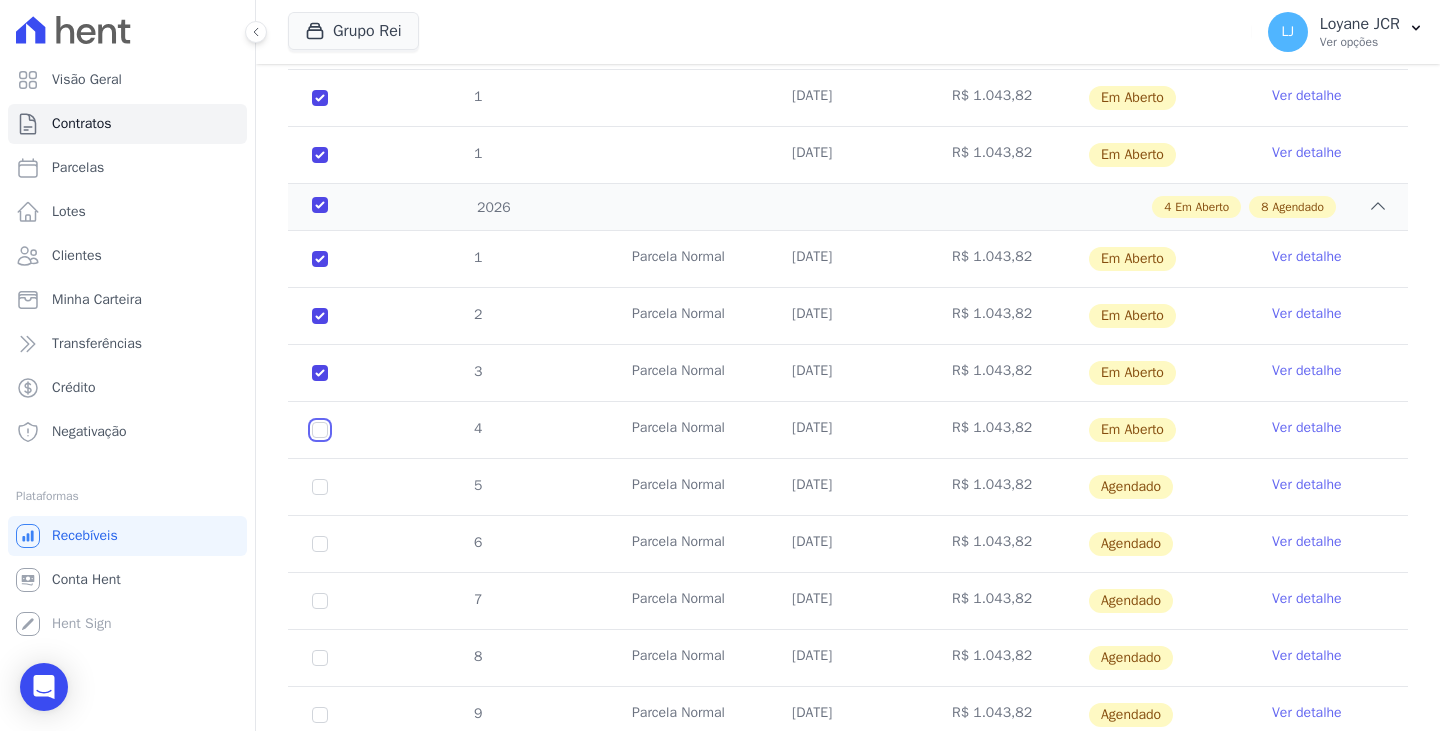 click at bounding box center (320, 259) 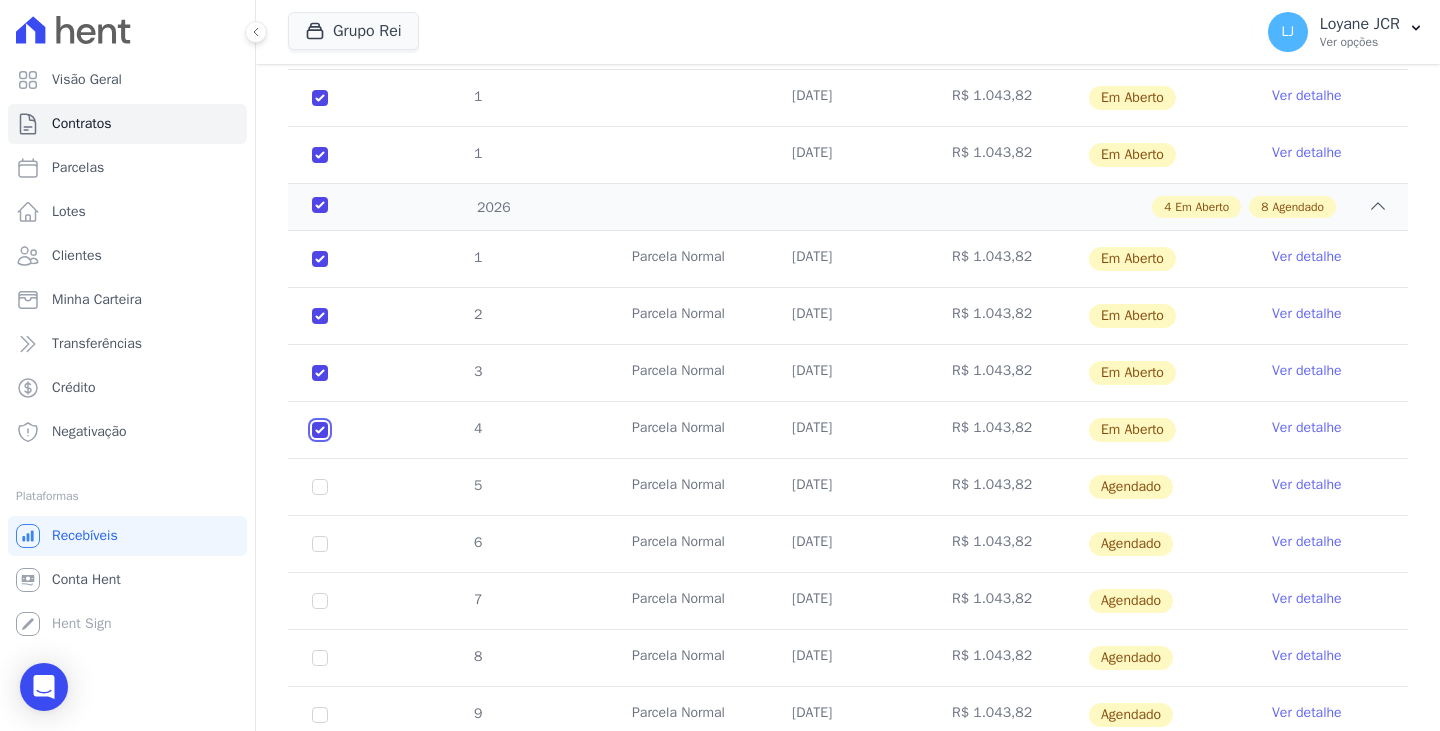 checkbox on "true" 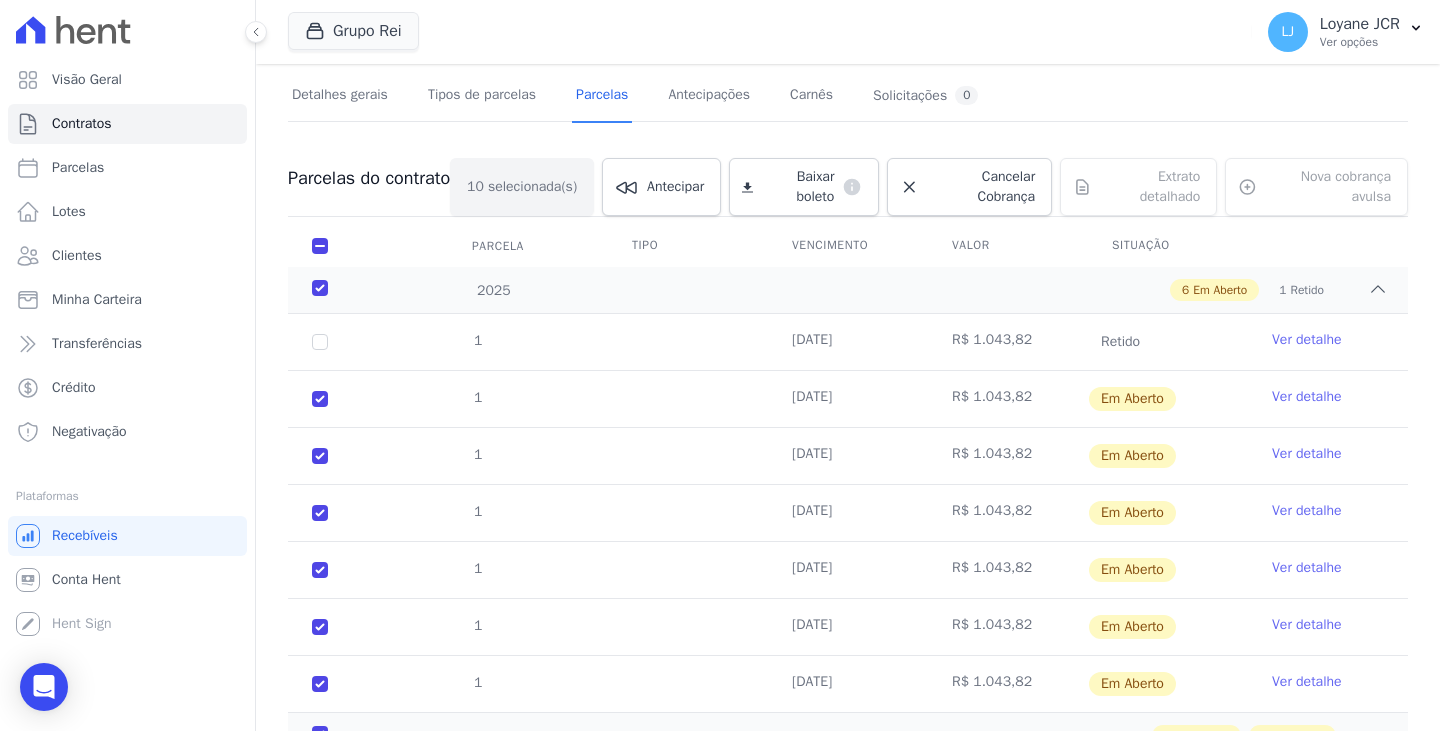 scroll, scrollTop: 53, scrollLeft: 0, axis: vertical 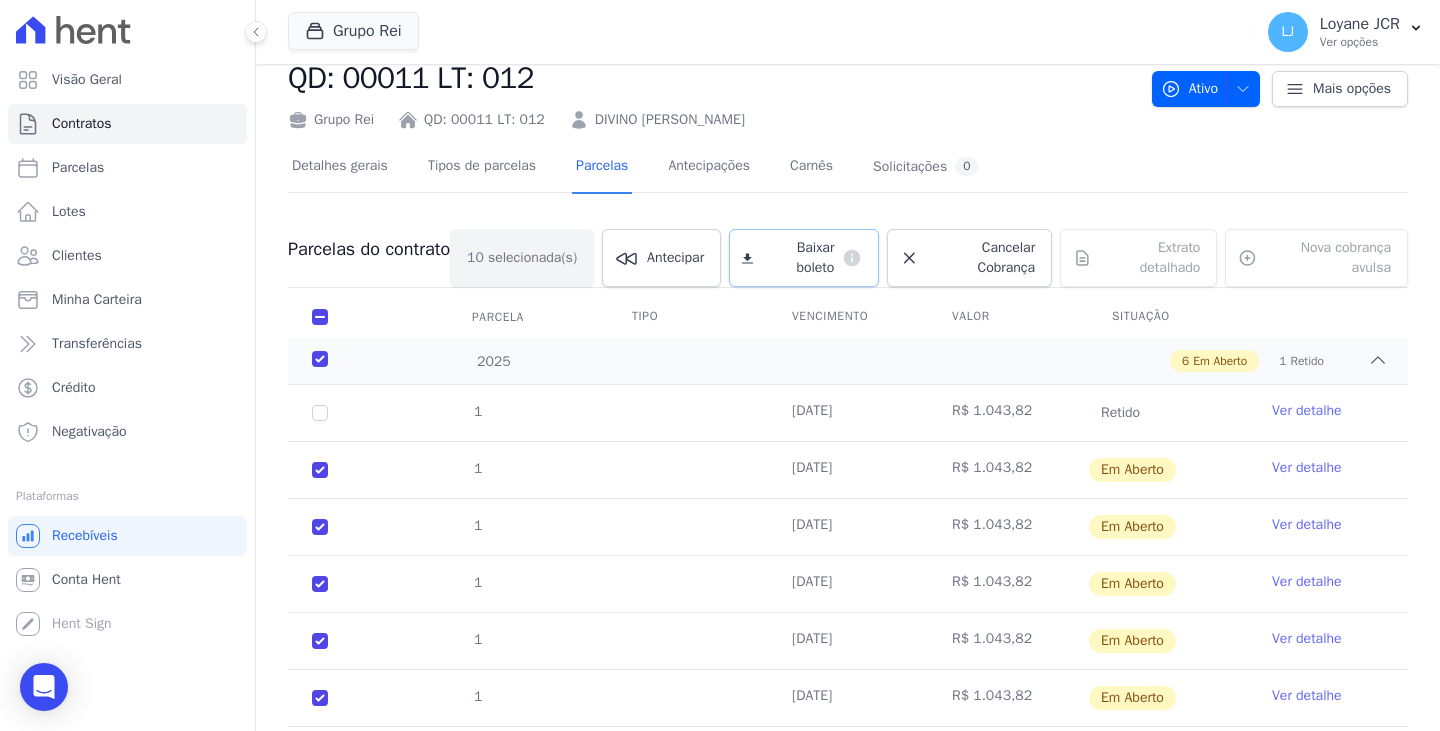 click on "Baixar boleto" at bounding box center (797, 258) 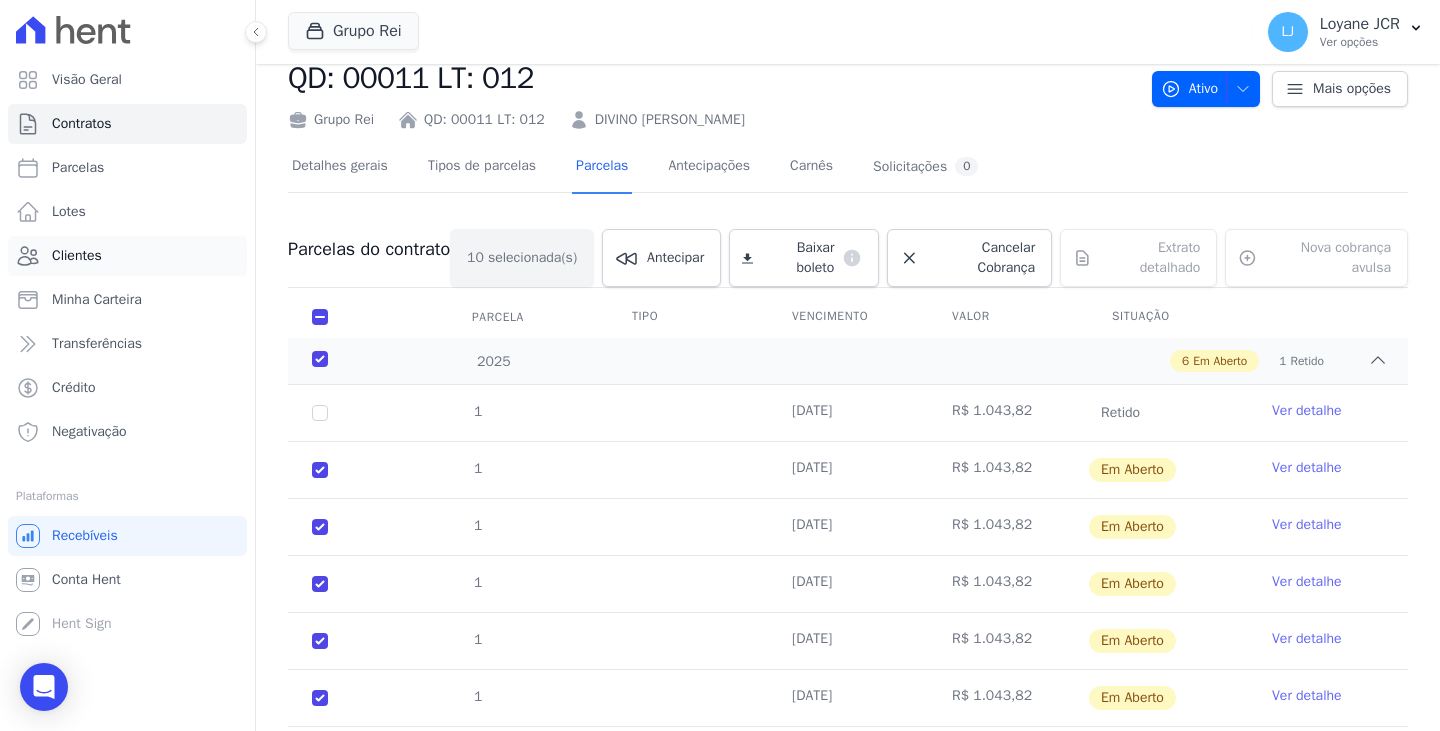 click on "Clientes" at bounding box center [127, 256] 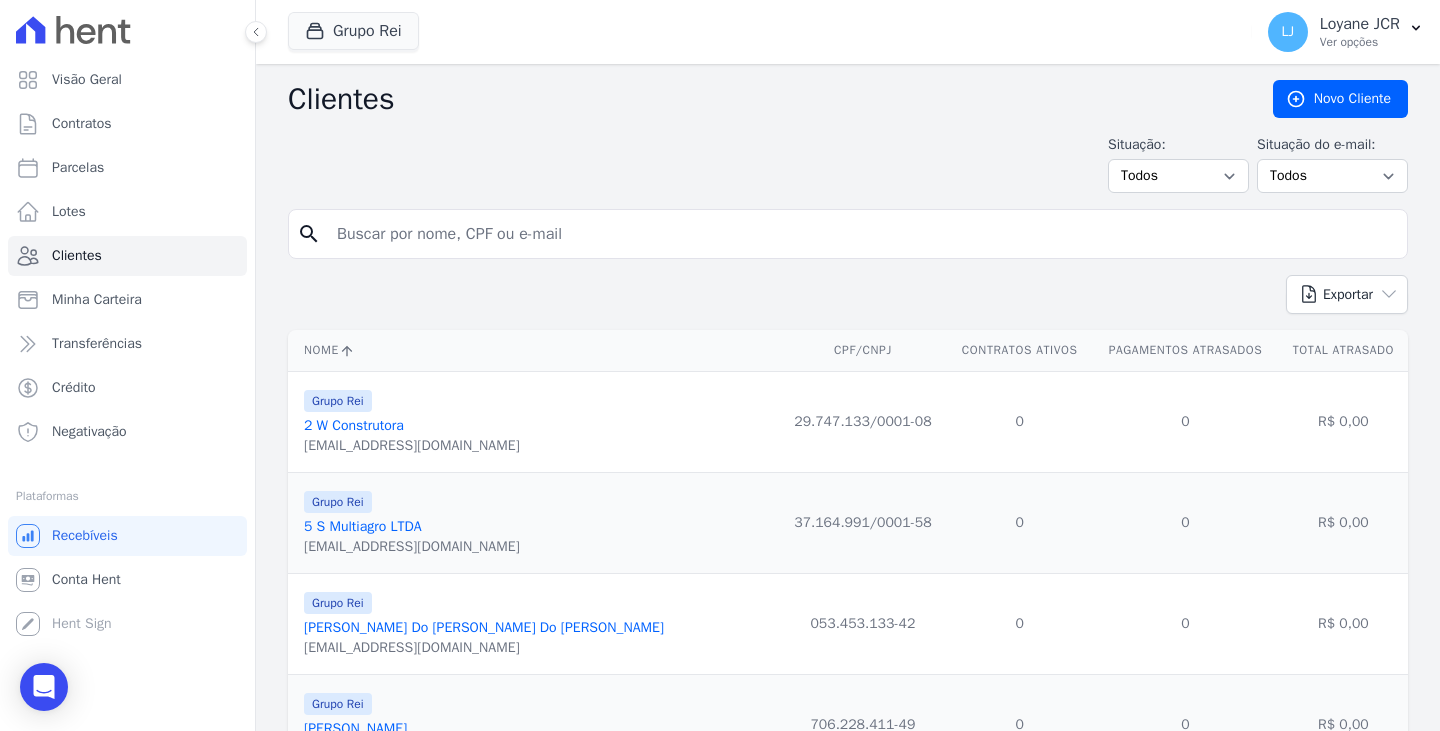 click at bounding box center (862, 234) 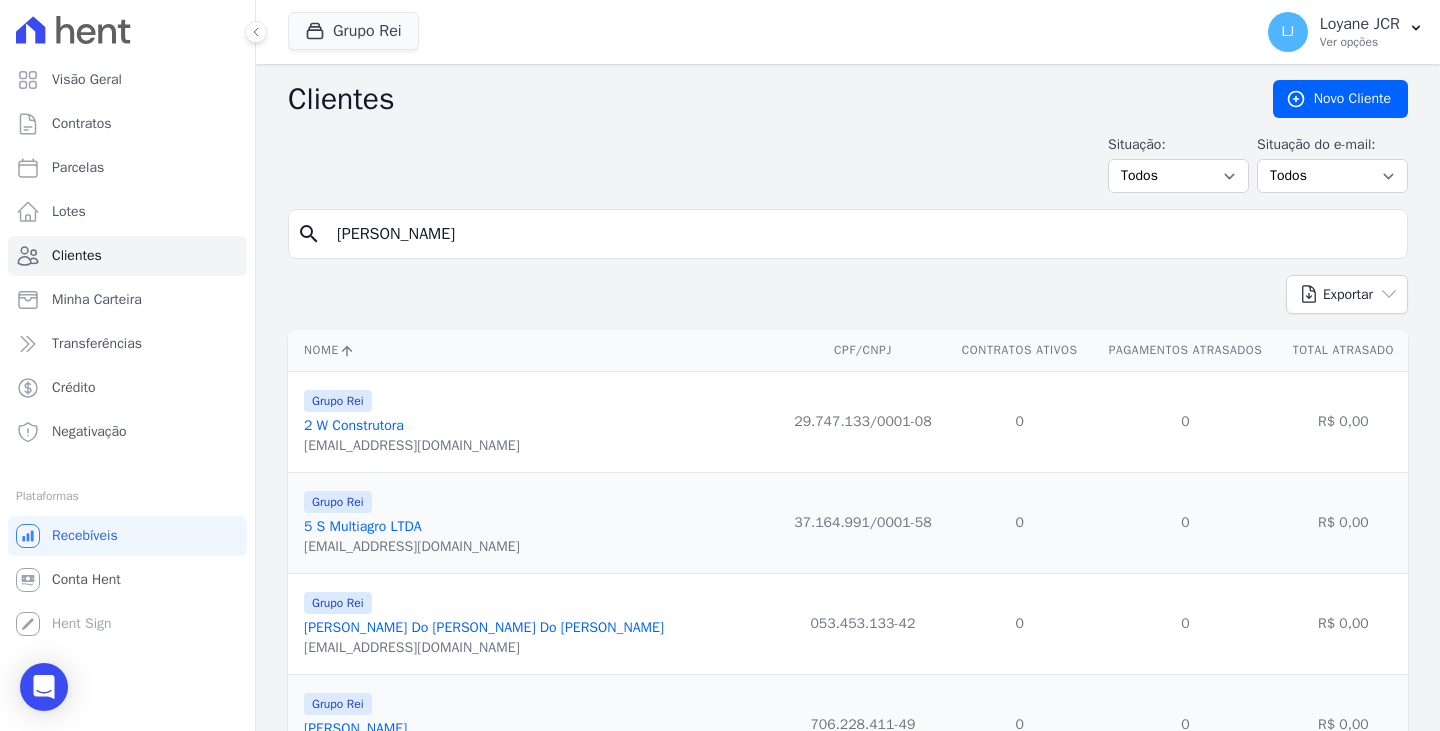 type on "ELIZAN BARBOSA DA SILVA" 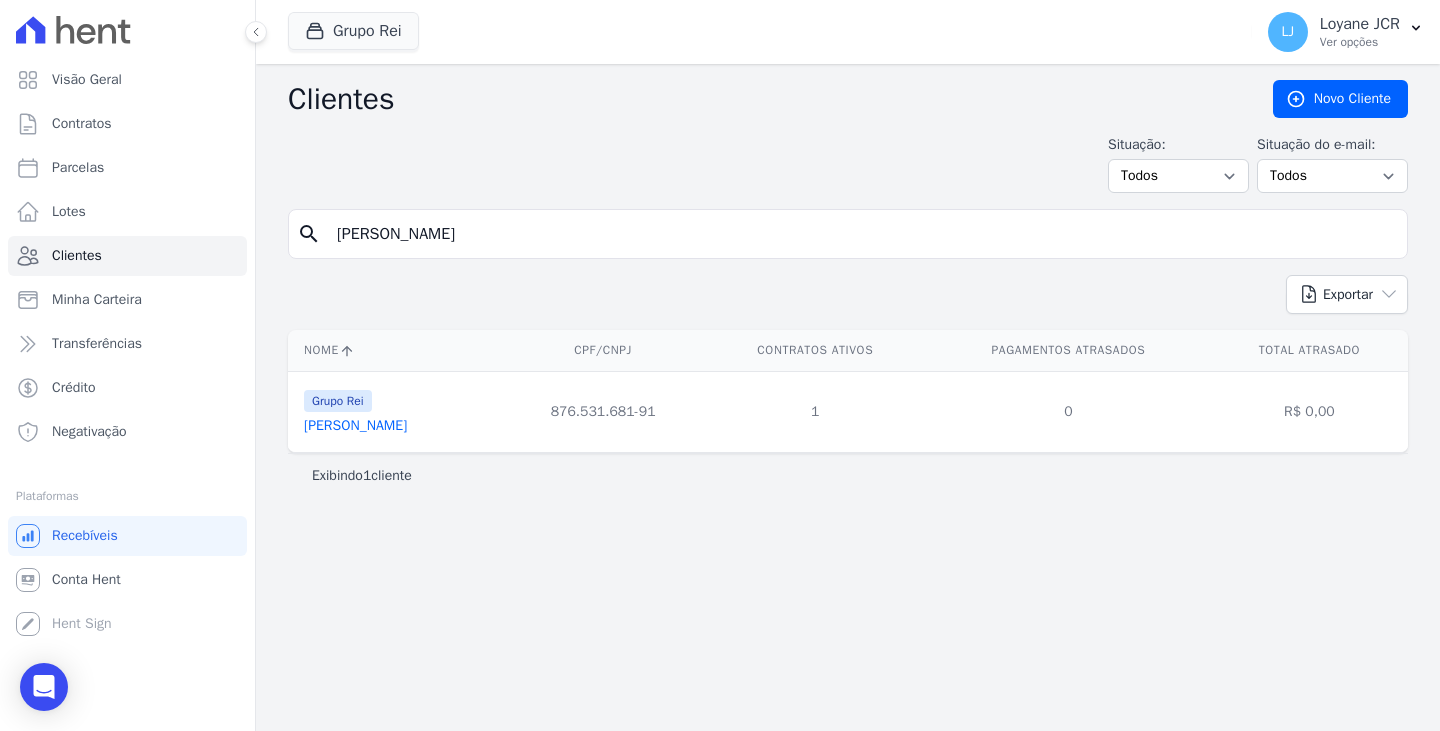click on "Elizan Barbosa Da Silva" at bounding box center [355, 425] 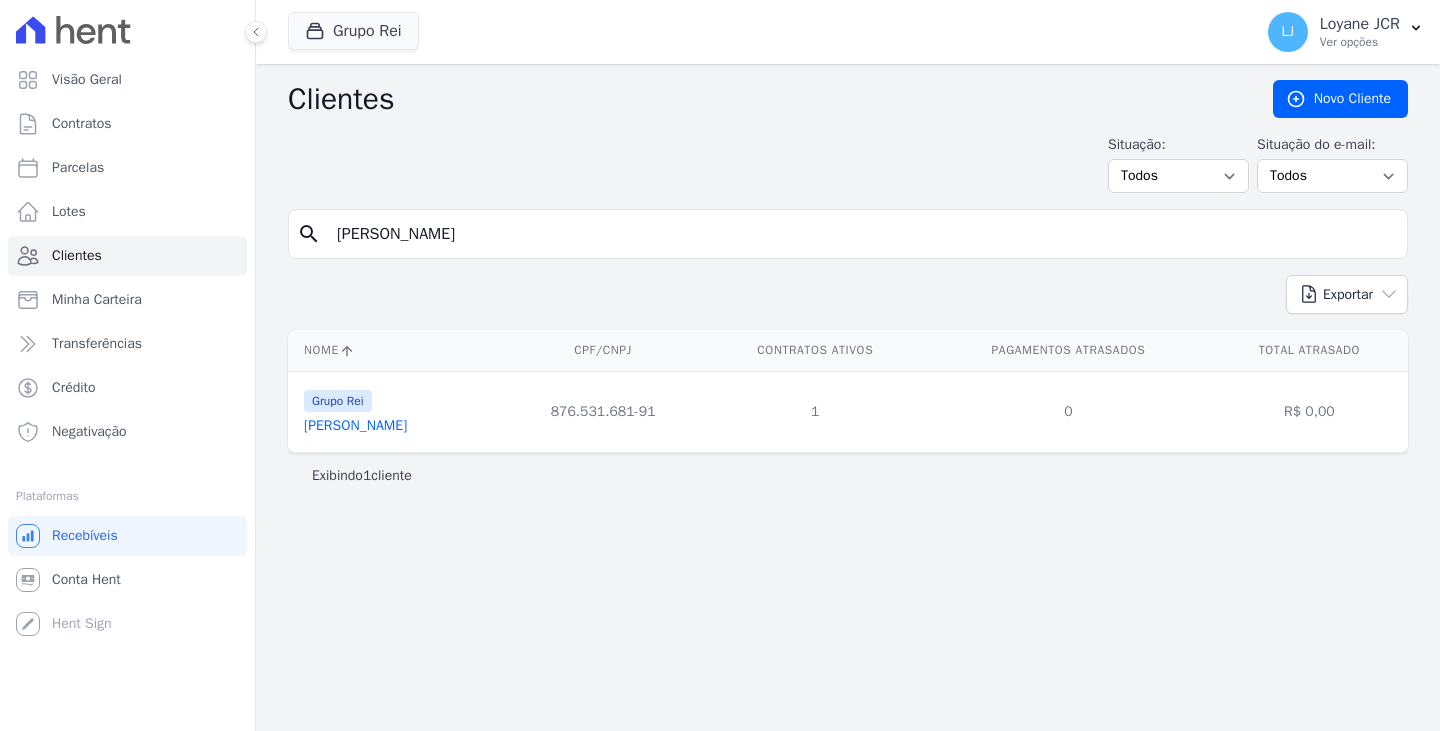 click on "Elizan Barbosa Da Silva" at bounding box center [355, 425] 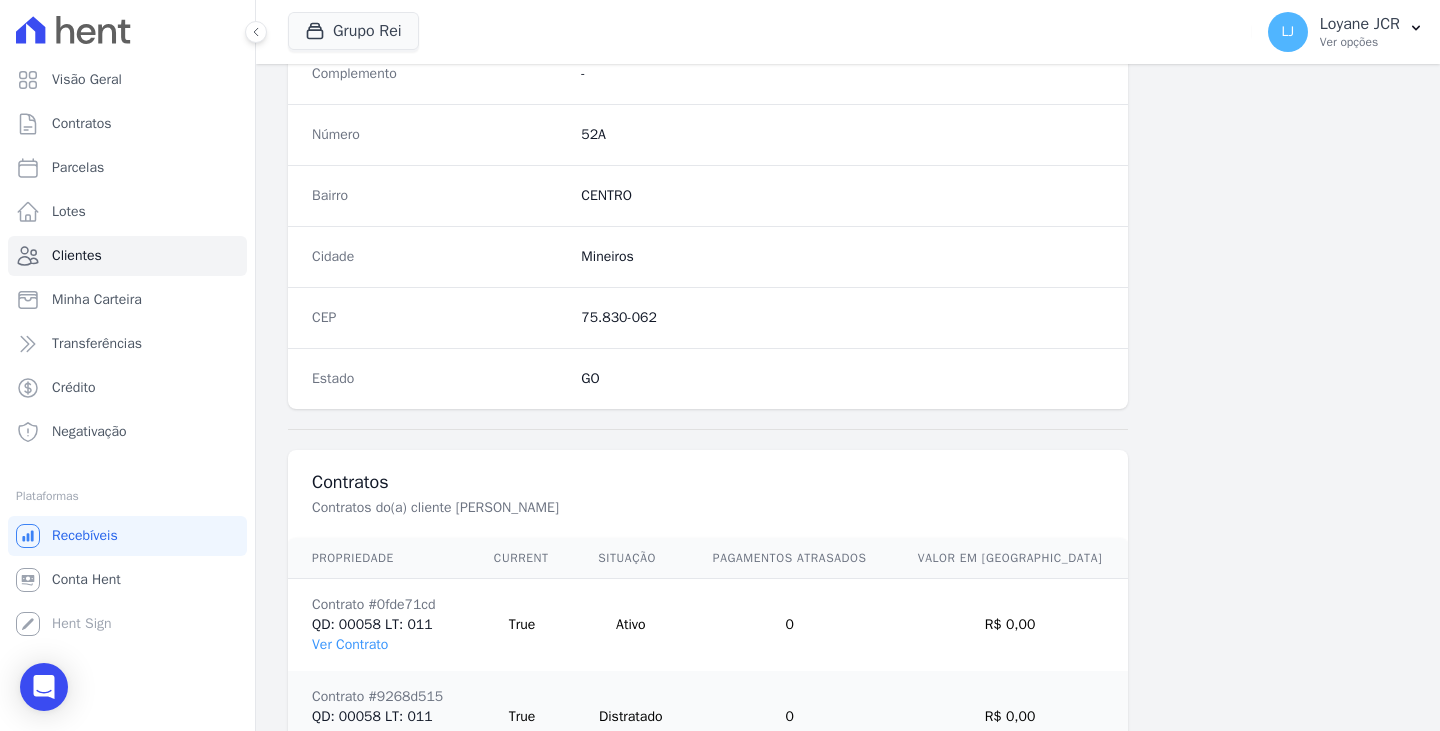 scroll, scrollTop: 1200, scrollLeft: 0, axis: vertical 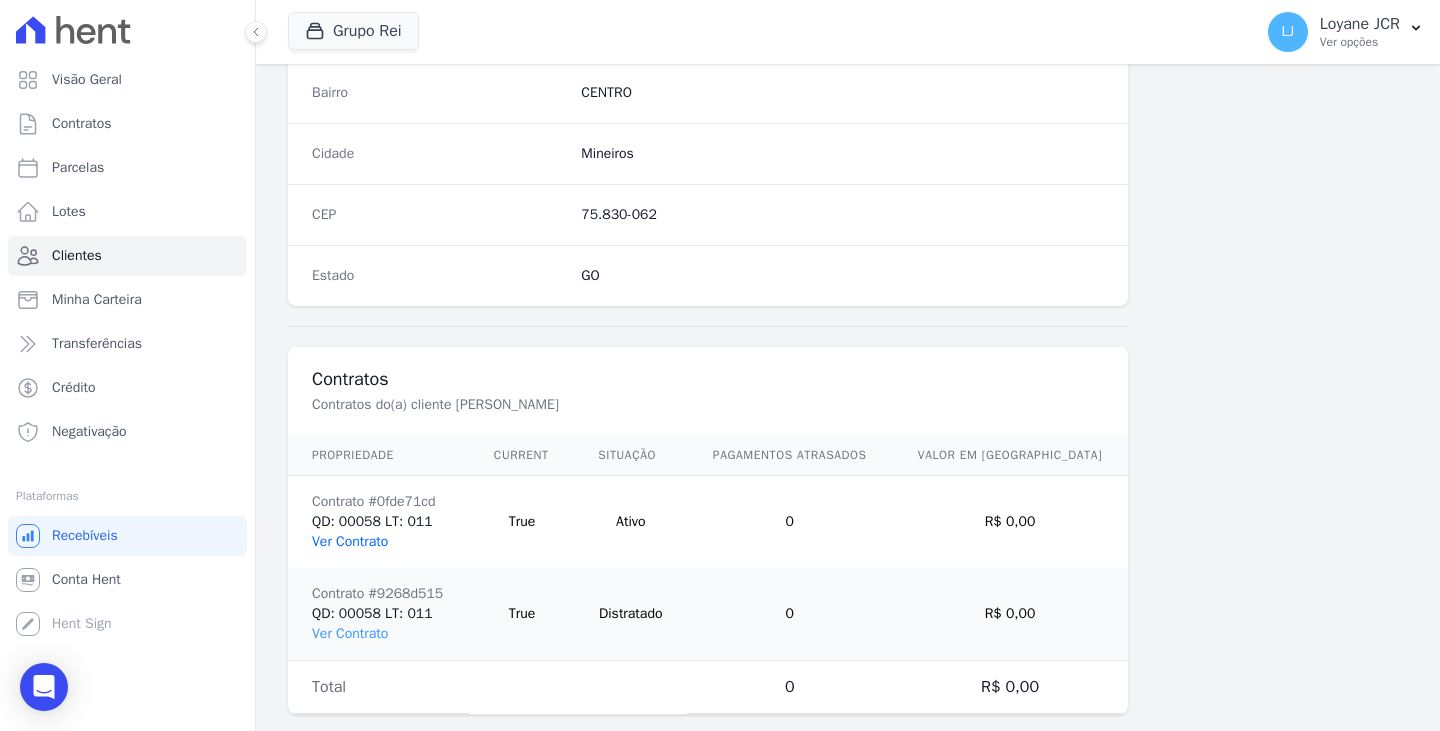 click on "Ver Contrato" at bounding box center [350, 541] 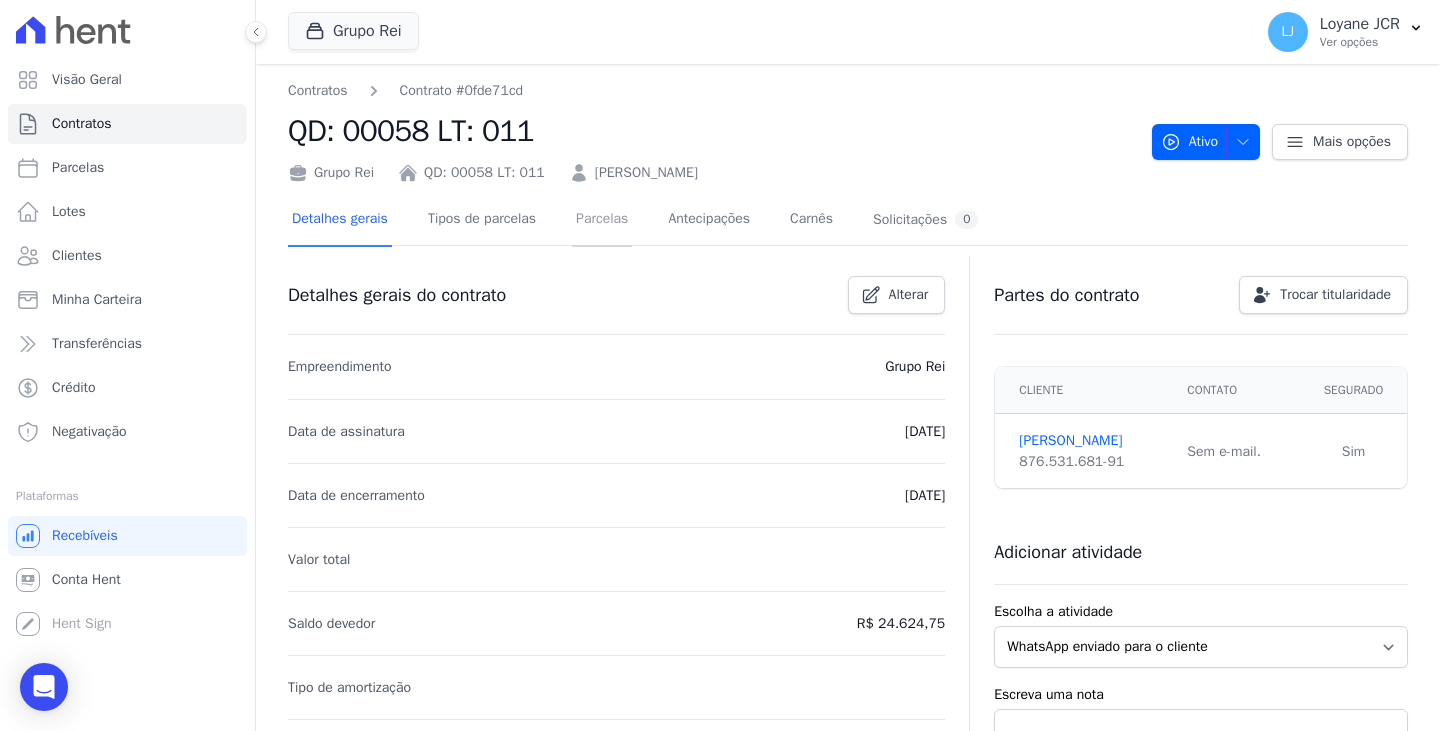 click on "Parcelas" at bounding box center (602, 220) 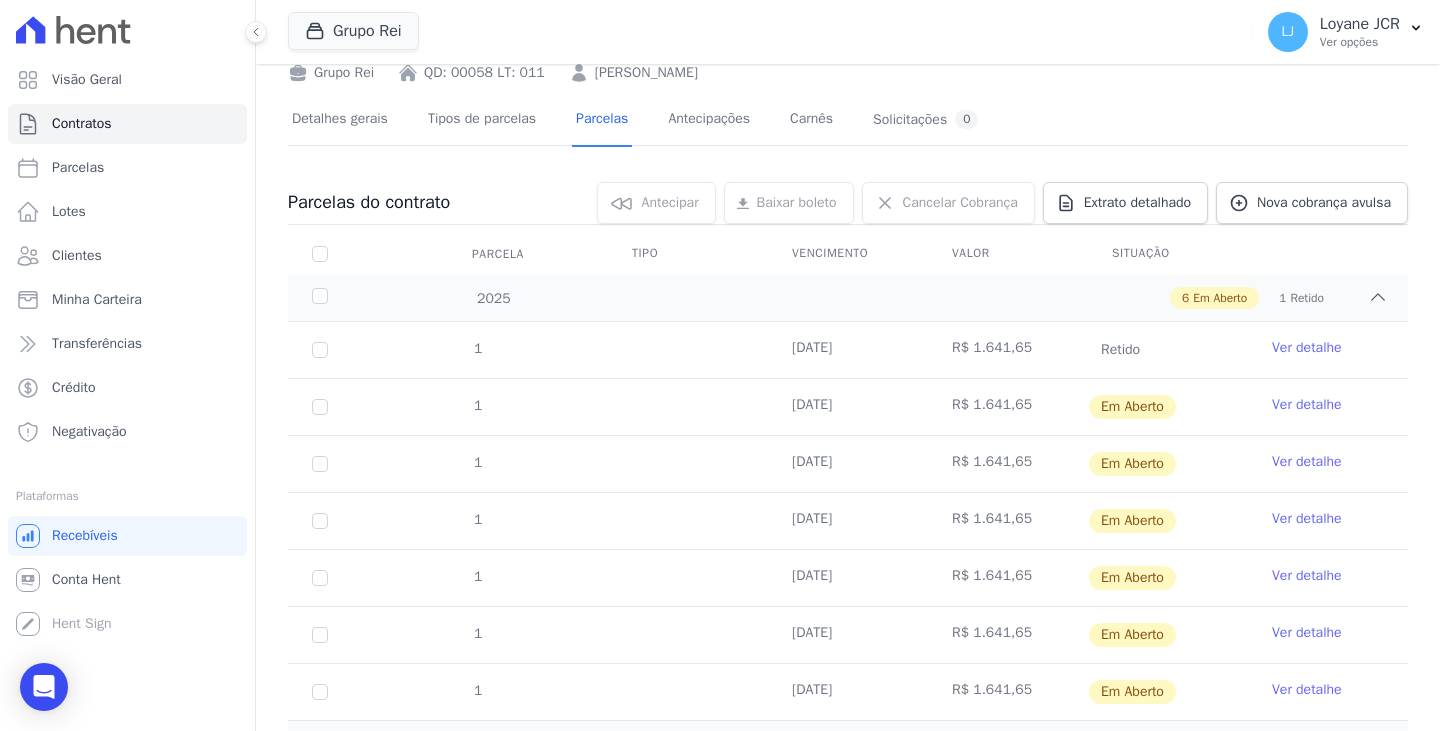 scroll, scrollTop: 200, scrollLeft: 0, axis: vertical 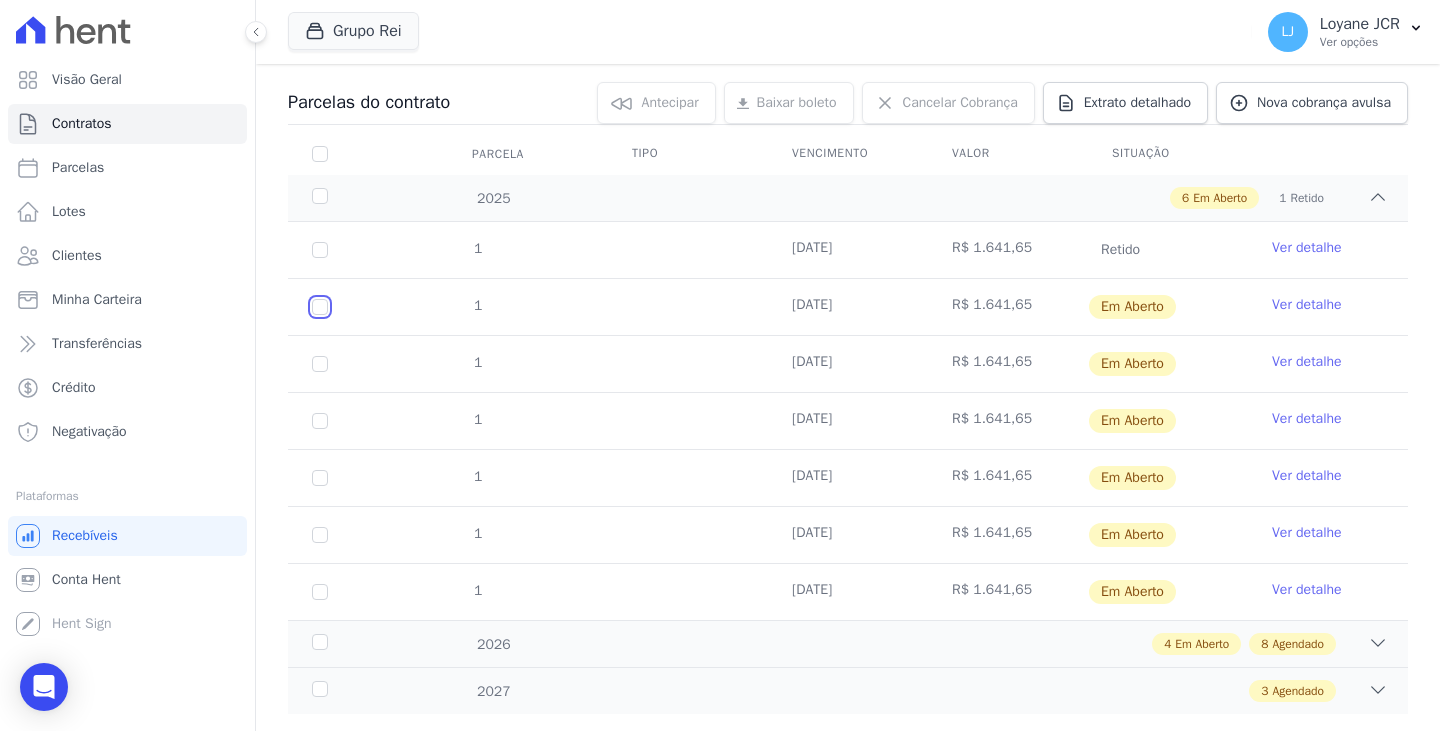 click at bounding box center [320, 307] 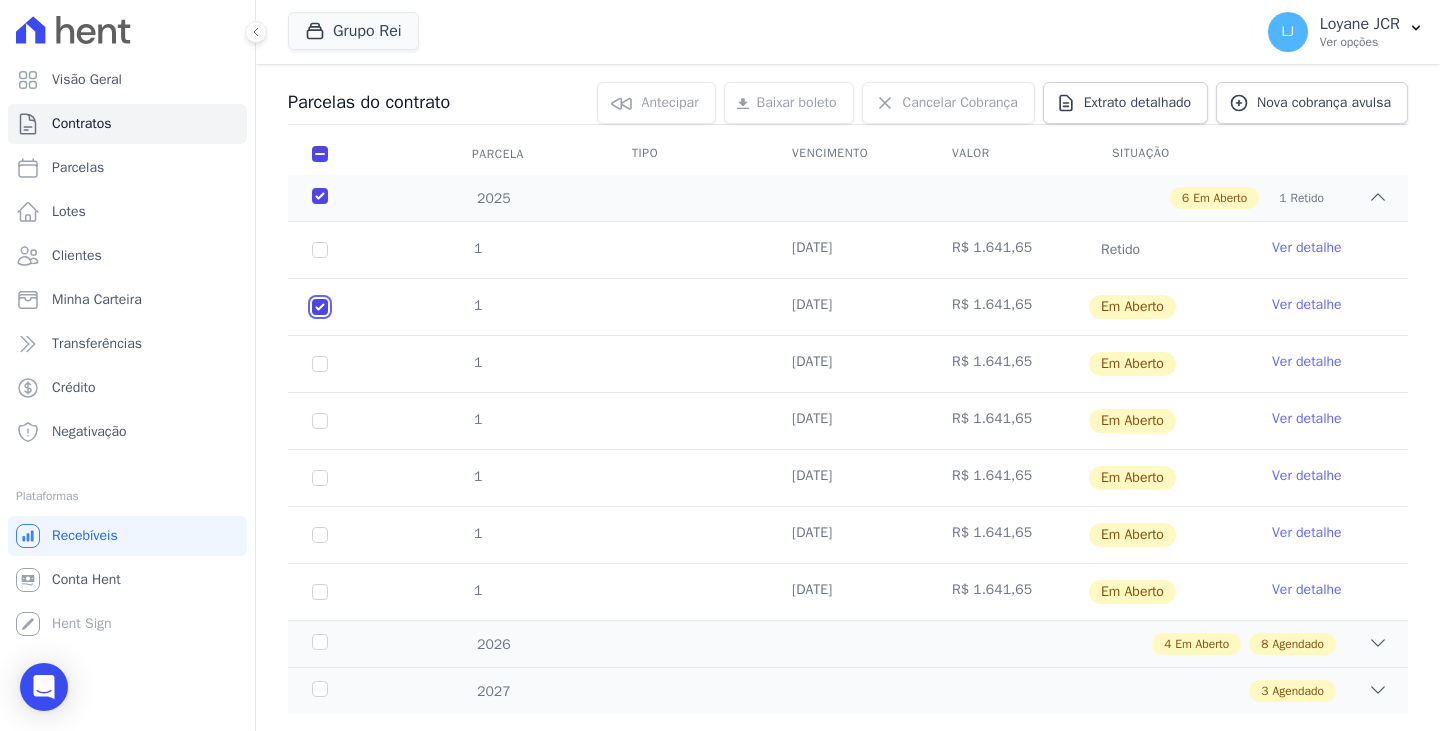 checkbox on "true" 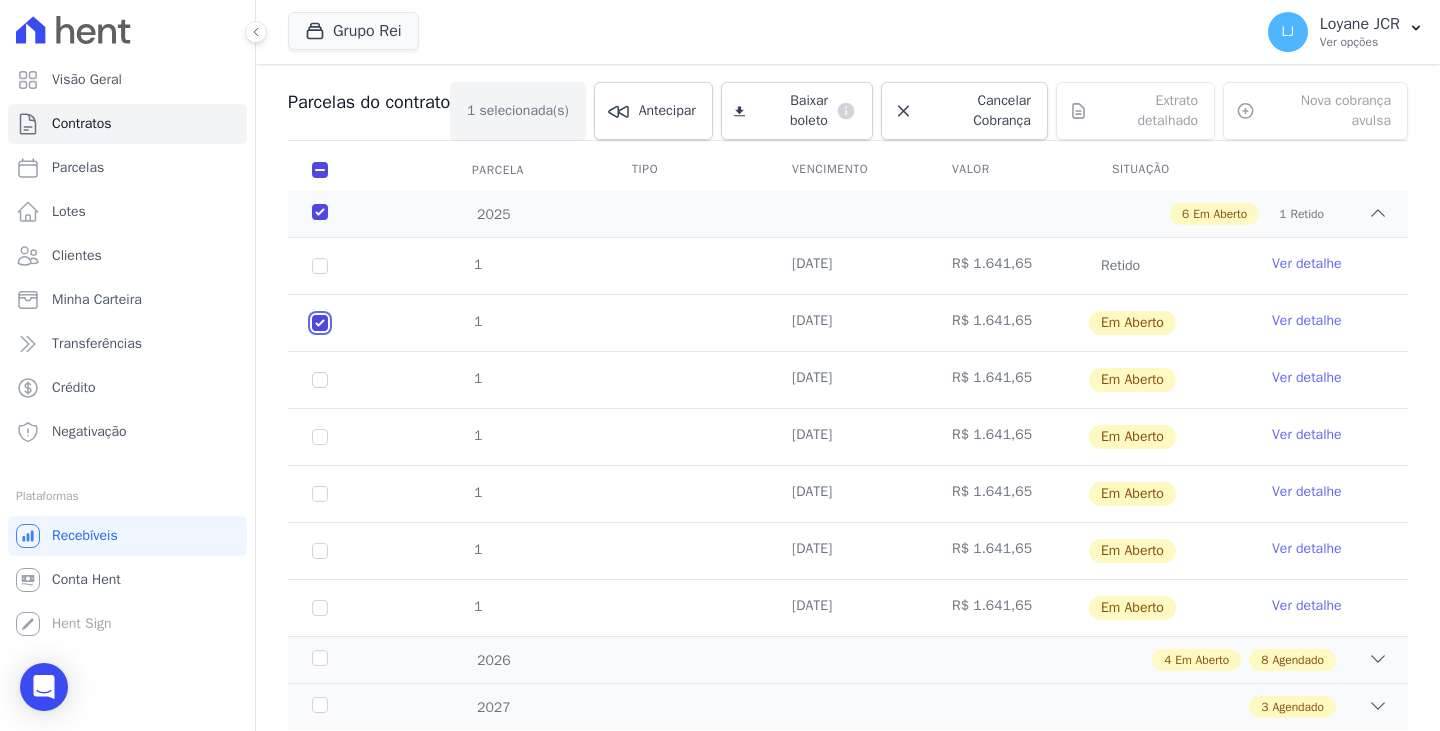 scroll, scrollTop: 259, scrollLeft: 0, axis: vertical 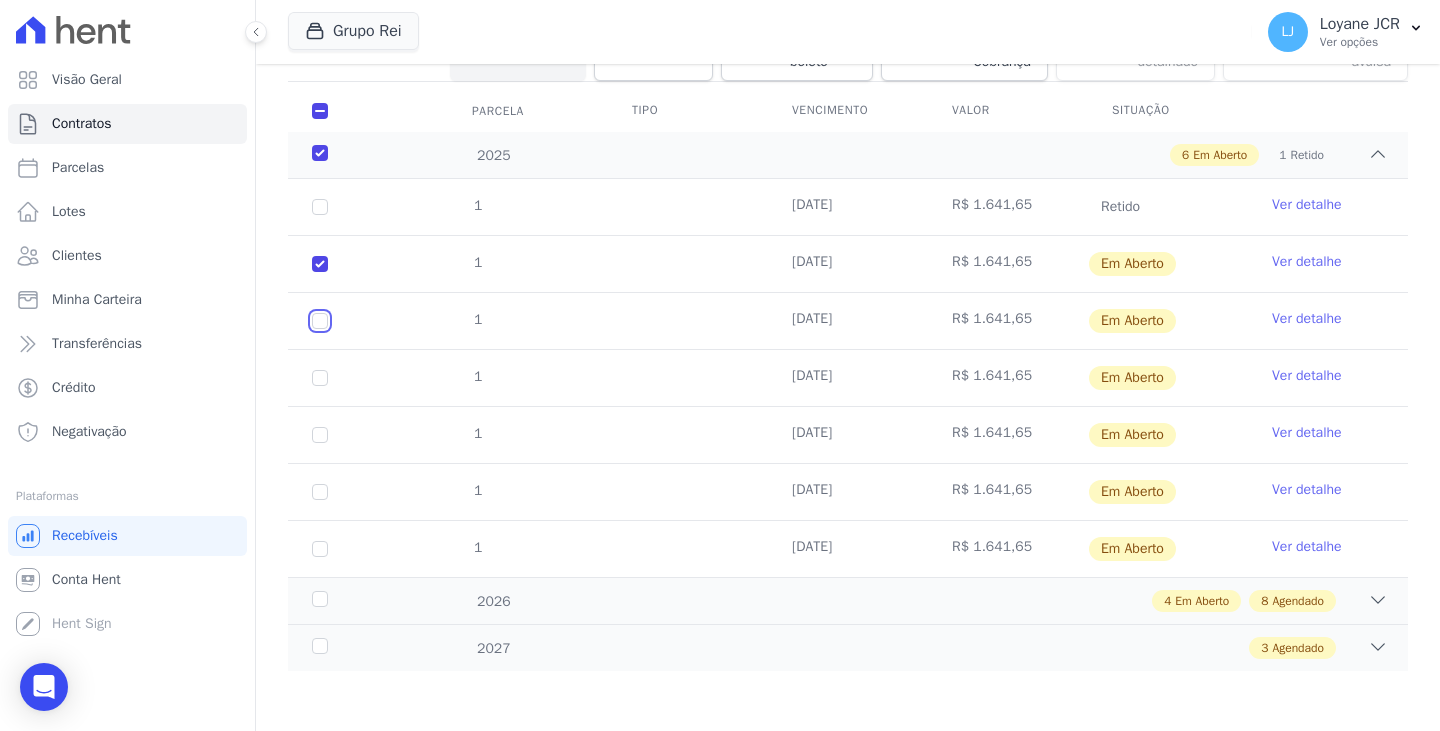 click at bounding box center (320, 264) 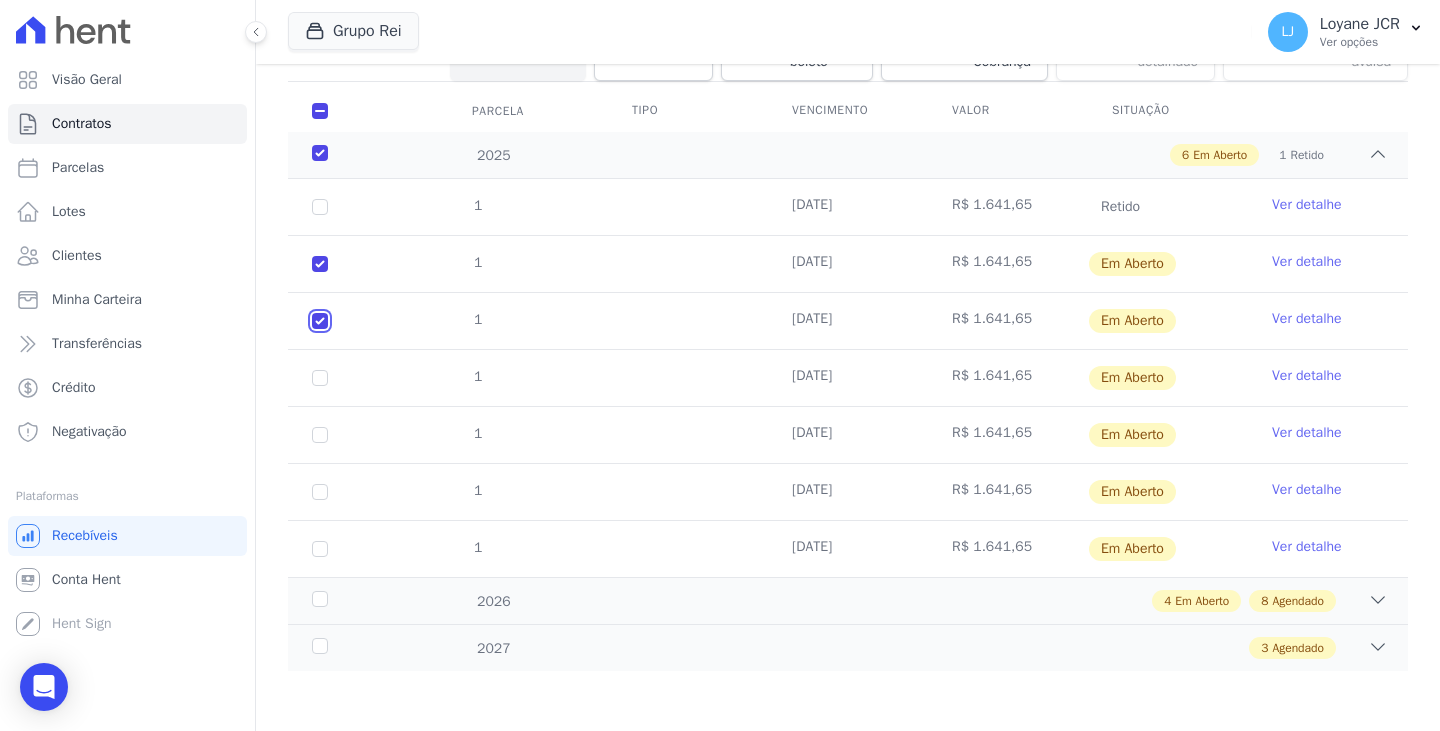 checkbox on "true" 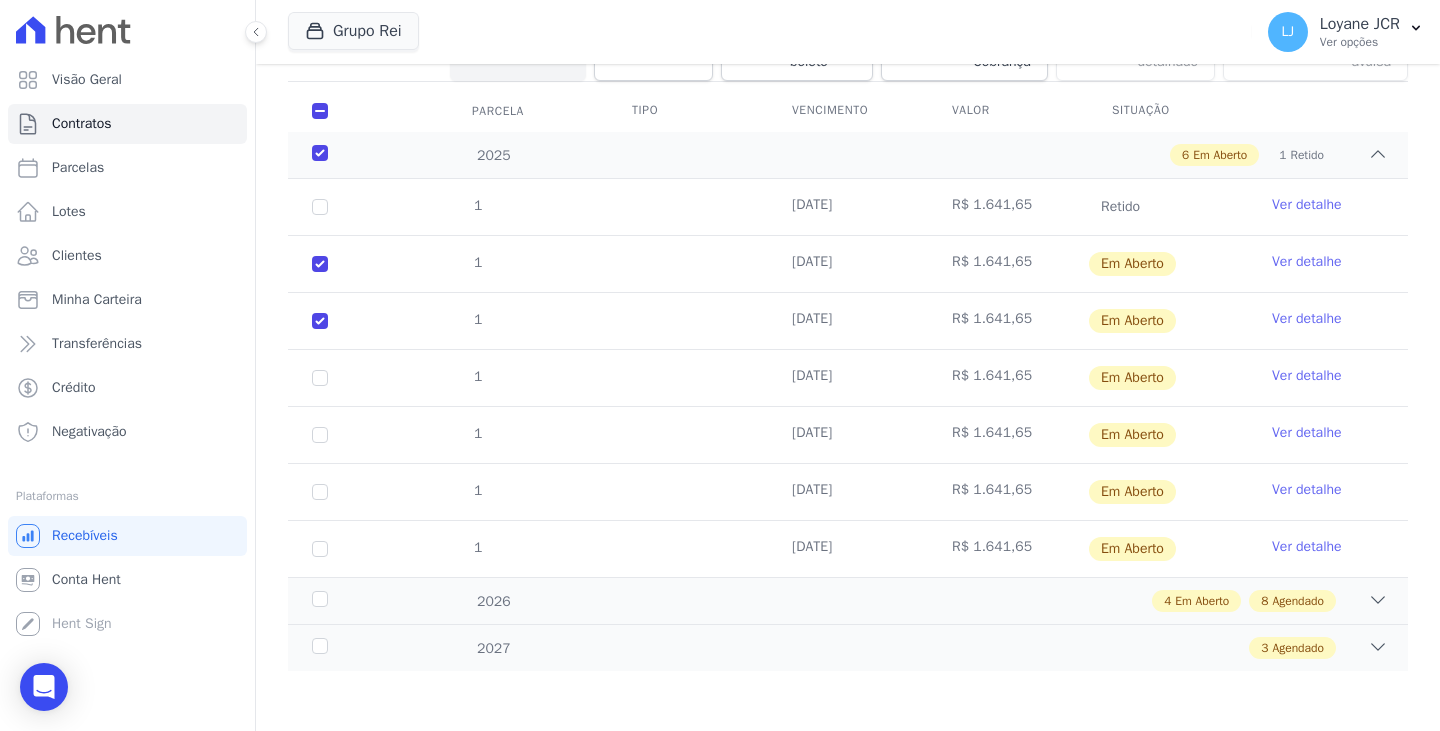 click on "1" at bounding box center (320, 378) 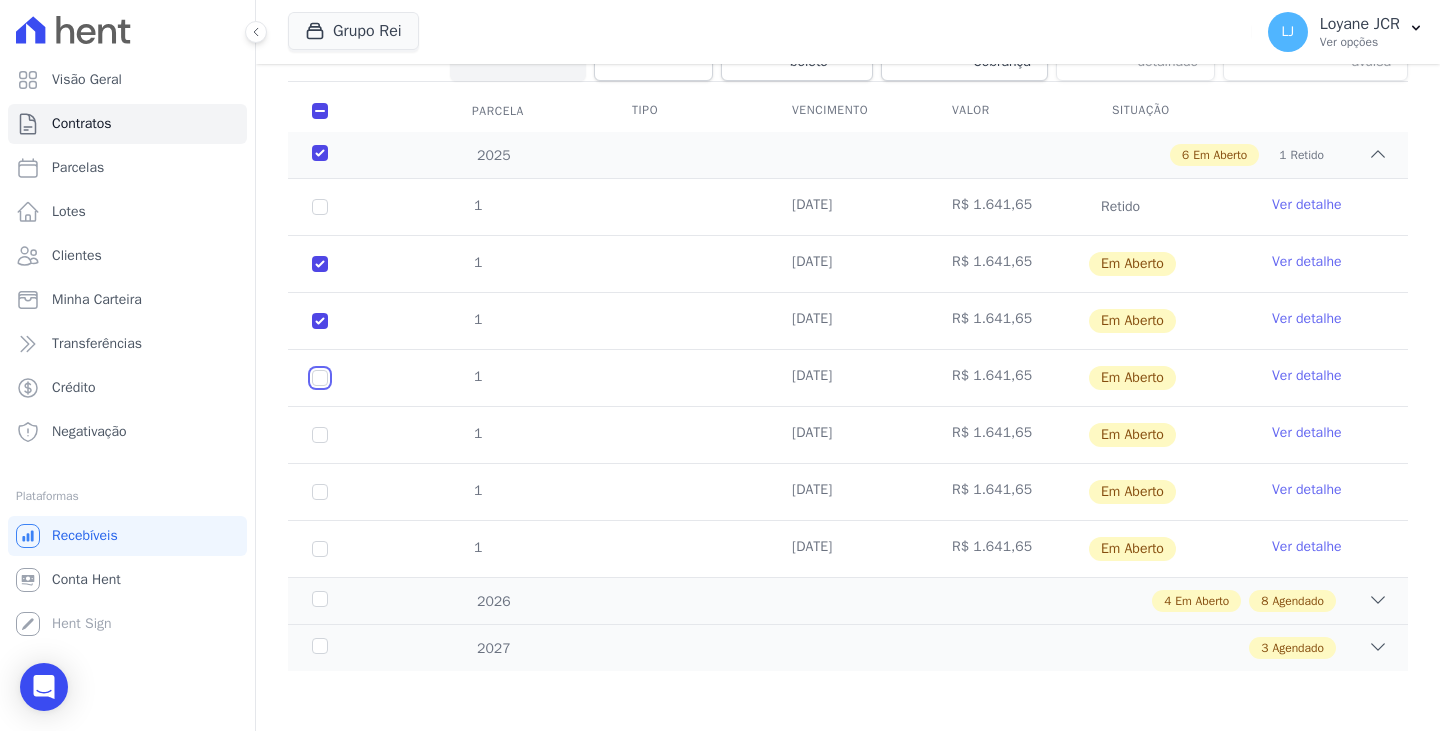 click at bounding box center [320, 264] 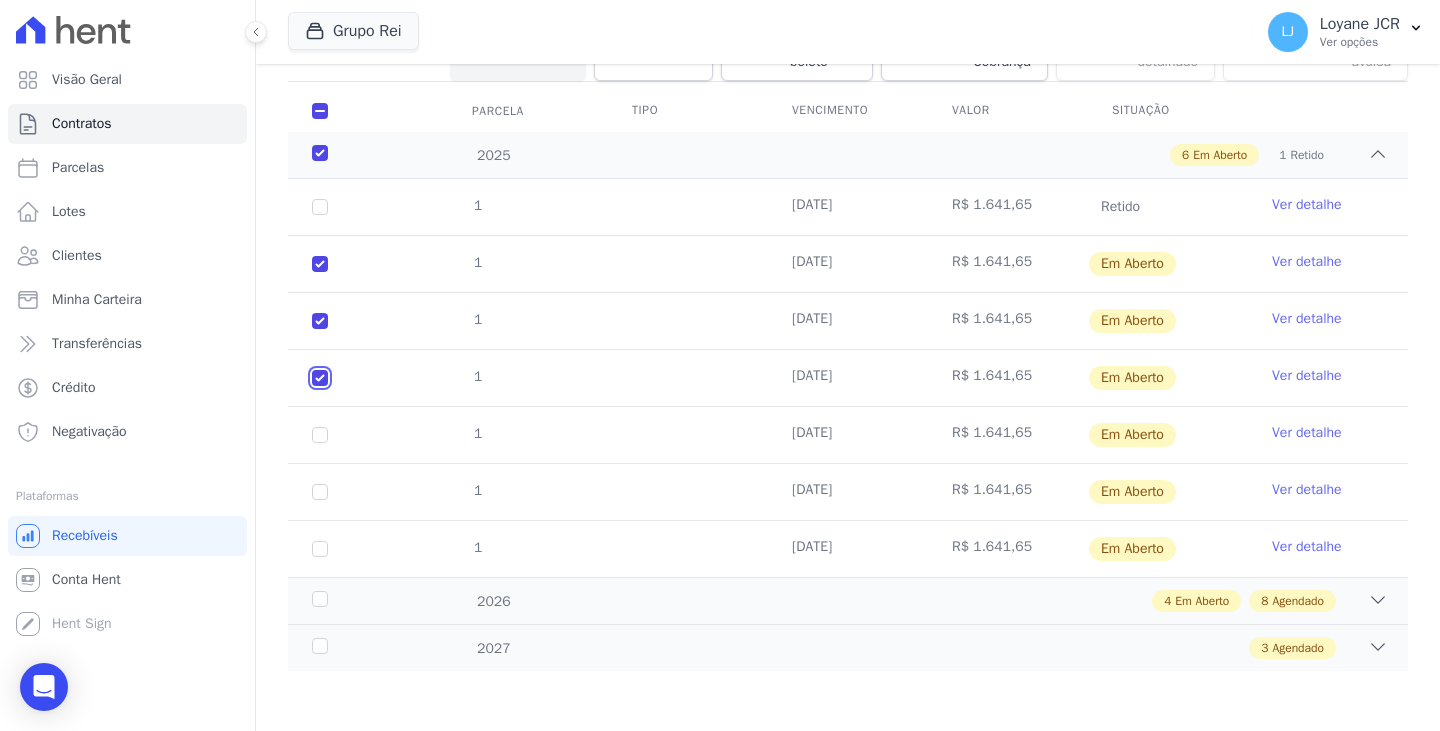 checkbox on "true" 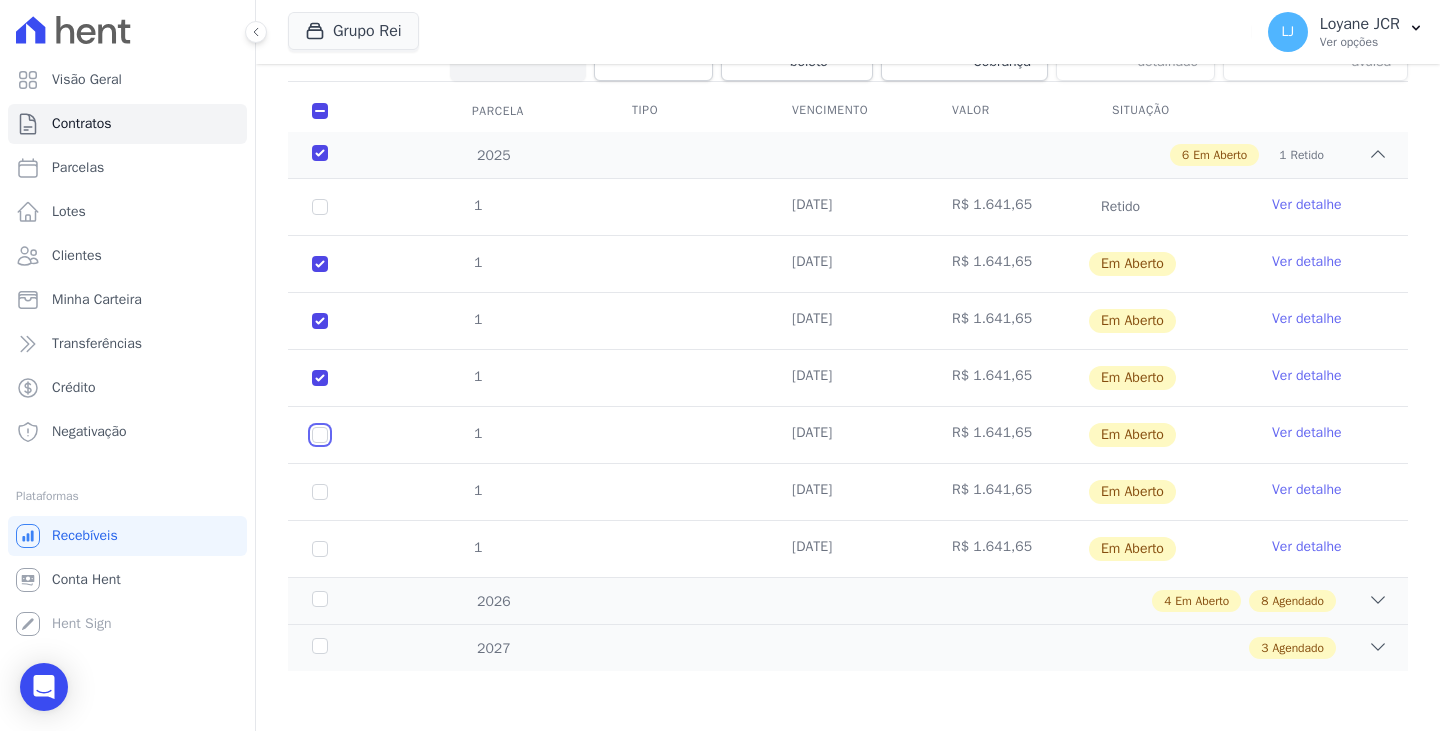 click at bounding box center [320, 264] 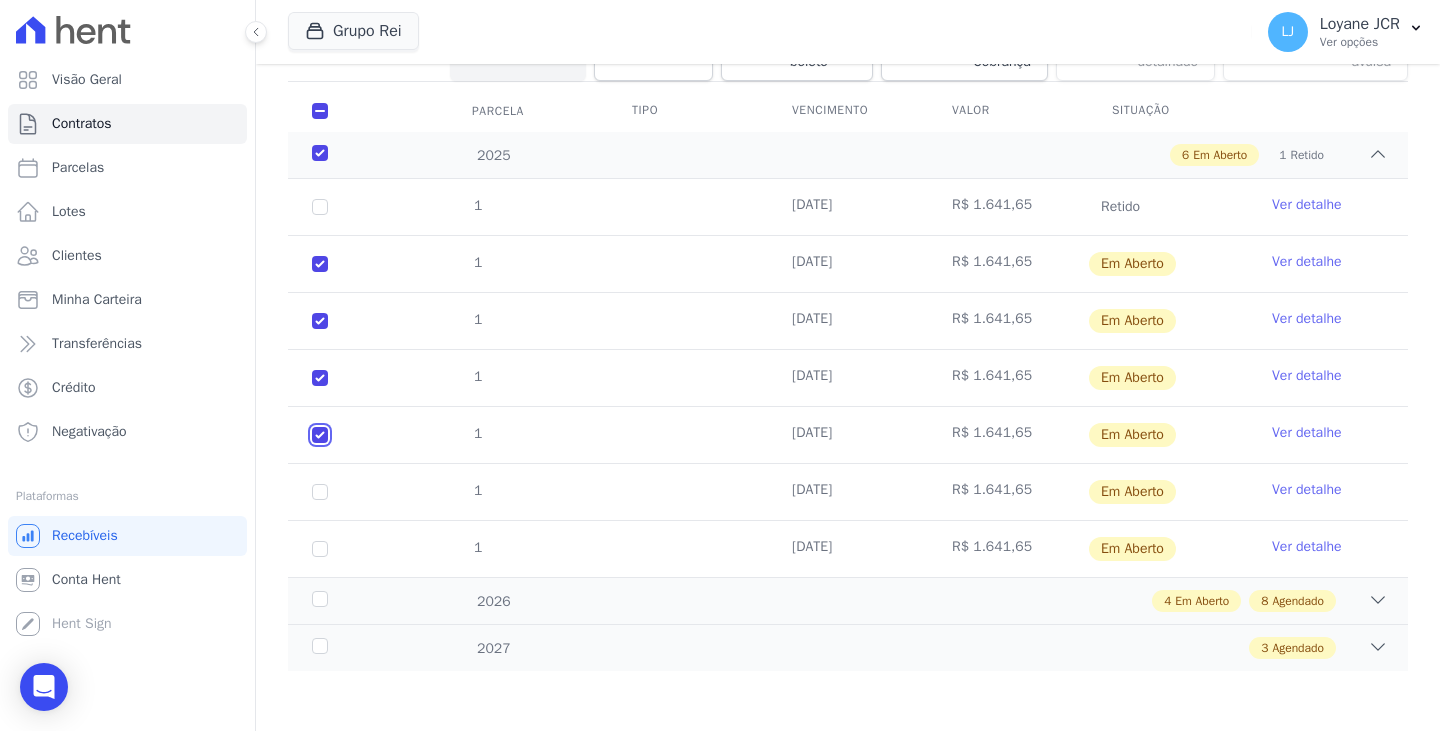 checkbox on "true" 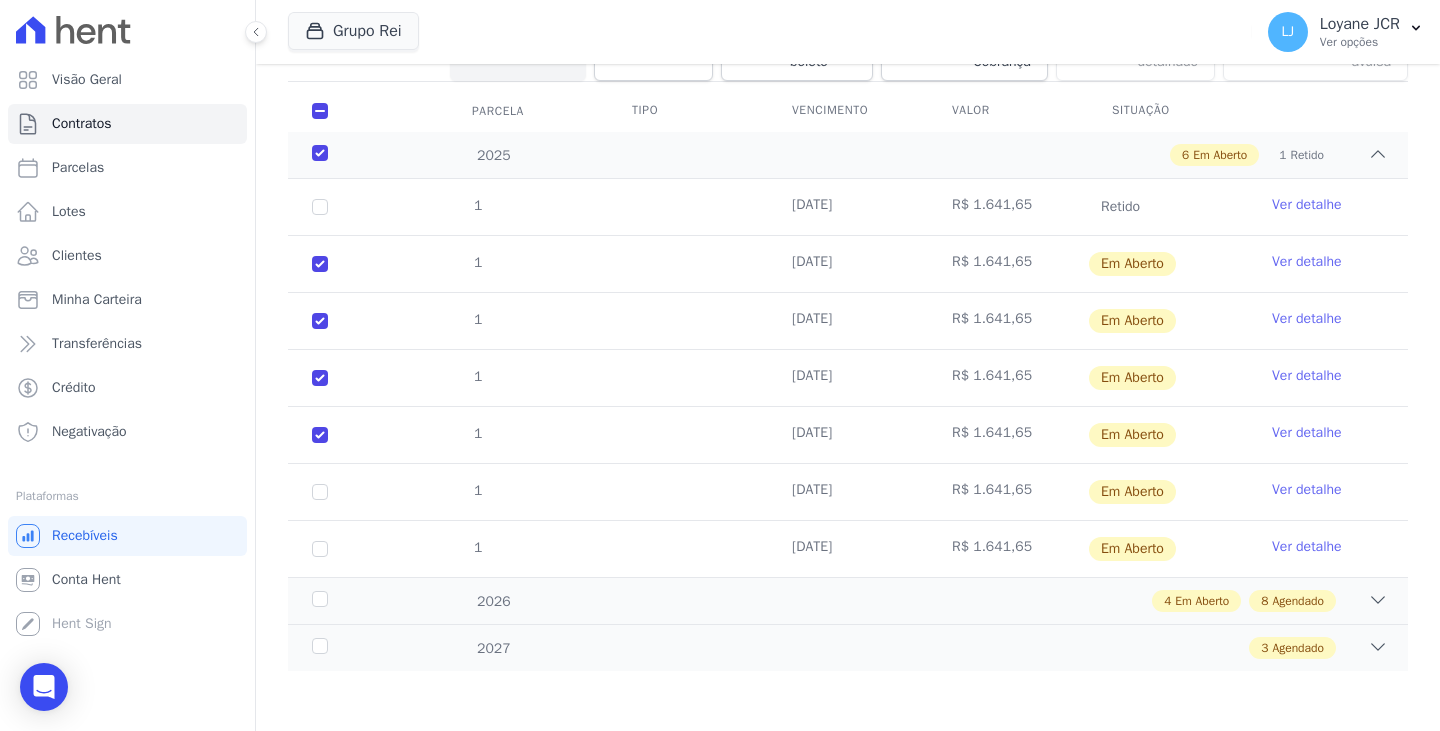 click on "1" at bounding box center (320, 492) 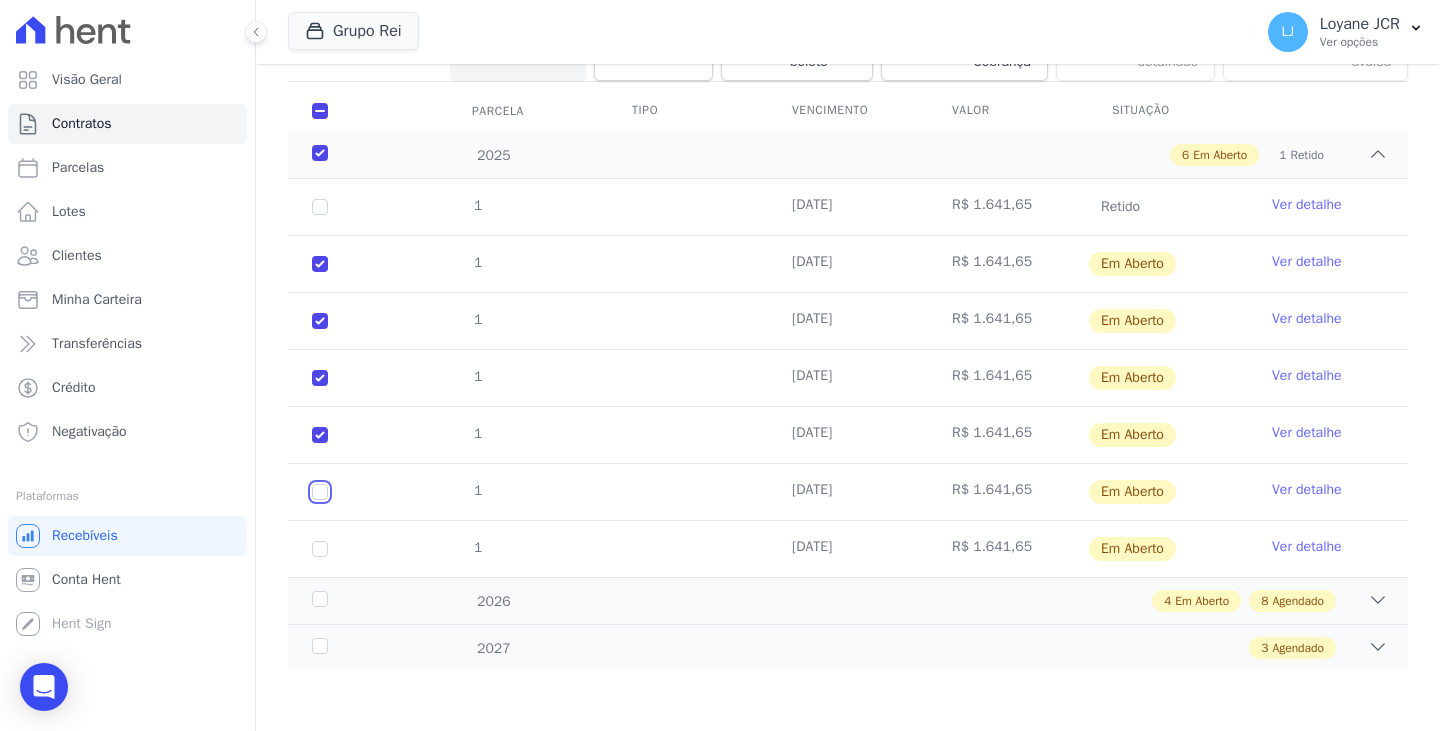 click at bounding box center (320, 264) 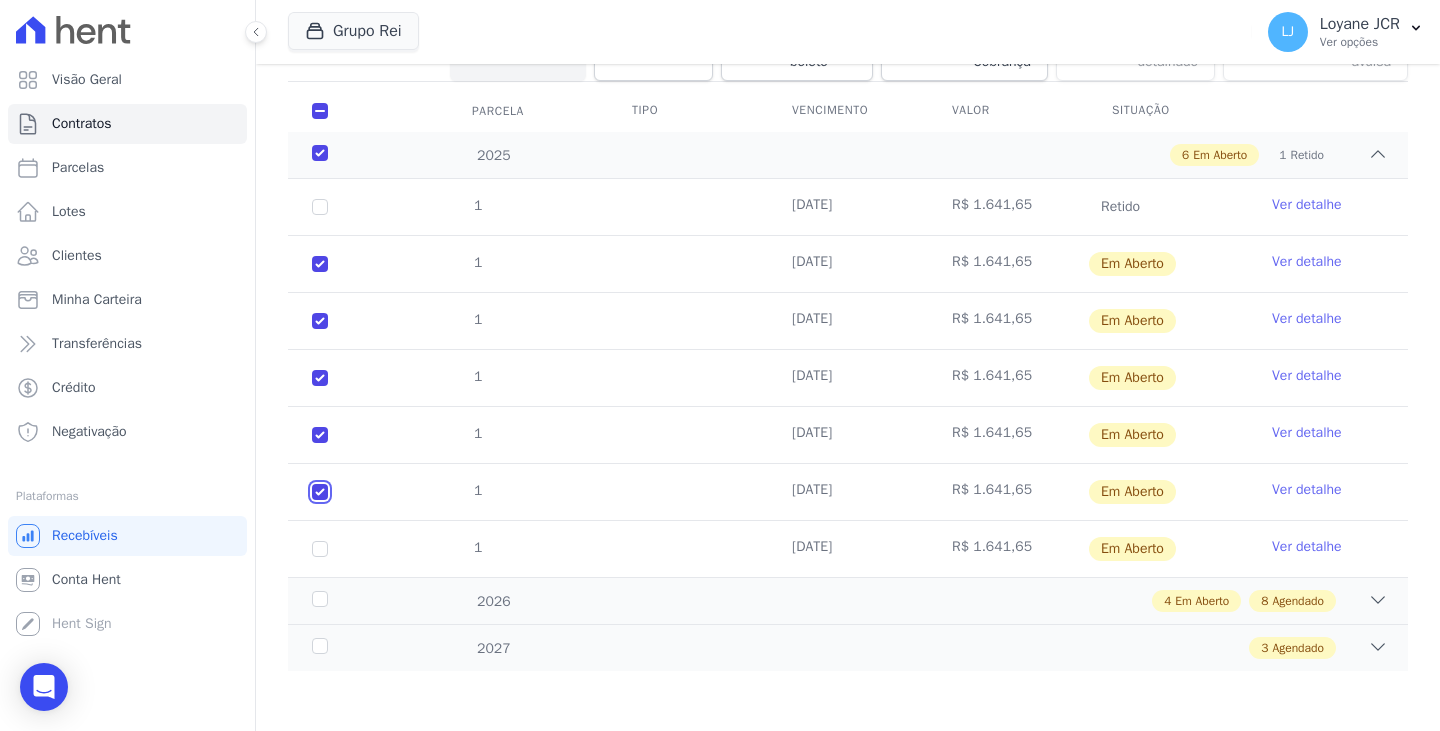 checkbox on "true" 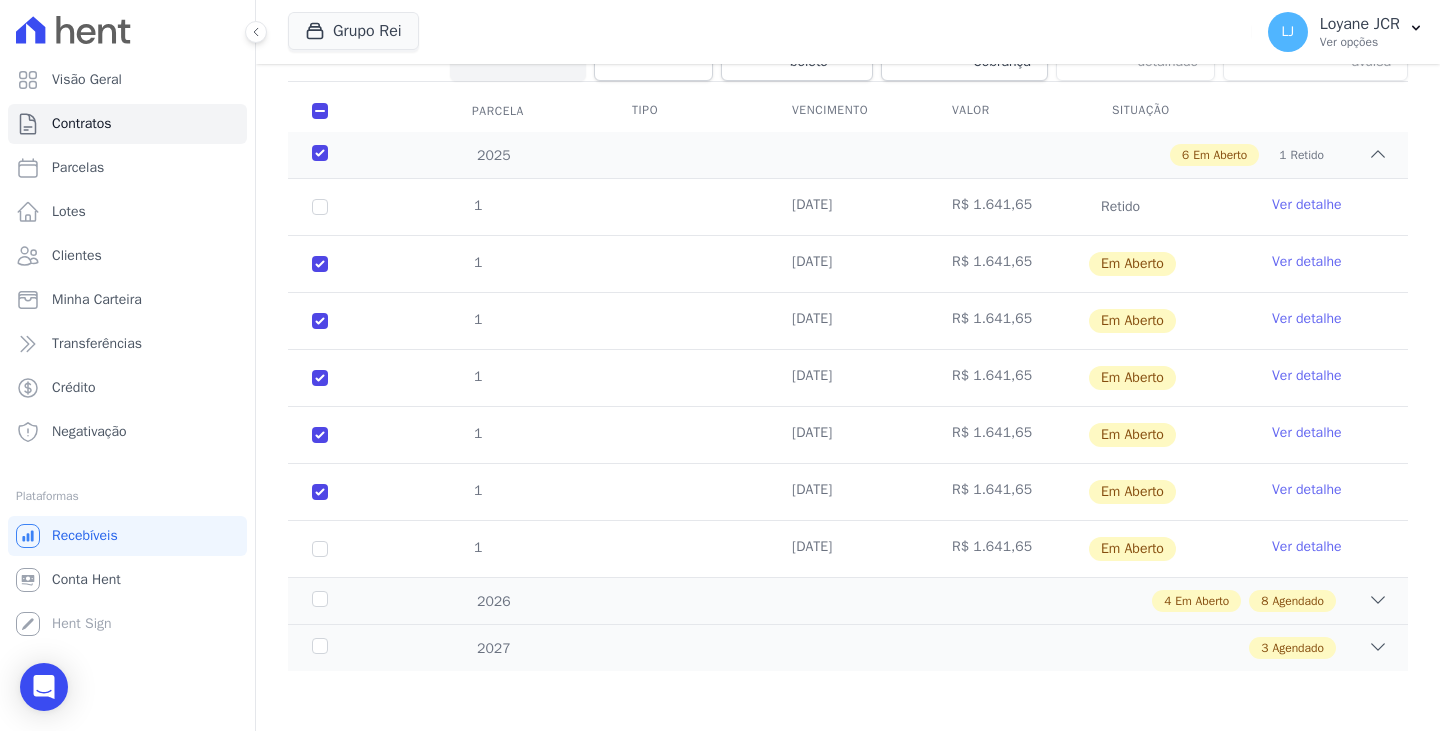 click on "1" at bounding box center (320, 549) 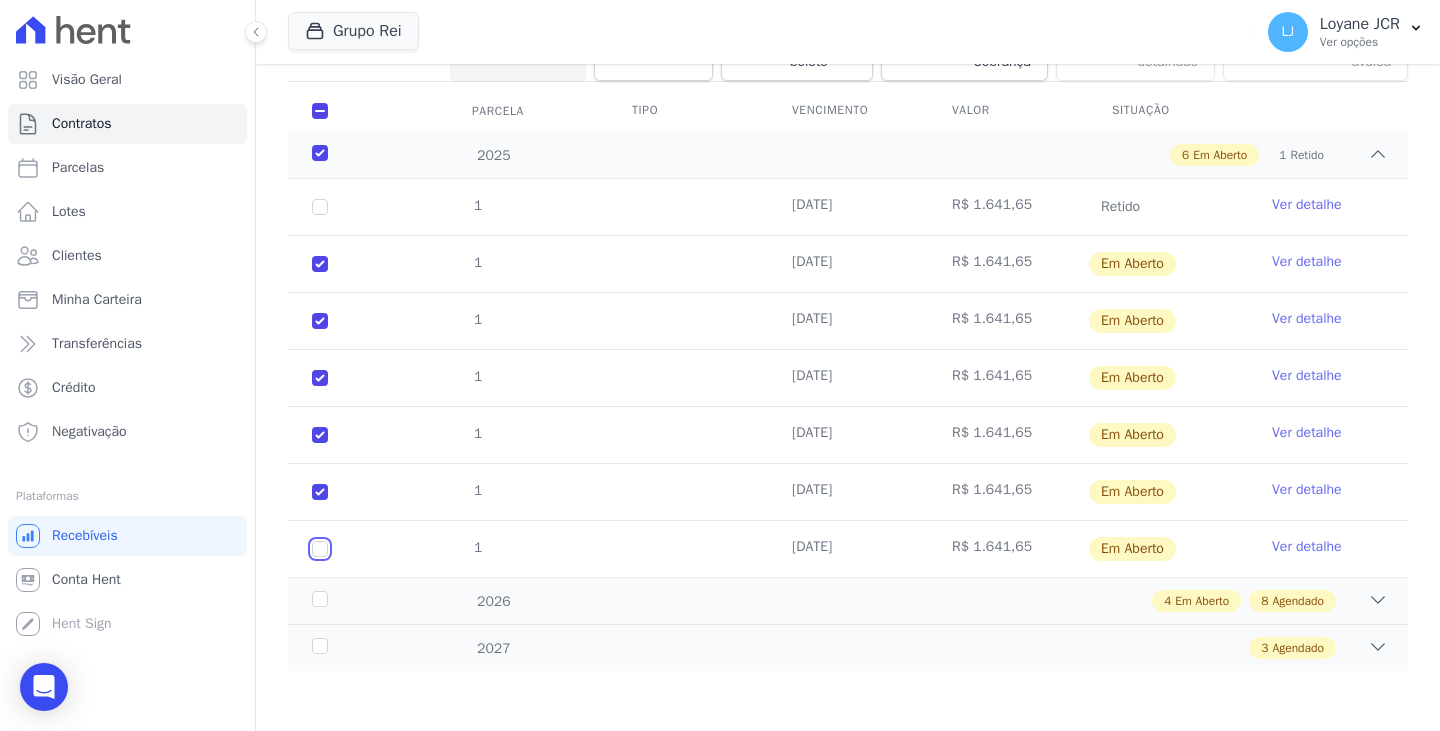 click at bounding box center (320, 264) 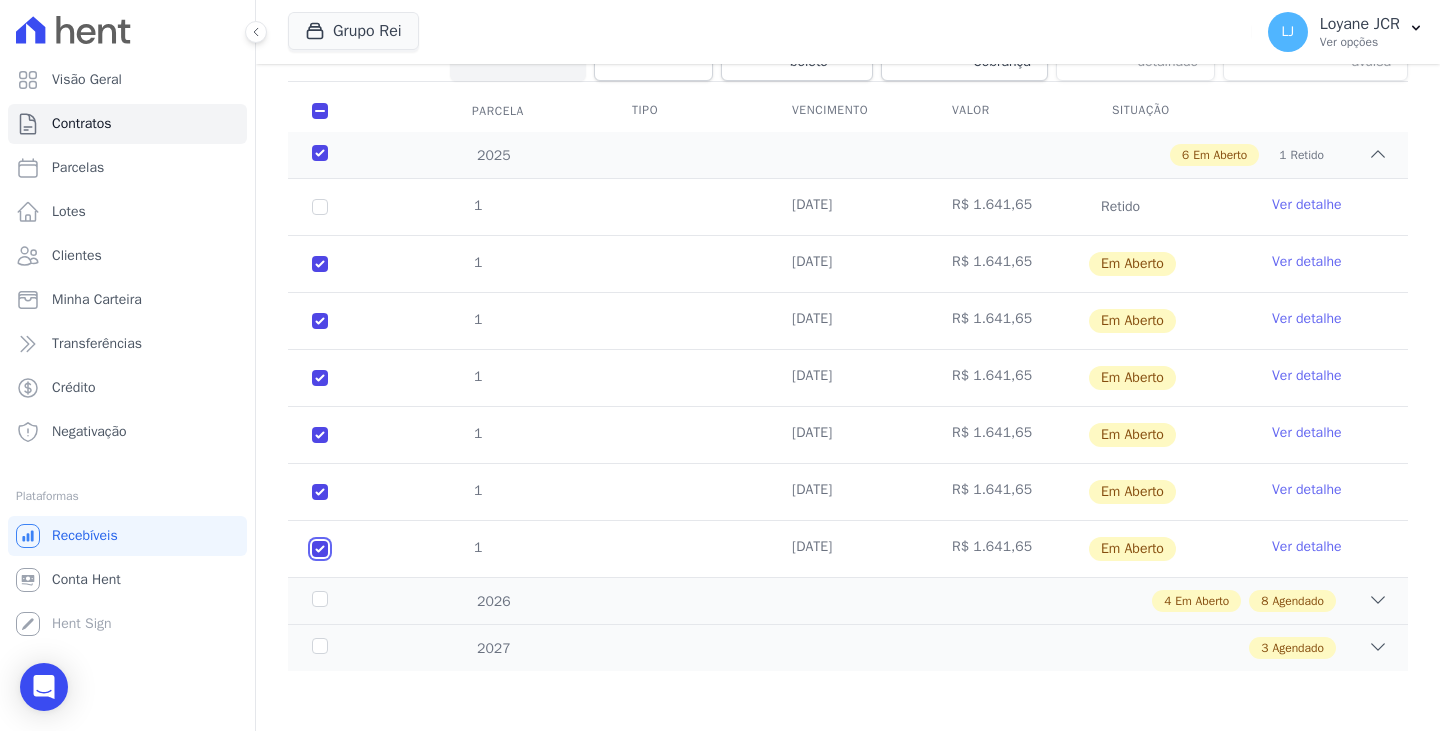 checkbox on "true" 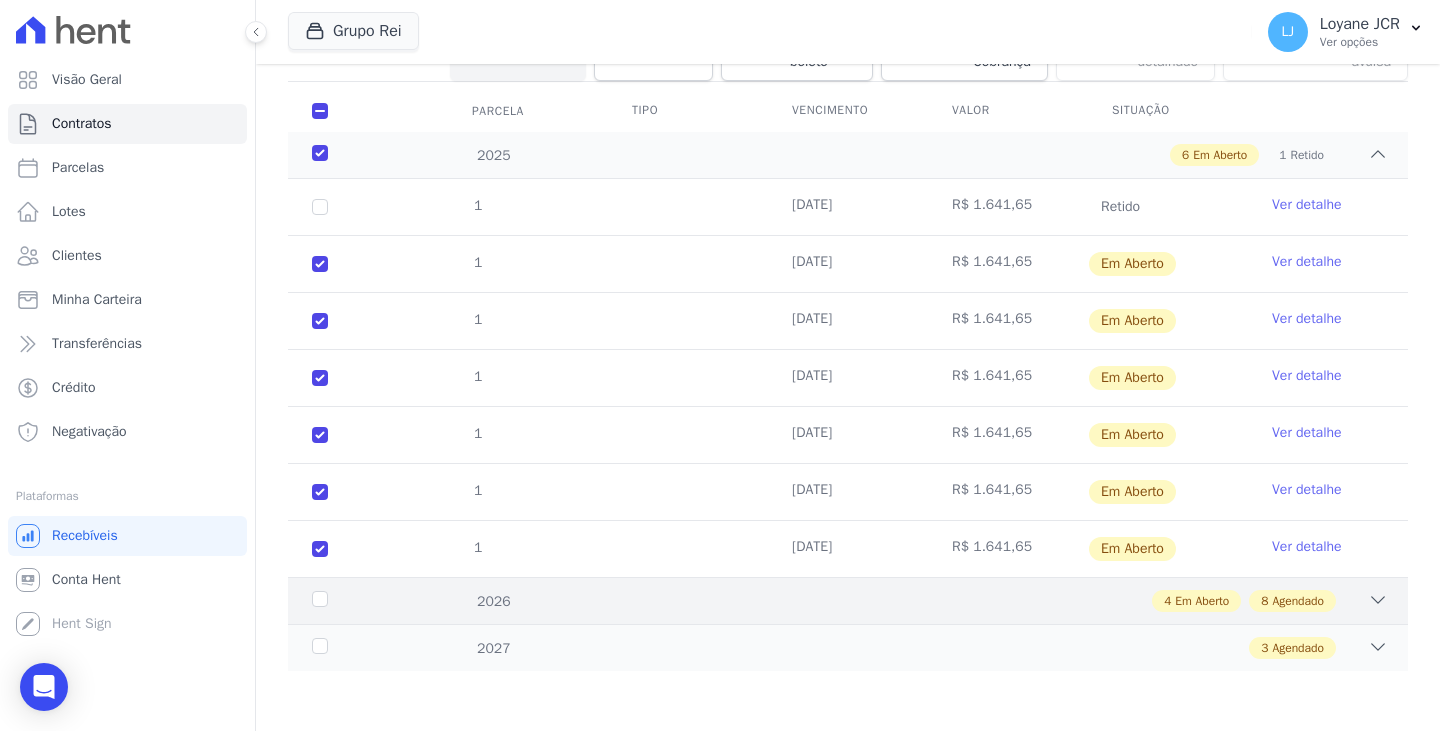 click on "4
Em Aberto
8
Agendado" at bounding box center (902, 601) 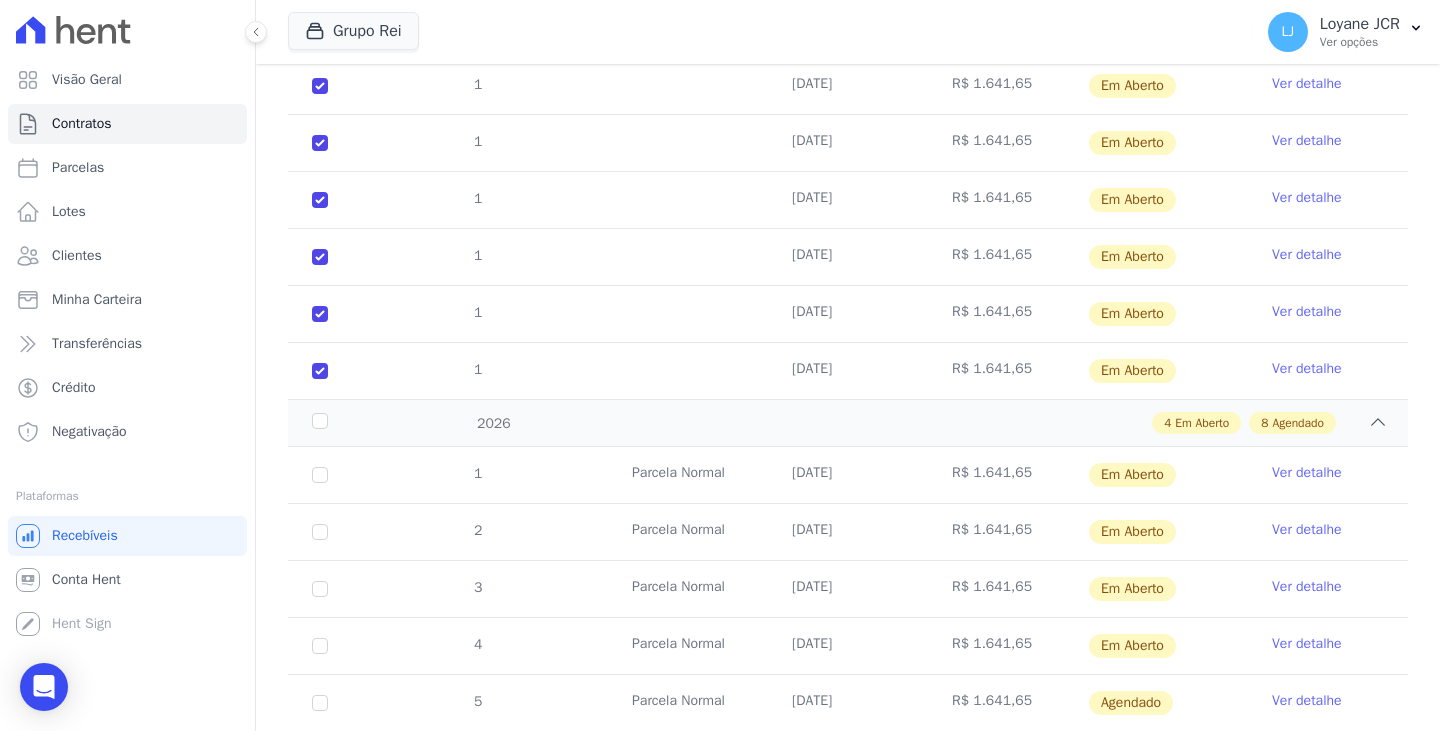 scroll, scrollTop: 459, scrollLeft: 0, axis: vertical 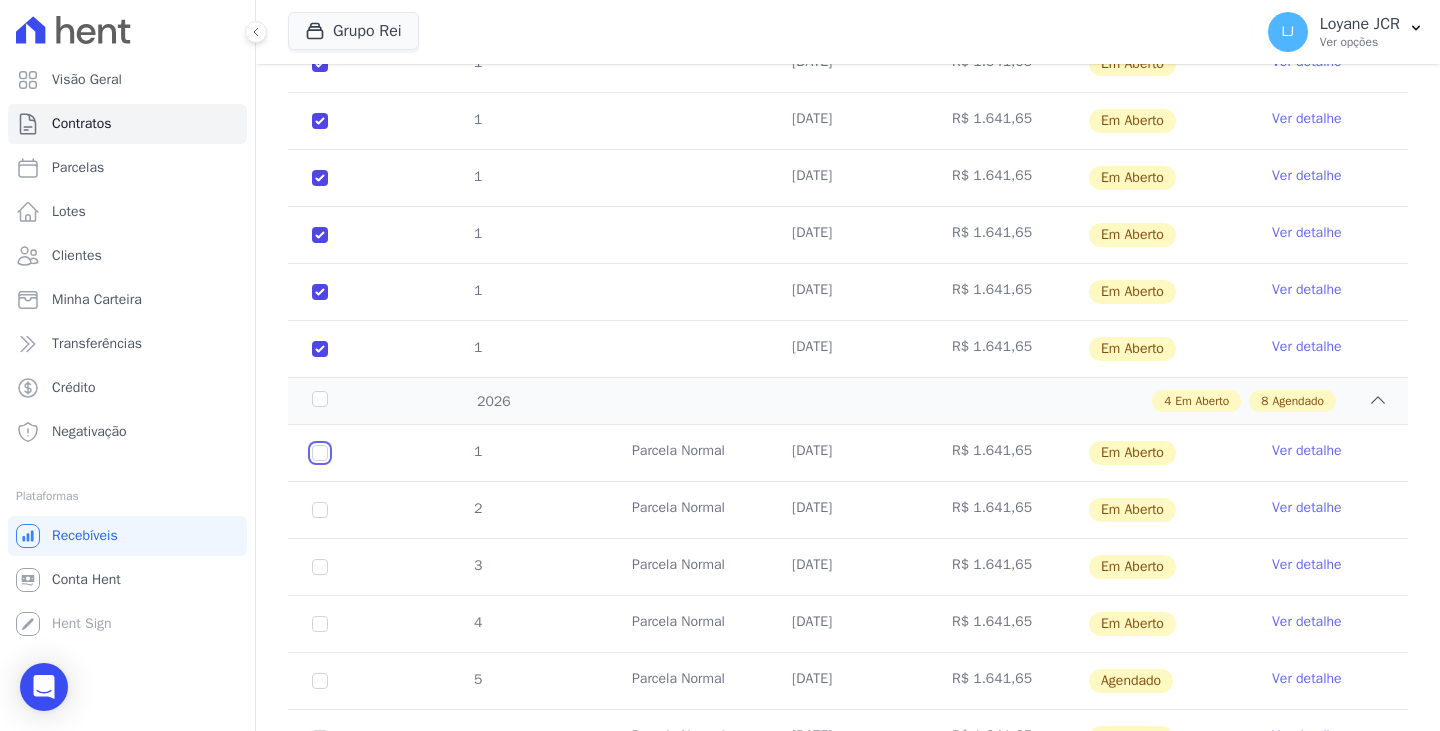 click at bounding box center (320, 453) 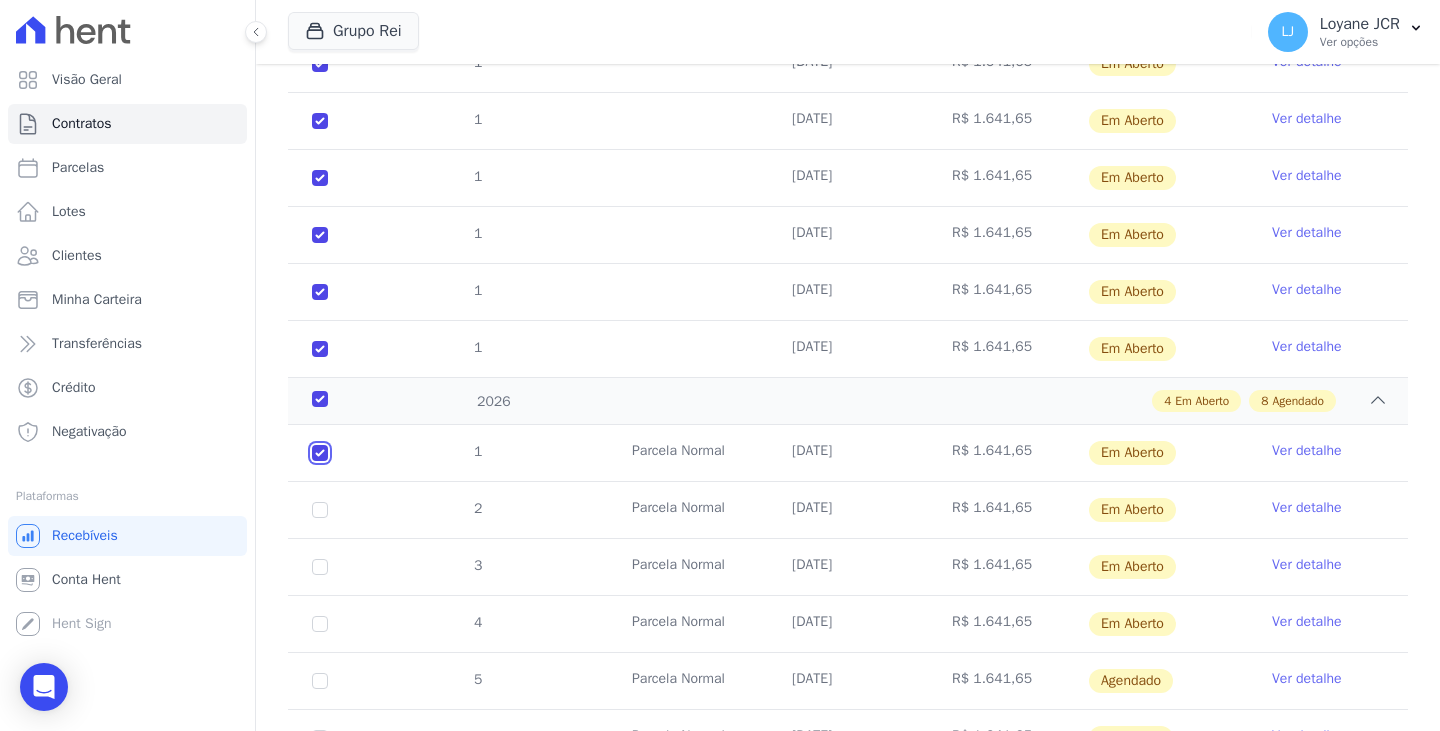 checkbox on "true" 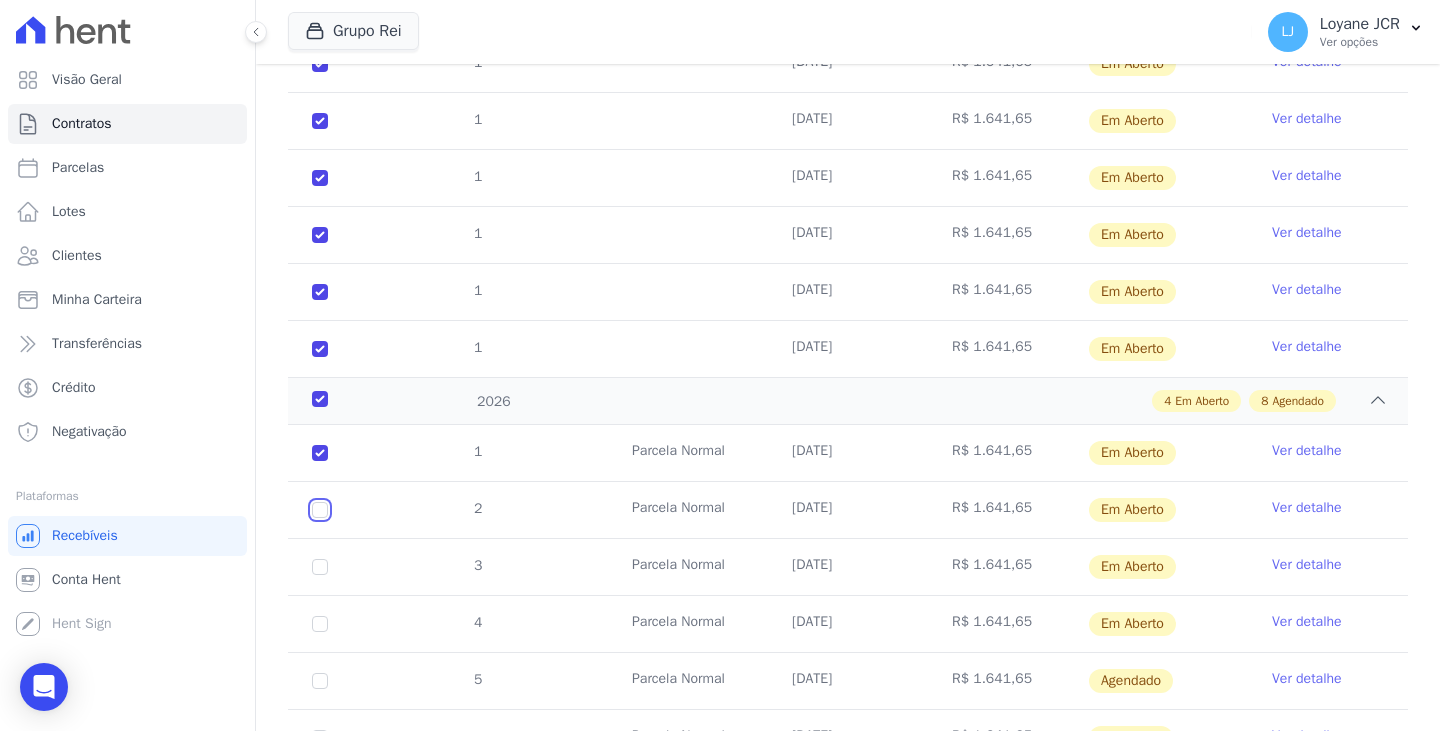 click at bounding box center [320, 453] 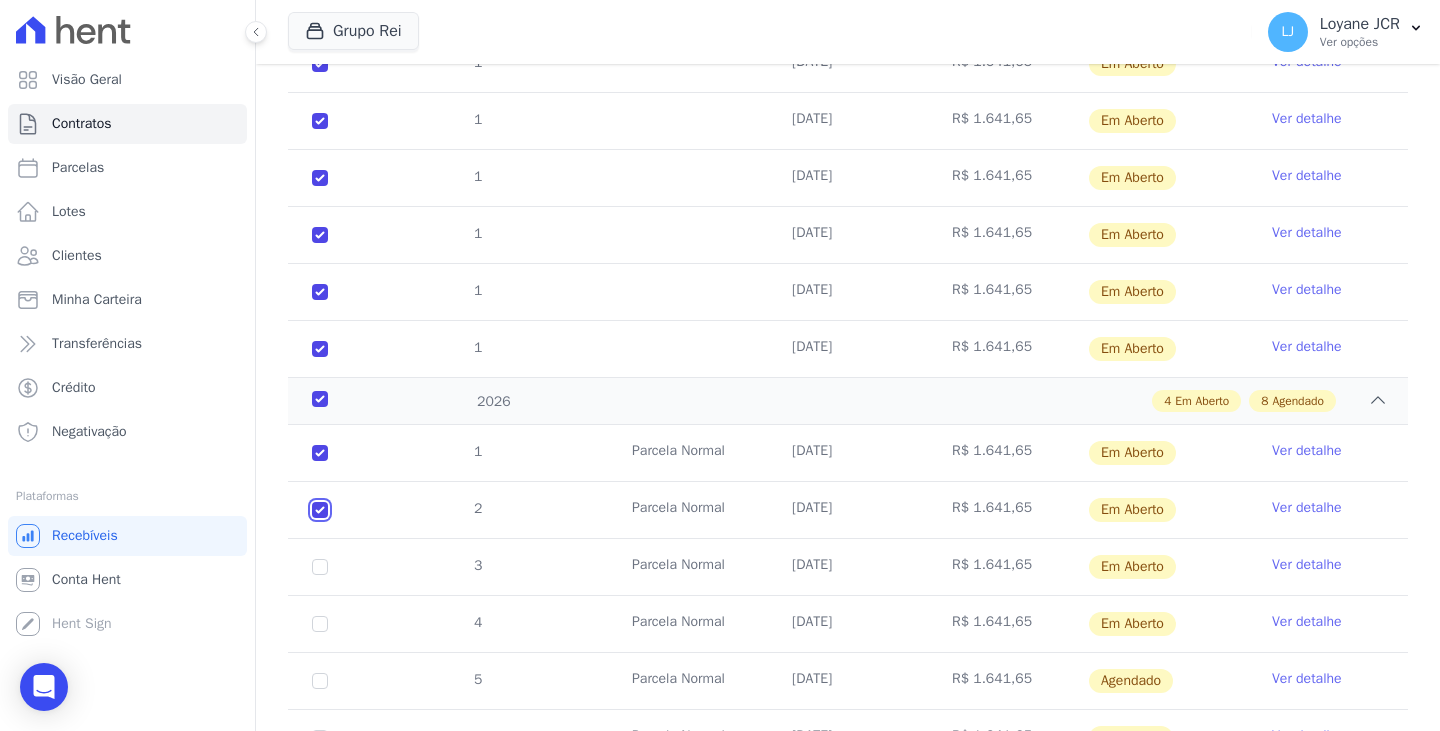 checkbox on "true" 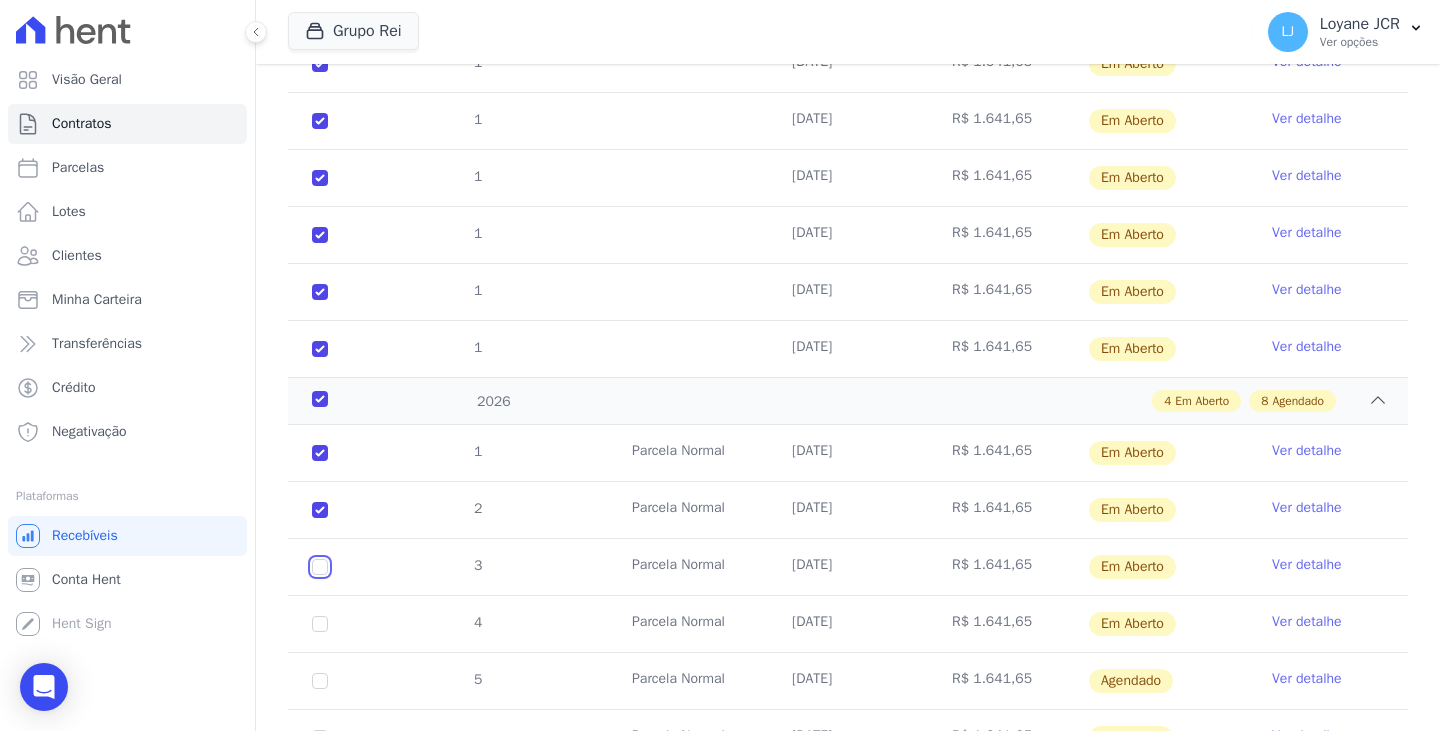 click at bounding box center [320, 453] 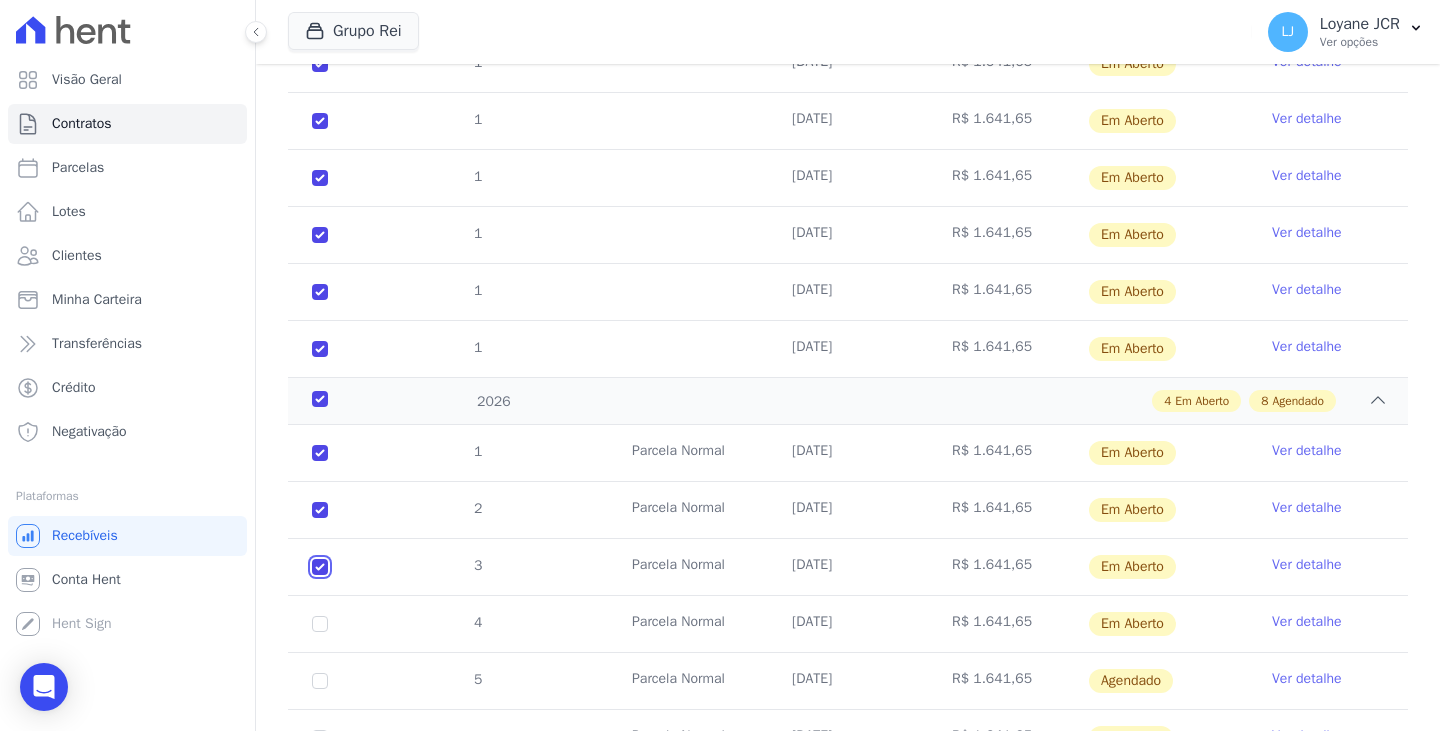checkbox on "true" 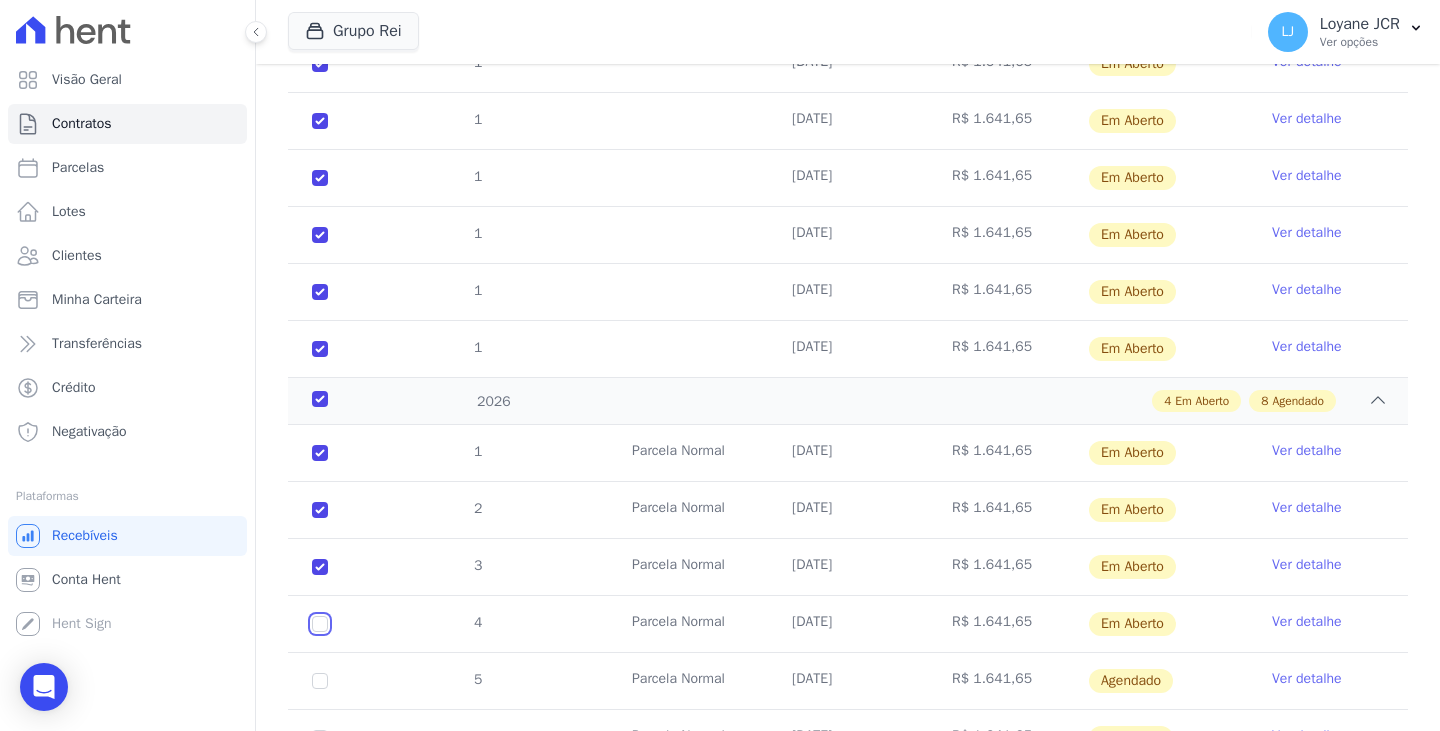 click at bounding box center [320, 453] 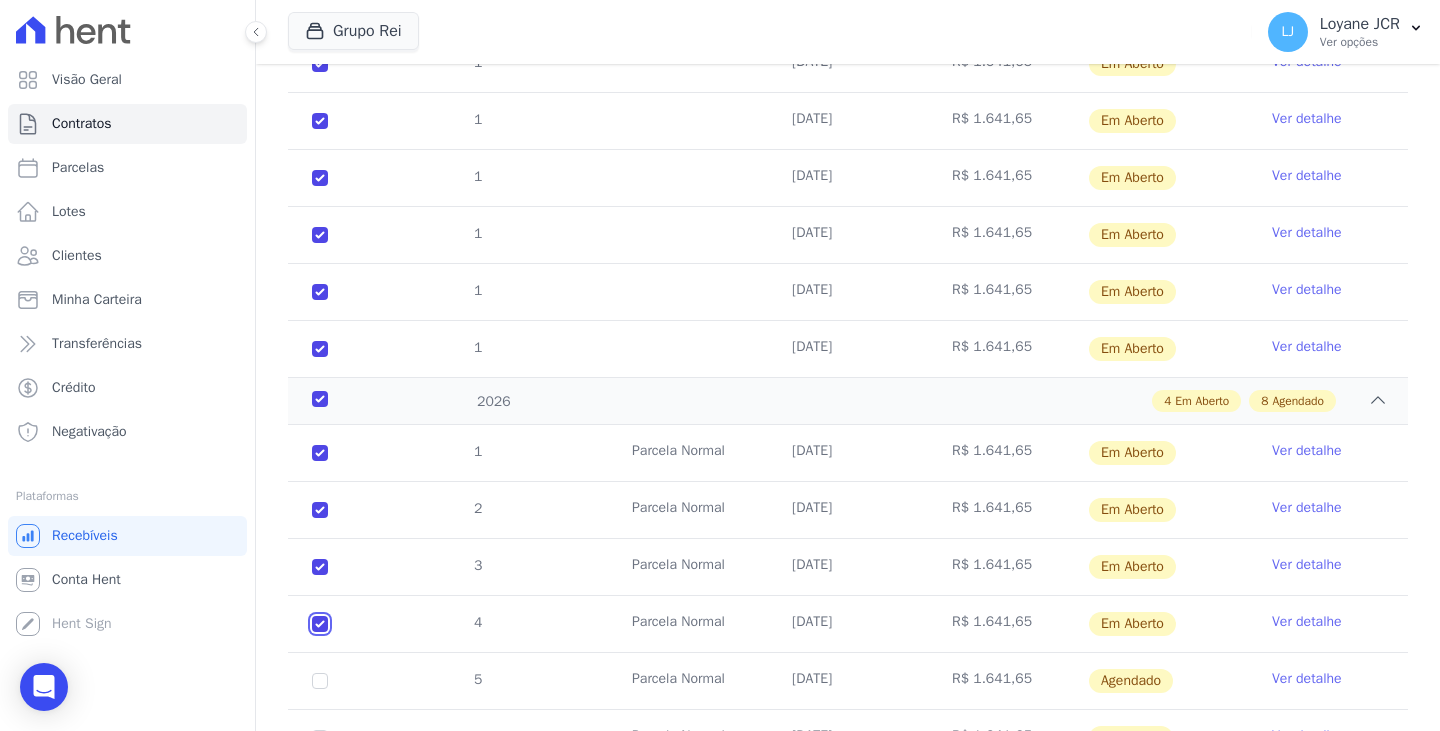 checkbox on "true" 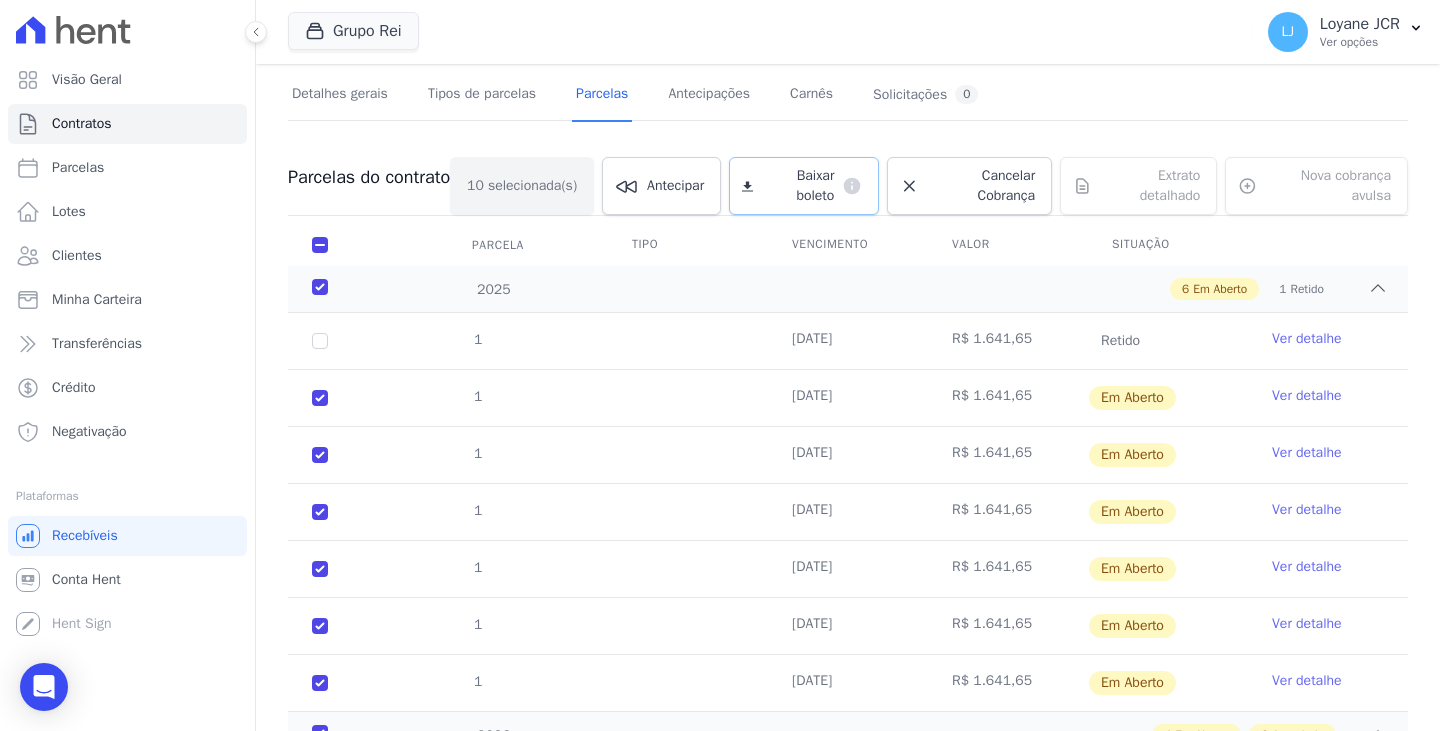 scroll, scrollTop: 0, scrollLeft: 0, axis: both 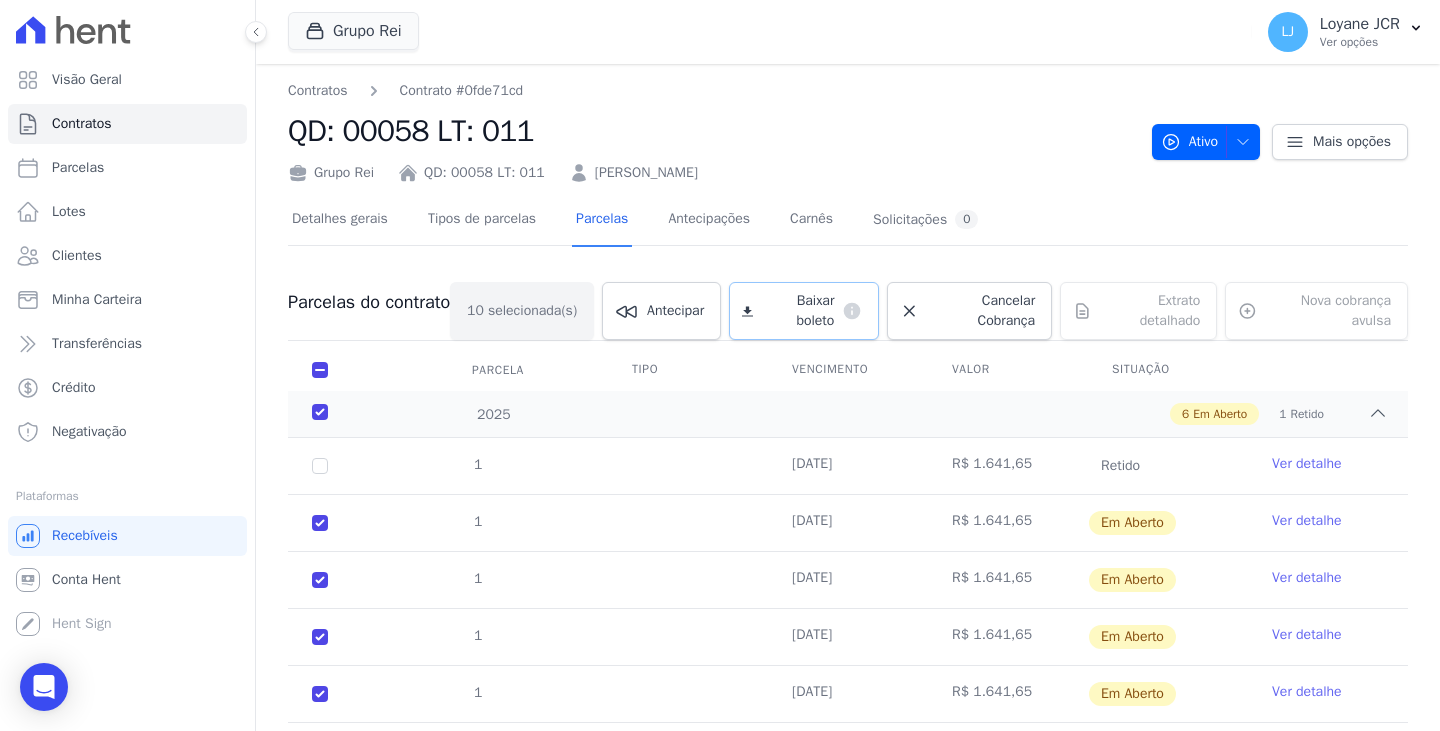 click on "Baixar boleto" at bounding box center [797, 311] 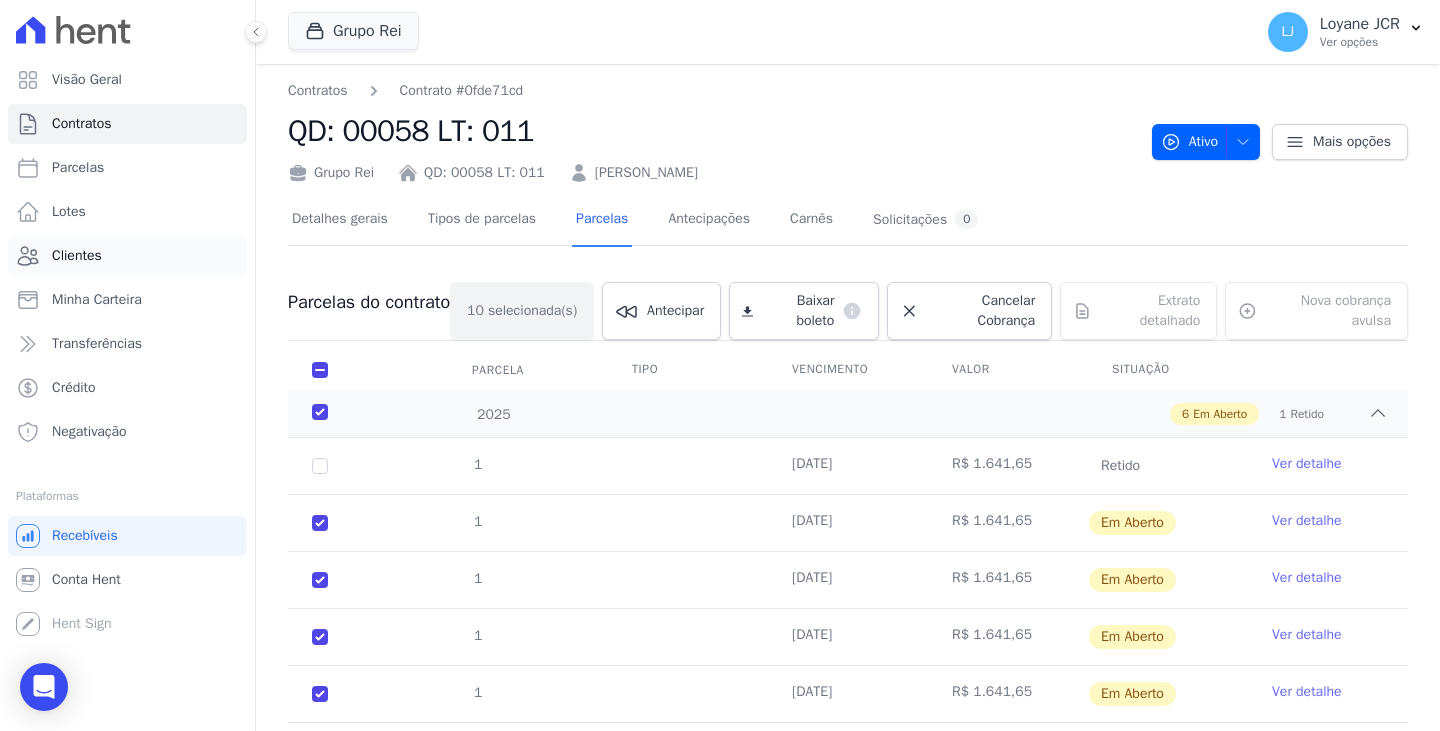 click on "Clientes" at bounding box center (127, 256) 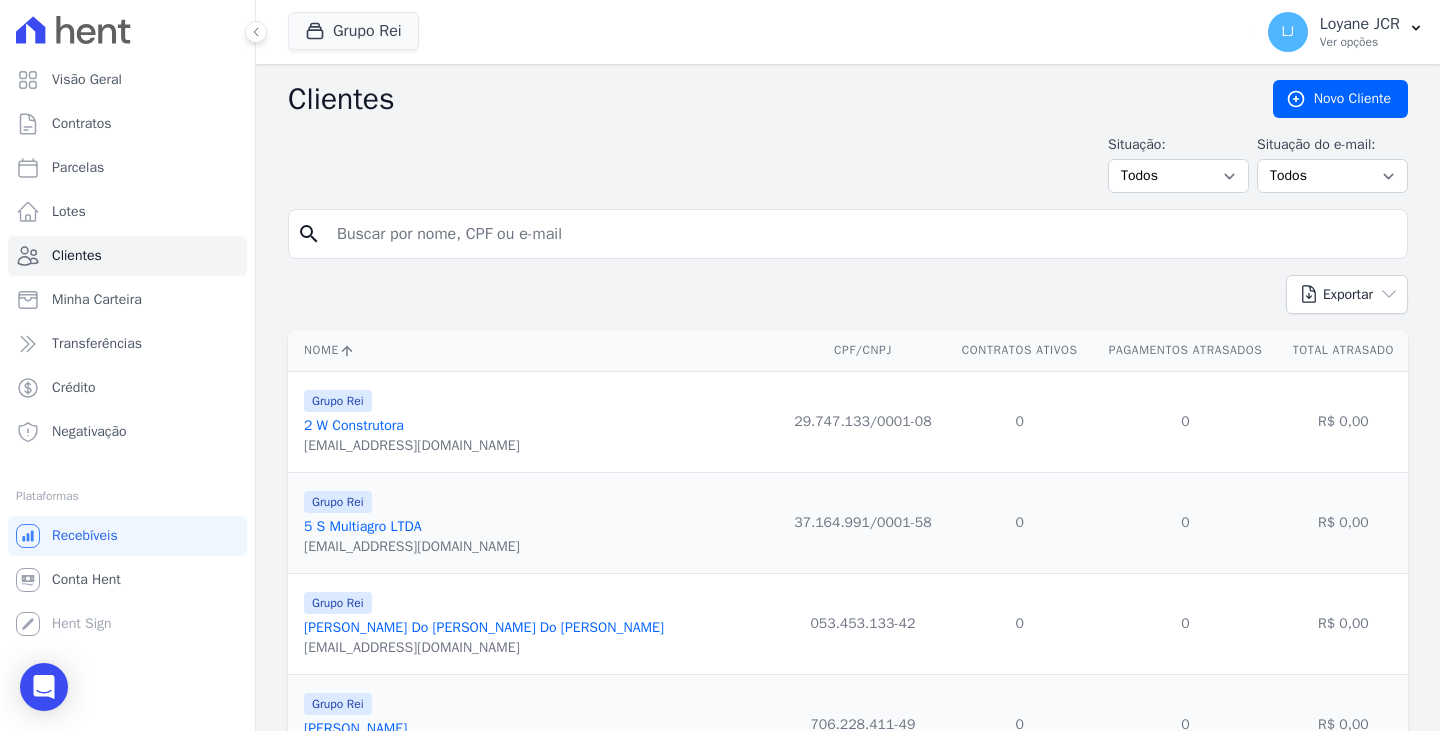click at bounding box center (862, 234) 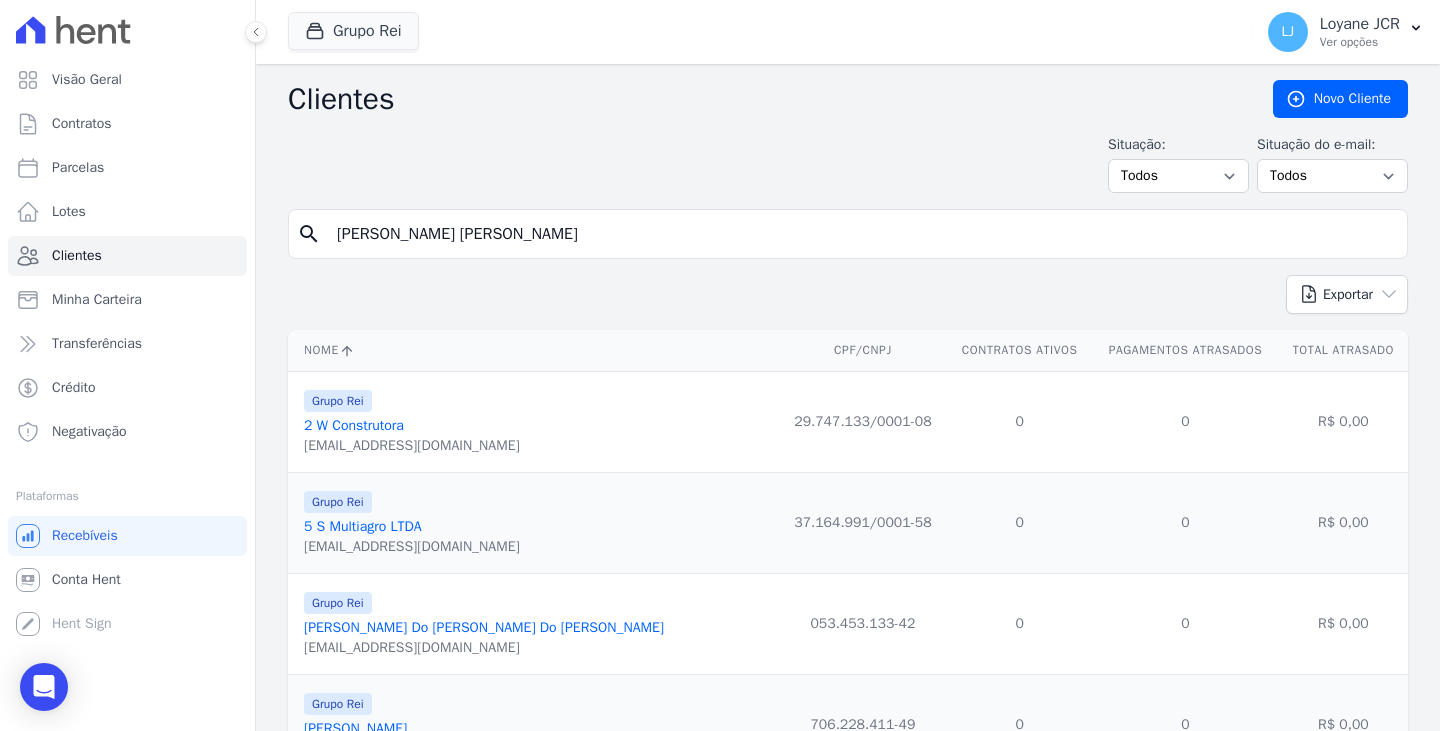 type on "[PERSON_NAME] [PERSON_NAME]" 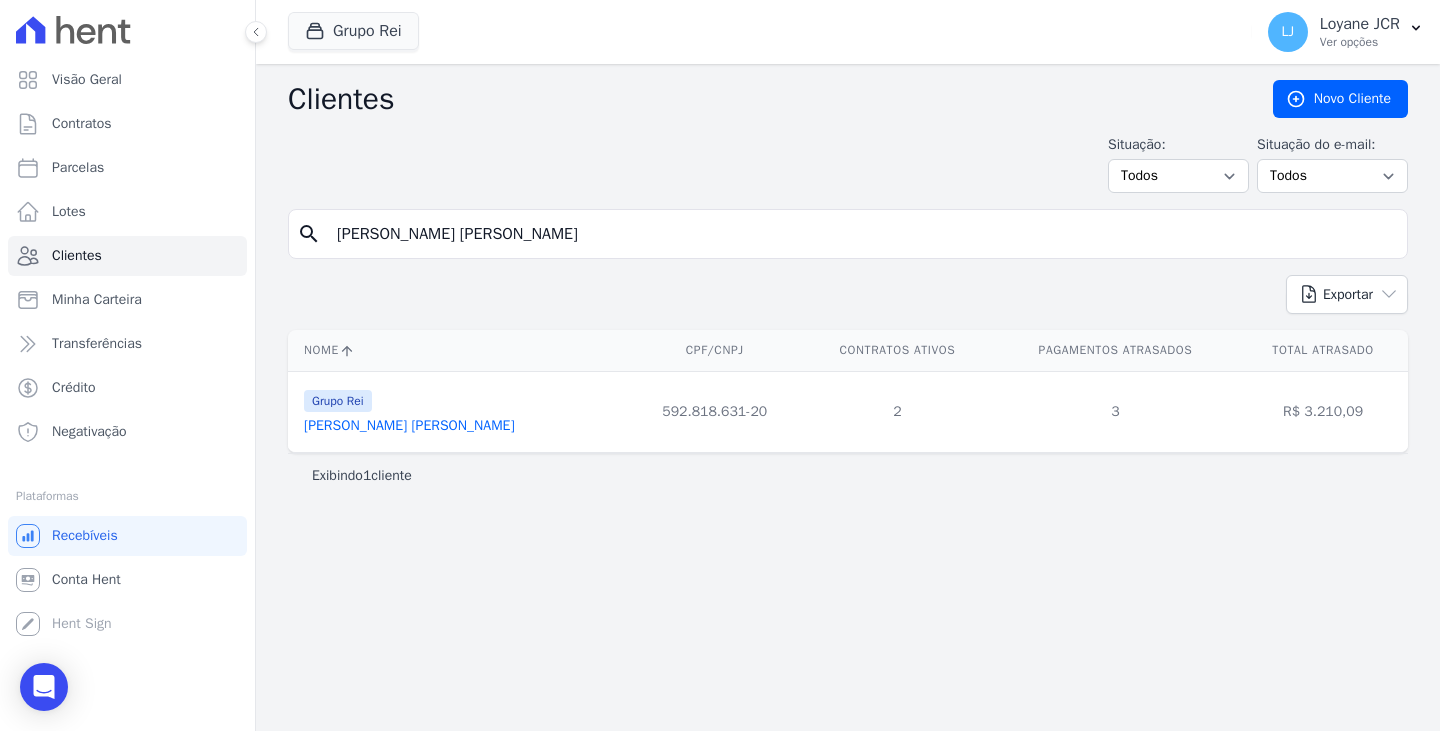 click on "Elton Jose Barbosa" at bounding box center (409, 425) 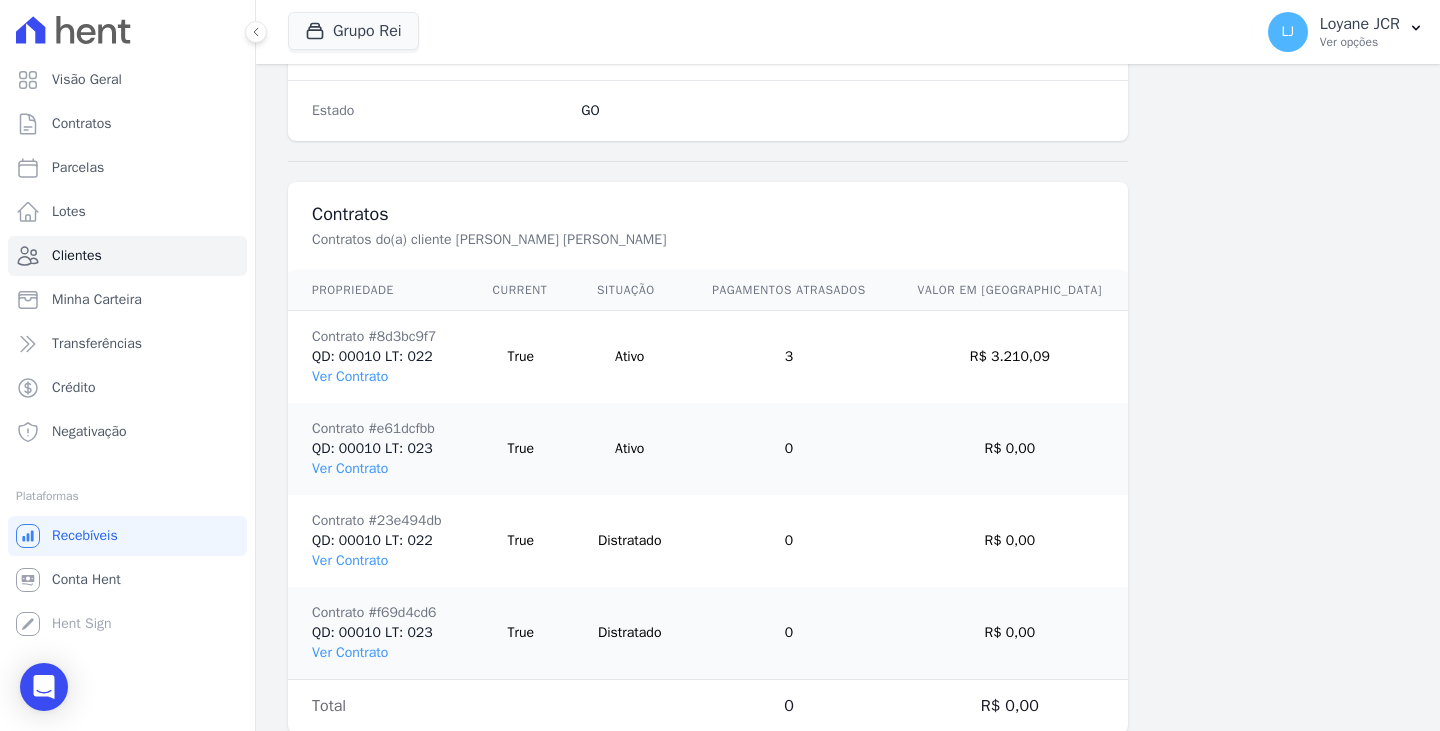 scroll, scrollTop: 1400, scrollLeft: 0, axis: vertical 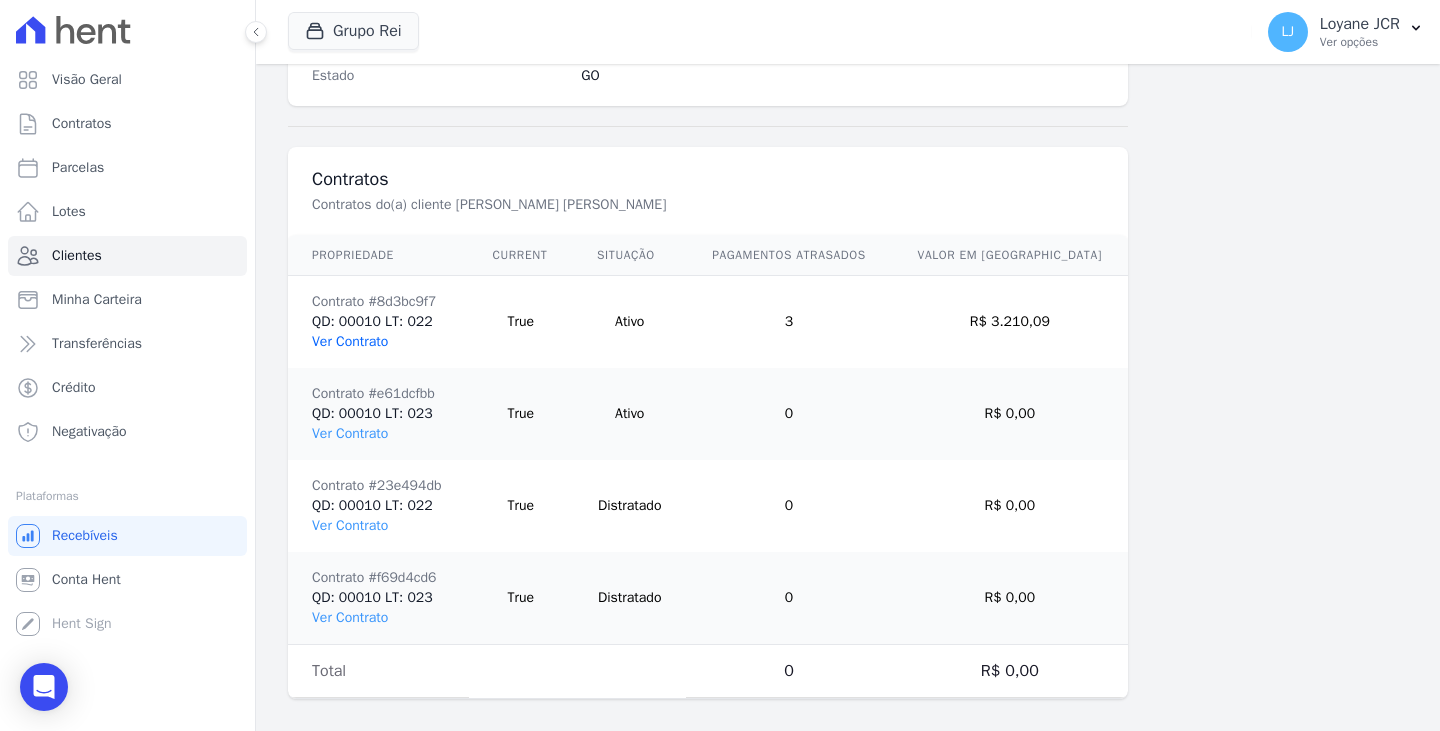 click on "Ver Contrato" at bounding box center [350, 341] 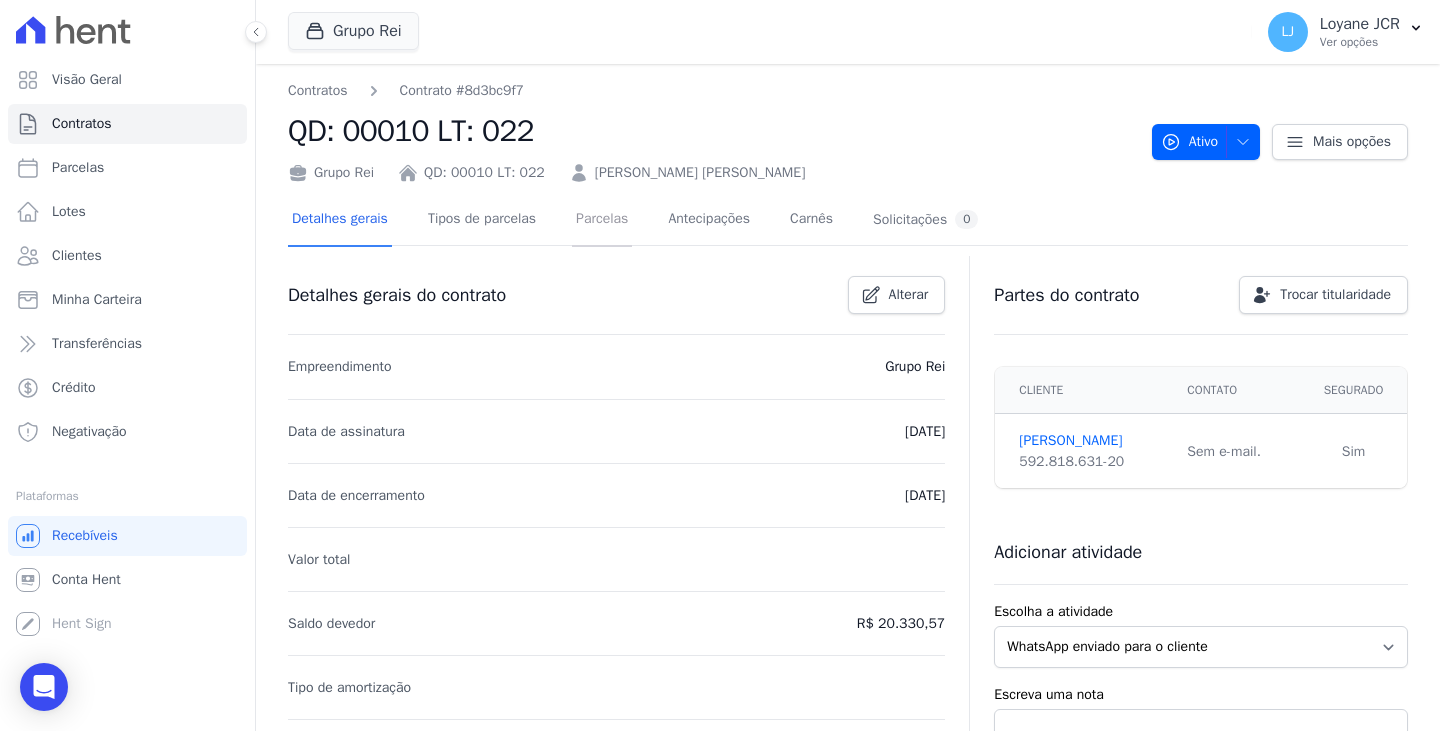 click on "Parcelas" at bounding box center (602, 220) 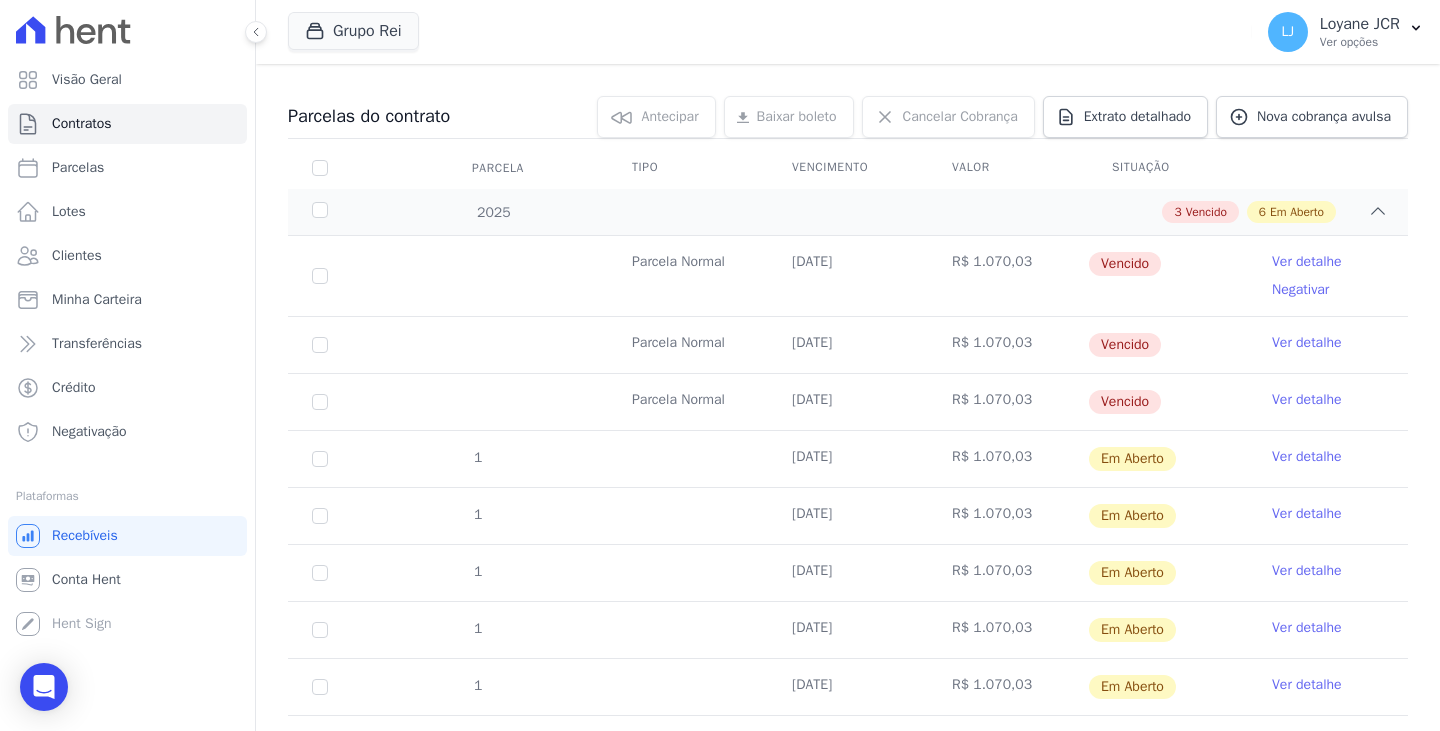 scroll, scrollTop: 200, scrollLeft: 0, axis: vertical 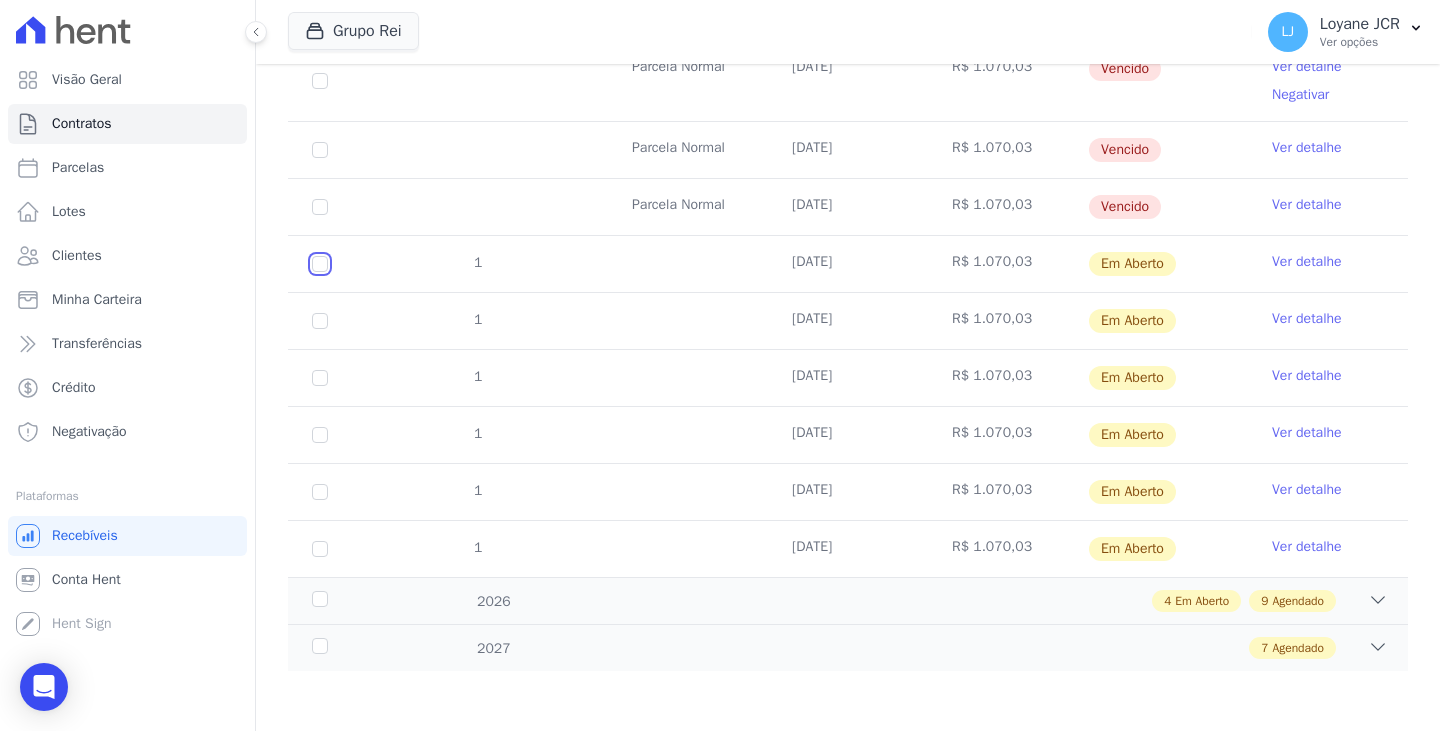 click at bounding box center (320, 264) 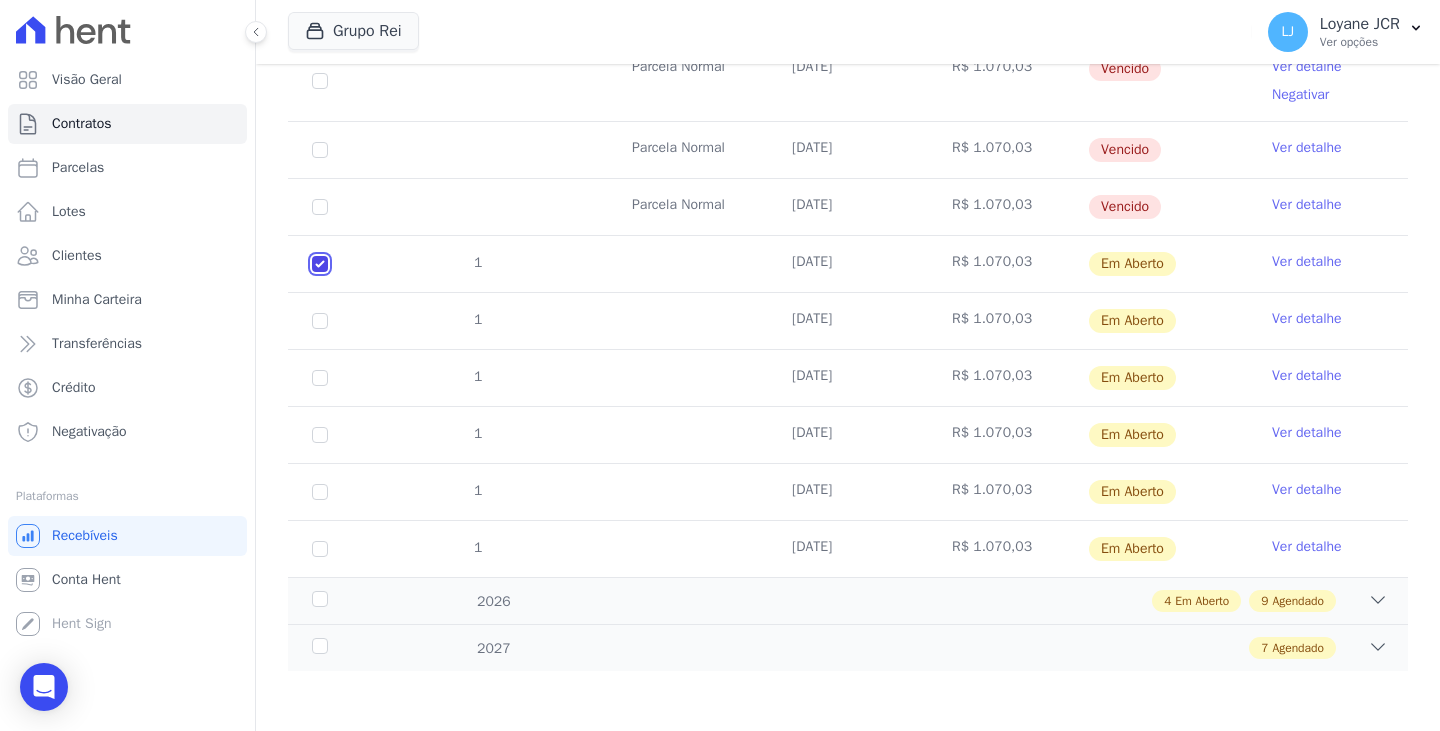 checkbox on "true" 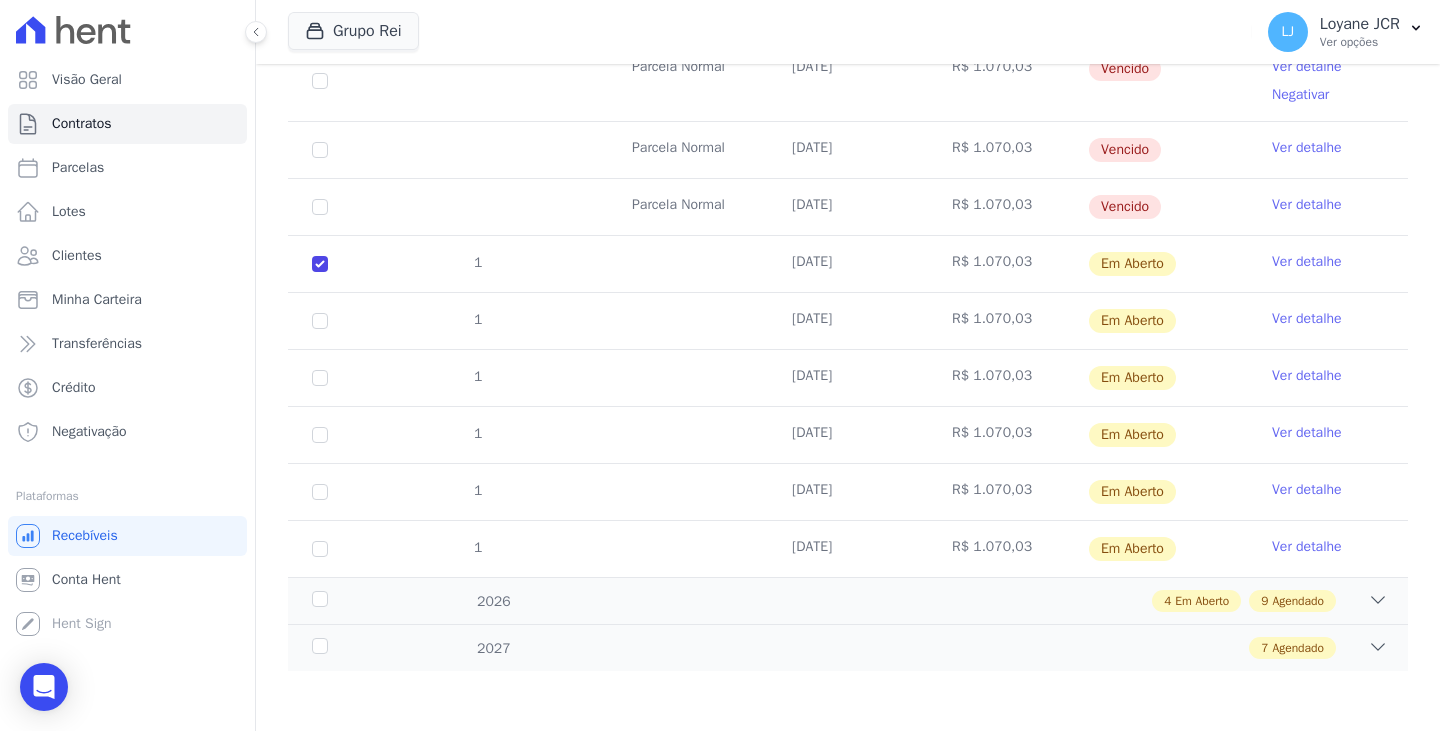click on "1" at bounding box center (320, 321) 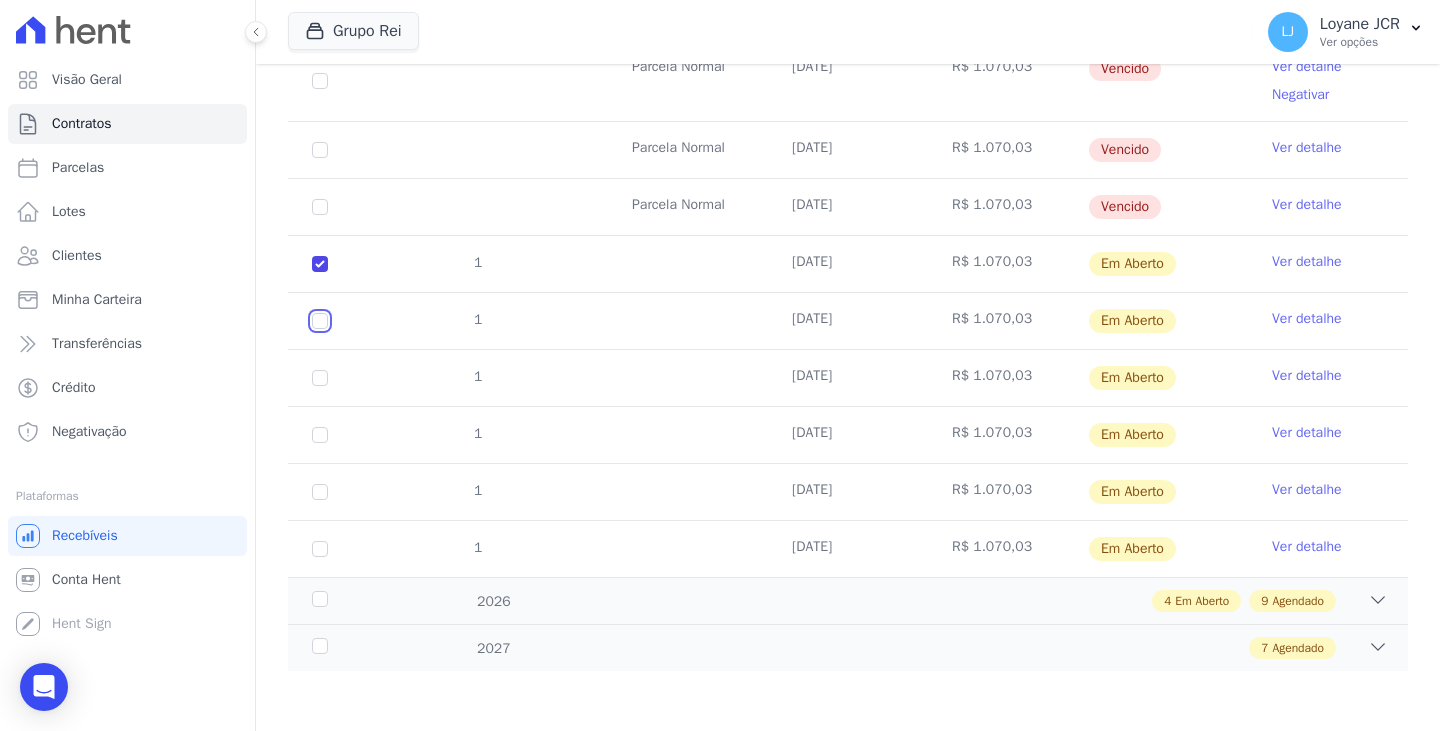 click at bounding box center [320, 264] 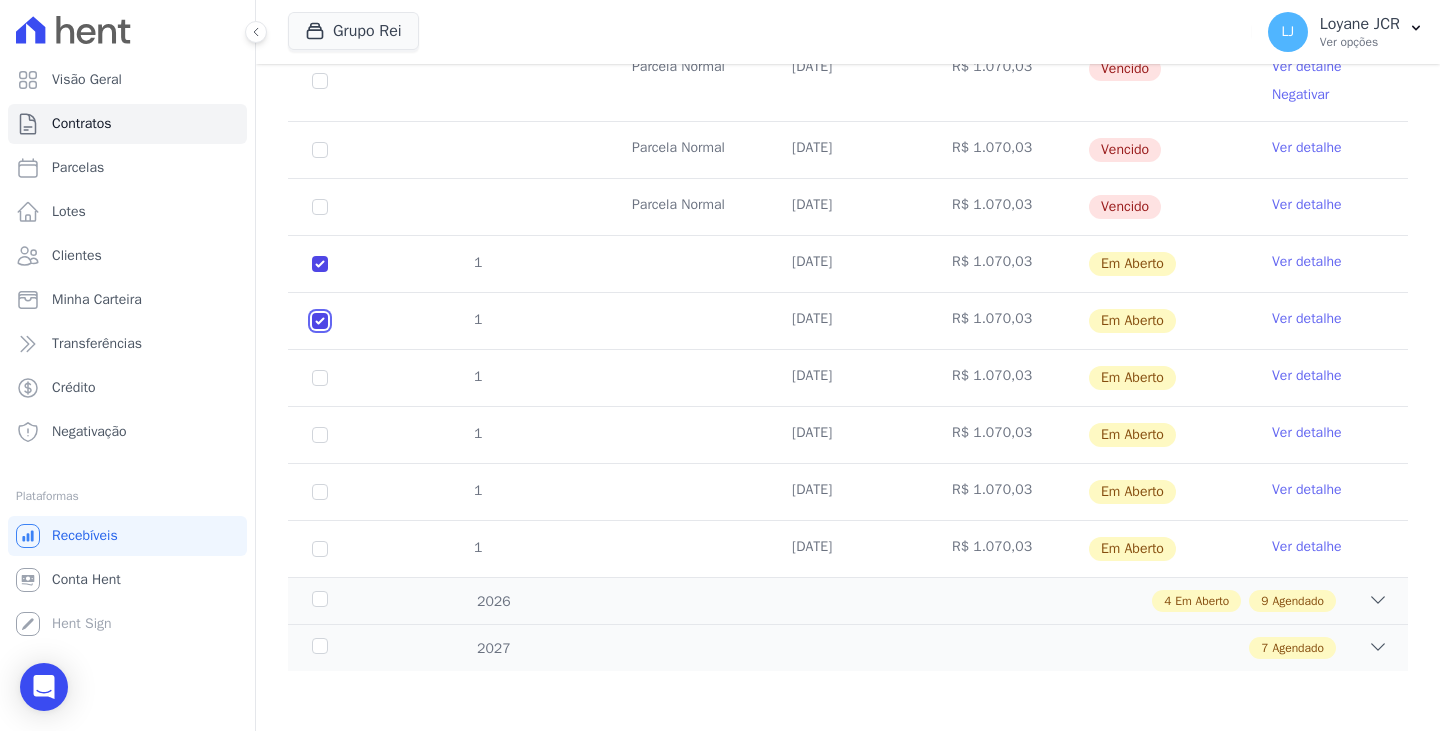 checkbox on "true" 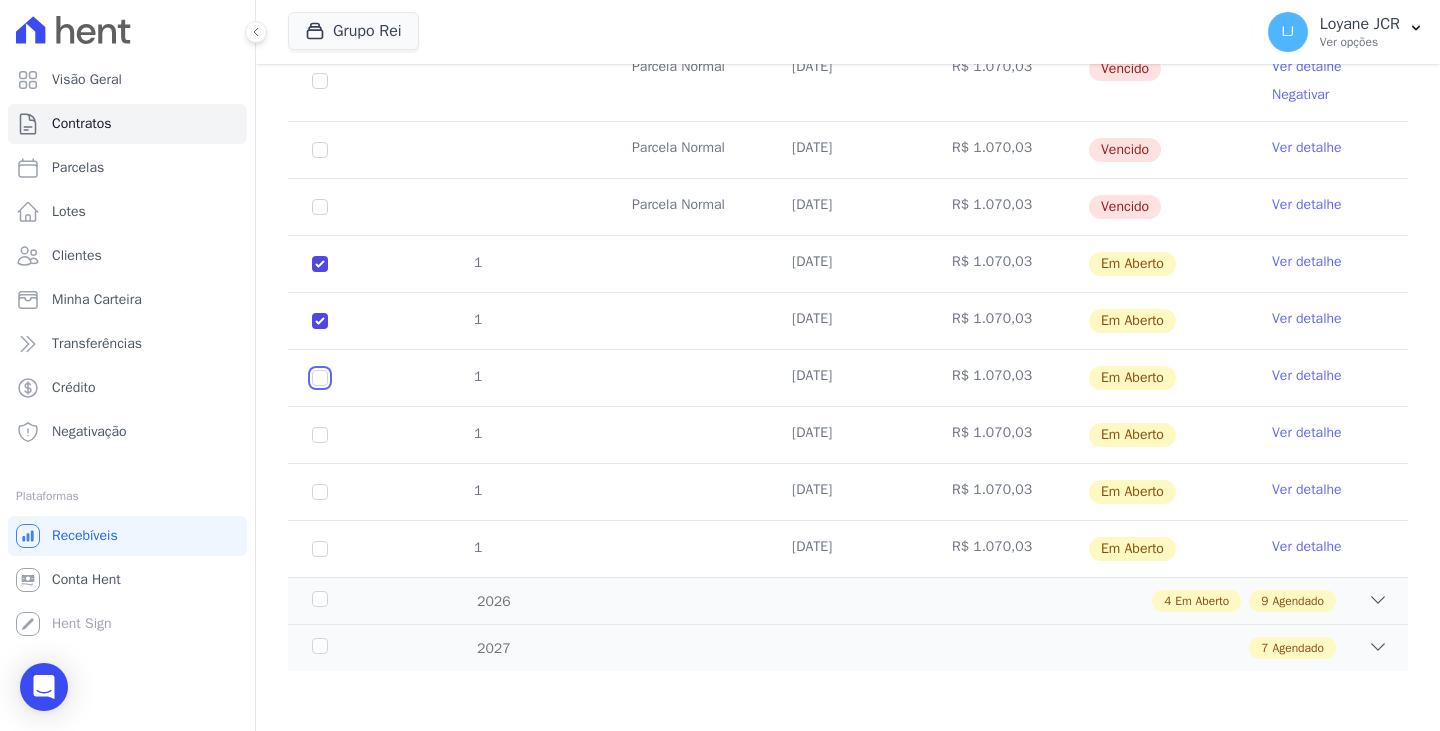 click at bounding box center (320, 264) 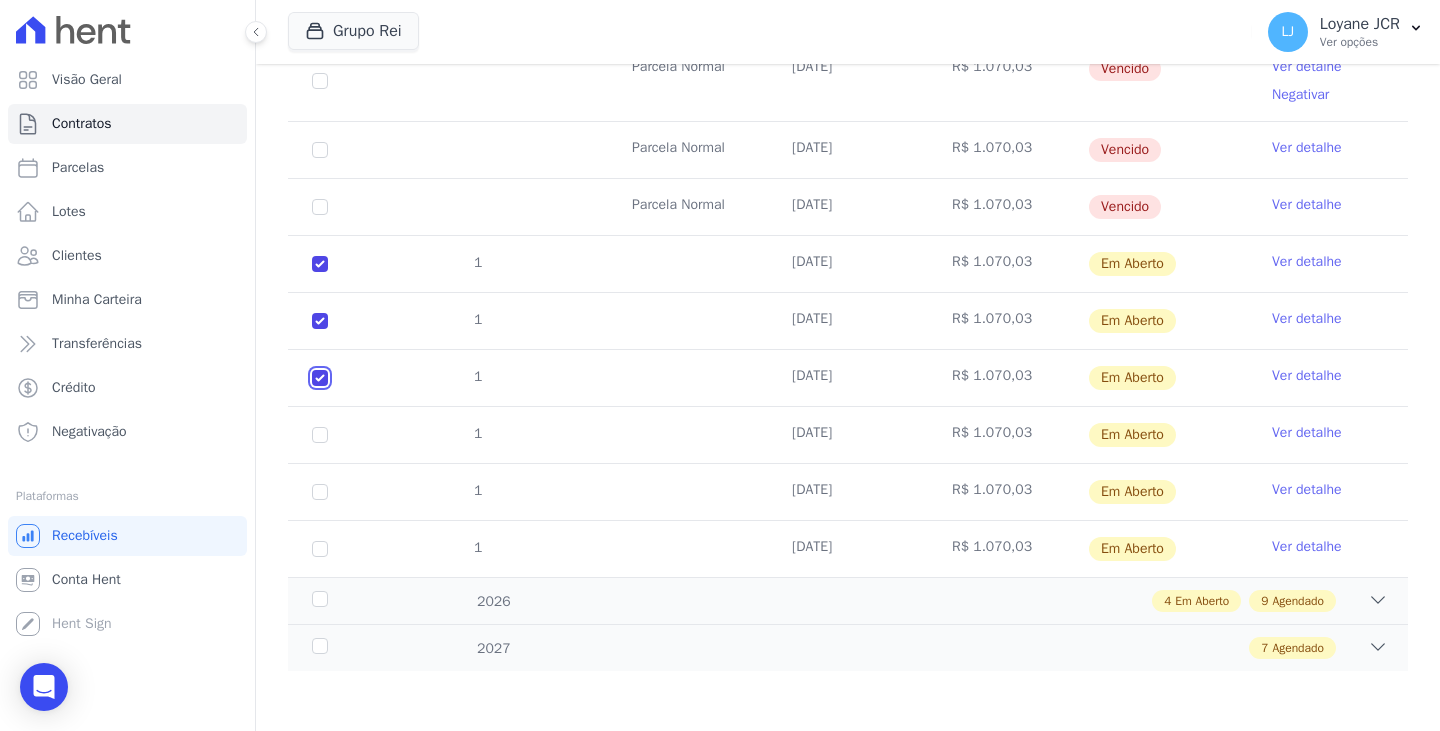 checkbox on "true" 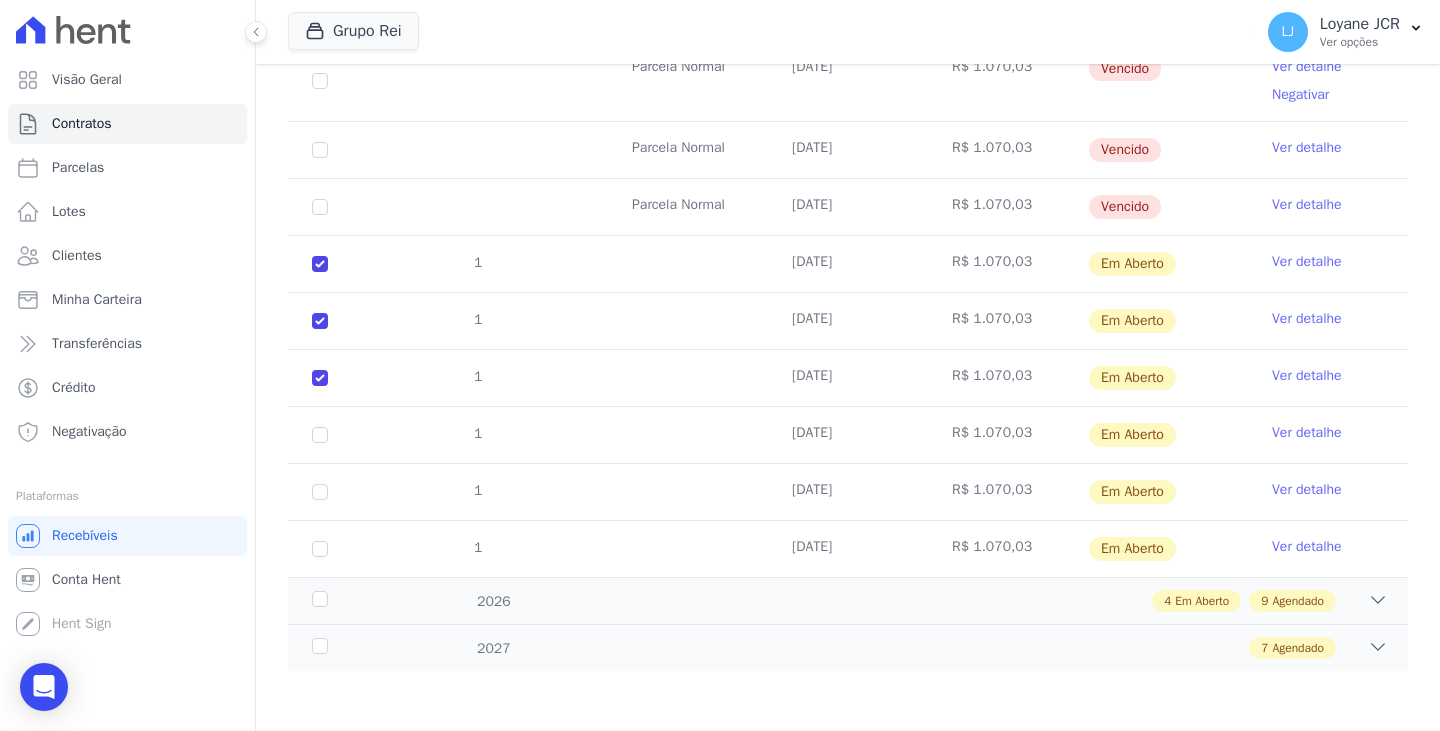 click on "1" at bounding box center [320, 435] 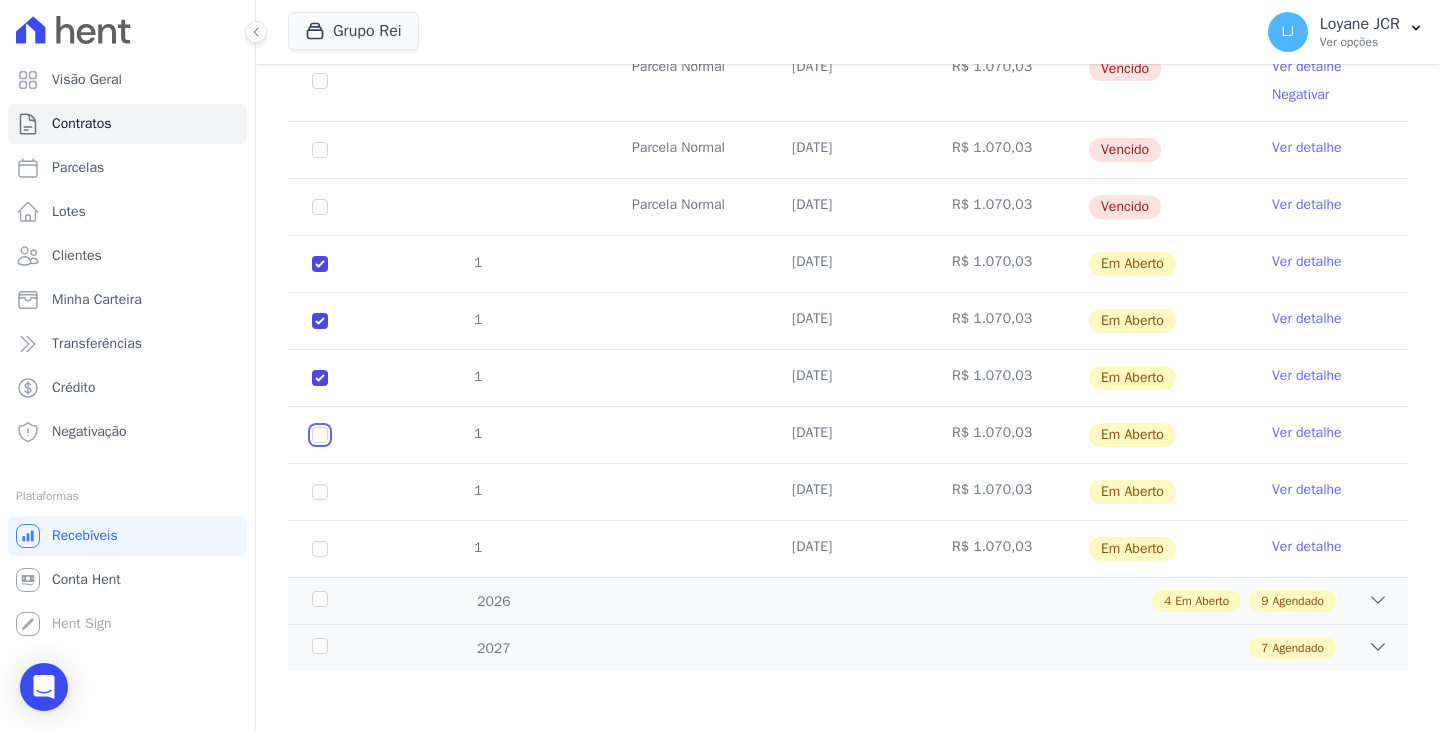 click at bounding box center [320, 264] 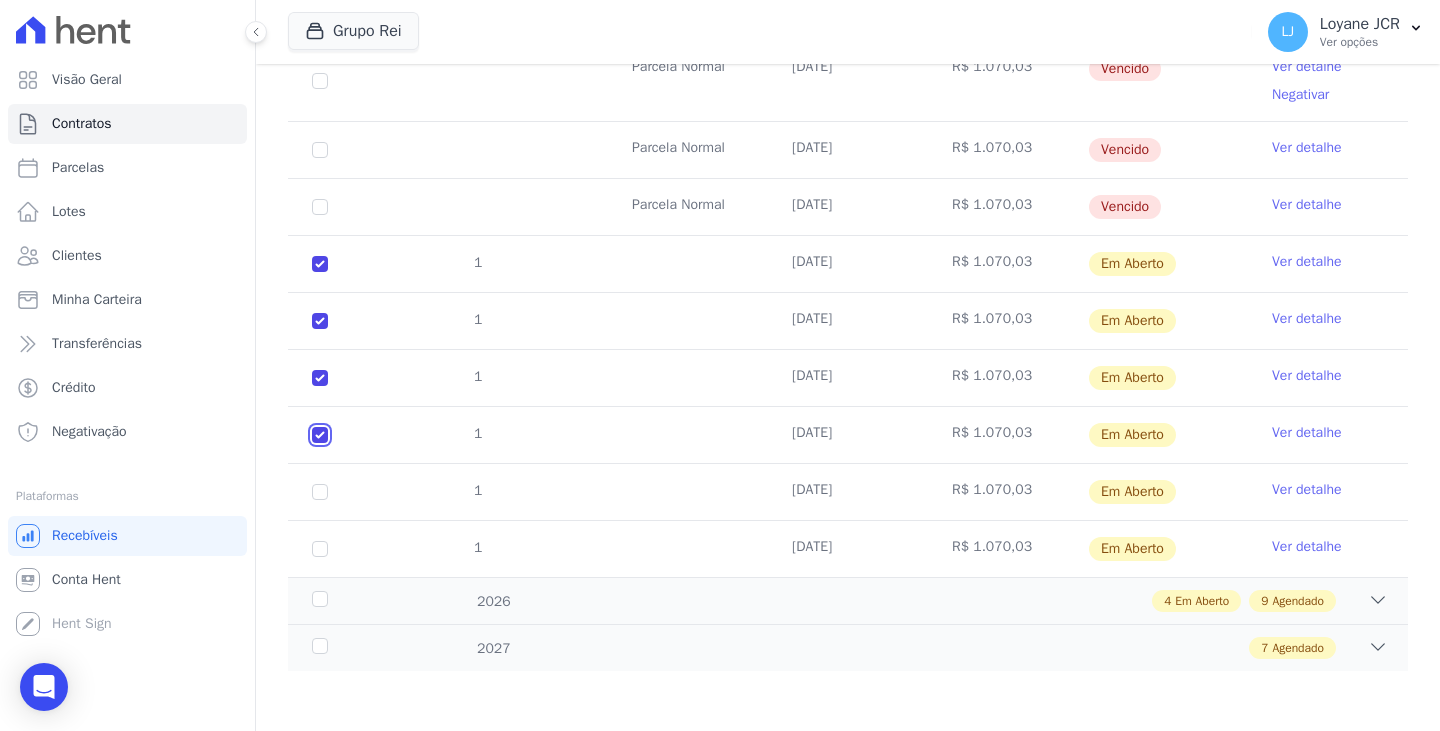 checkbox on "true" 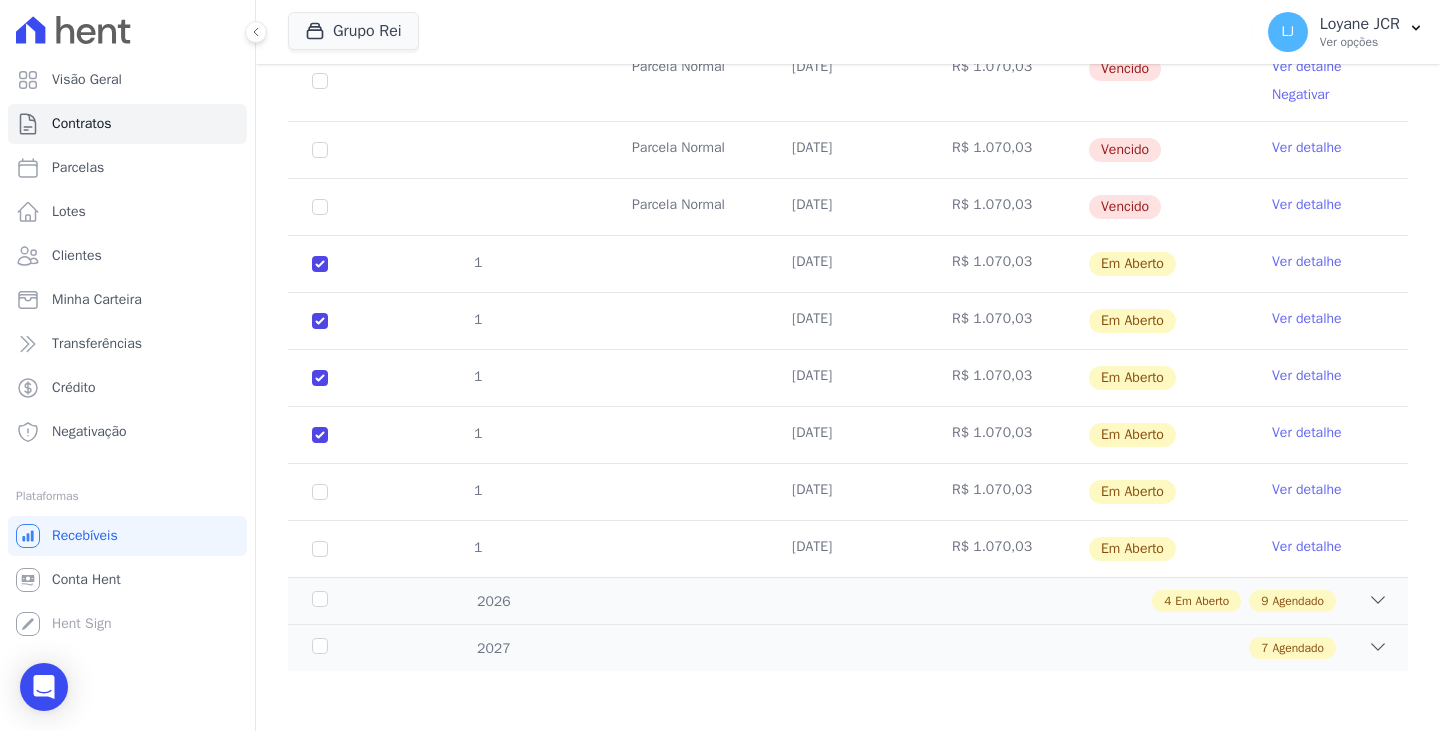 click on "1" at bounding box center (320, 492) 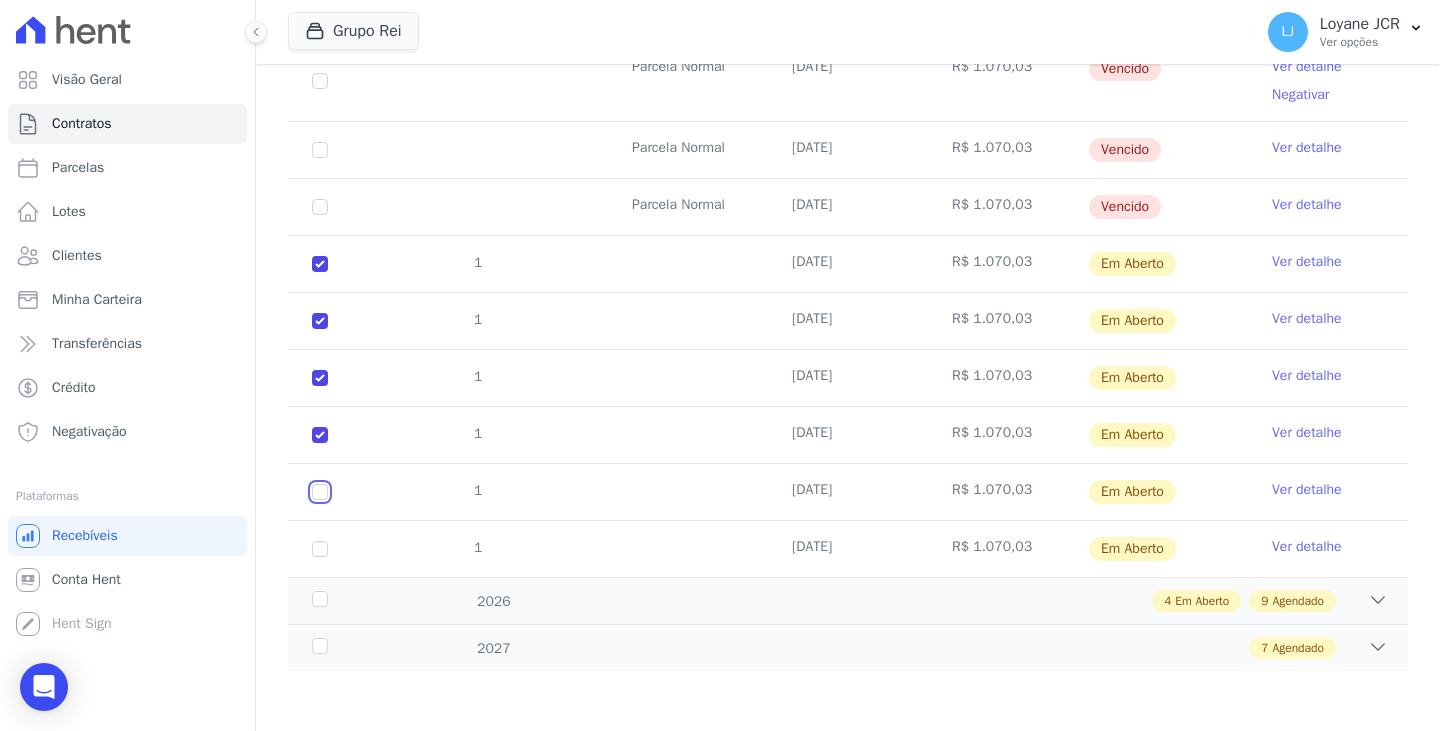 click at bounding box center [320, 264] 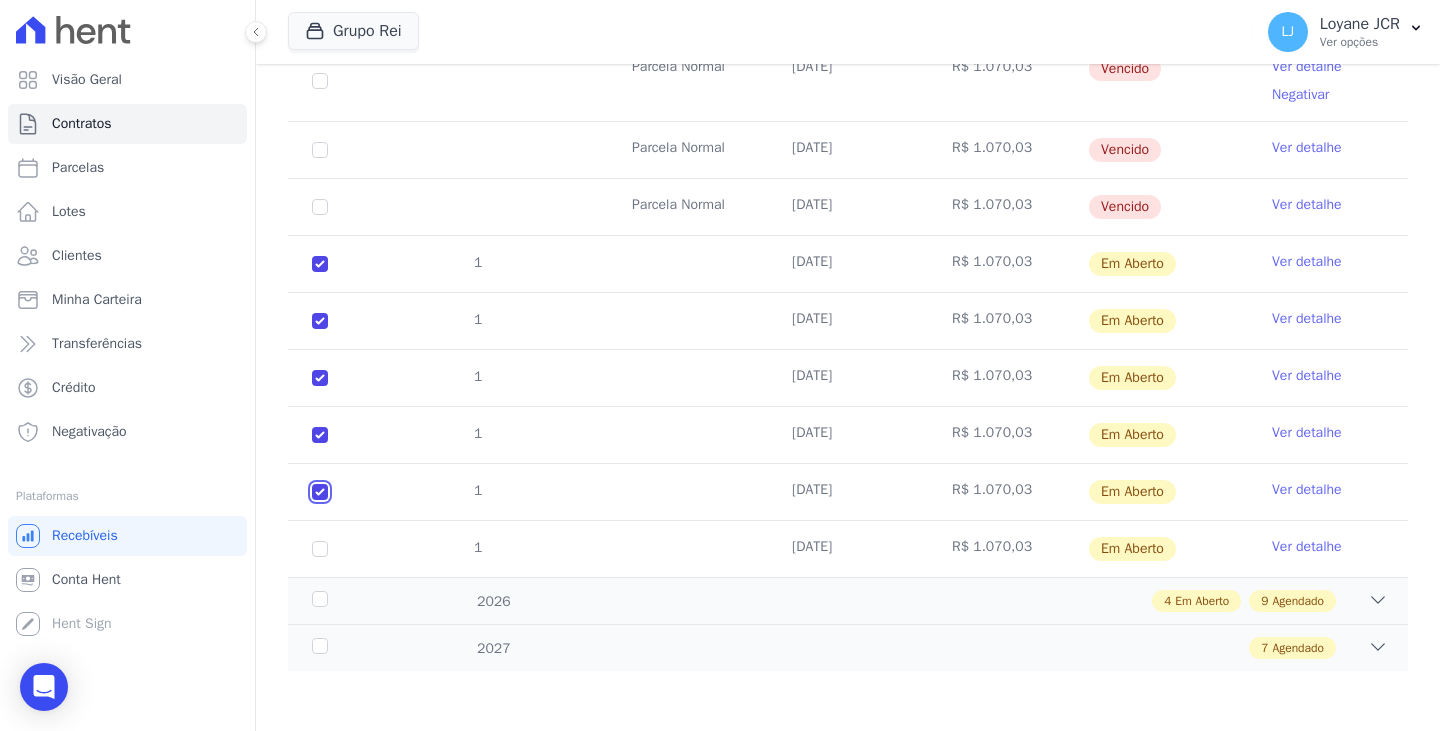 checkbox on "true" 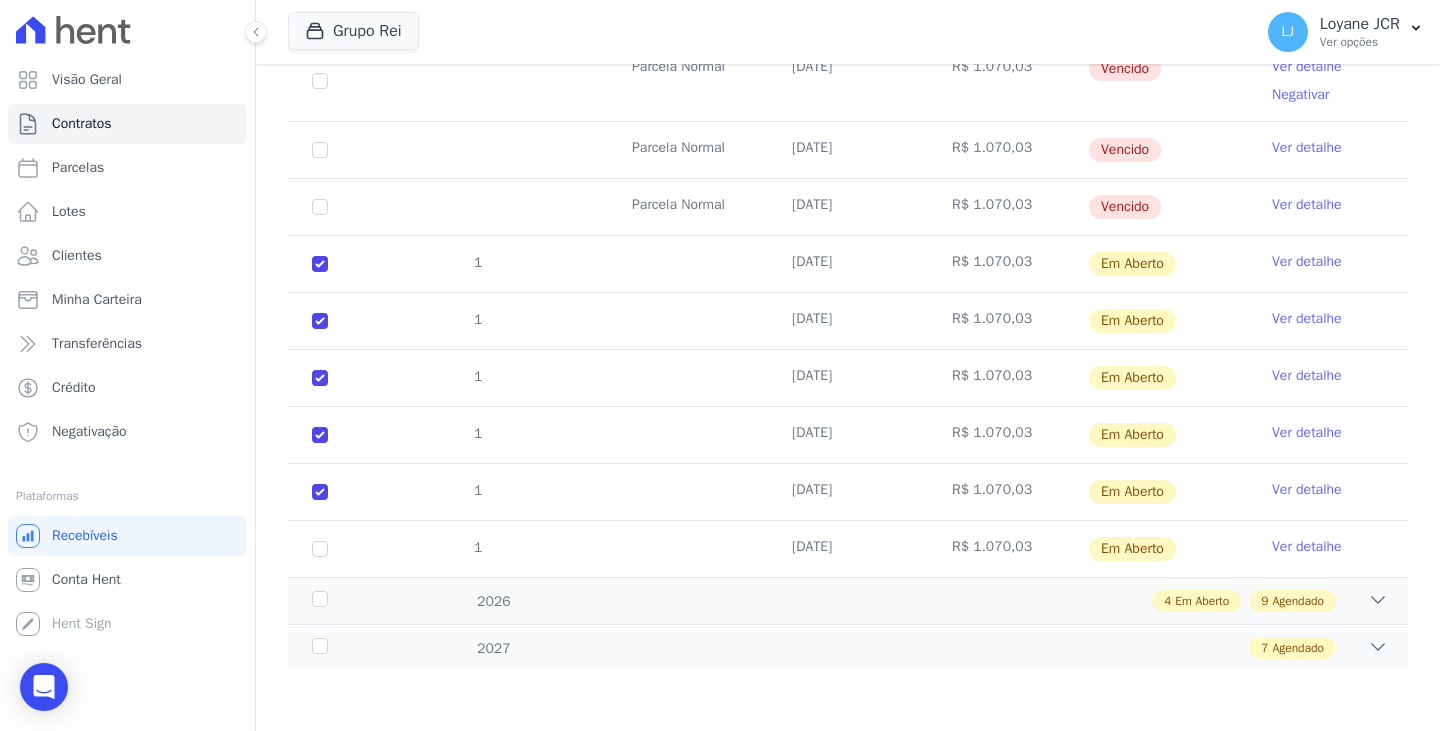 click on "1" at bounding box center (320, 549) 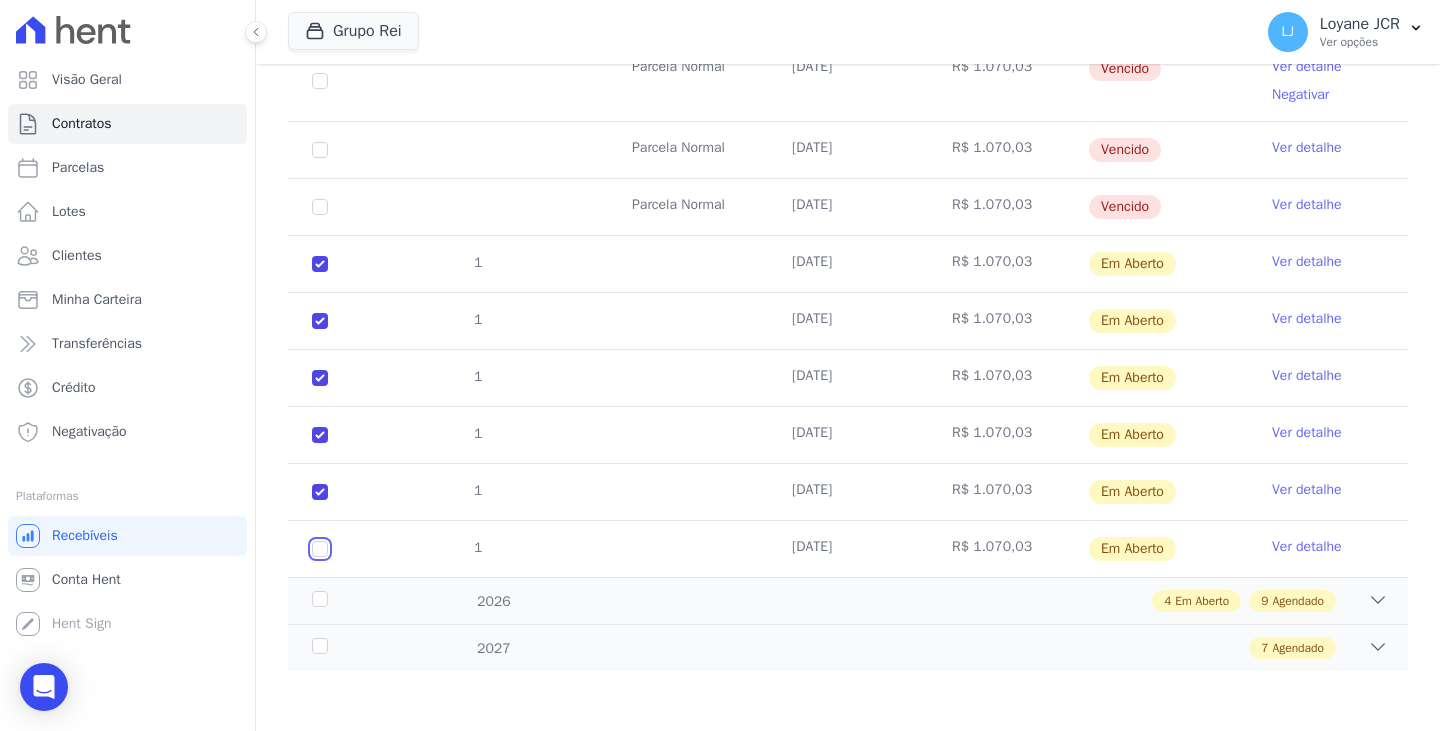 click at bounding box center (320, 264) 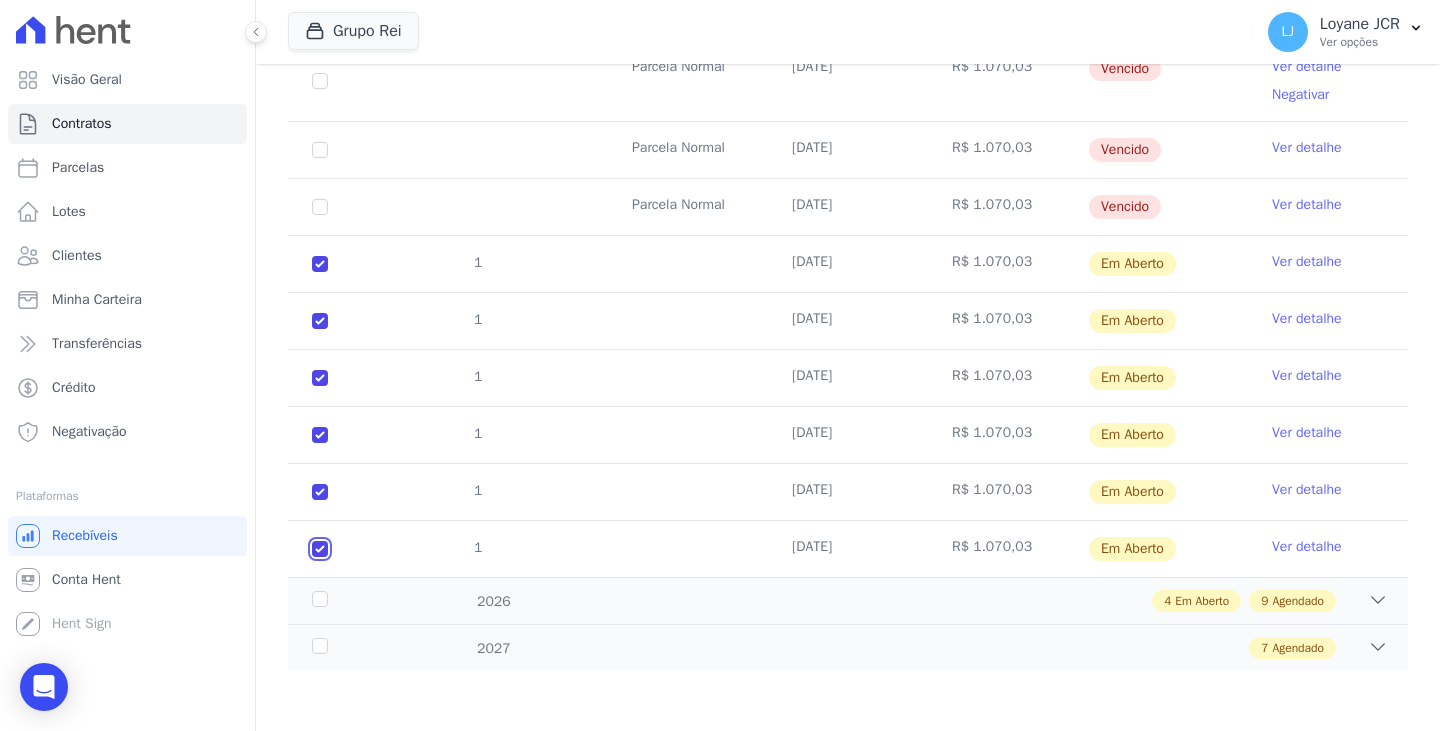 checkbox on "true" 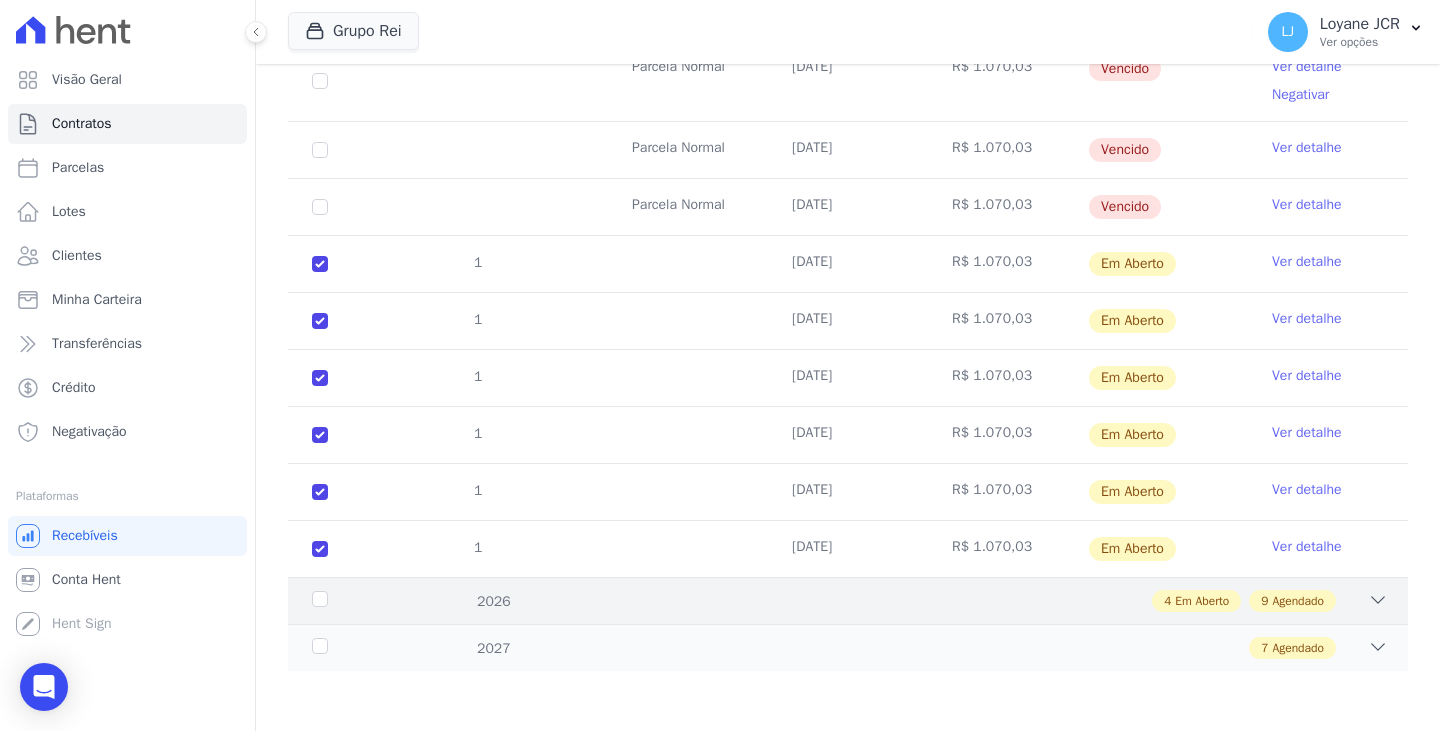 click on "4
Em Aberto
9
Agendado" at bounding box center (902, 601) 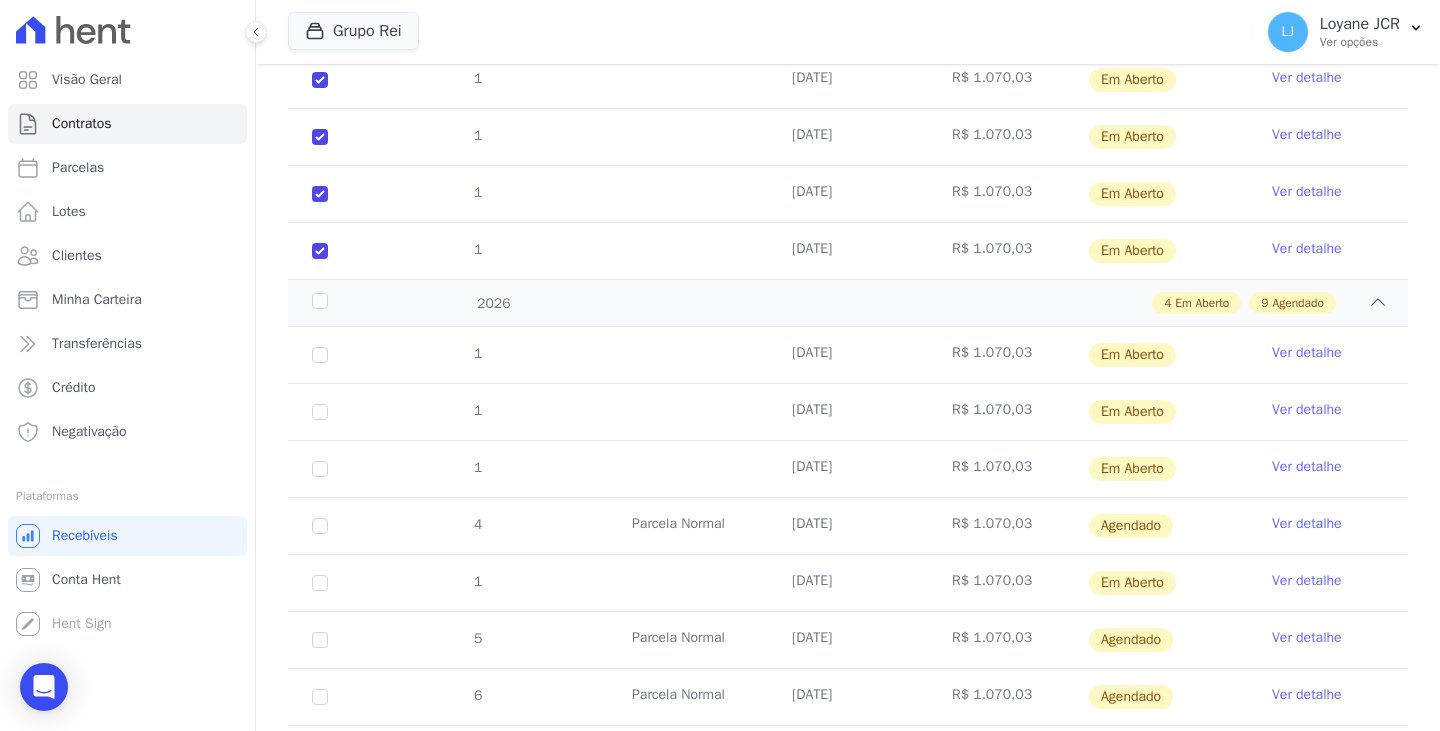 scroll, scrollTop: 697, scrollLeft: 0, axis: vertical 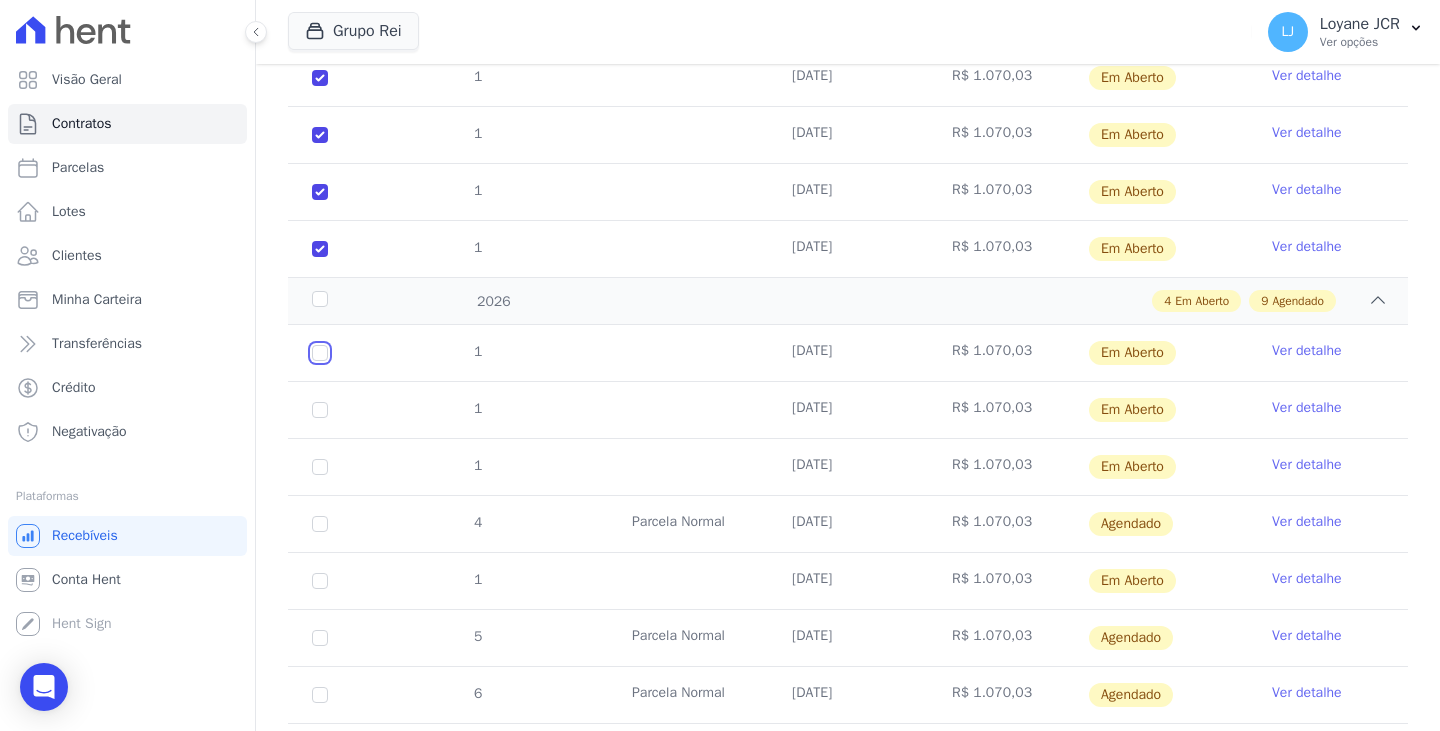 click at bounding box center (320, 353) 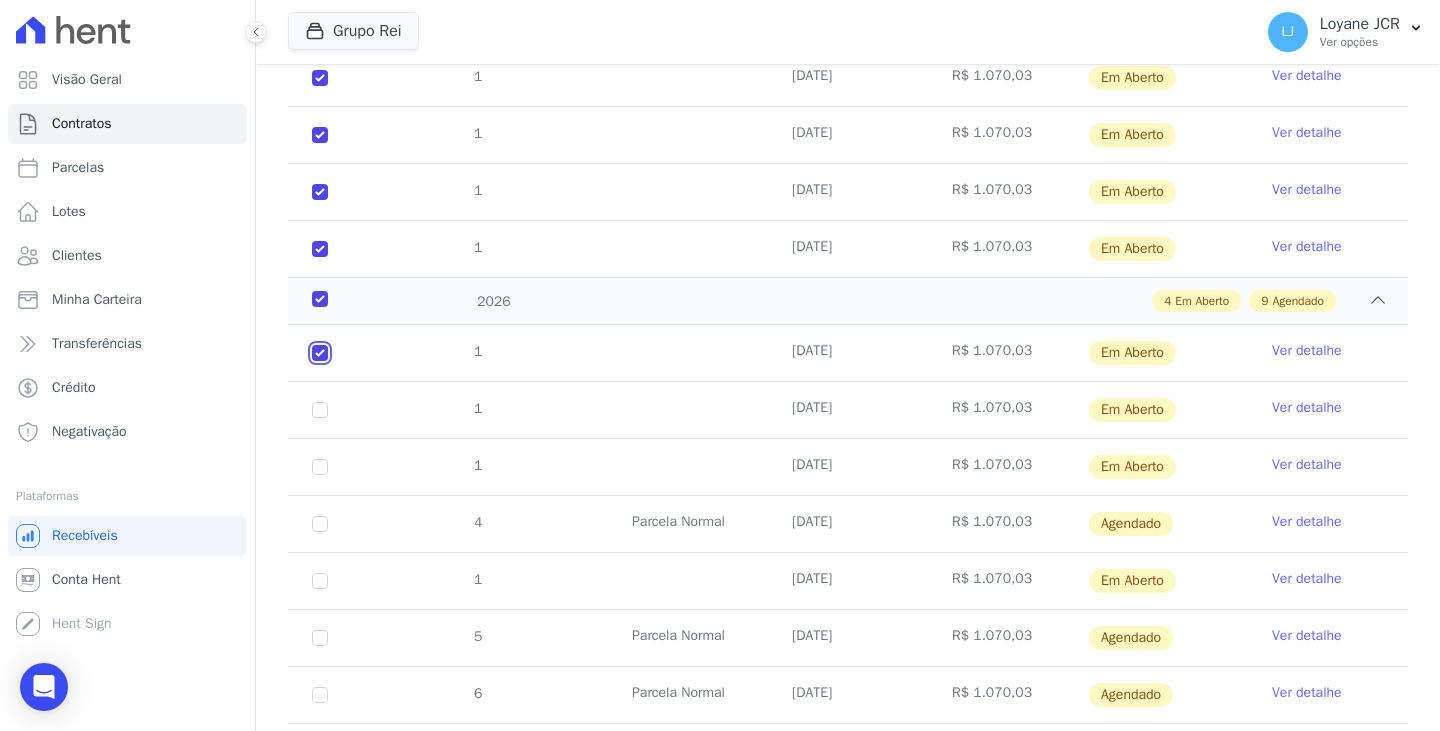 checkbox on "true" 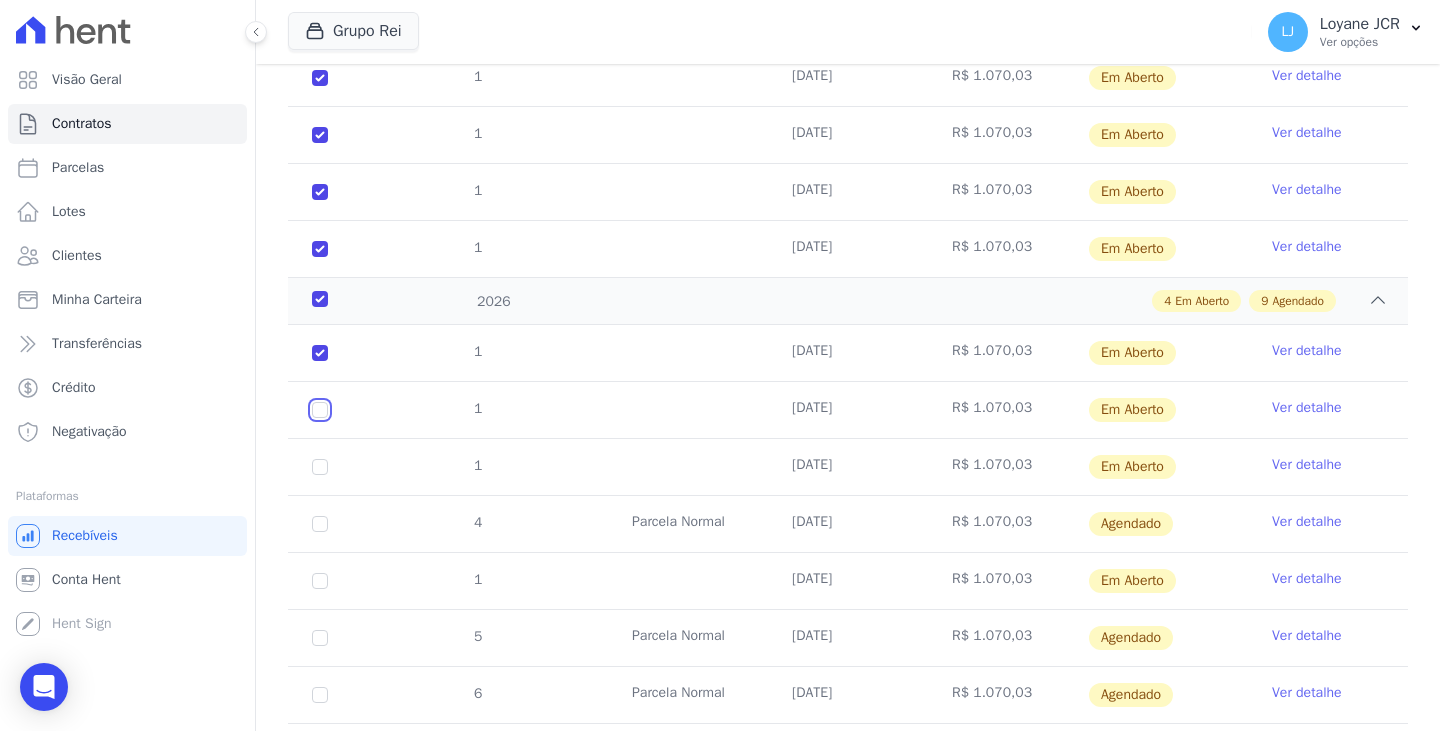 click at bounding box center (320, 353) 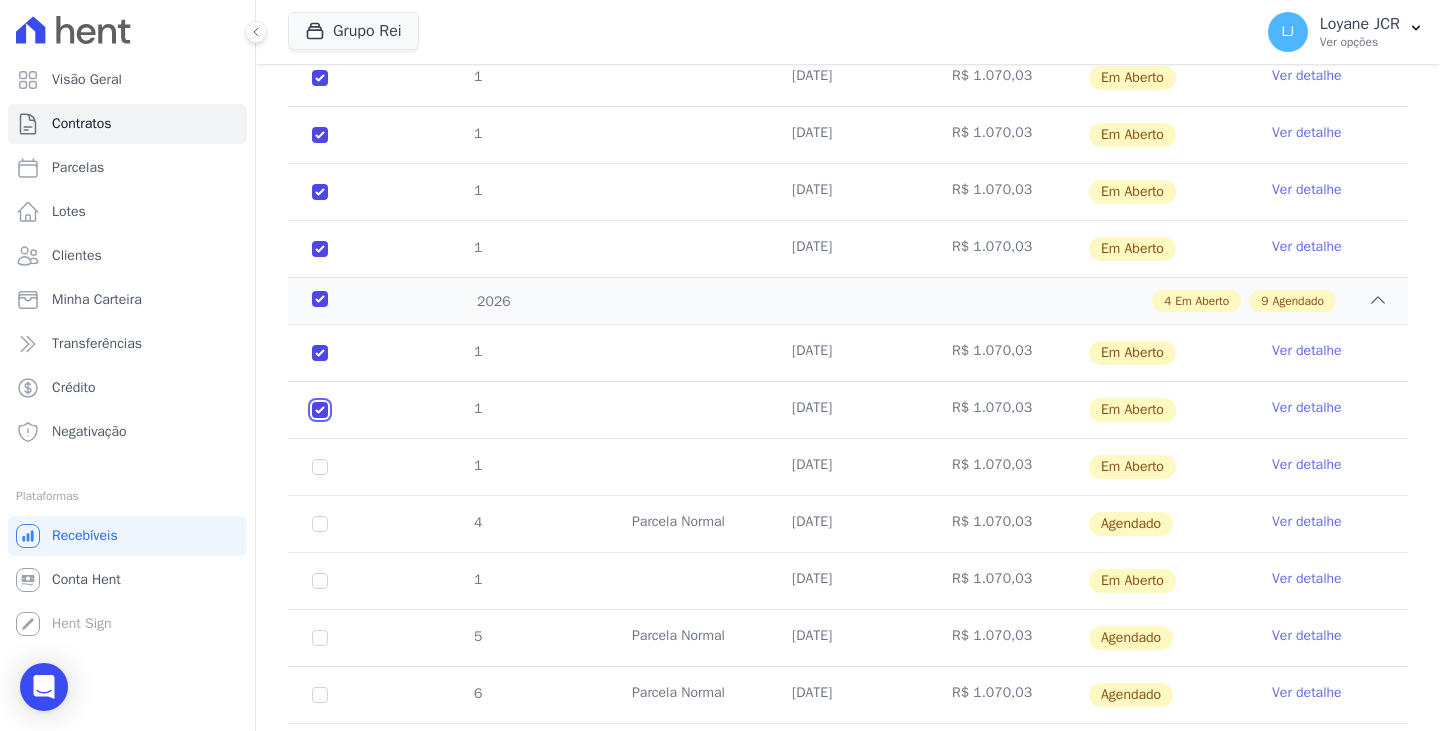 checkbox on "true" 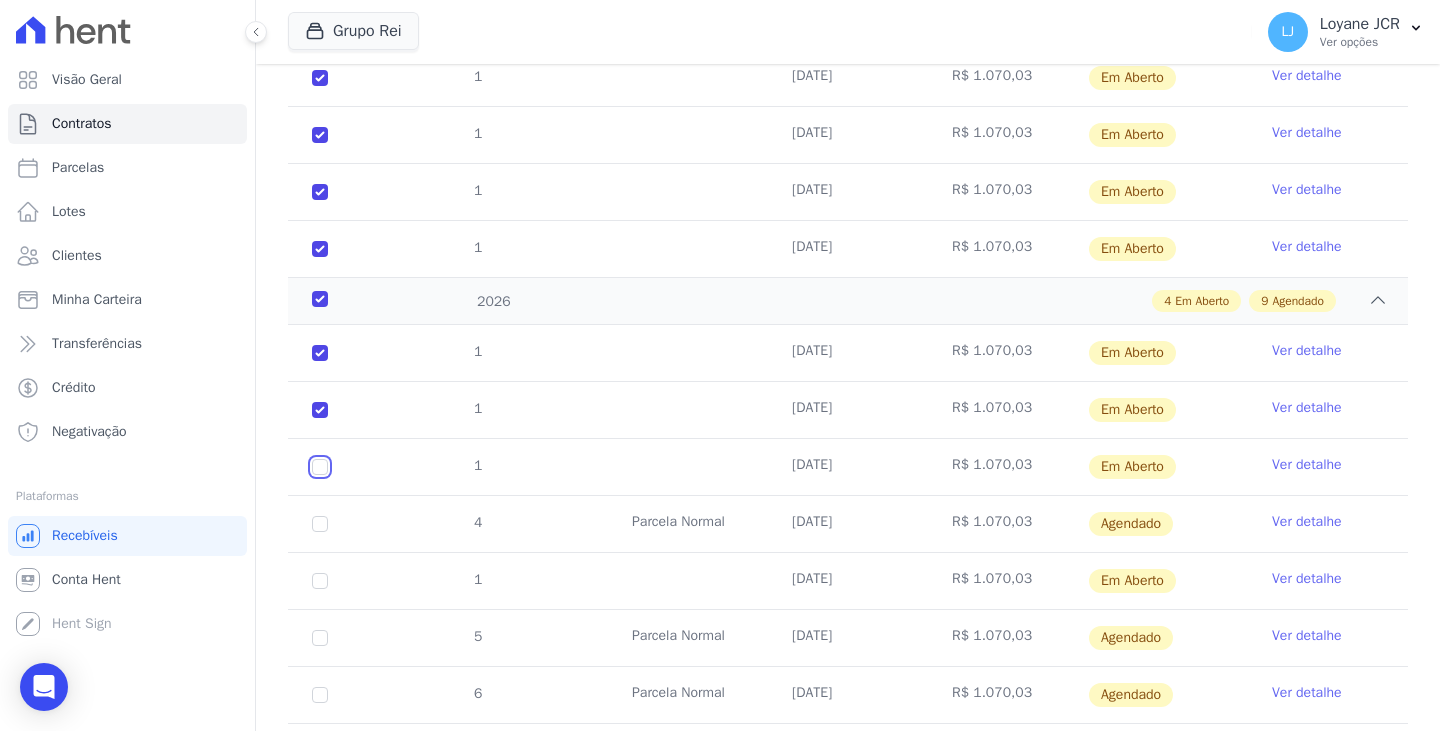click at bounding box center [320, 353] 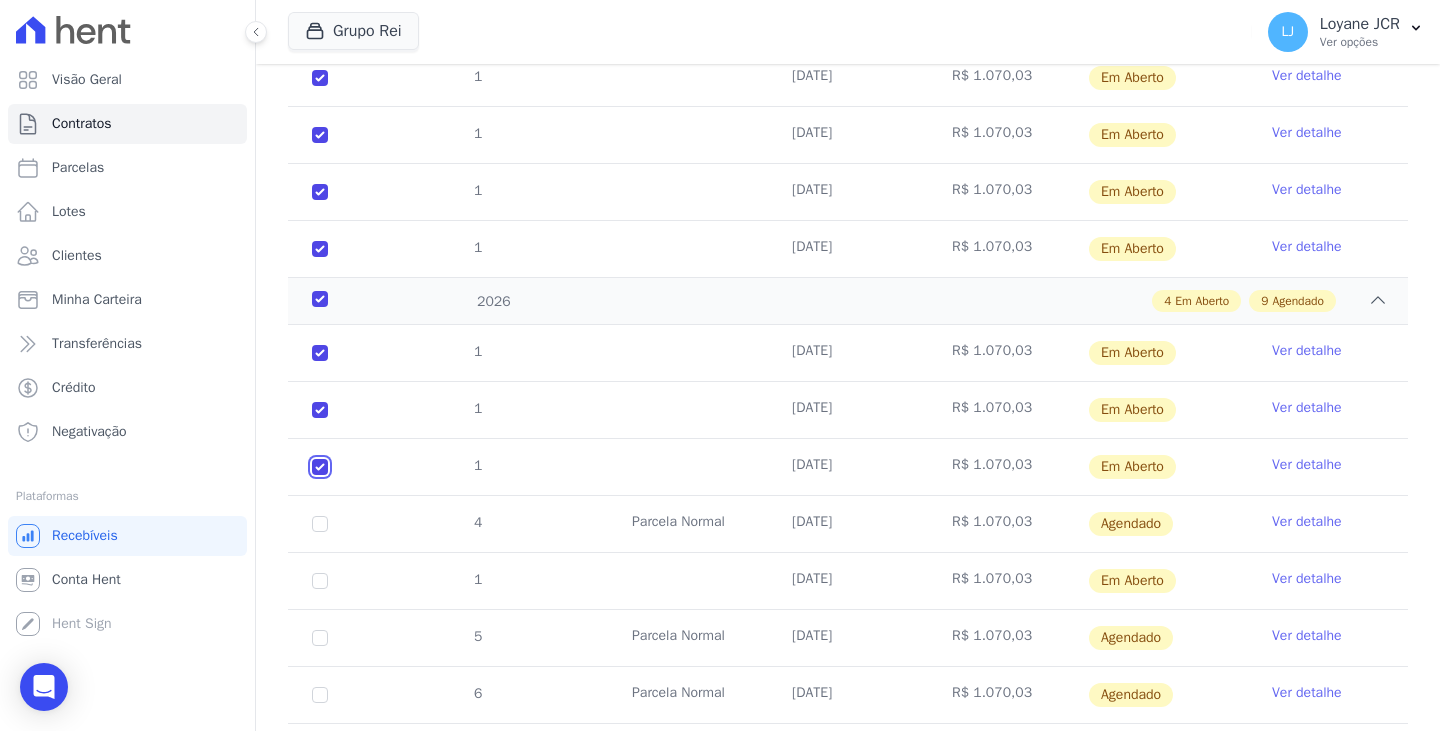 checkbox on "true" 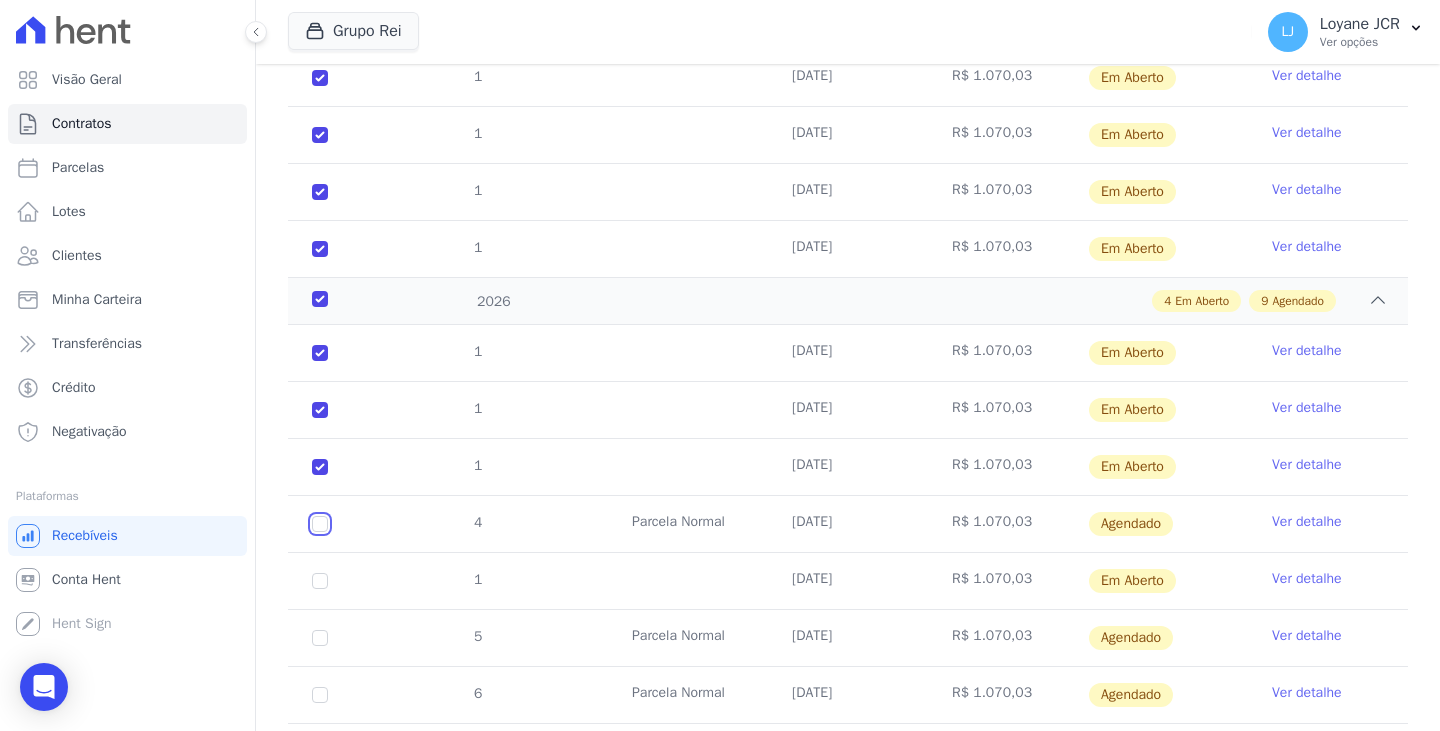 click at bounding box center (320, 524) 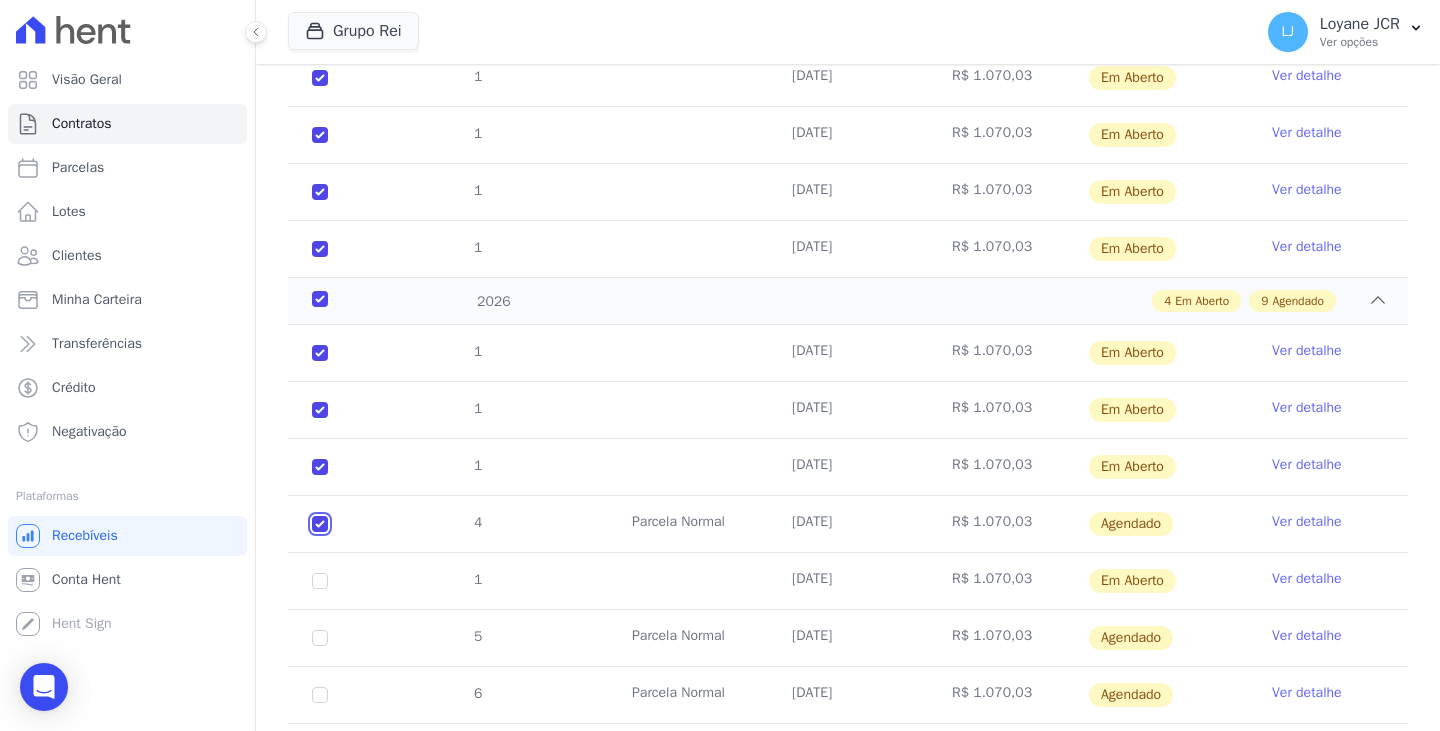checkbox on "true" 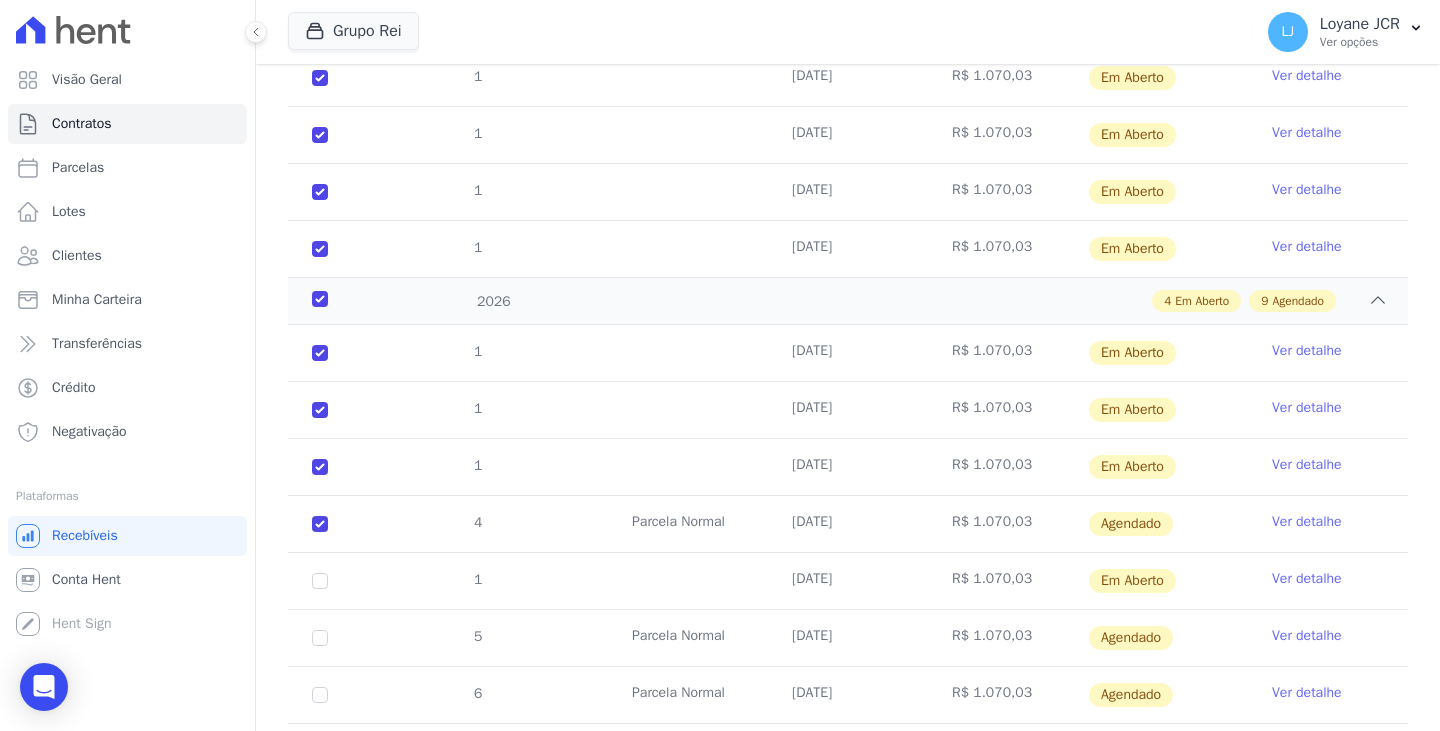 click on "4" at bounding box center [320, 524] 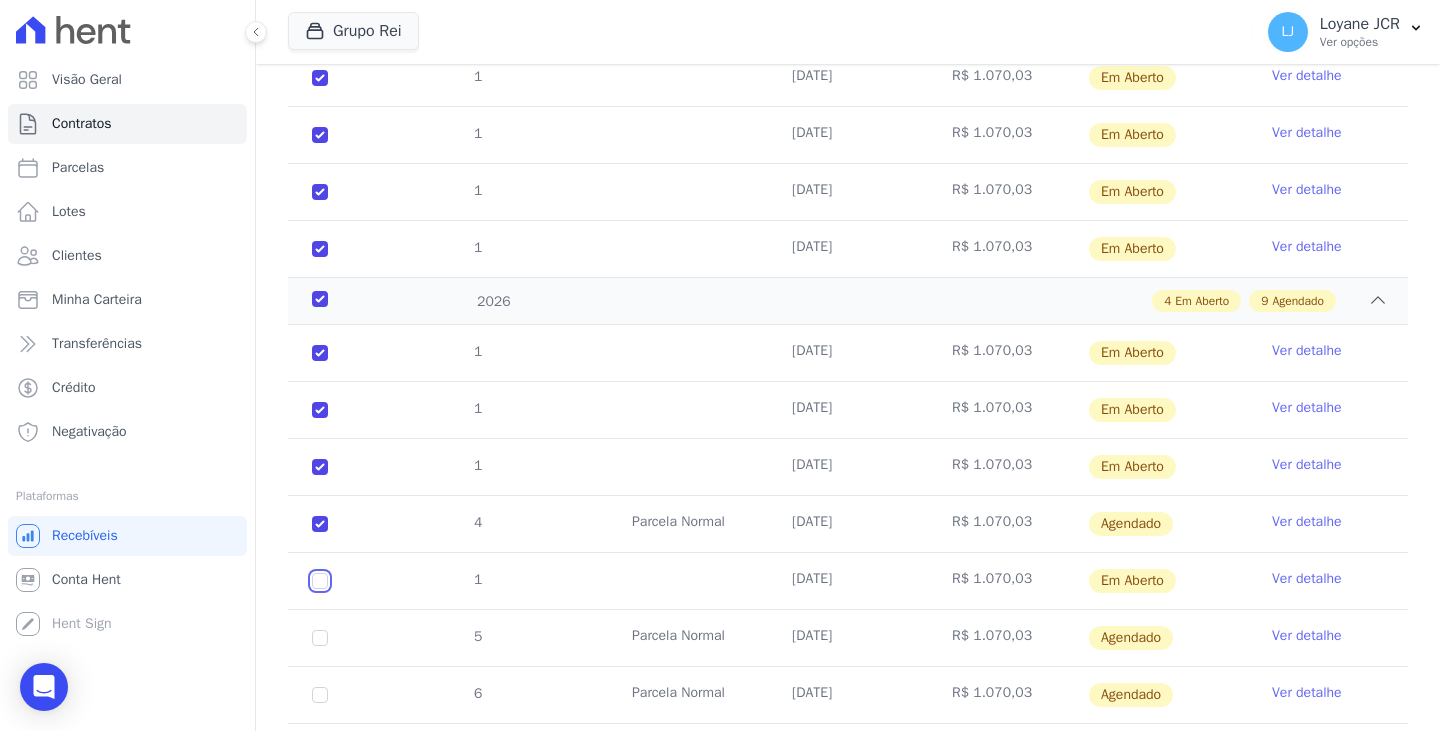 click at bounding box center (320, 353) 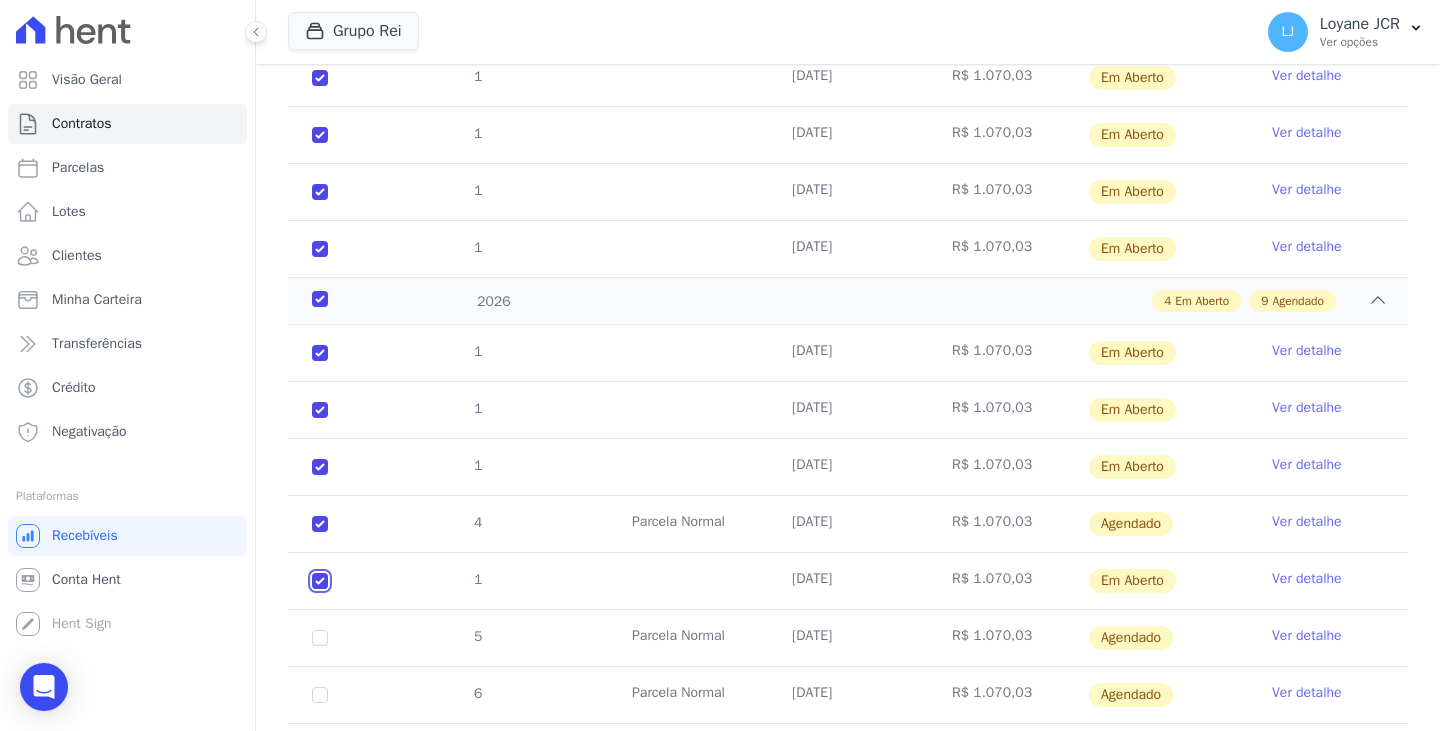 type 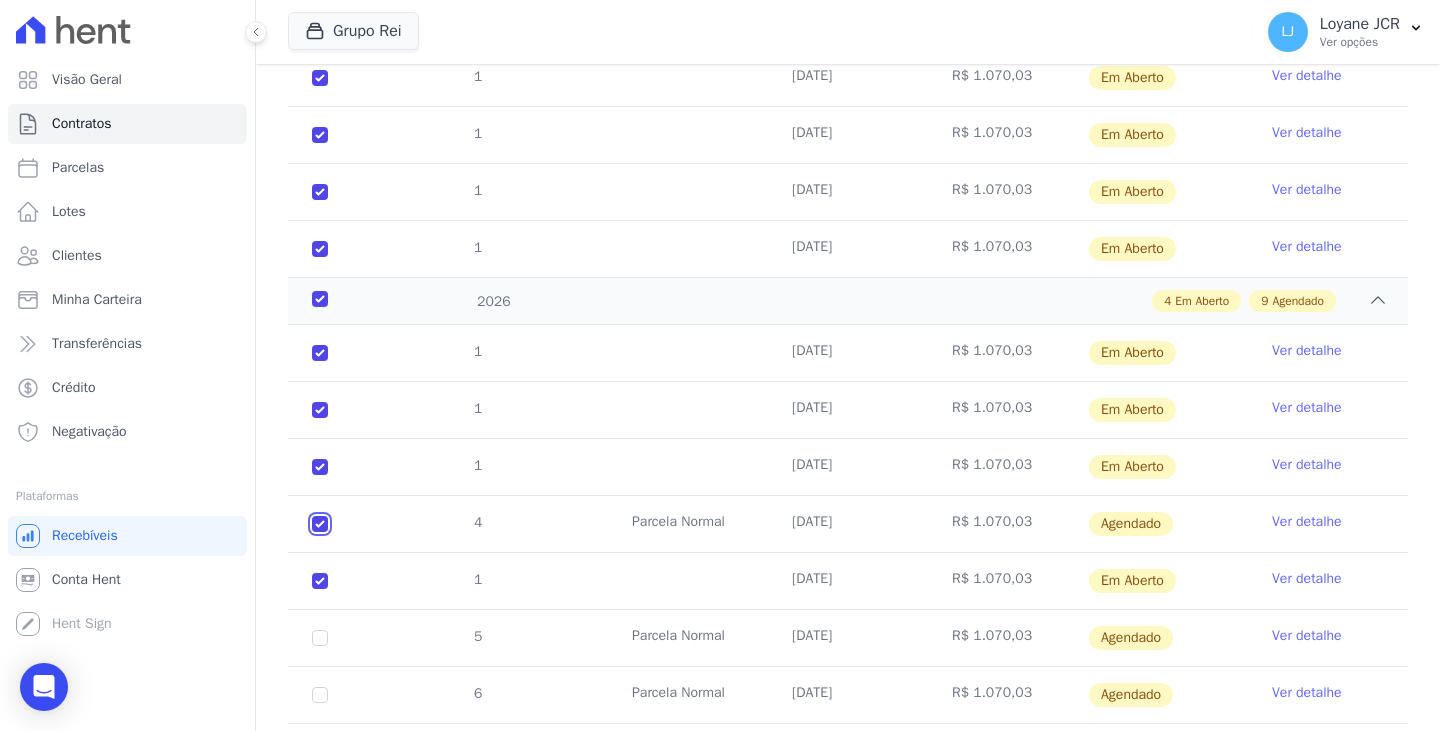 click at bounding box center [320, 524] 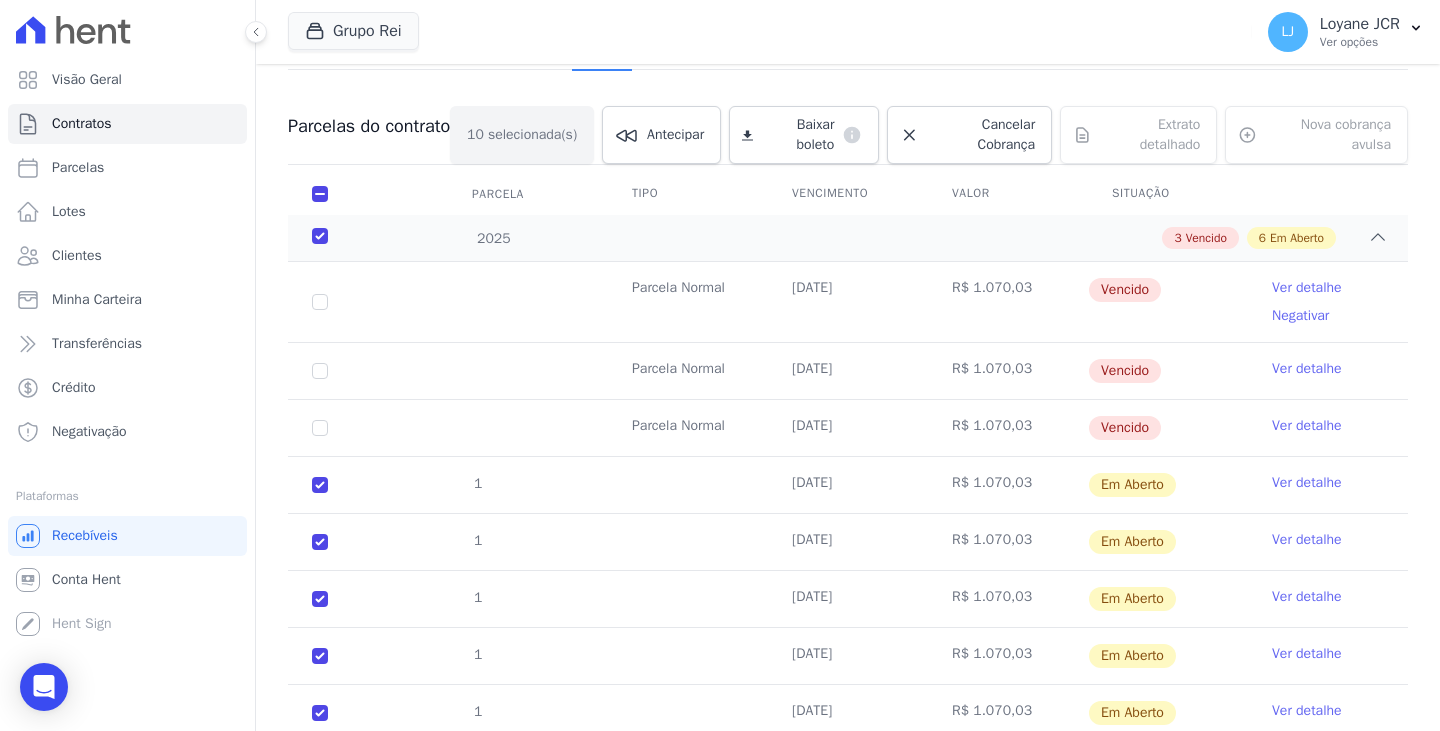 scroll, scrollTop: 0, scrollLeft: 0, axis: both 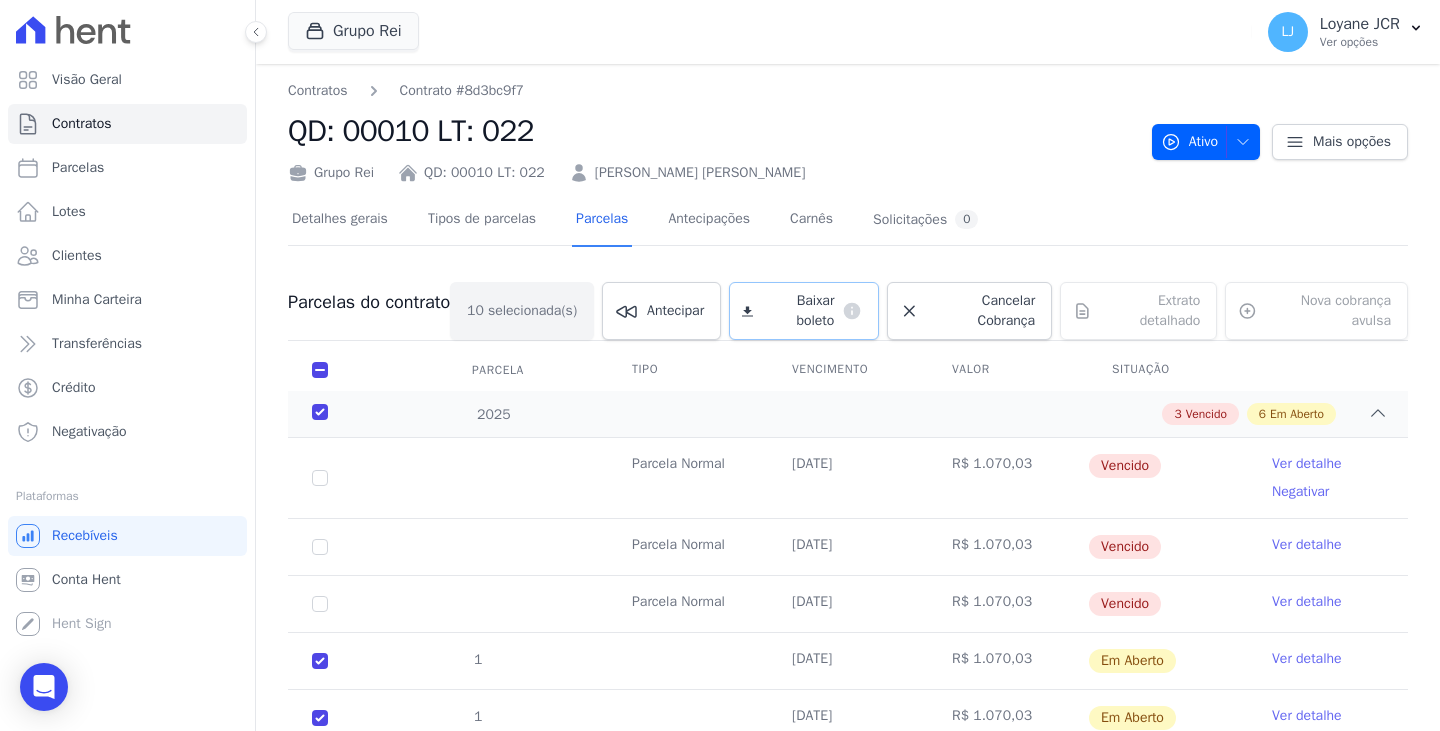 click on "Baixar boleto" at bounding box center [797, 311] 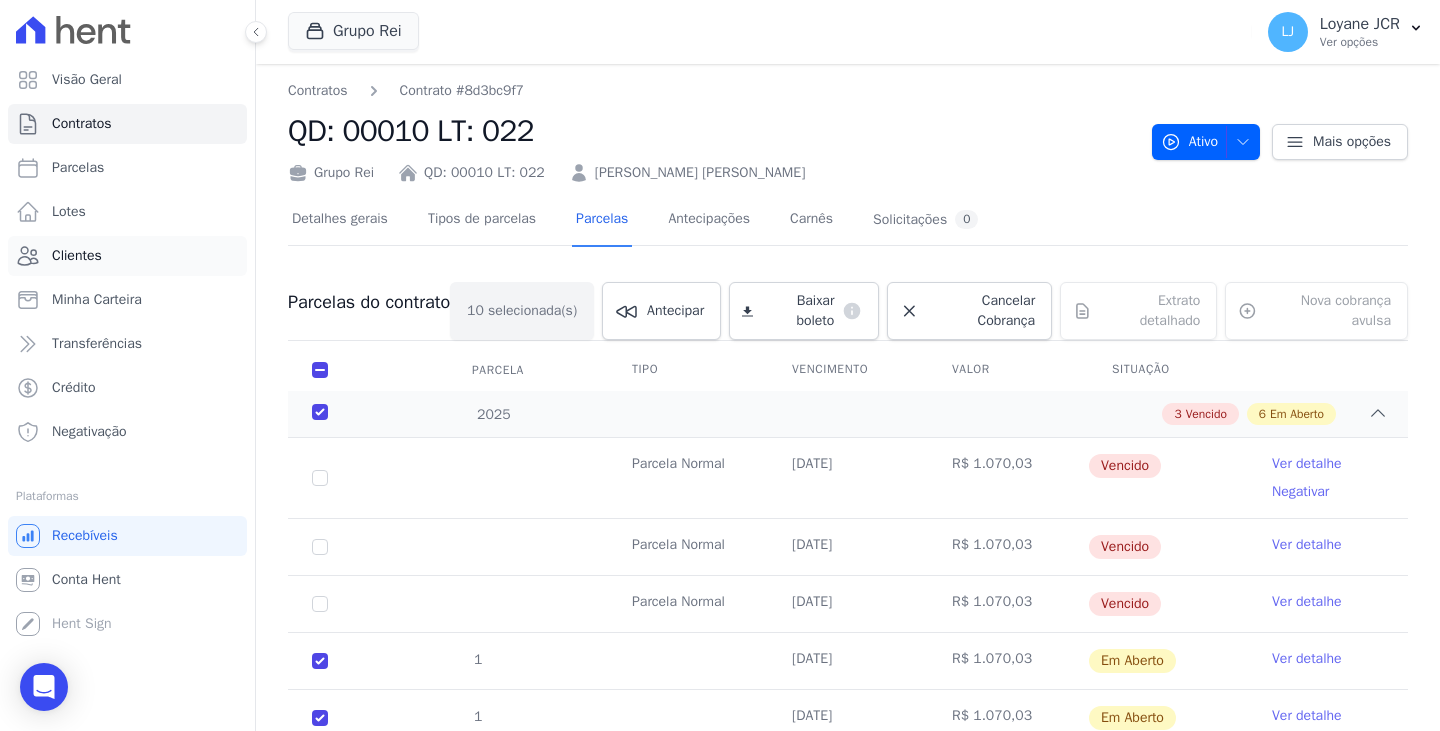 click on "Clientes" at bounding box center [77, 256] 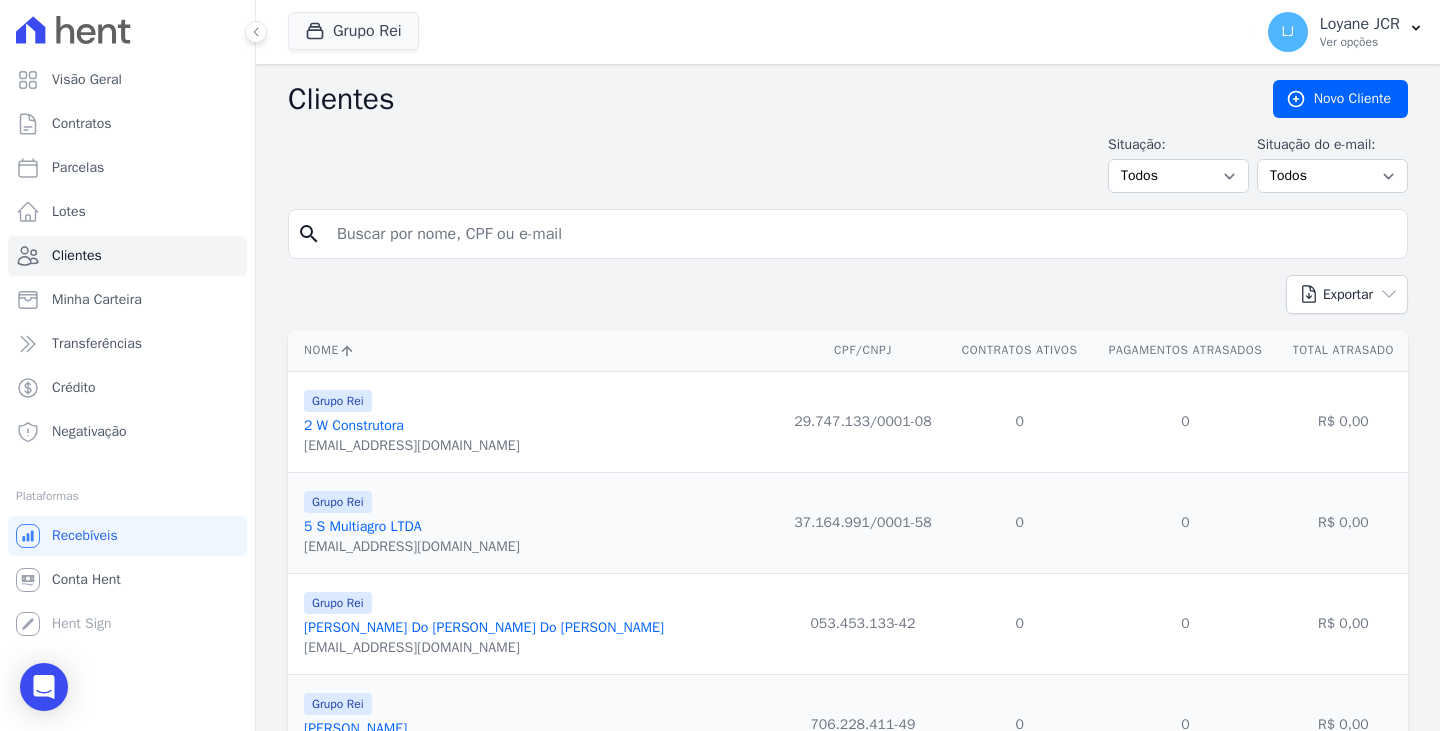 click at bounding box center [862, 234] 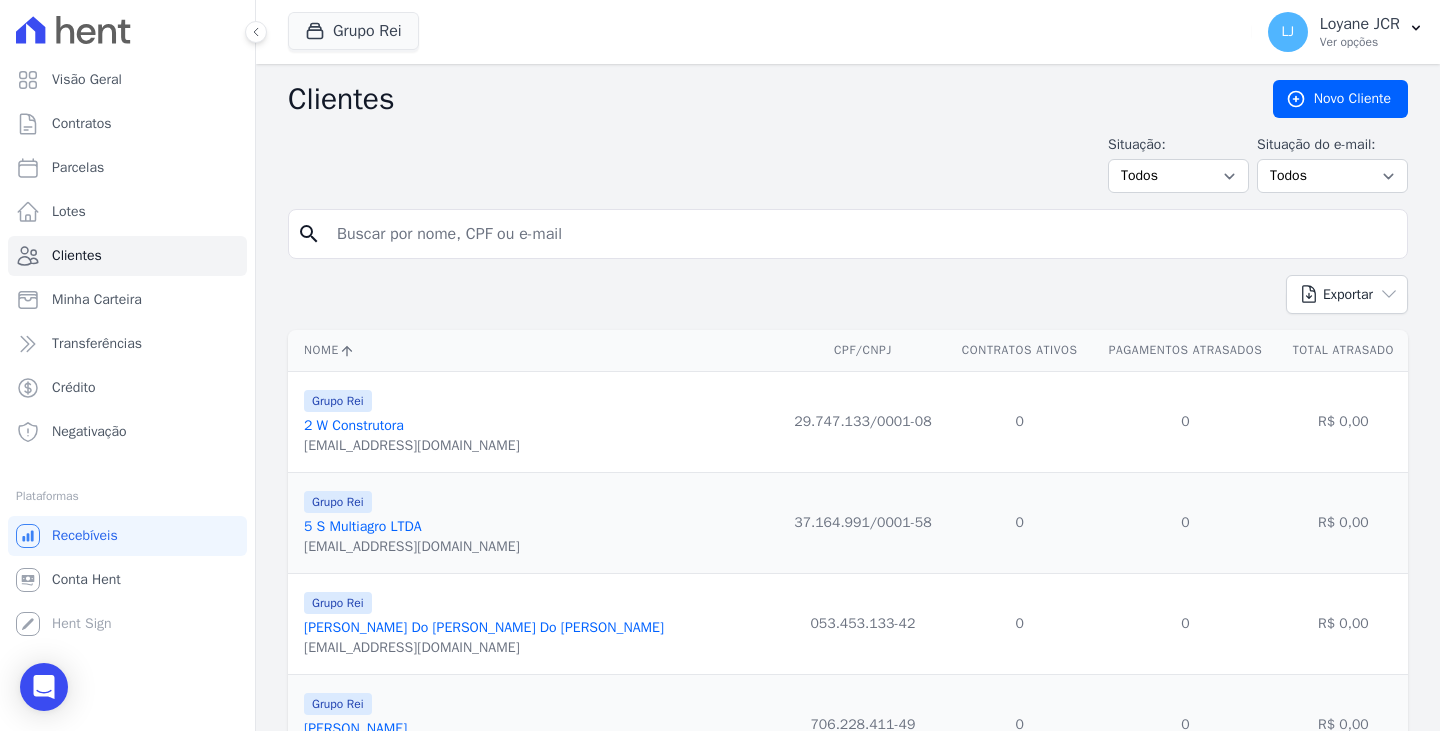 paste on "[PERSON_NAME] [PERSON_NAME]" 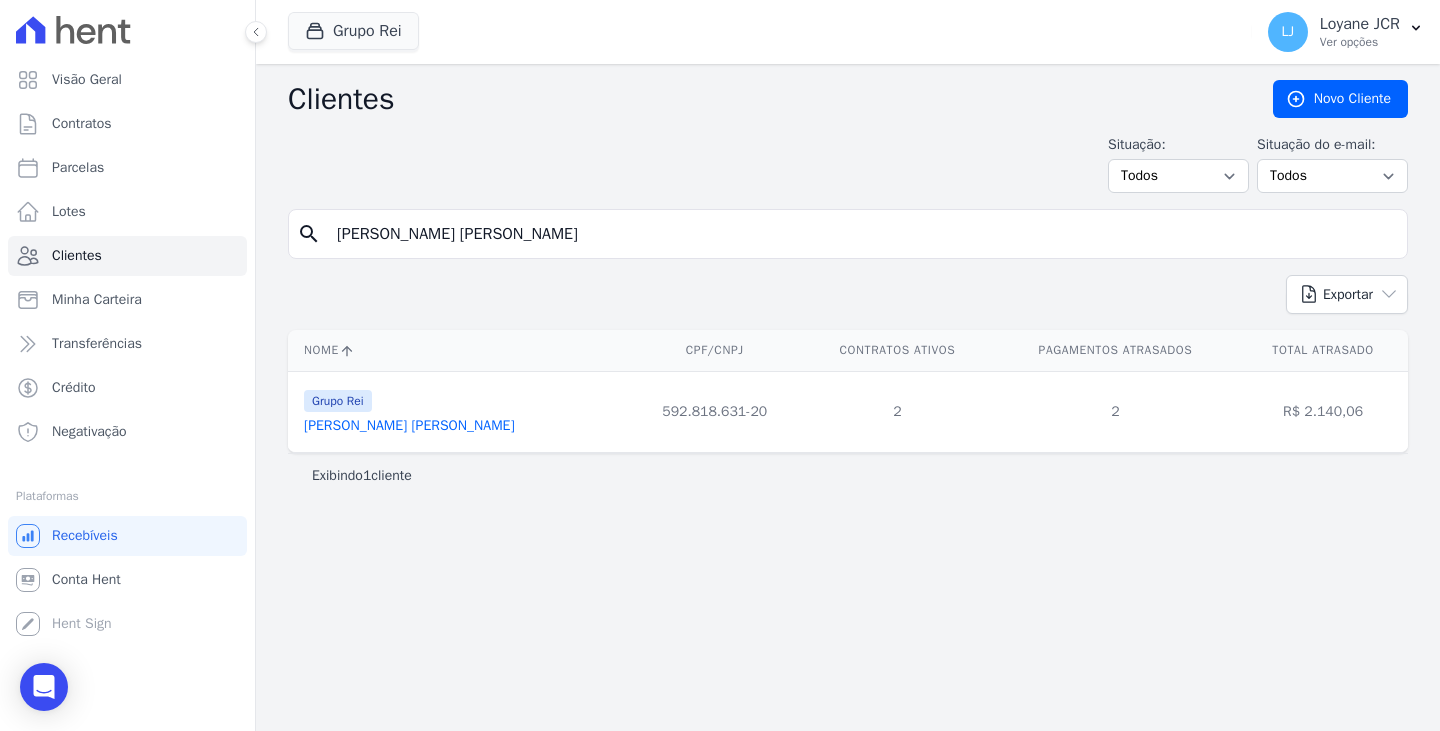 click on "Grupo Rei
Elton Jose Barbosa" at bounding box center [457, 411] 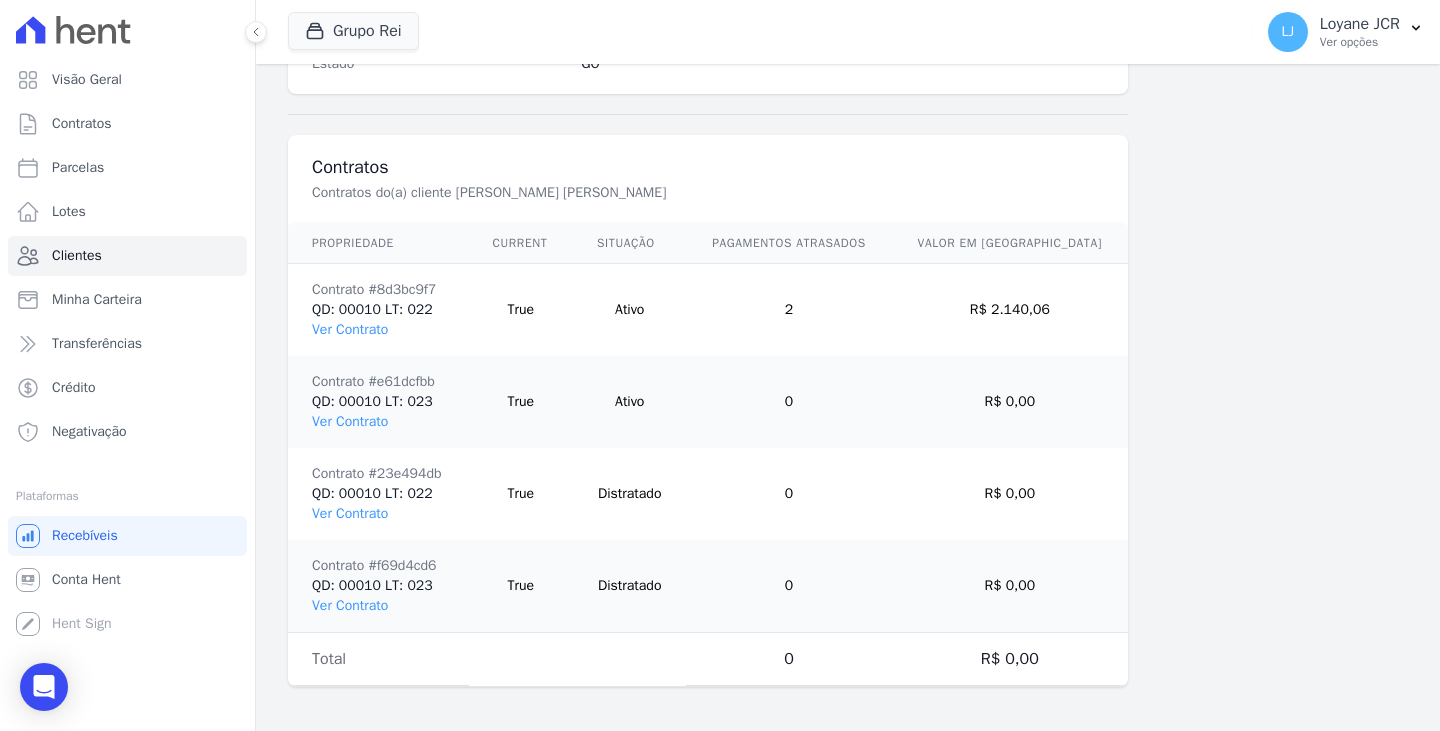 scroll, scrollTop: 1416, scrollLeft: 0, axis: vertical 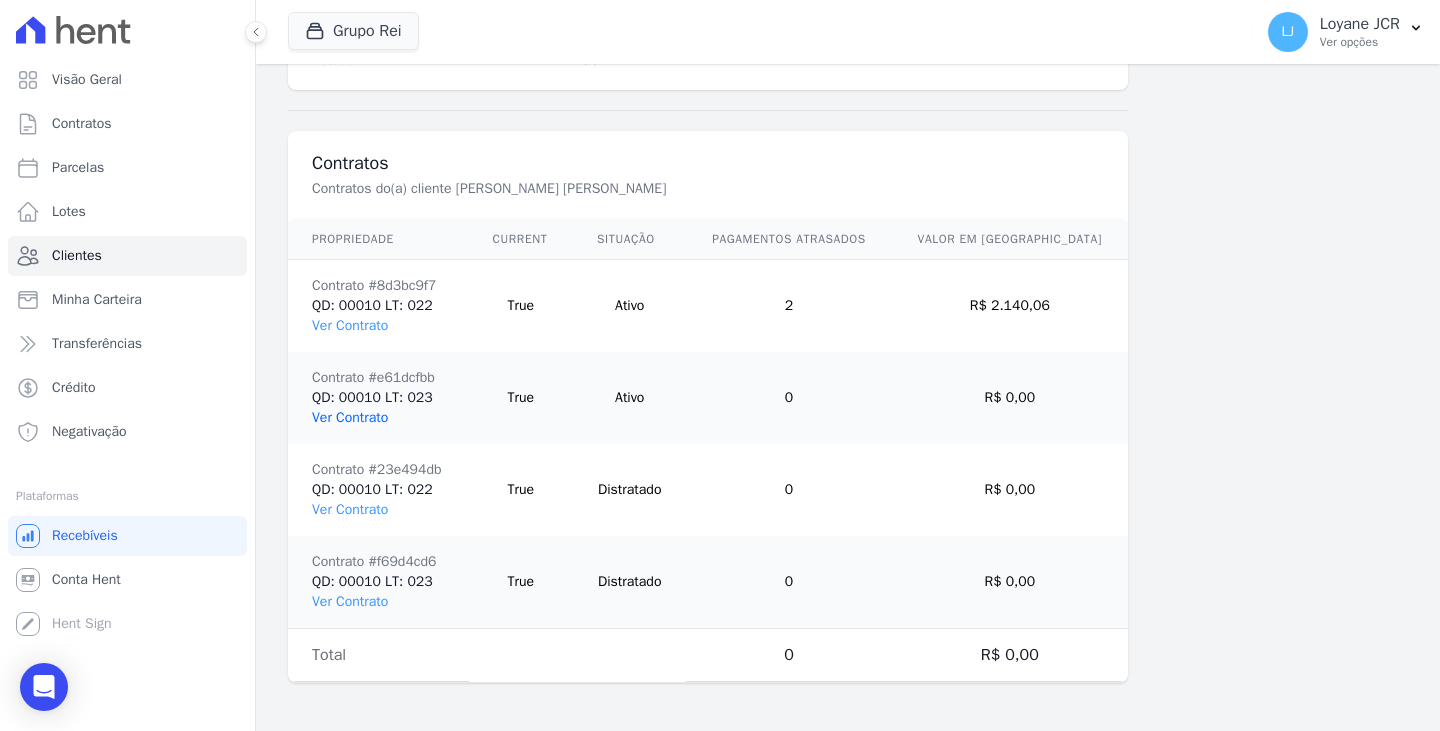 click on "Ver Contrato" at bounding box center [350, 417] 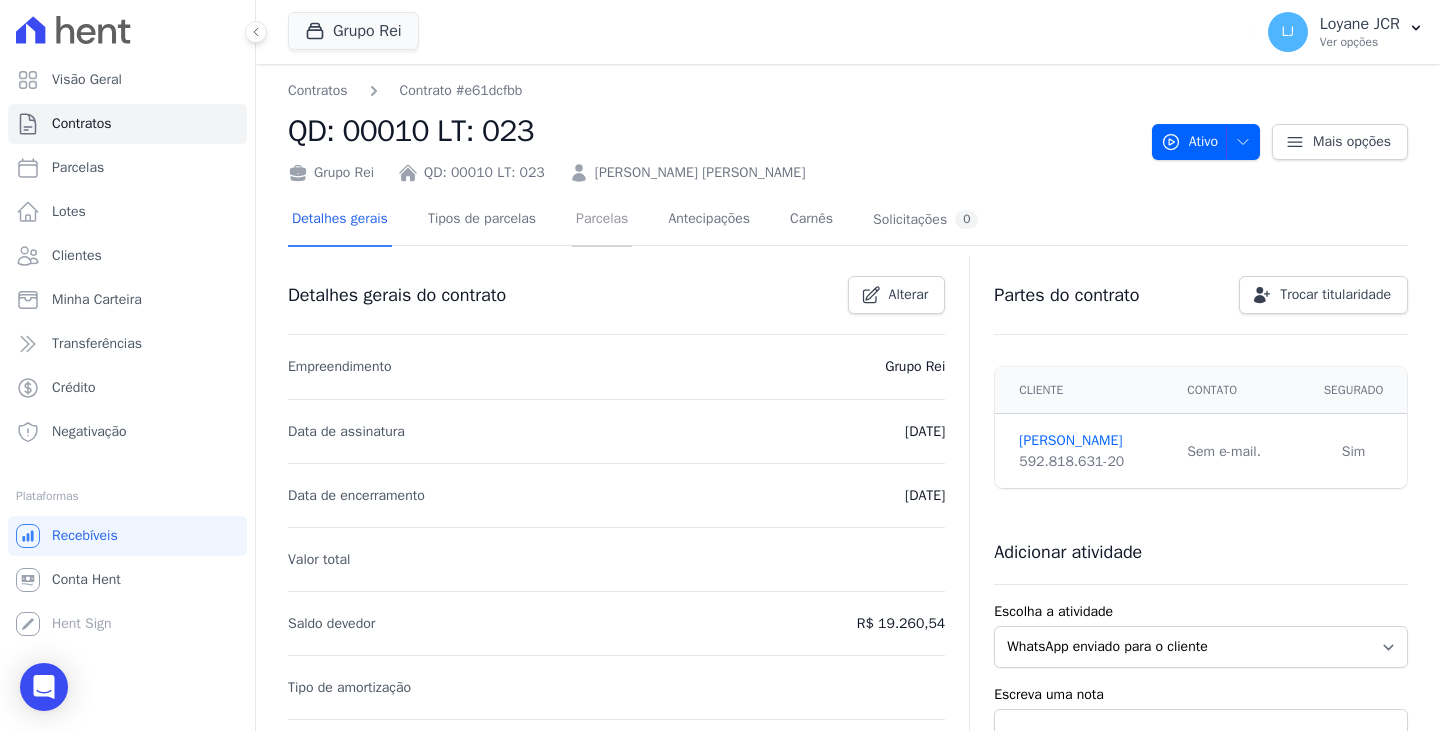 click on "Parcelas" at bounding box center (602, 220) 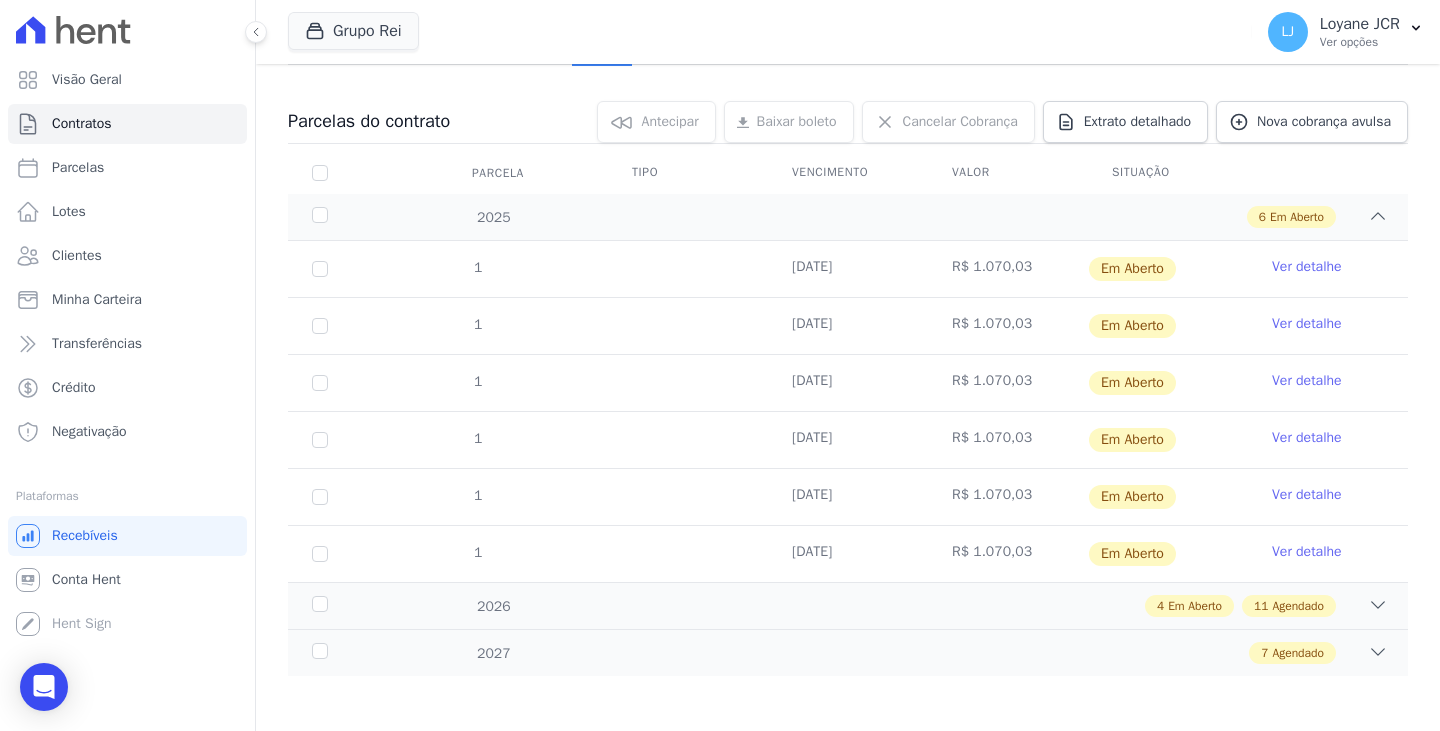scroll, scrollTop: 186, scrollLeft: 0, axis: vertical 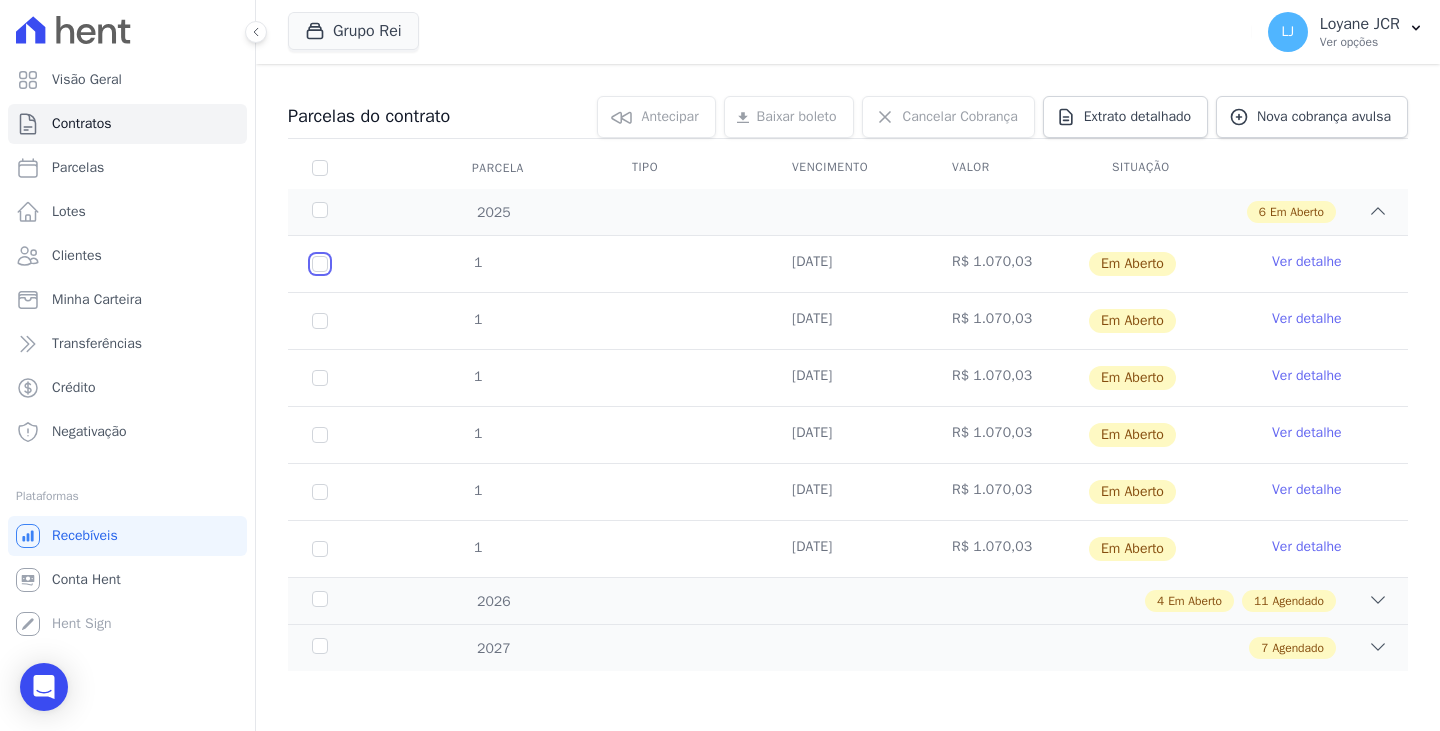 click at bounding box center [320, 264] 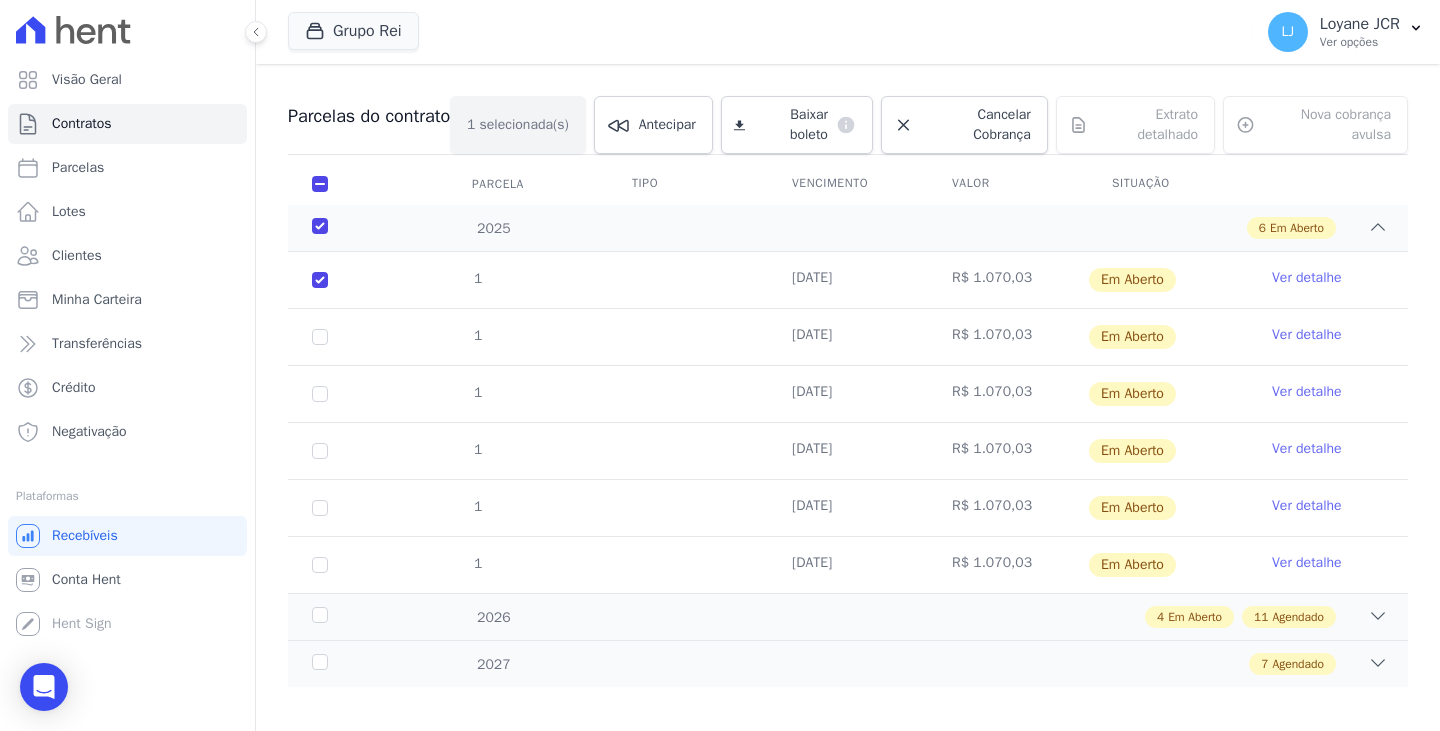 drag, startPoint x: 324, startPoint y: 328, endPoint x: 321, endPoint y: 341, distance: 13.341664 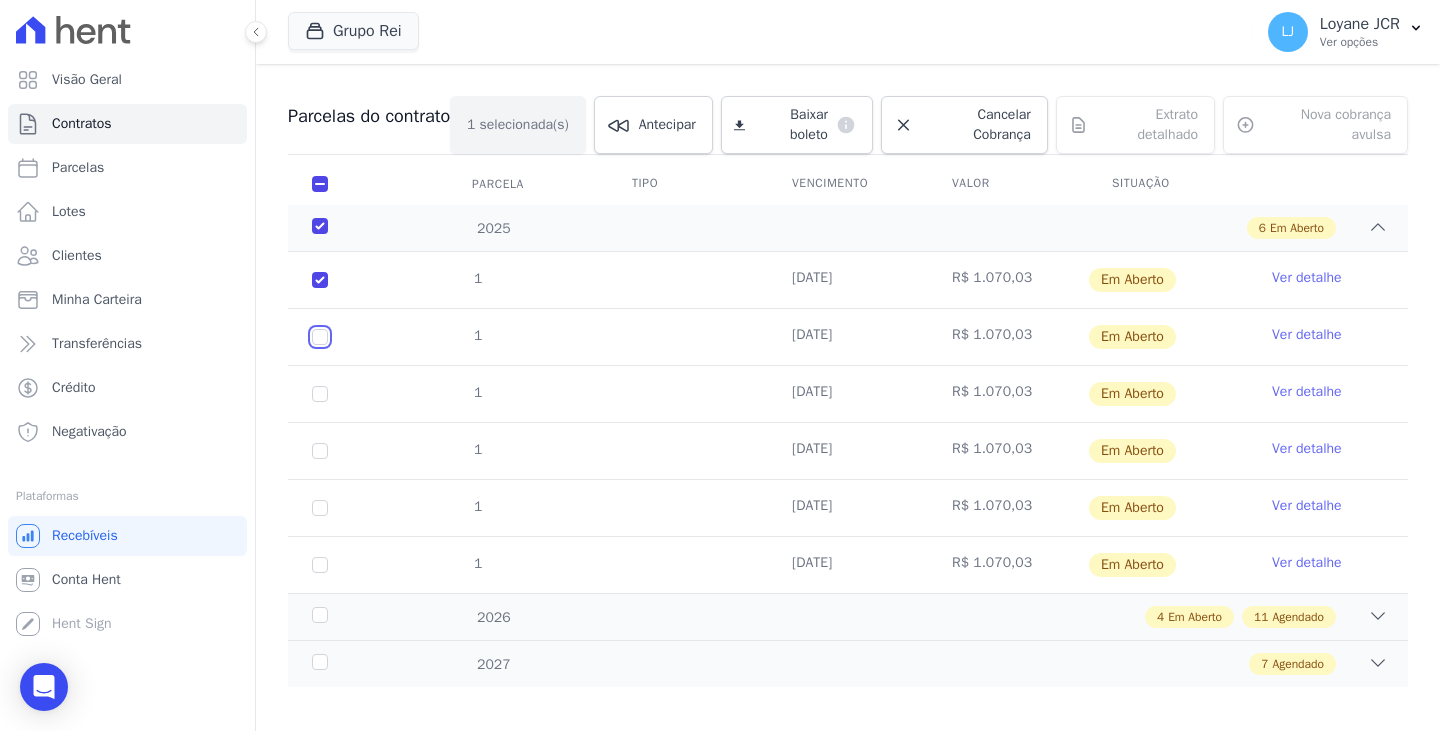 click at bounding box center (320, 280) 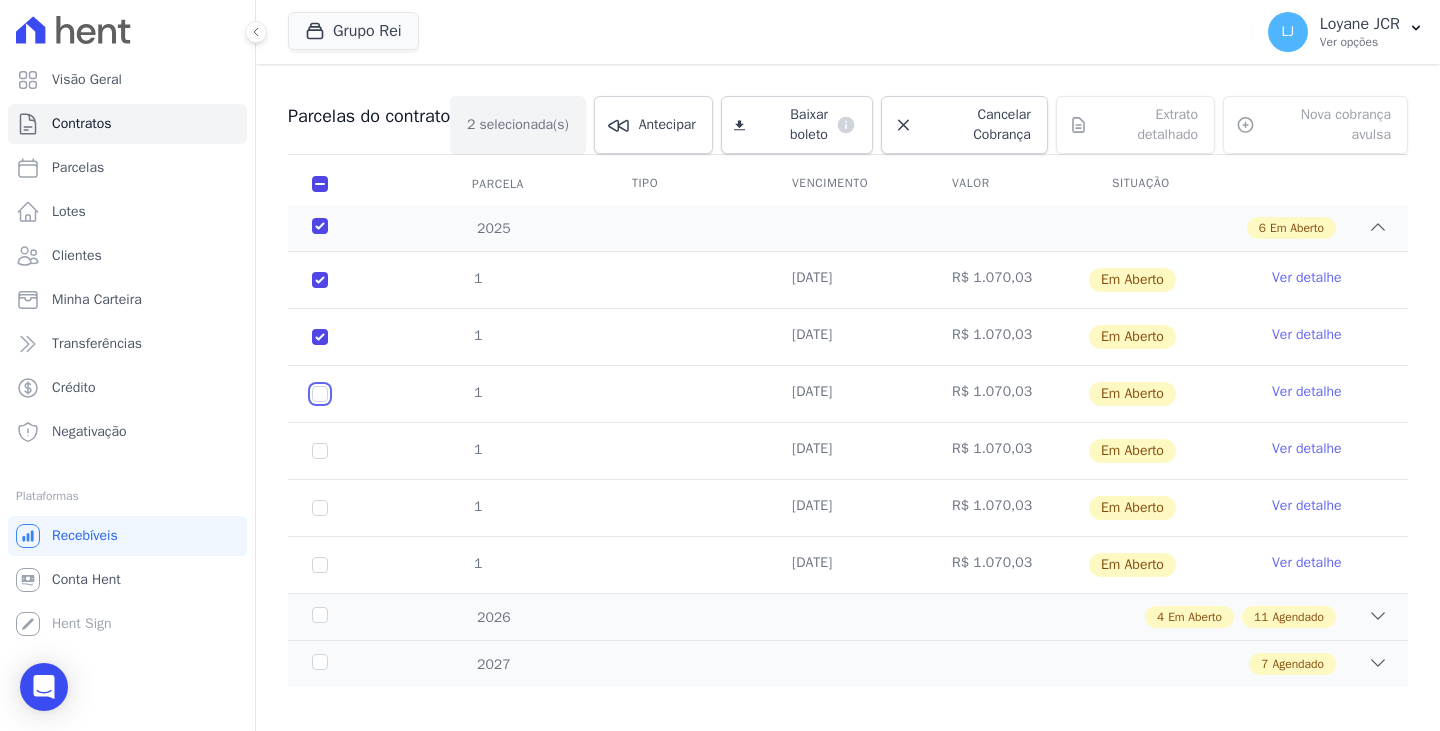 drag, startPoint x: 319, startPoint y: 399, endPoint x: 319, endPoint y: 419, distance: 20 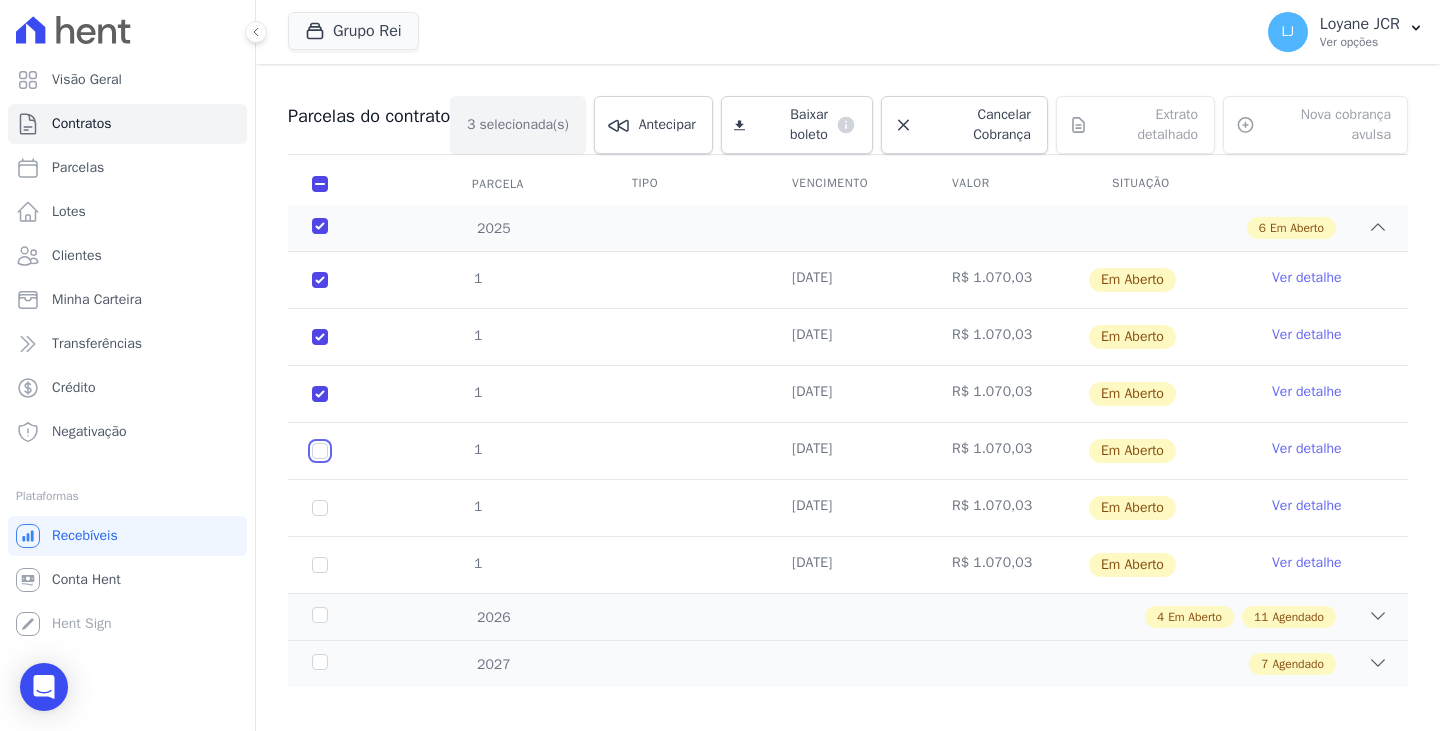 click at bounding box center [320, 280] 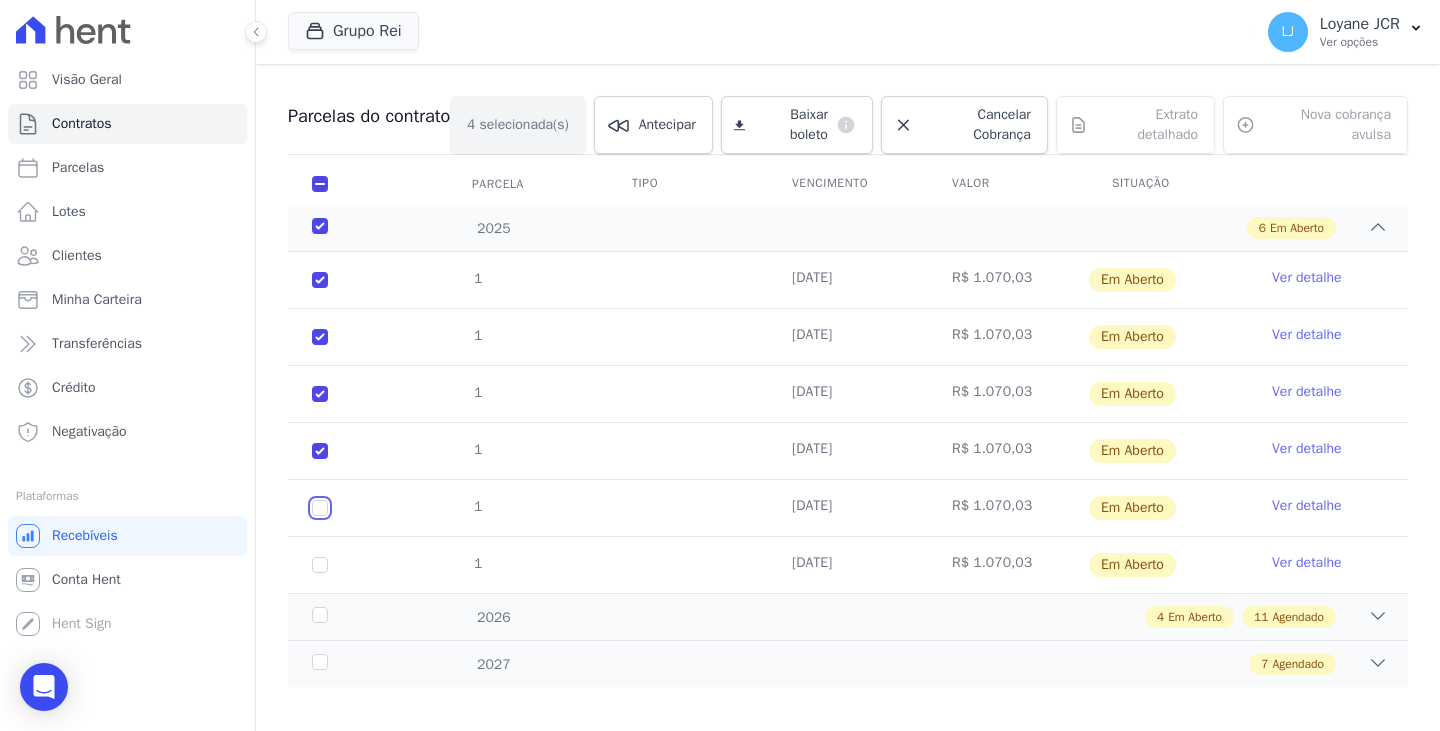 click at bounding box center [320, 280] 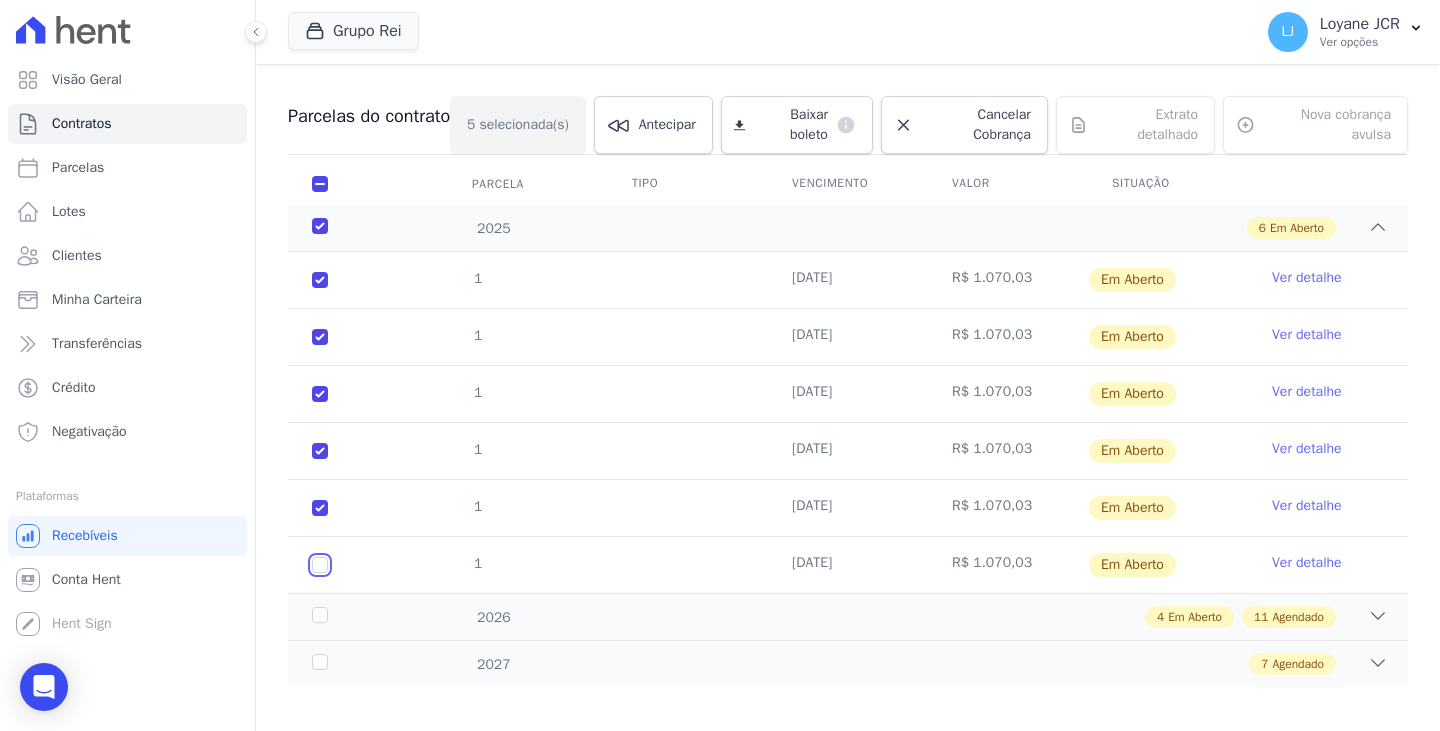 click at bounding box center (320, 280) 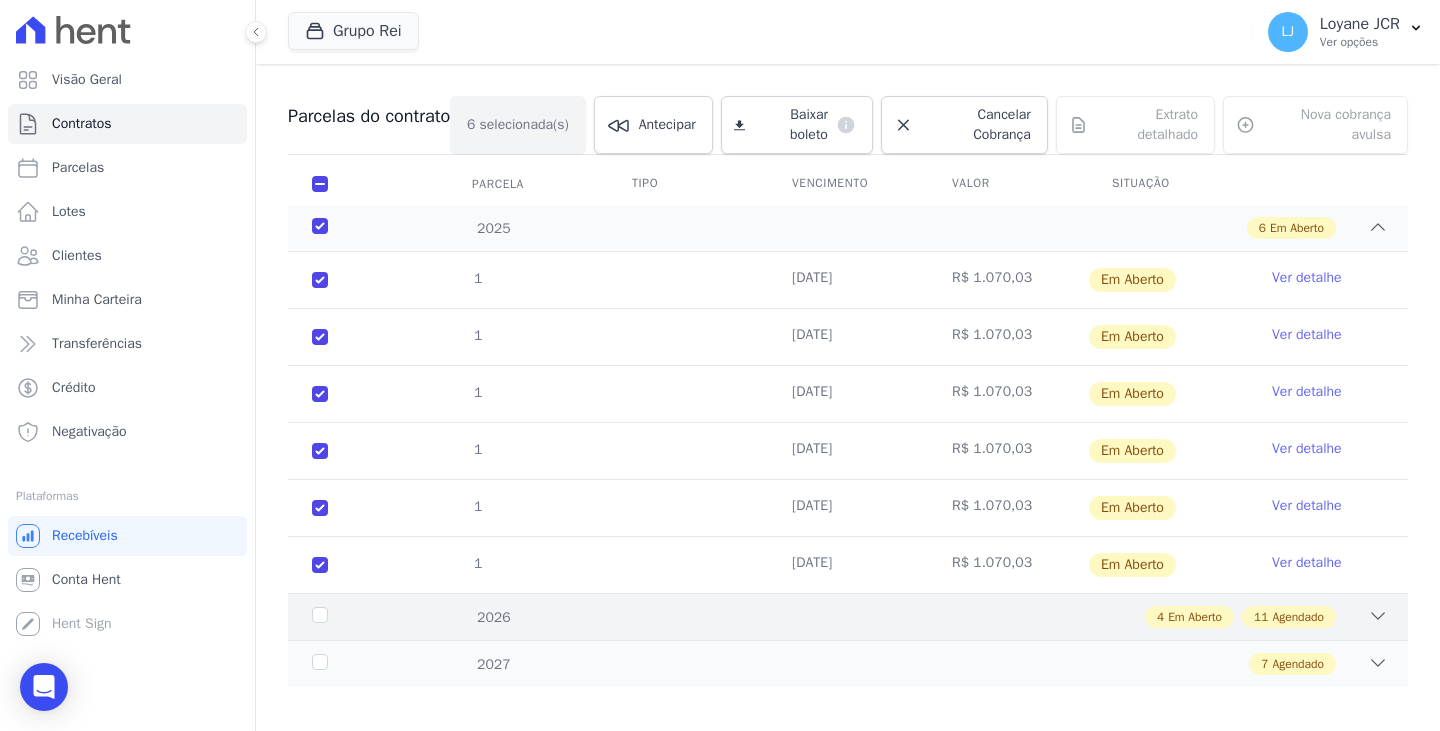 click on "4
Em Aberto
11
Agendado" at bounding box center [902, 617] 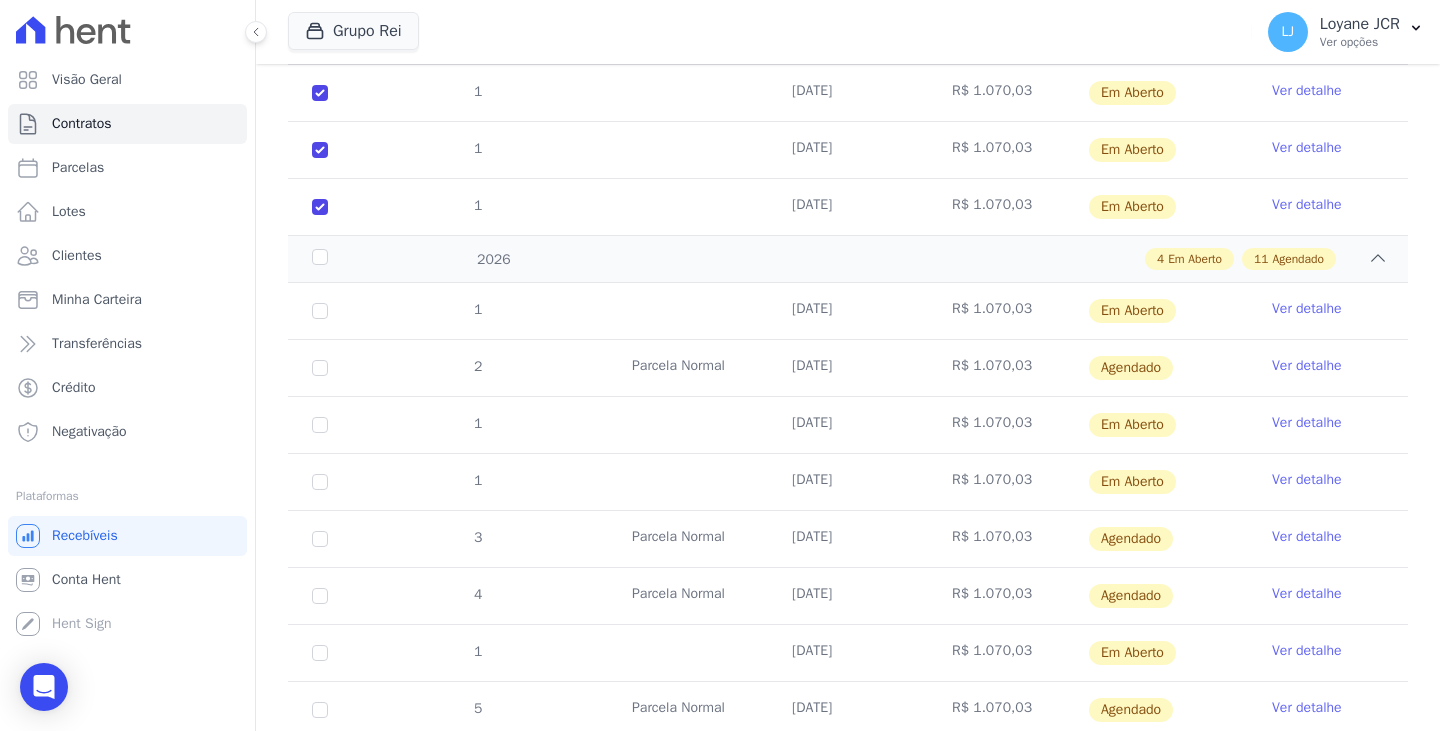 scroll, scrollTop: 586, scrollLeft: 0, axis: vertical 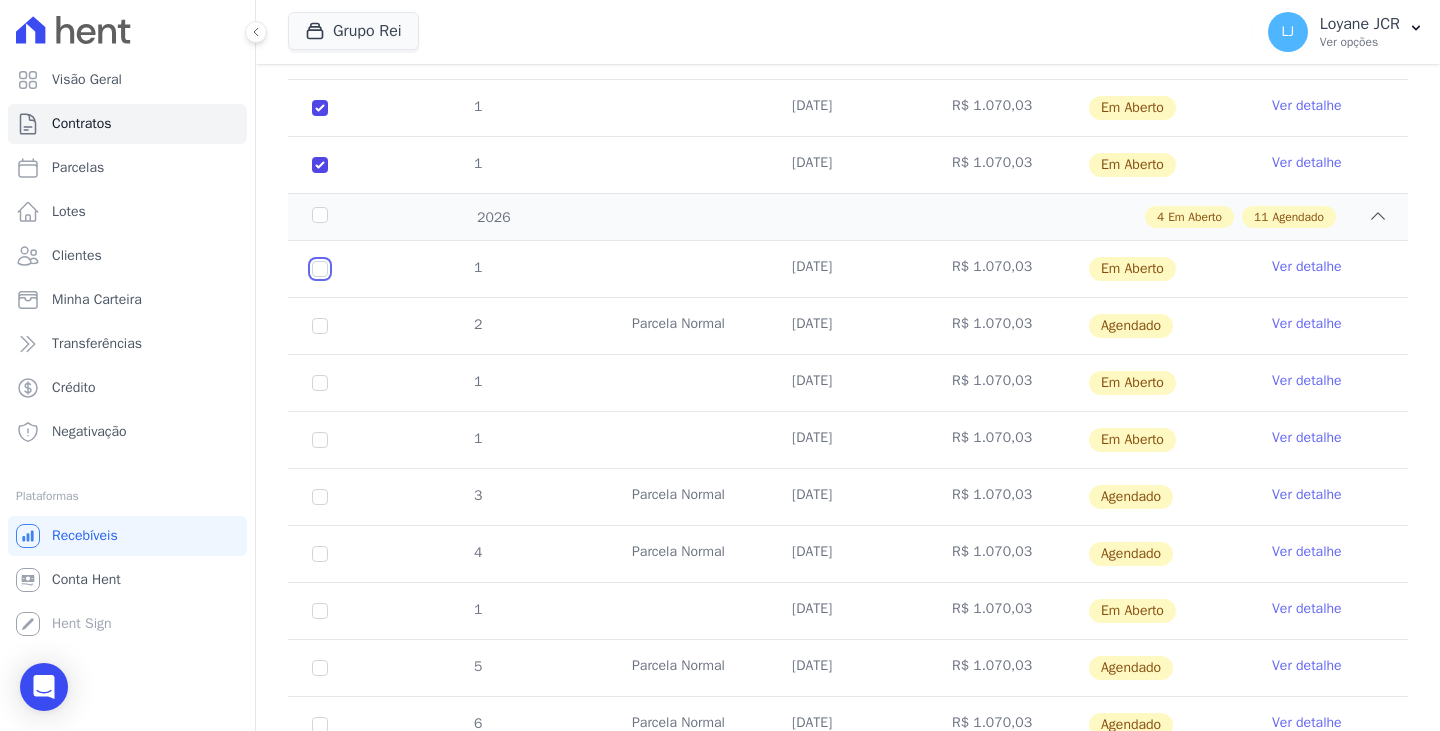 click at bounding box center (320, 269) 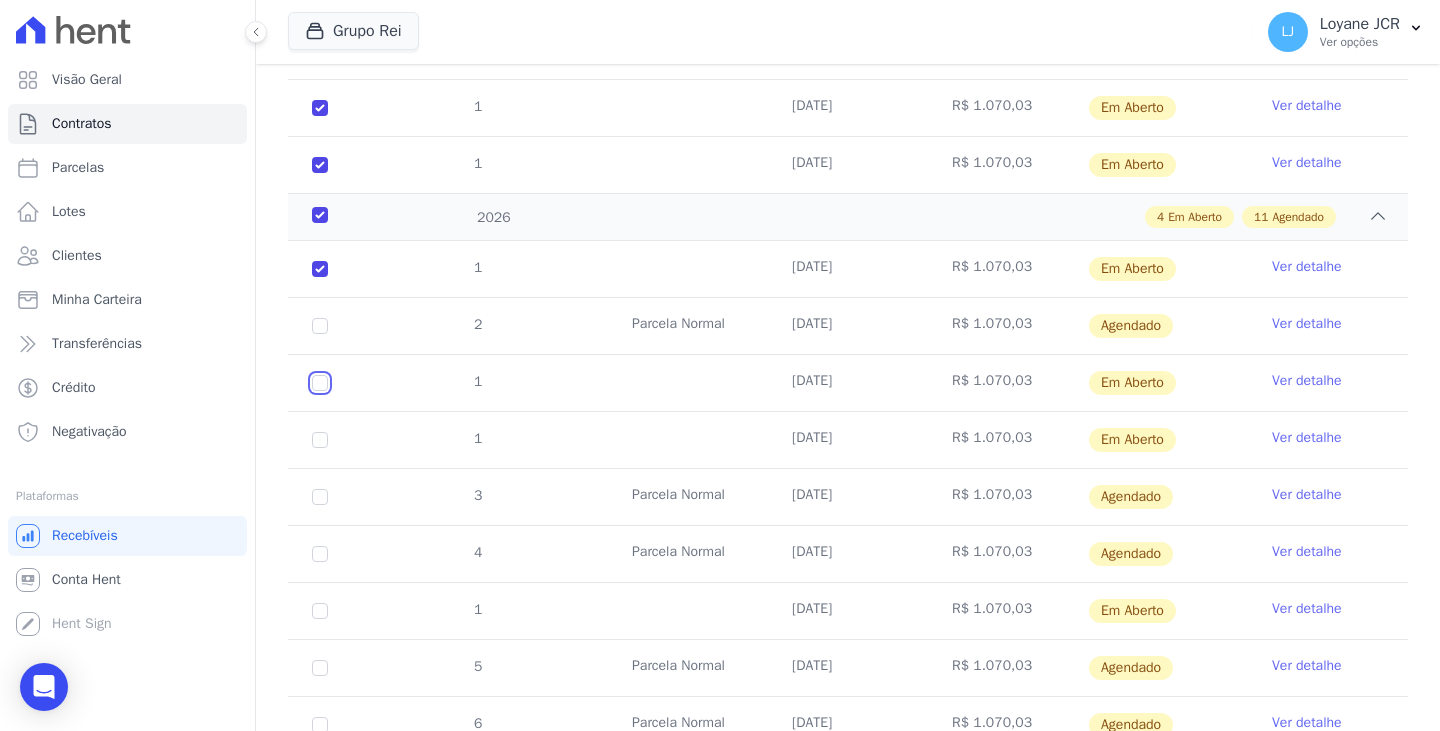 click at bounding box center [320, 269] 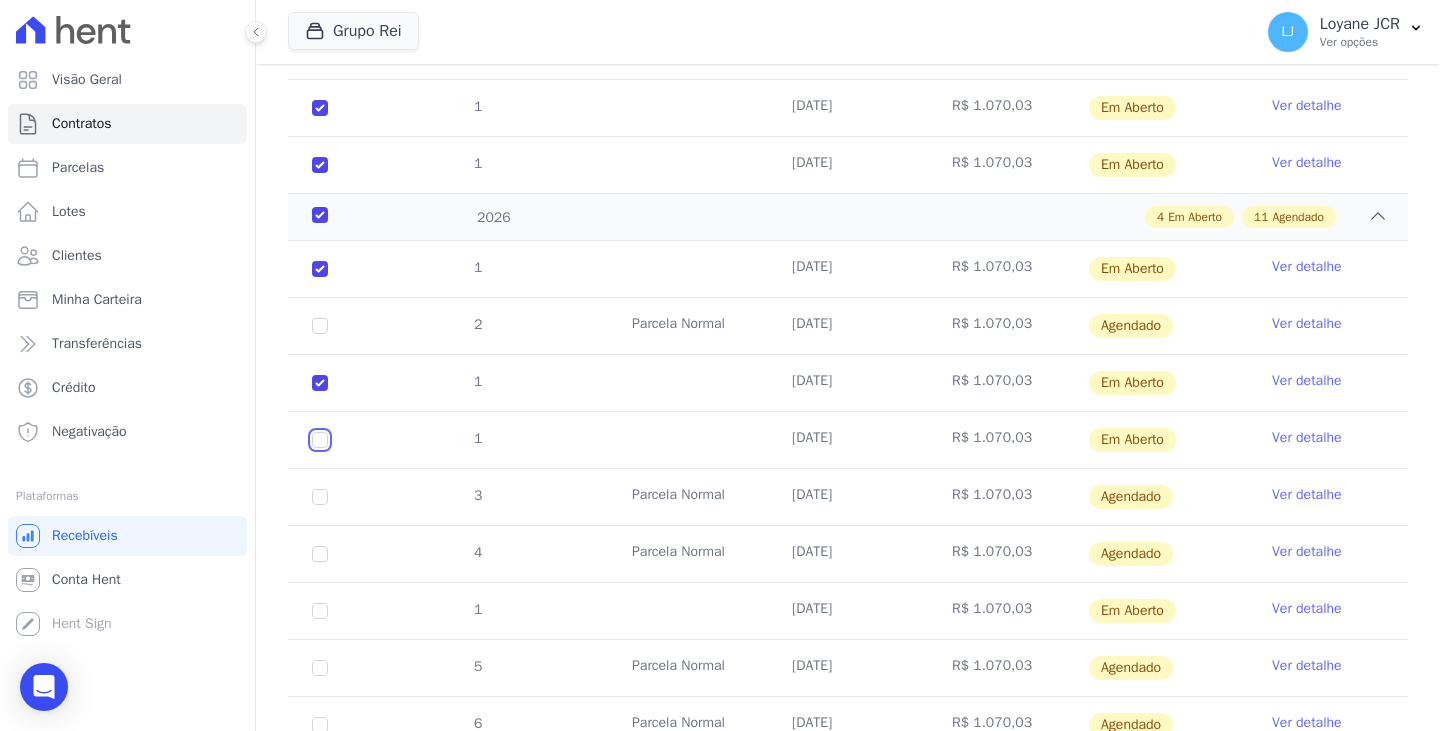 click at bounding box center (320, 269) 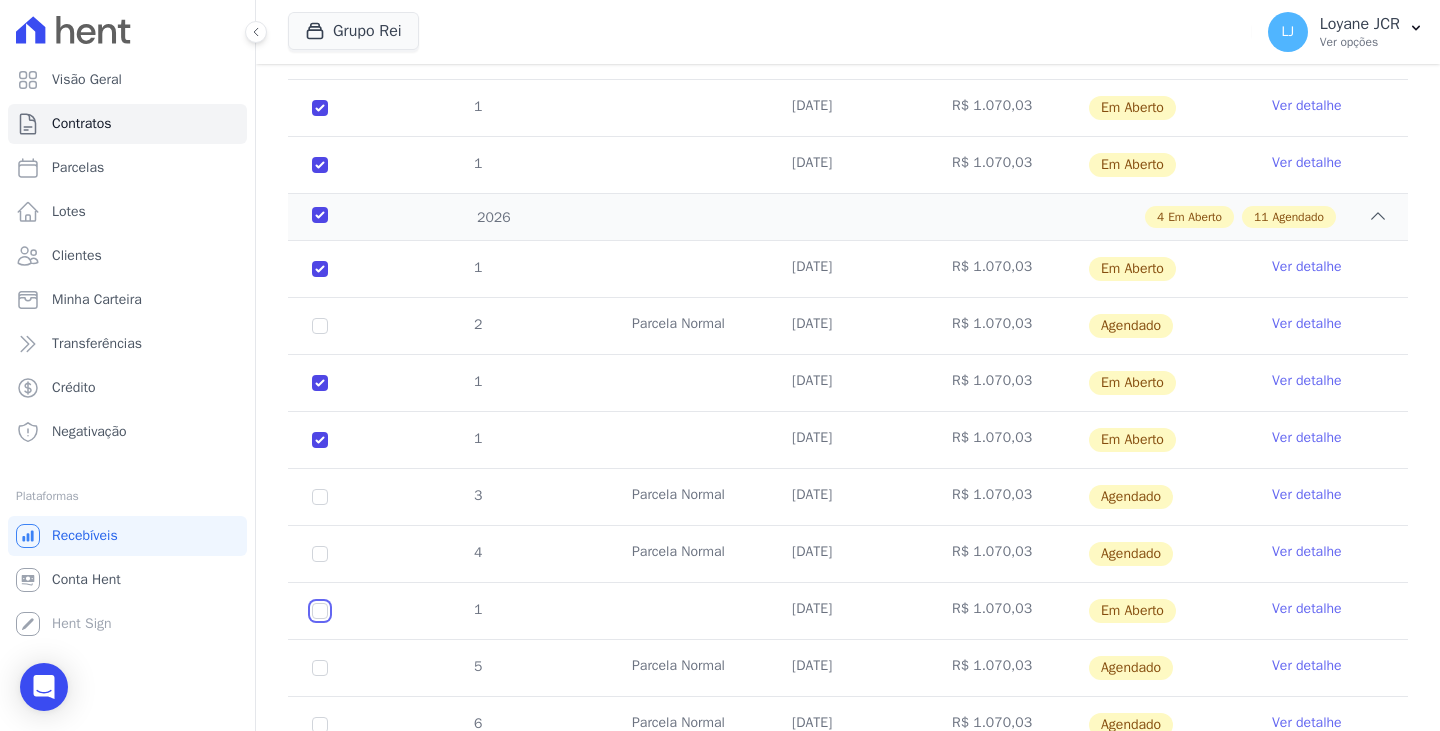 click at bounding box center [320, 269] 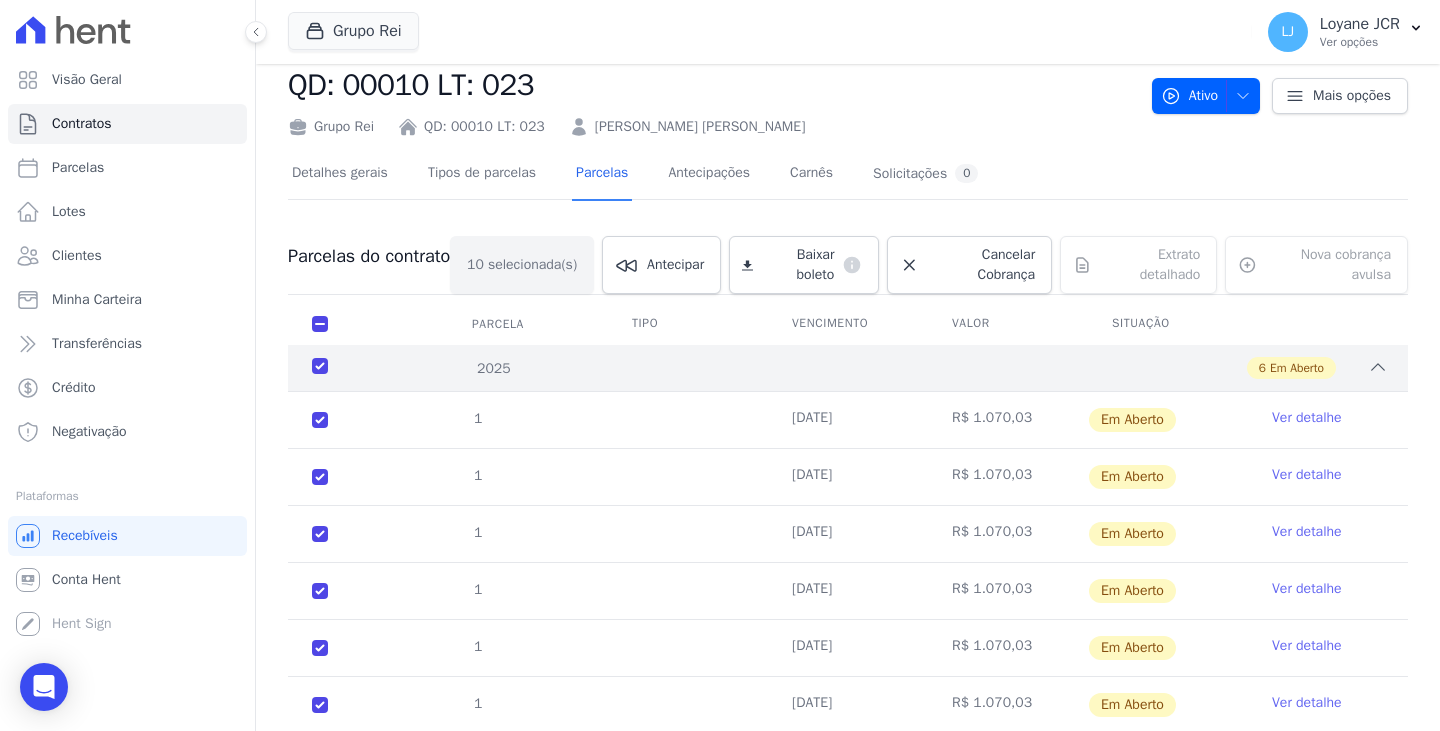 scroll, scrollTop: 0, scrollLeft: 0, axis: both 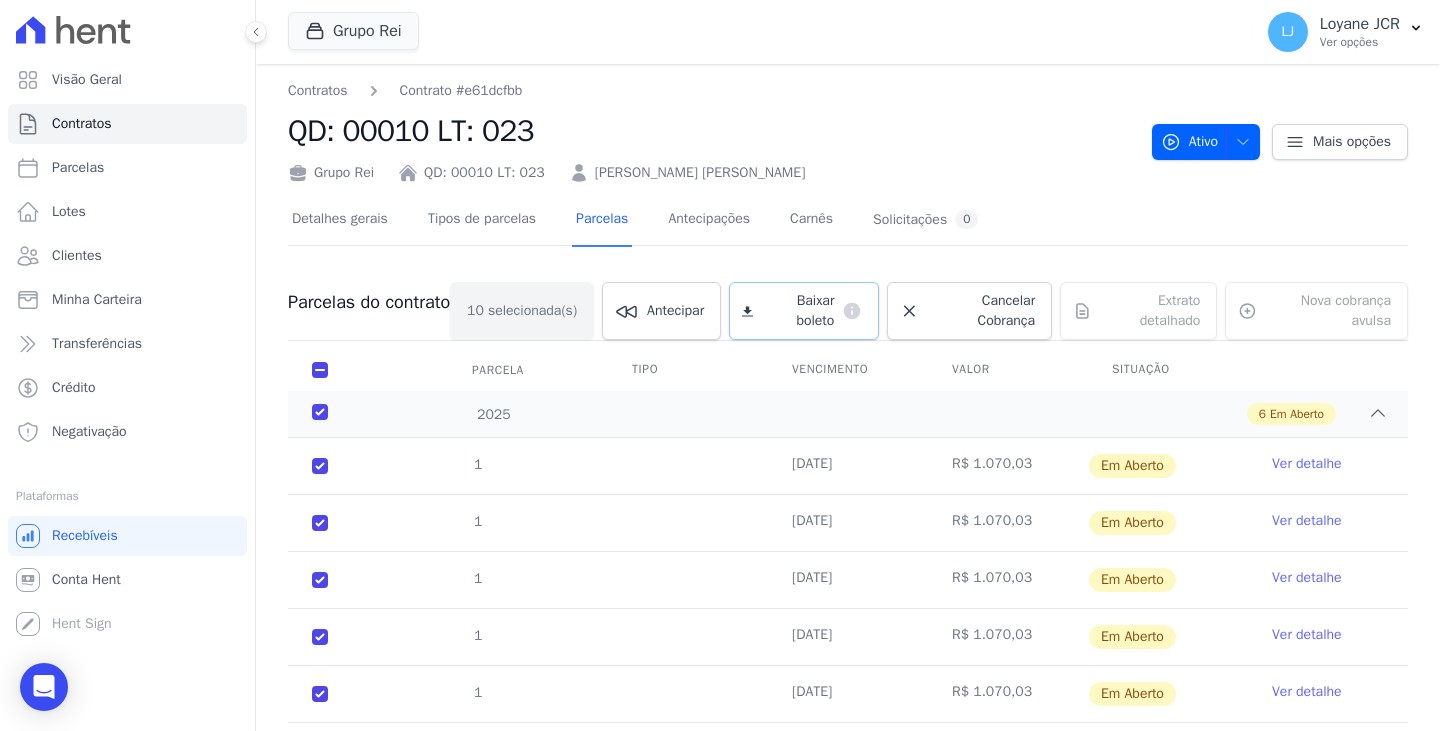 click on "Baixar boleto" at bounding box center [797, 311] 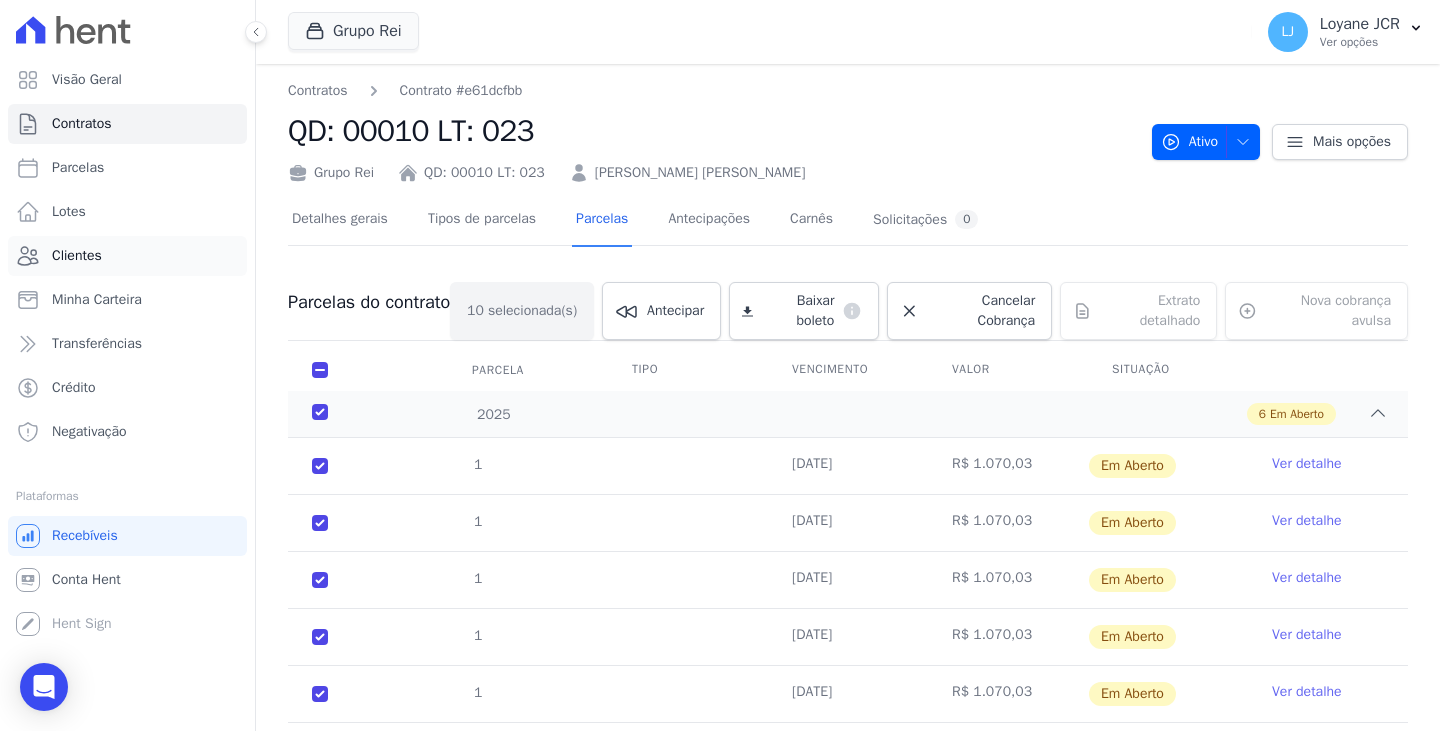 click on "Clientes" at bounding box center (77, 256) 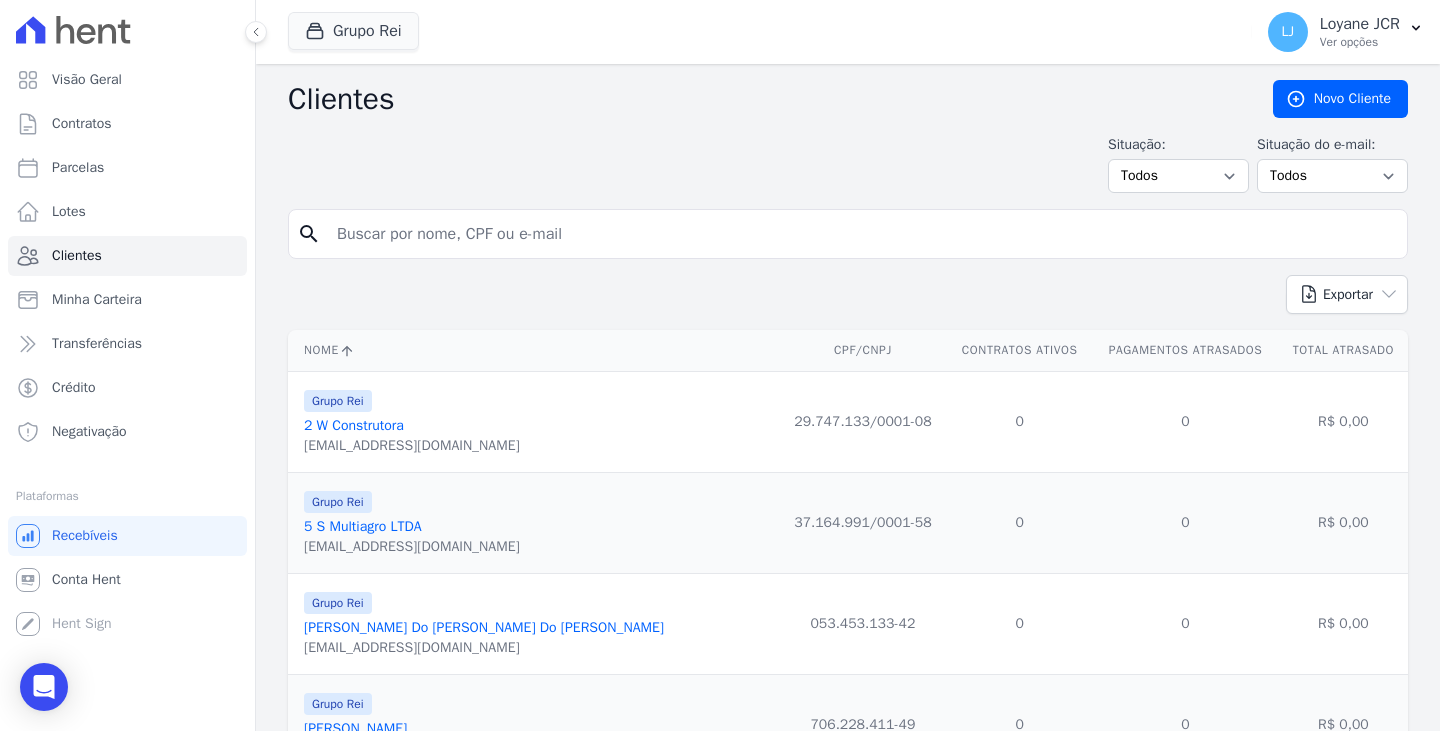click at bounding box center (862, 234) 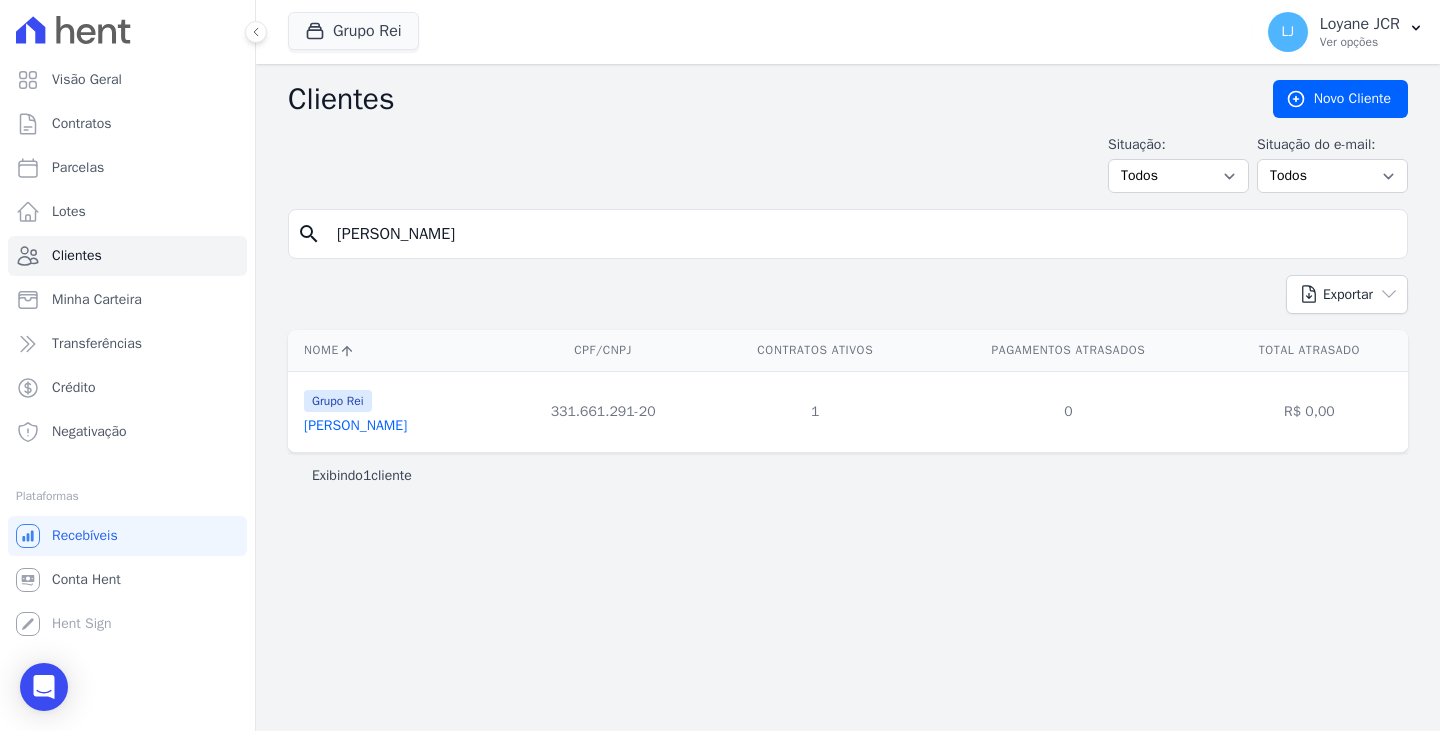 click on "Jeova Cerqueira De Souza" at bounding box center [355, 425] 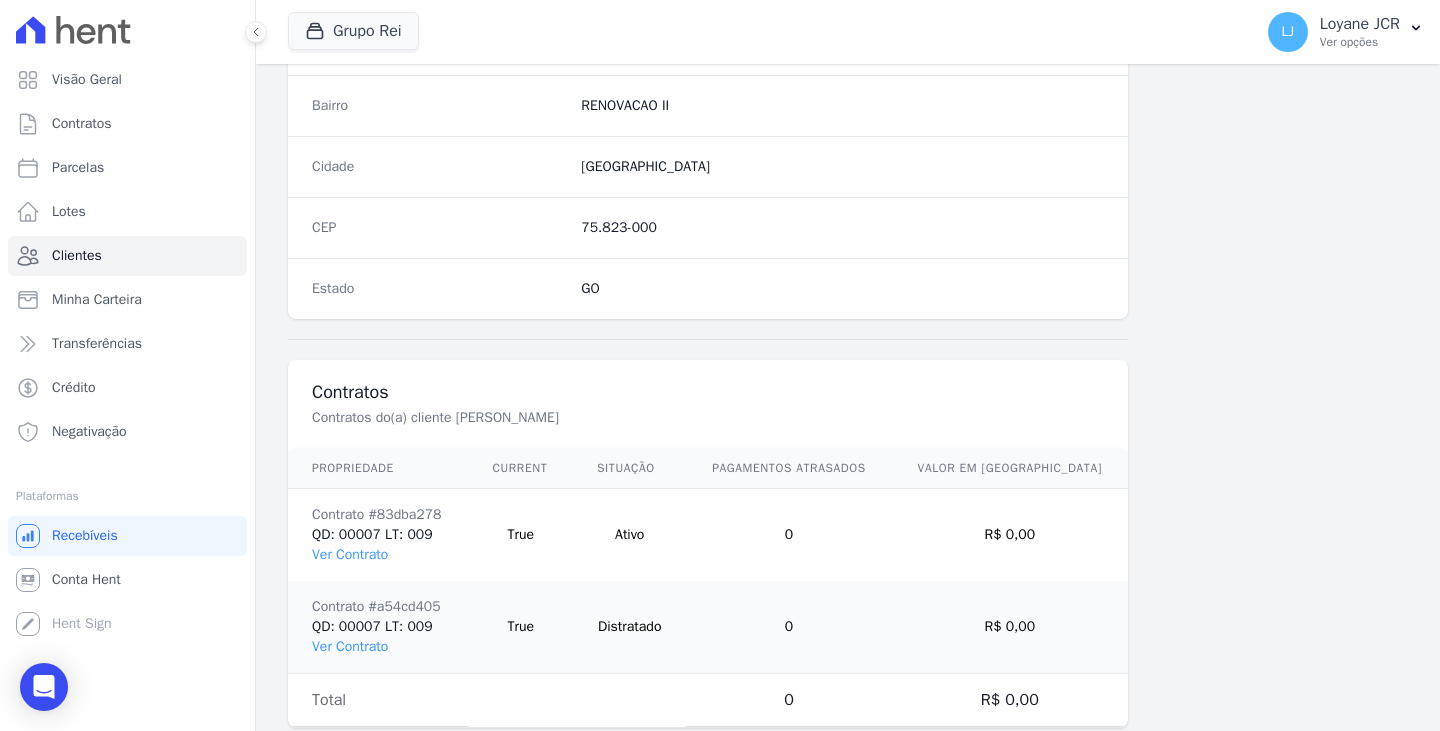 scroll, scrollTop: 1200, scrollLeft: 0, axis: vertical 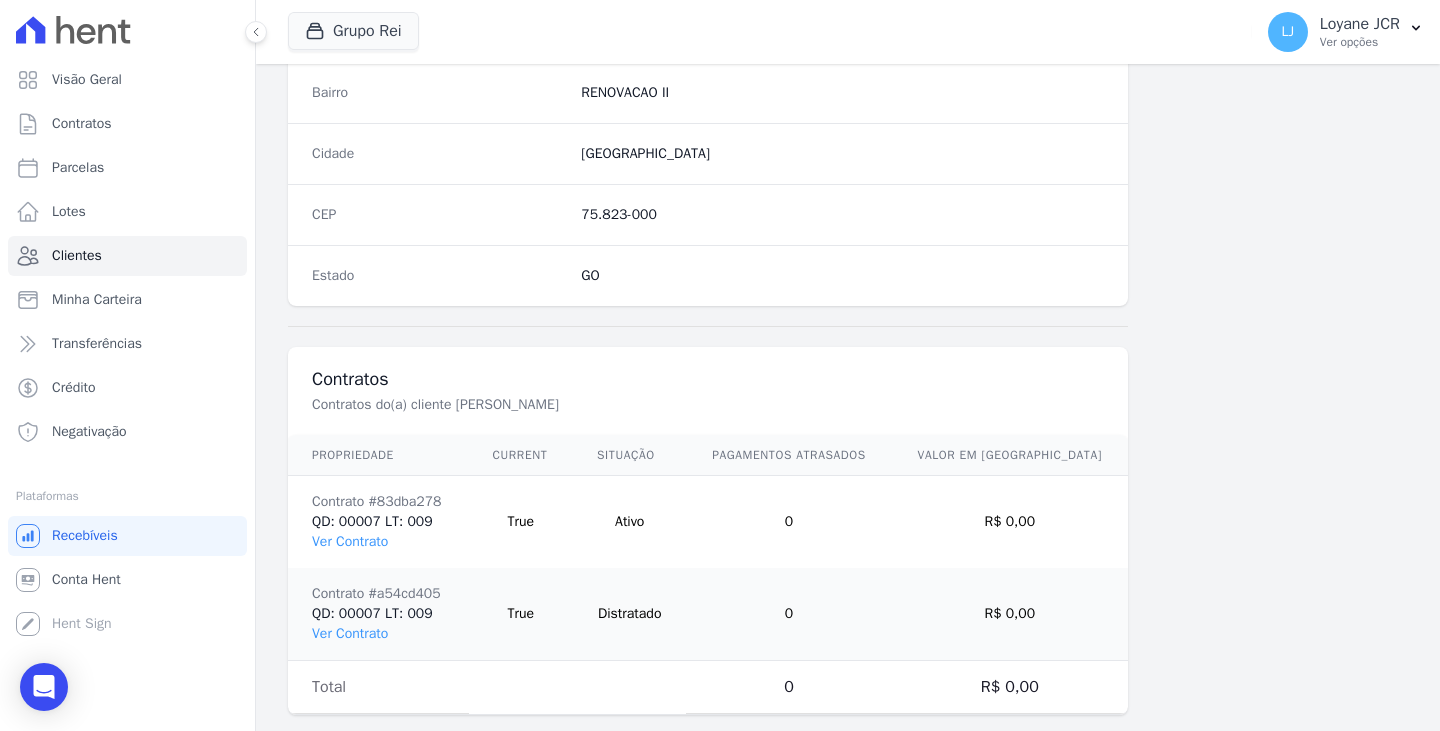 click on "Contrato #83dba278
QD: 00007 LT: 009
Ver Contrato" at bounding box center (378, 522) 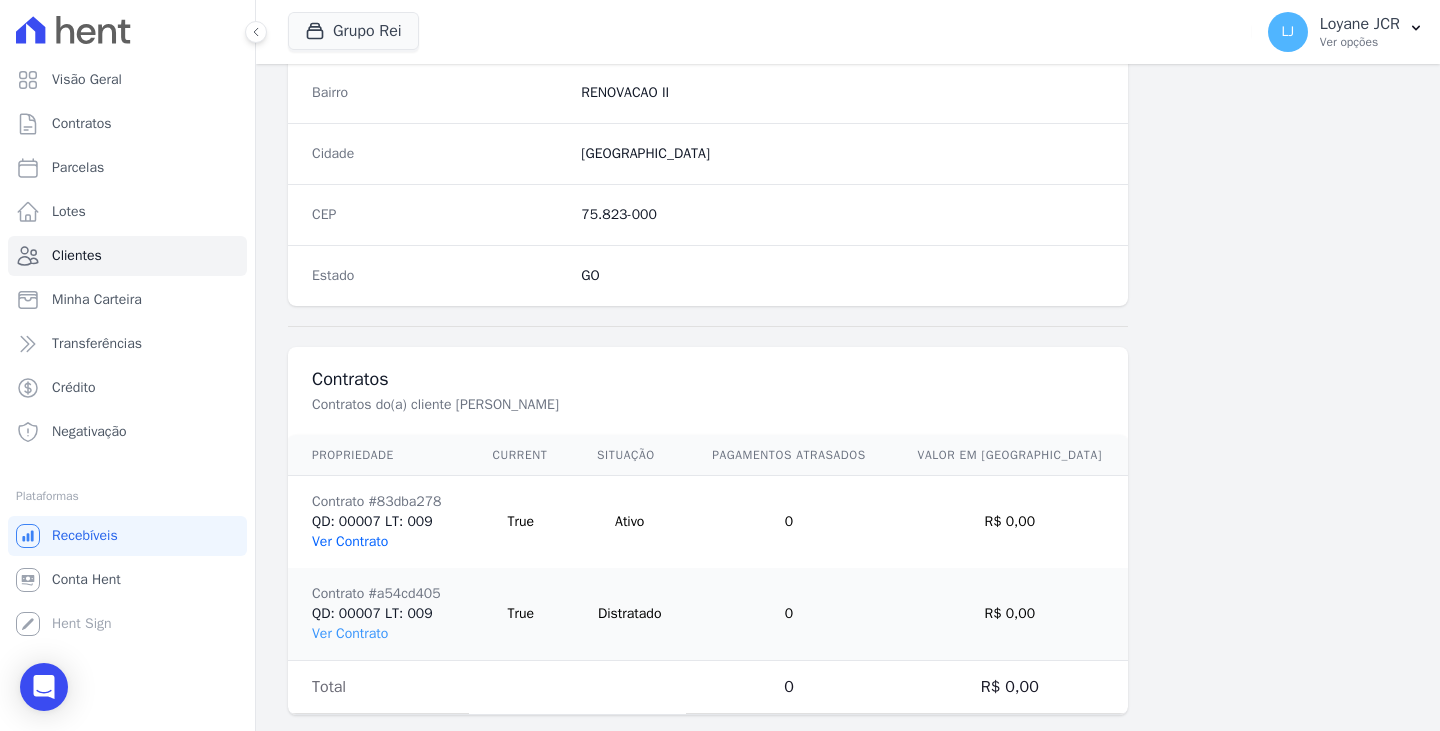 click on "Ver Contrato" at bounding box center (350, 541) 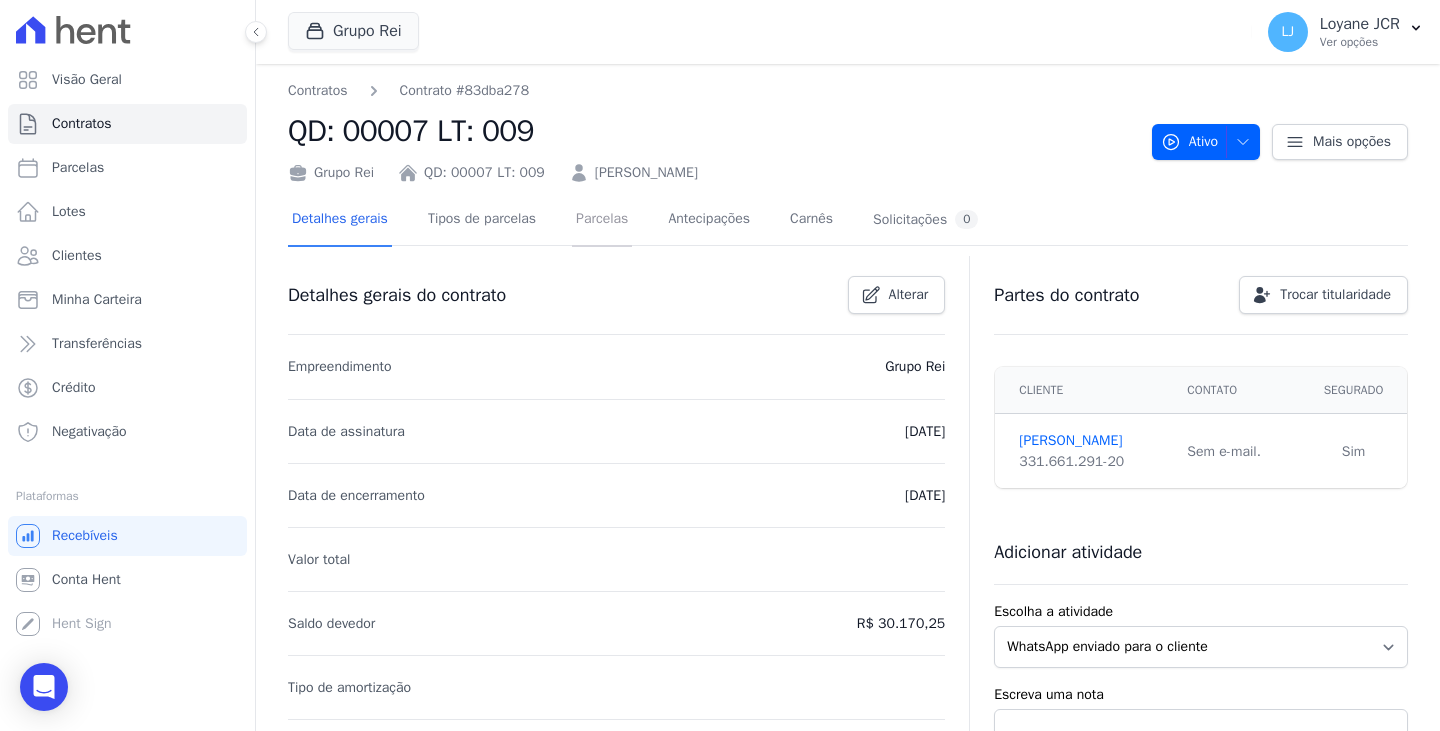 click on "Parcelas" at bounding box center [602, 220] 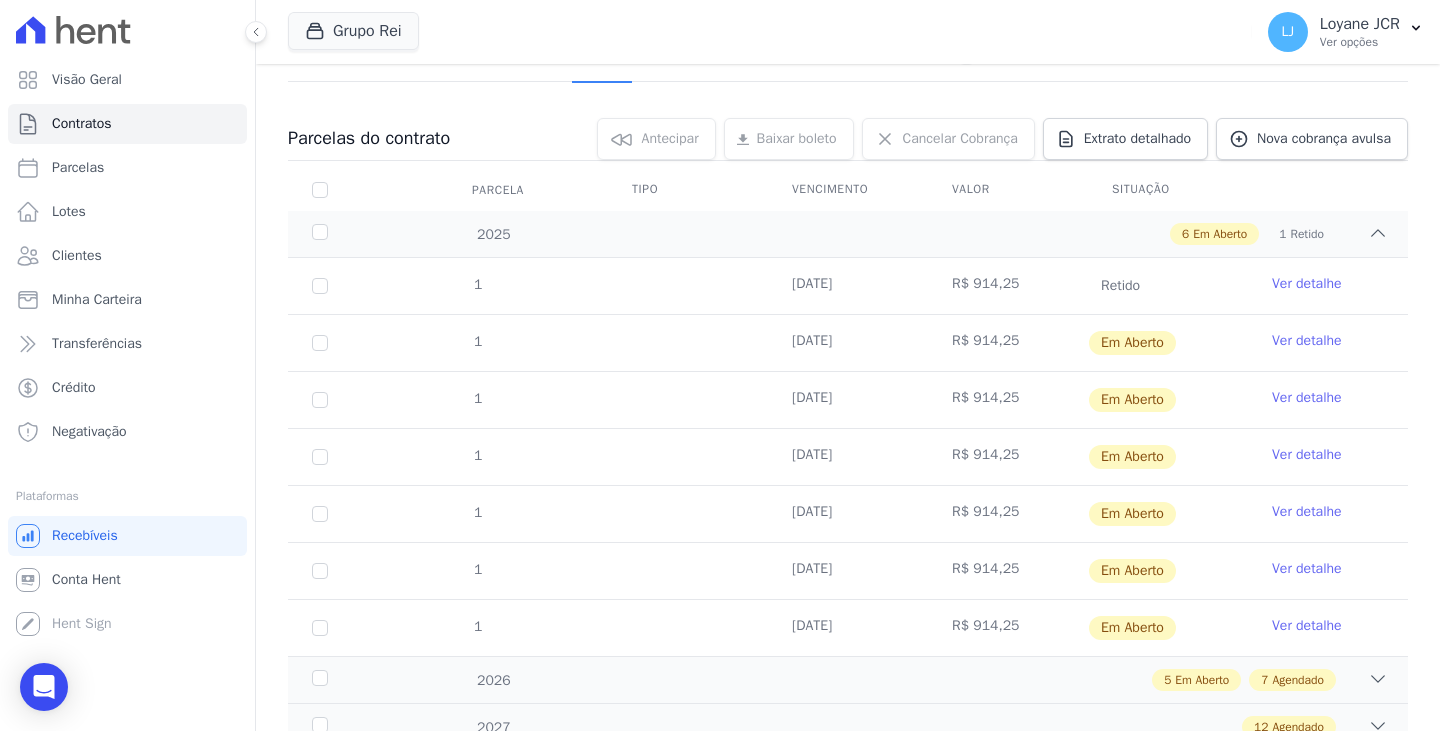 scroll, scrollTop: 200, scrollLeft: 0, axis: vertical 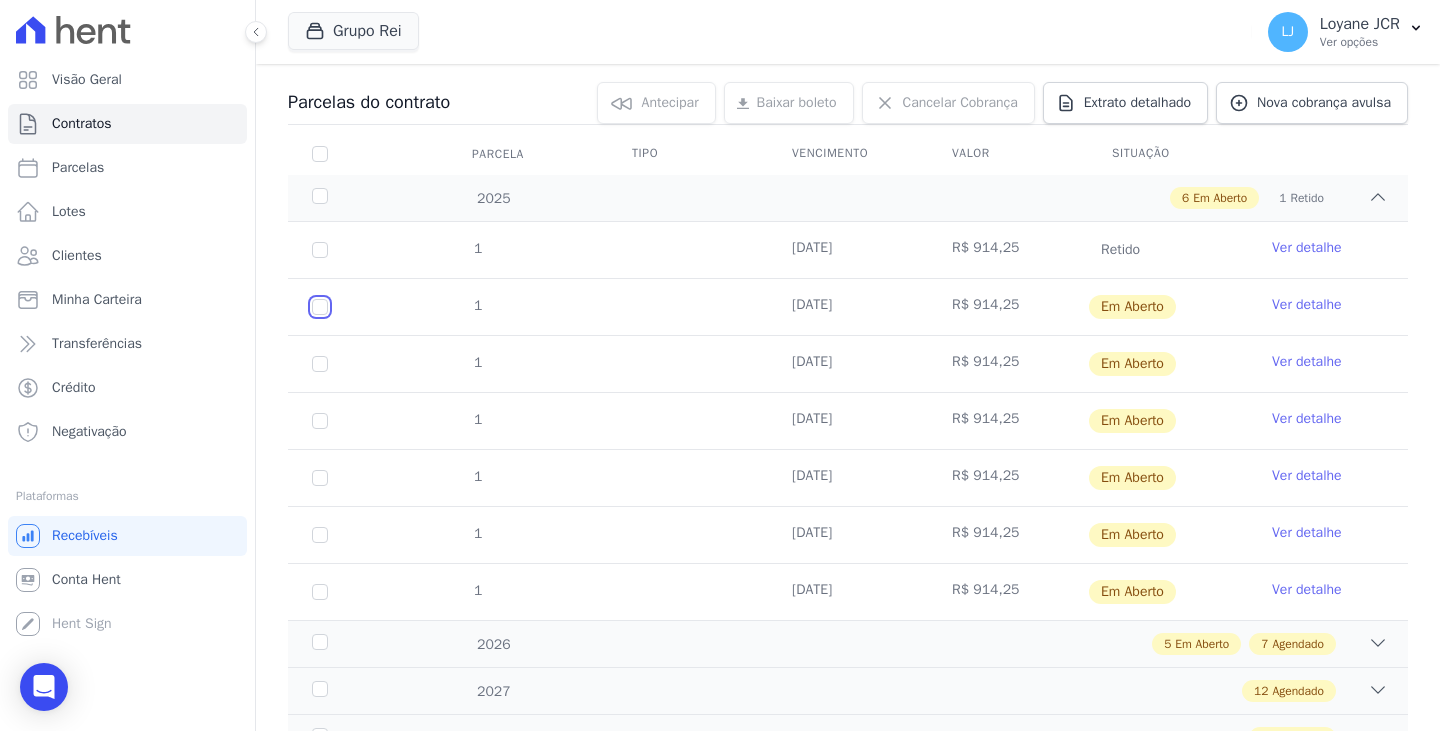 click at bounding box center [320, 307] 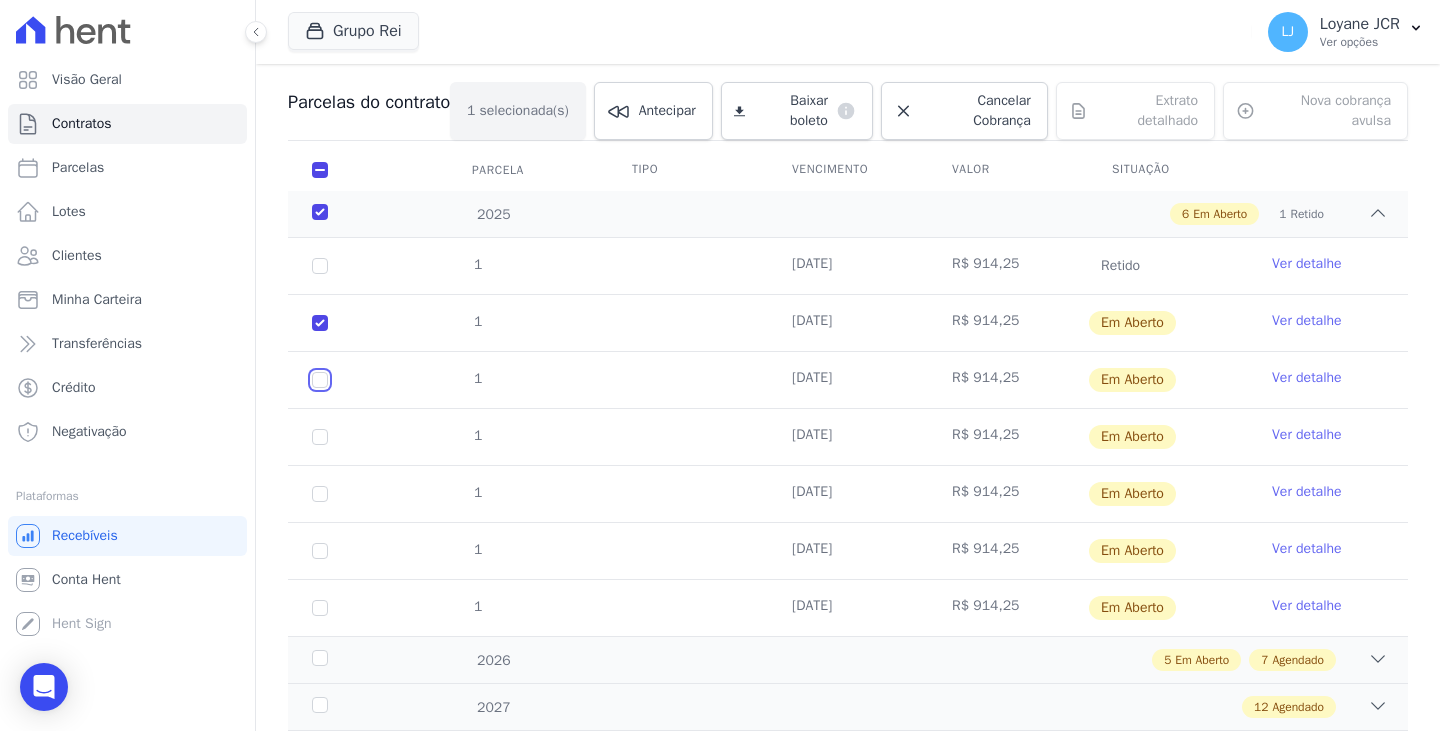 click at bounding box center [320, 323] 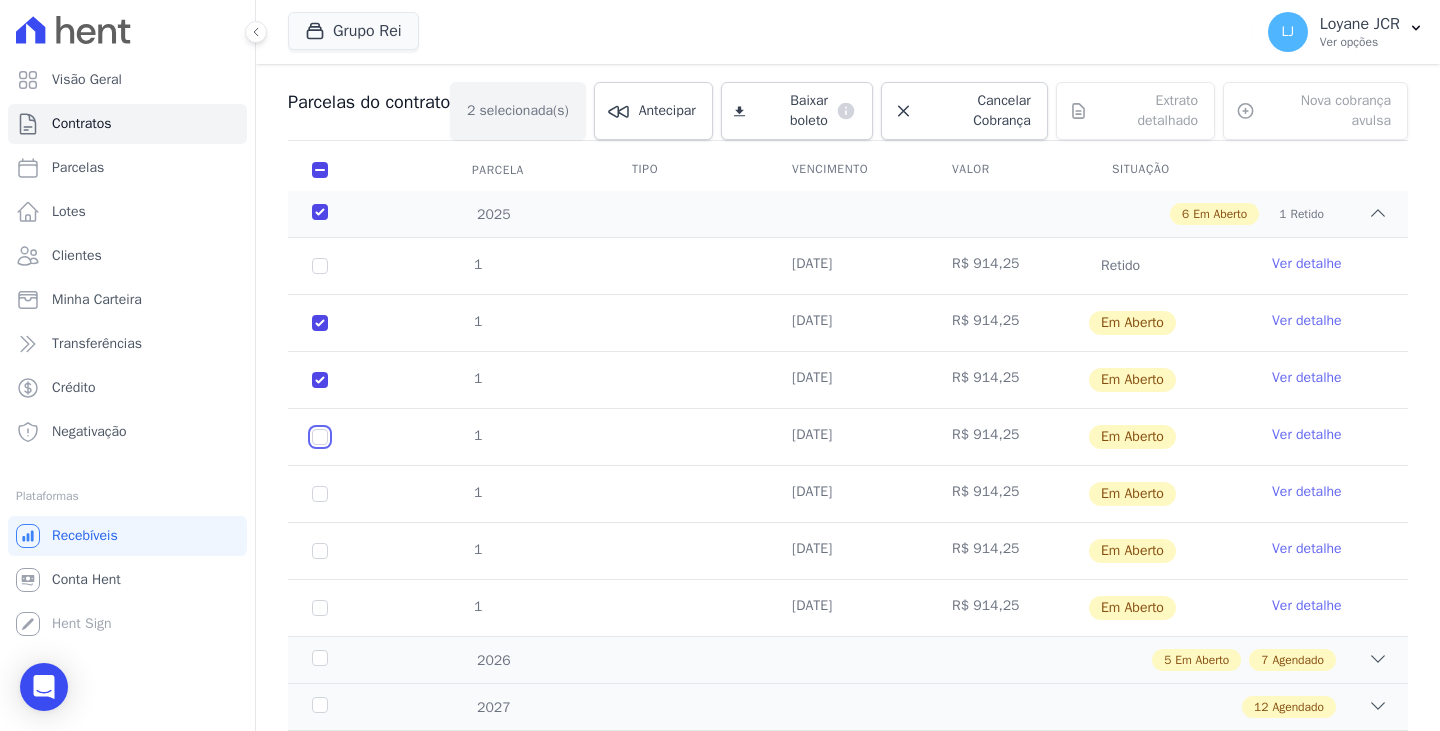 click at bounding box center [320, 323] 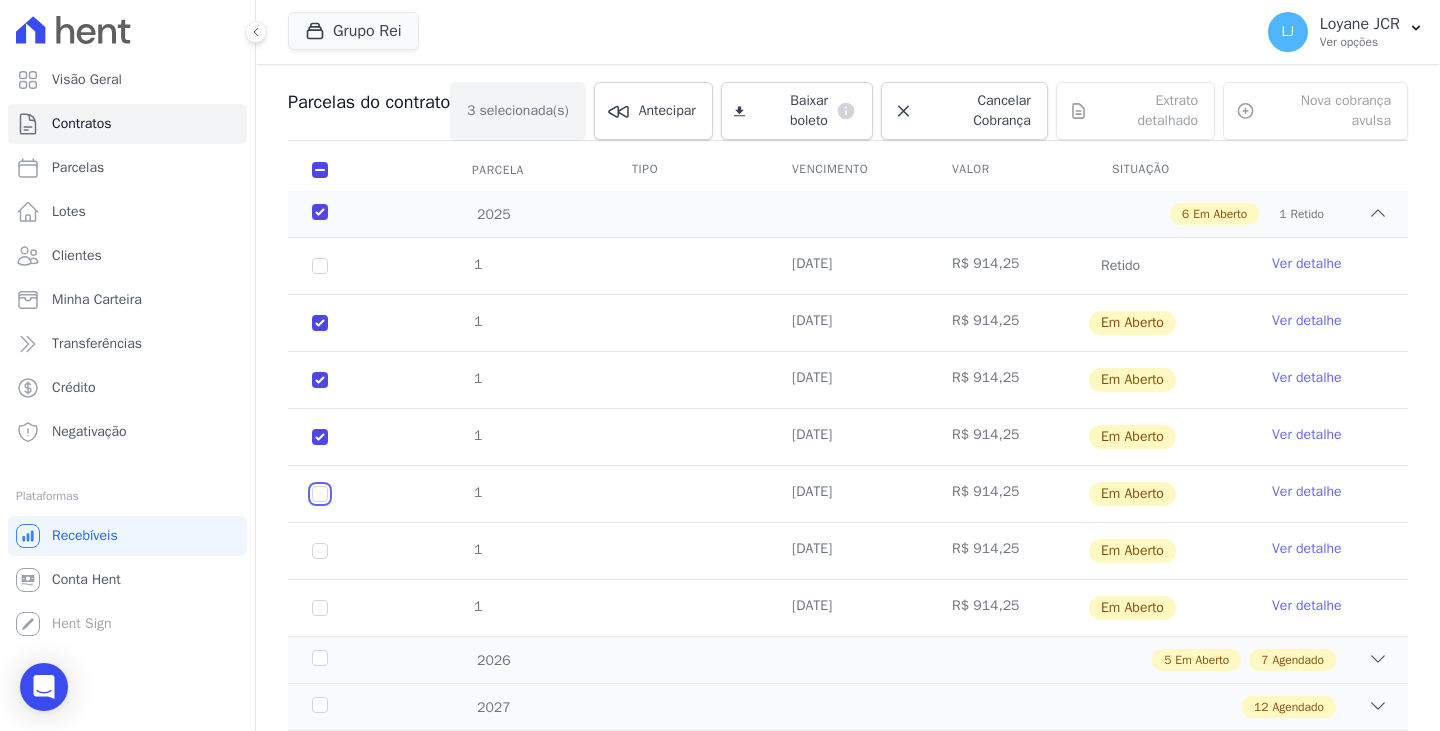 click at bounding box center (320, 323) 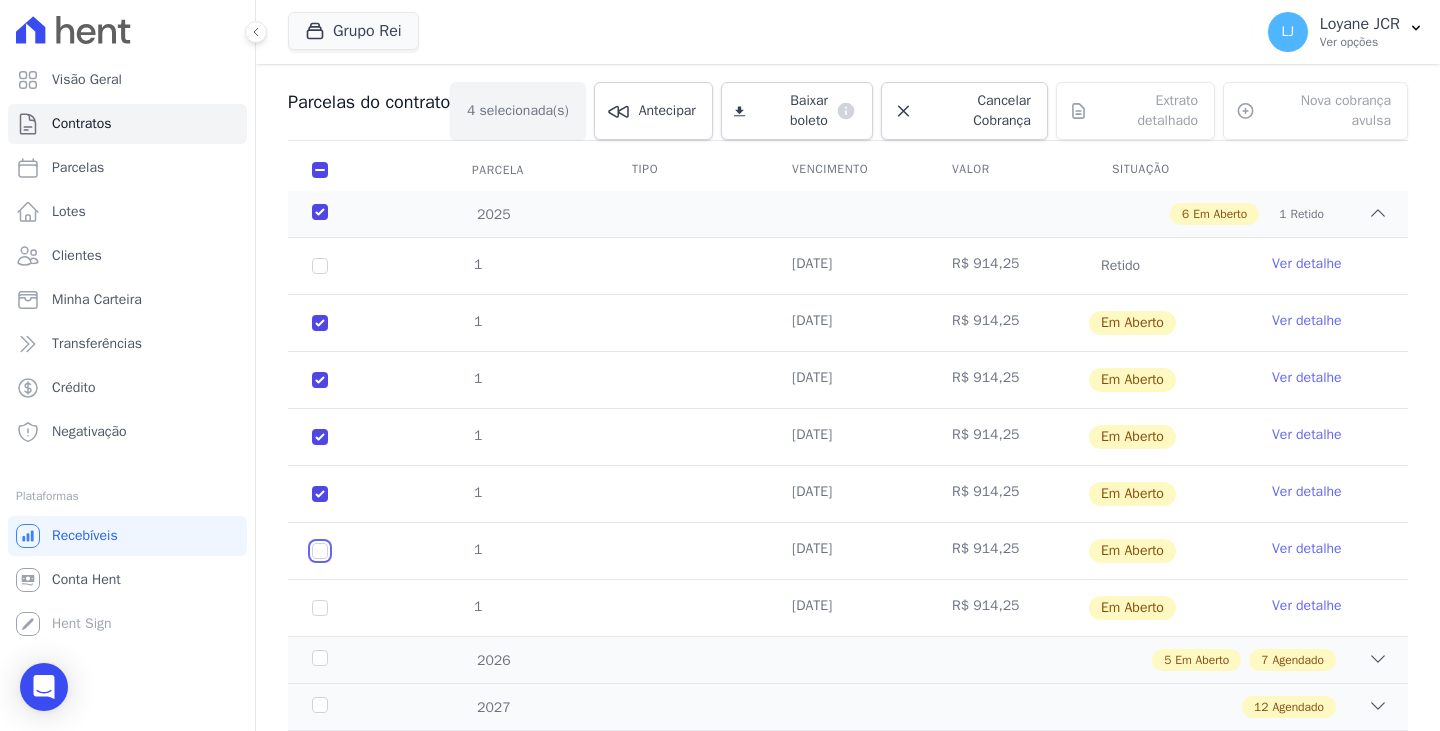click at bounding box center (320, 323) 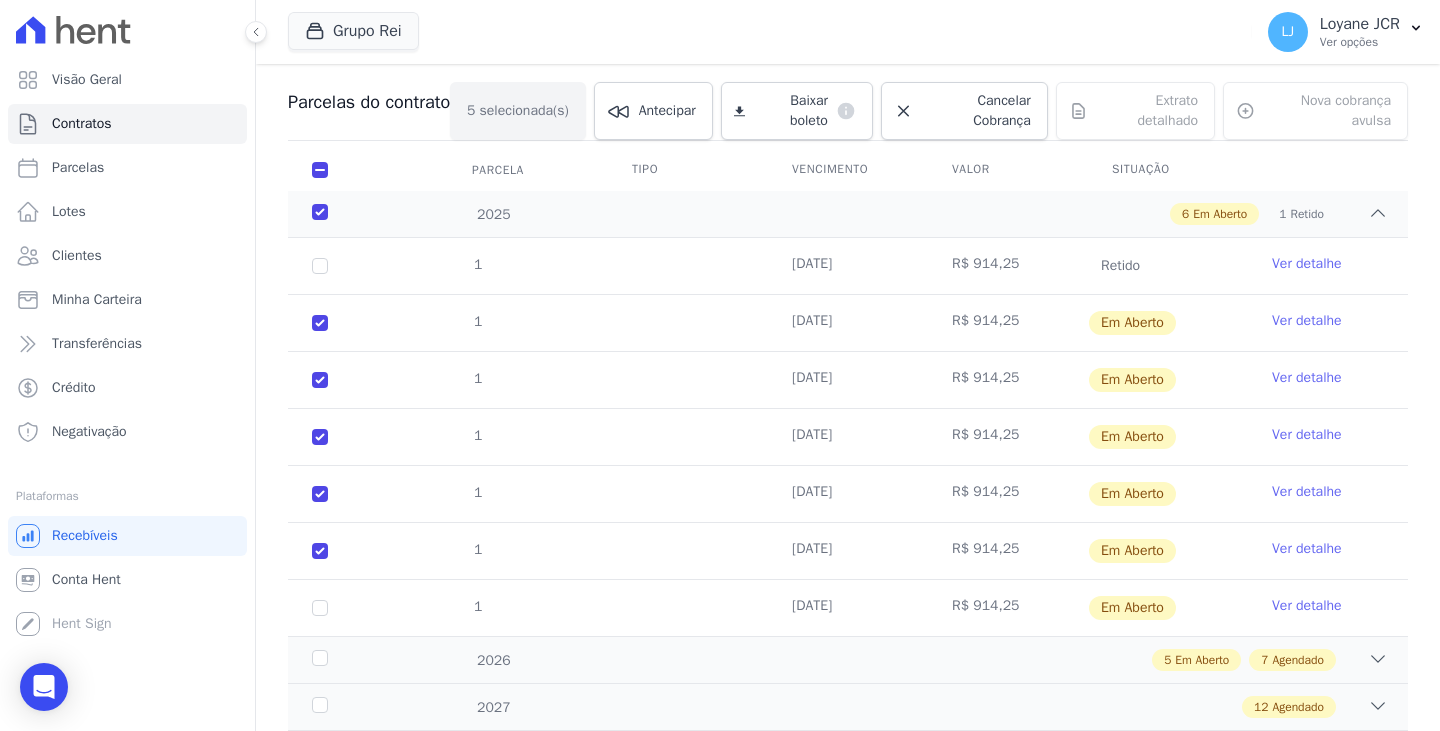 click on "1" at bounding box center [320, 608] 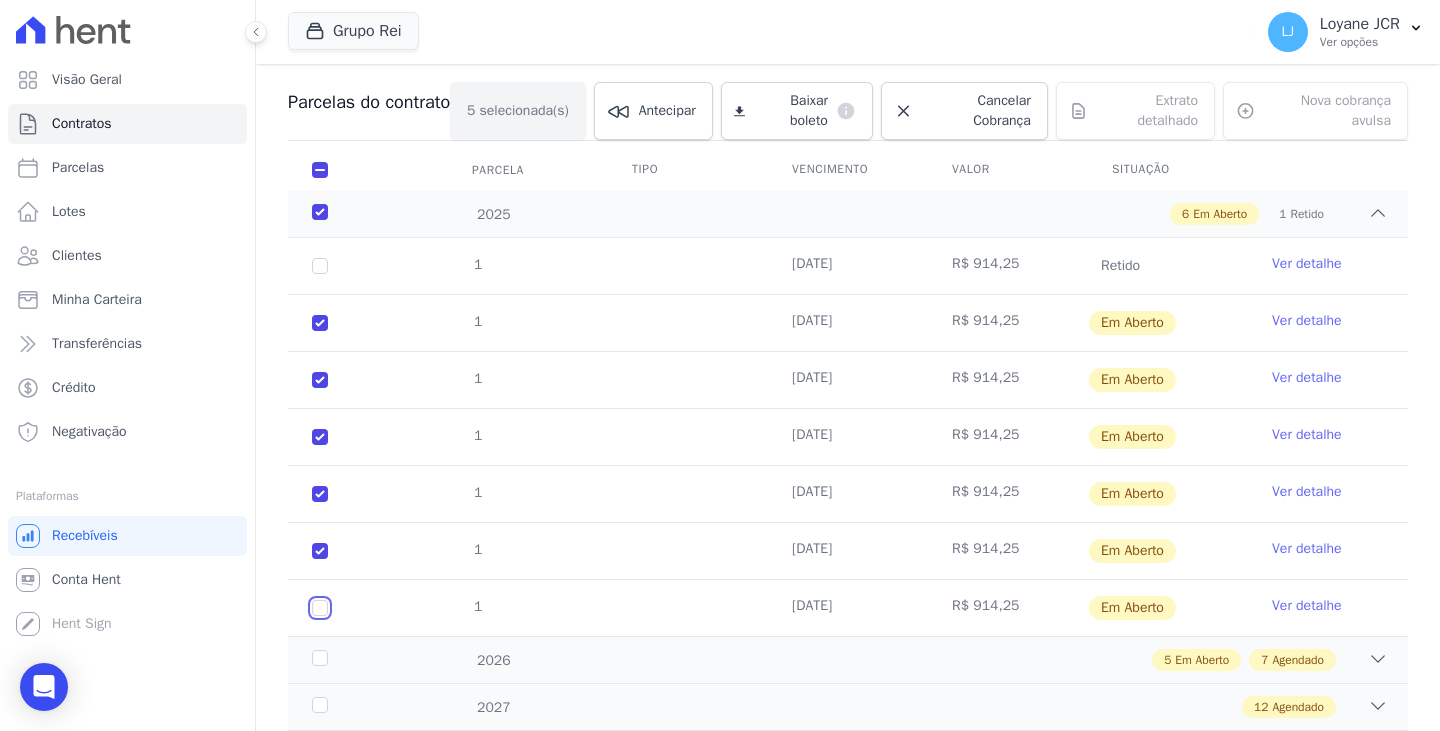 click at bounding box center [320, 323] 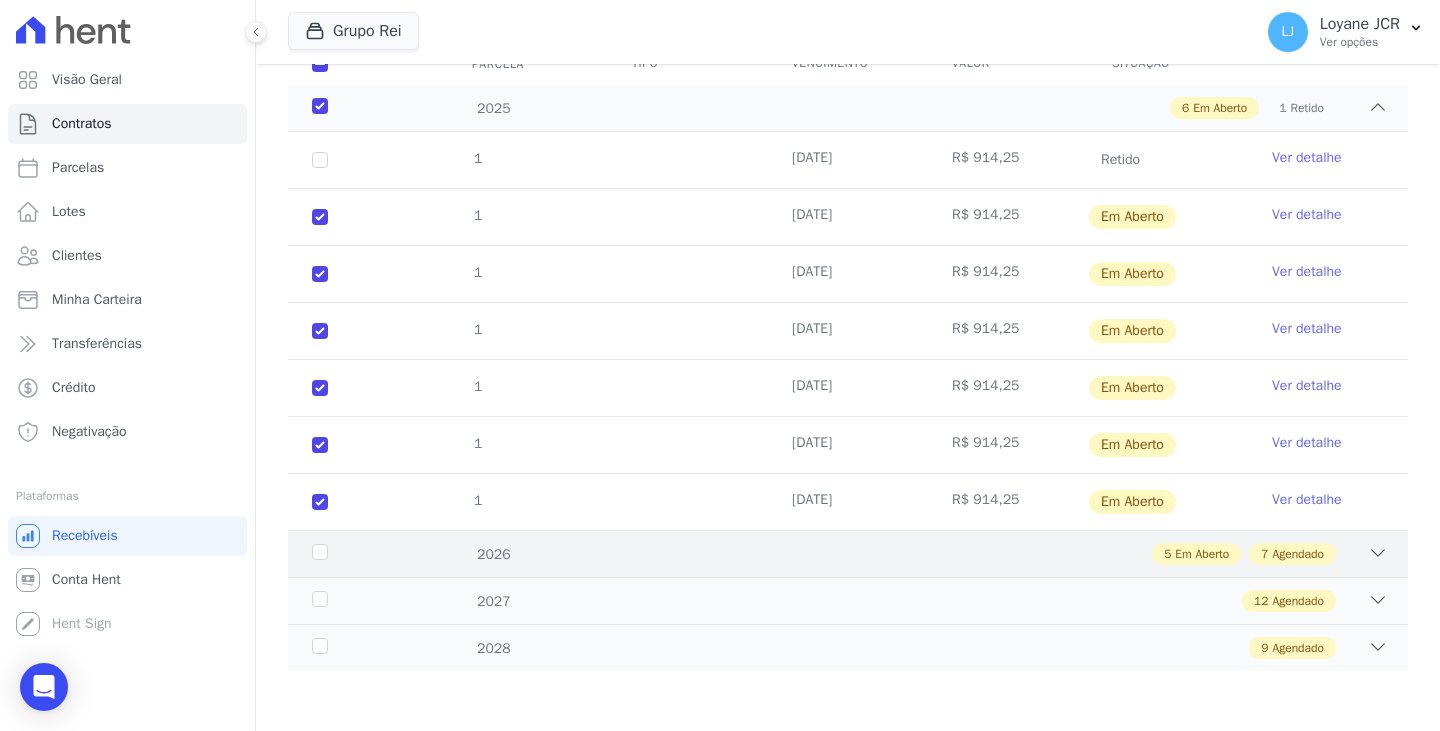 click on "5
Em Aberto
7
Agendado" at bounding box center [902, 554] 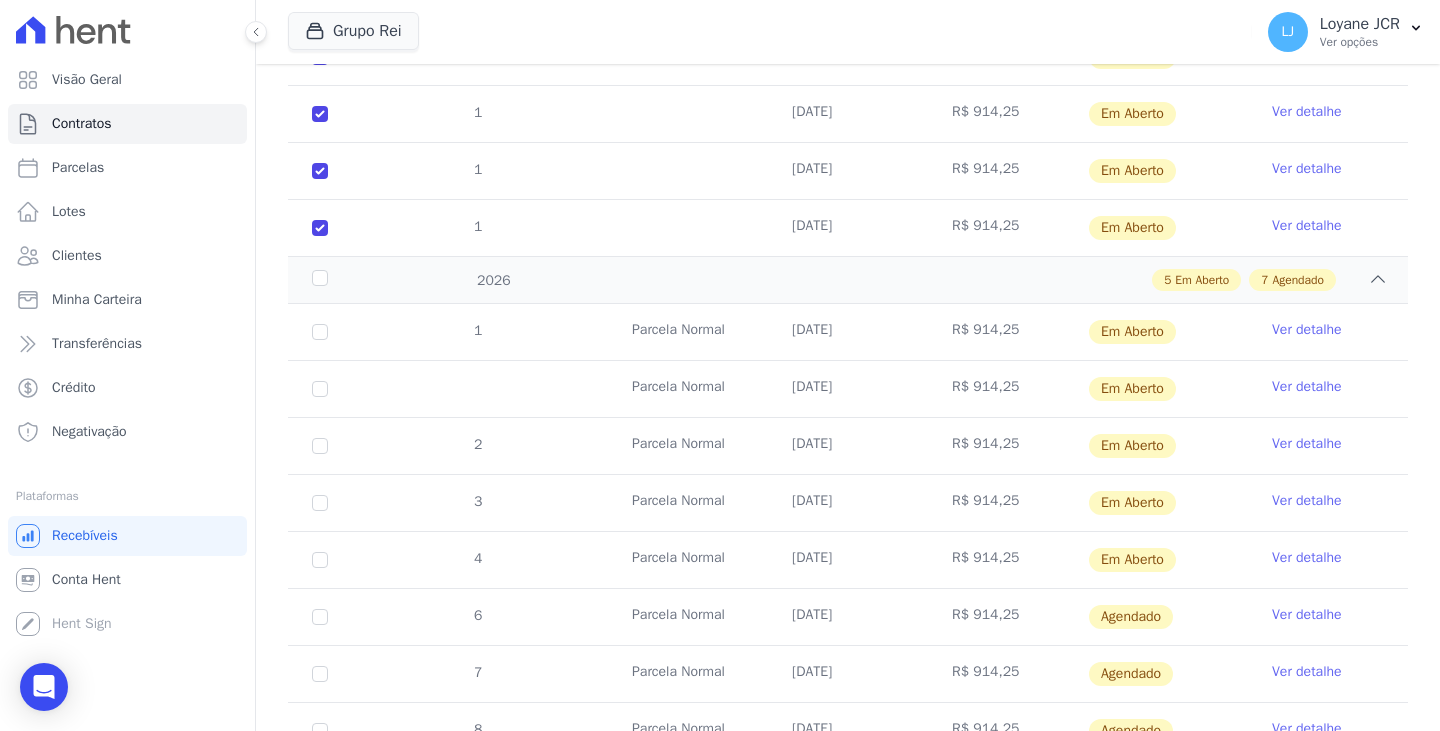 scroll, scrollTop: 606, scrollLeft: 0, axis: vertical 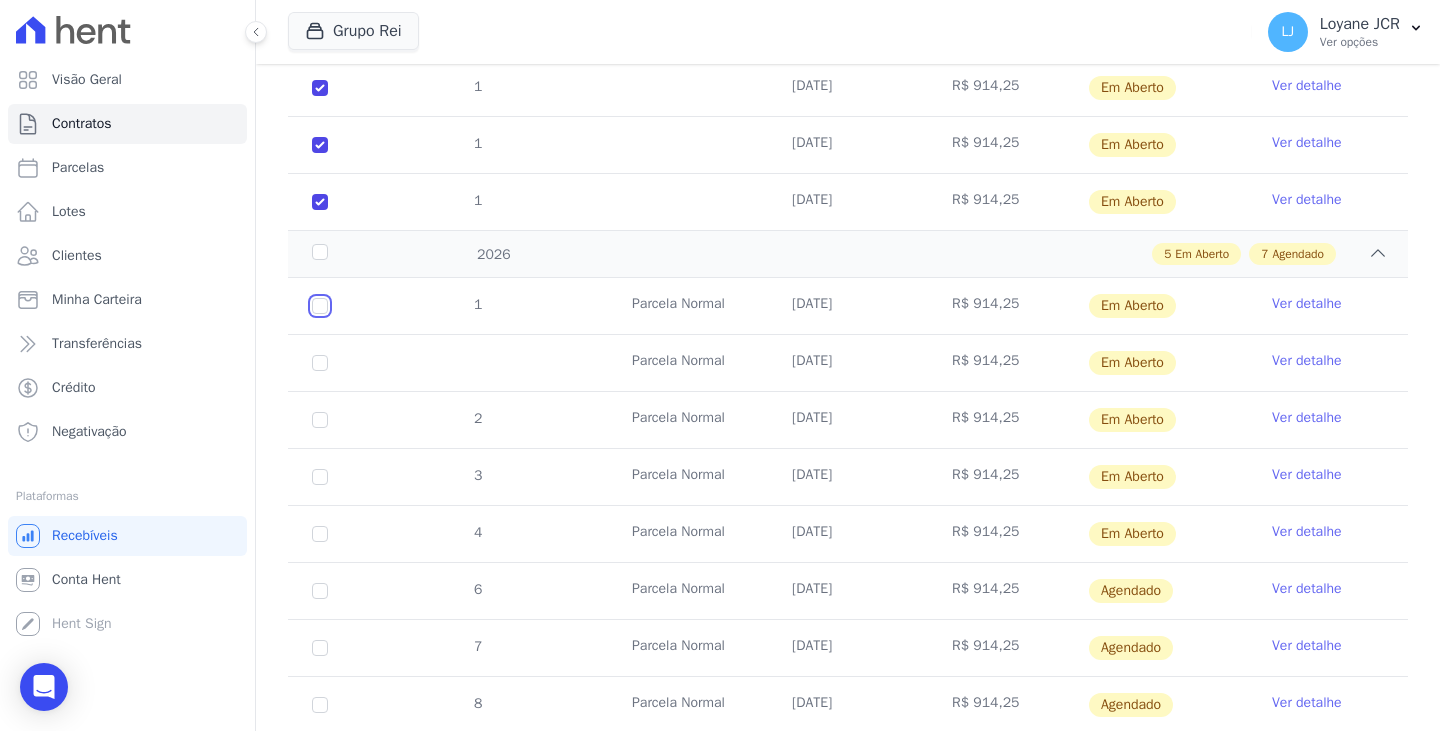 click at bounding box center [320, 306] 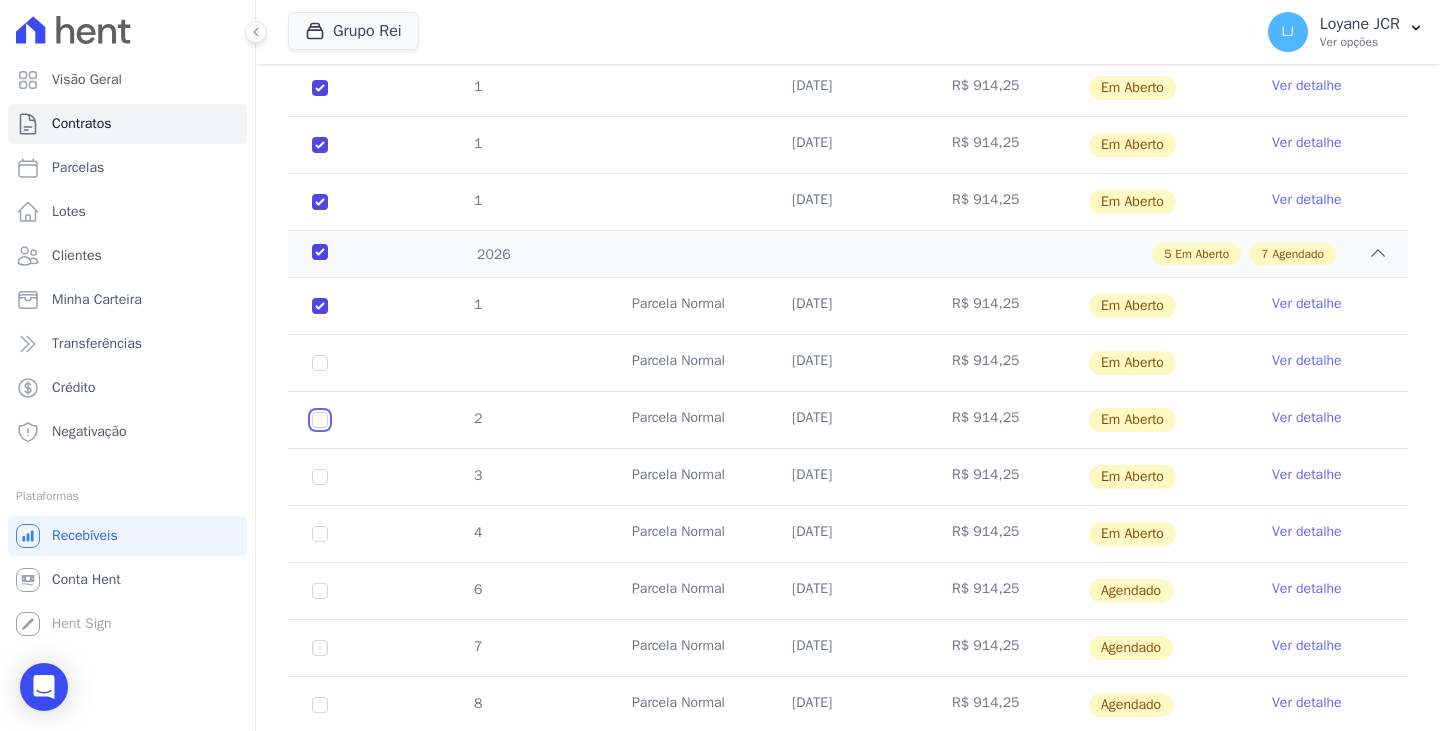 click at bounding box center (320, 306) 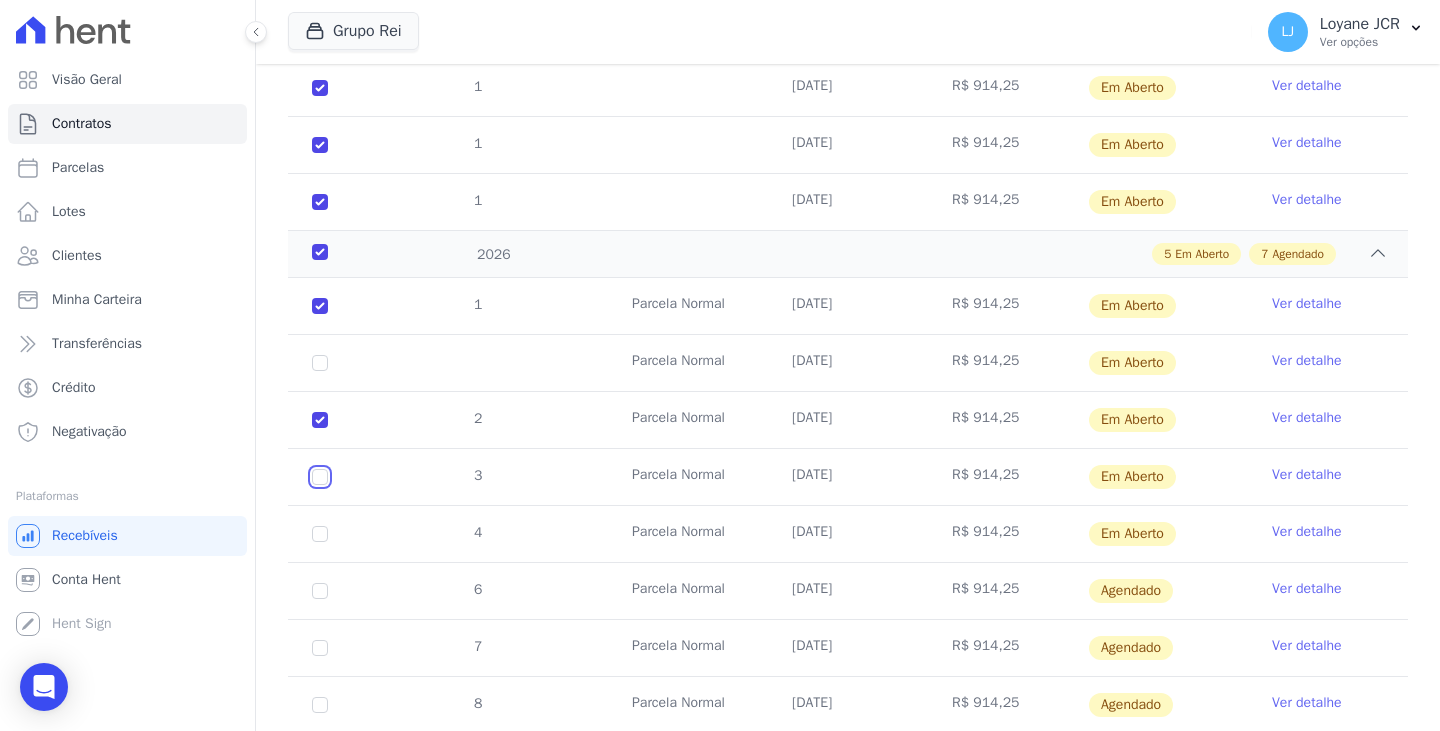 click at bounding box center (320, 306) 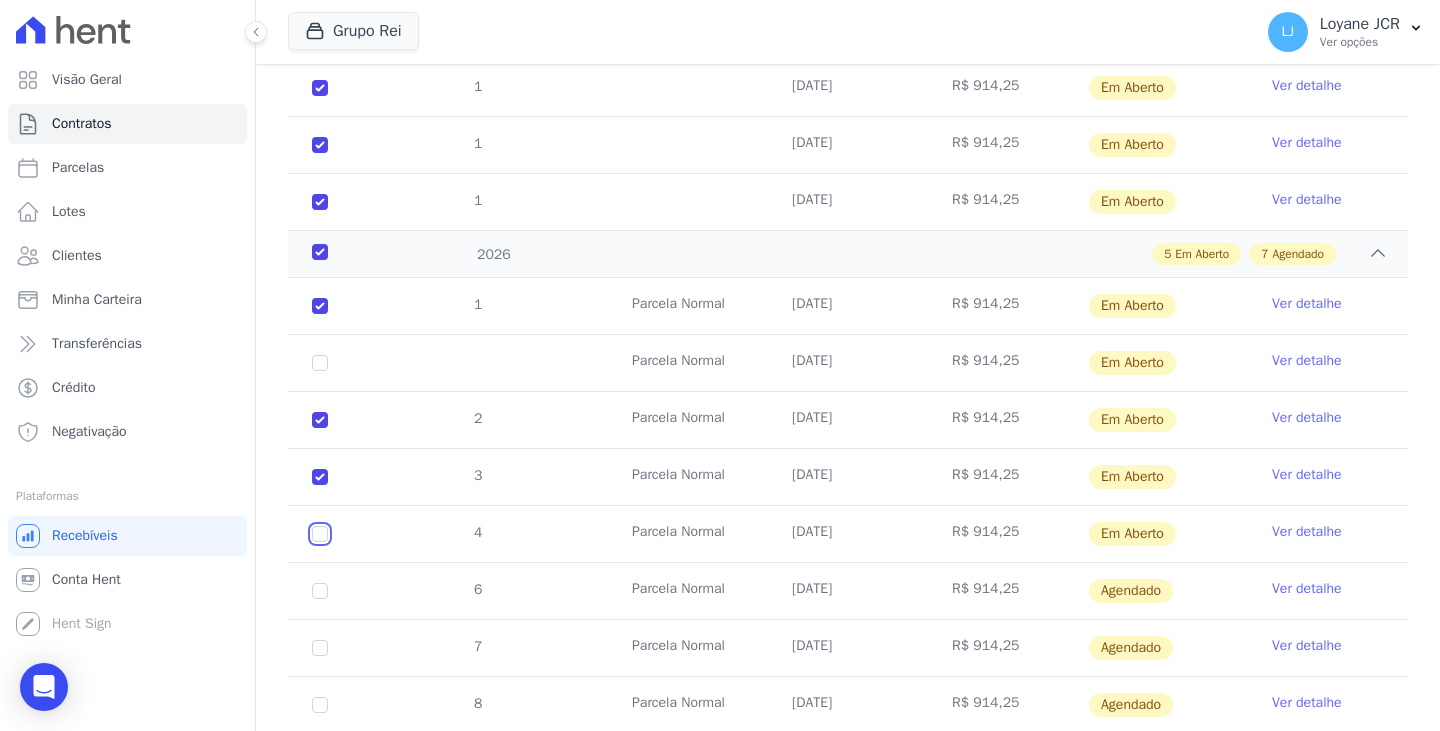 click at bounding box center (320, 306) 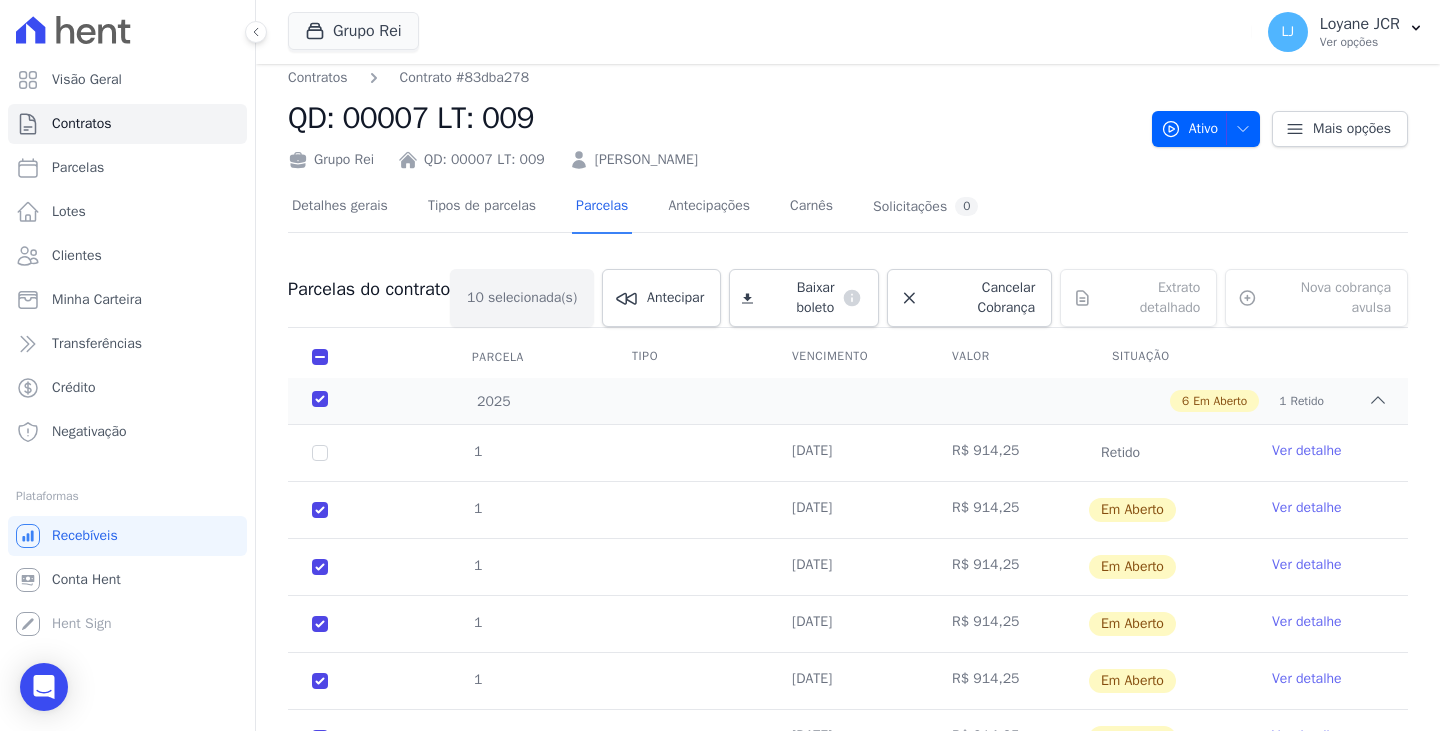 scroll, scrollTop: 0, scrollLeft: 0, axis: both 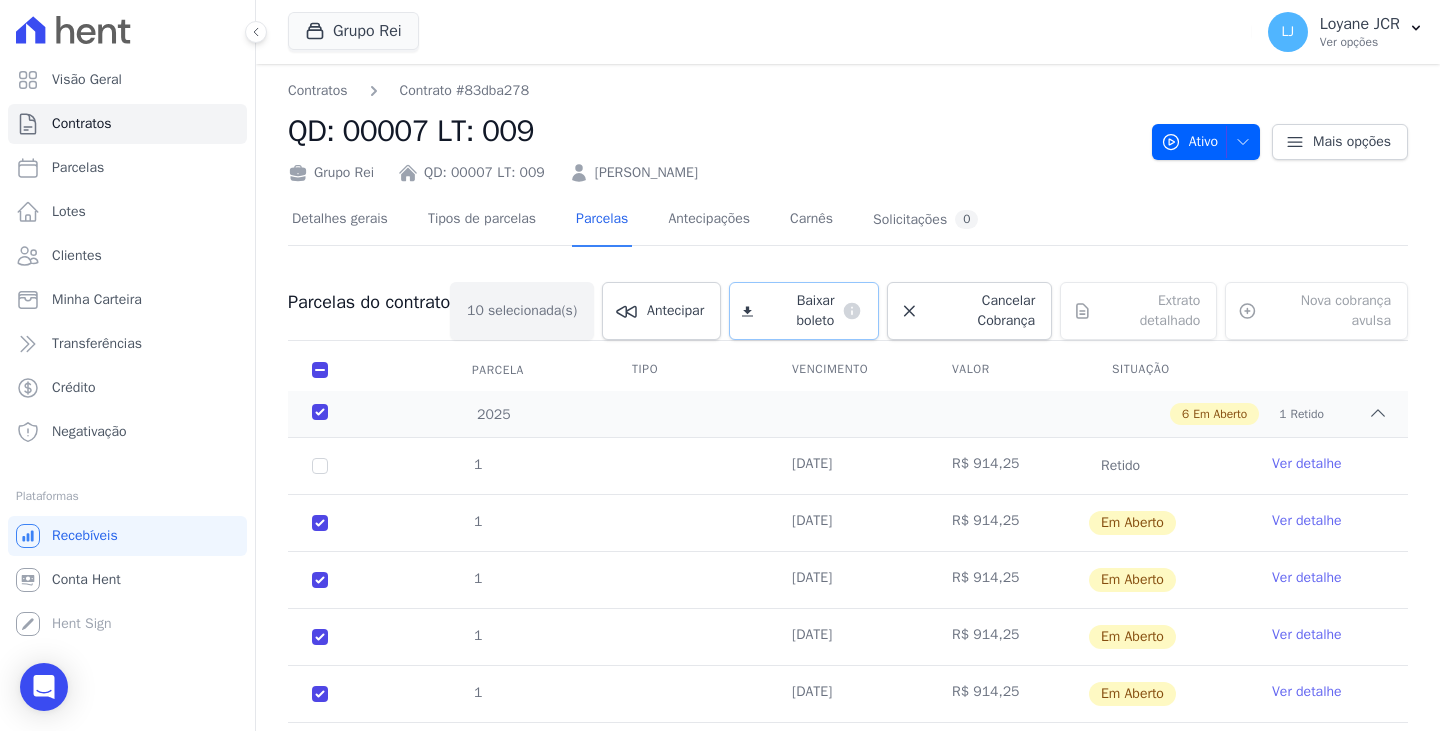 click on "Baixar boleto
default" at bounding box center (804, 311) 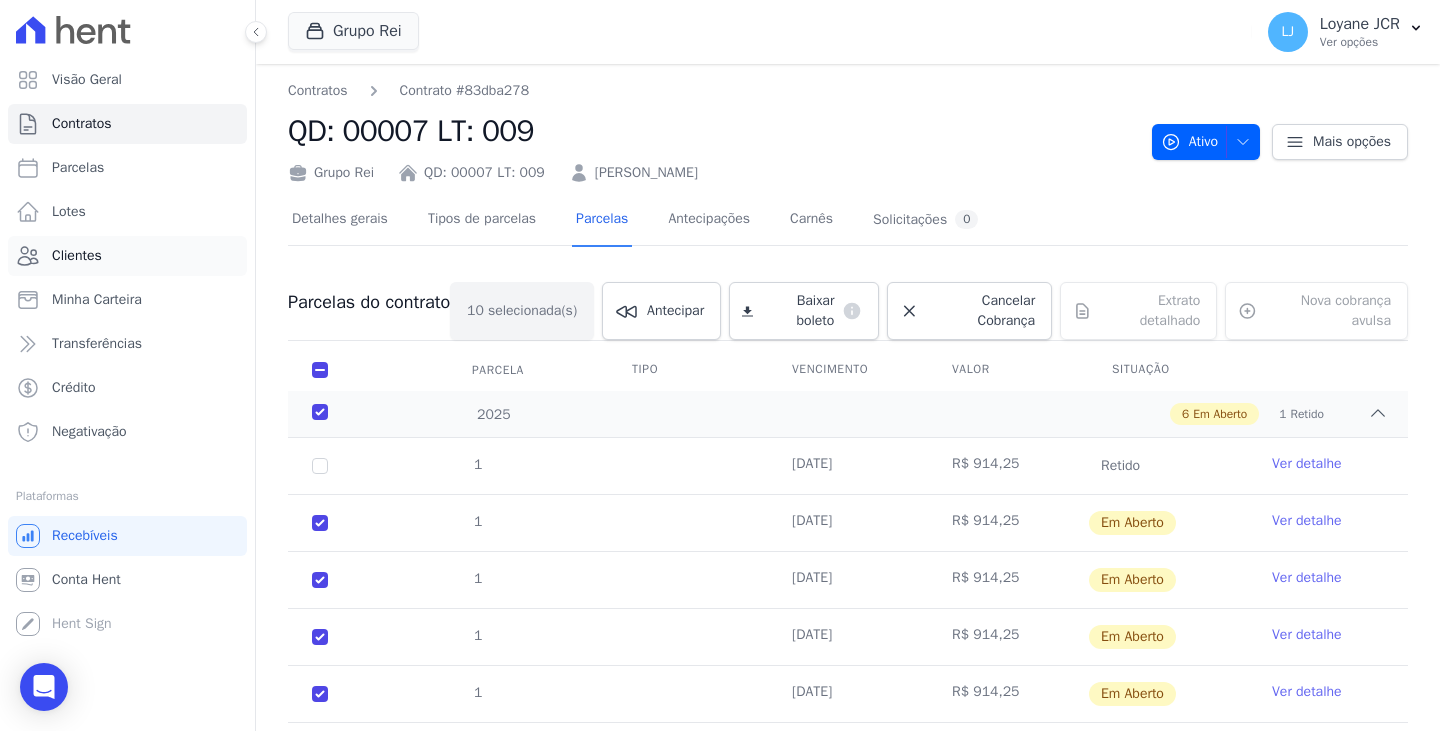 click on "Clientes" at bounding box center (127, 256) 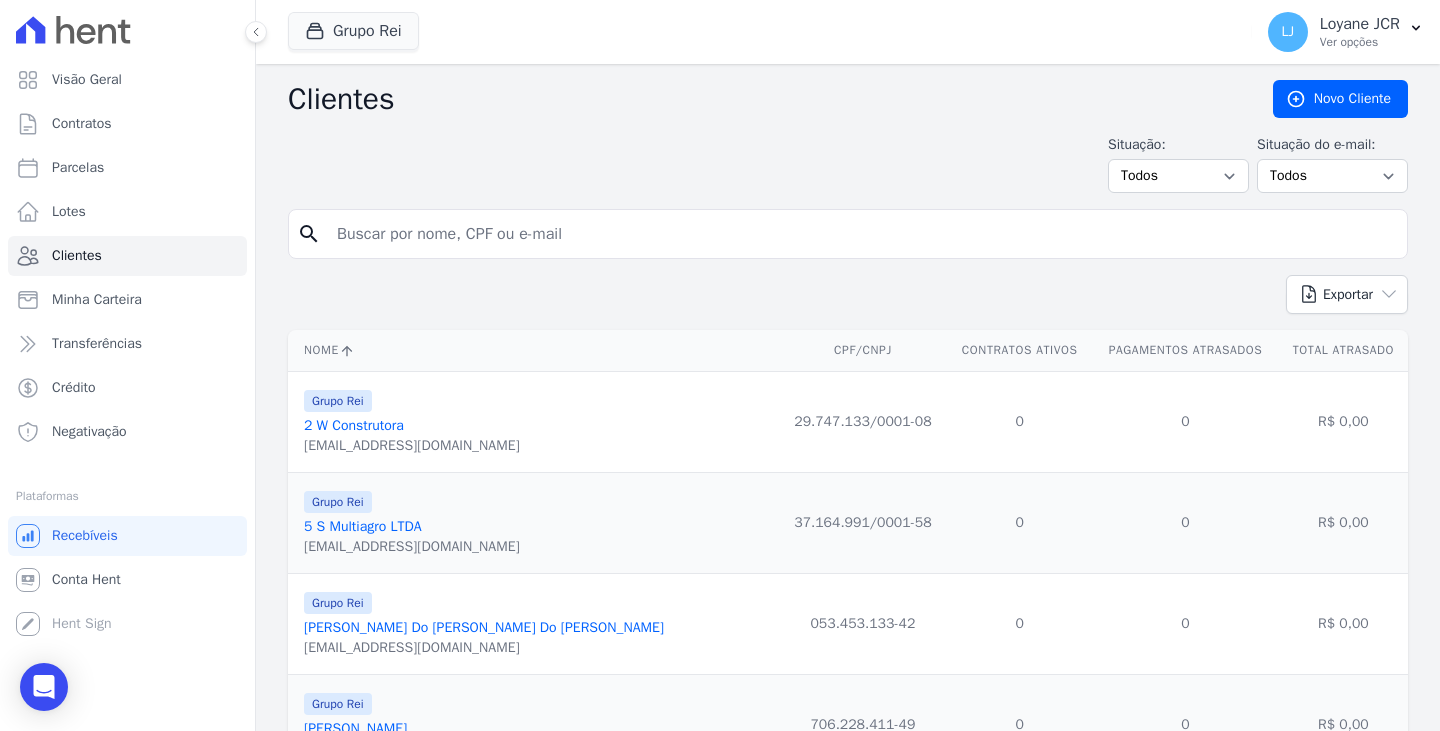 click at bounding box center [862, 234] 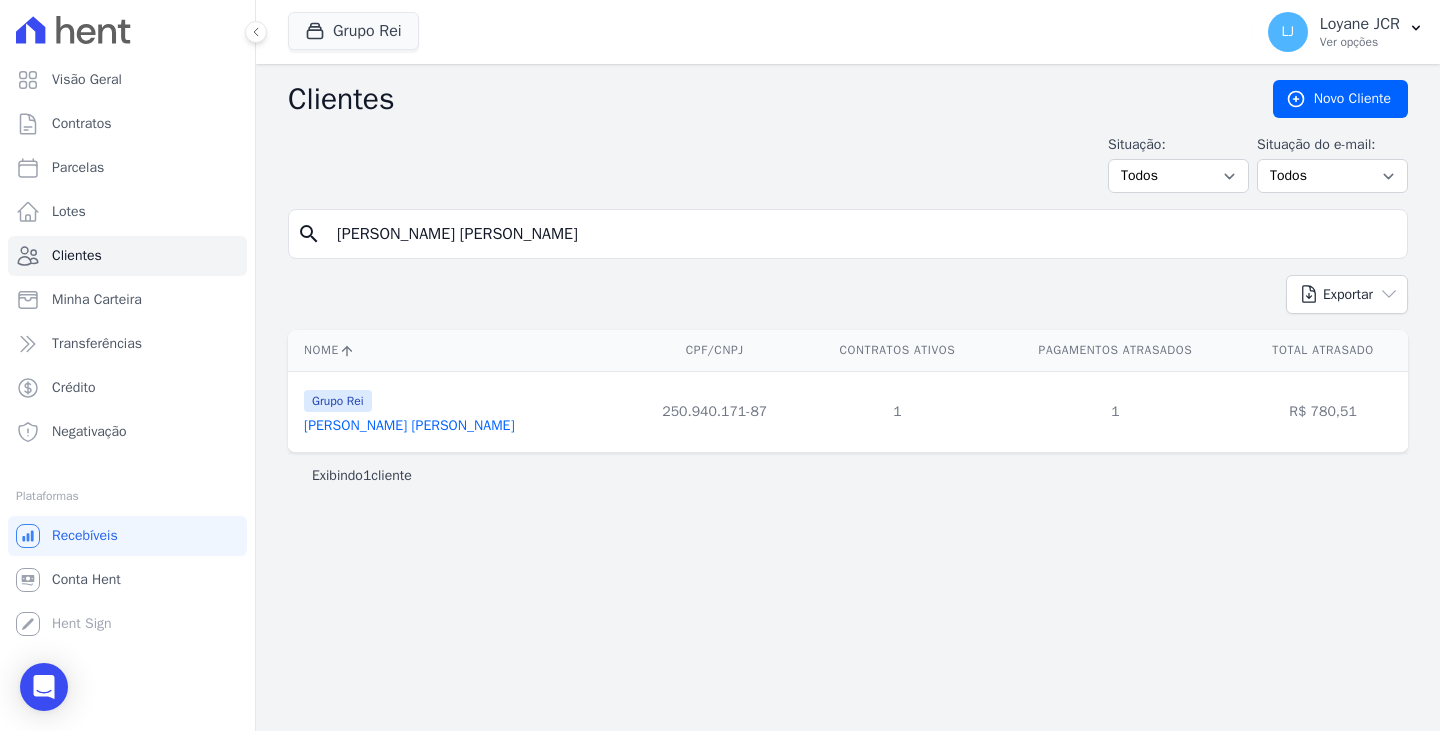 click on "Joao Antonio Mendes" at bounding box center (409, 425) 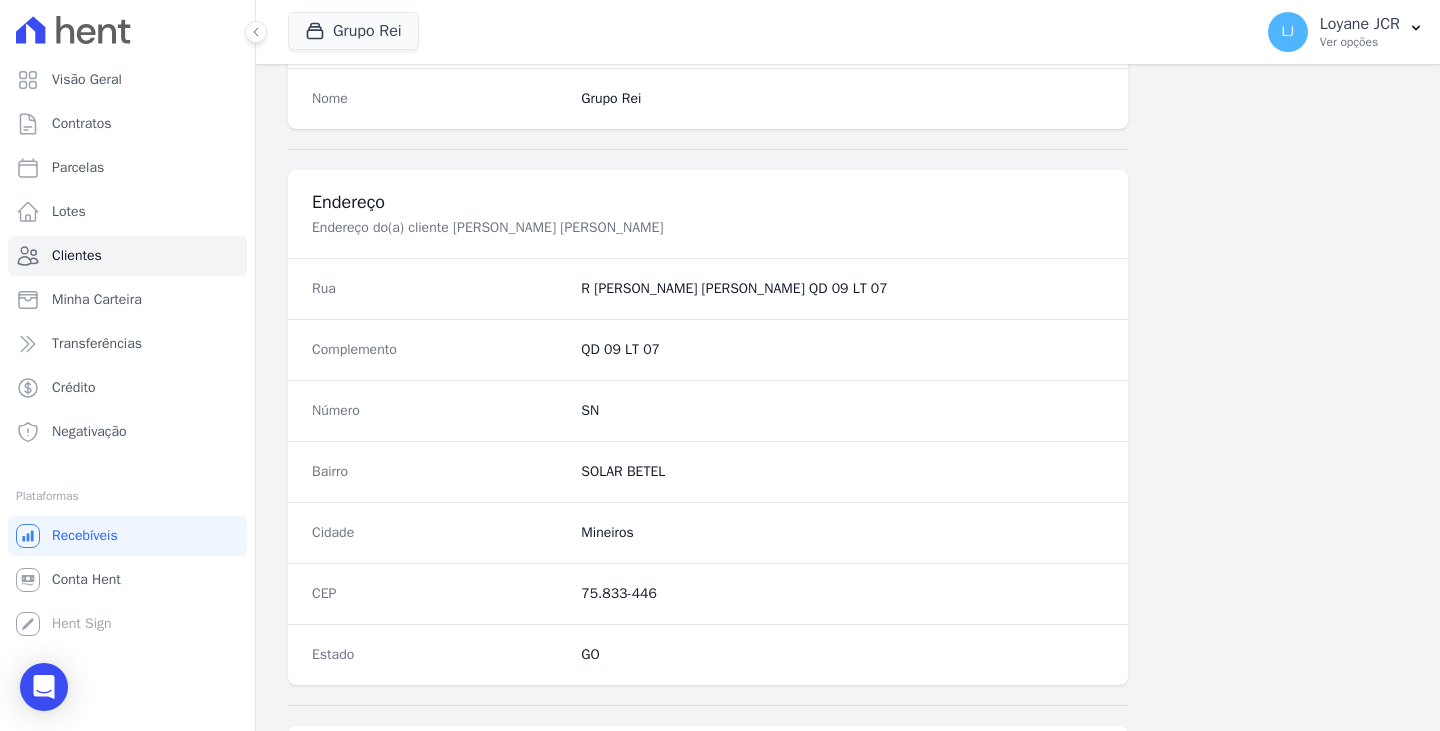 scroll, scrollTop: 1200, scrollLeft: 0, axis: vertical 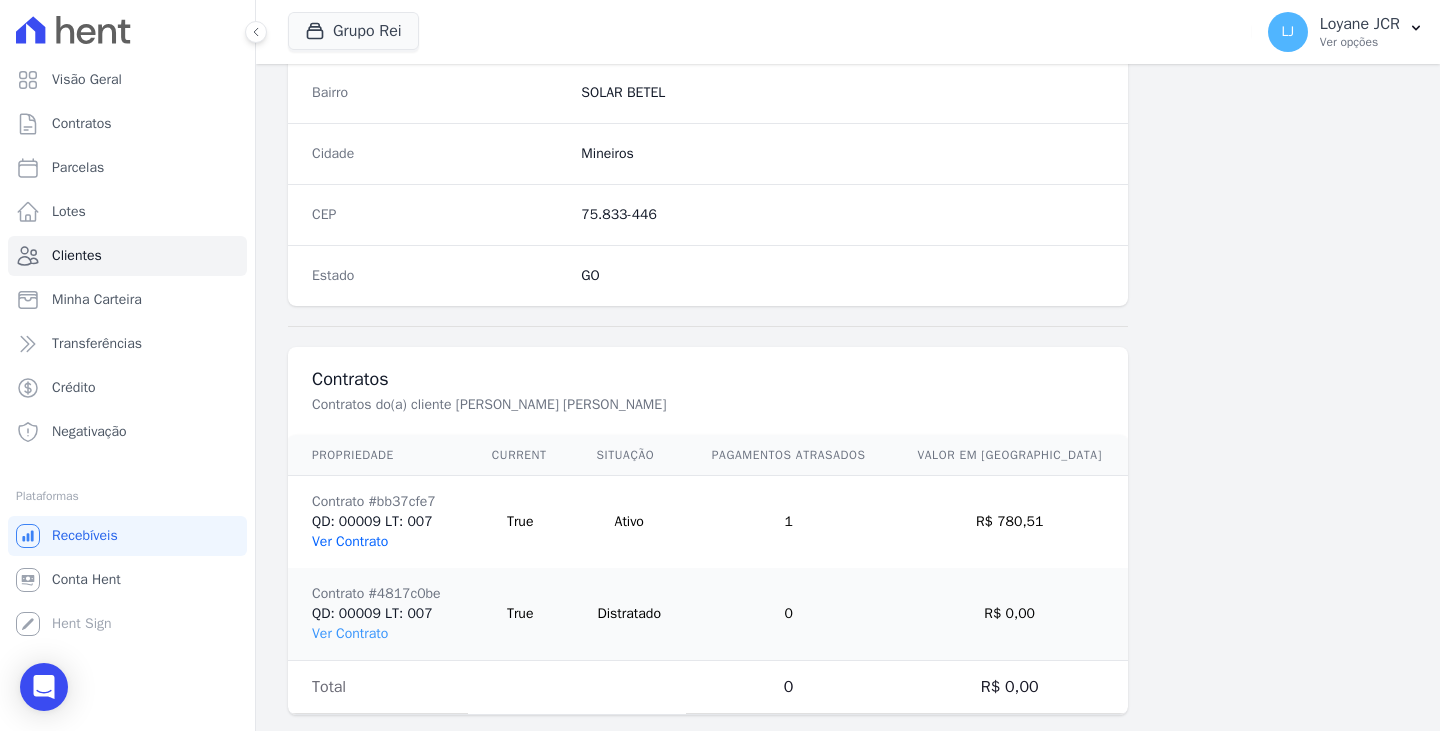click on "Ver Contrato" at bounding box center [350, 541] 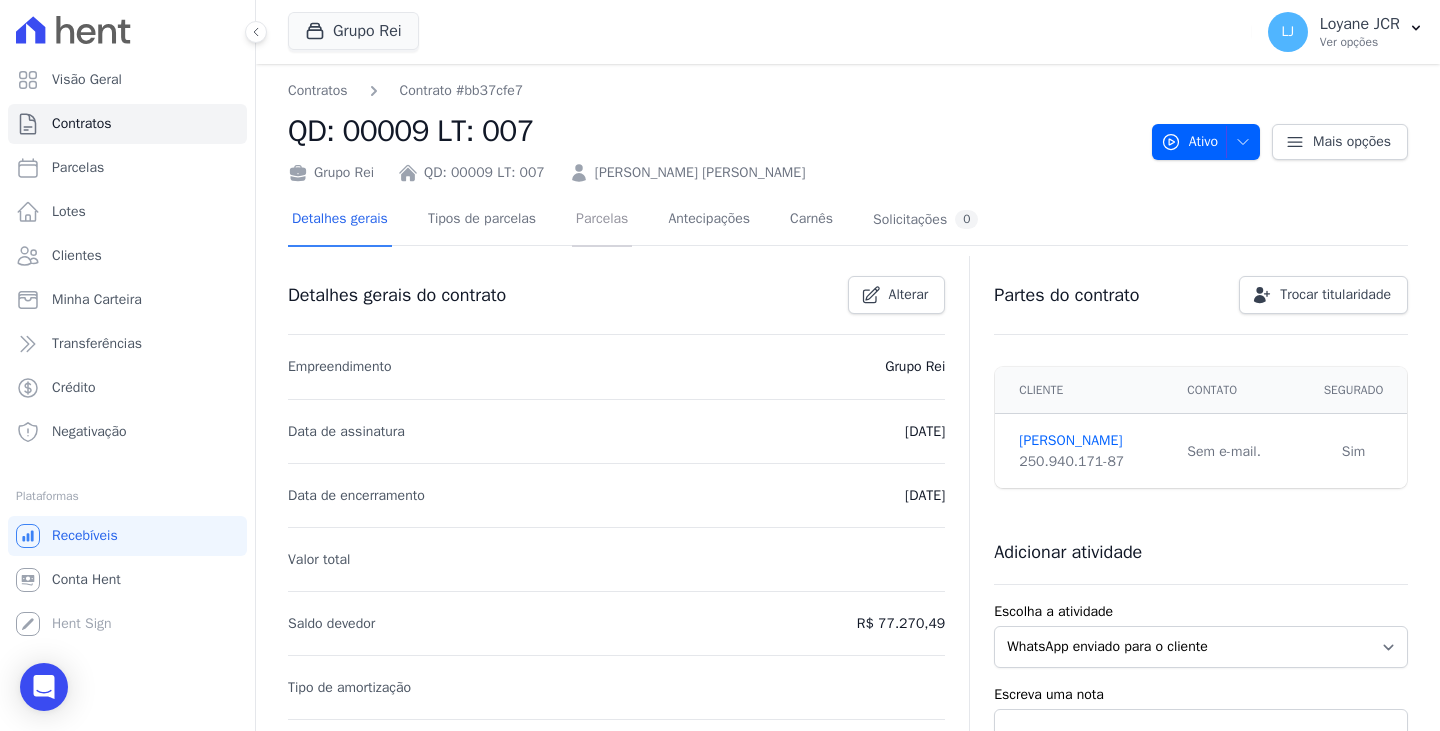 click on "Parcelas" at bounding box center [602, 220] 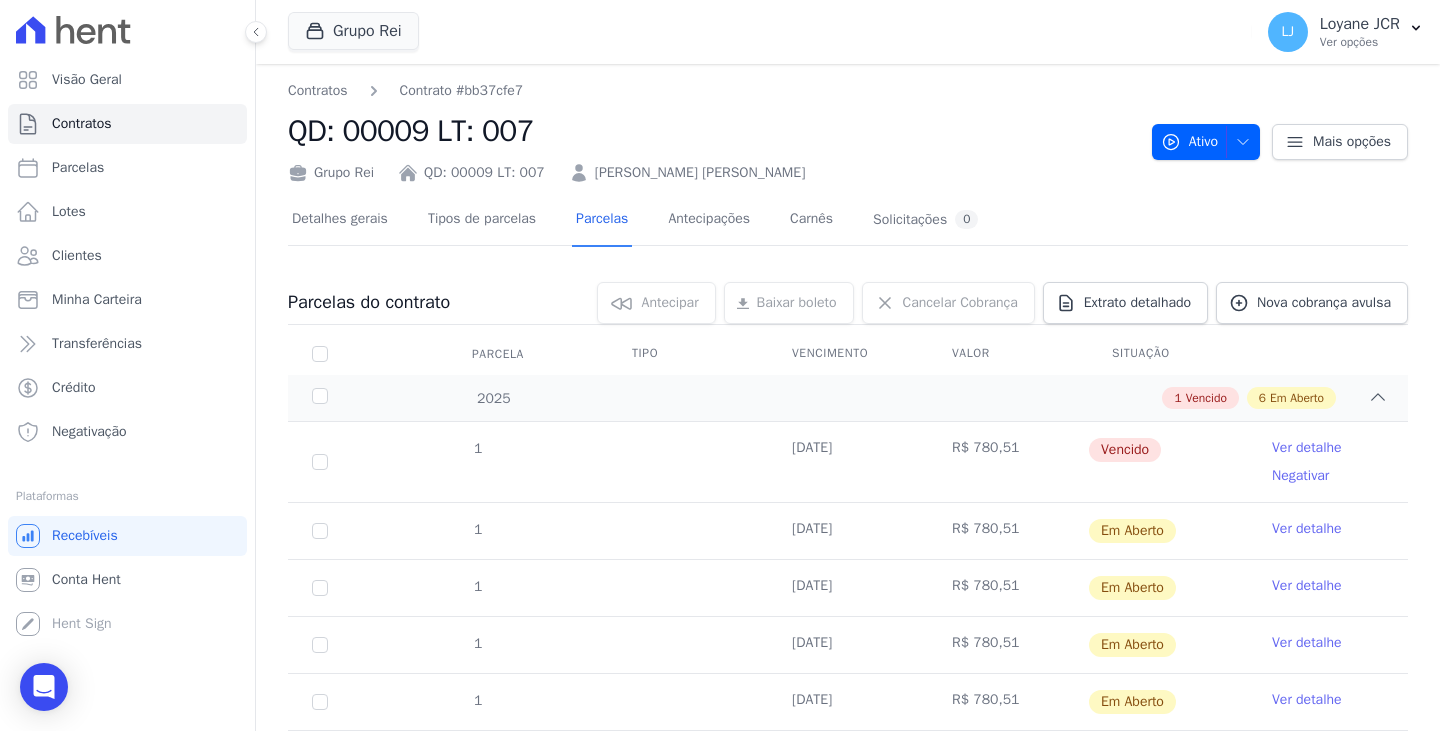 scroll, scrollTop: 100, scrollLeft: 0, axis: vertical 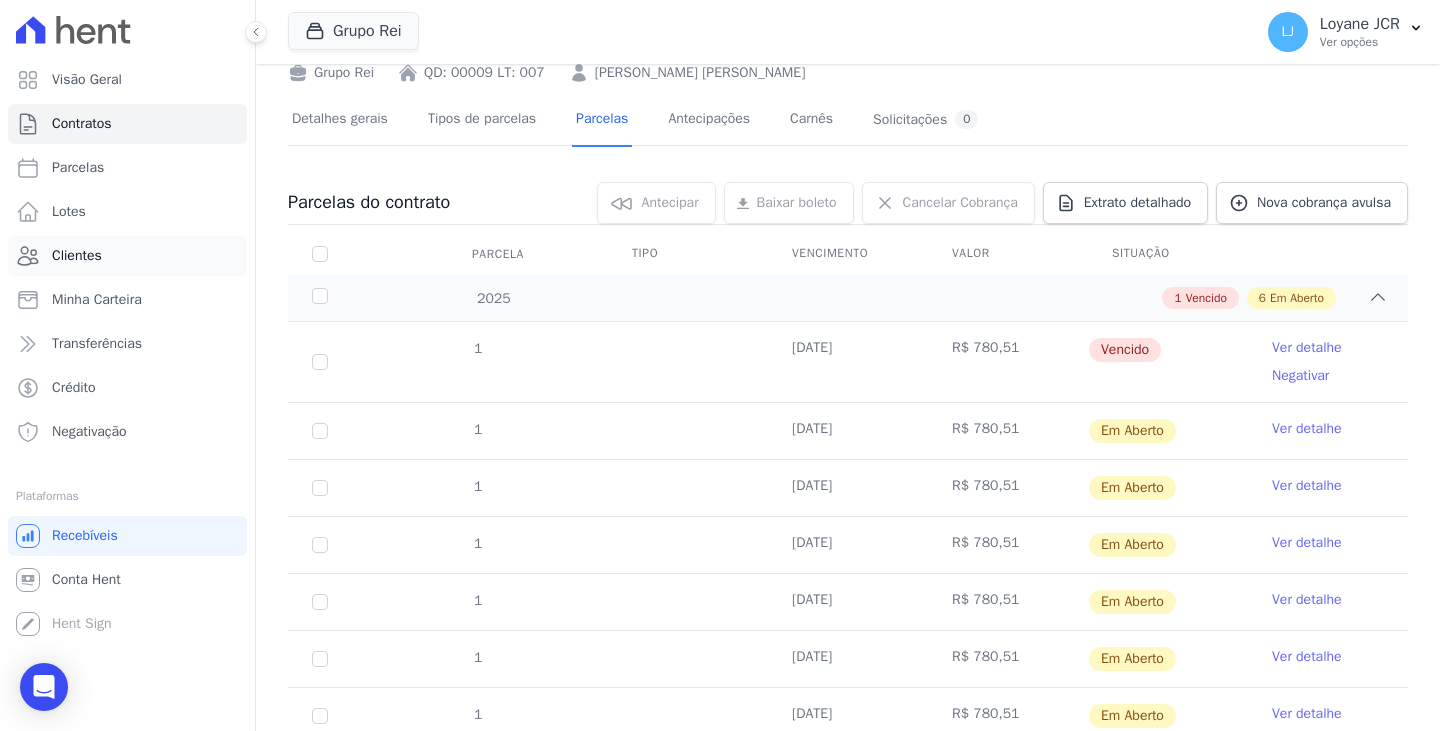 click on "Clientes" at bounding box center [127, 256] 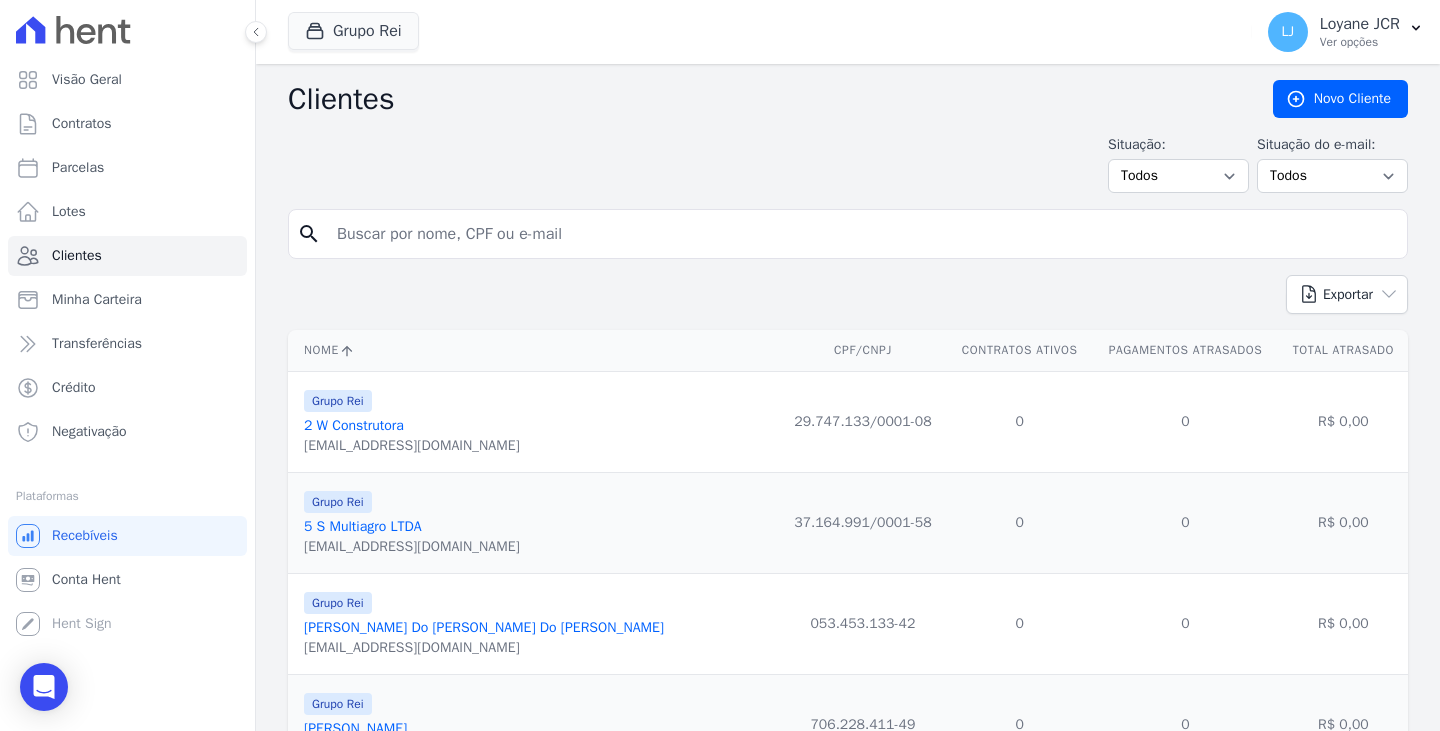 click at bounding box center [862, 234] 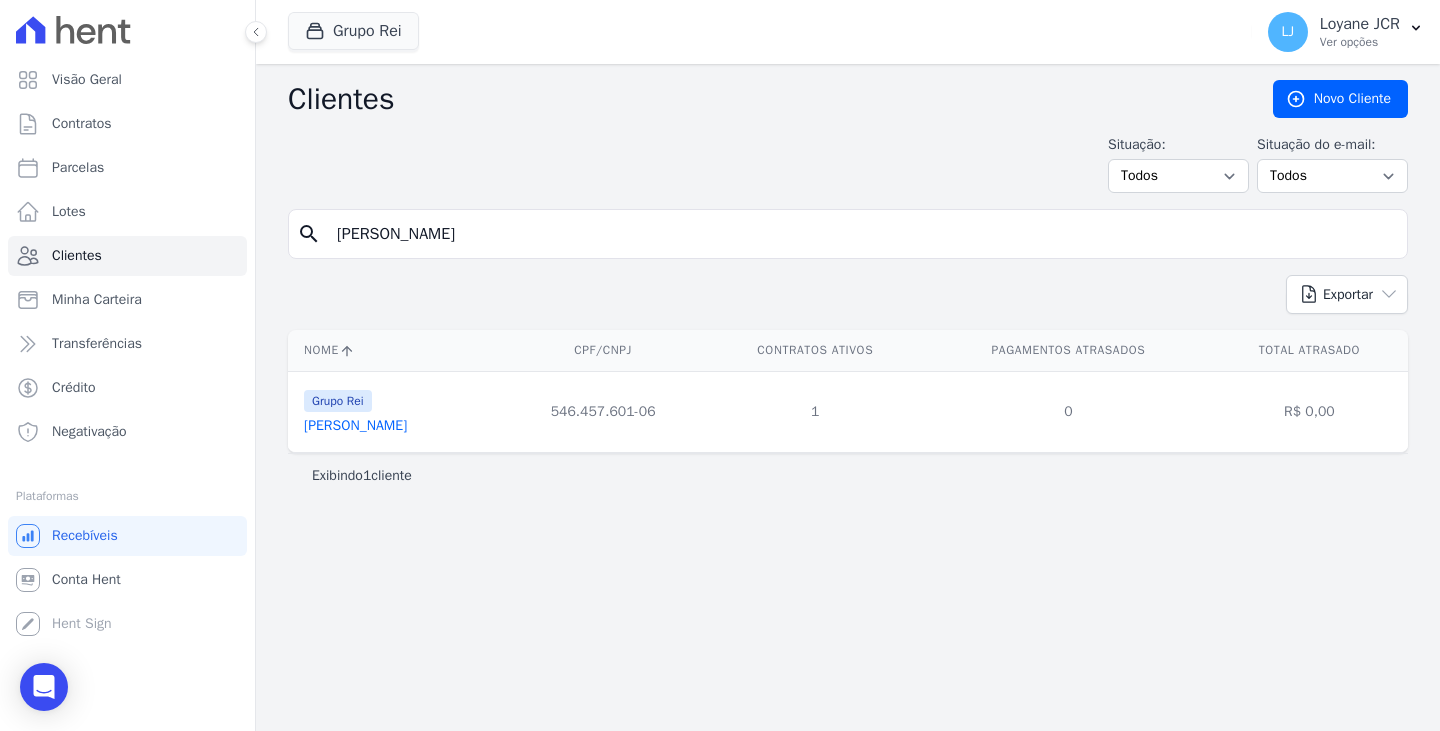 click on "Grupo Rei
Luiz Donizete Gonzaga" at bounding box center [355, 412] 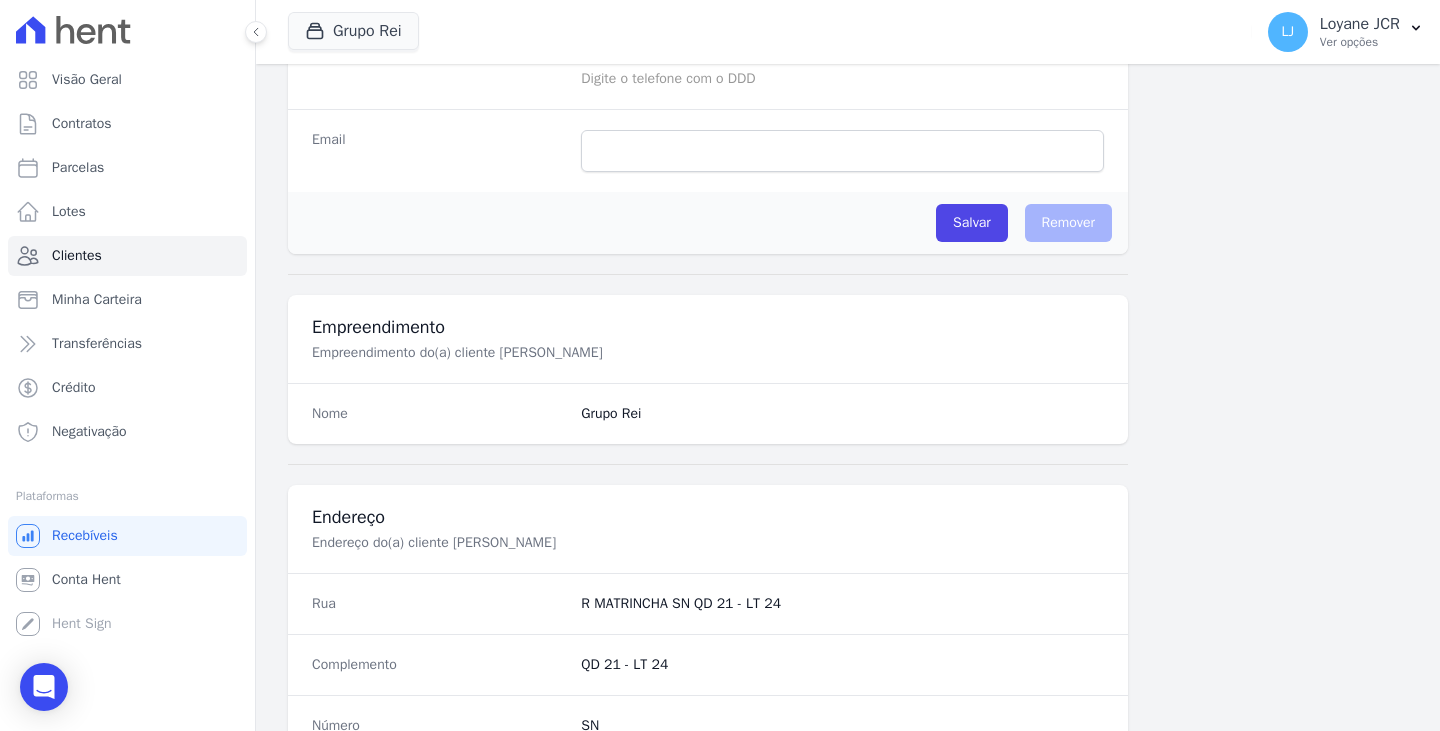 scroll, scrollTop: 1232, scrollLeft: 0, axis: vertical 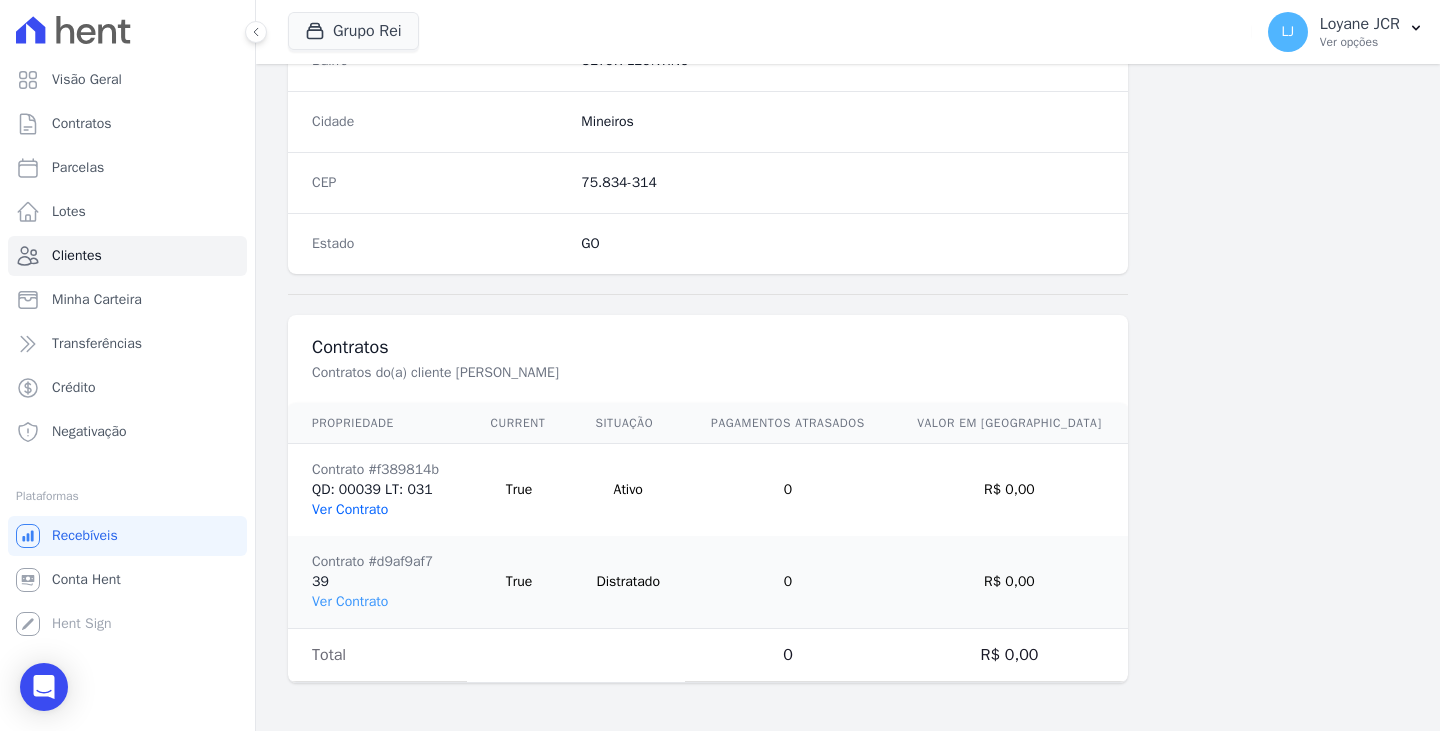 click on "Ver Contrato" at bounding box center (350, 509) 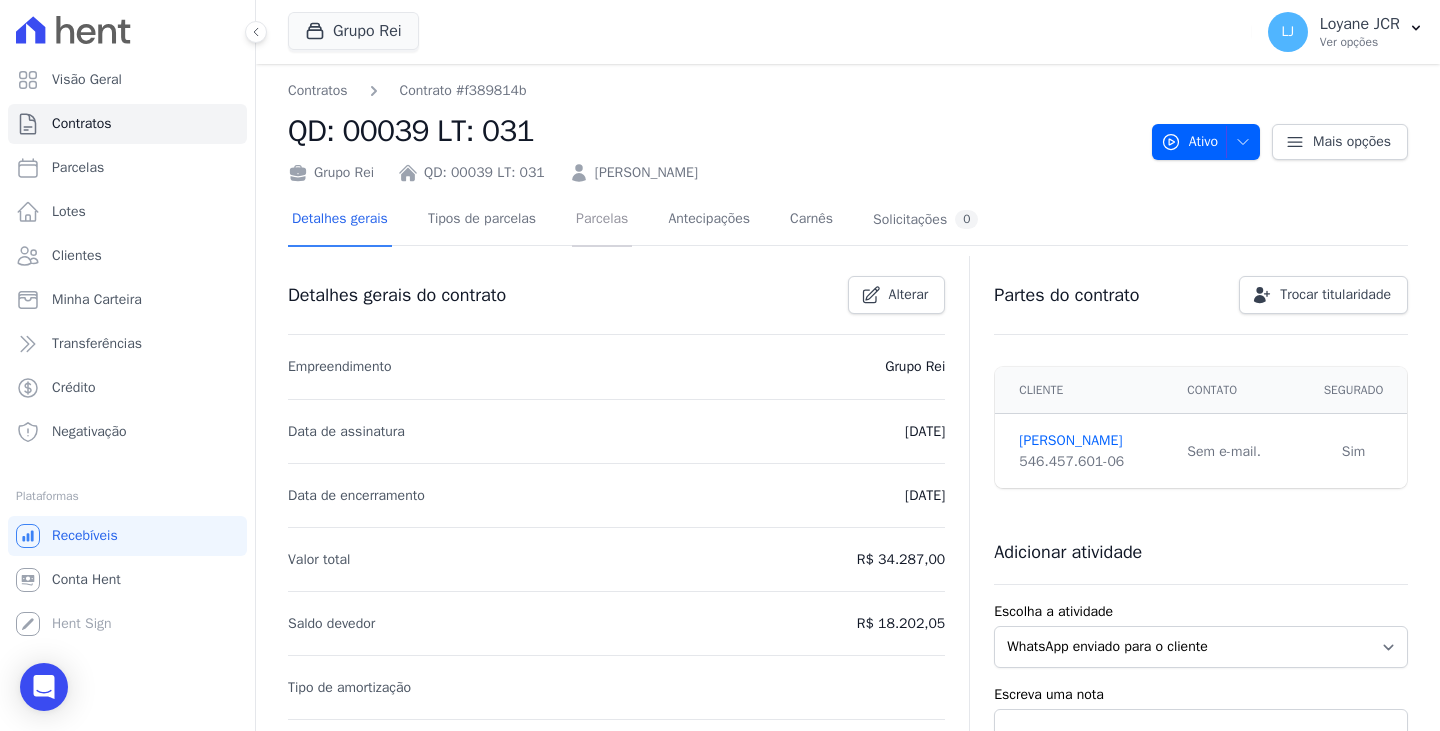 click on "Parcelas" at bounding box center [602, 220] 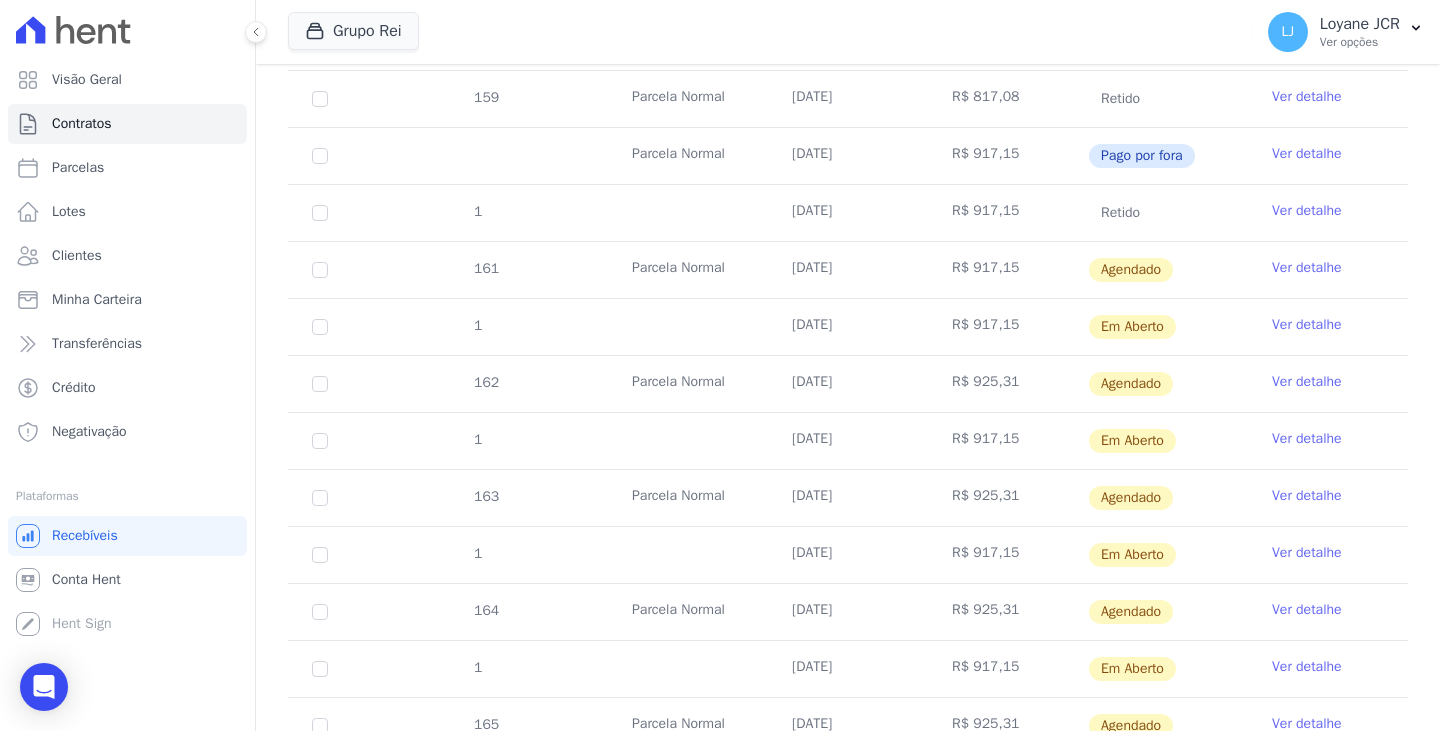 scroll, scrollTop: 700, scrollLeft: 0, axis: vertical 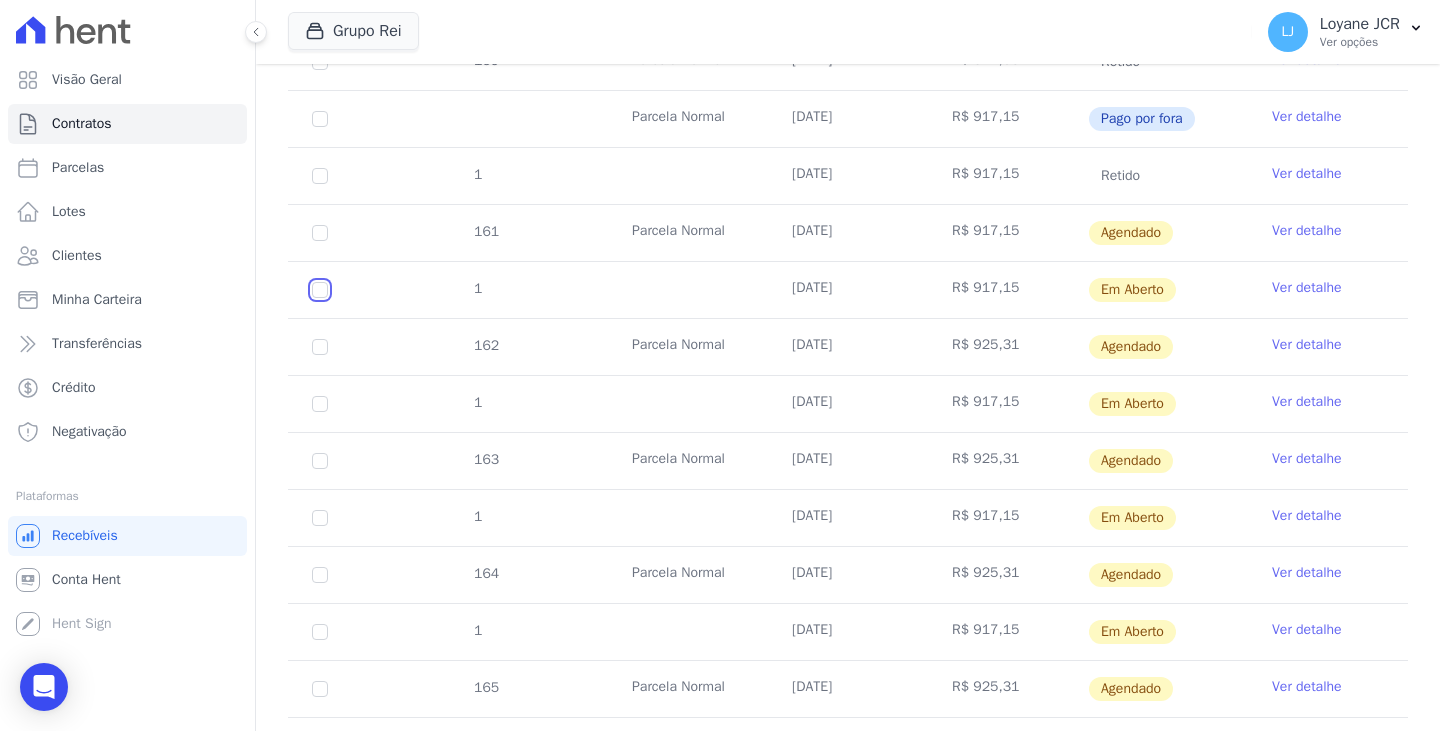 click at bounding box center (320, 290) 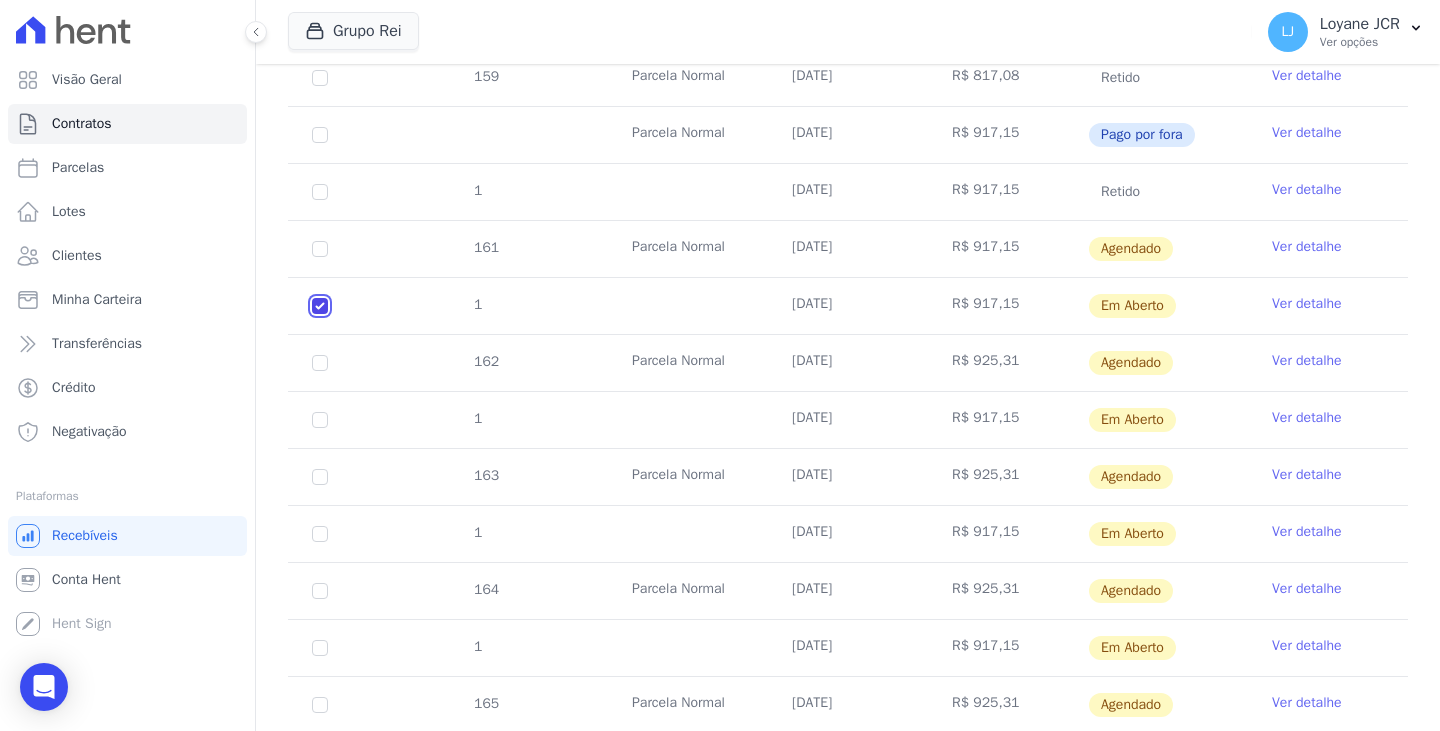 scroll, scrollTop: 716, scrollLeft: 0, axis: vertical 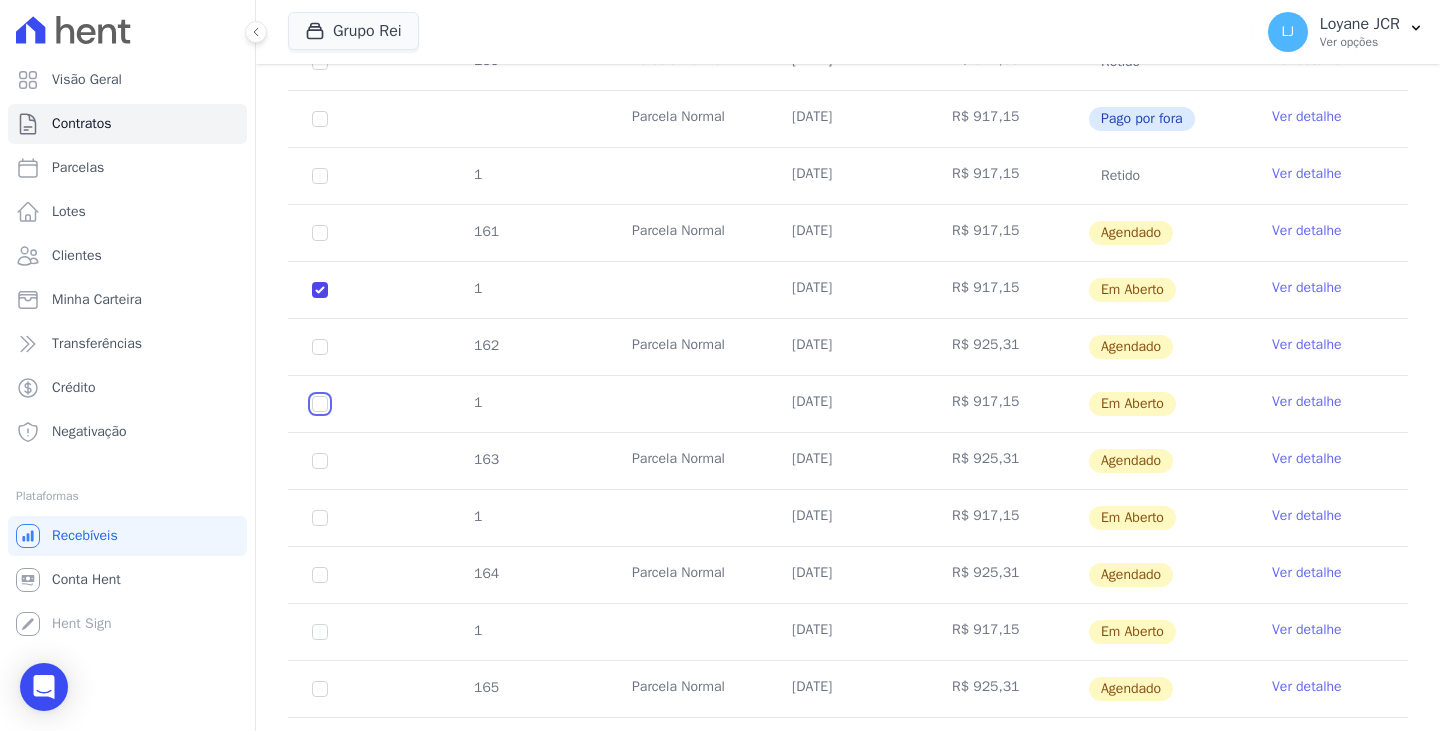 click at bounding box center (320, 290) 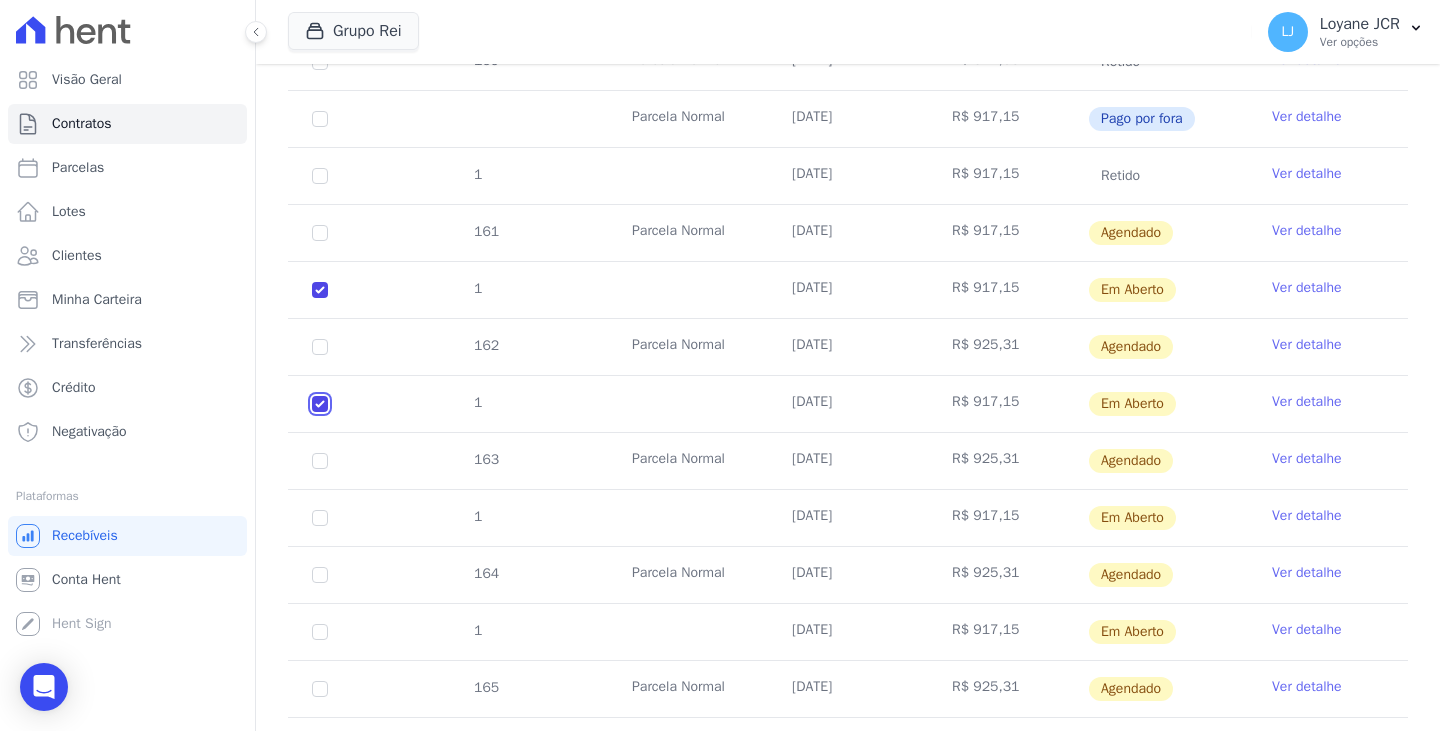 scroll, scrollTop: 816, scrollLeft: 0, axis: vertical 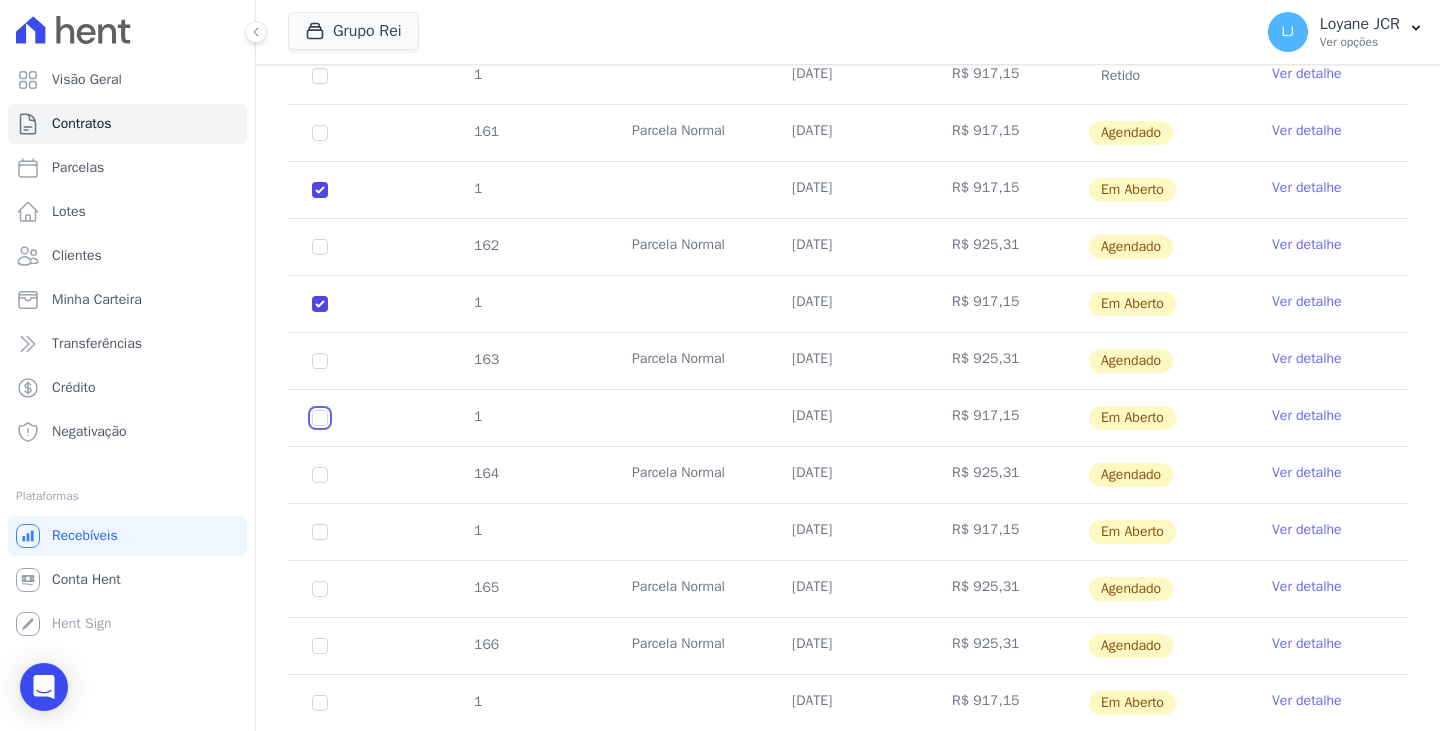 click at bounding box center (320, 190) 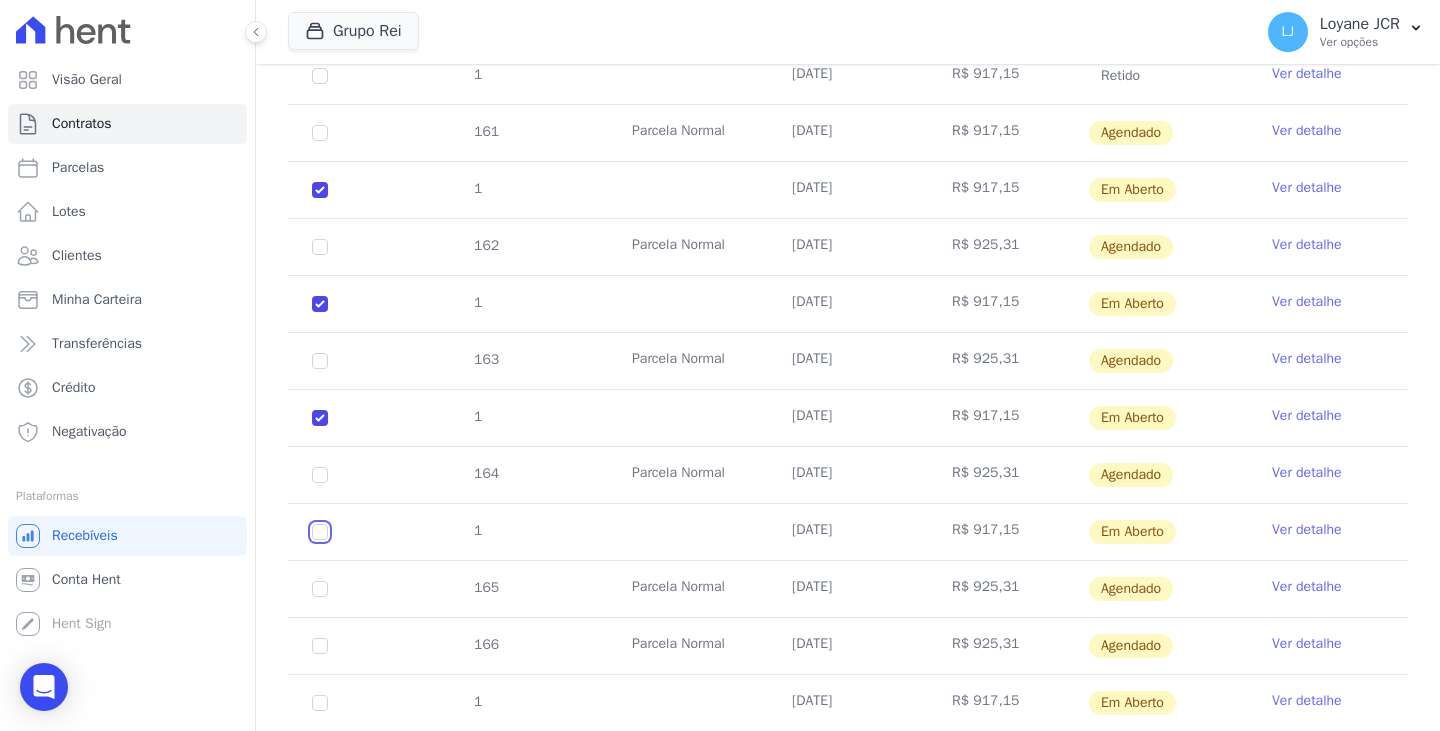 click at bounding box center [320, 190] 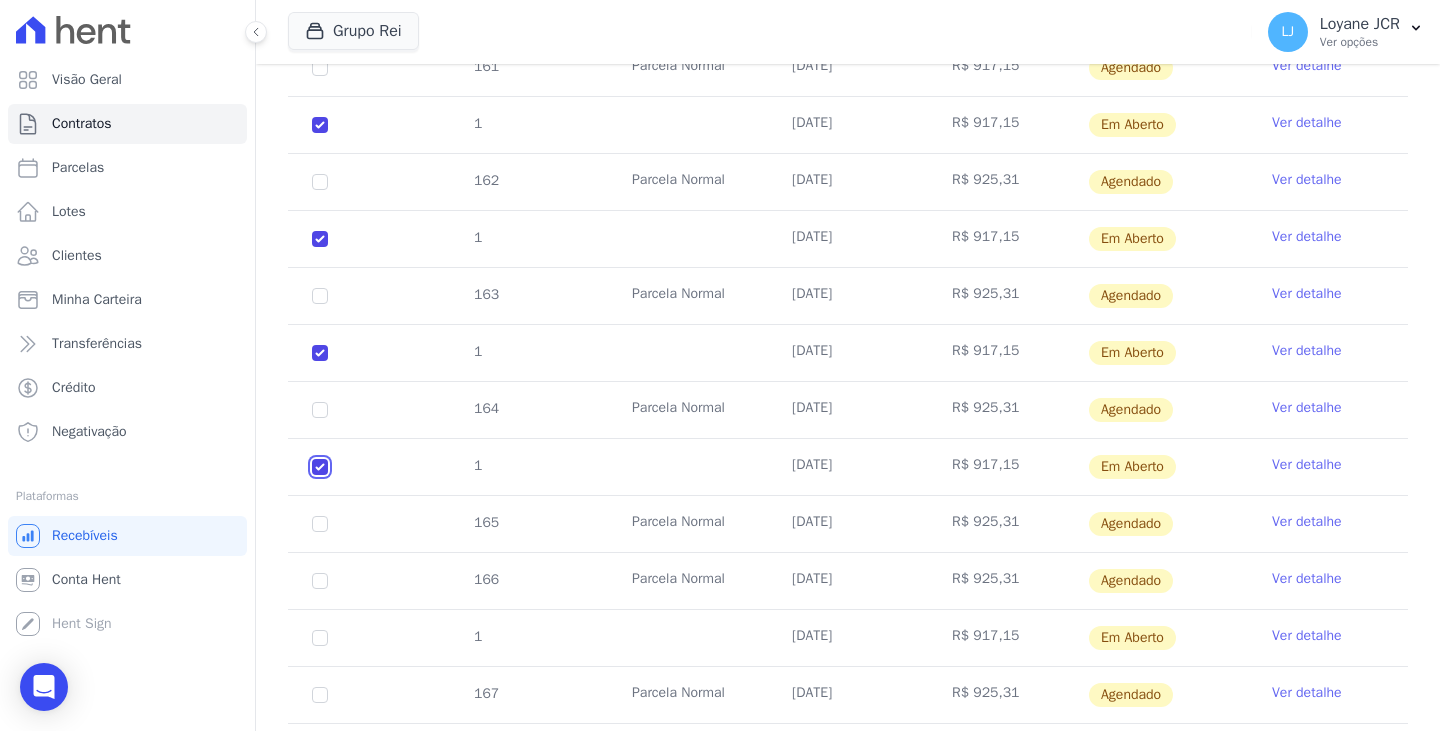 scroll, scrollTop: 916, scrollLeft: 0, axis: vertical 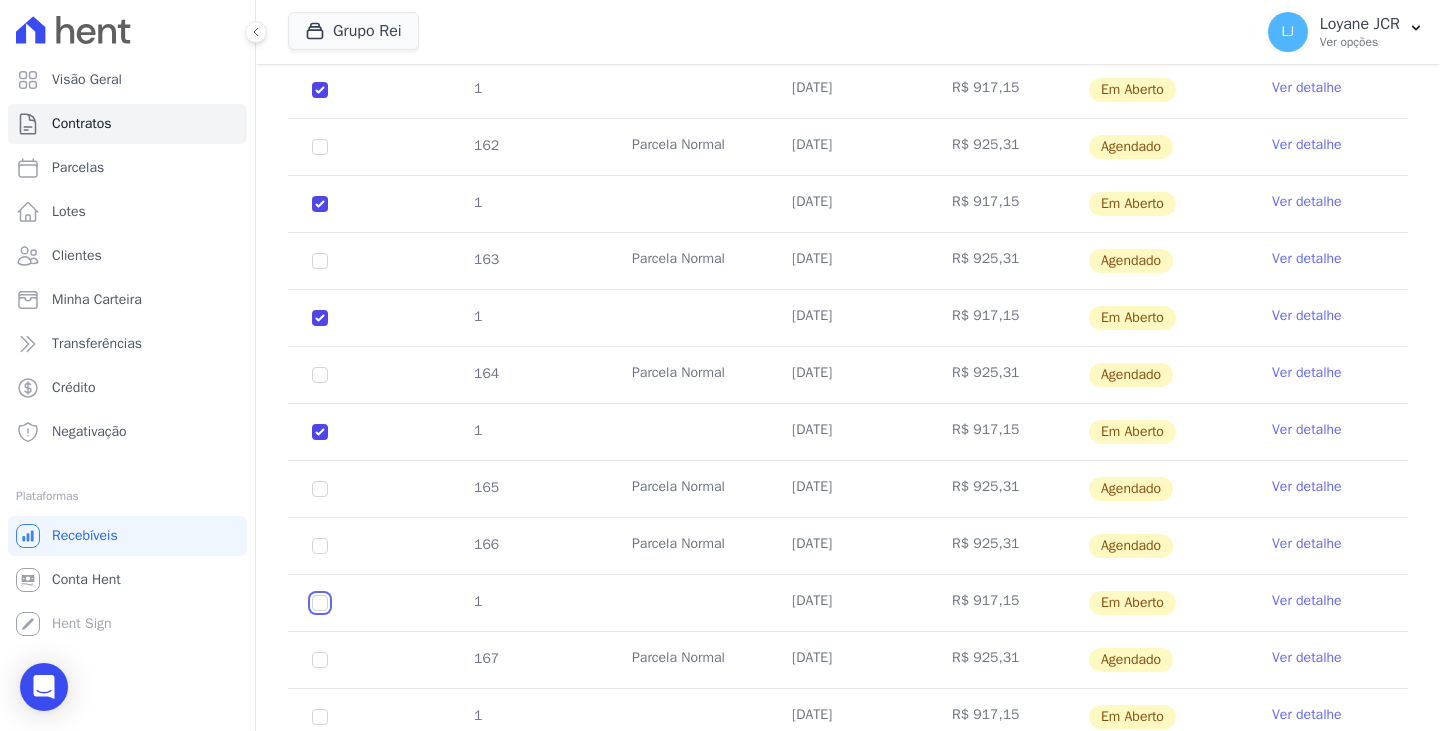 click at bounding box center (320, 90) 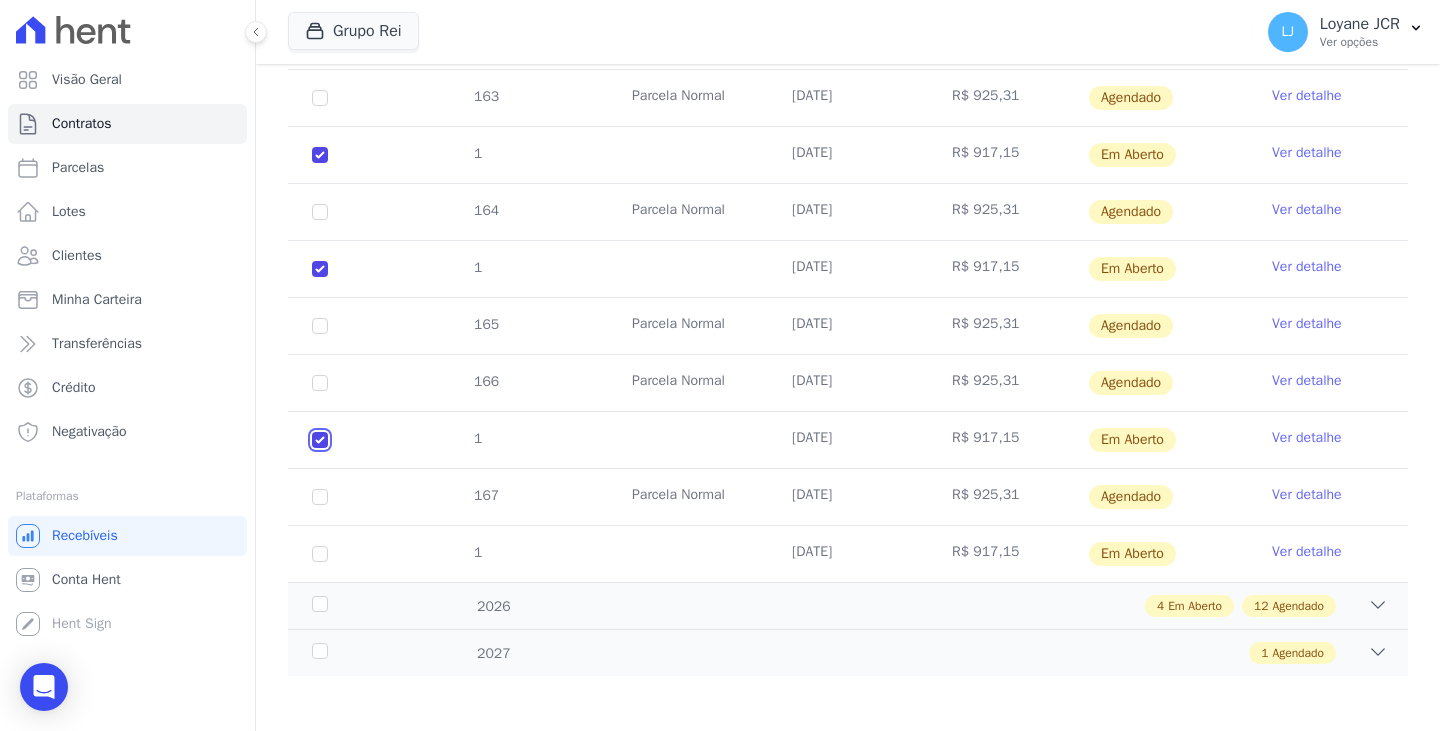 scroll, scrollTop: 1084, scrollLeft: 0, axis: vertical 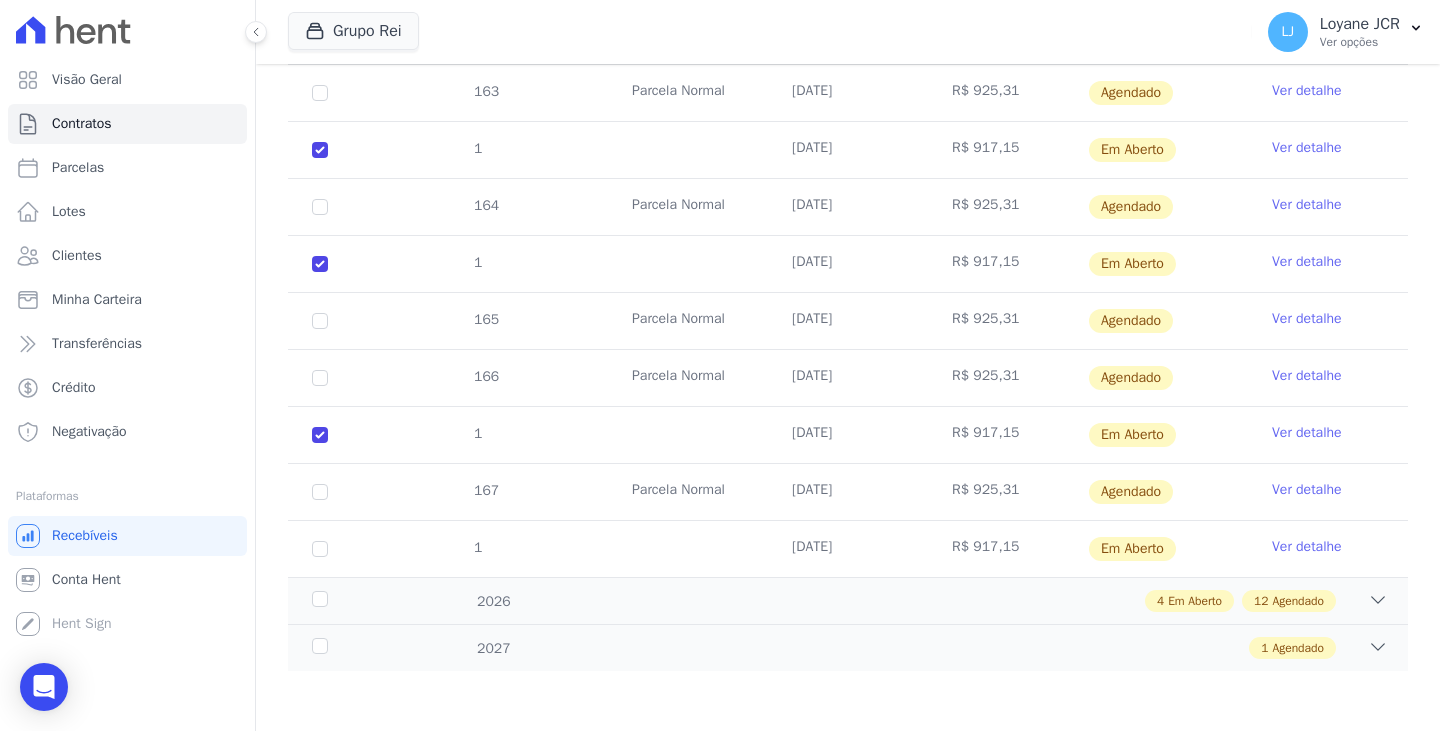 click on "1" at bounding box center (320, 549) 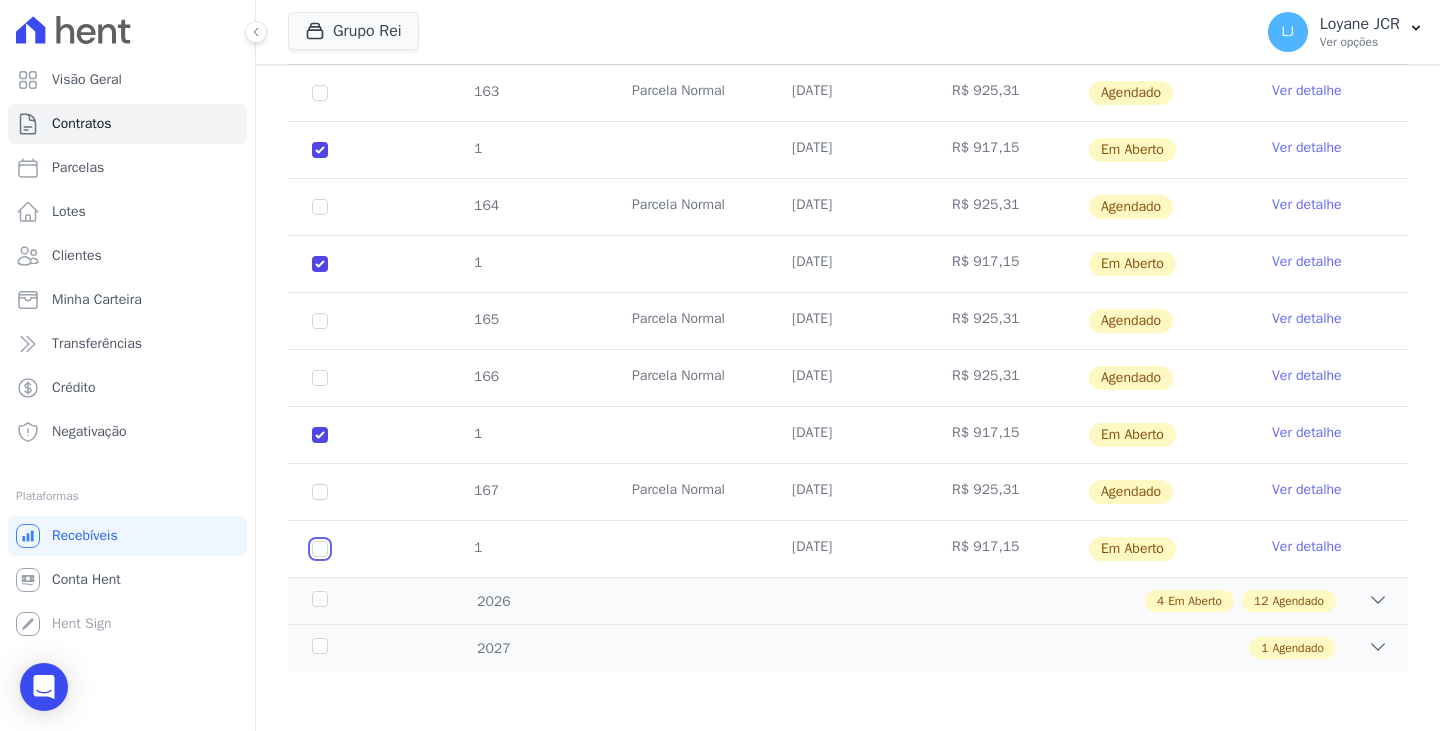 click at bounding box center (320, -78) 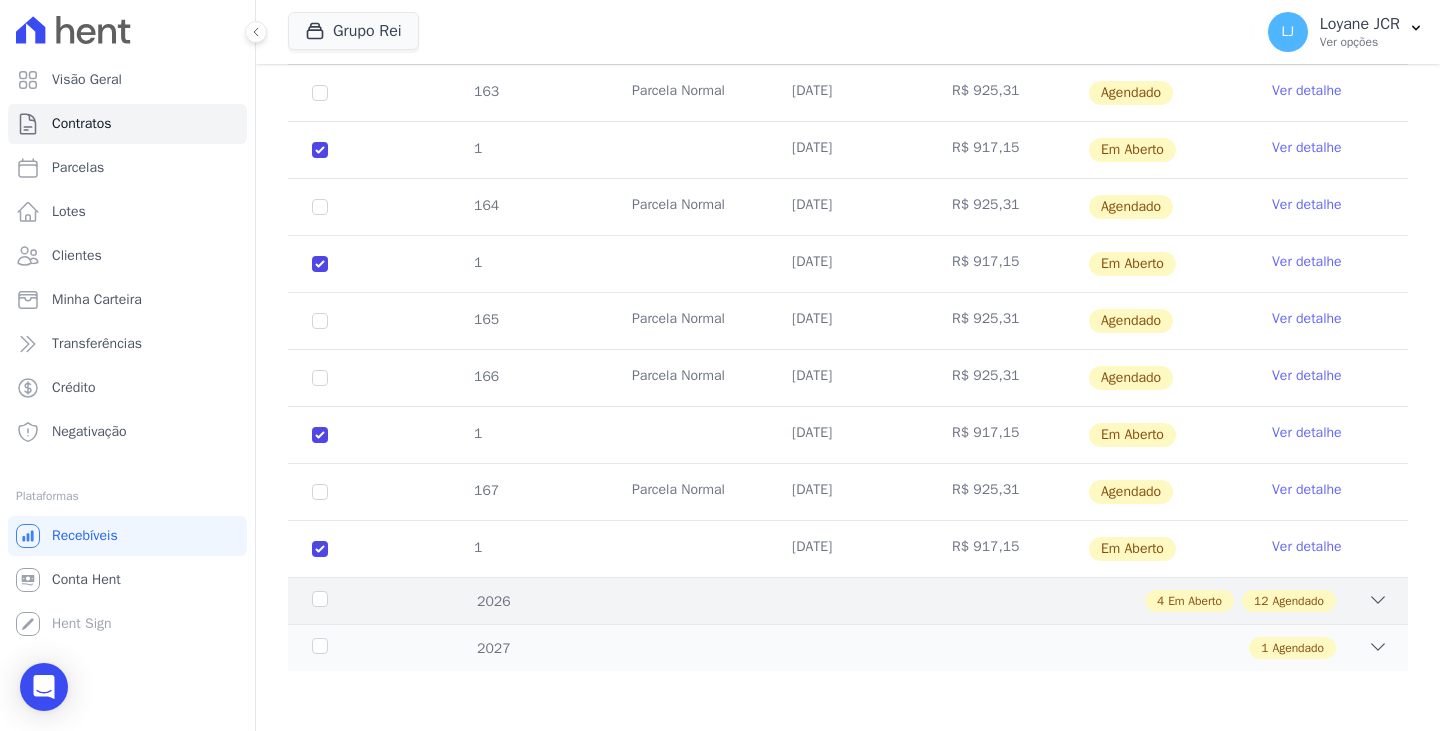 click on "4
Em Aberto
12
Agendado" at bounding box center [902, 601] 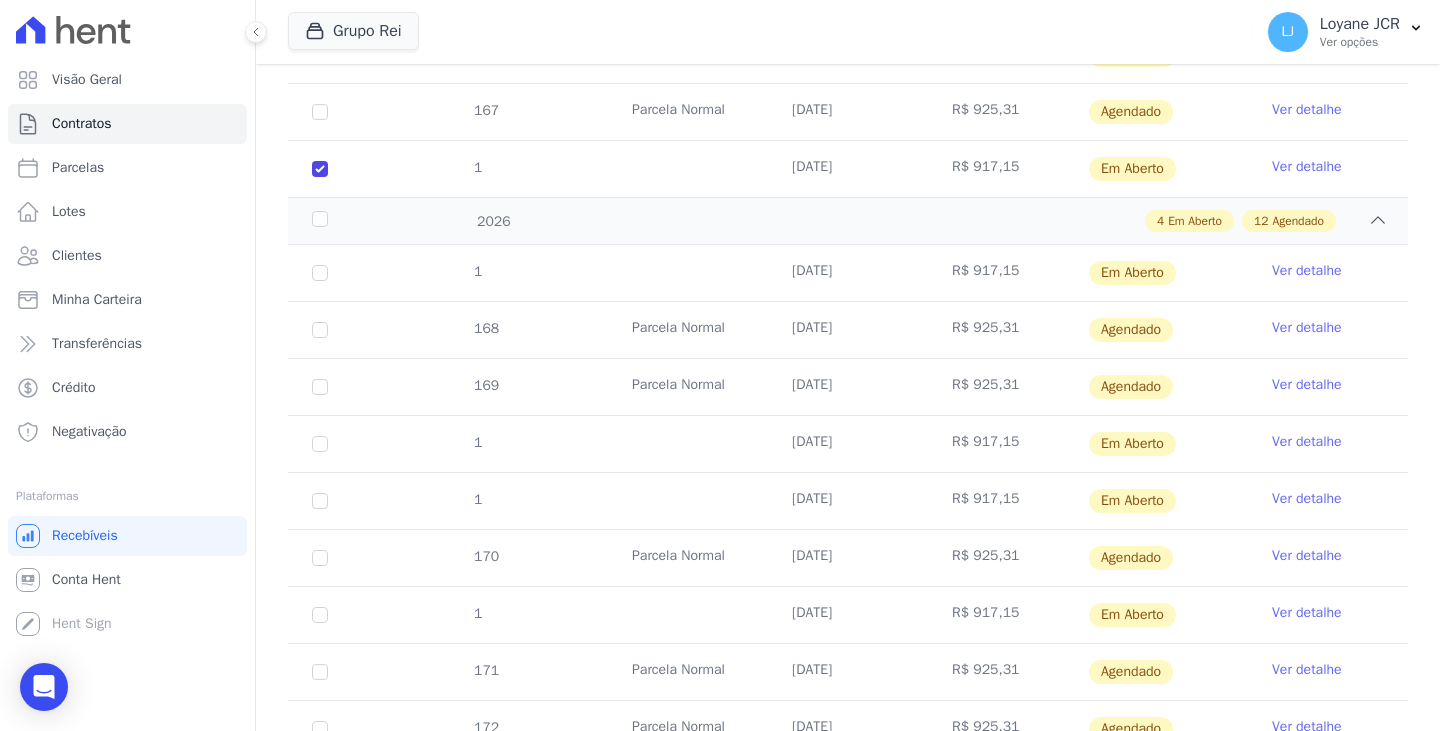 scroll, scrollTop: 1484, scrollLeft: 0, axis: vertical 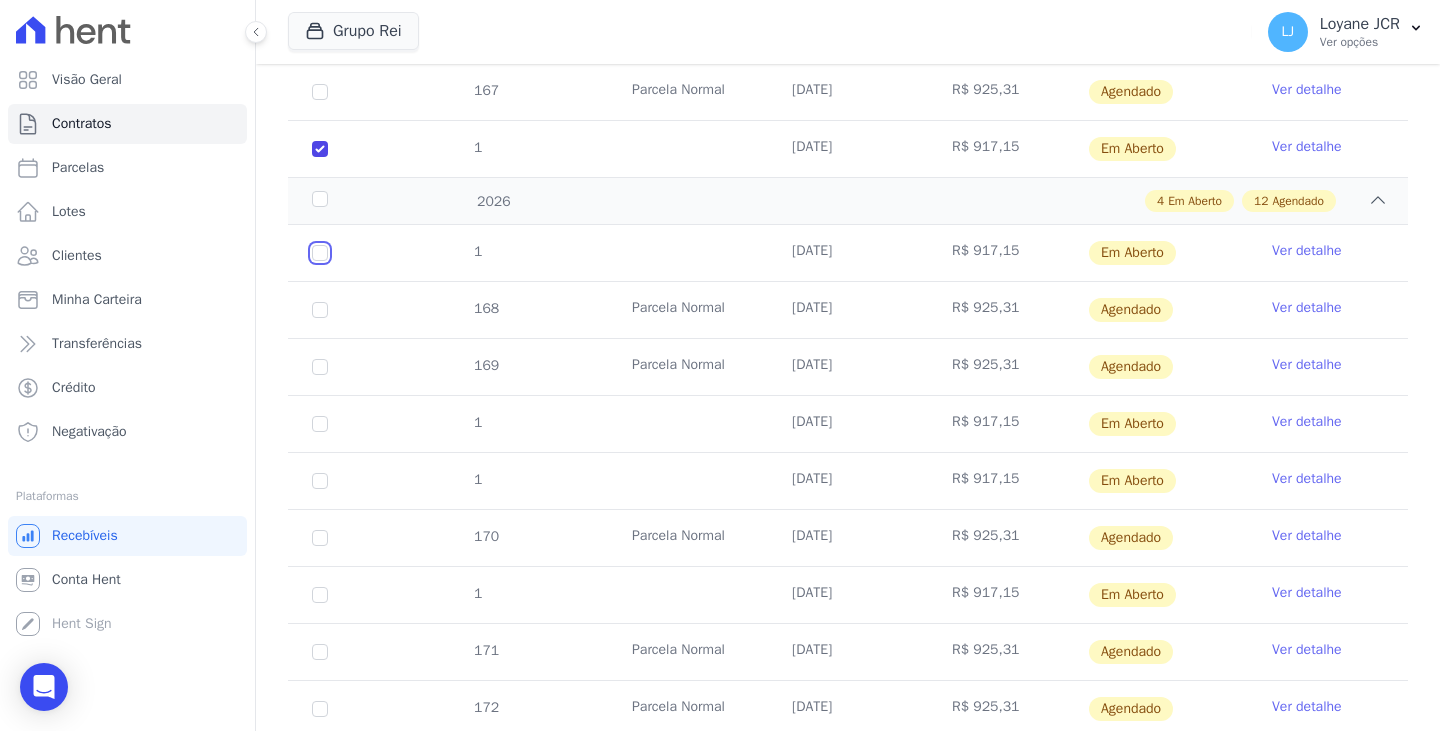 click at bounding box center (320, 253) 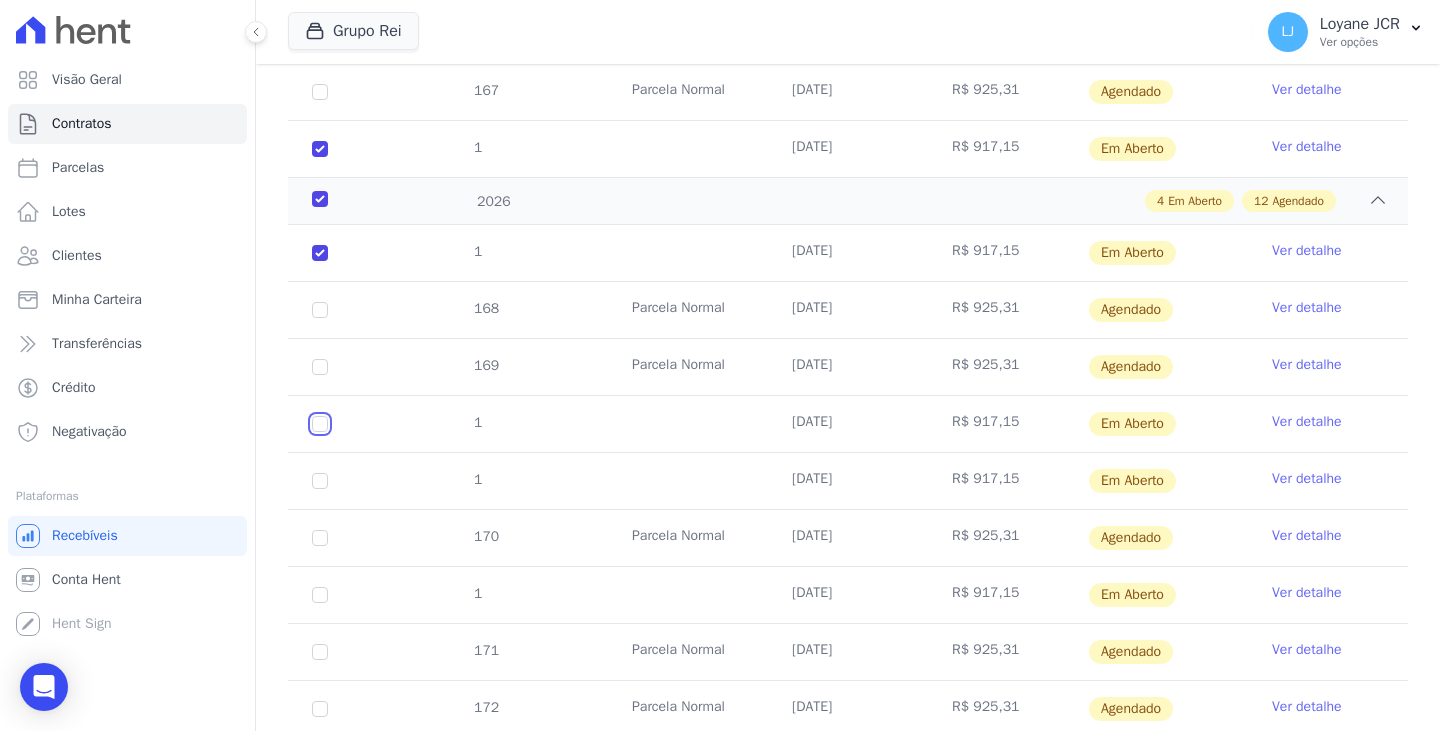 click at bounding box center [320, 253] 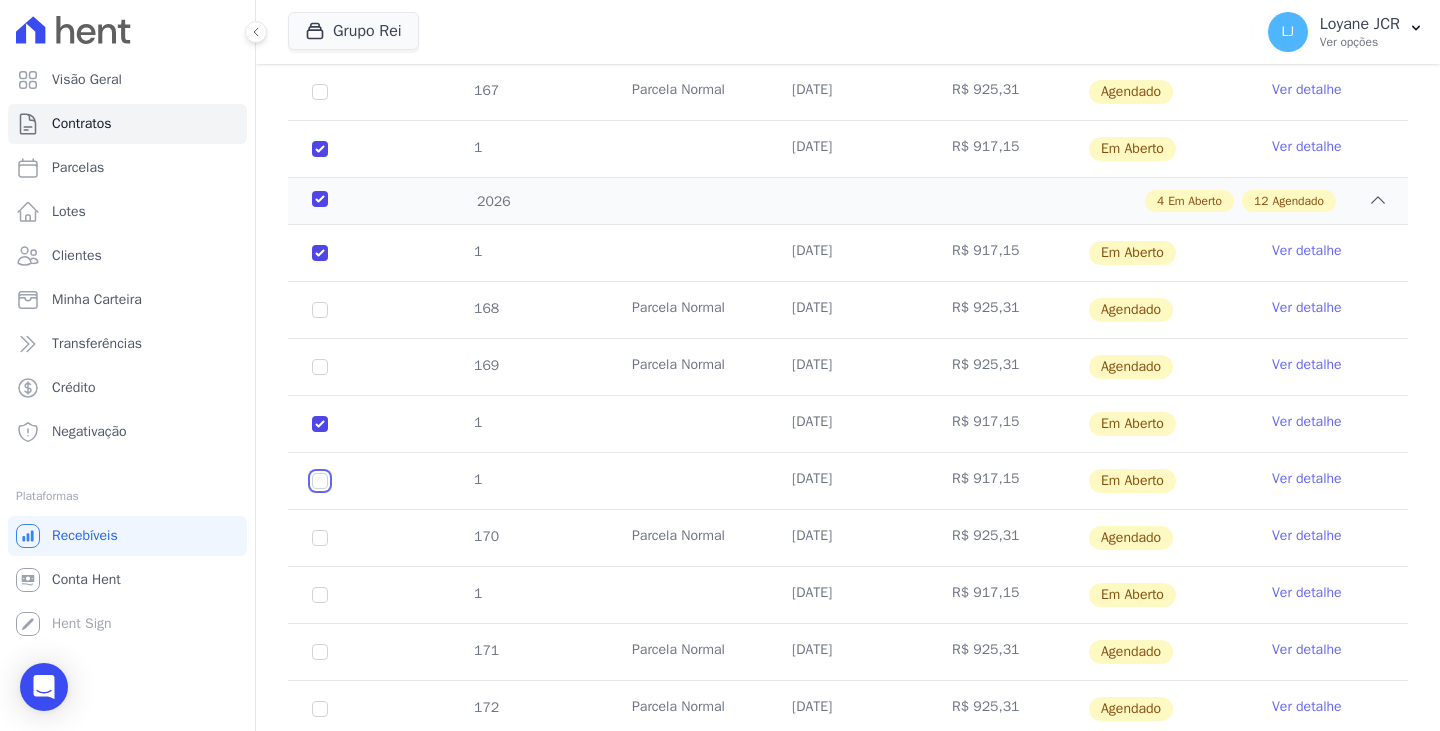 click at bounding box center [320, 253] 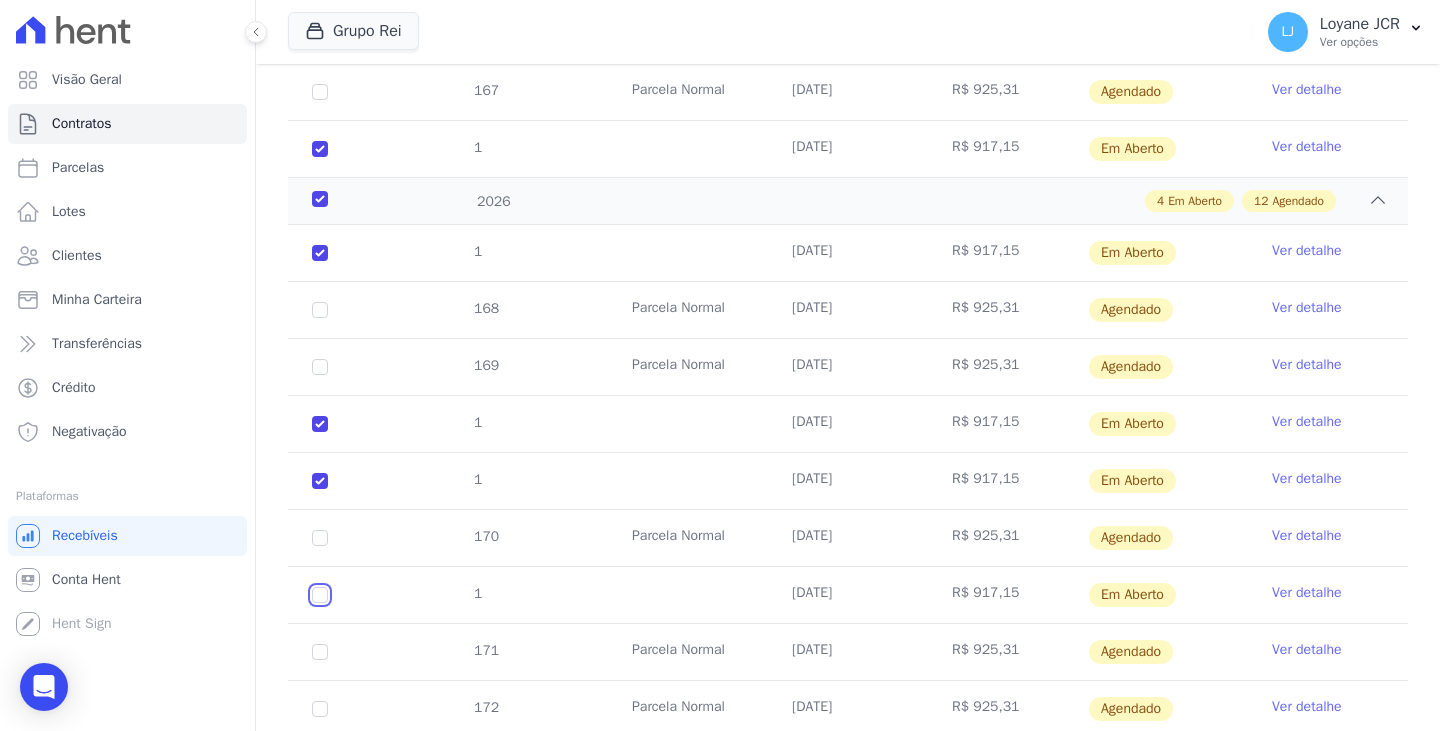 click at bounding box center (320, 253) 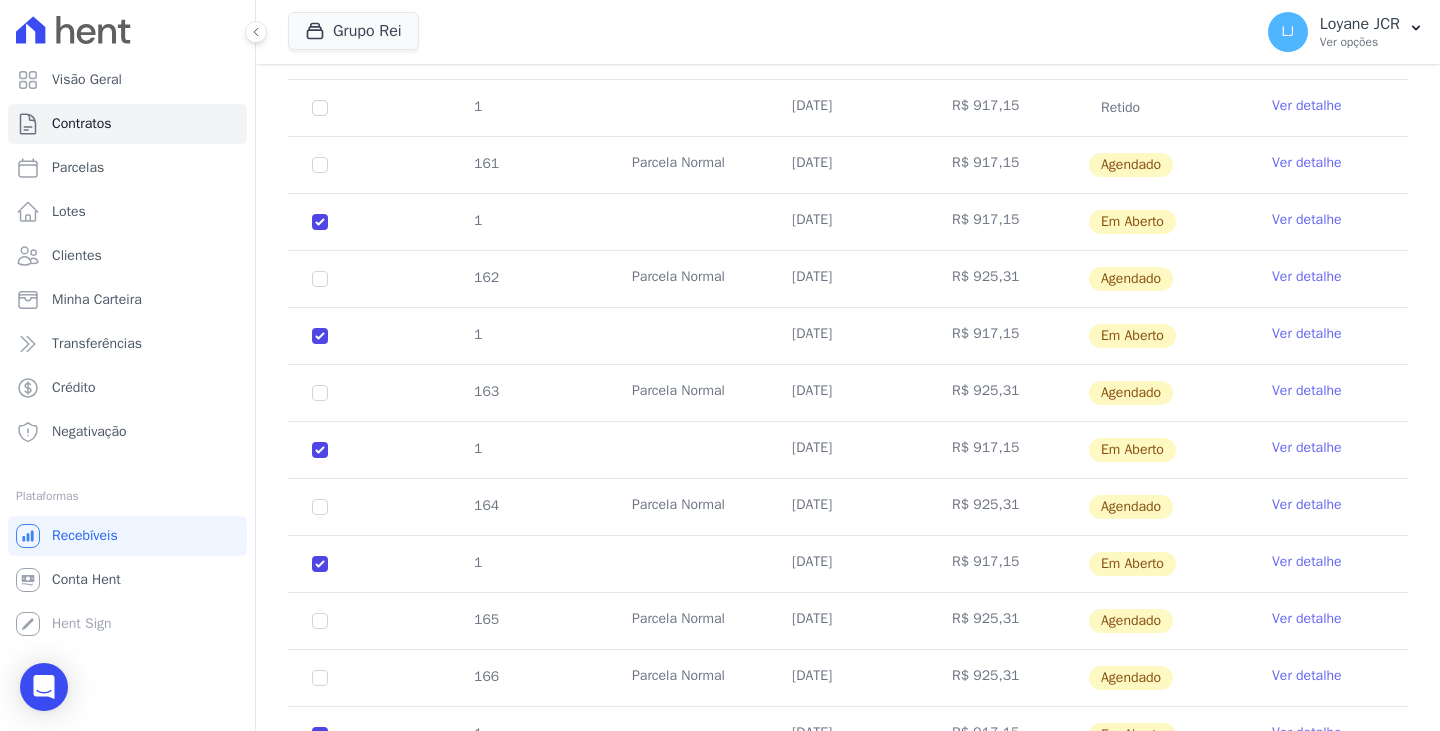 scroll, scrollTop: 184, scrollLeft: 0, axis: vertical 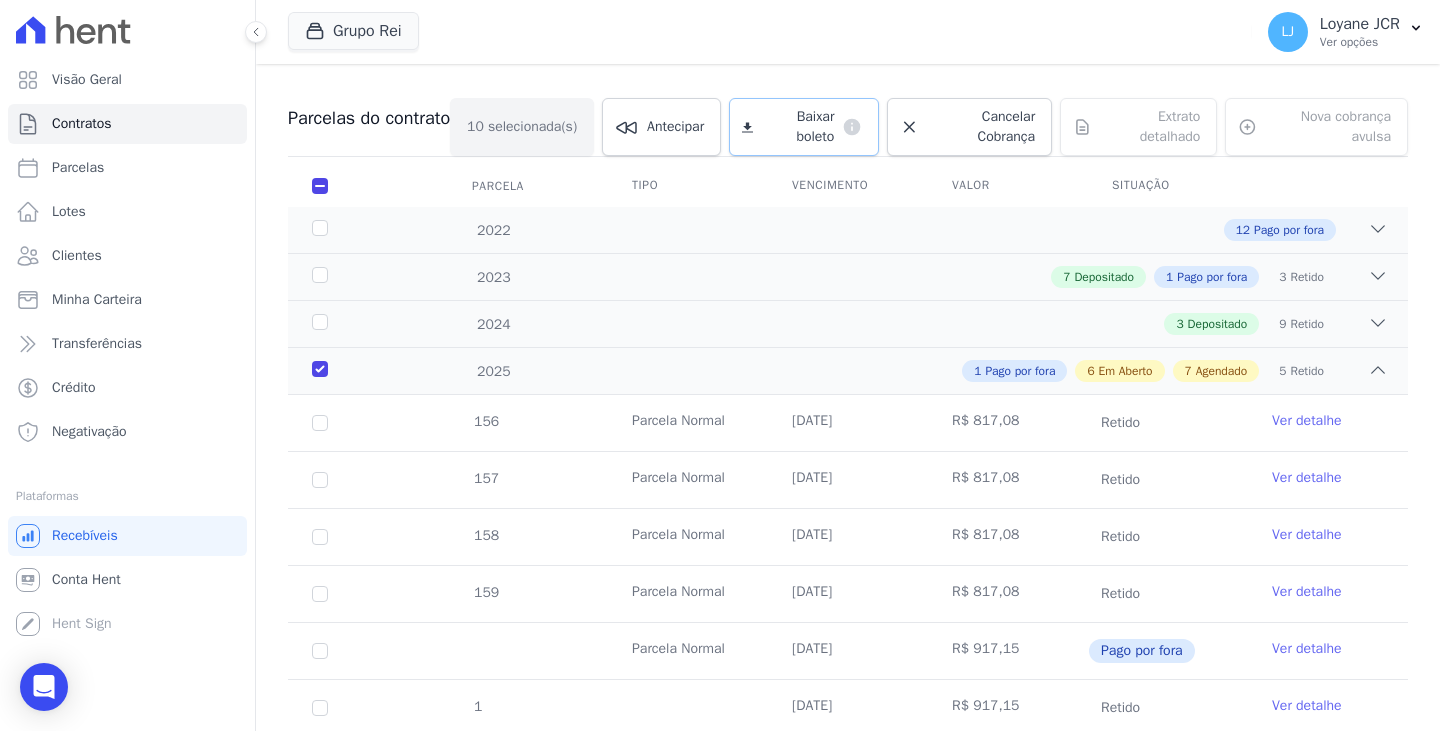 click on "Baixar boleto" at bounding box center [797, 127] 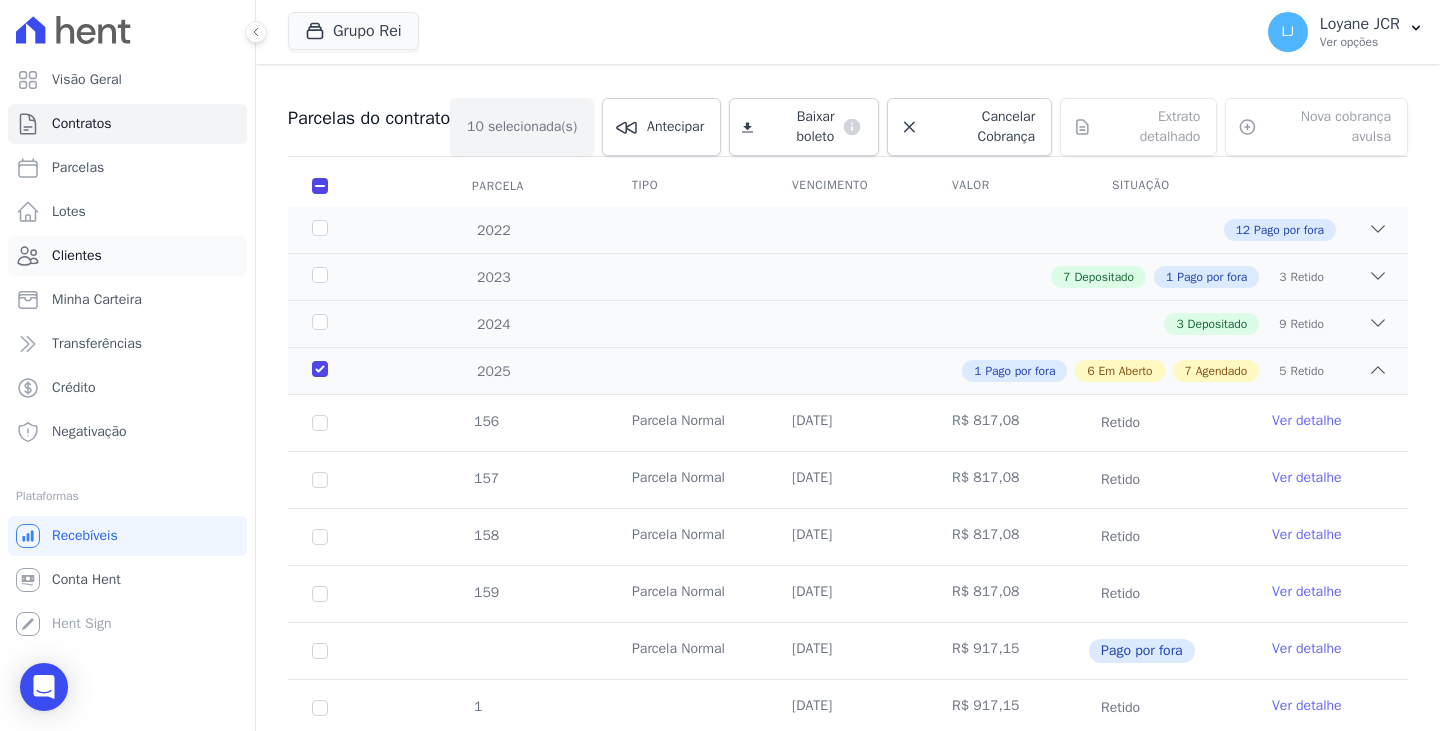 click on "Clientes" at bounding box center [77, 256] 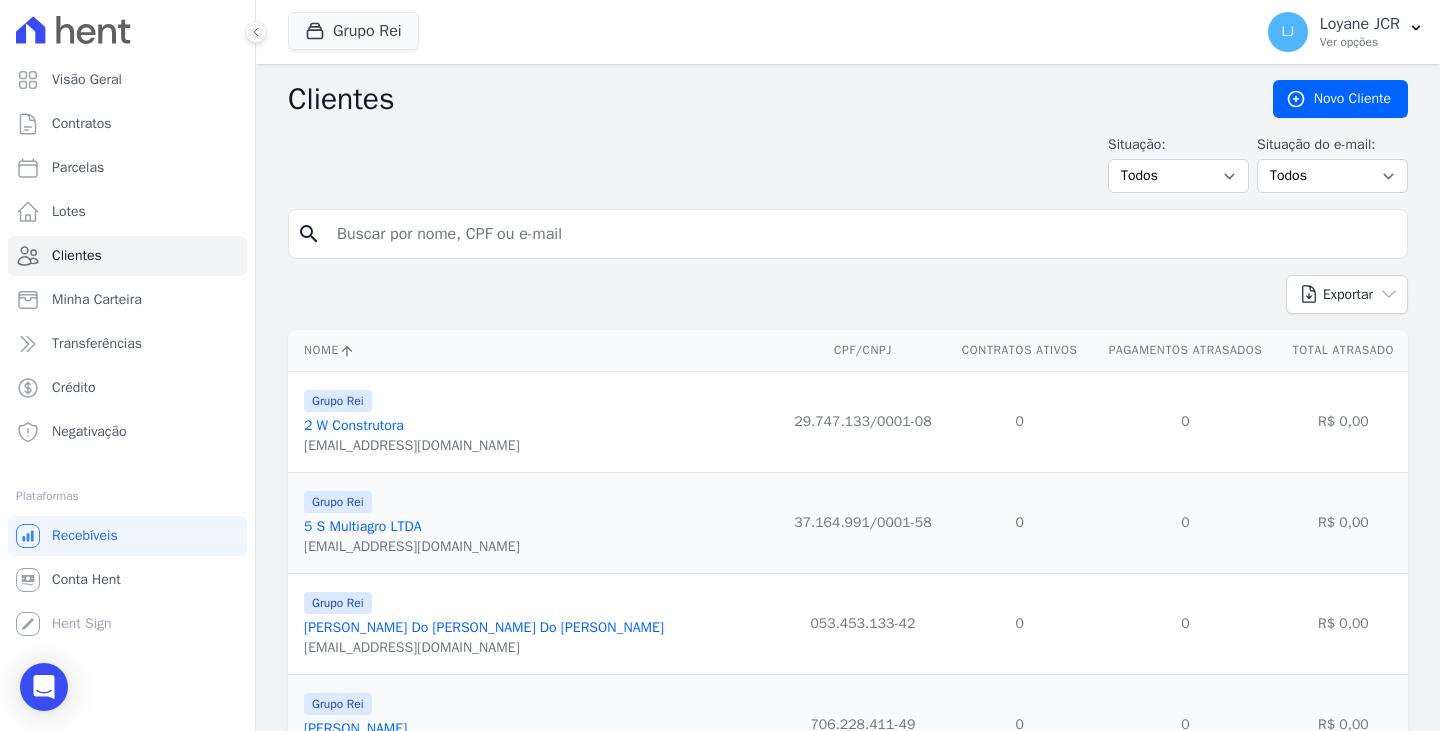 click at bounding box center [862, 234] 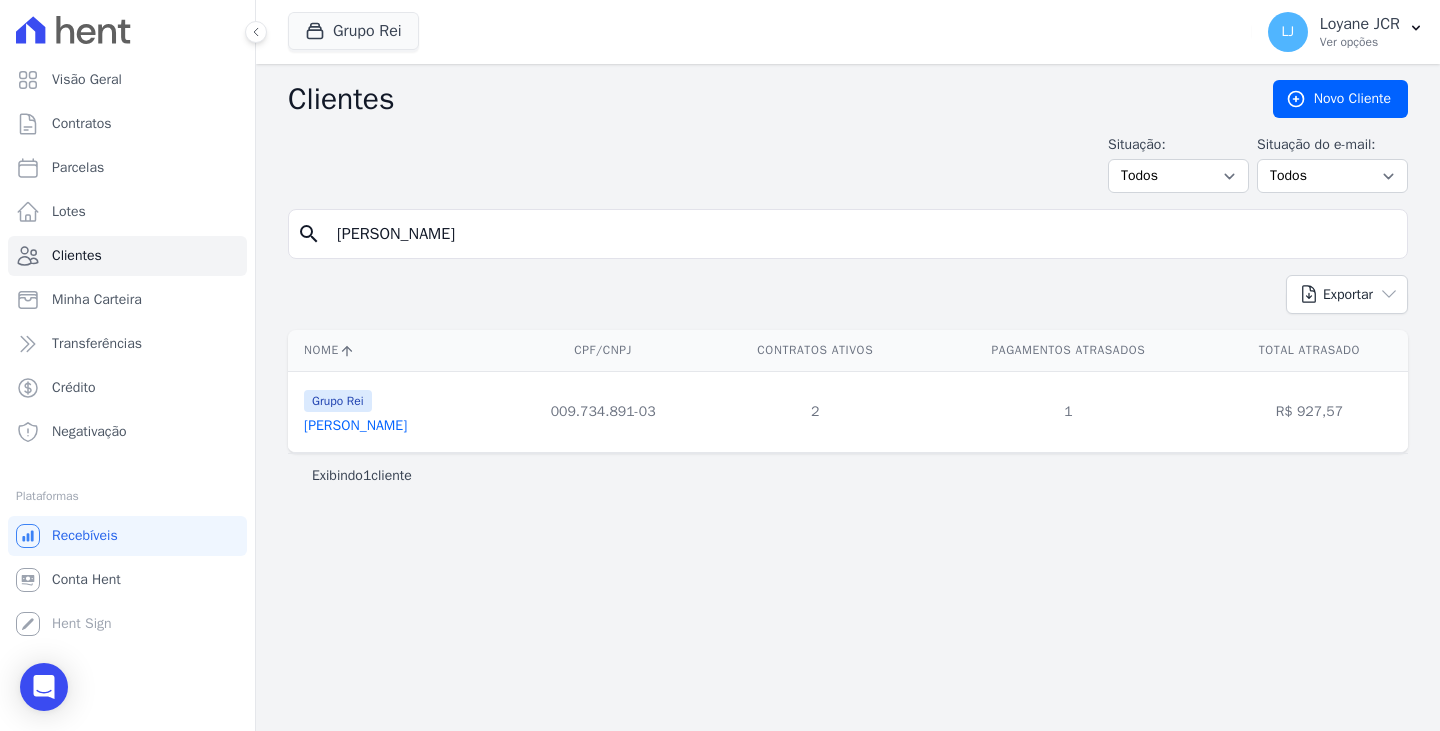 click on "Marcos Vinicius De Jesus Alves" at bounding box center [355, 425] 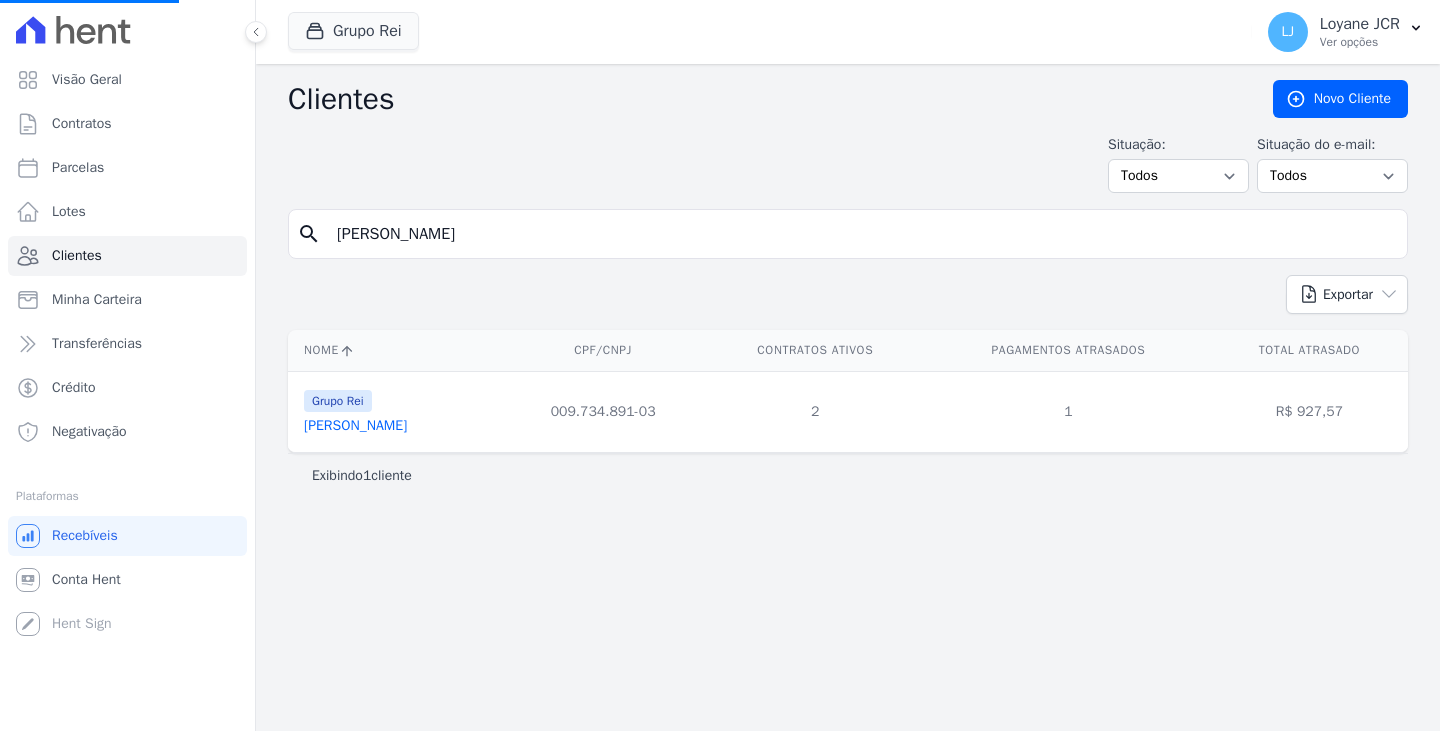click on "Marcos Vinicius De Jesus Alves" at bounding box center (355, 425) 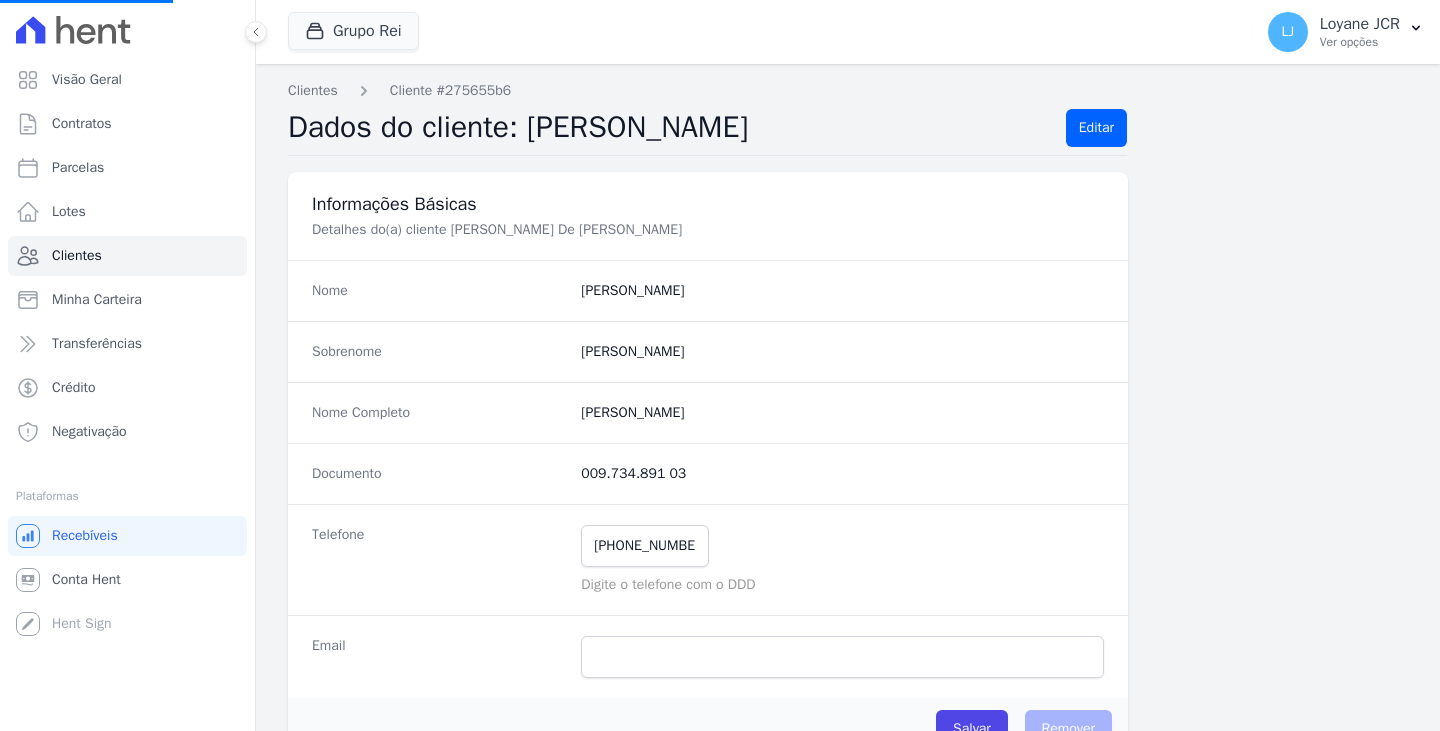 scroll, scrollTop: 0, scrollLeft: 0, axis: both 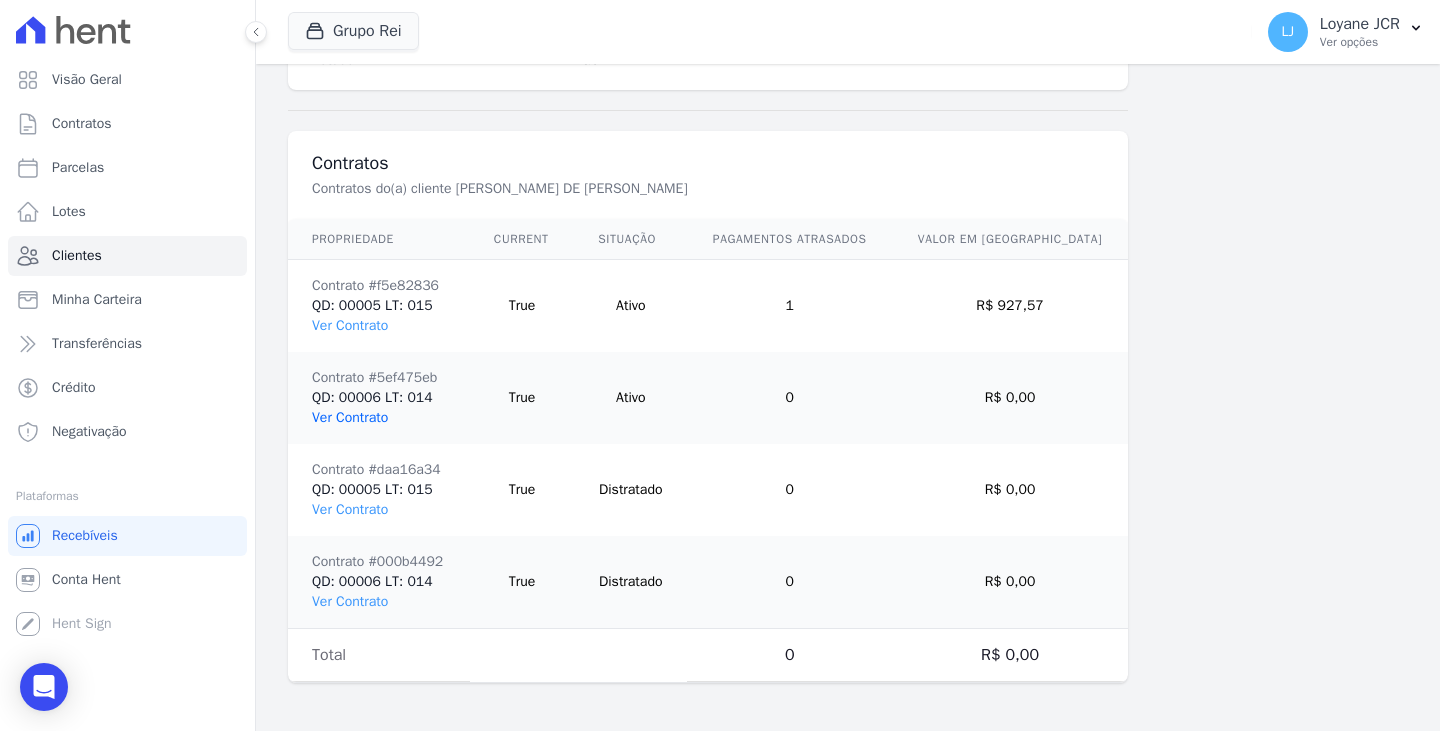 click on "Ver Contrato" at bounding box center [350, 417] 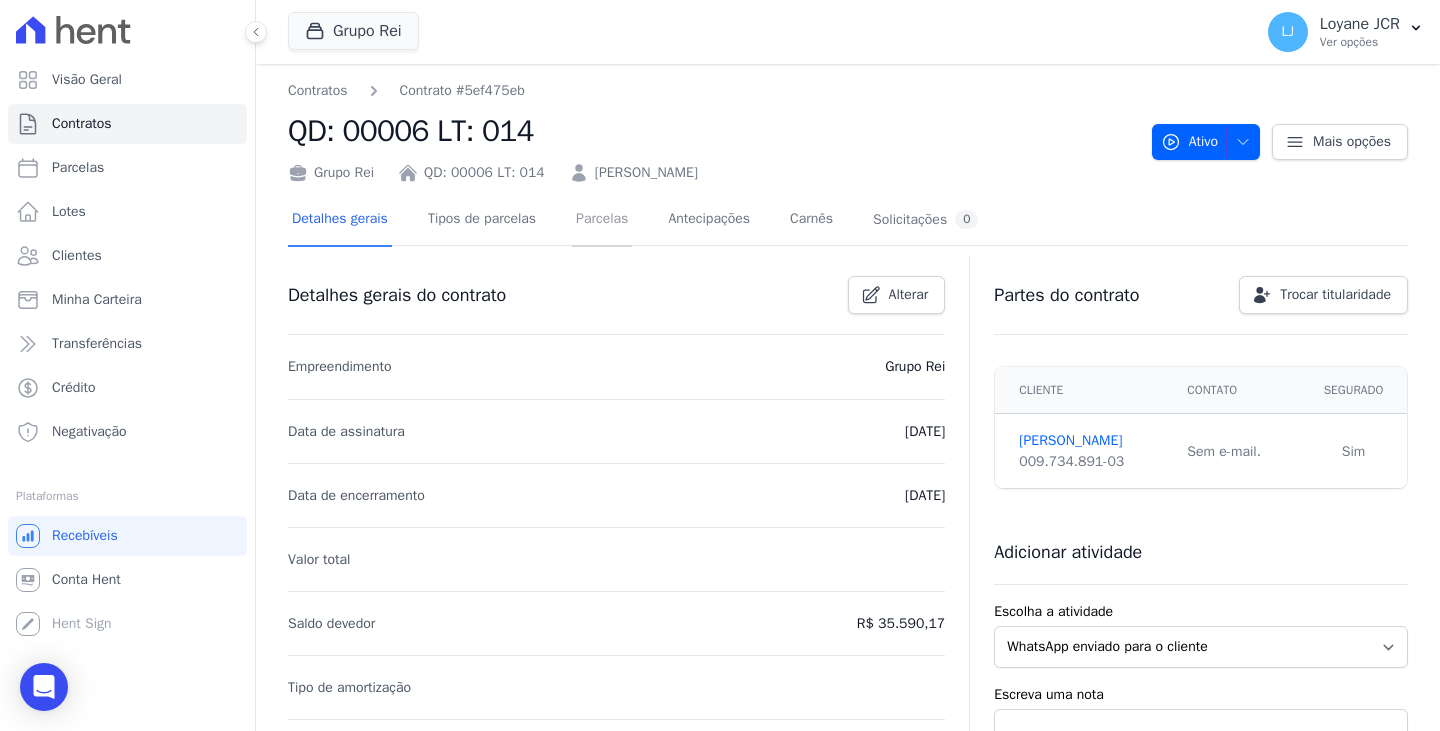 click on "Parcelas" at bounding box center (602, 220) 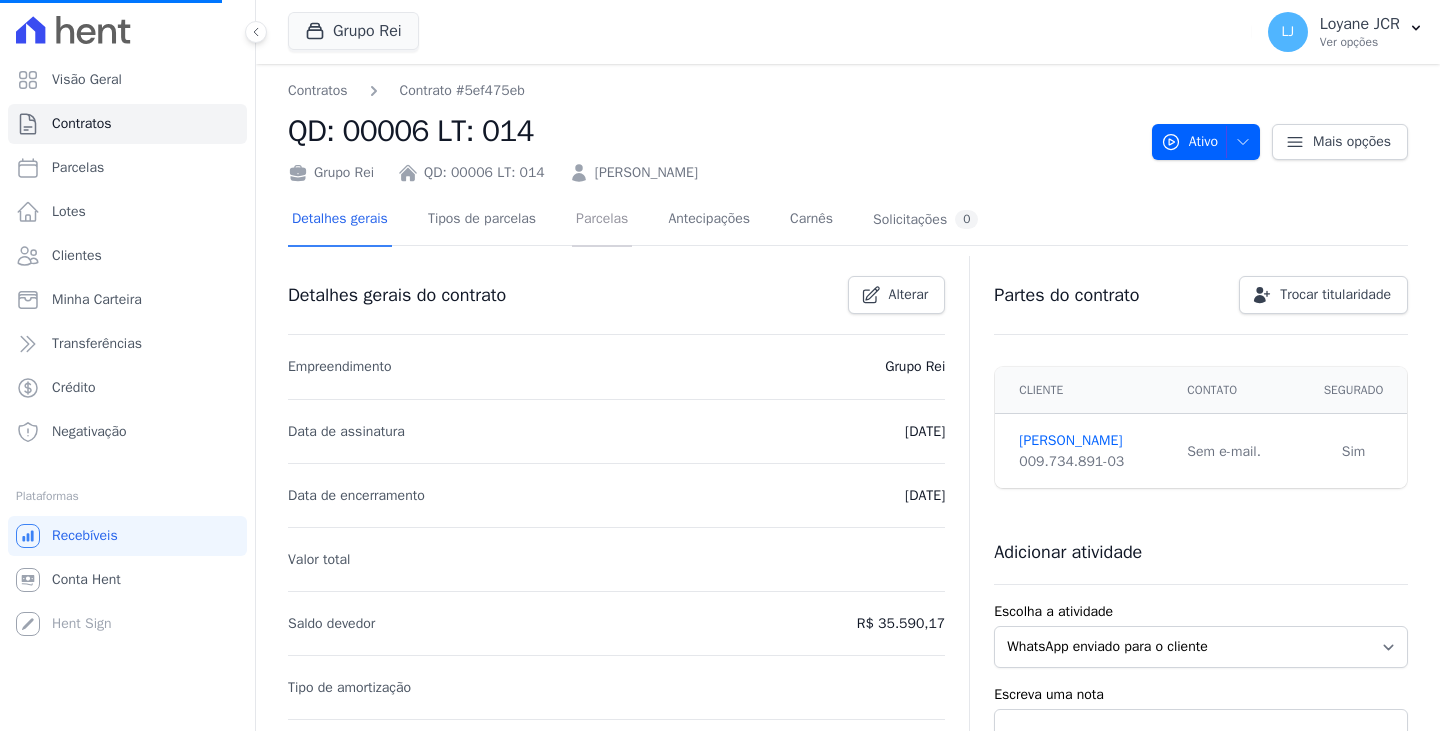 click on "Parcelas" at bounding box center [602, 220] 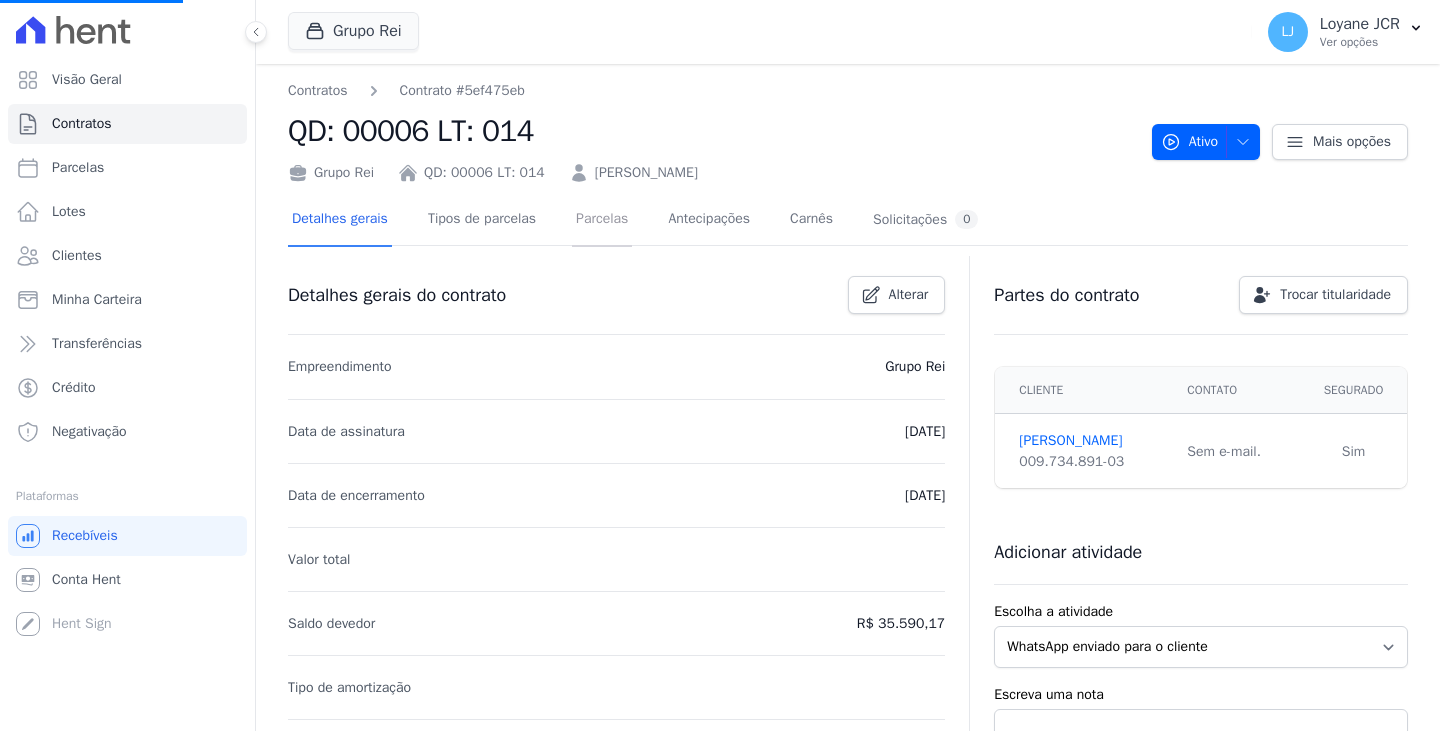 scroll, scrollTop: 117, scrollLeft: 0, axis: vertical 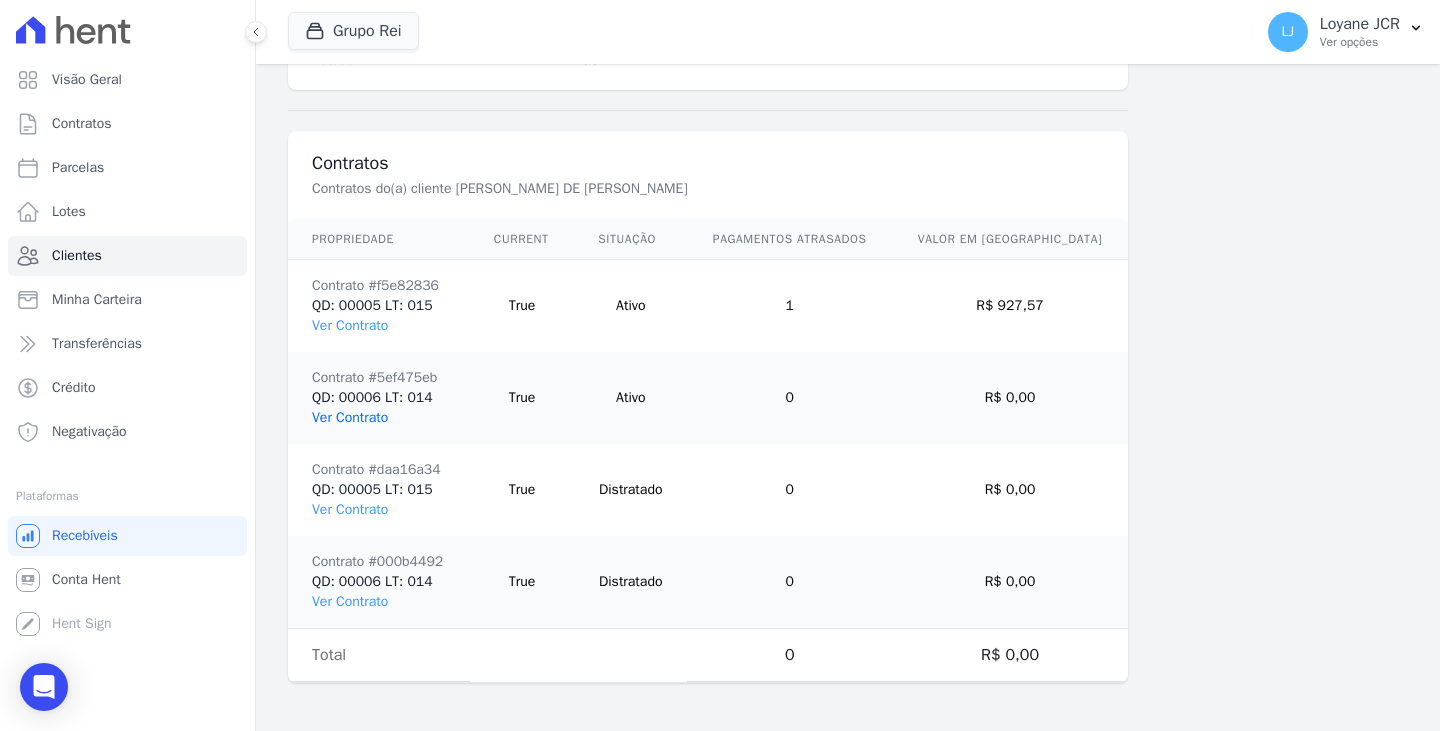 click on "Ver Contrato" at bounding box center [350, 417] 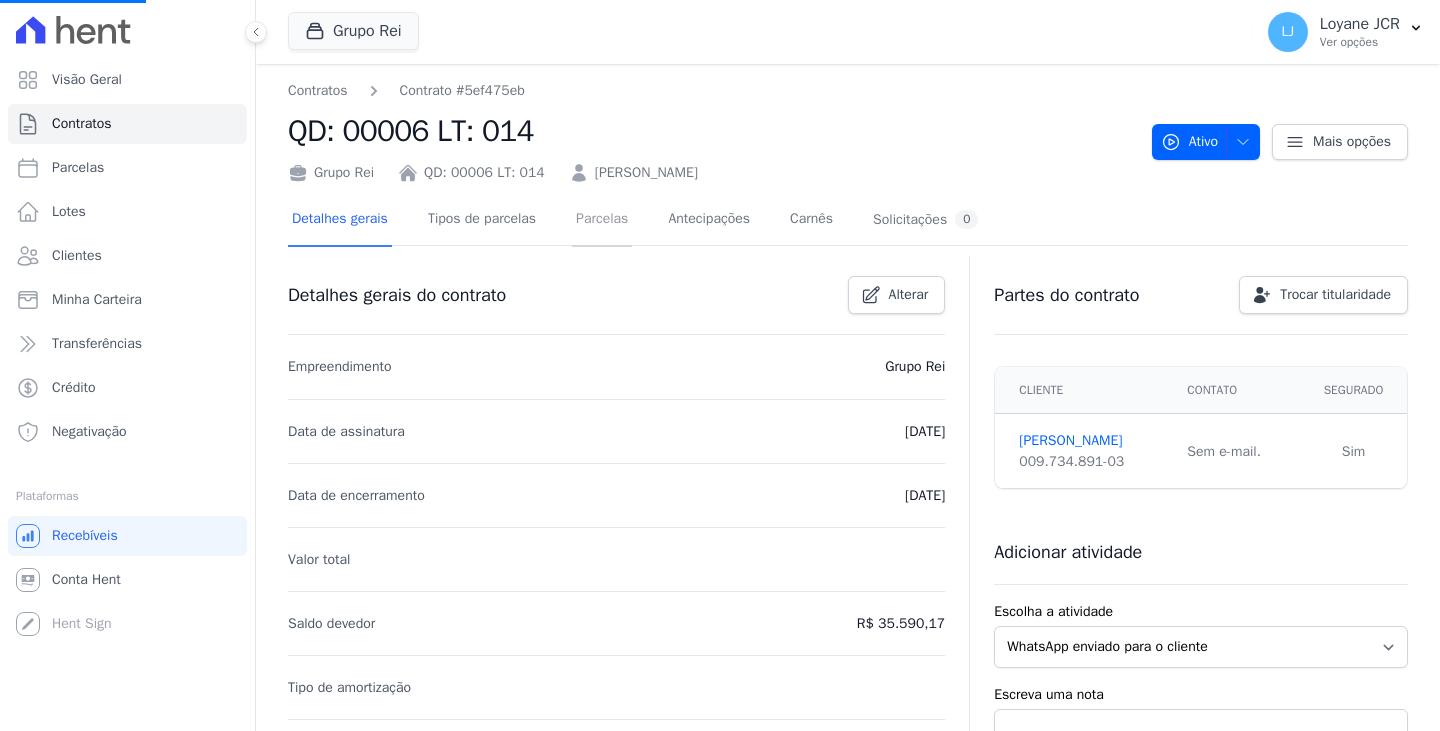 click on "Parcelas" at bounding box center [602, 220] 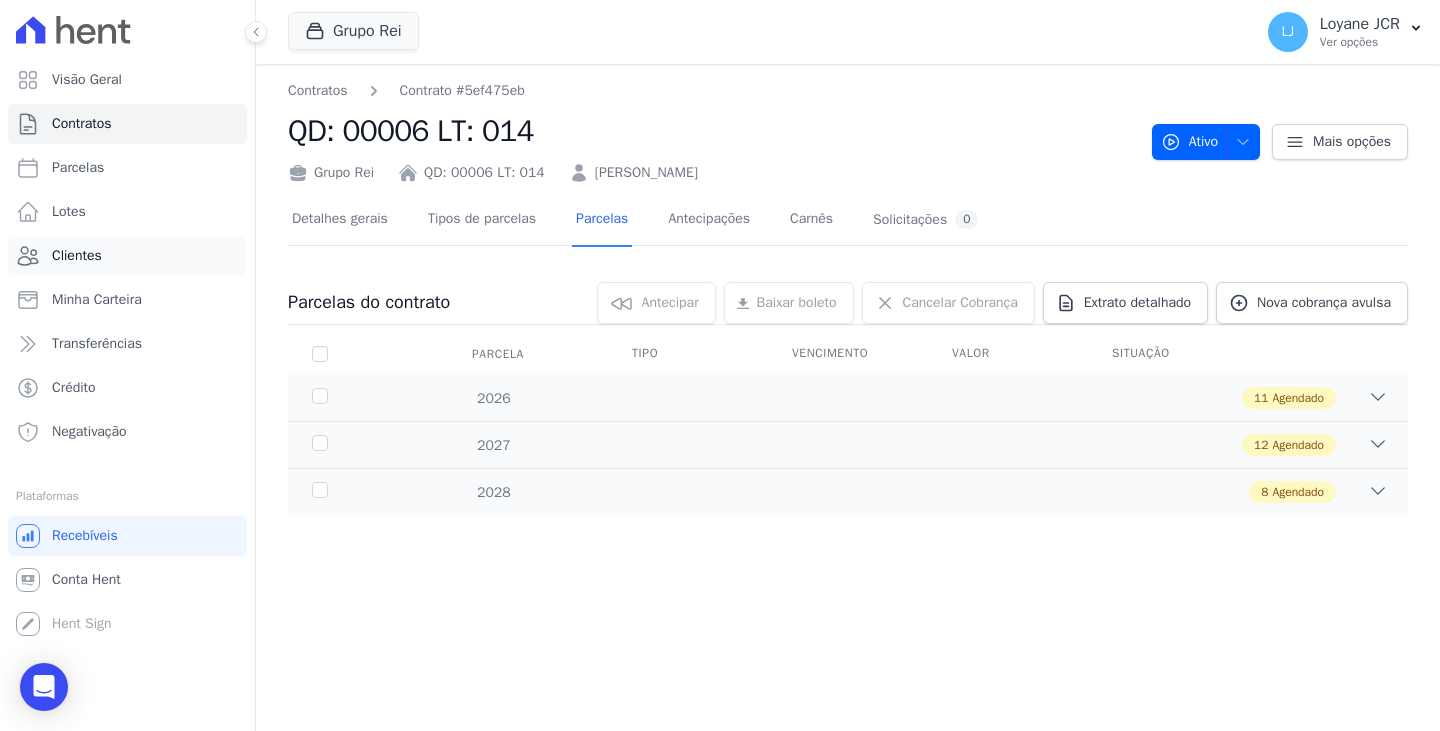 click on "Clientes" at bounding box center [127, 256] 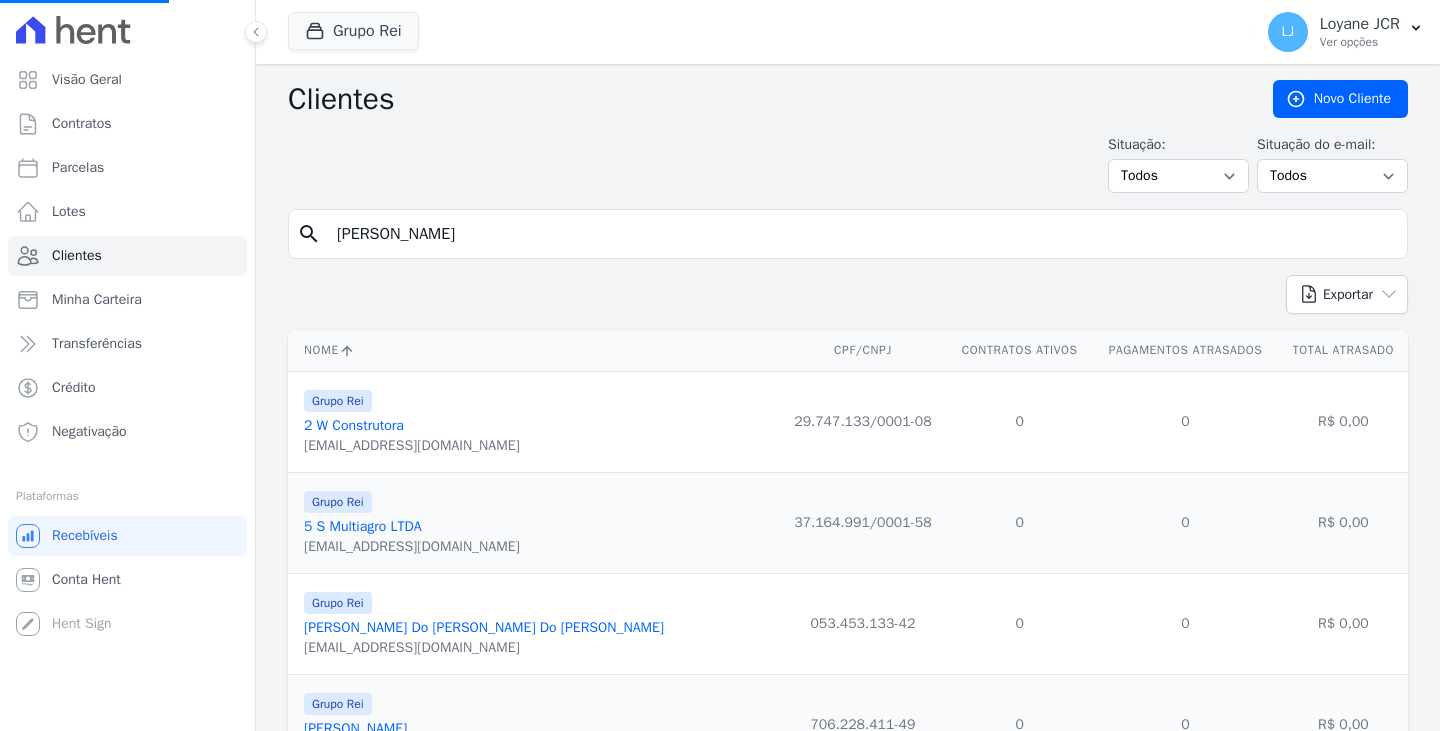 click on "MARCOS VINICIUS DE JESUS ALVES" at bounding box center (862, 234) 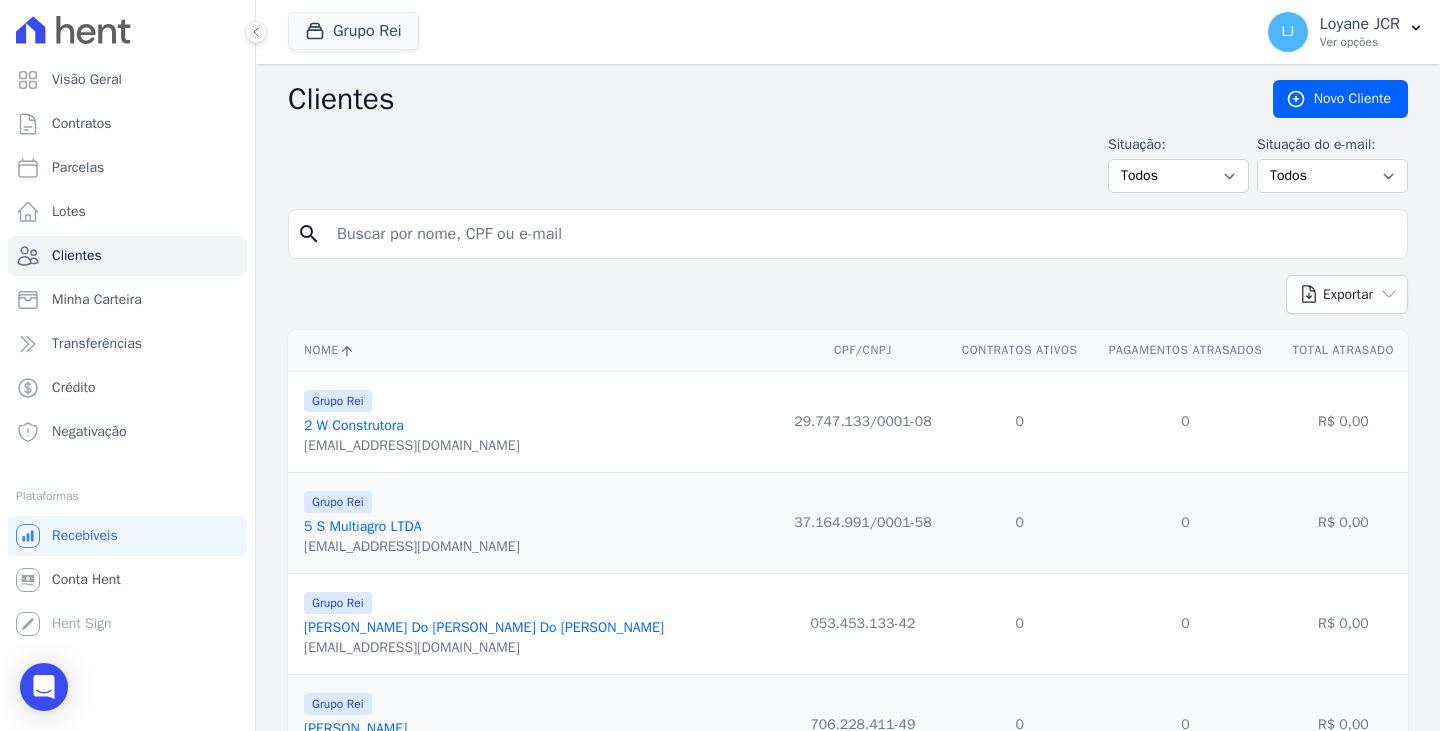 click at bounding box center [862, 234] 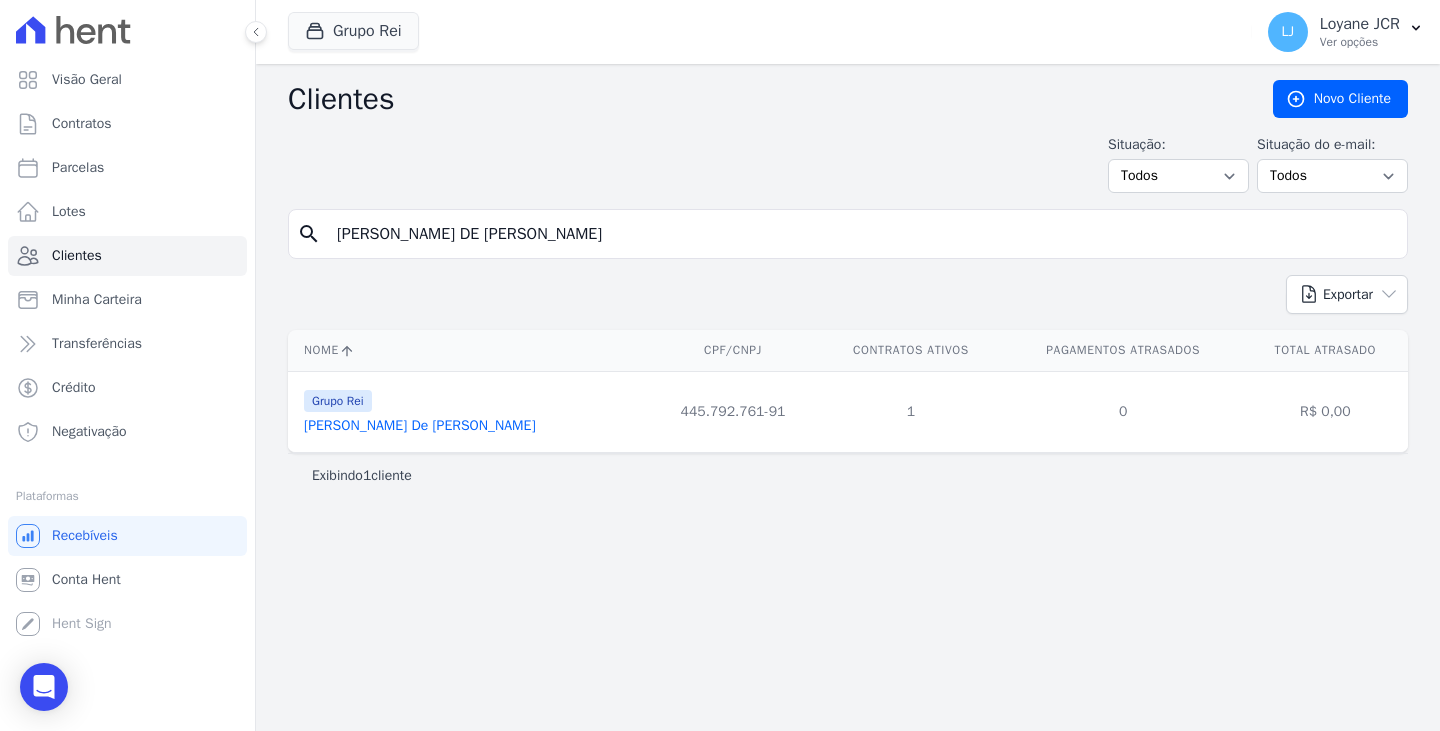click on "Maria Elias De Jesus" at bounding box center [420, 426] 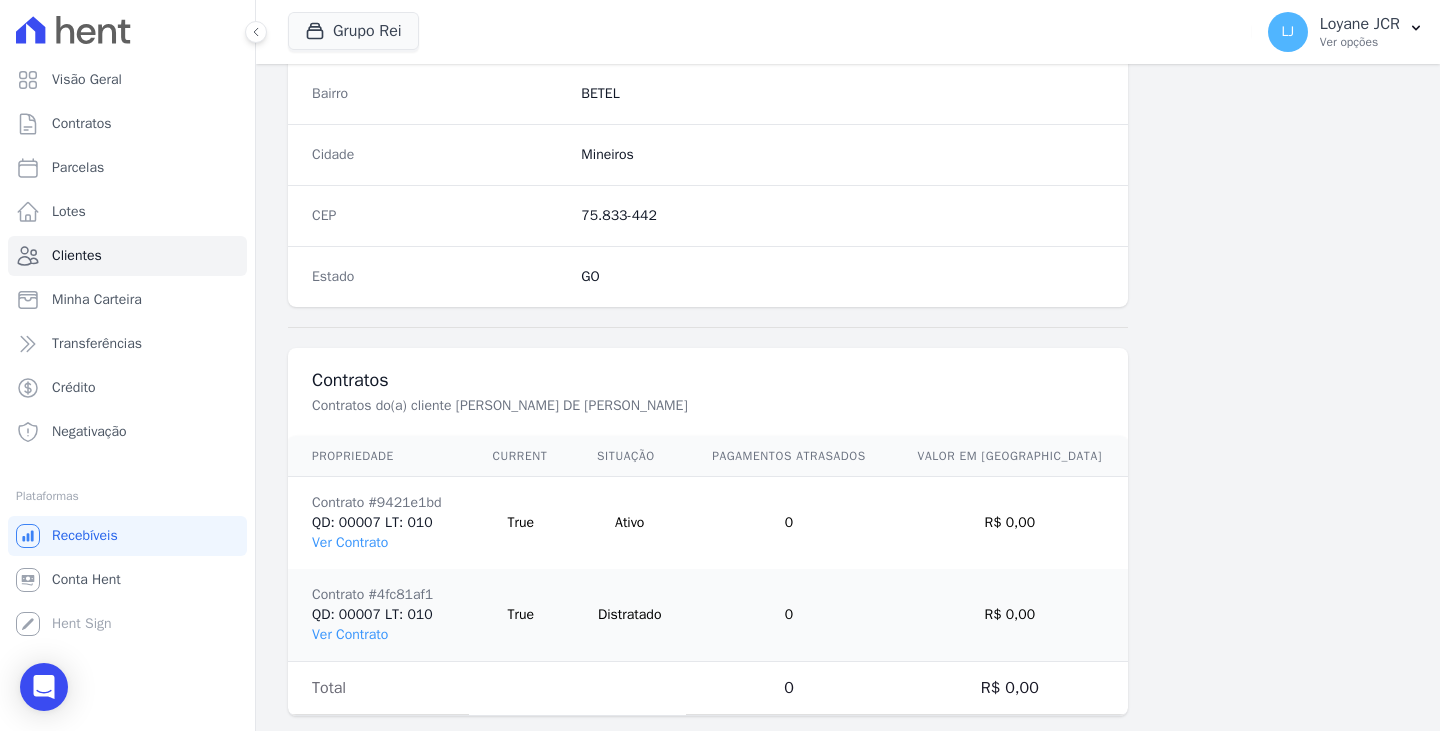 scroll, scrollTop: 1232, scrollLeft: 0, axis: vertical 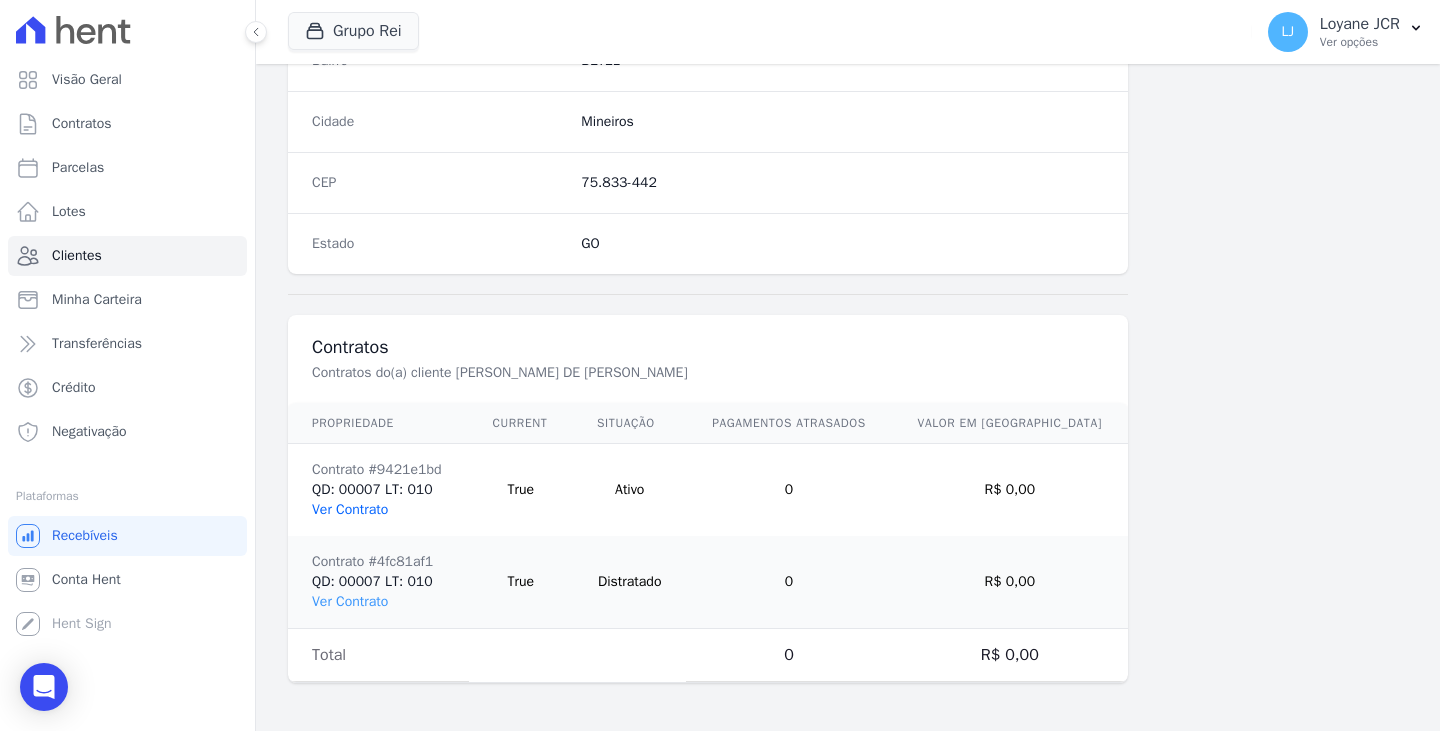 click on "Ver Contrato" at bounding box center [350, 509] 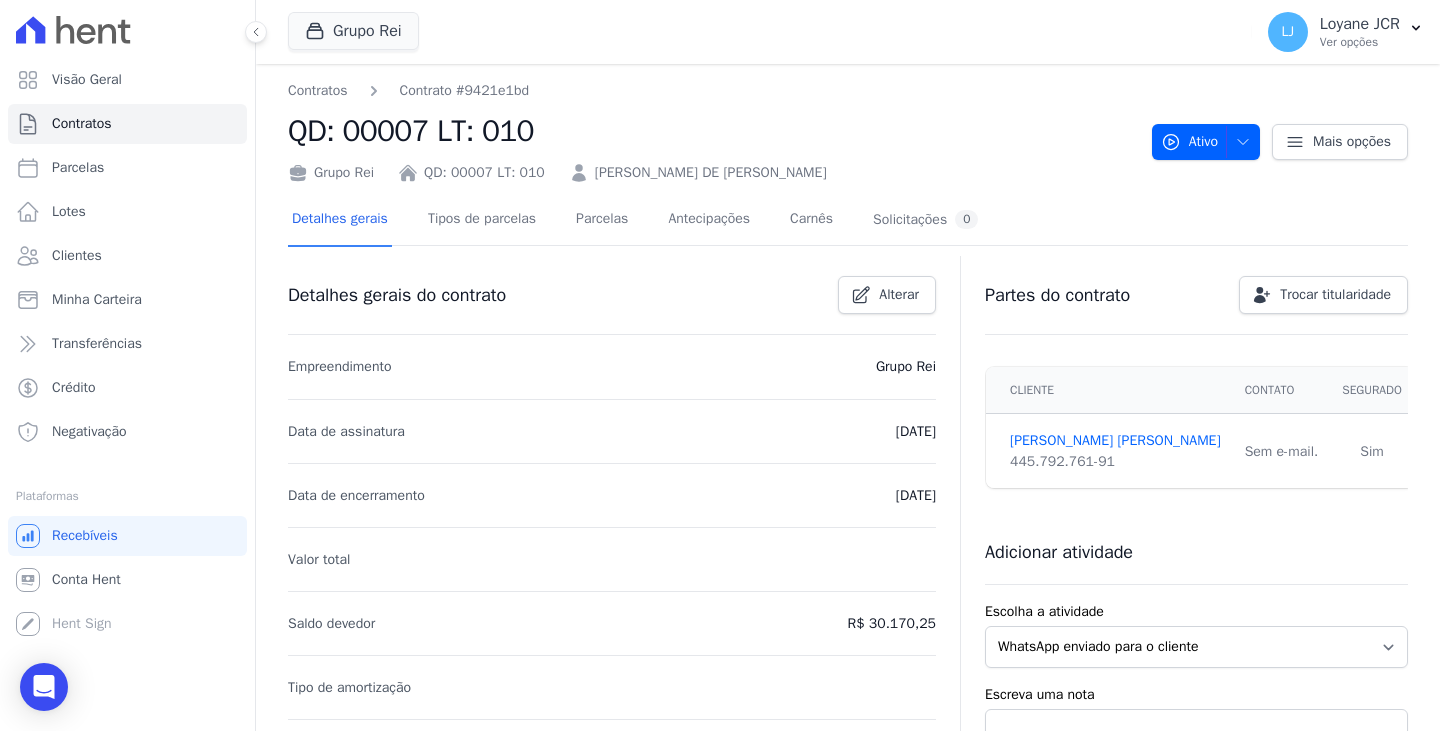 click on "Detalhes gerais
Tipos de parcelas
Parcelas
Antecipações
Carnês
Solicitações
0" at bounding box center (635, 220) 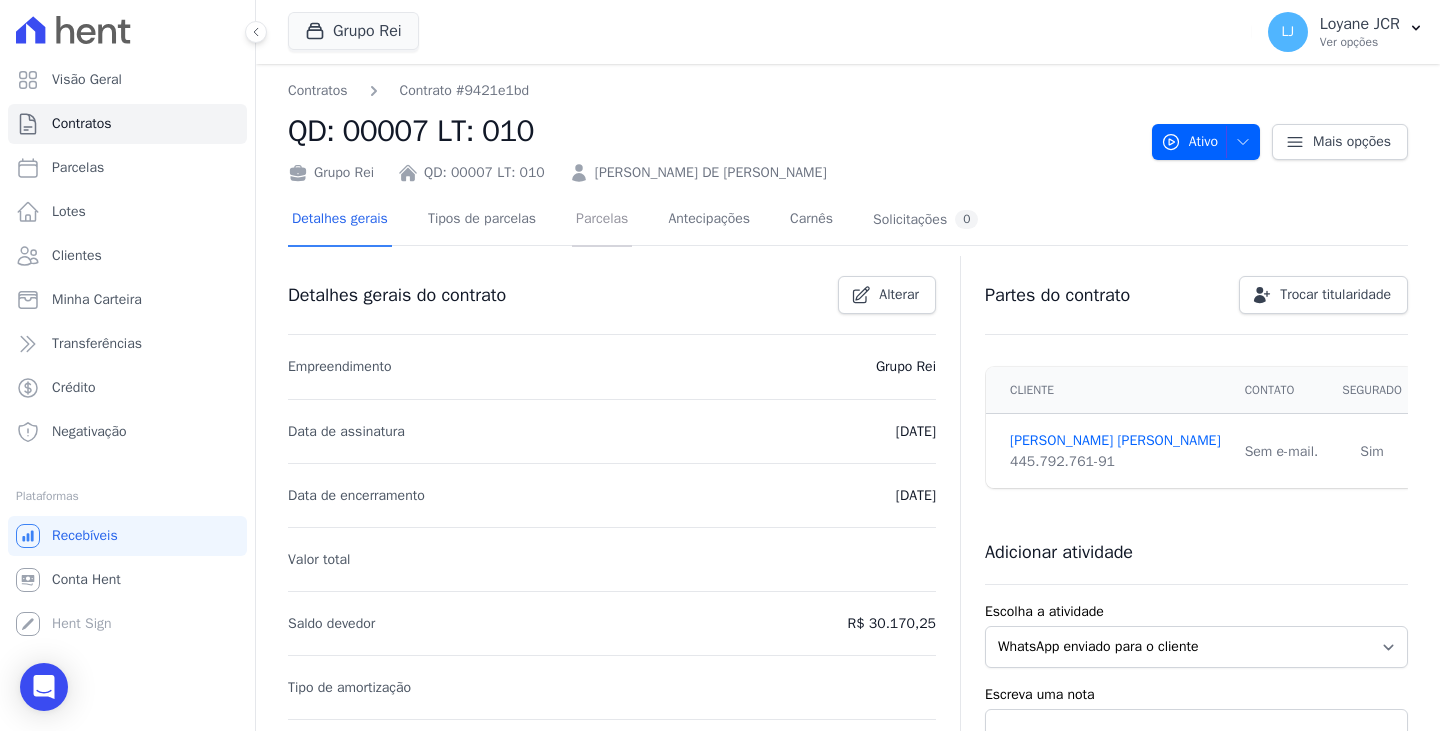 click on "Parcelas" at bounding box center (602, 220) 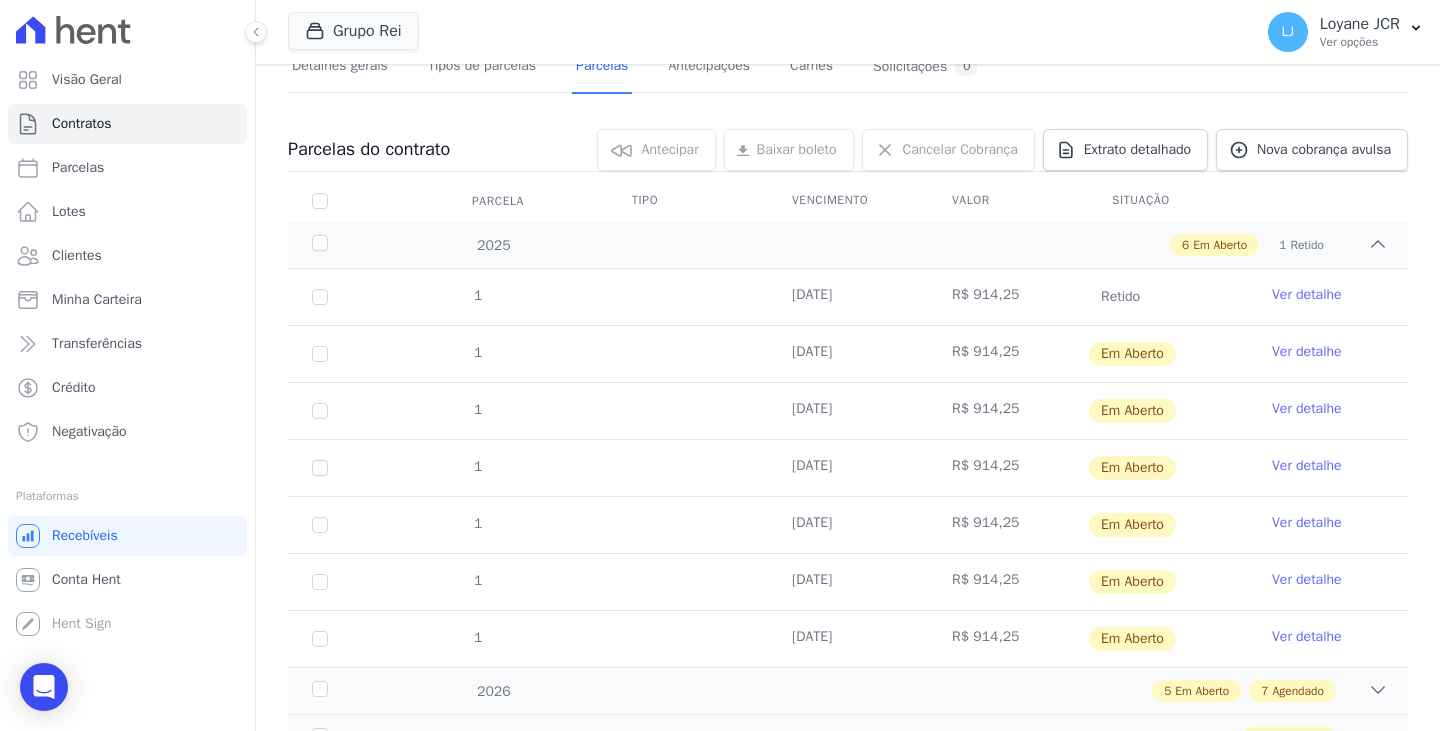 scroll, scrollTop: 200, scrollLeft: 0, axis: vertical 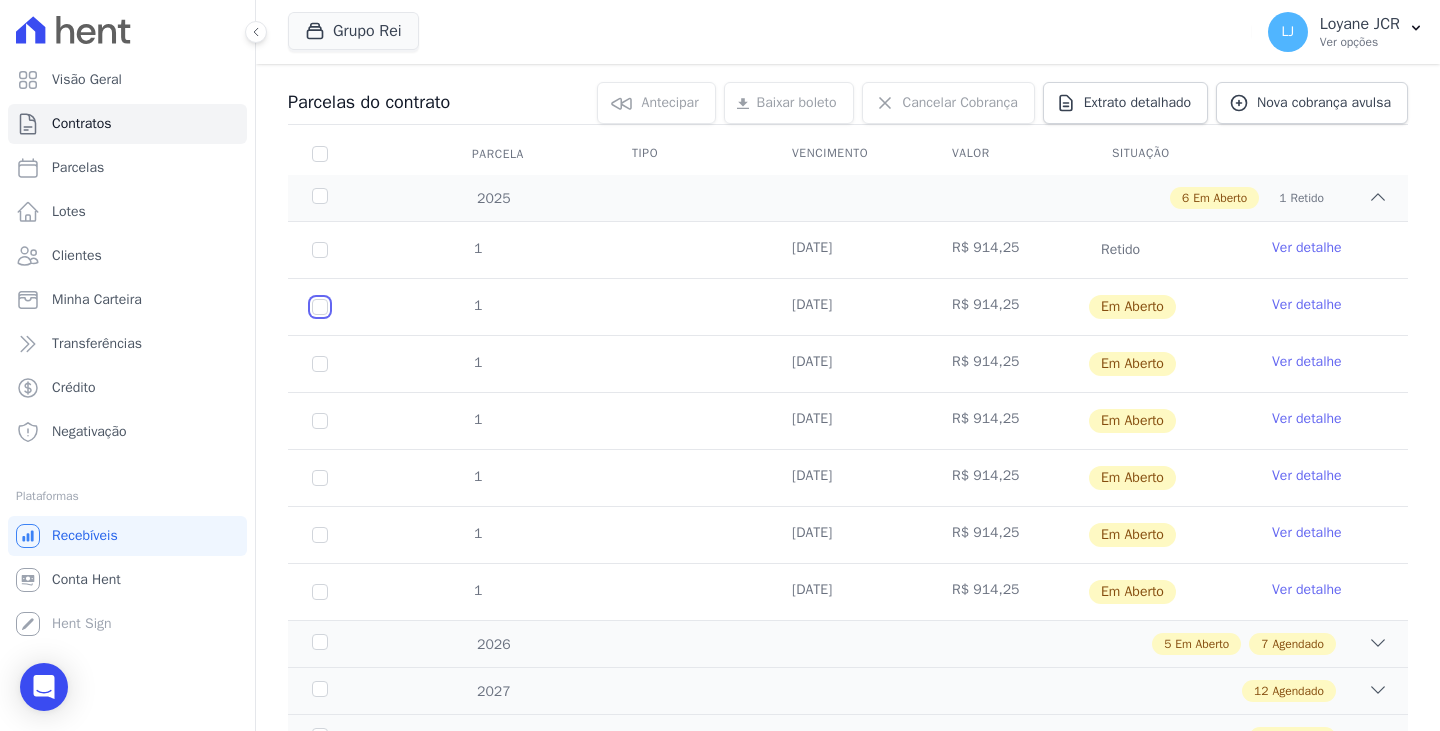 click at bounding box center (320, 307) 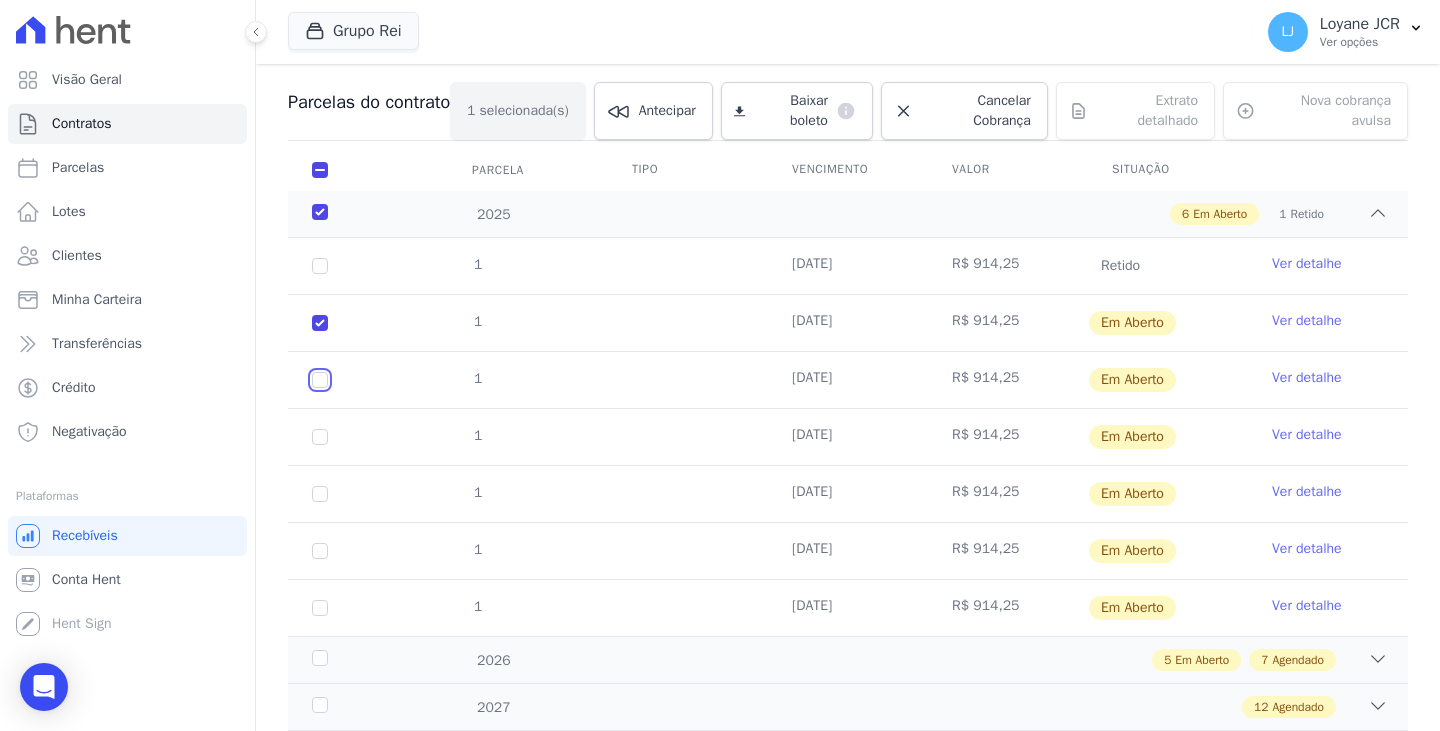 click at bounding box center (320, 323) 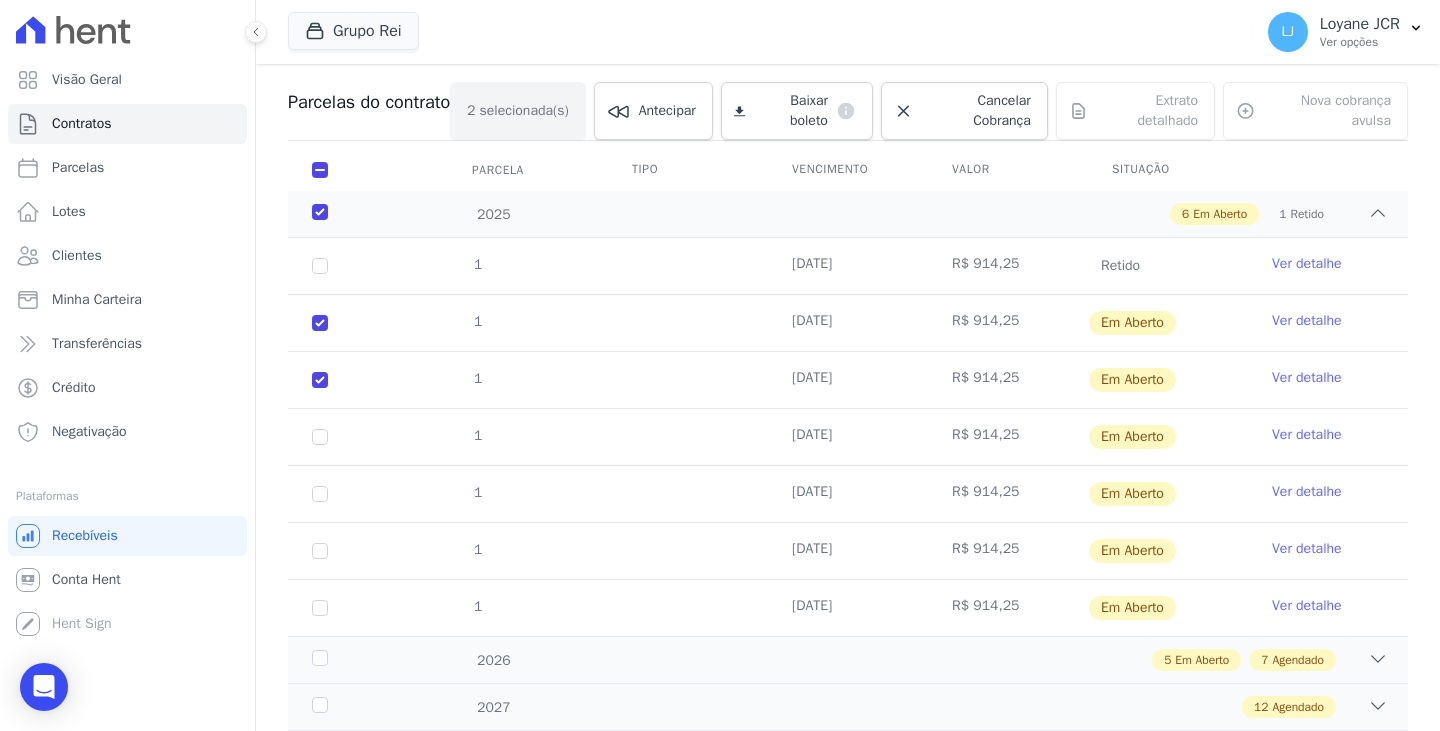 click on "1" at bounding box center [320, 437] 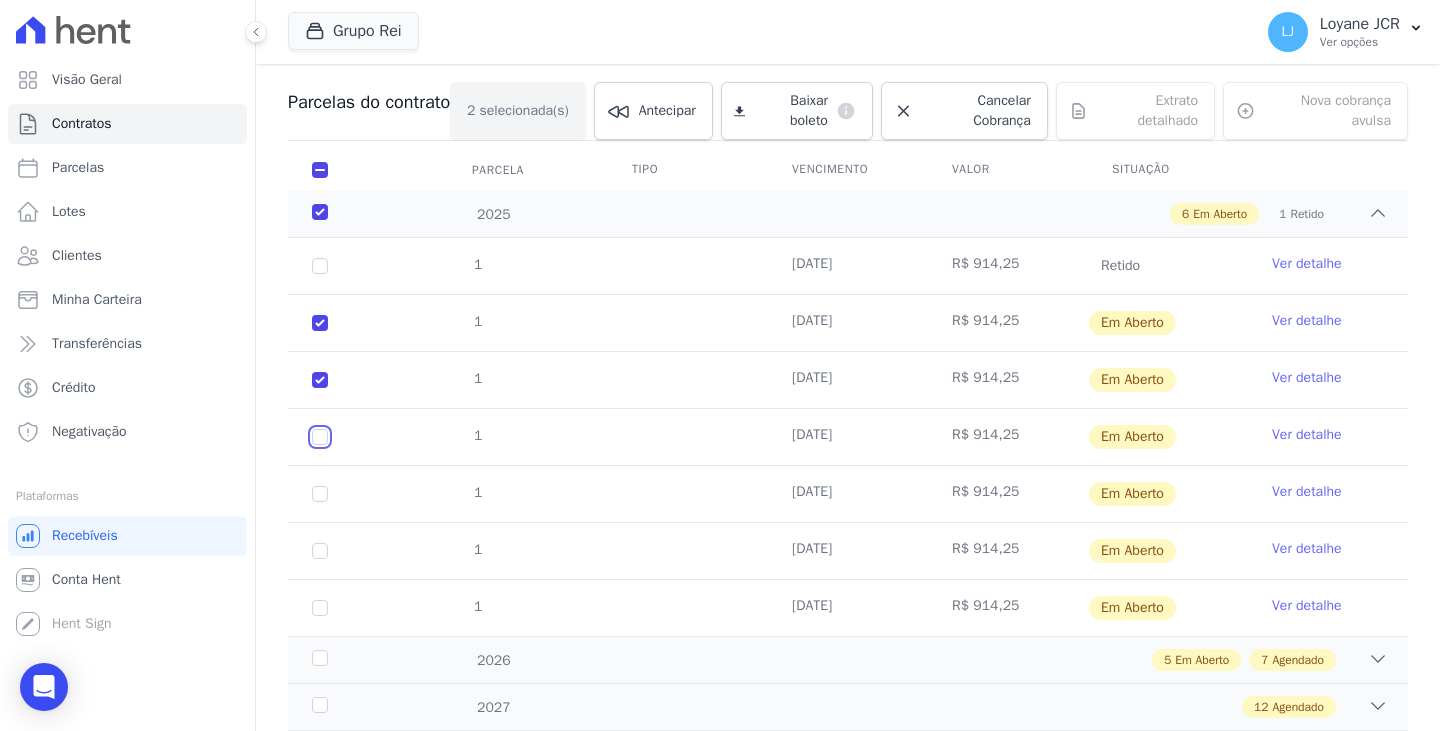 click at bounding box center (320, 323) 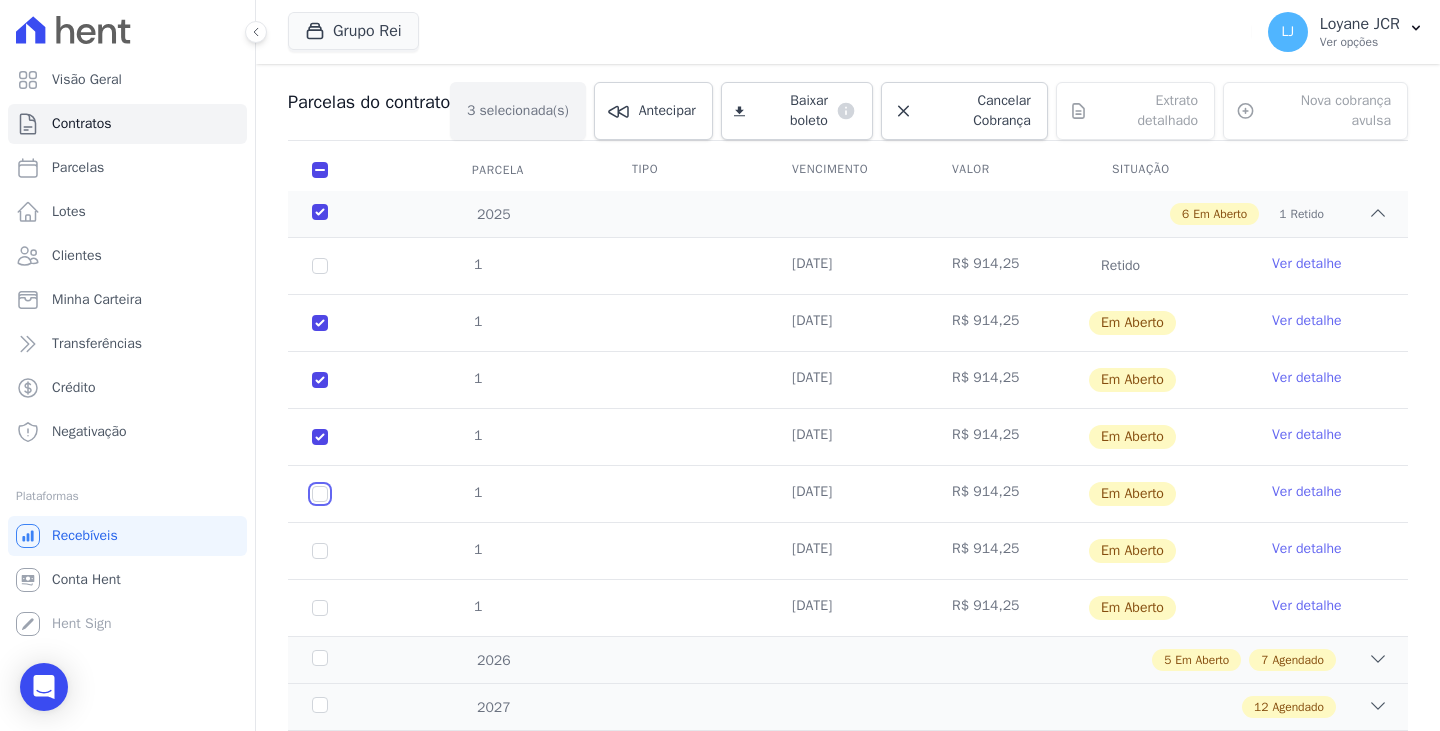 click at bounding box center (320, 323) 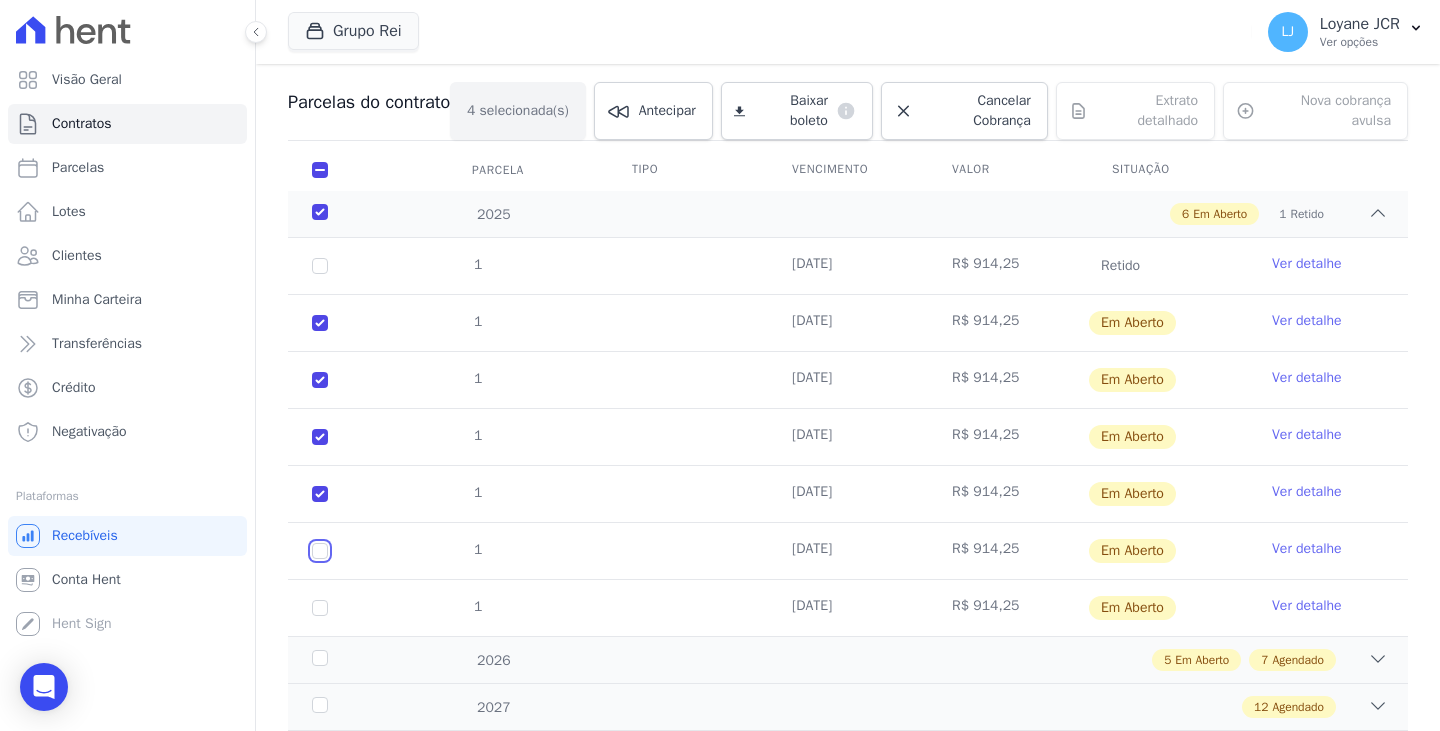 click at bounding box center (320, 323) 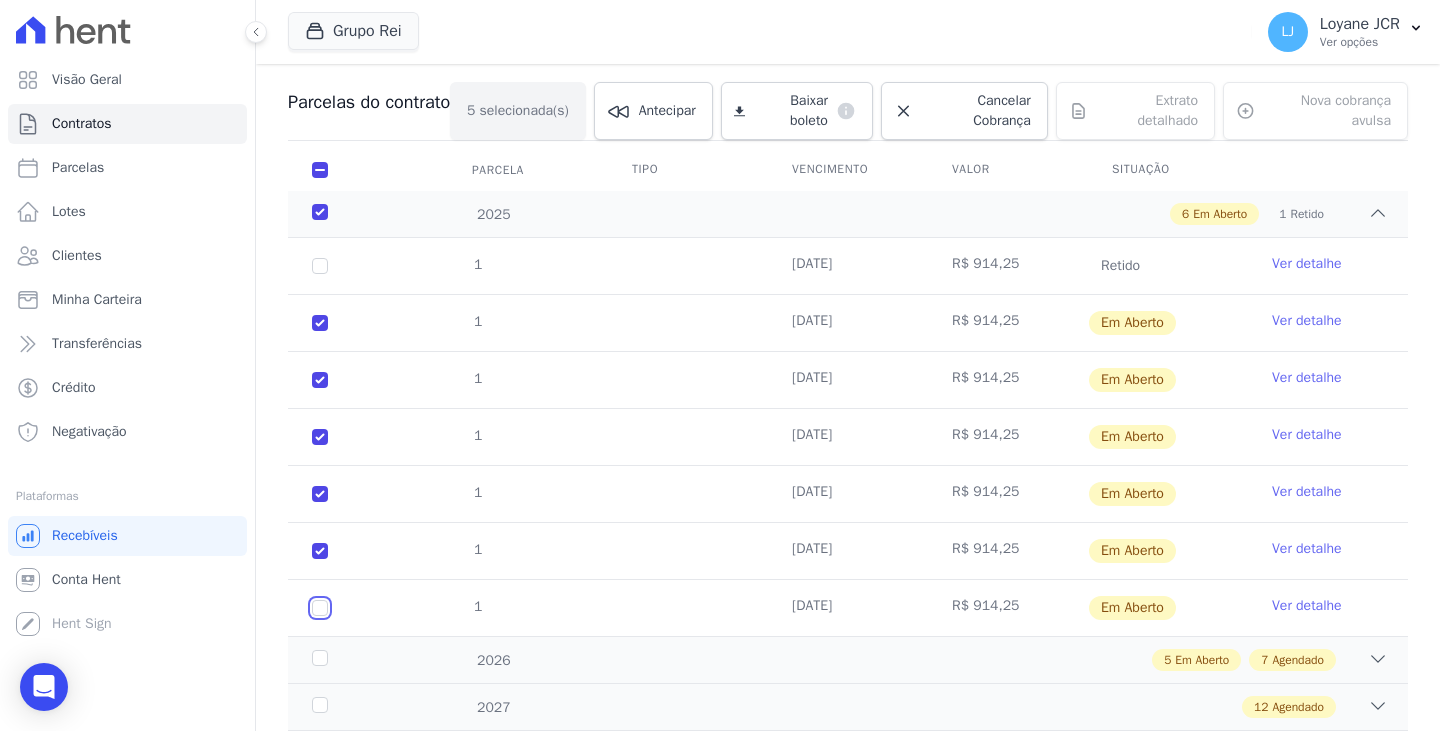 click at bounding box center [320, 323] 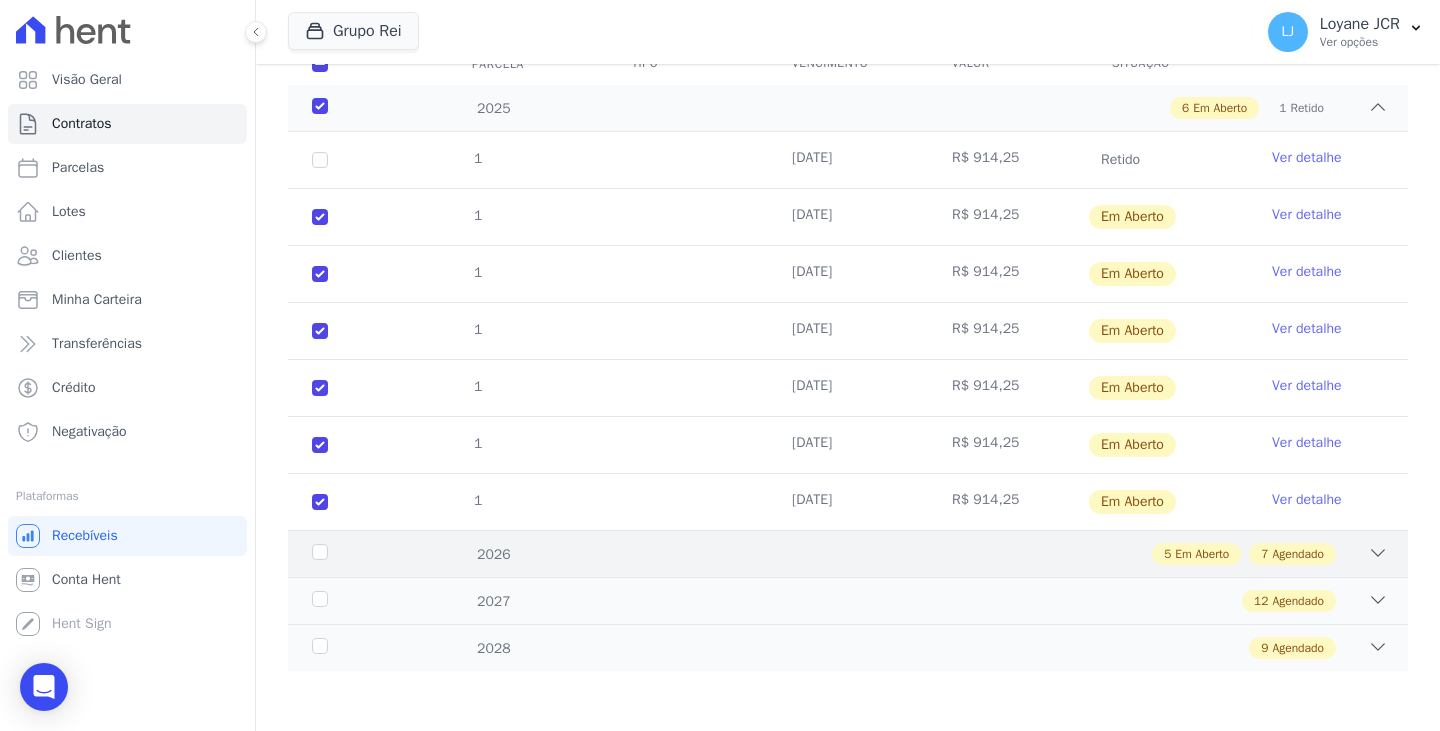 click on "2026
5
Em Aberto
7
Agendado" at bounding box center (848, 553) 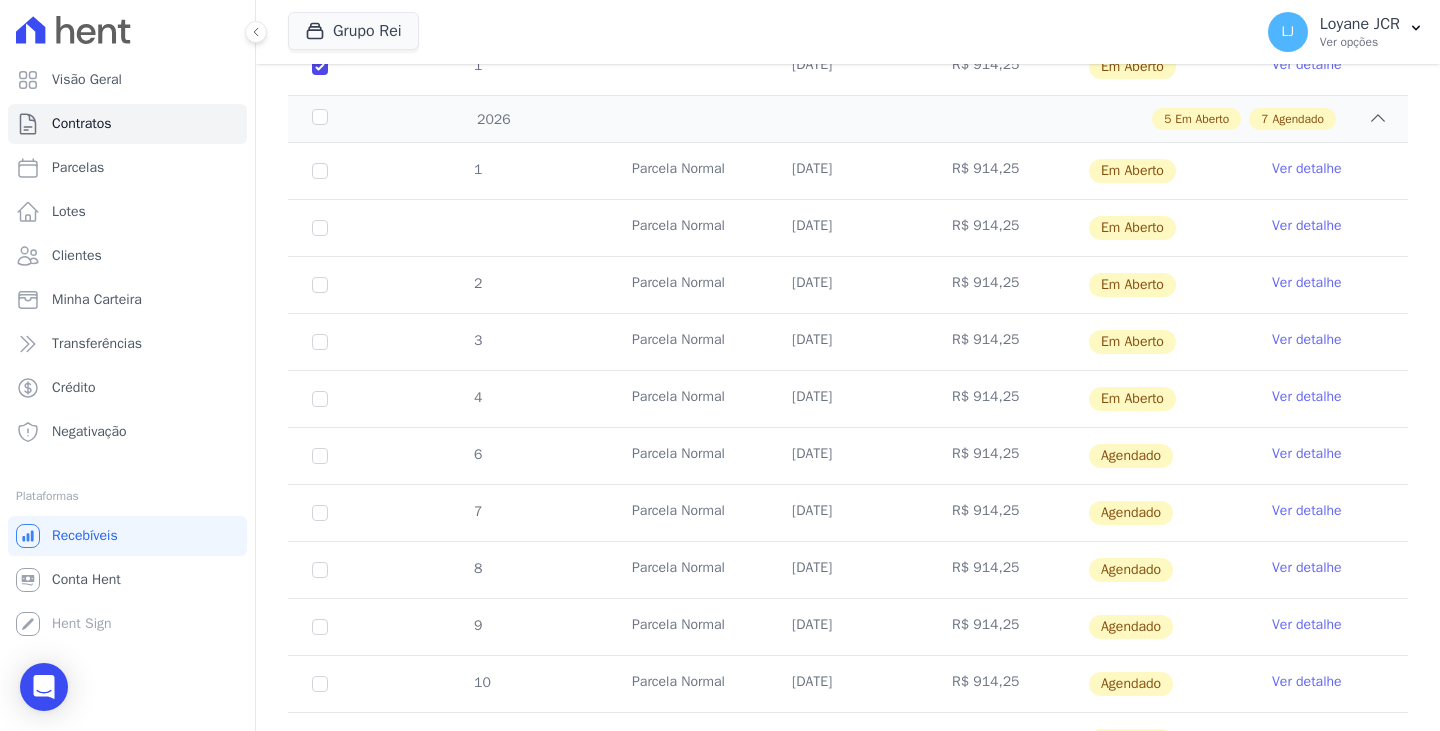 scroll, scrollTop: 706, scrollLeft: 0, axis: vertical 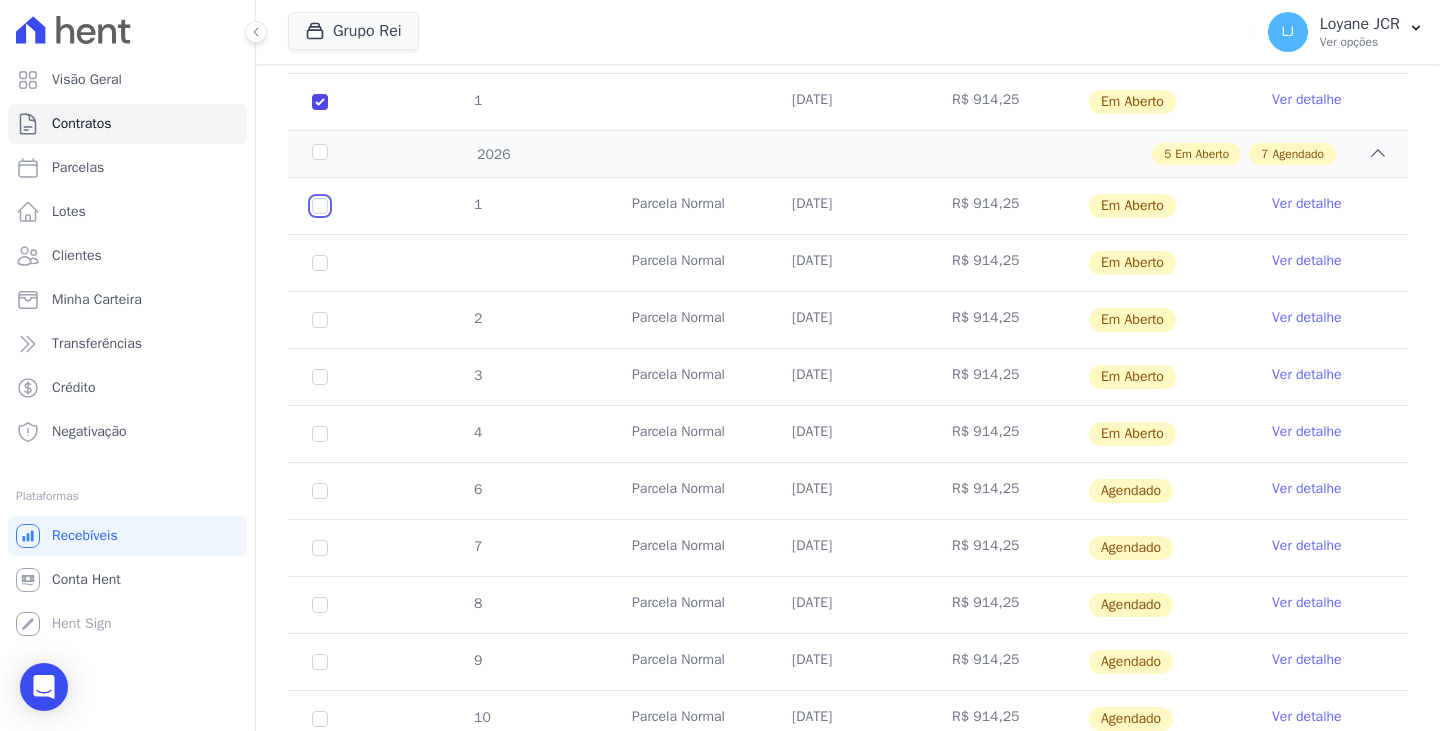 click at bounding box center (320, 206) 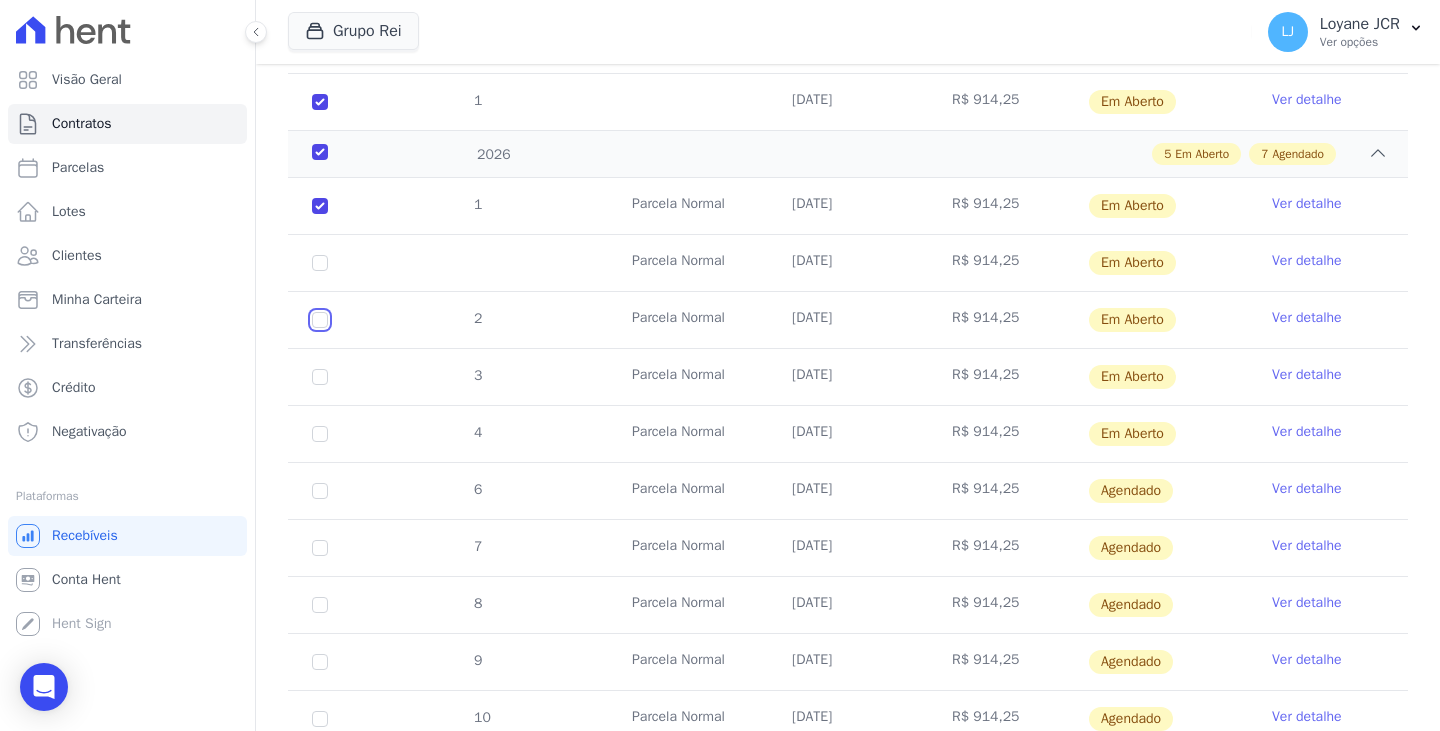 click at bounding box center (320, 206) 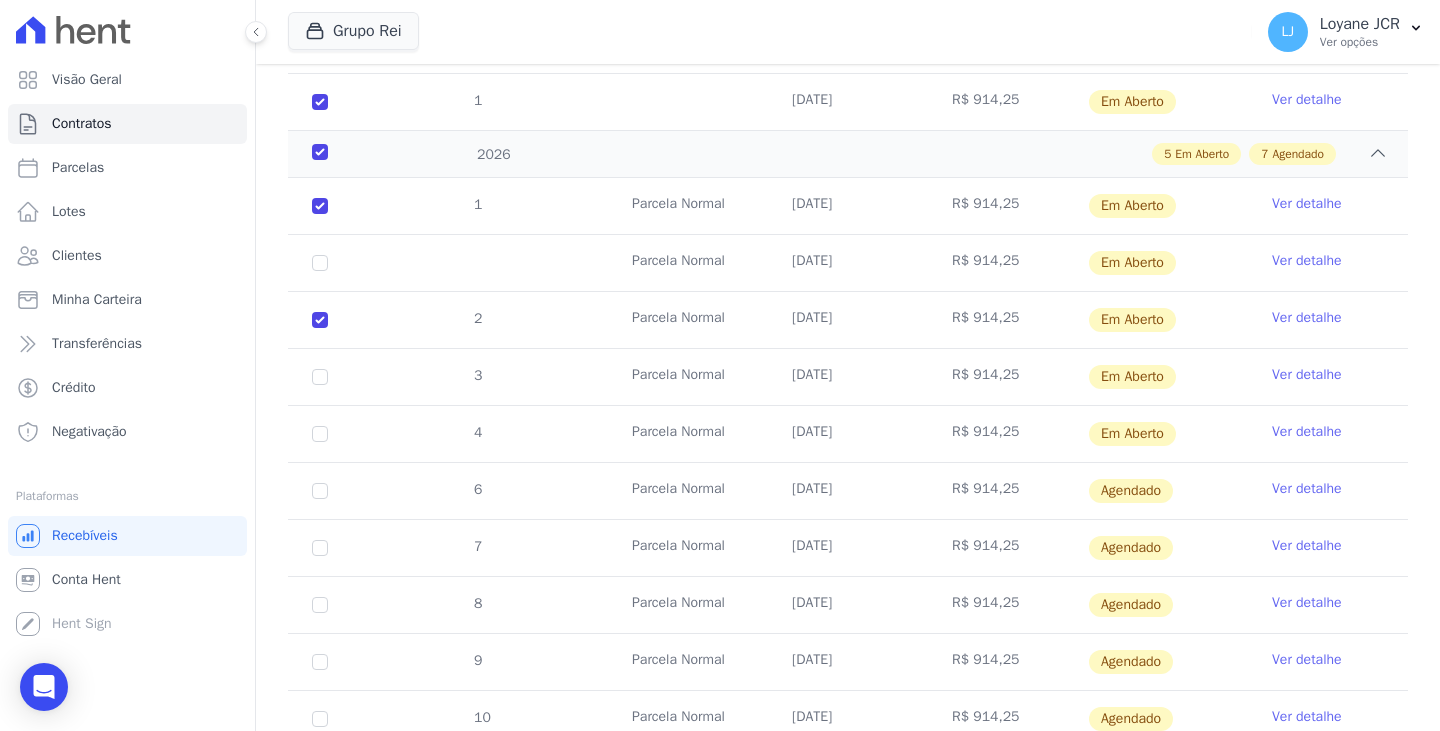 click on "3" at bounding box center [320, 377] 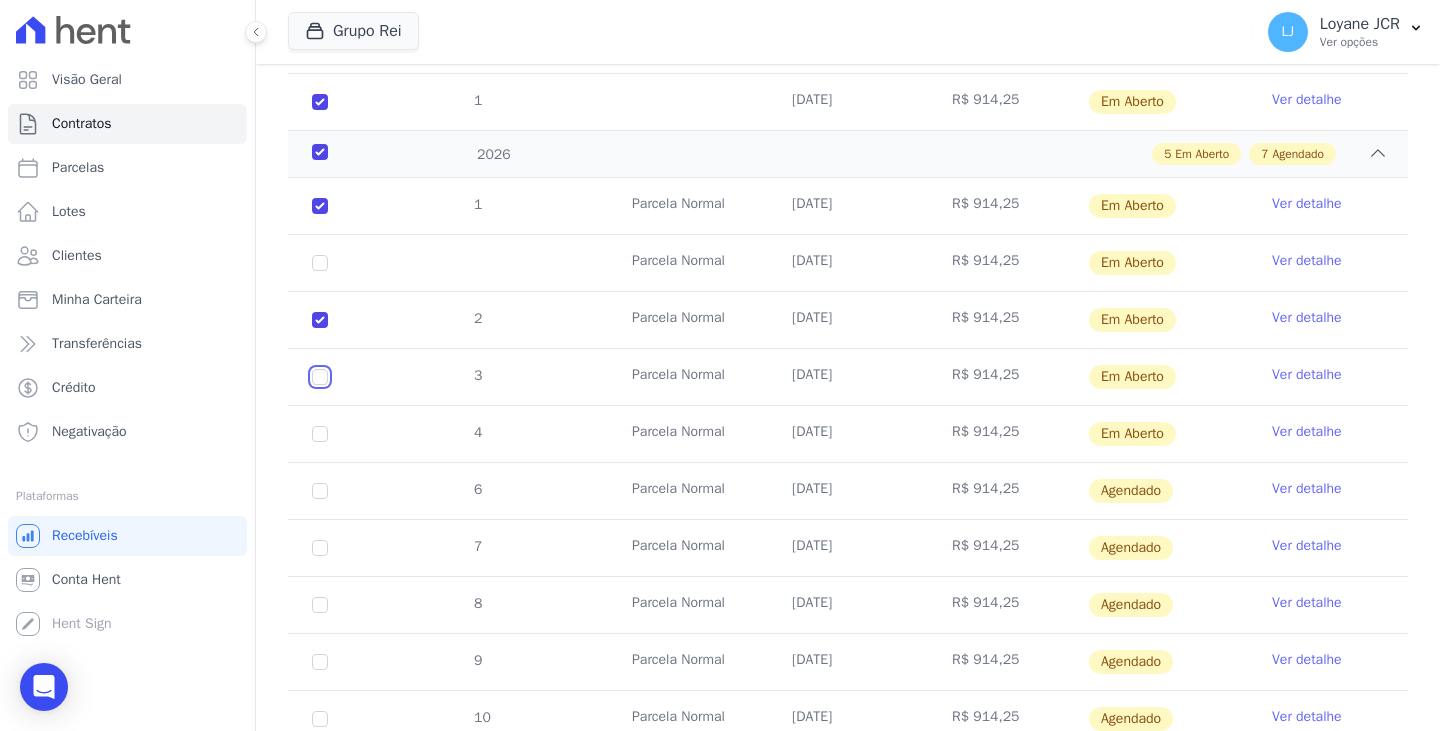 click at bounding box center (320, 206) 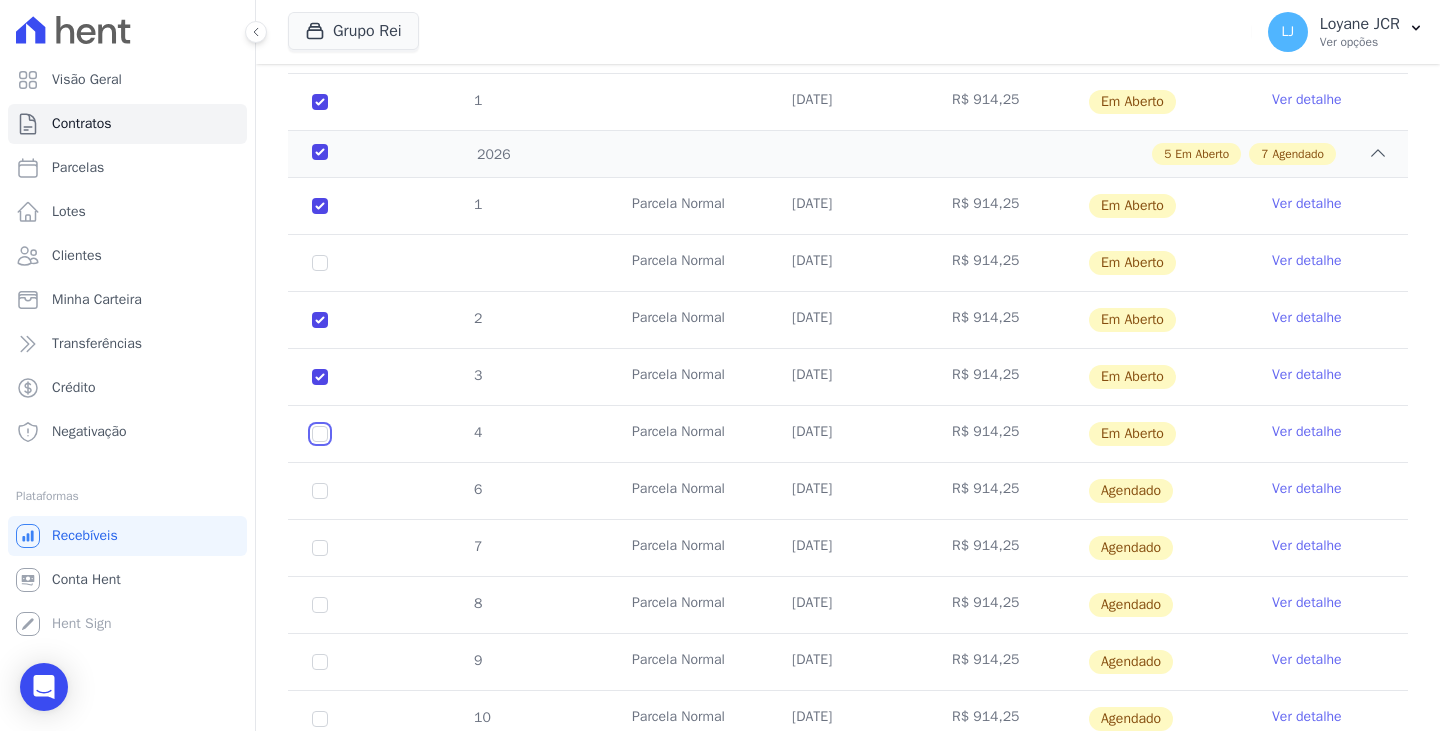 click at bounding box center (320, 206) 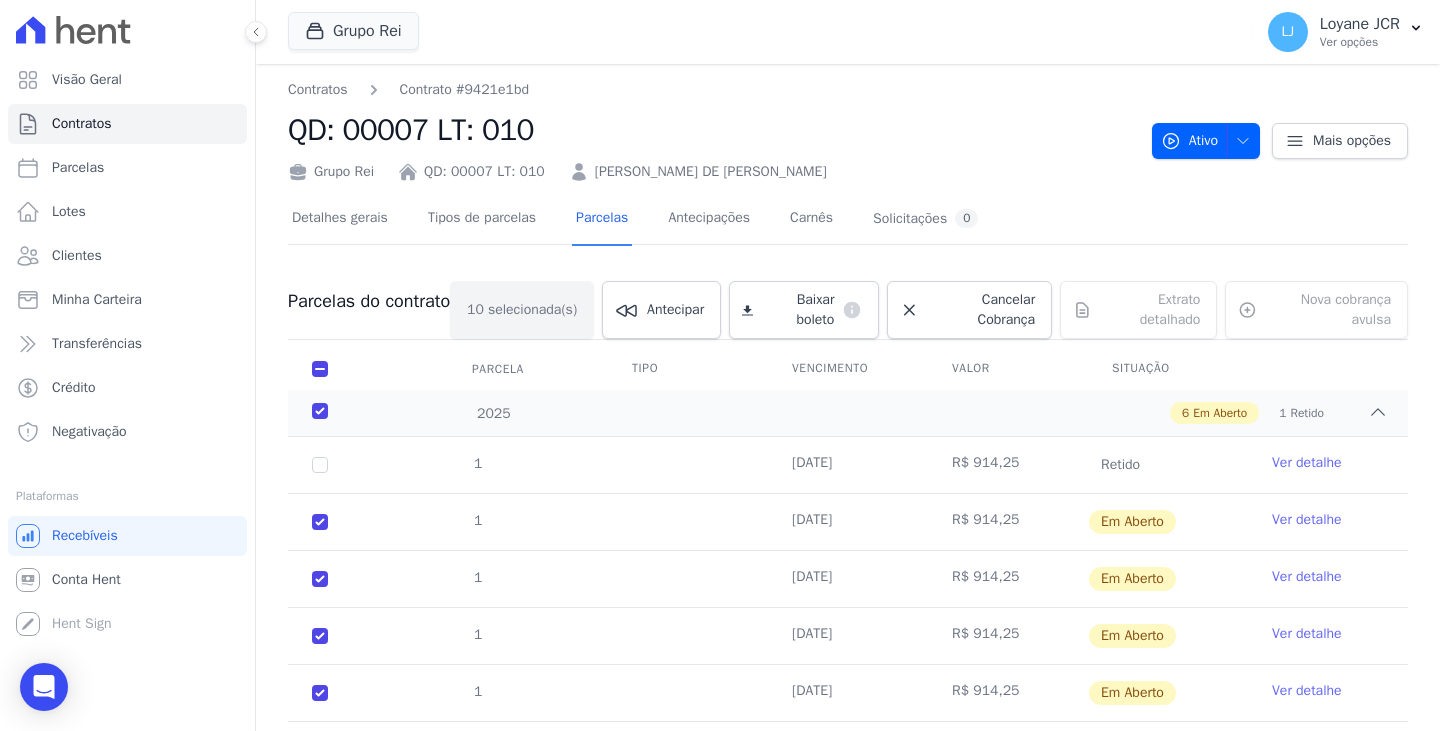 scroll, scrollTop: 0, scrollLeft: 0, axis: both 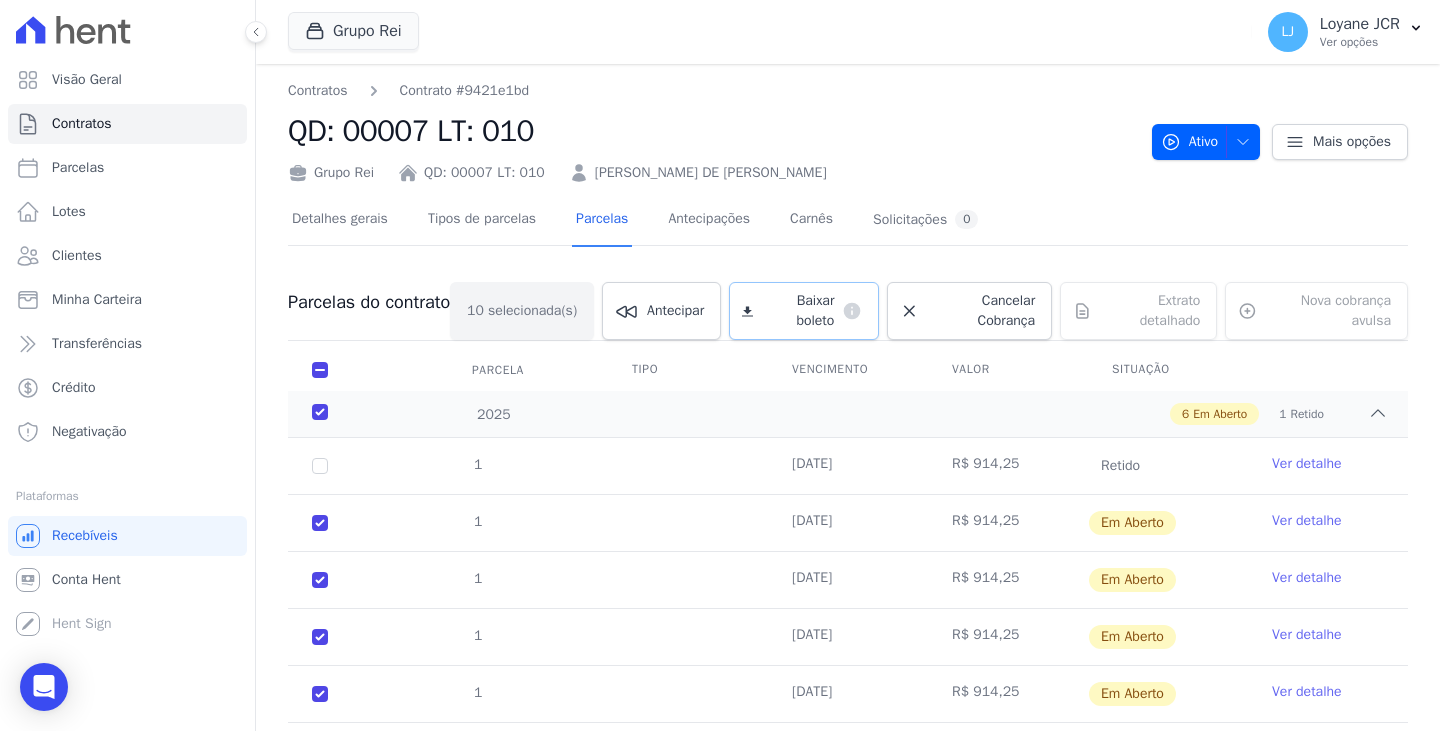 click on "Baixar boleto" at bounding box center (797, 311) 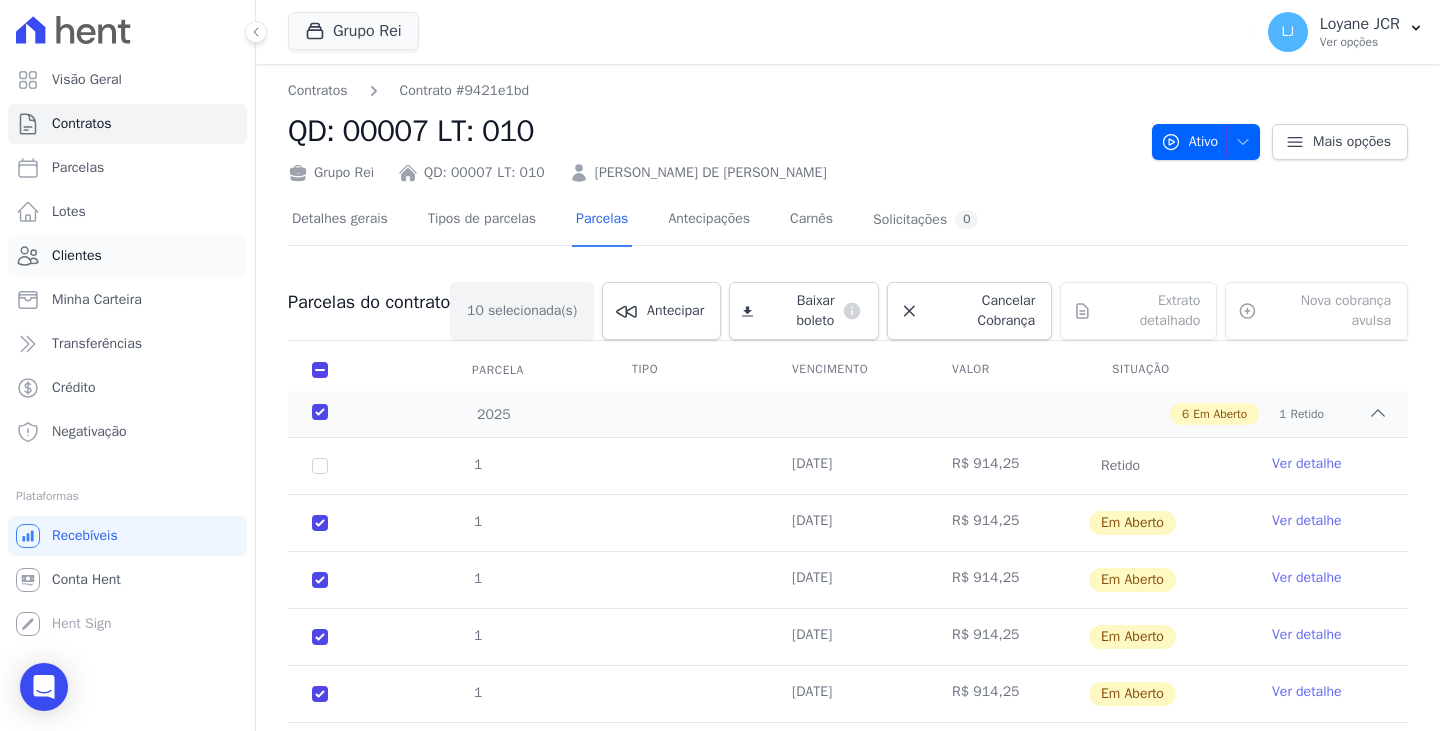 click on "Clientes" at bounding box center [127, 256] 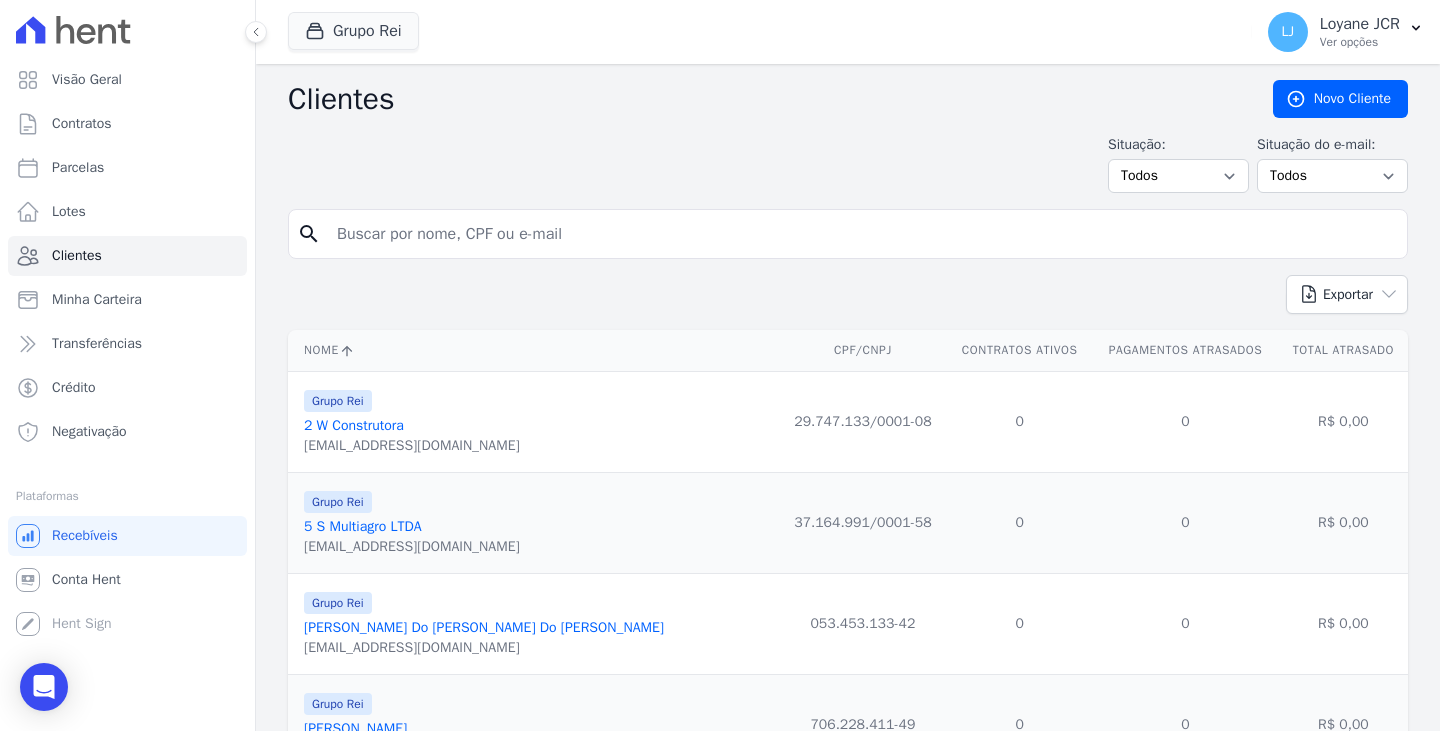 click at bounding box center (862, 234) 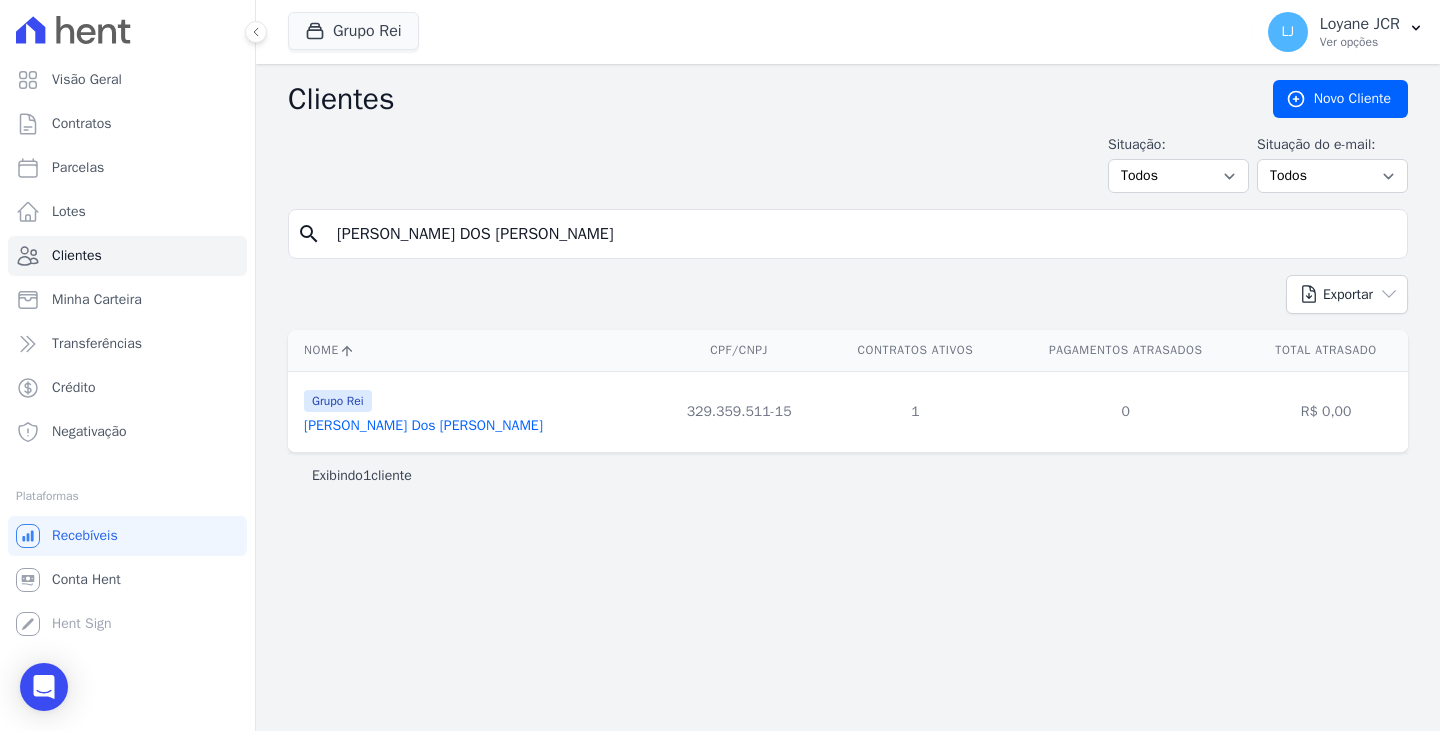 click on "Grupo Rei" at bounding box center (338, 401) 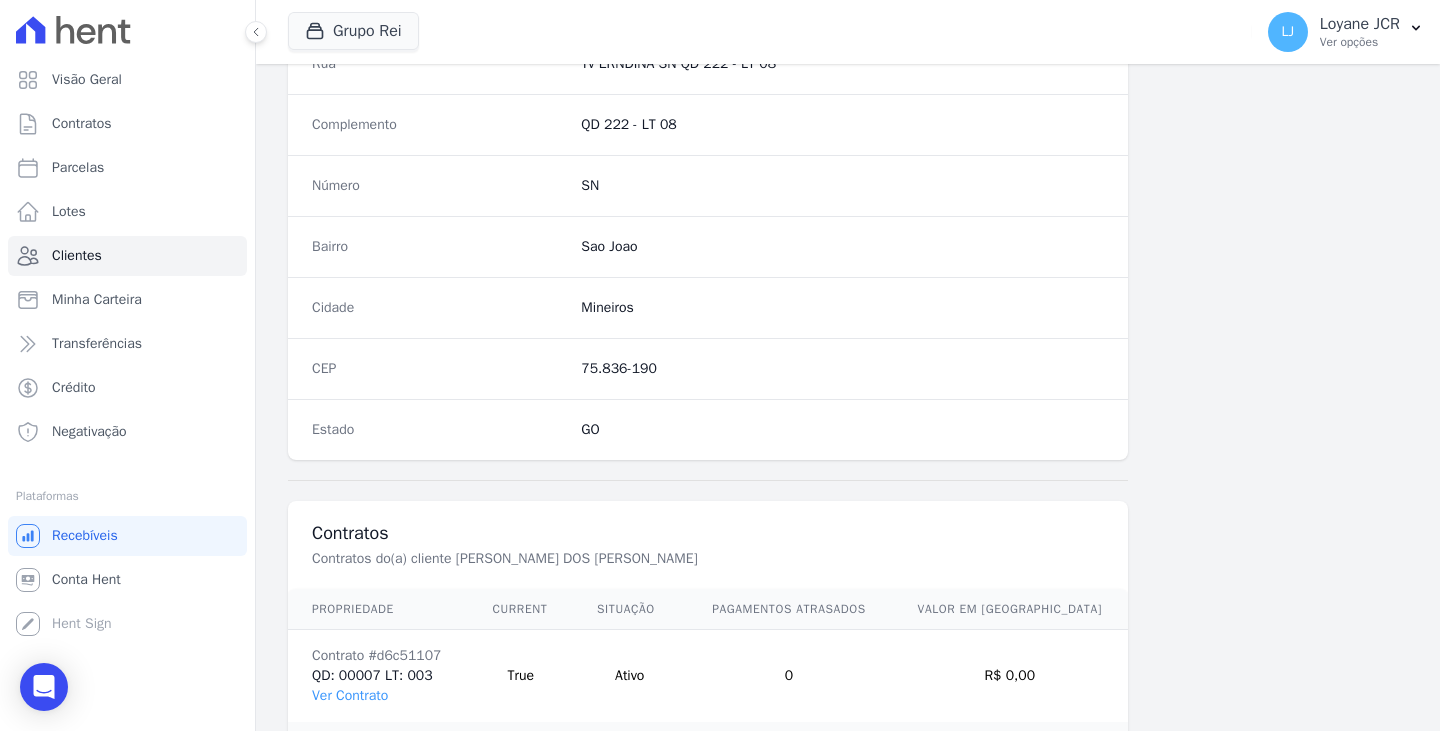 scroll, scrollTop: 1232, scrollLeft: 0, axis: vertical 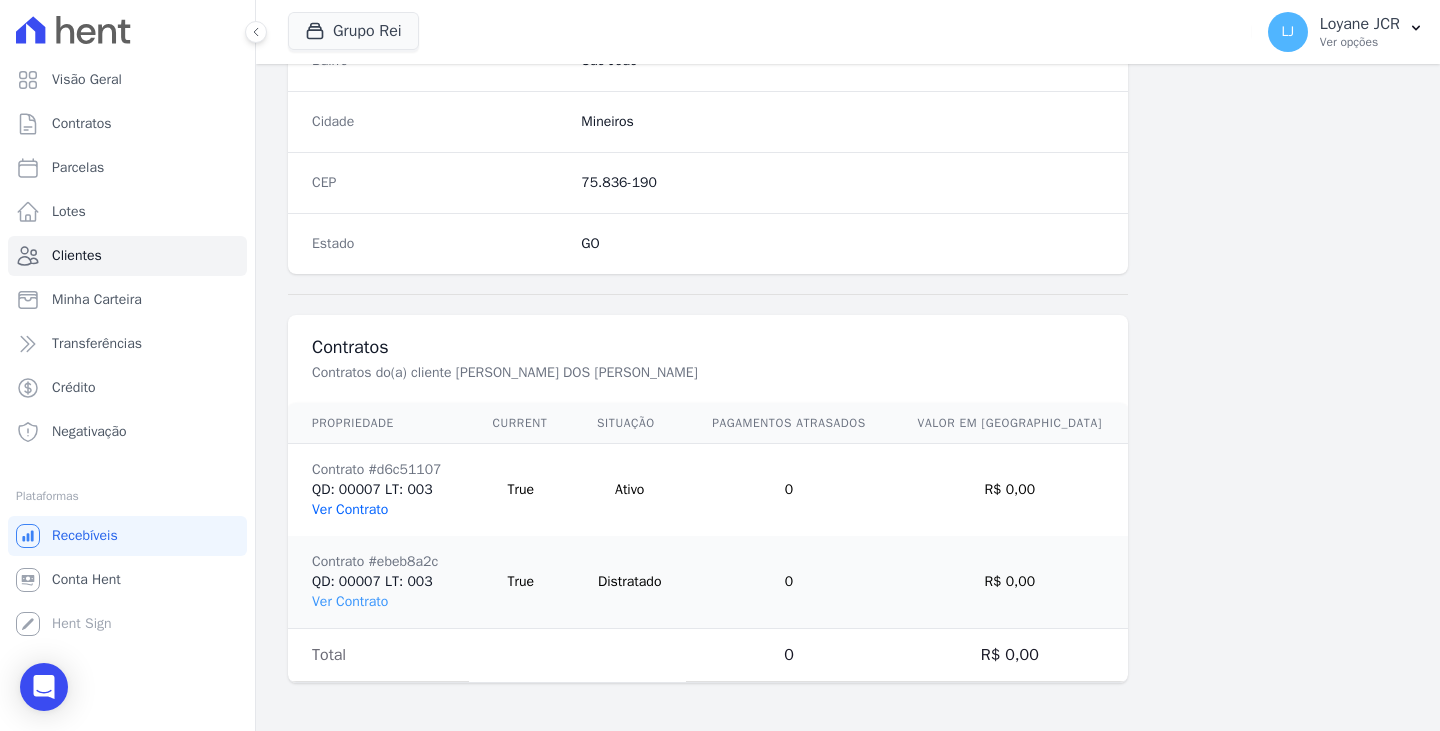 click on "Ver Contrato" at bounding box center [350, 509] 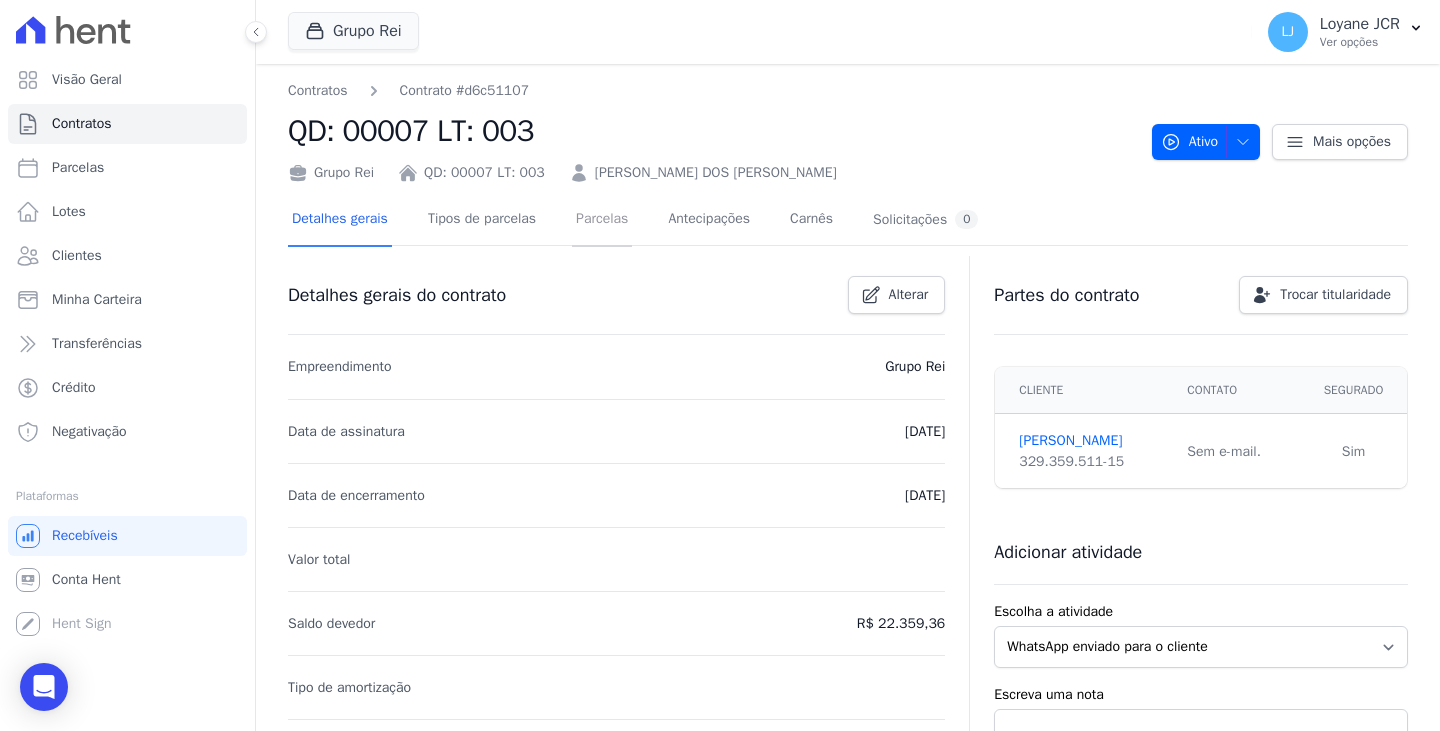 click on "Parcelas" at bounding box center (602, 220) 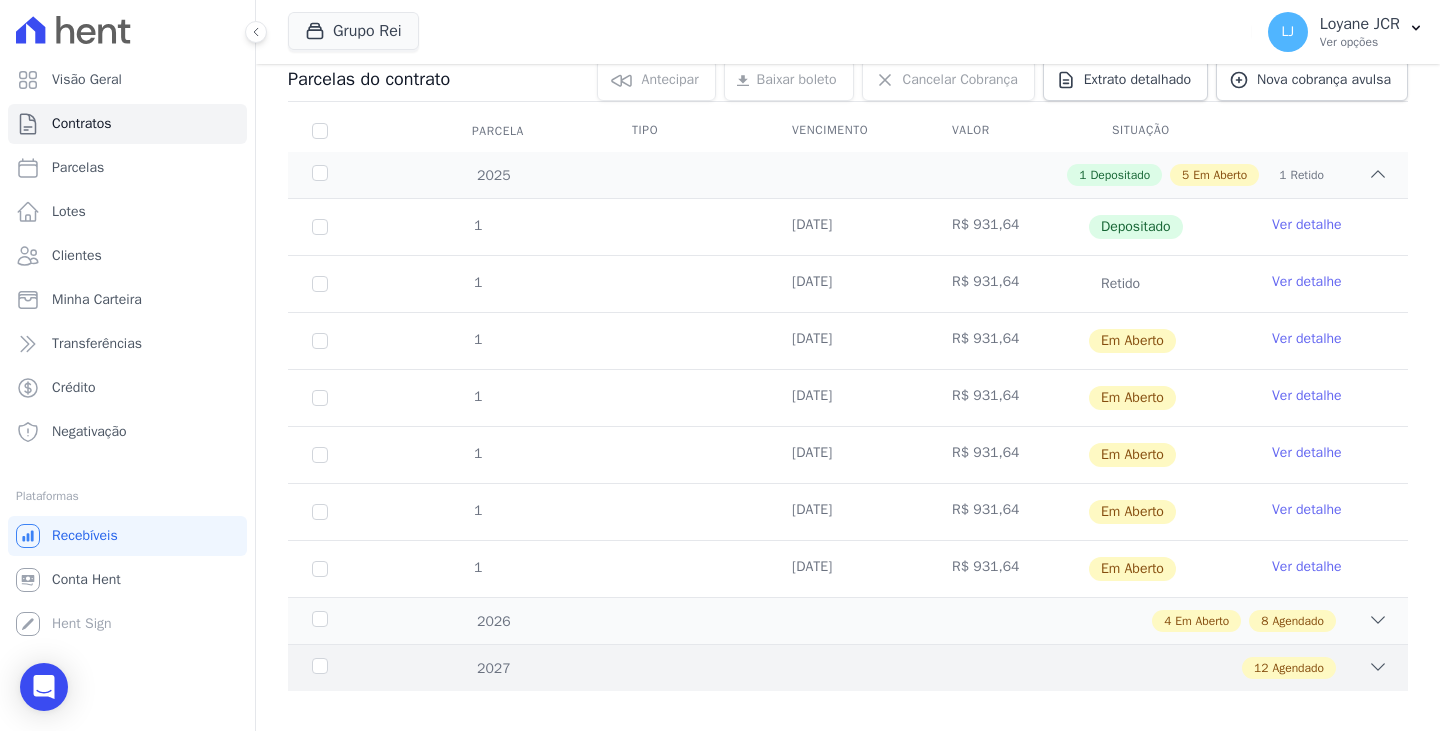 scroll, scrollTop: 243, scrollLeft: 0, axis: vertical 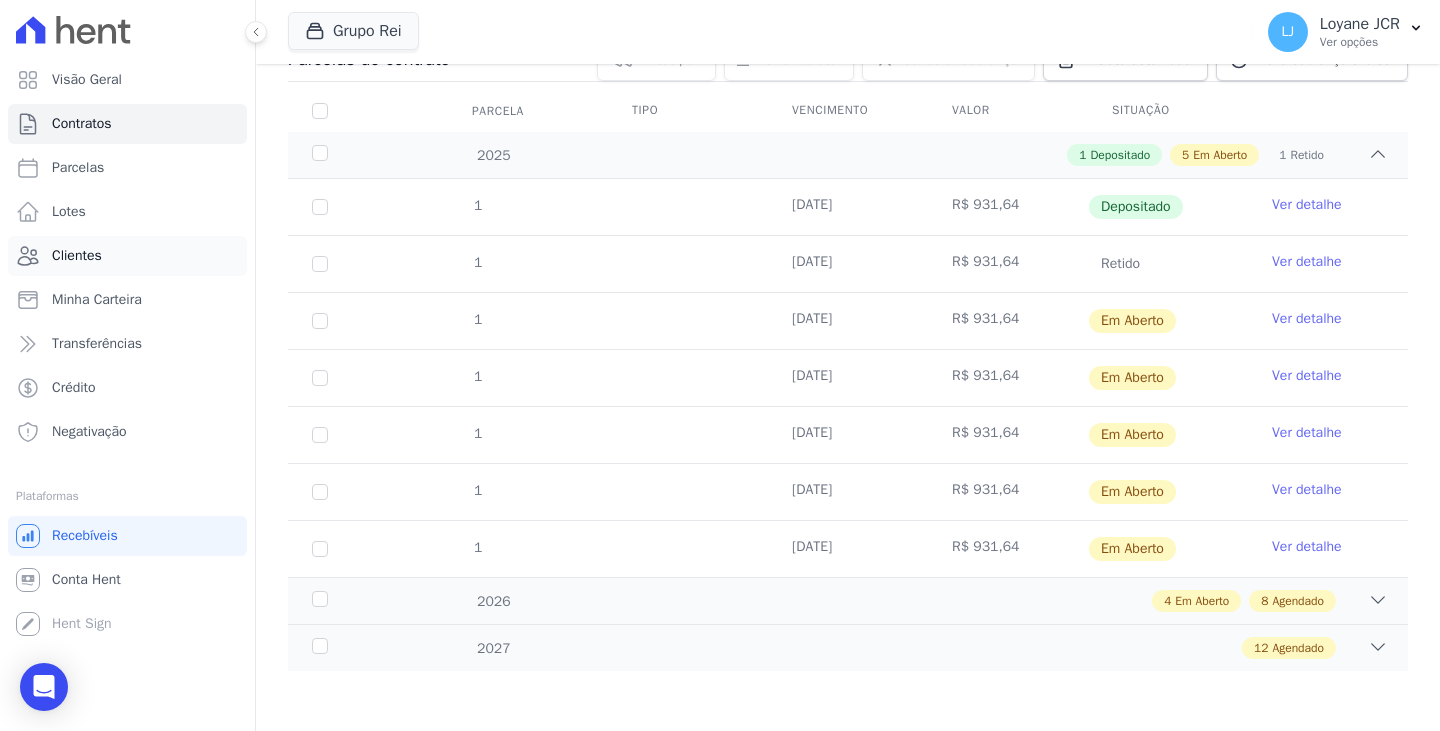 click on "Clientes" at bounding box center (127, 256) 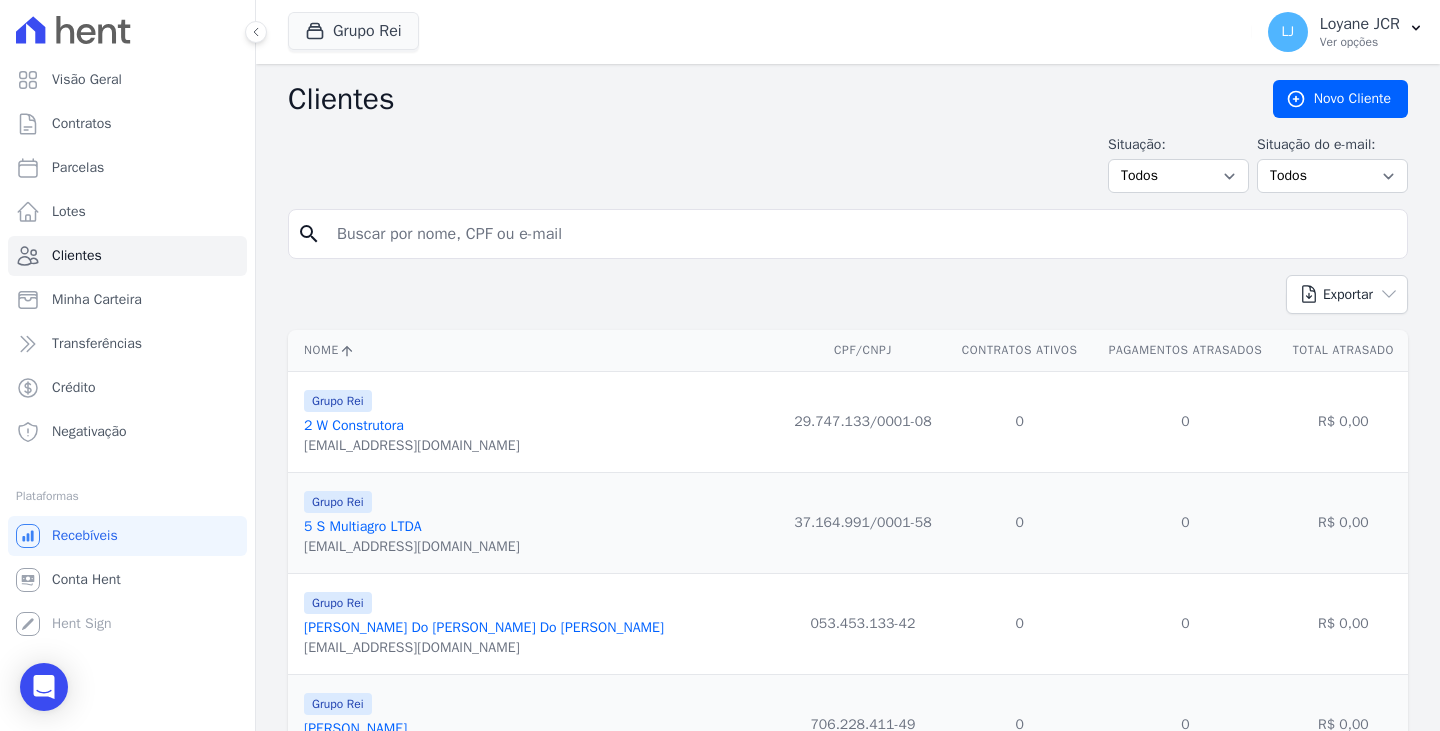 click at bounding box center (862, 234) 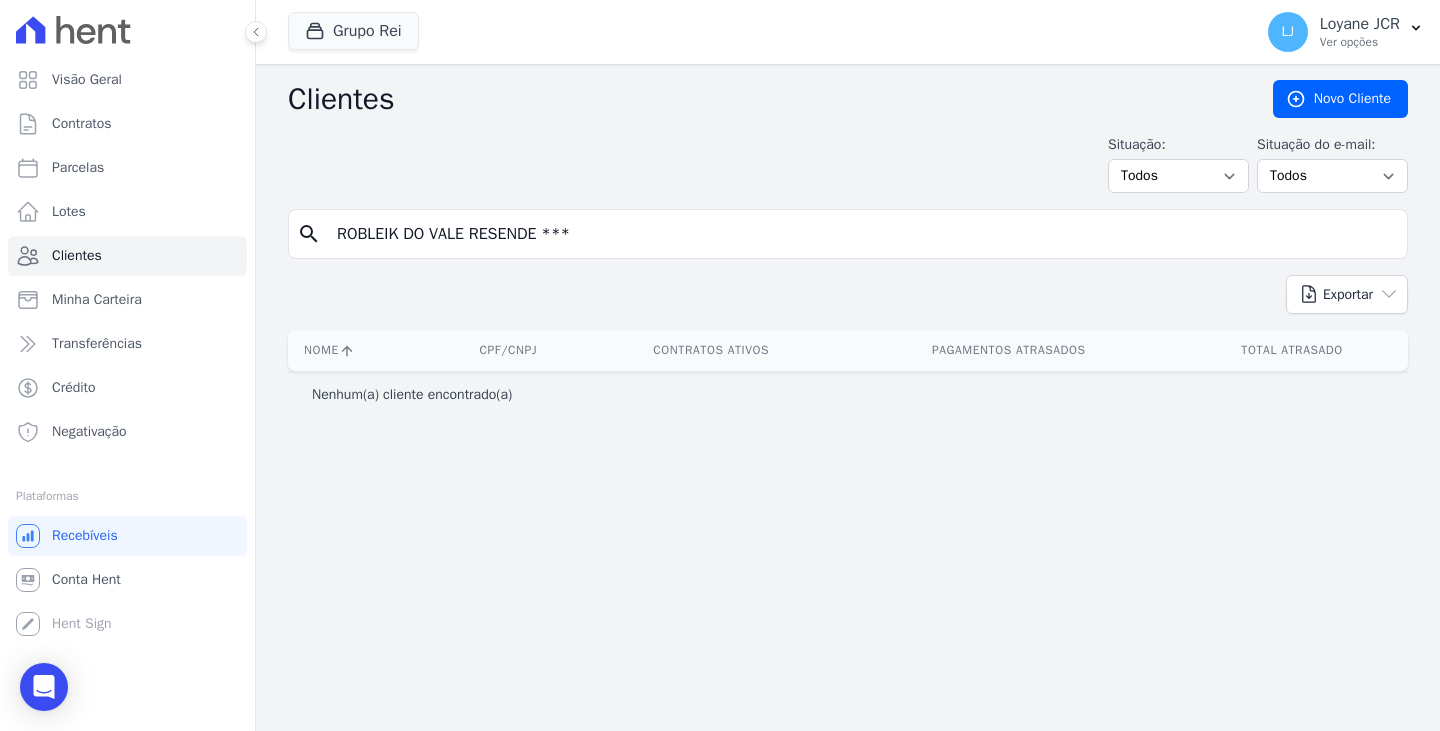 click on "ROBLEIK DO VALE RESENDE ***" at bounding box center [862, 234] 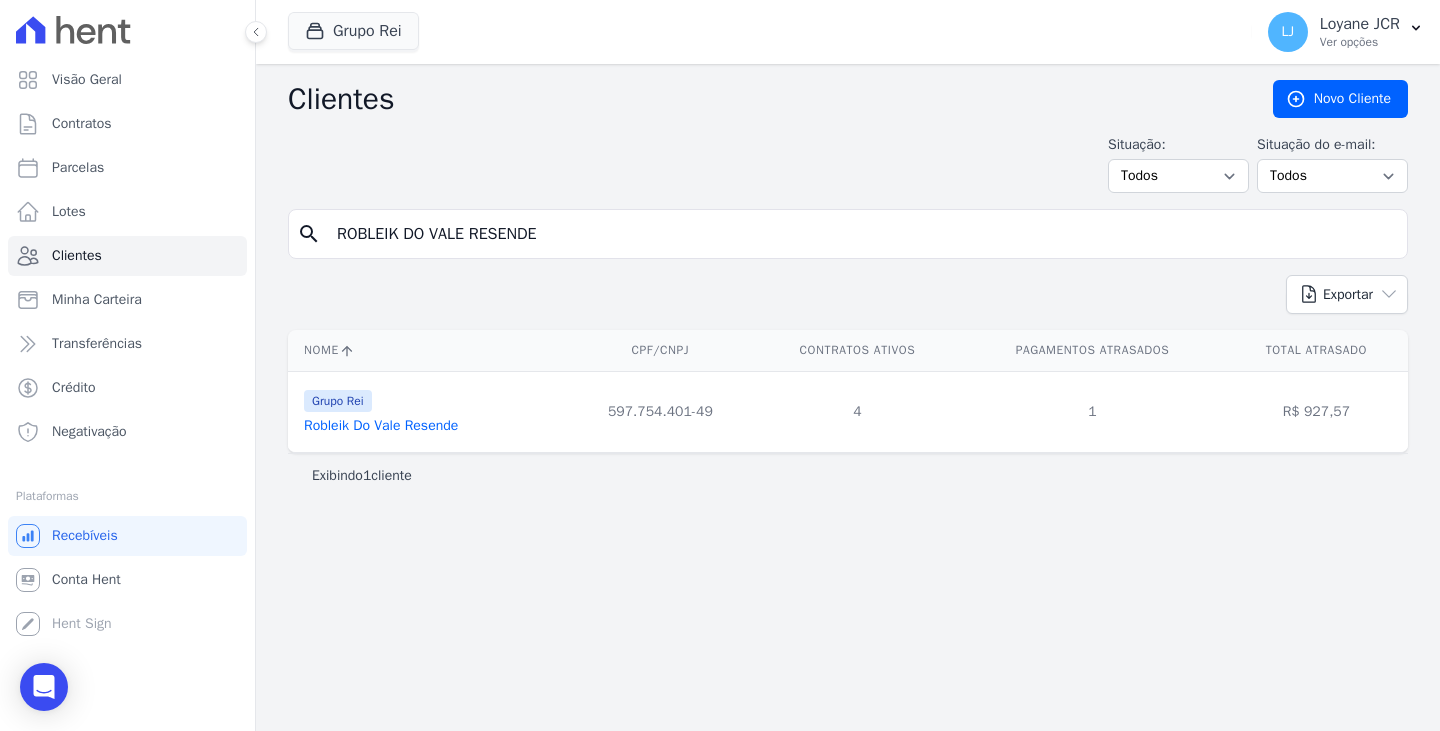 click on "Robleik Do Vale Resende" at bounding box center [381, 425] 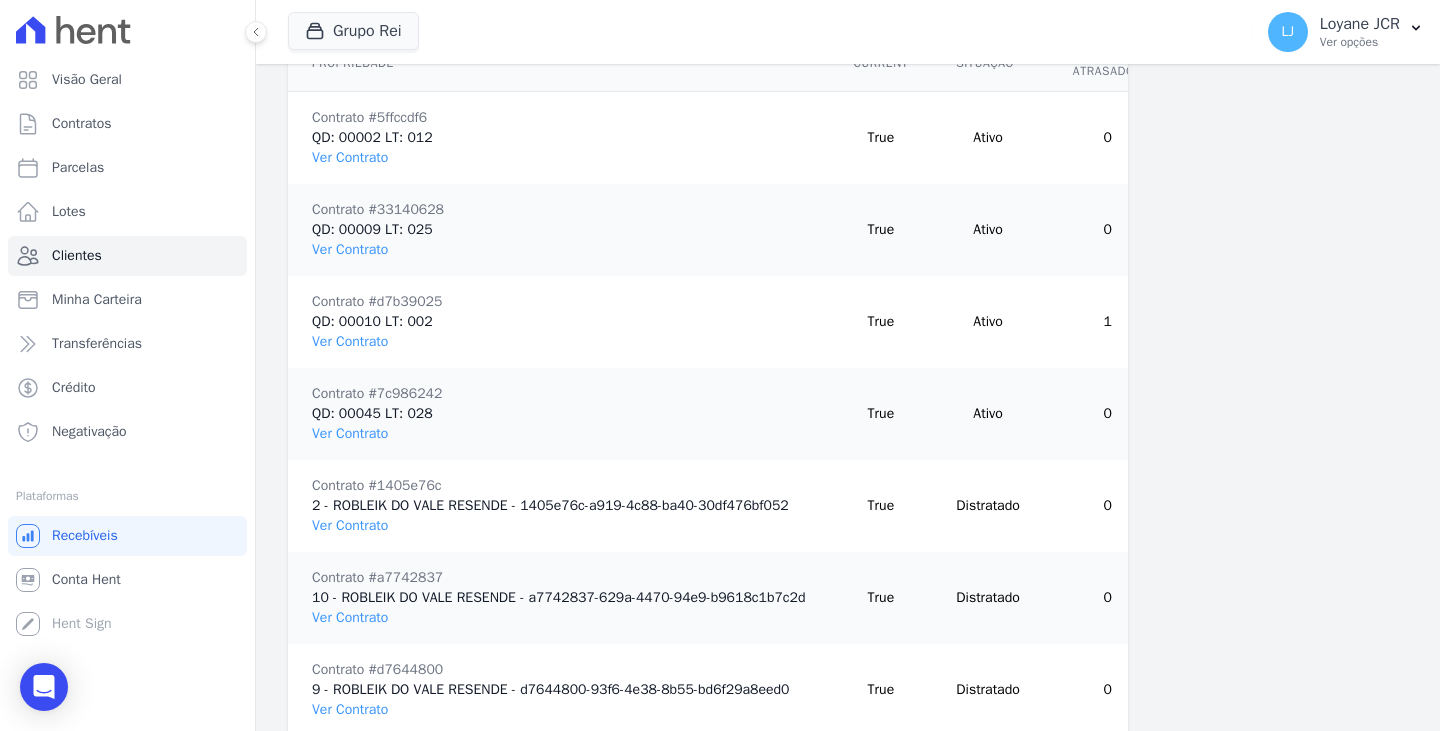 scroll, scrollTop: 1500, scrollLeft: 0, axis: vertical 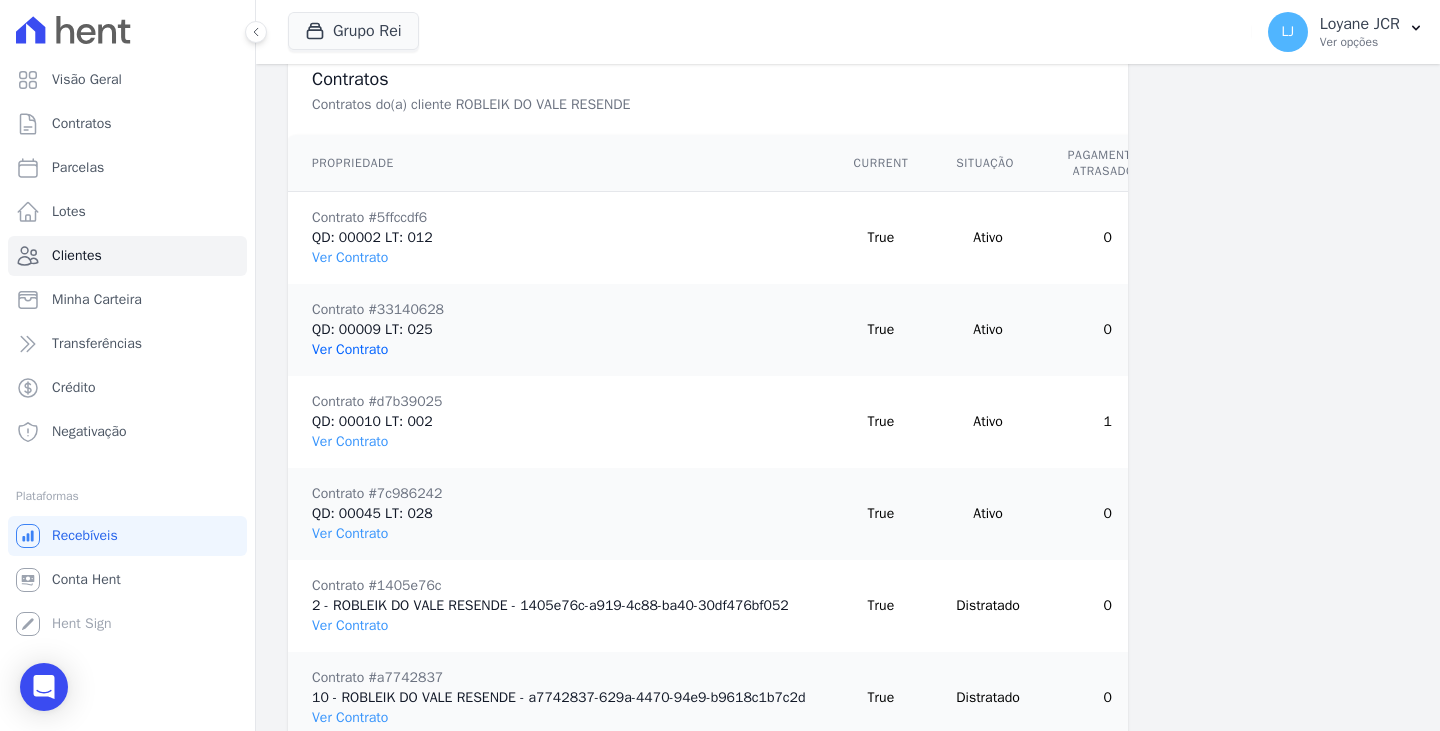 click on "Ver Contrato" at bounding box center [350, 349] 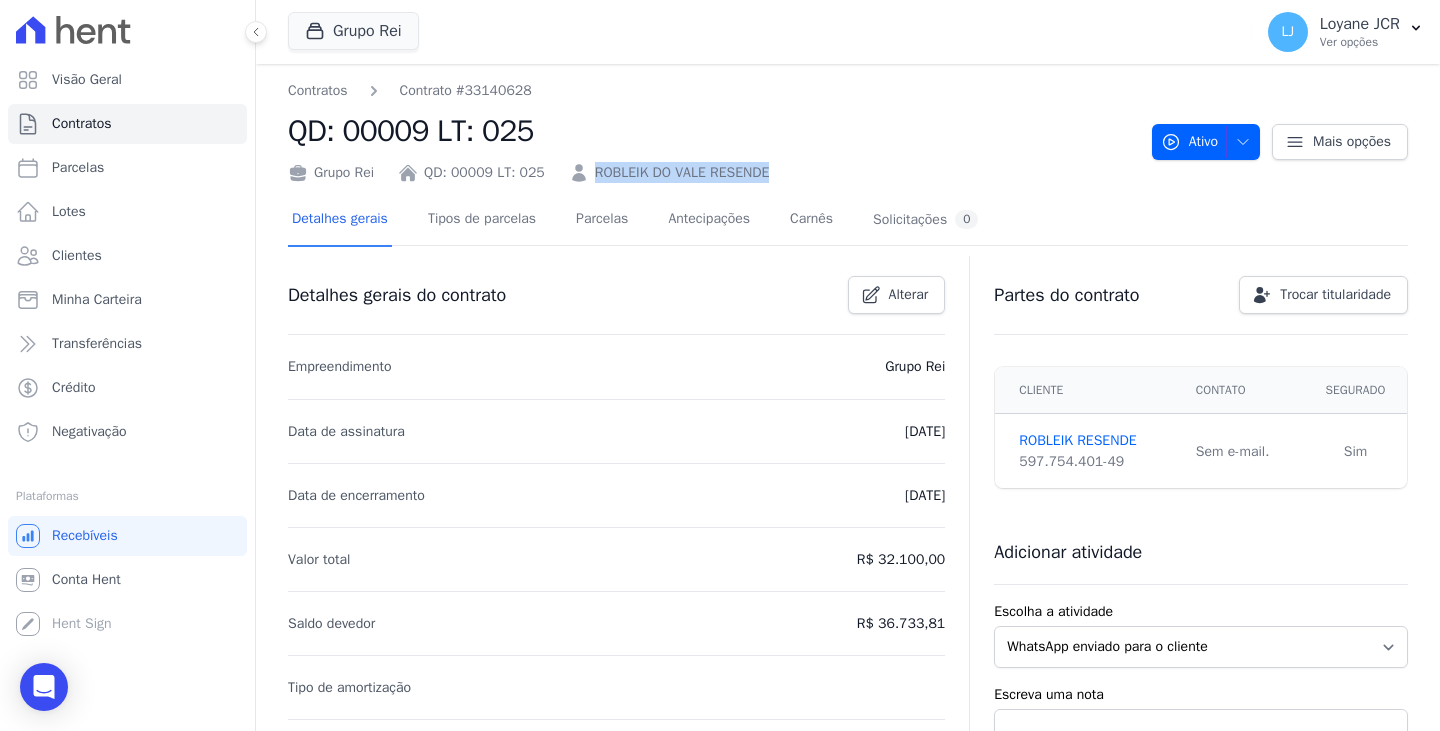 drag, startPoint x: 825, startPoint y: 169, endPoint x: 585, endPoint y: 165, distance: 240.03333 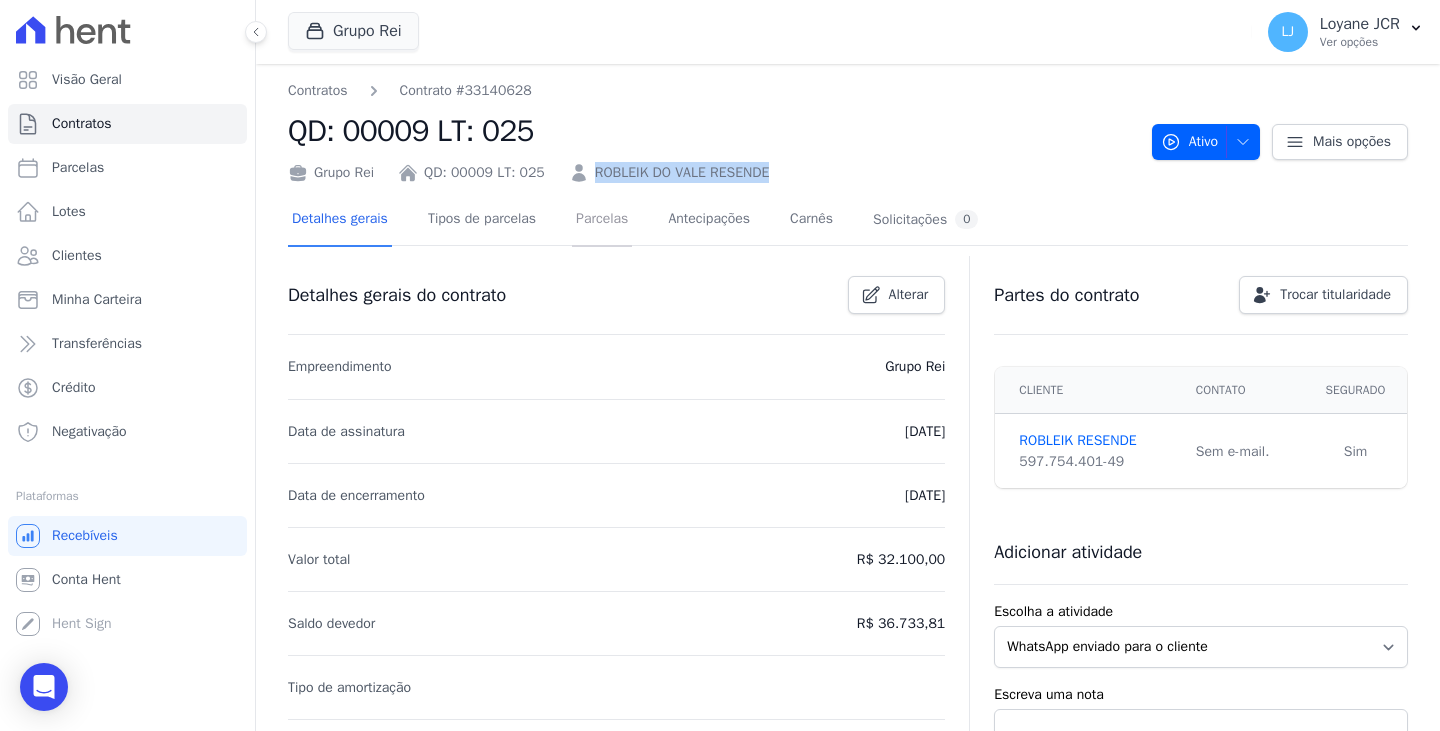 click on "Parcelas" at bounding box center (602, 220) 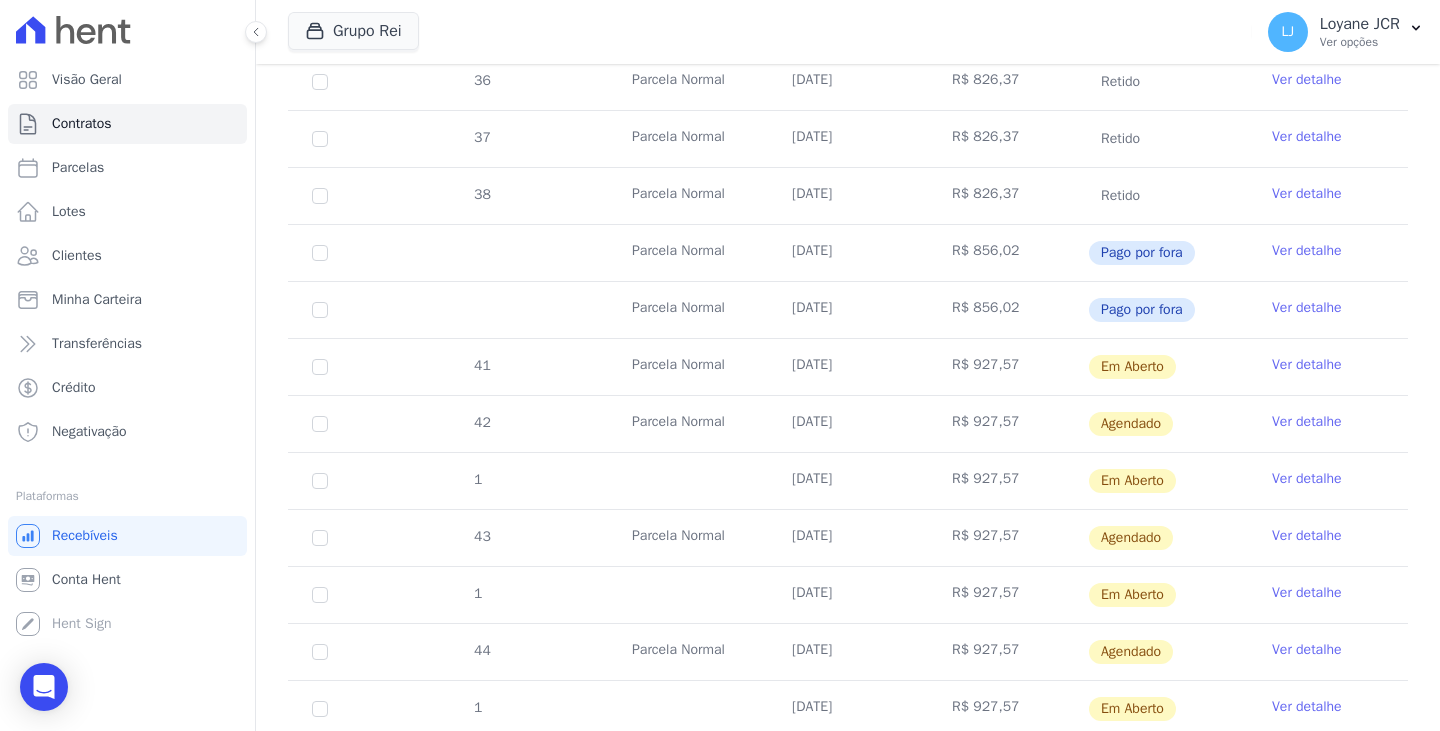 scroll, scrollTop: 600, scrollLeft: 0, axis: vertical 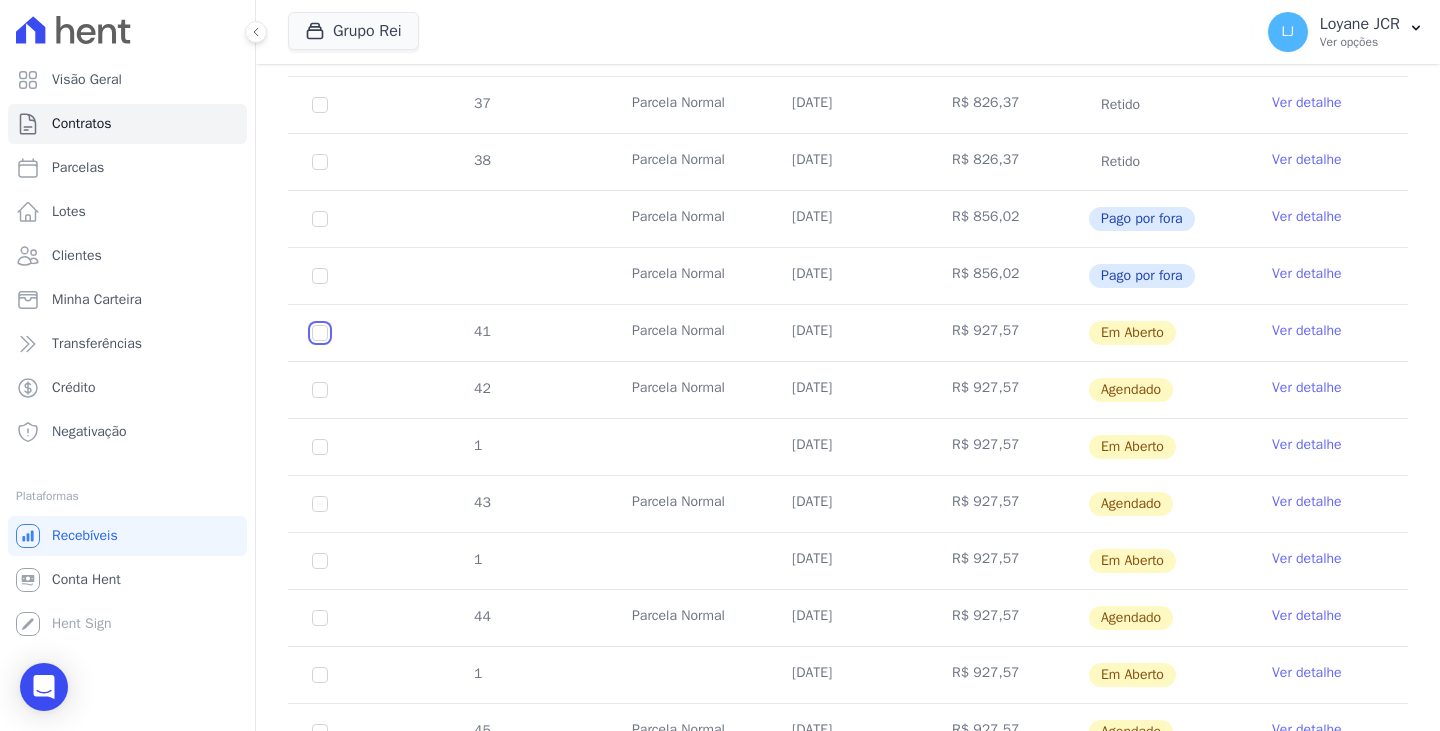 click at bounding box center [320, 333] 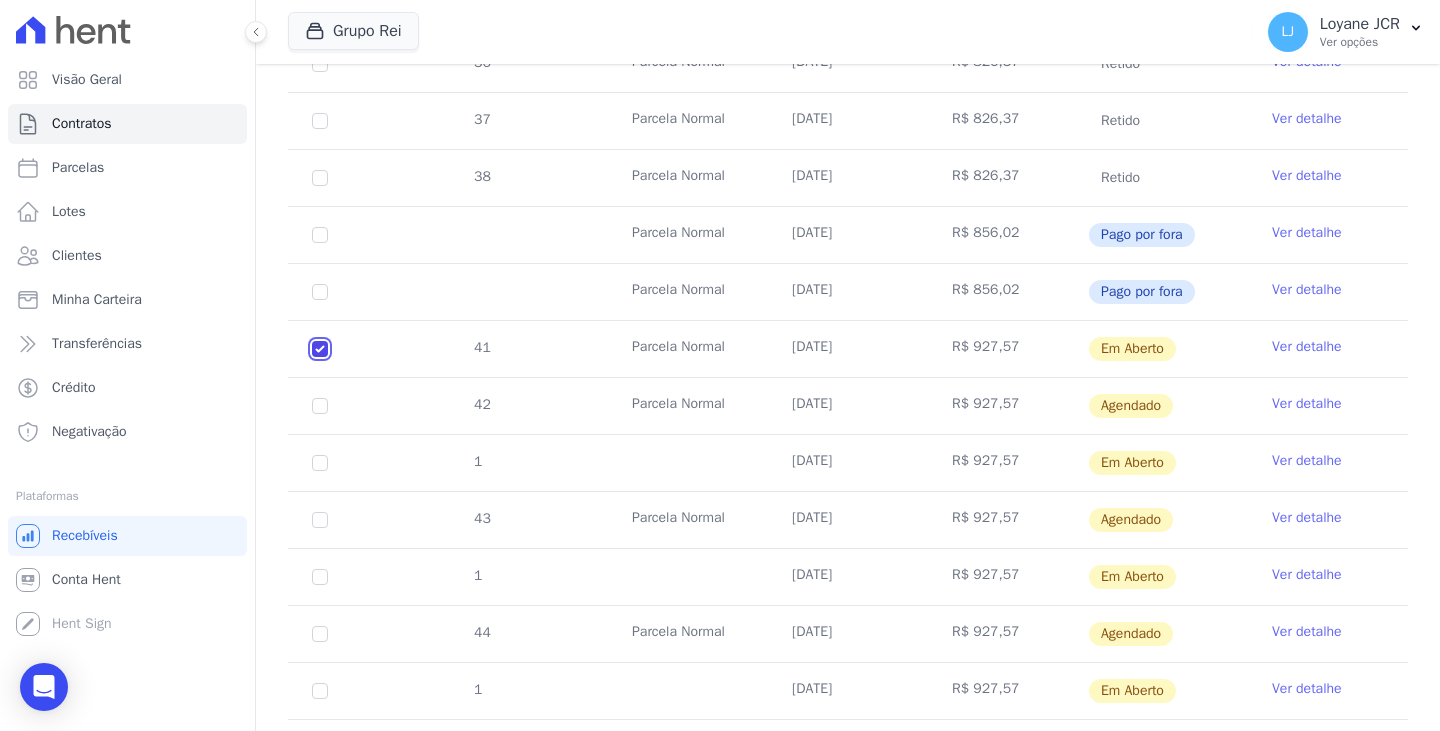 scroll, scrollTop: 616, scrollLeft: 0, axis: vertical 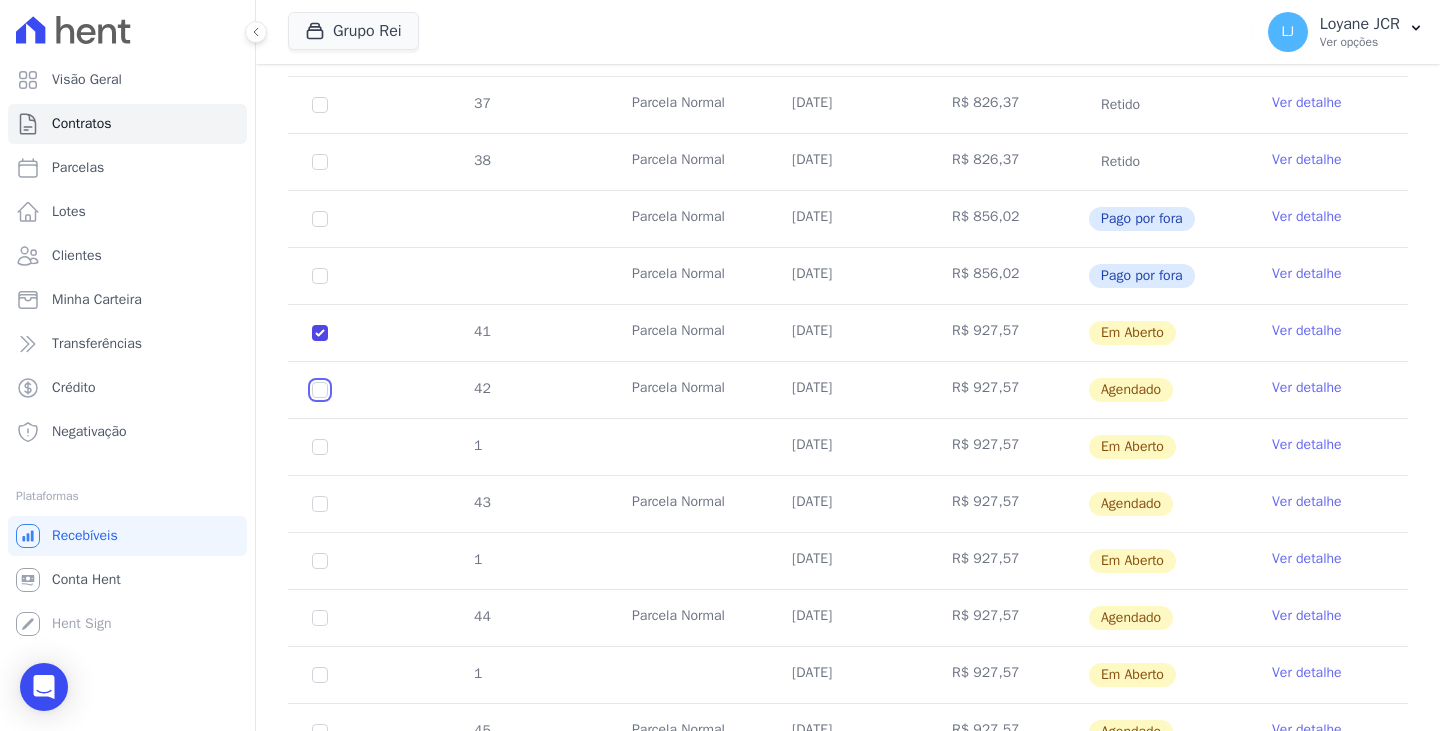 click at bounding box center [320, 390] 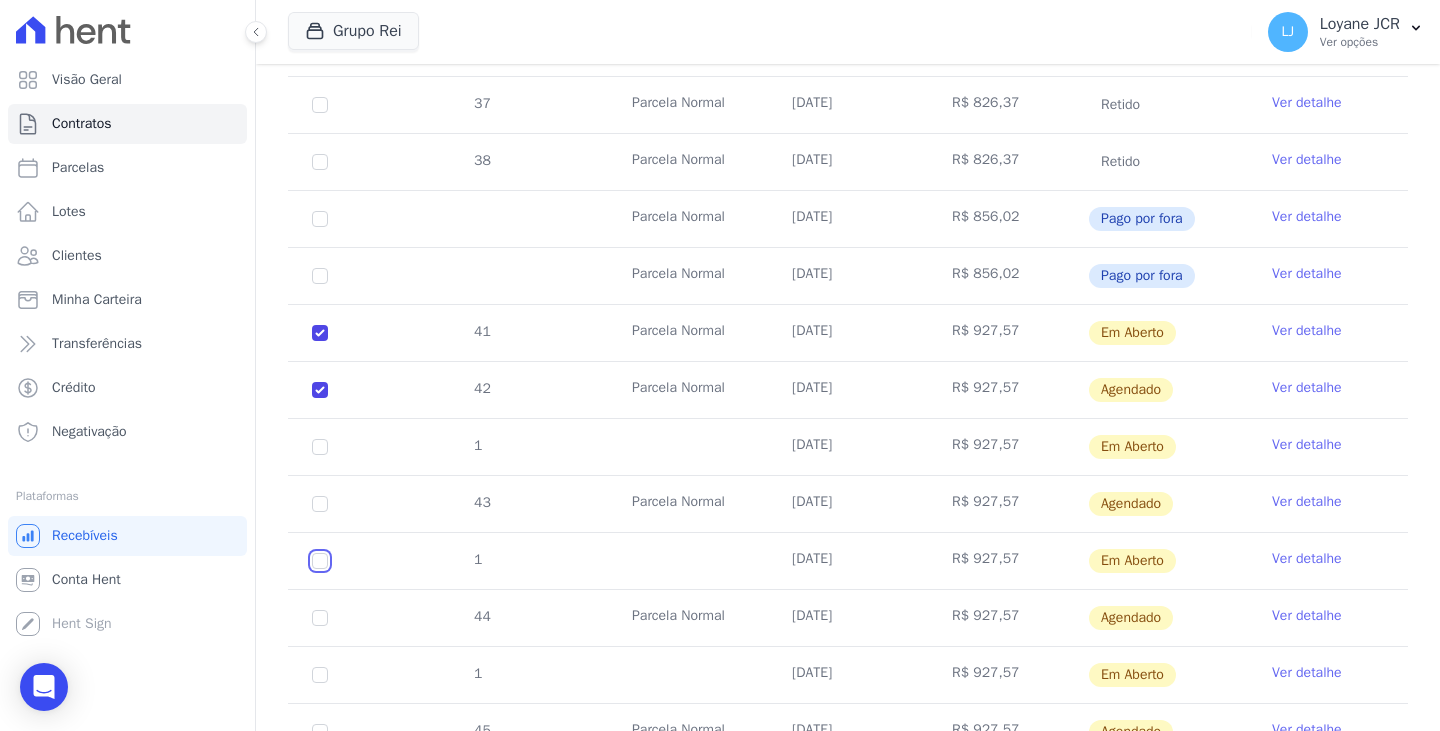 click at bounding box center (320, 333) 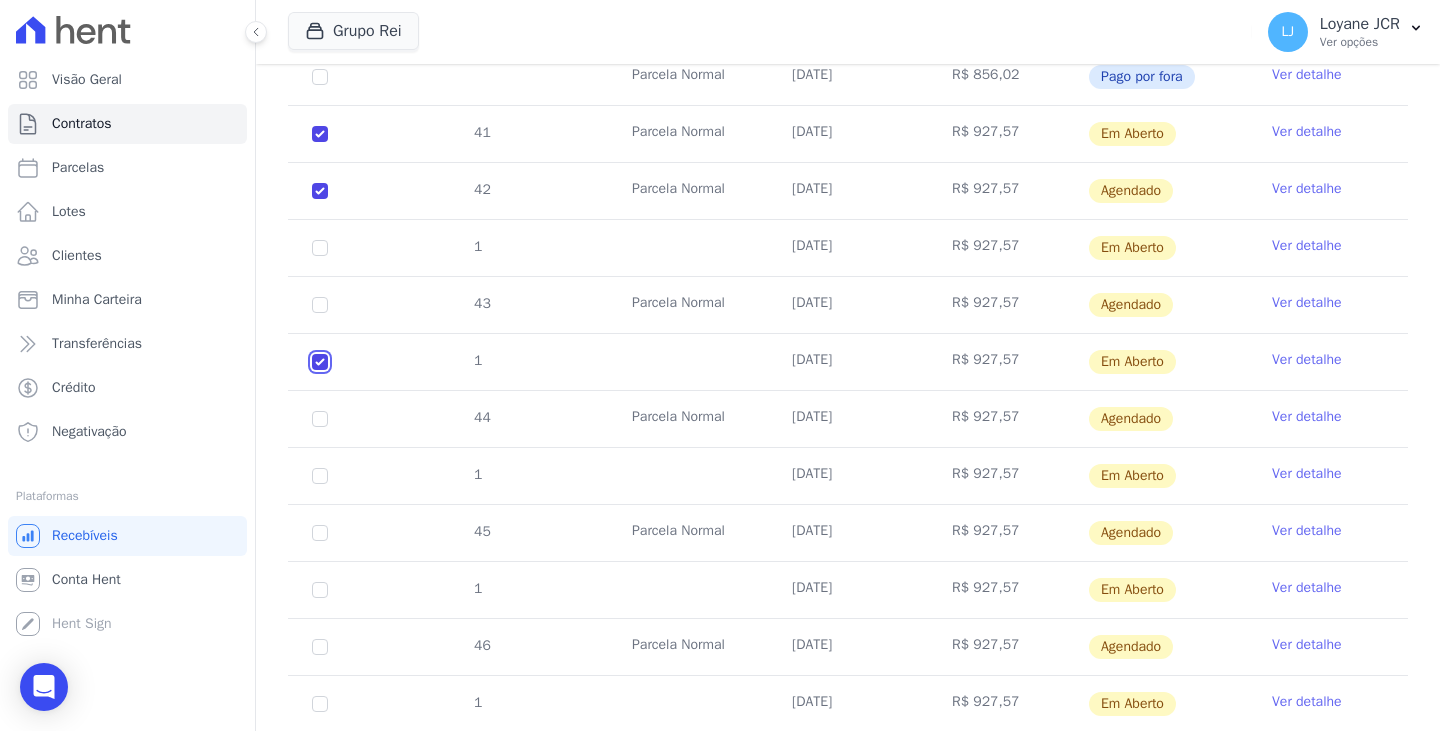 scroll, scrollTop: 816, scrollLeft: 0, axis: vertical 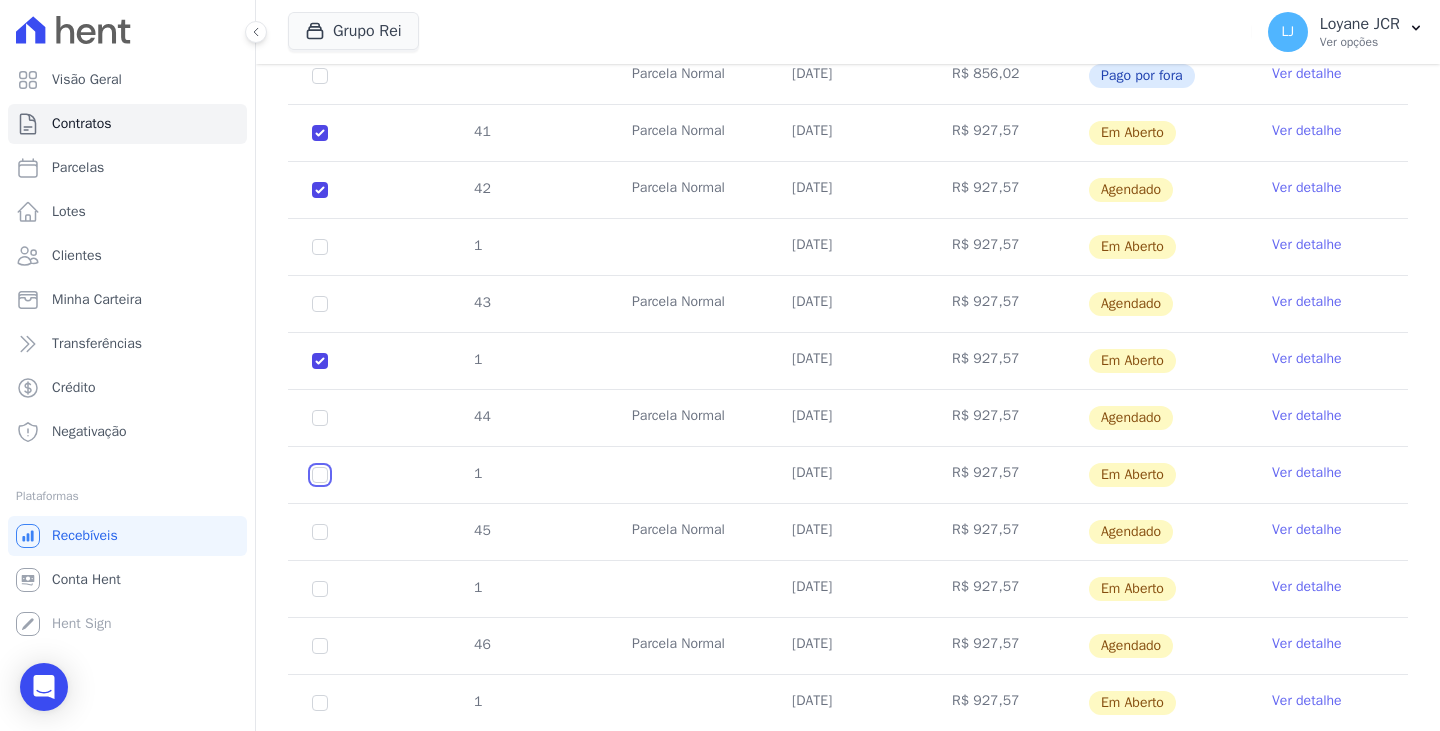 click at bounding box center (320, 133) 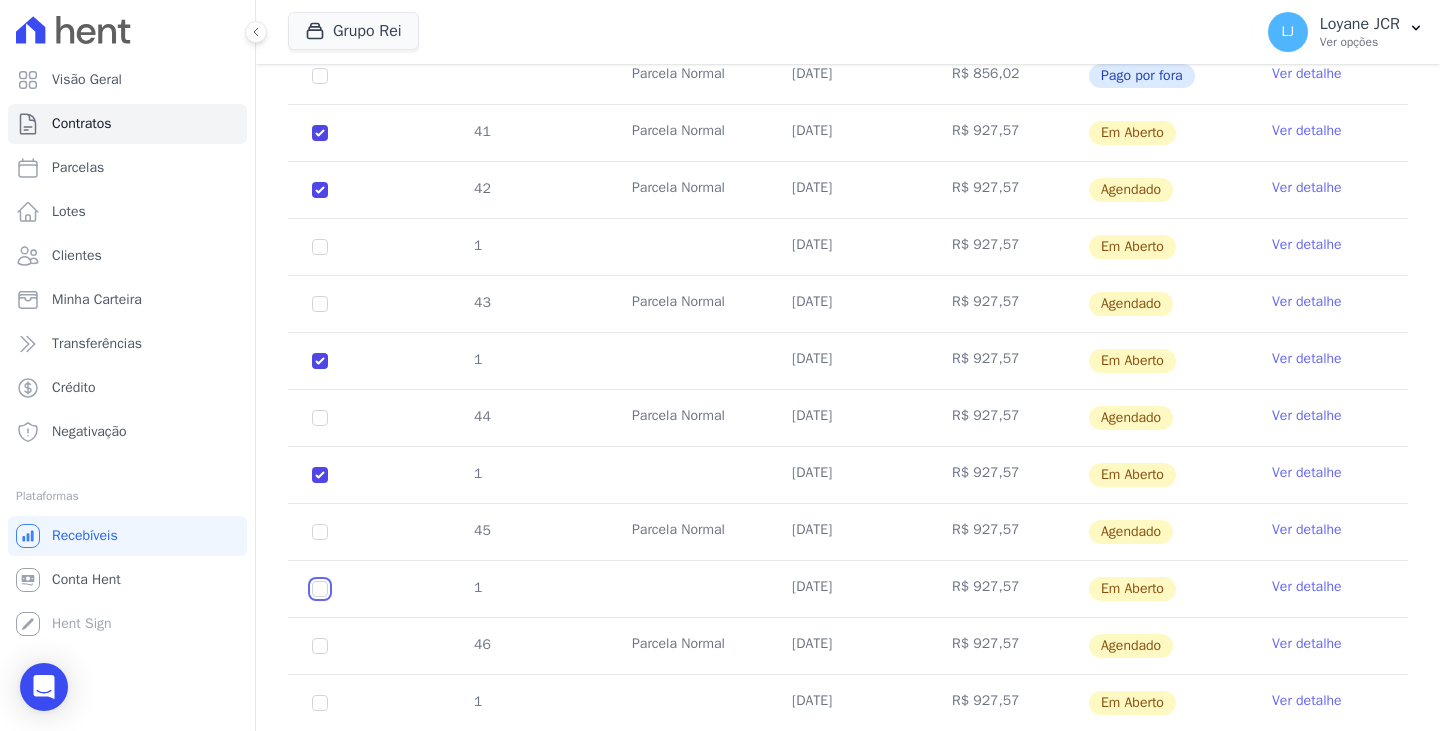 click at bounding box center (320, 133) 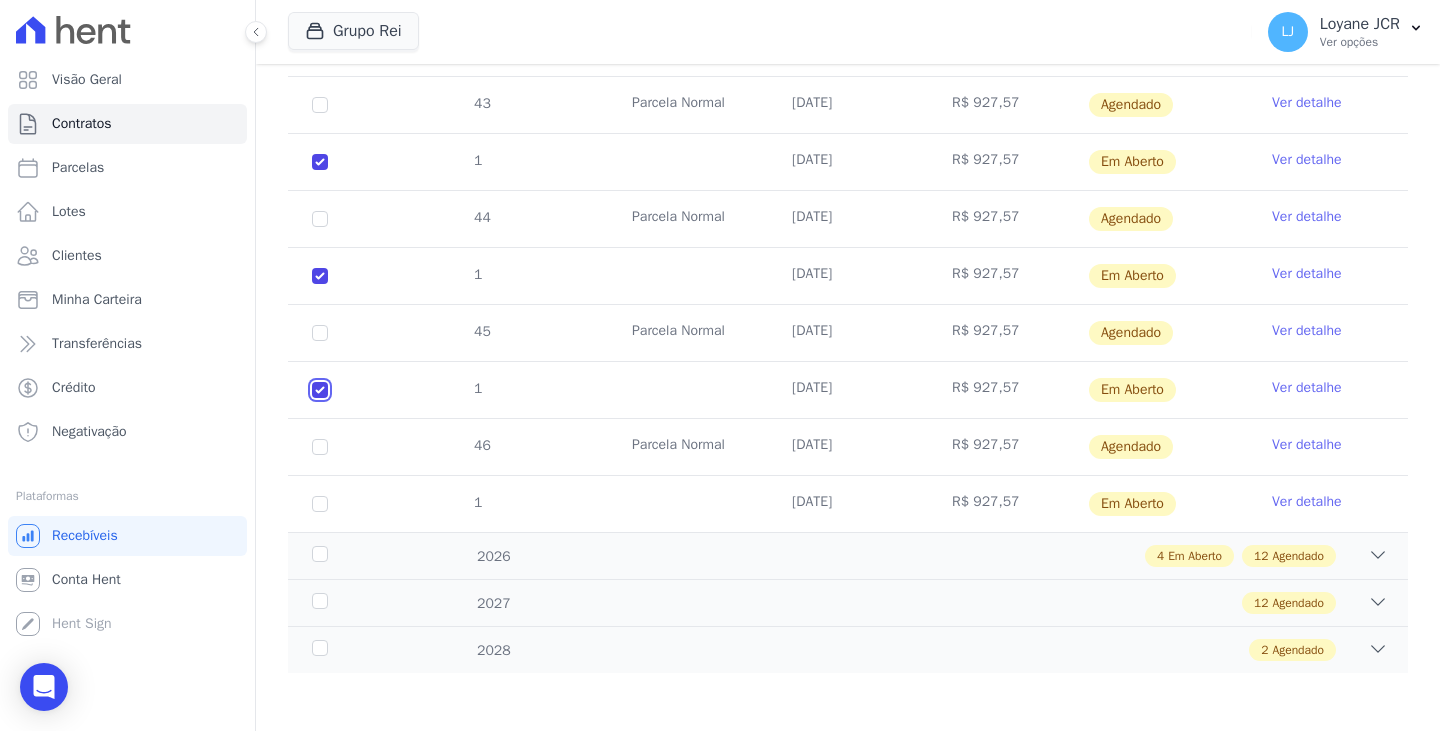 scroll, scrollTop: 1016, scrollLeft: 0, axis: vertical 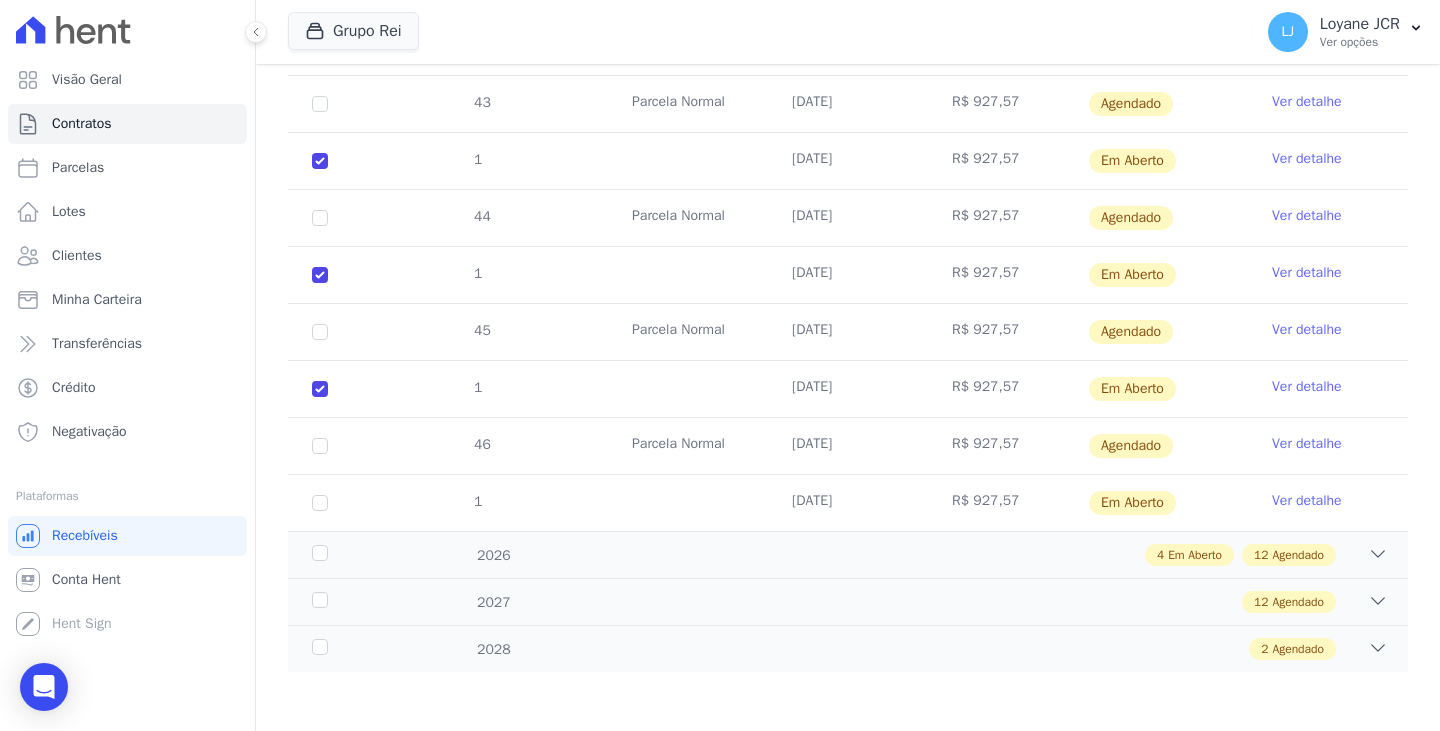 click on "1" at bounding box center (320, 503) 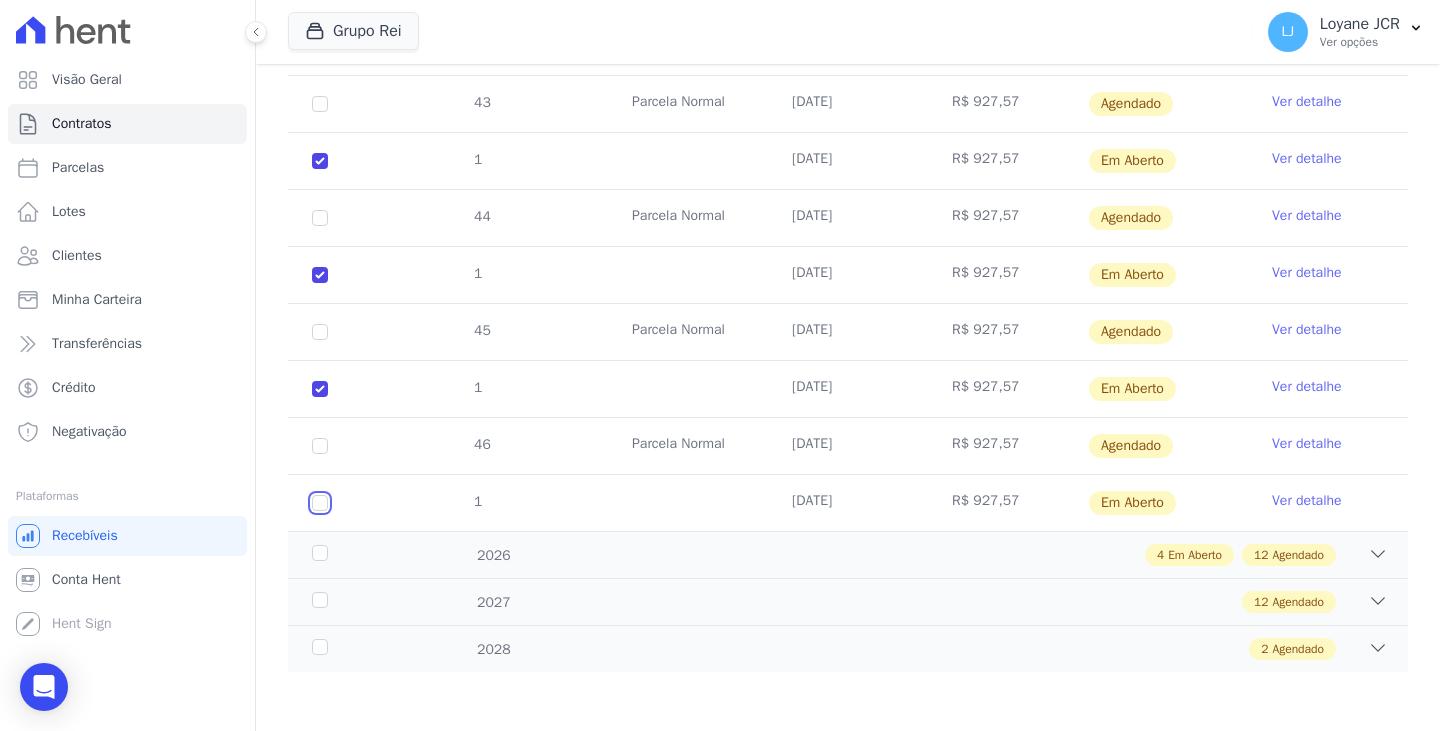 drag, startPoint x: 321, startPoint y: 506, endPoint x: 380, endPoint y: 512, distance: 59.3043 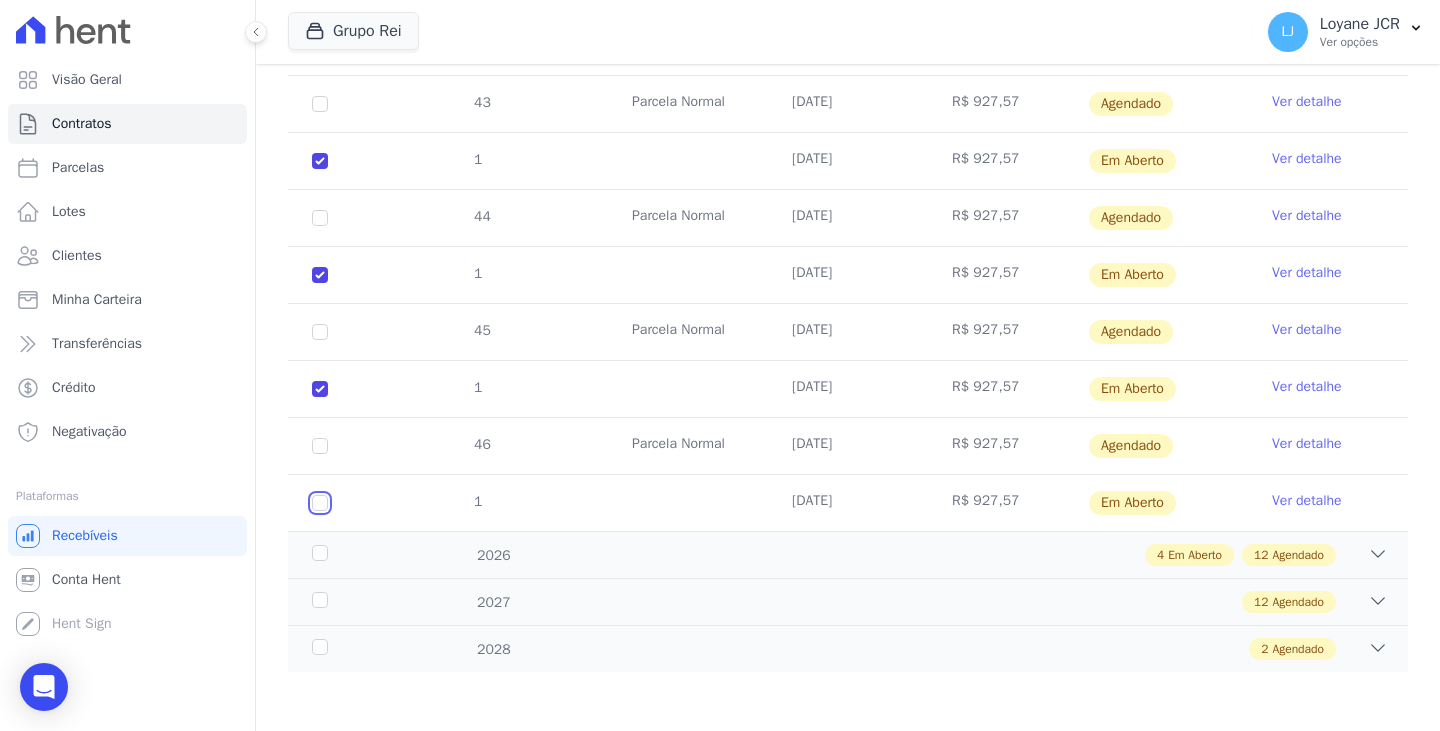 click at bounding box center (320, -67) 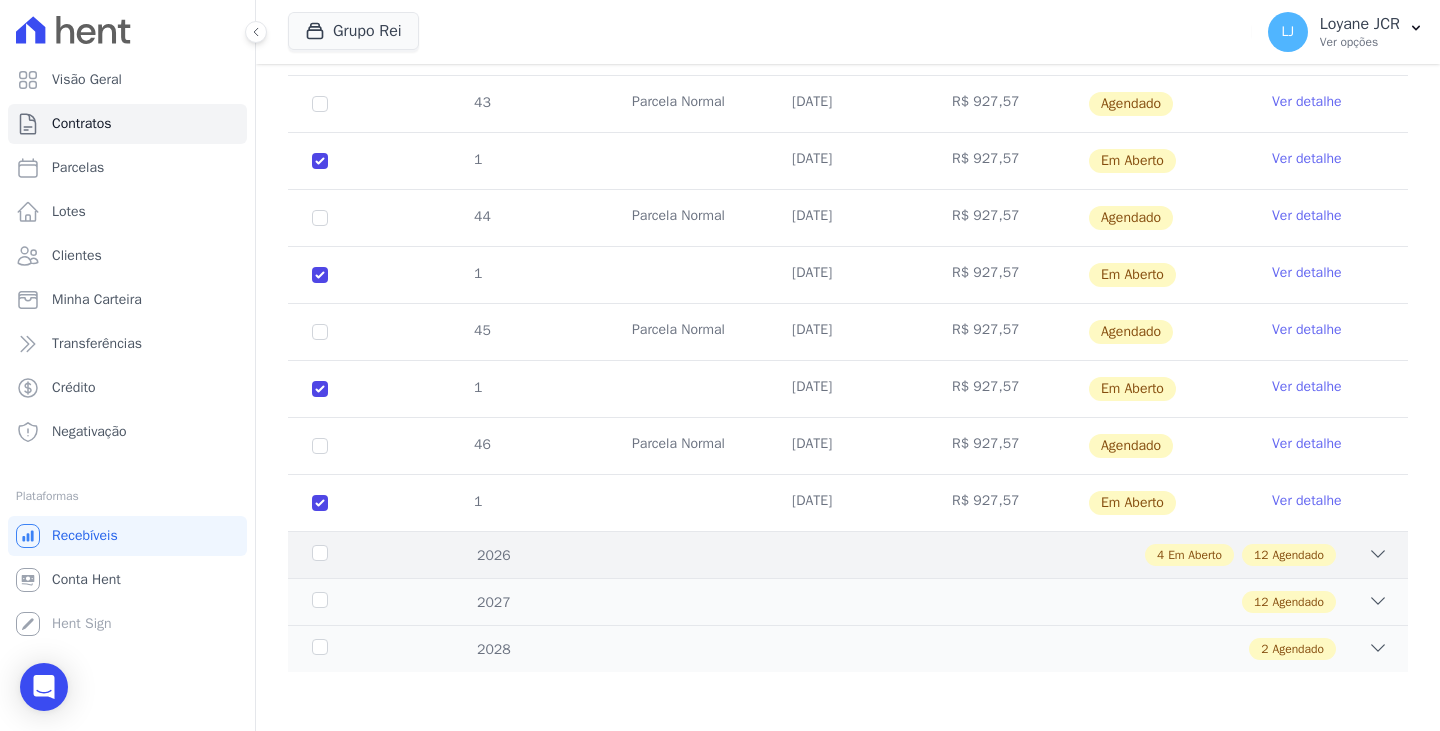 click on "4
Em Aberto
12
Agendado" at bounding box center [902, 555] 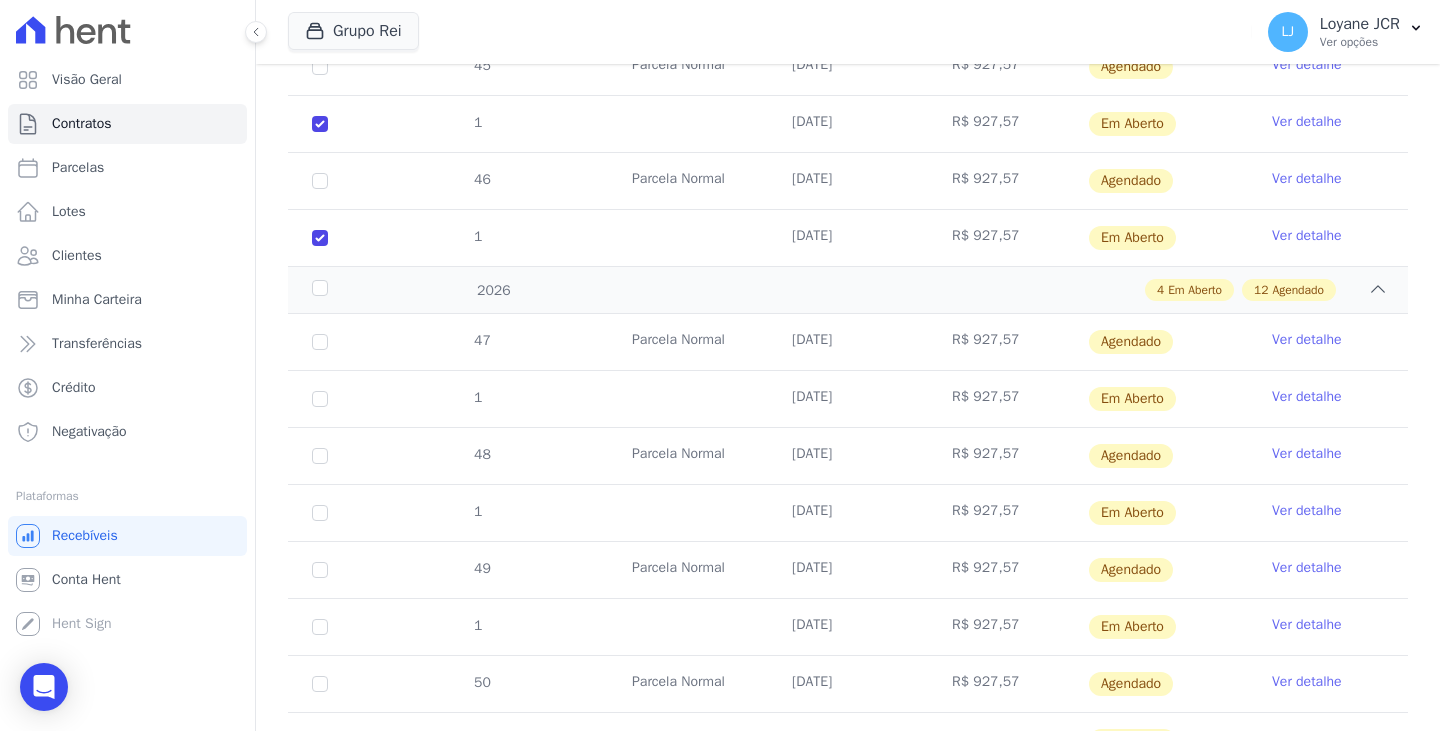 scroll, scrollTop: 1316, scrollLeft: 0, axis: vertical 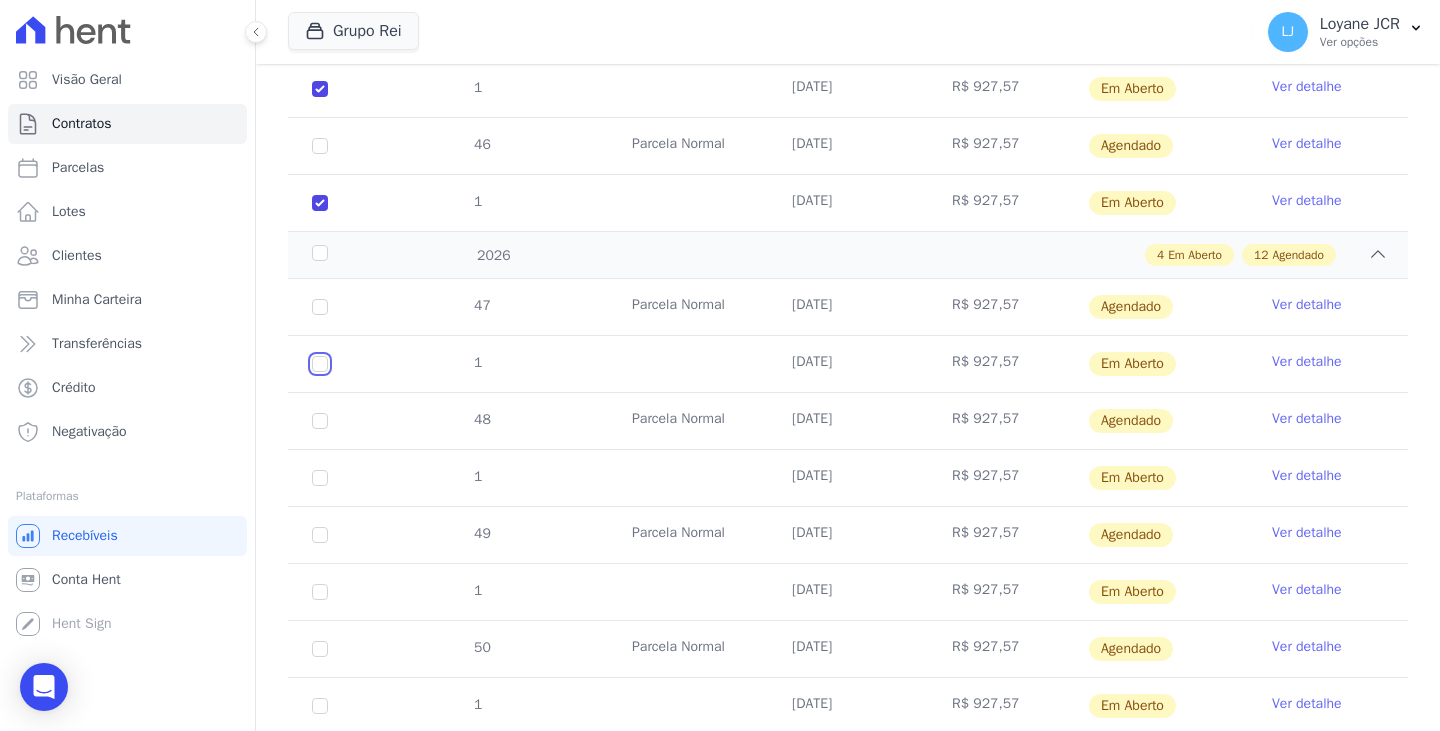 click at bounding box center [320, 364] 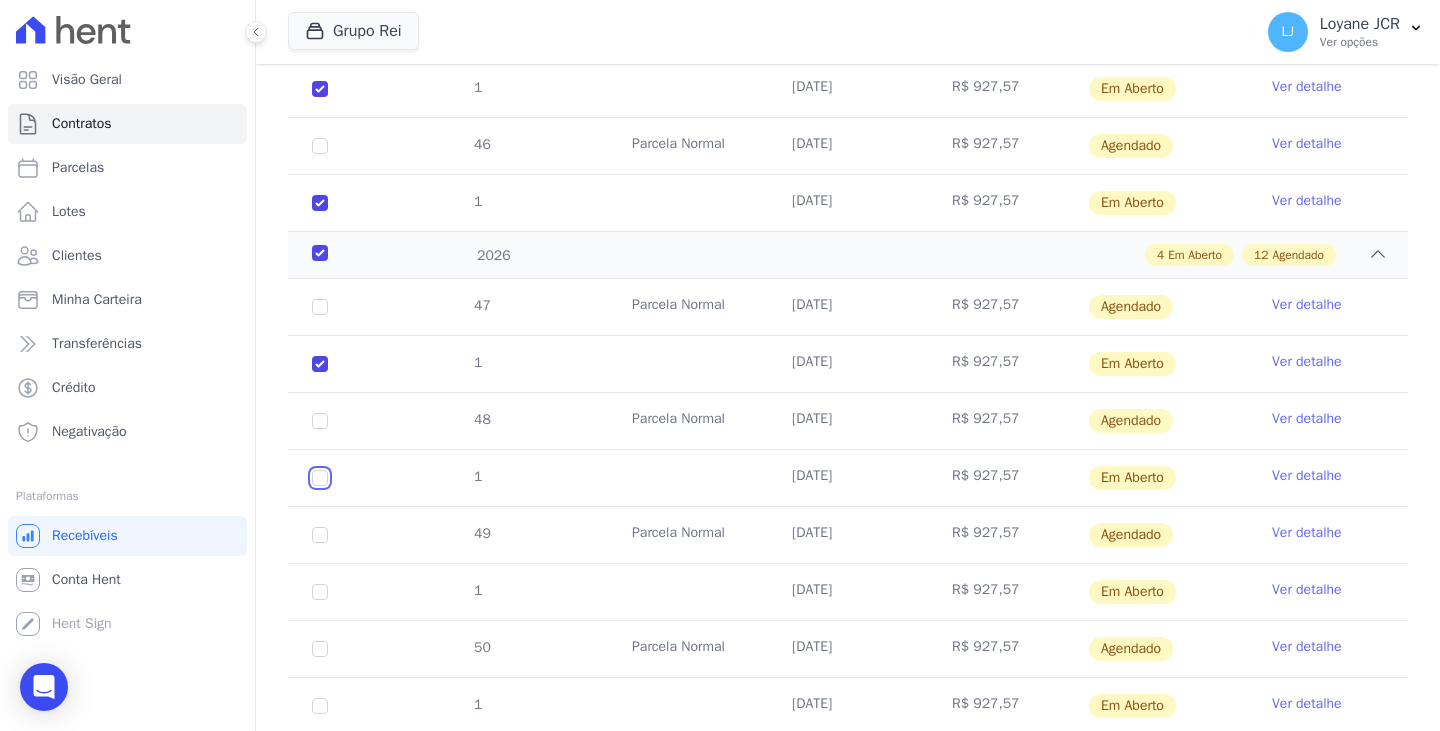 click at bounding box center [320, 364] 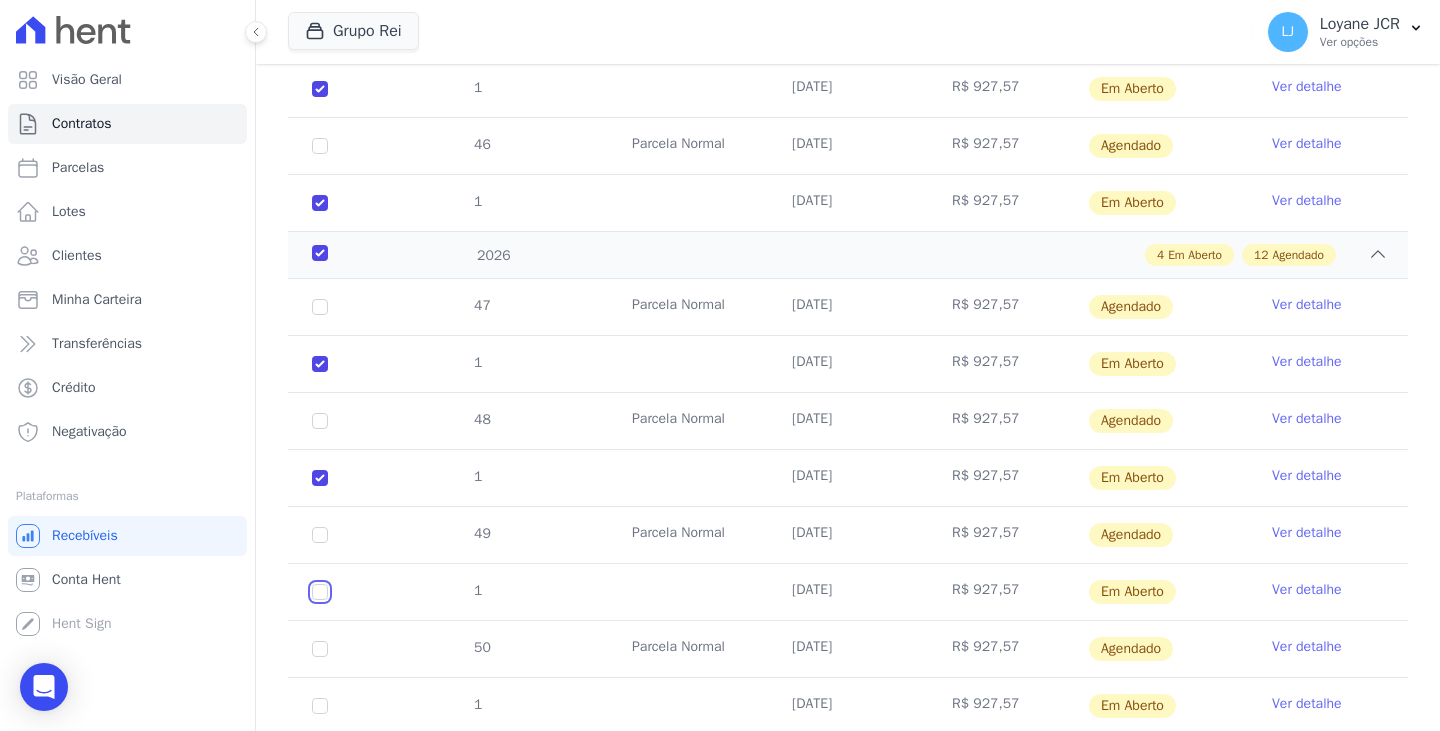 click at bounding box center (320, 364) 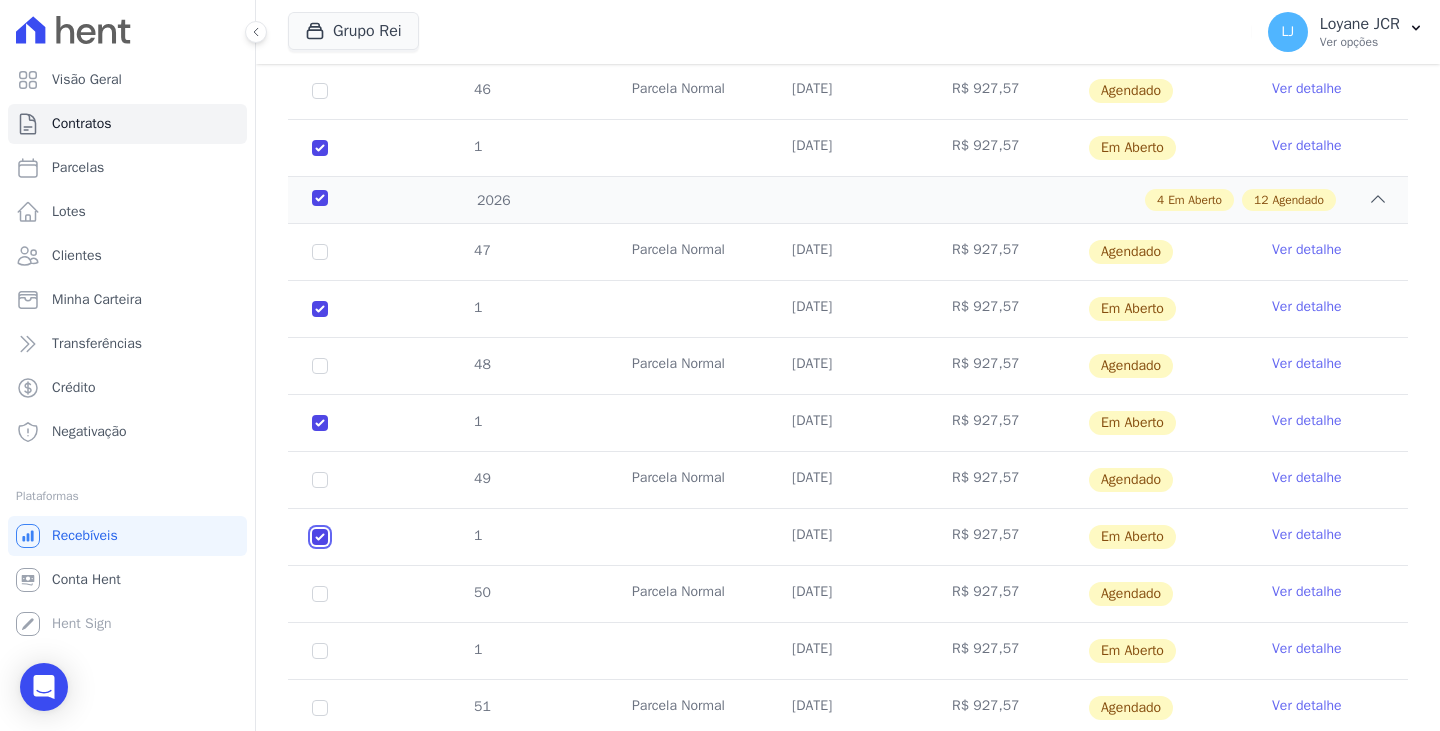 scroll, scrollTop: 1416, scrollLeft: 0, axis: vertical 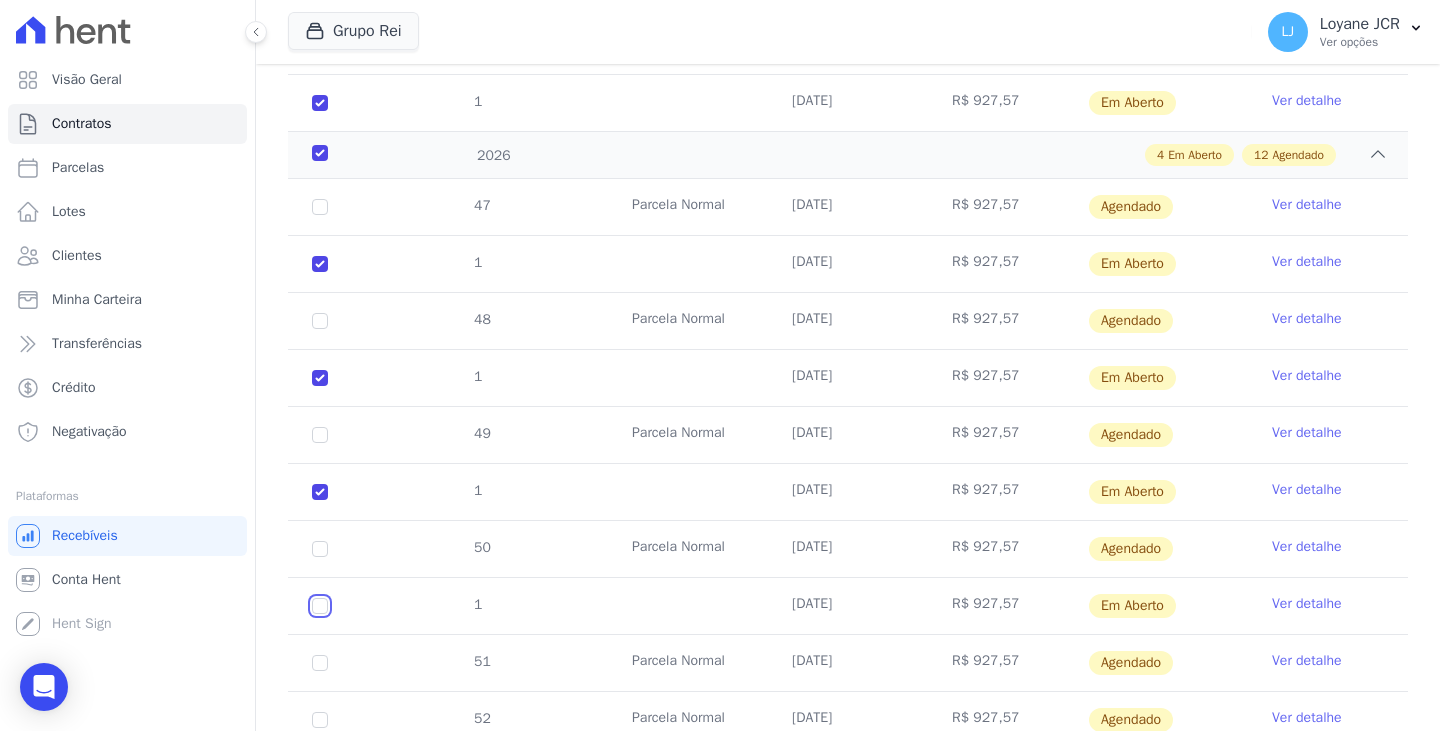 click at bounding box center (320, 264) 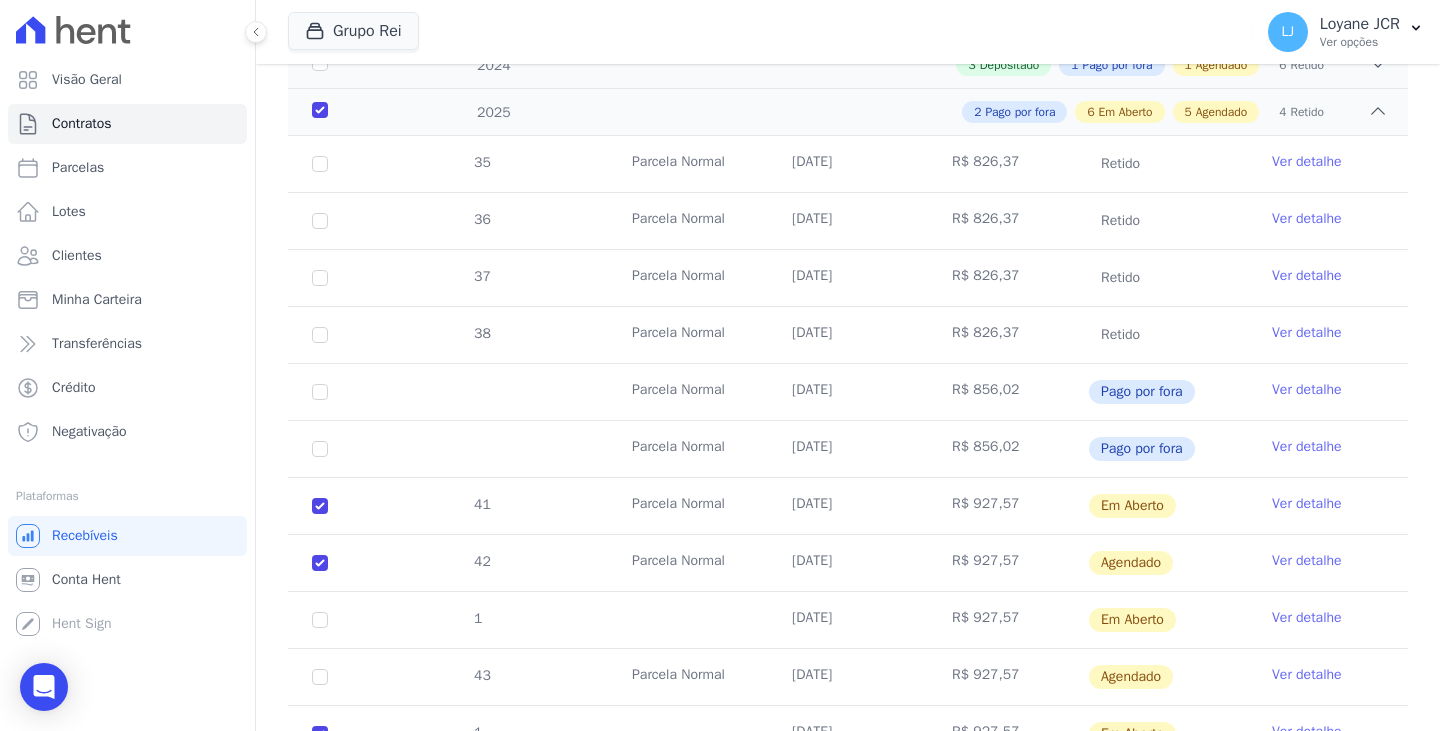 scroll, scrollTop: 16, scrollLeft: 0, axis: vertical 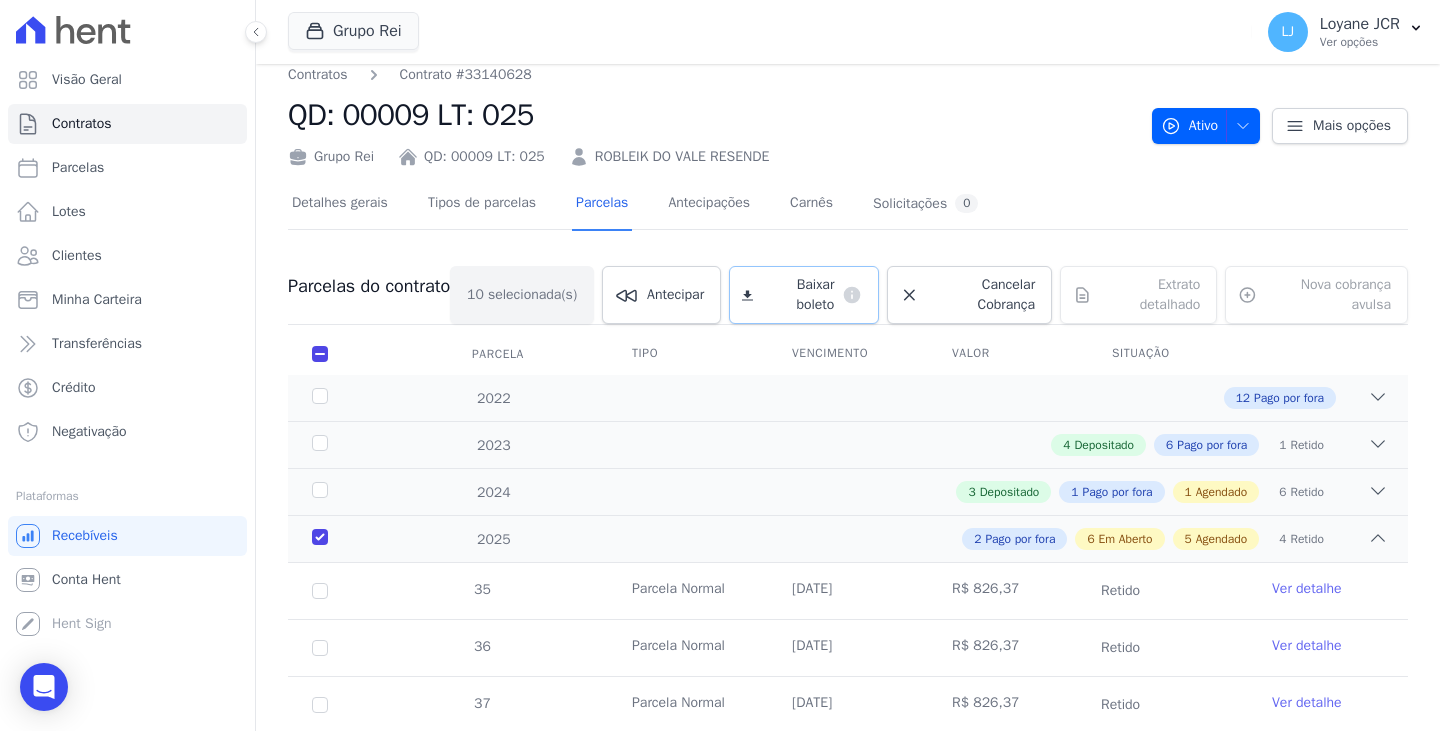 click on "Baixar boleto" at bounding box center (797, 295) 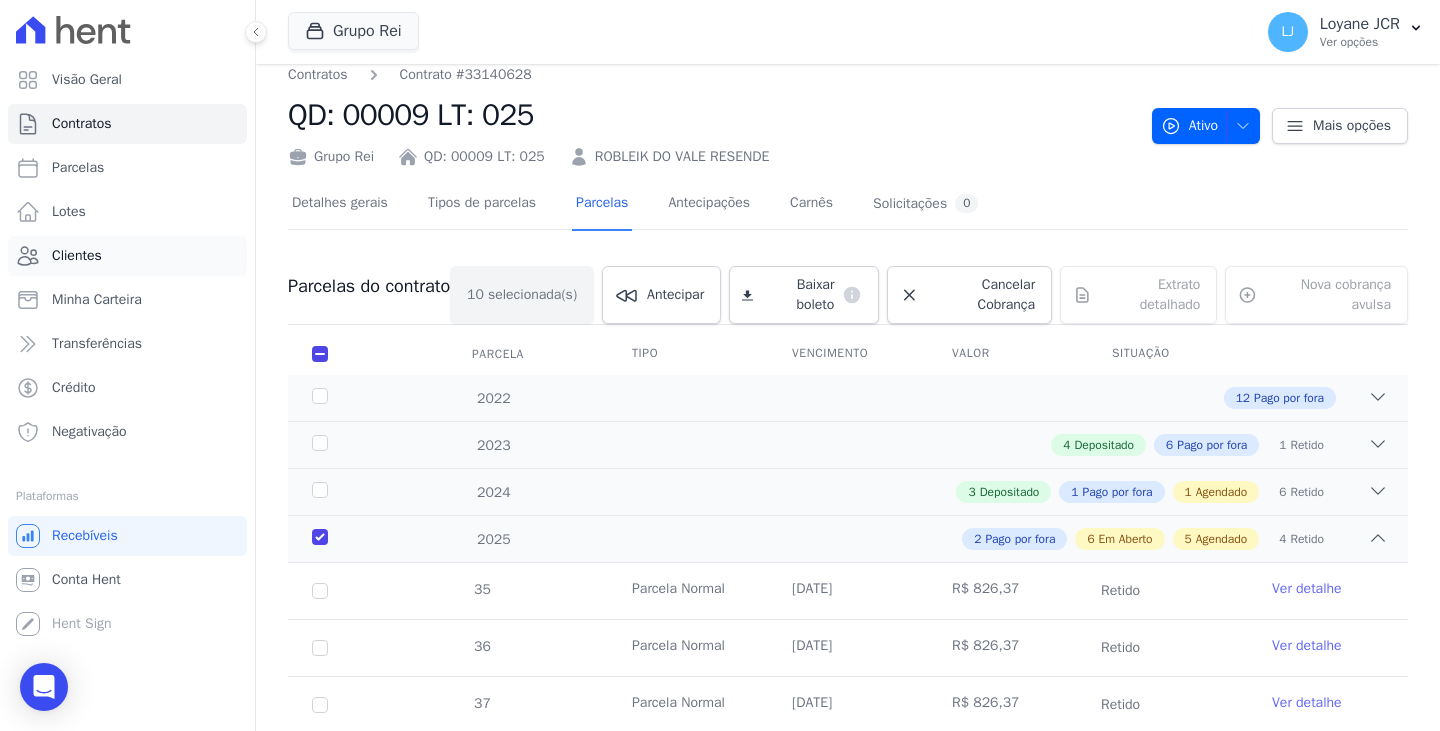 click on "Clientes" at bounding box center [127, 256] 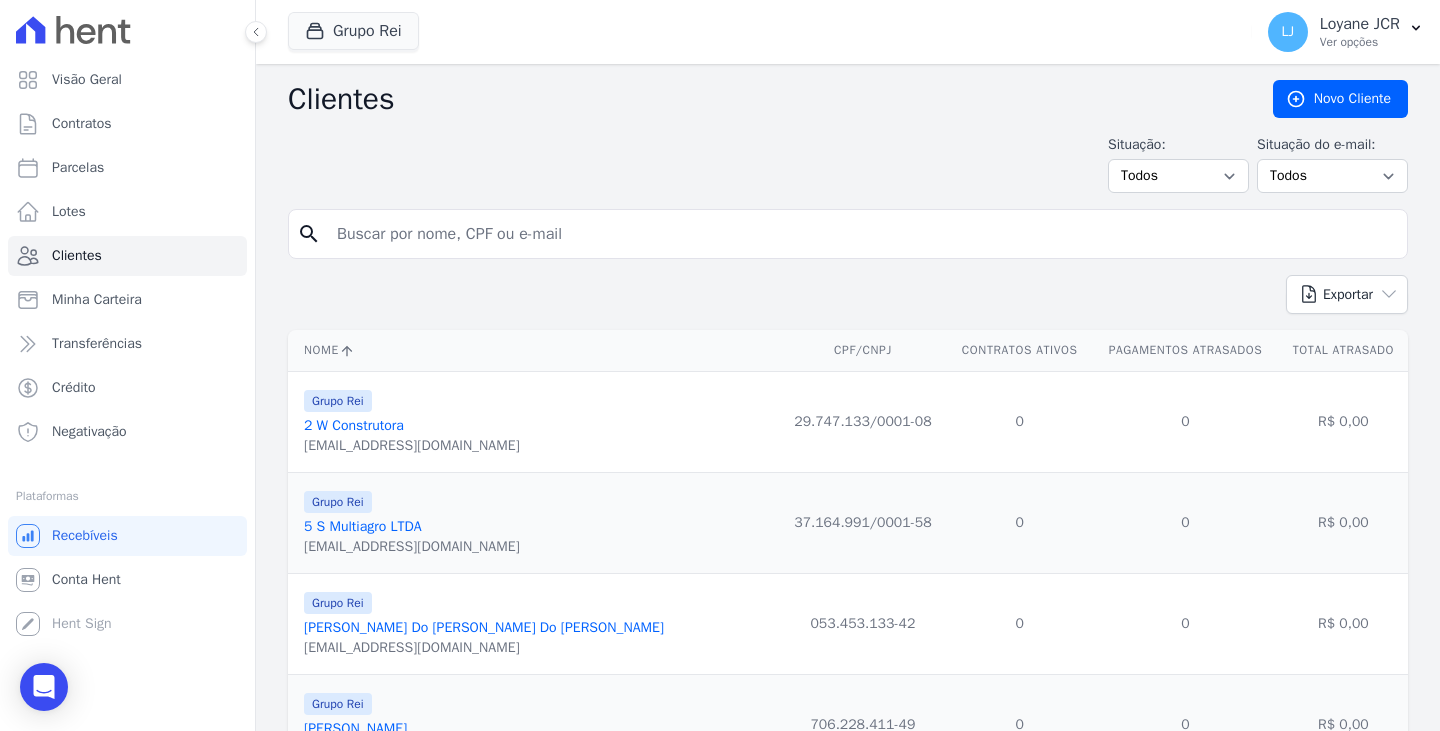 click at bounding box center [862, 234] 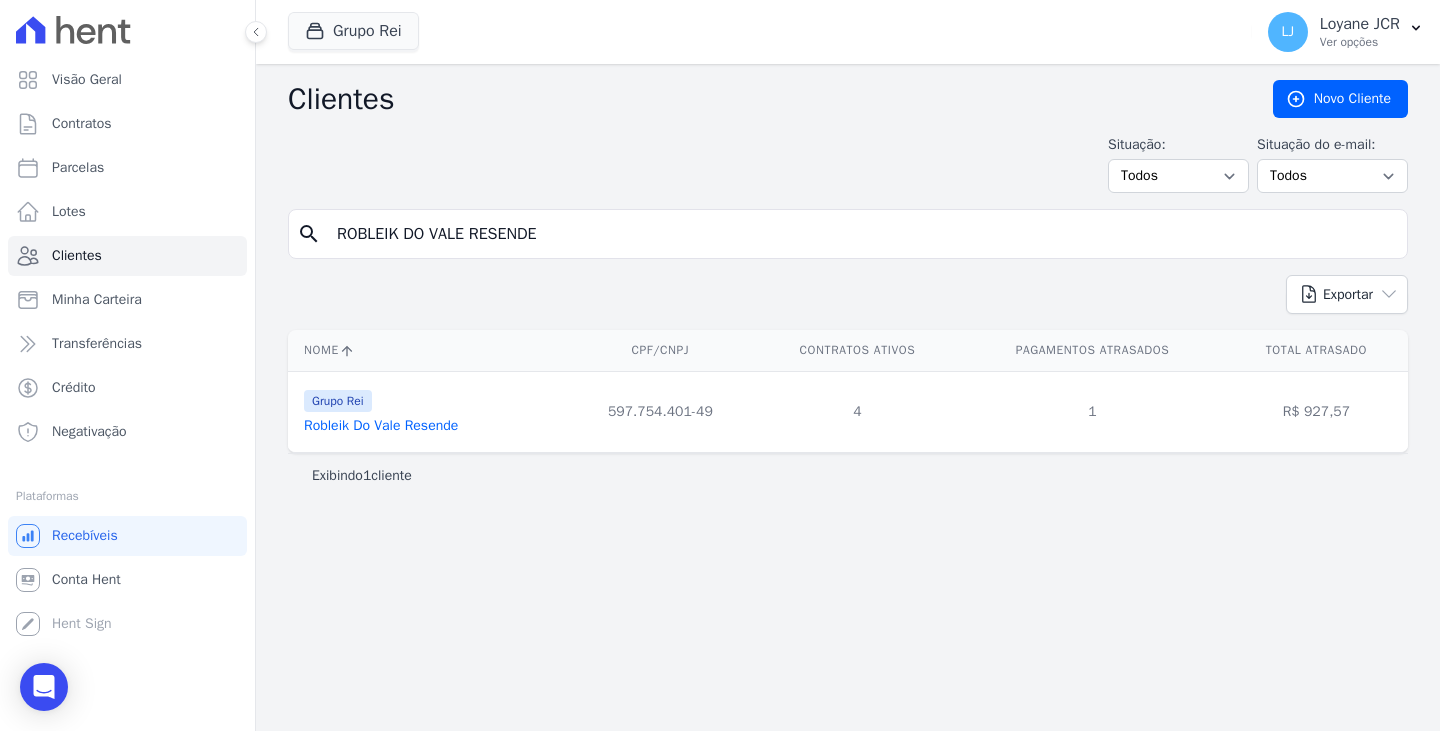 click on "Grupo Rei
Robleik Do Vale Resende" at bounding box center (427, 411) 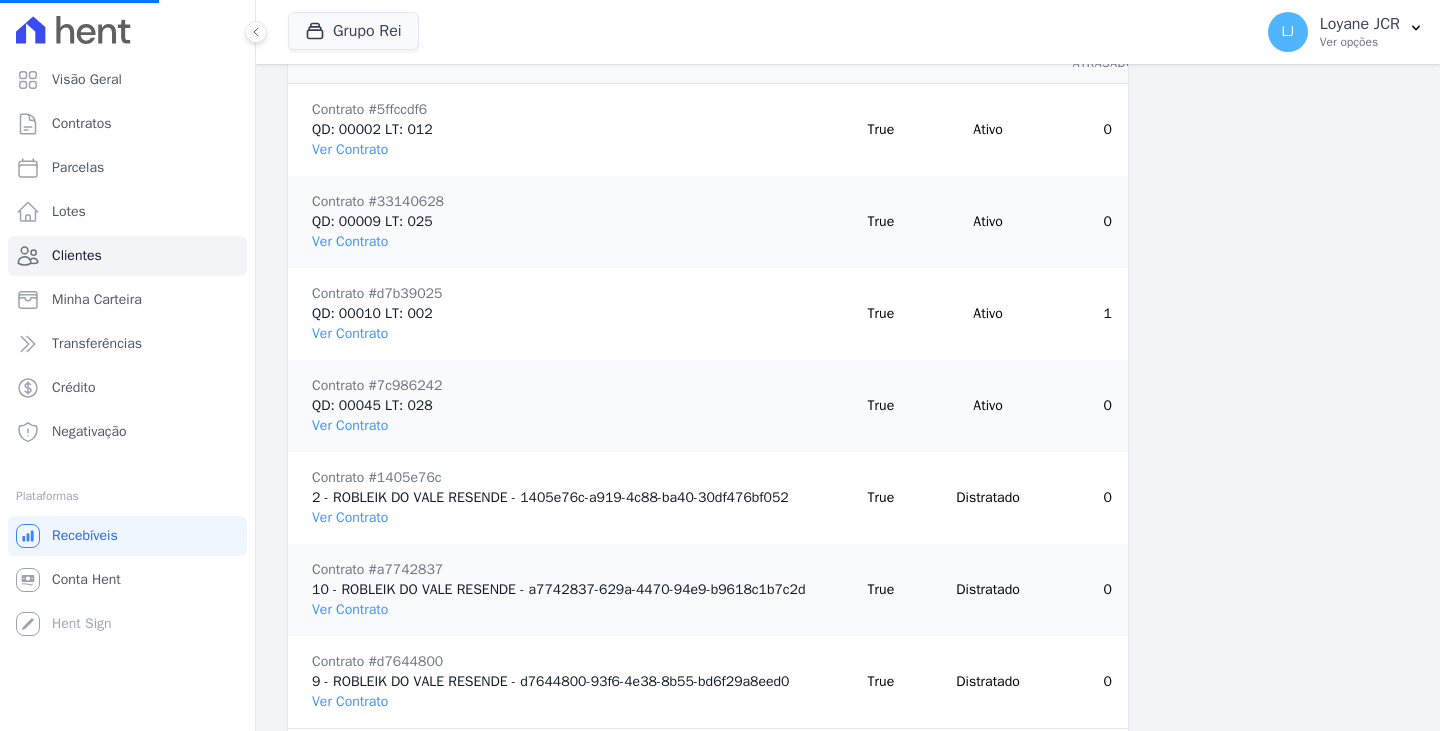 scroll, scrollTop: 0, scrollLeft: 0, axis: both 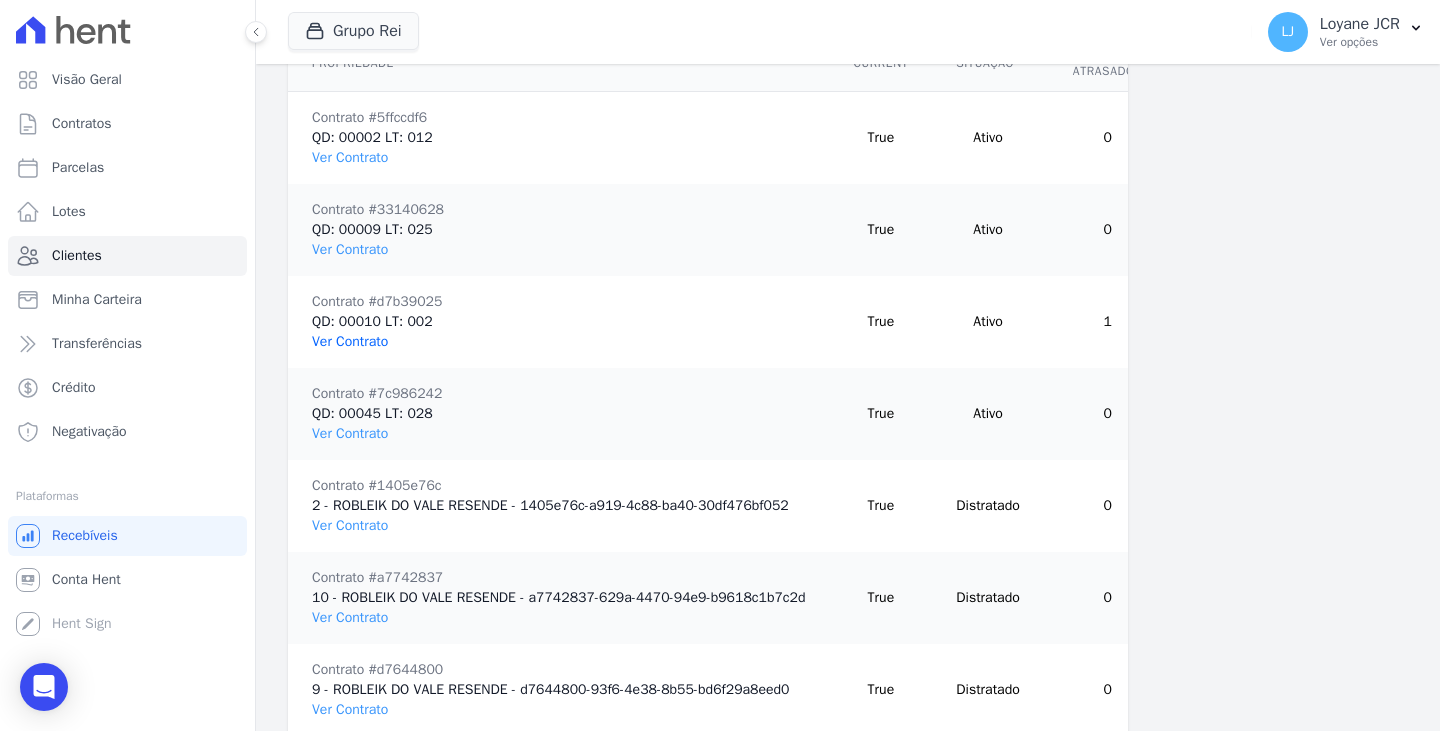 click on "Ver Contrato" at bounding box center (350, 341) 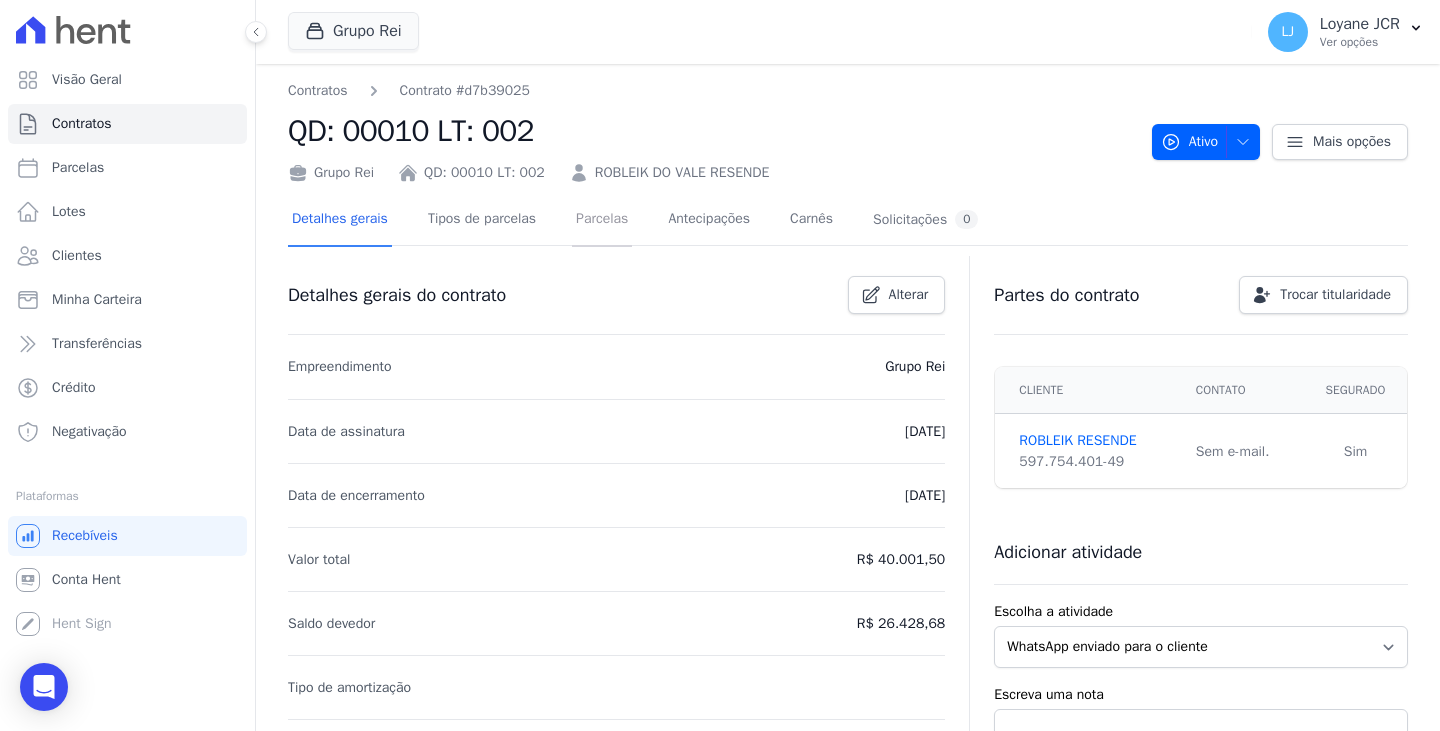 click on "Parcelas" at bounding box center (602, 220) 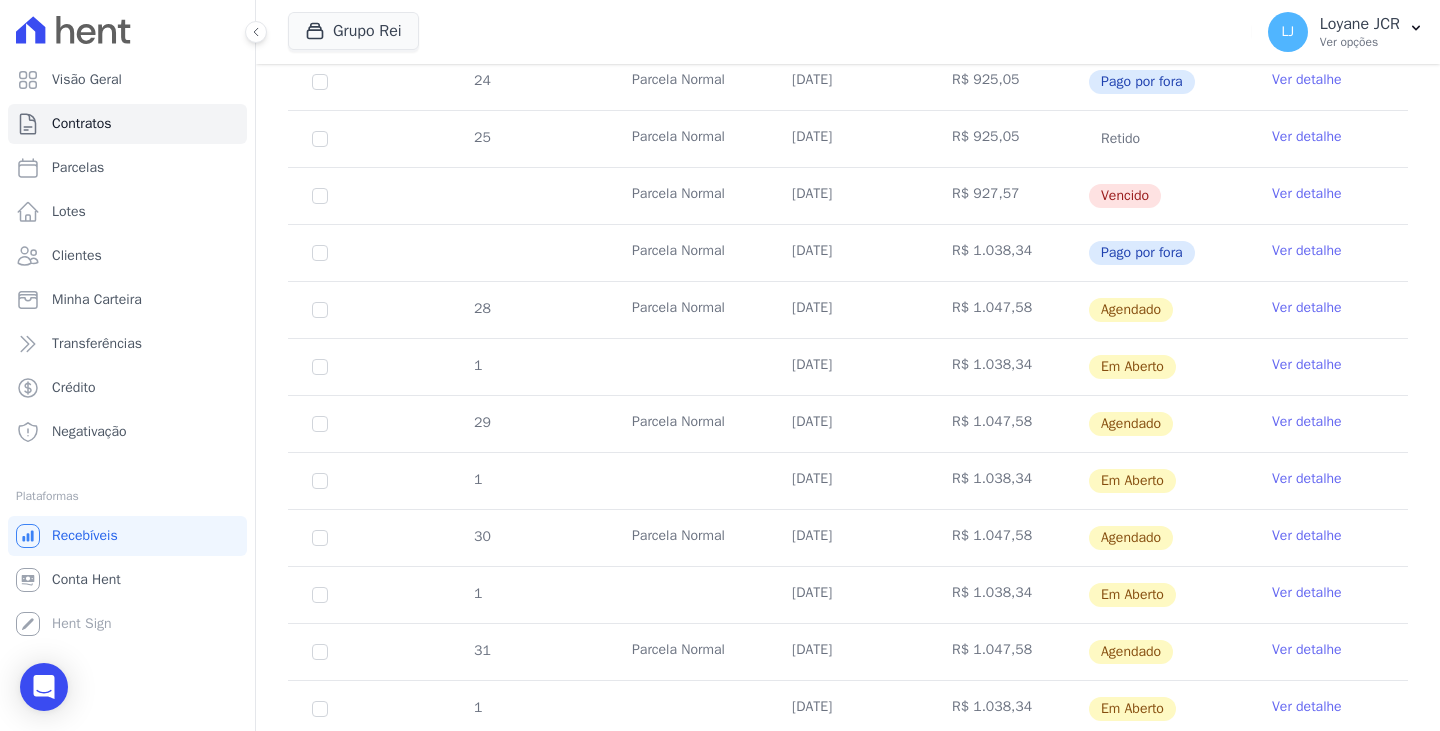 scroll, scrollTop: 700, scrollLeft: 0, axis: vertical 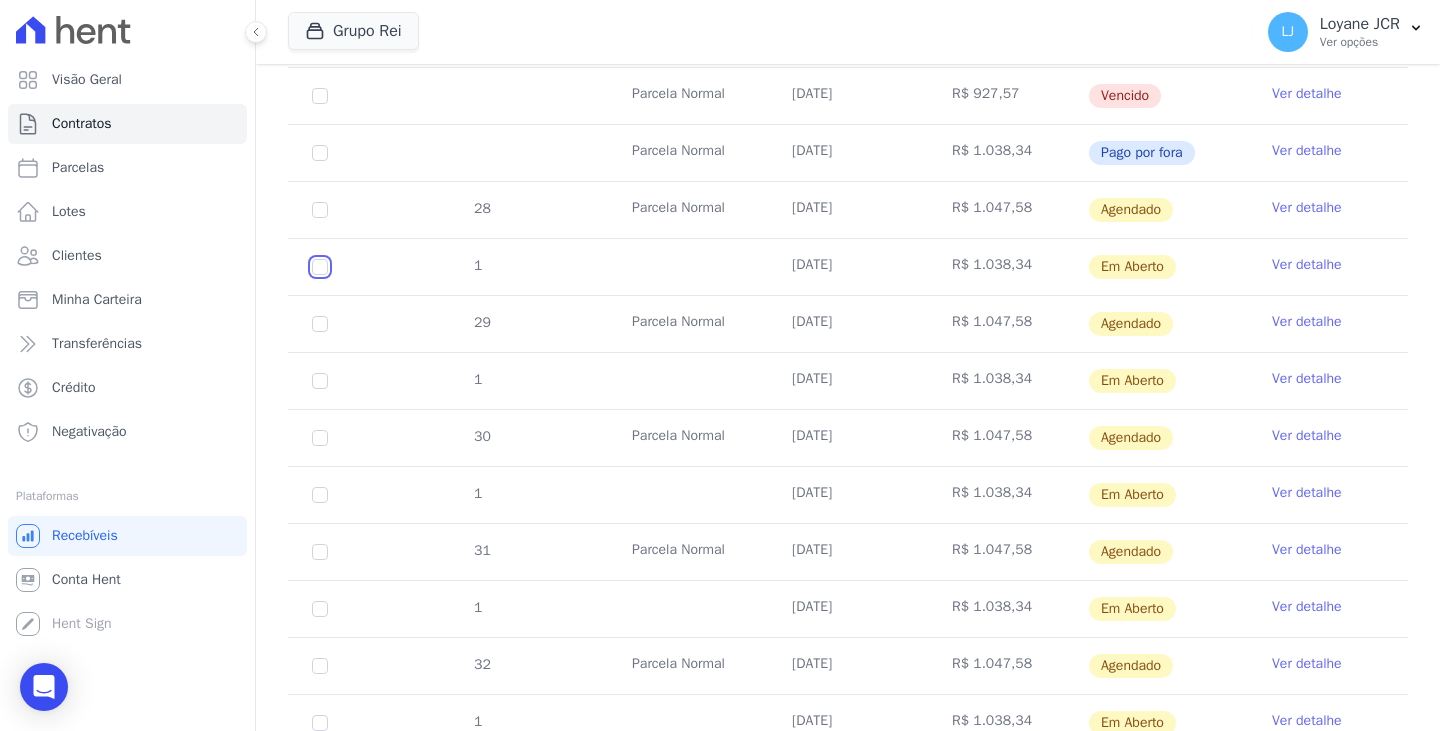 click at bounding box center (320, 267) 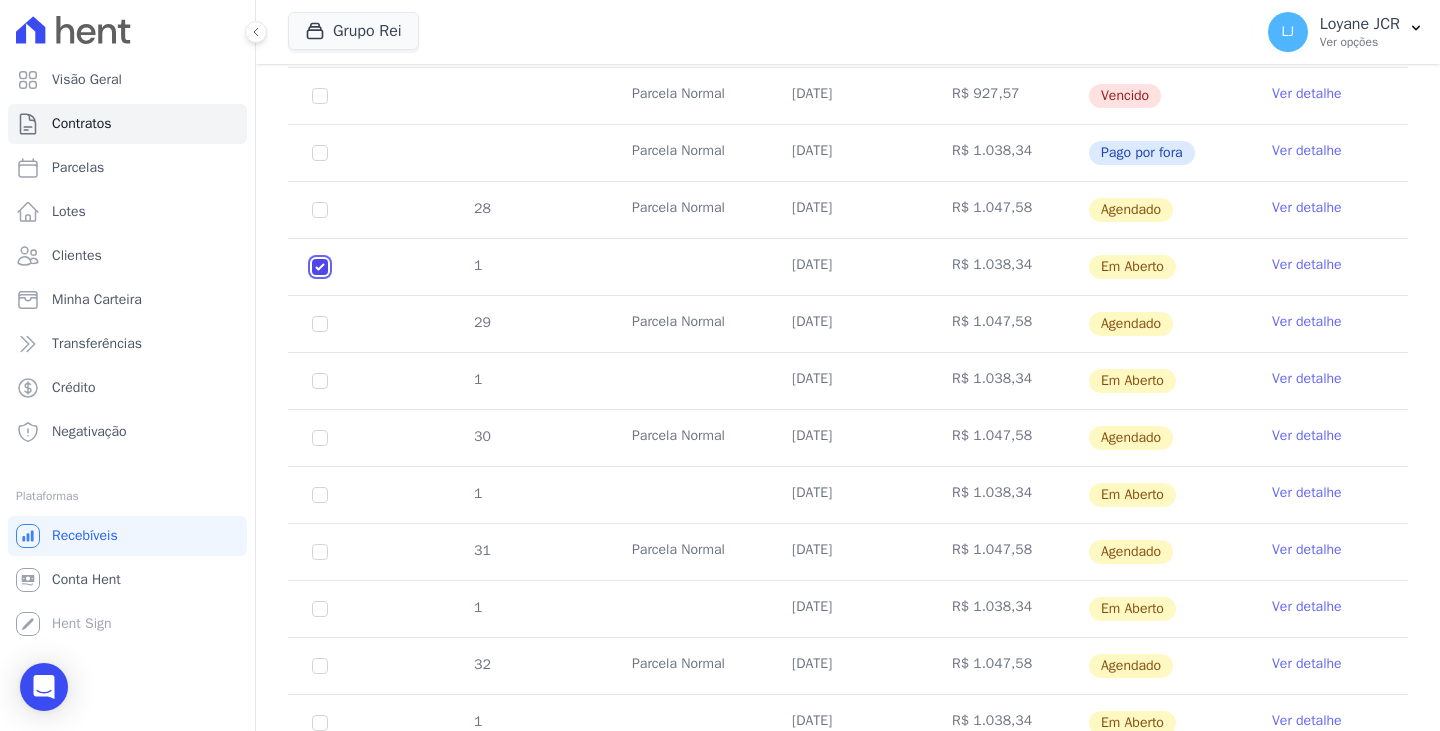 scroll, scrollTop: 716, scrollLeft: 0, axis: vertical 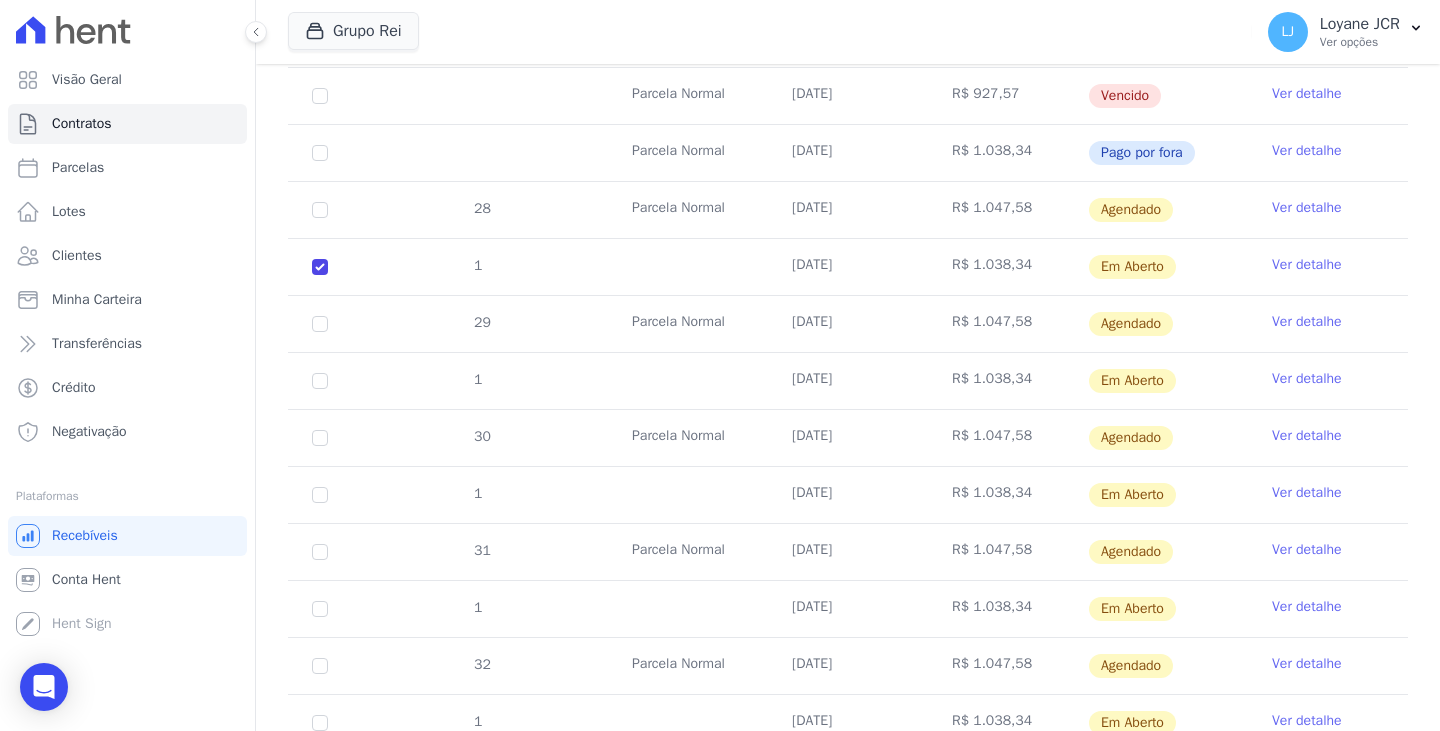 drag, startPoint x: 309, startPoint y: 383, endPoint x: 323, endPoint y: 379, distance: 14.56022 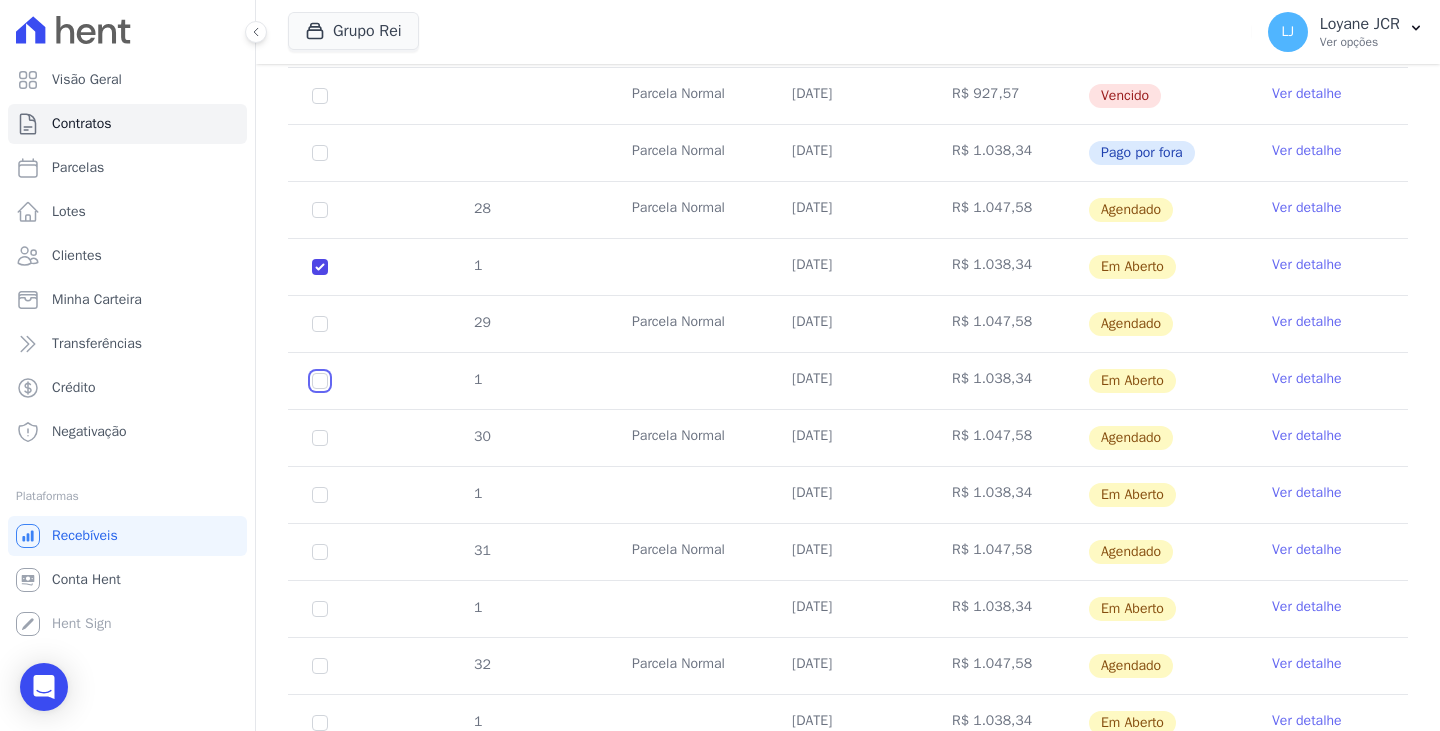 click at bounding box center (320, 267) 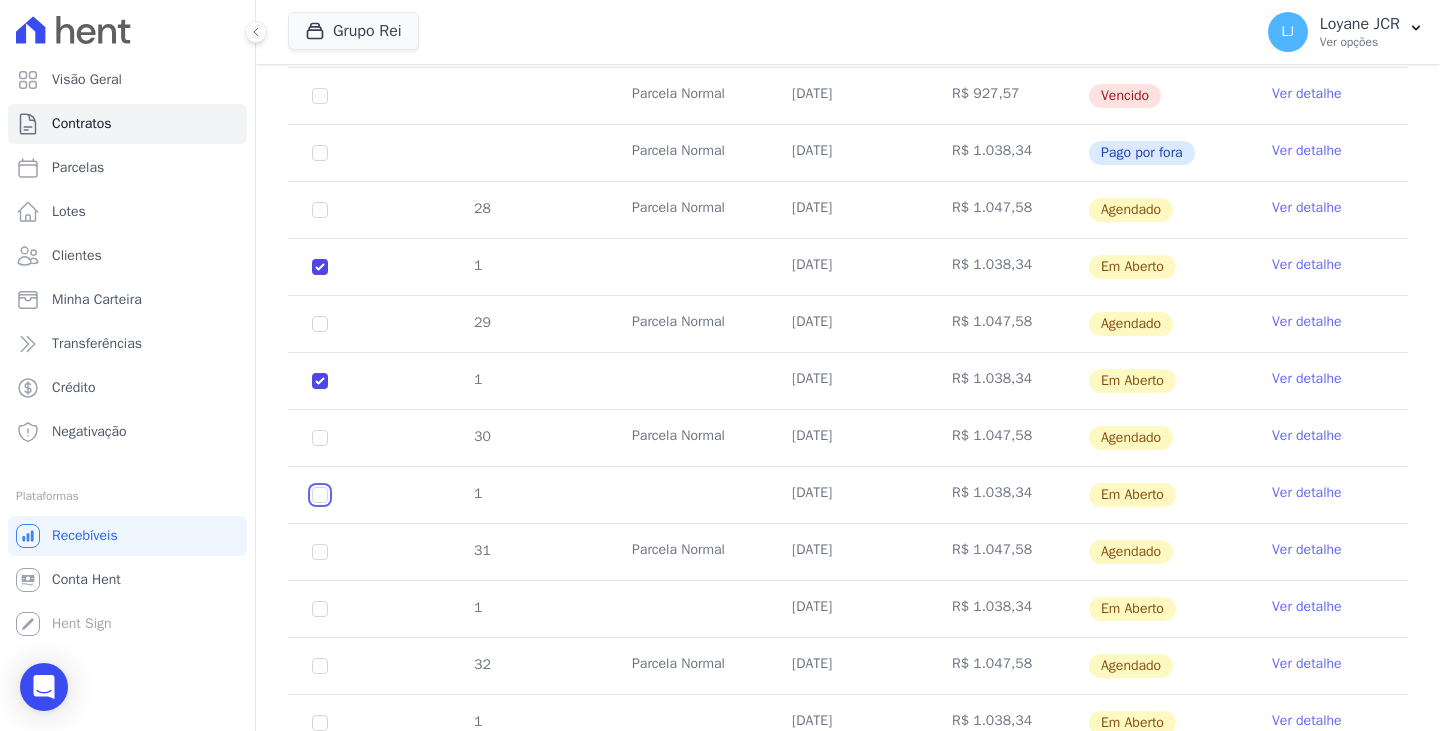 click at bounding box center (320, 267) 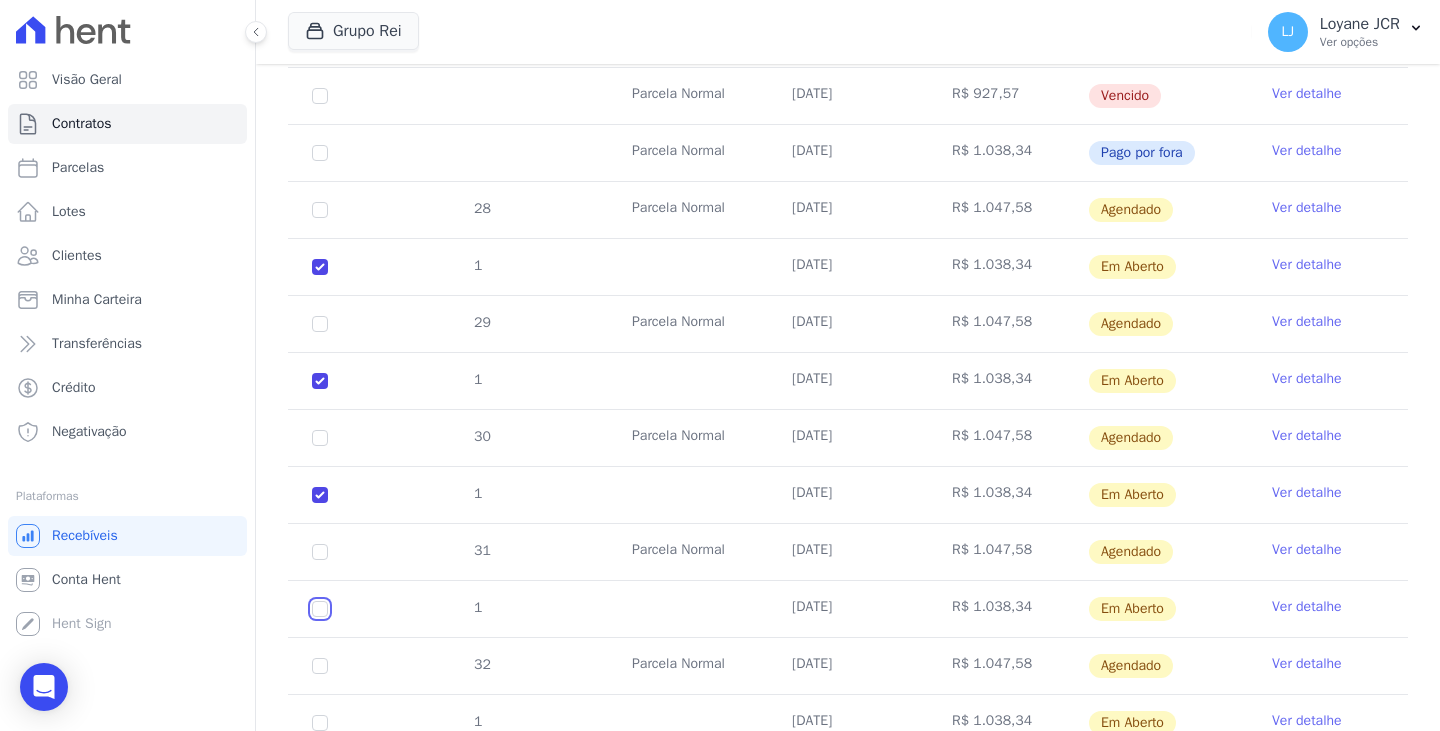 click at bounding box center [320, 267] 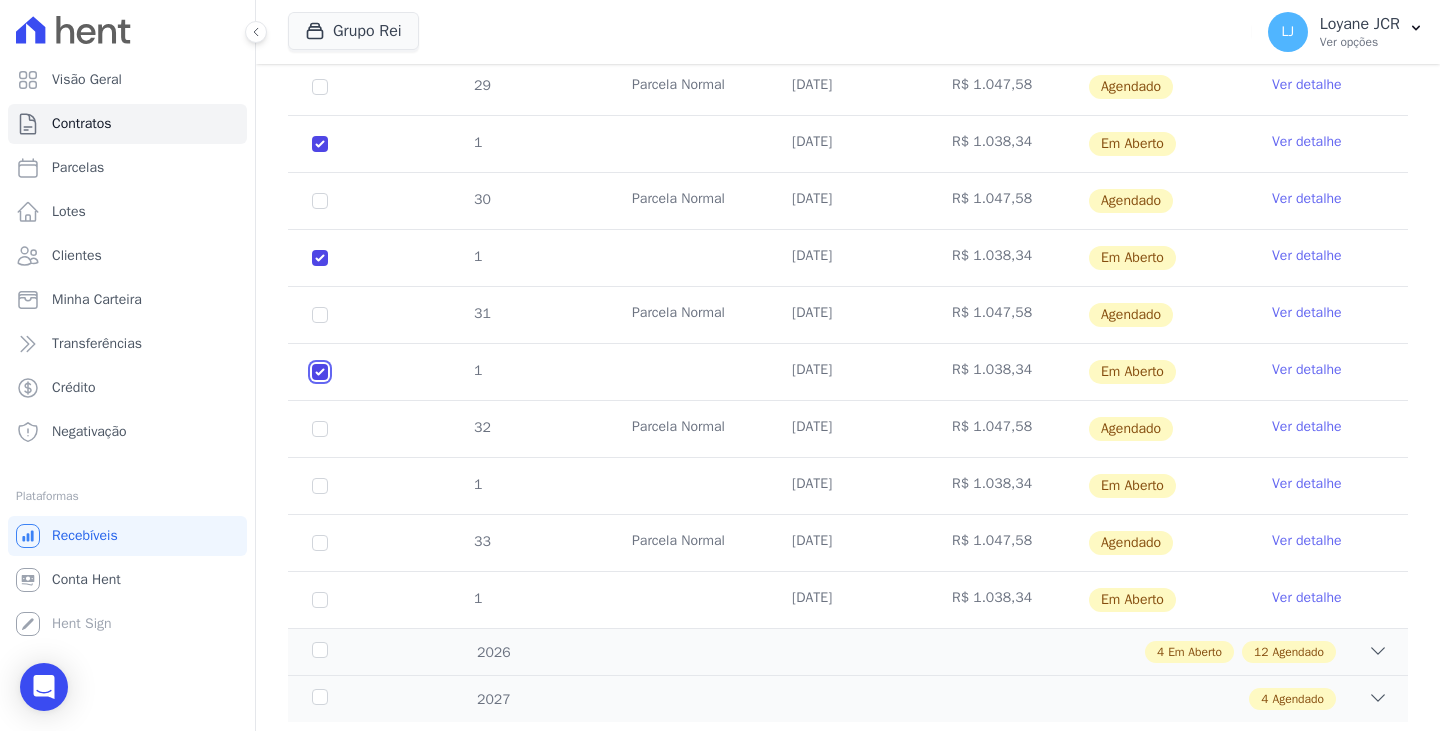 scroll, scrollTop: 1004, scrollLeft: 0, axis: vertical 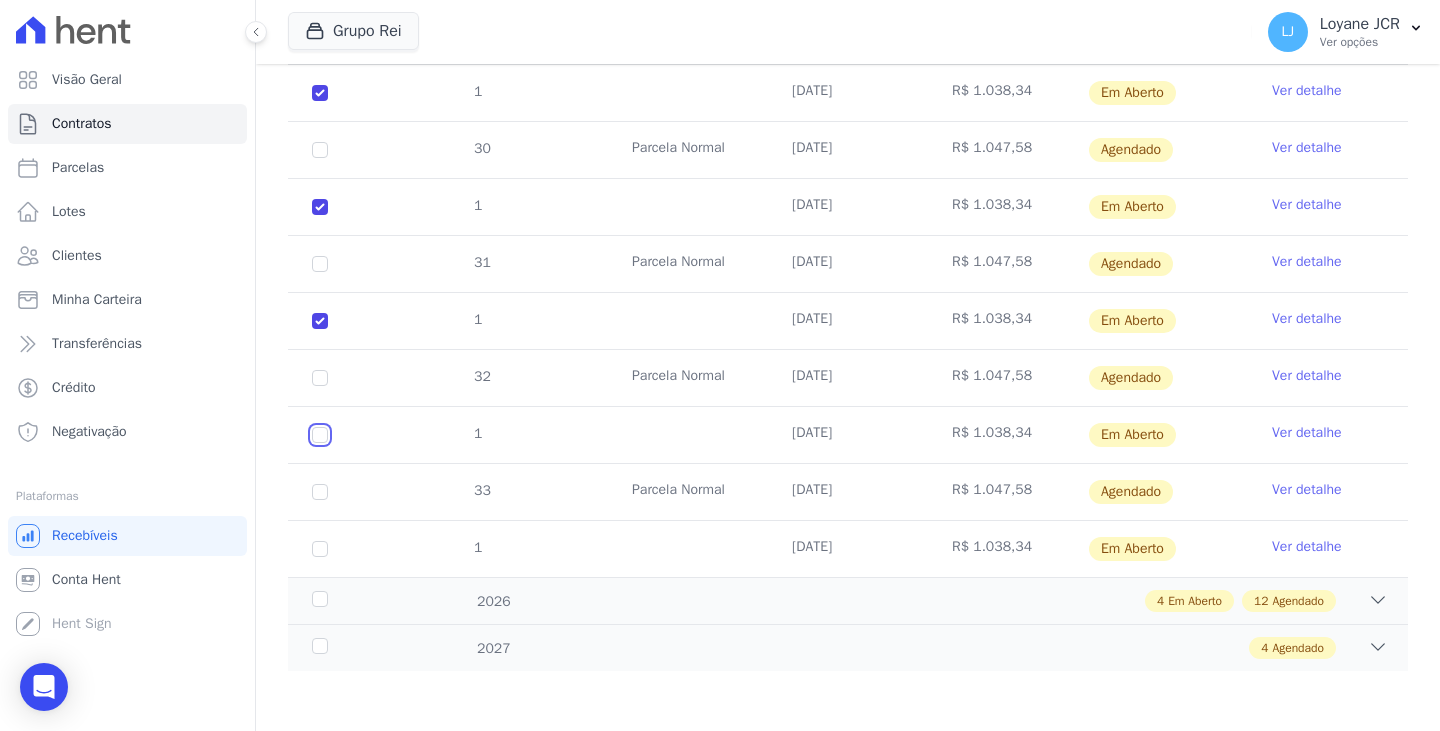 click at bounding box center [320, -21] 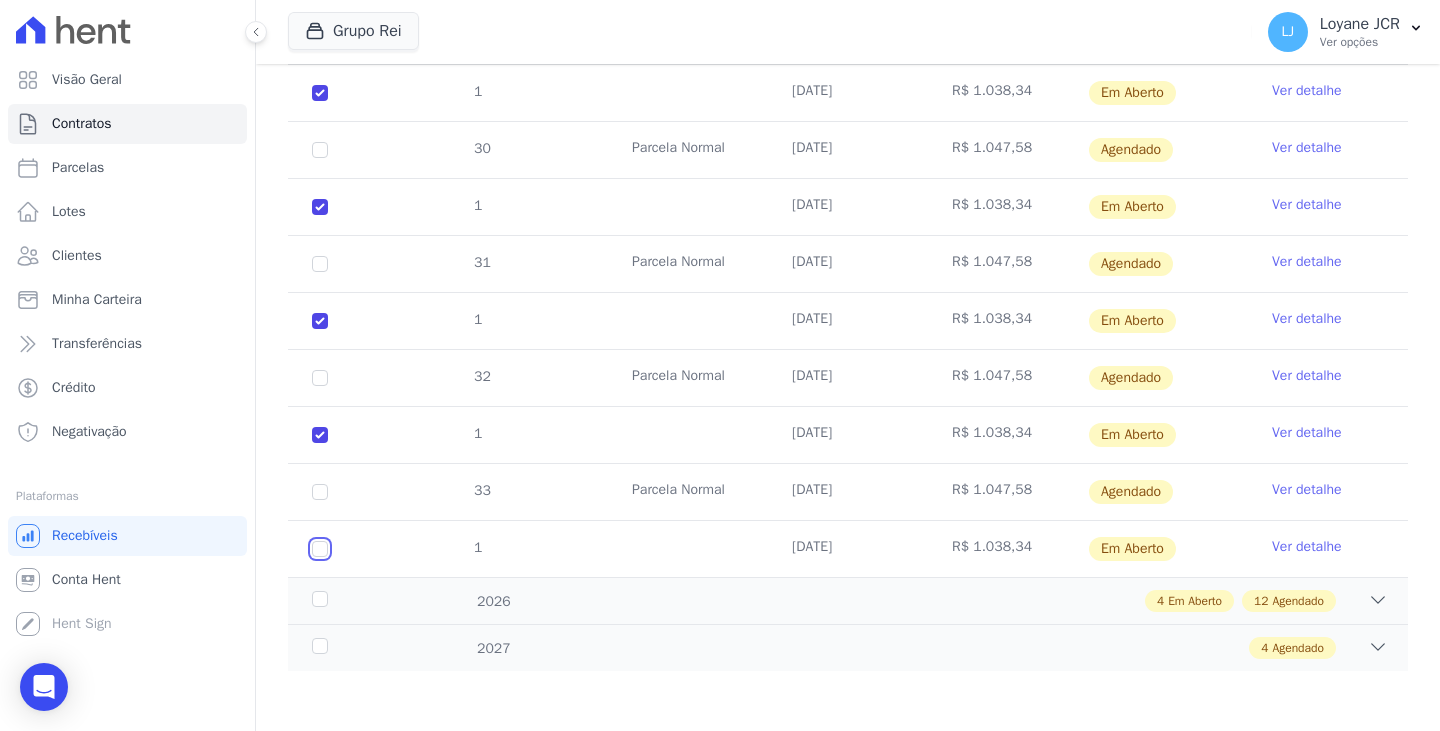 click at bounding box center (320, -21) 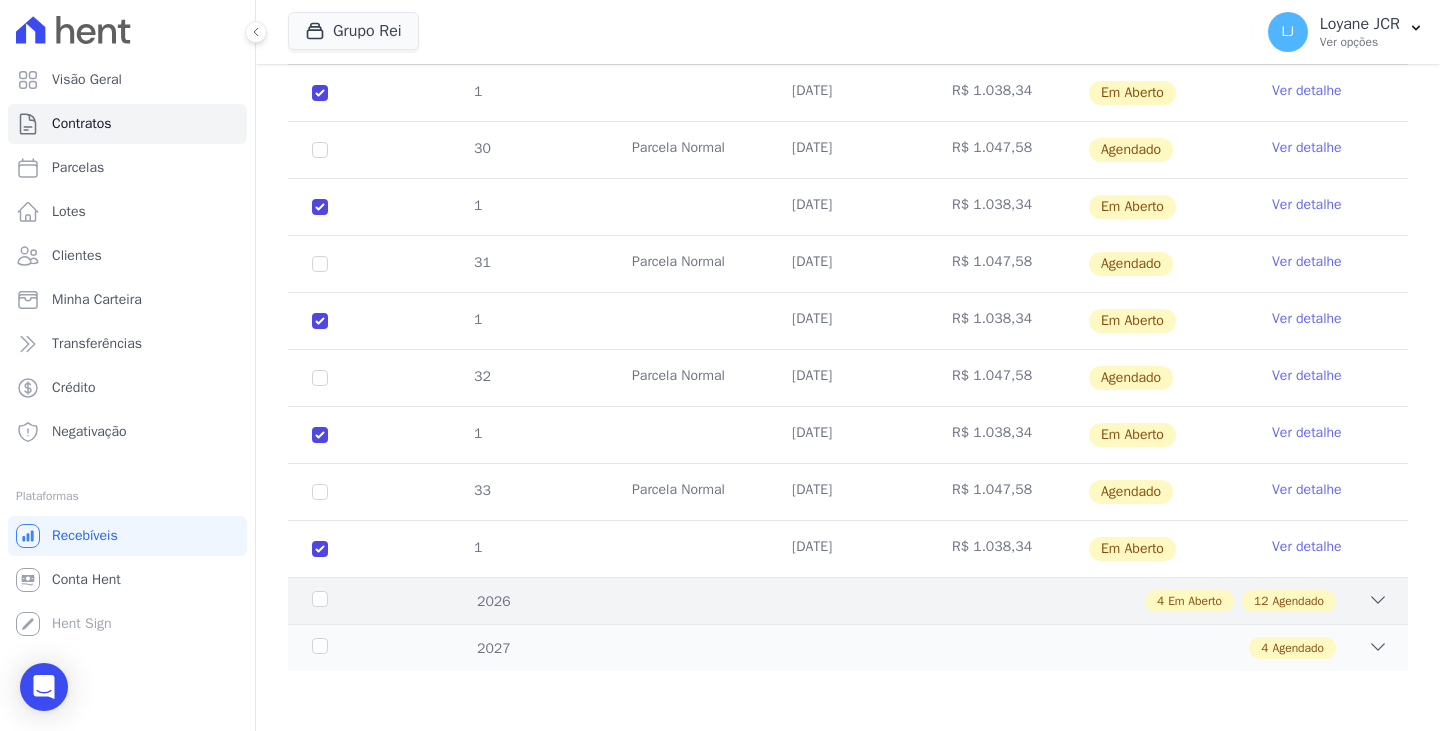 click on "4
Em Aberto
12
Agendado" at bounding box center (902, 601) 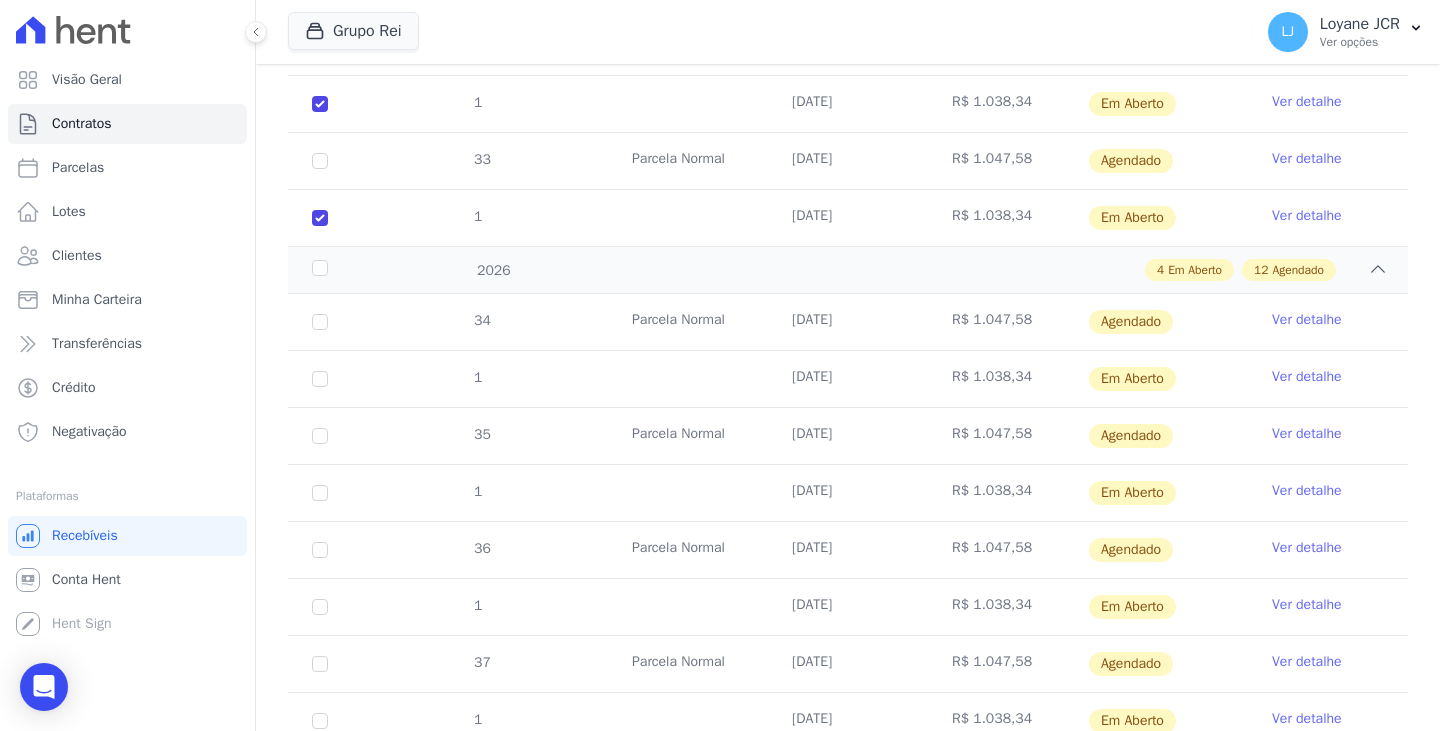 scroll, scrollTop: 1404, scrollLeft: 0, axis: vertical 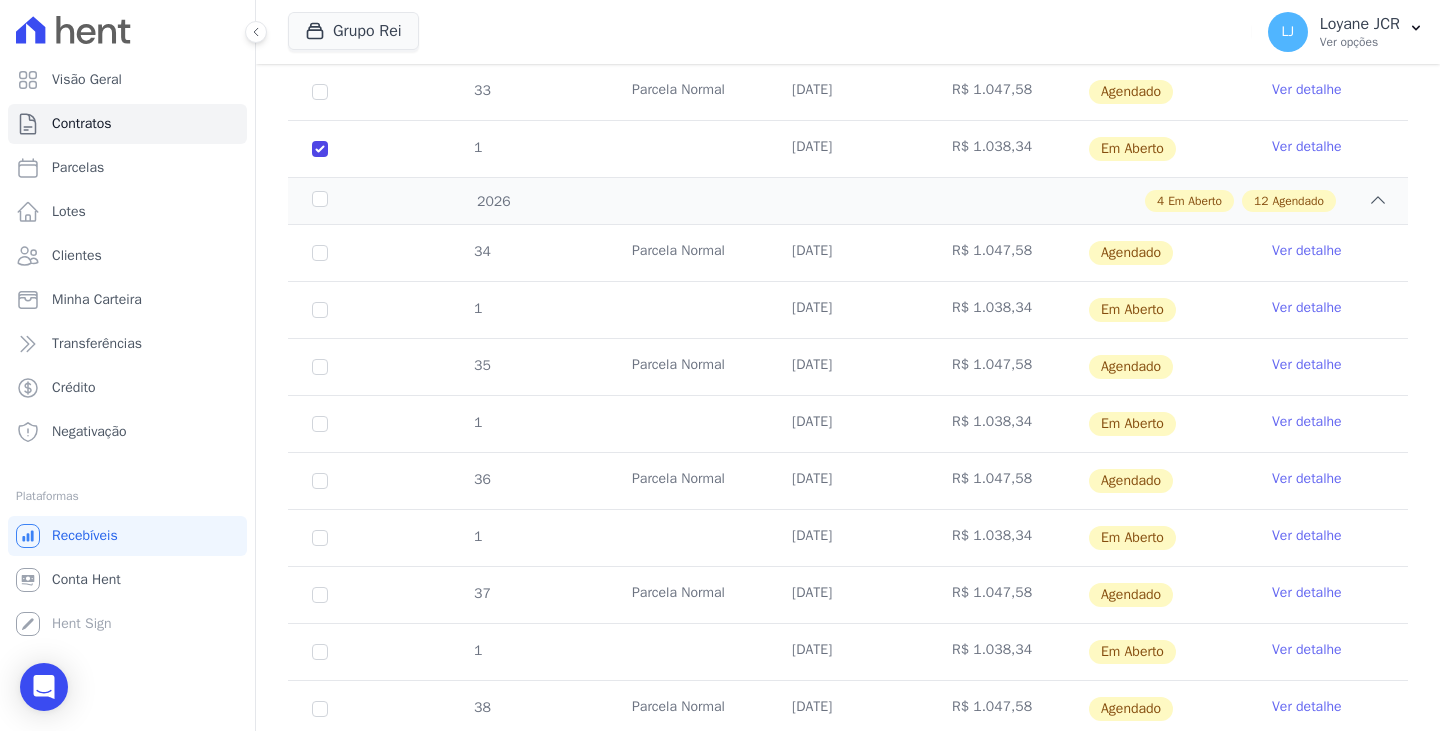click on "1" at bounding box center (320, 310) 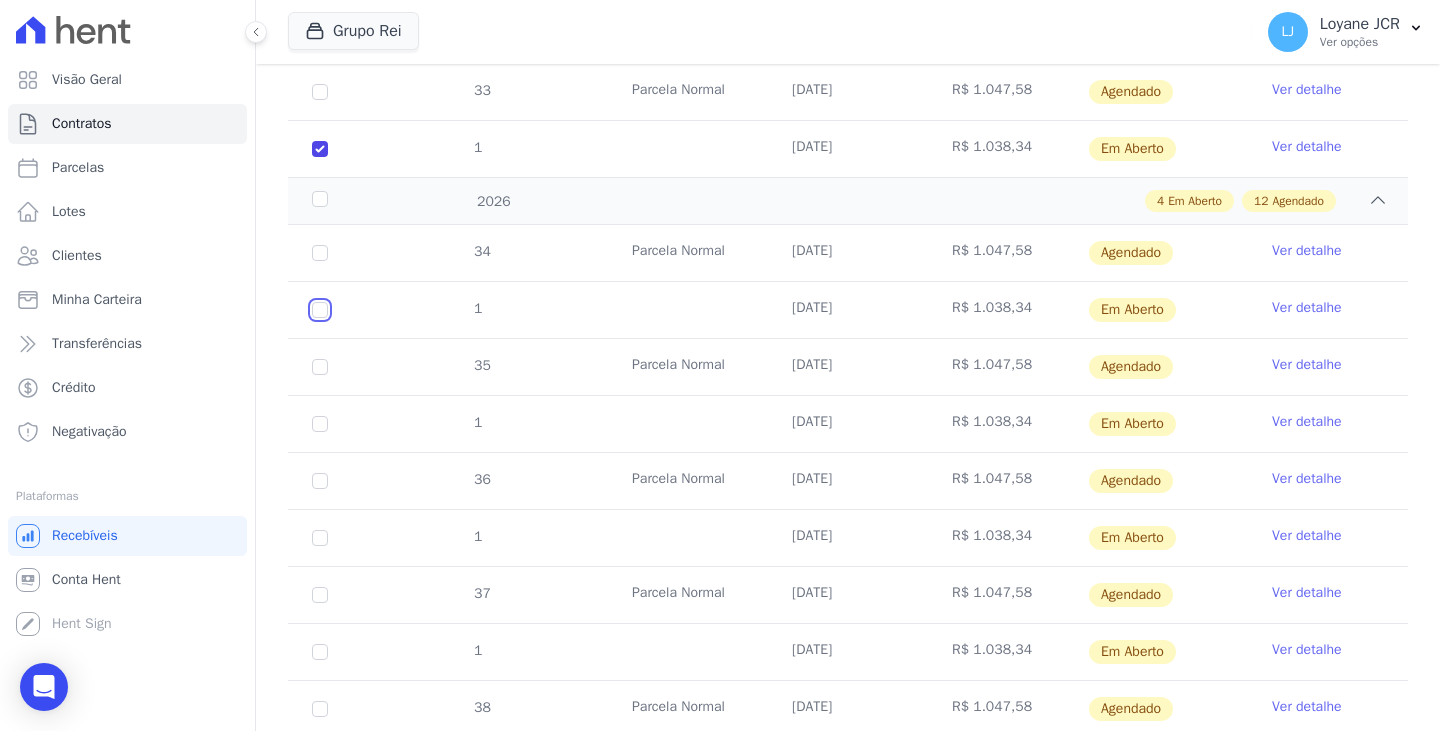 click at bounding box center (320, 310) 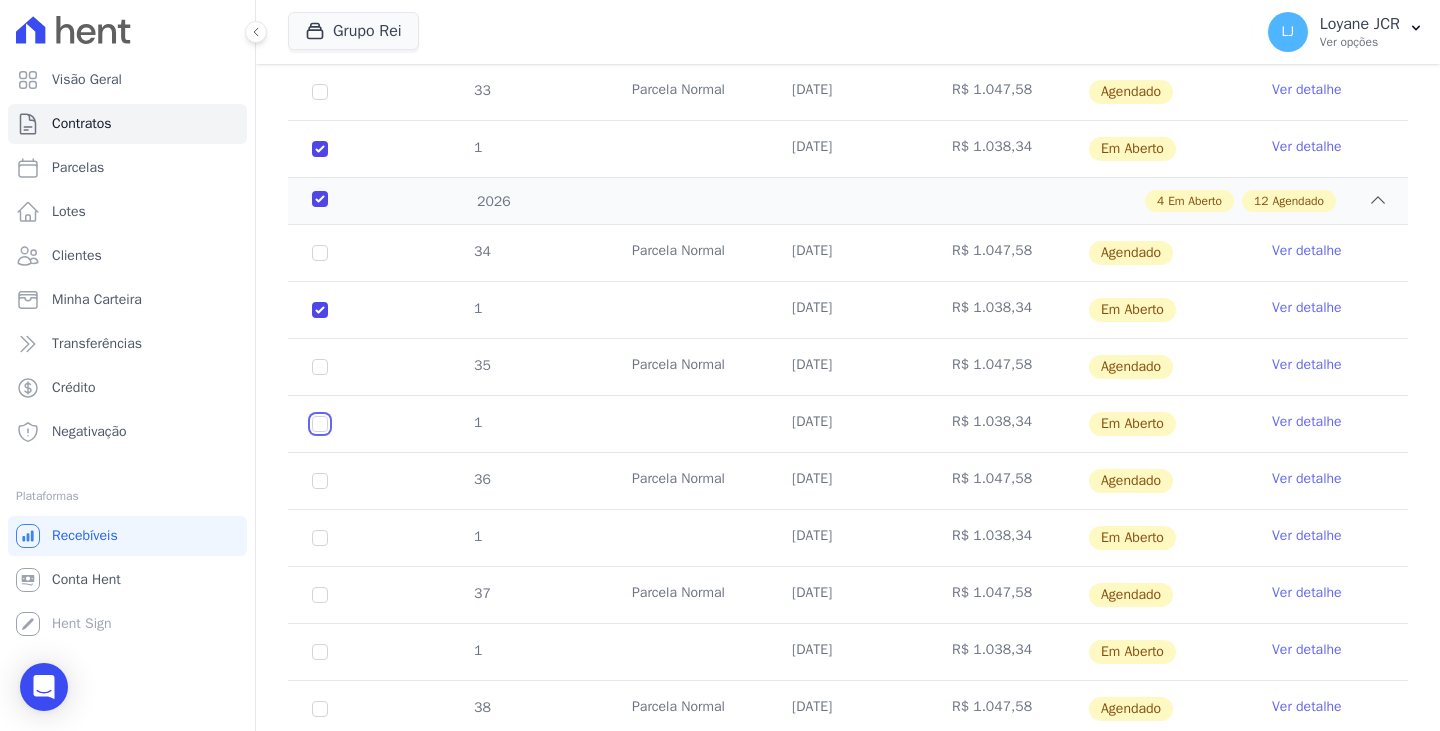 click at bounding box center (320, 310) 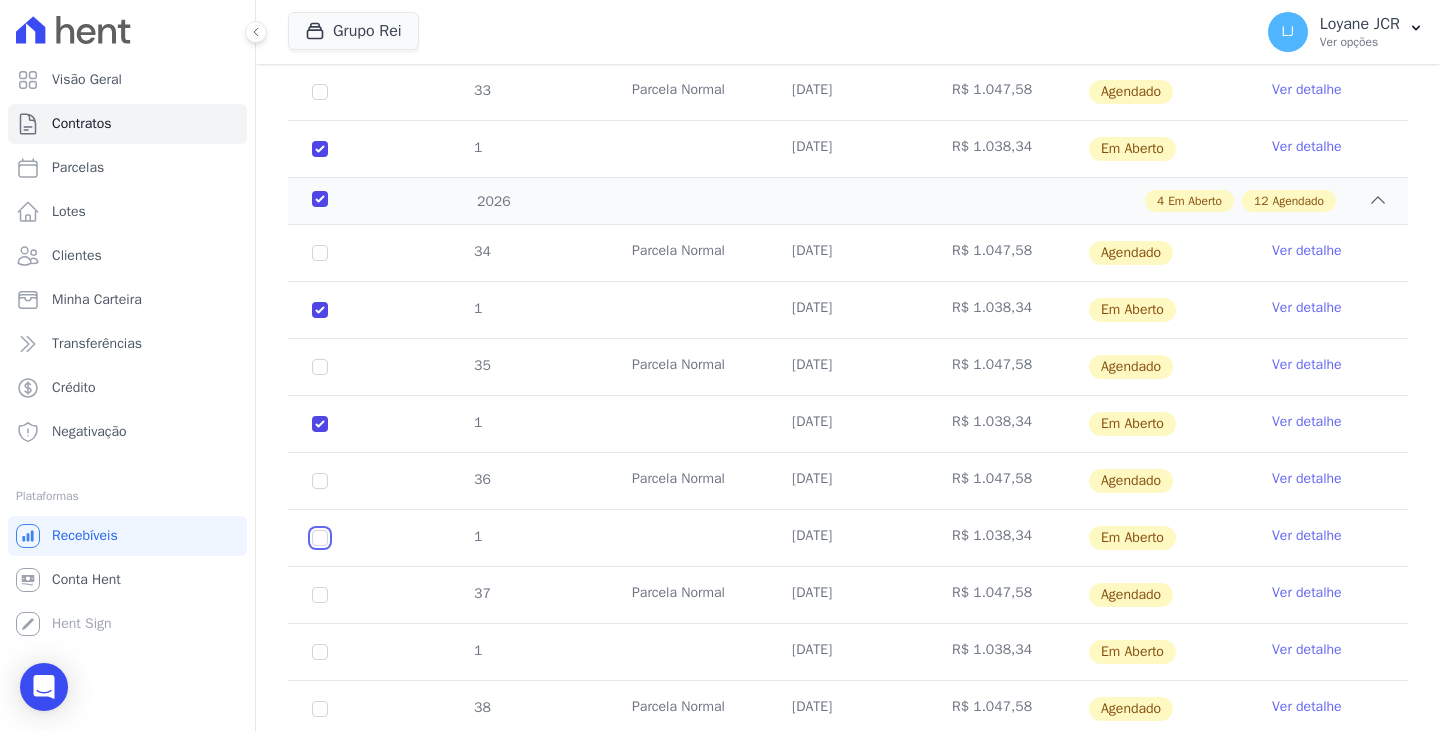 click at bounding box center (320, 310) 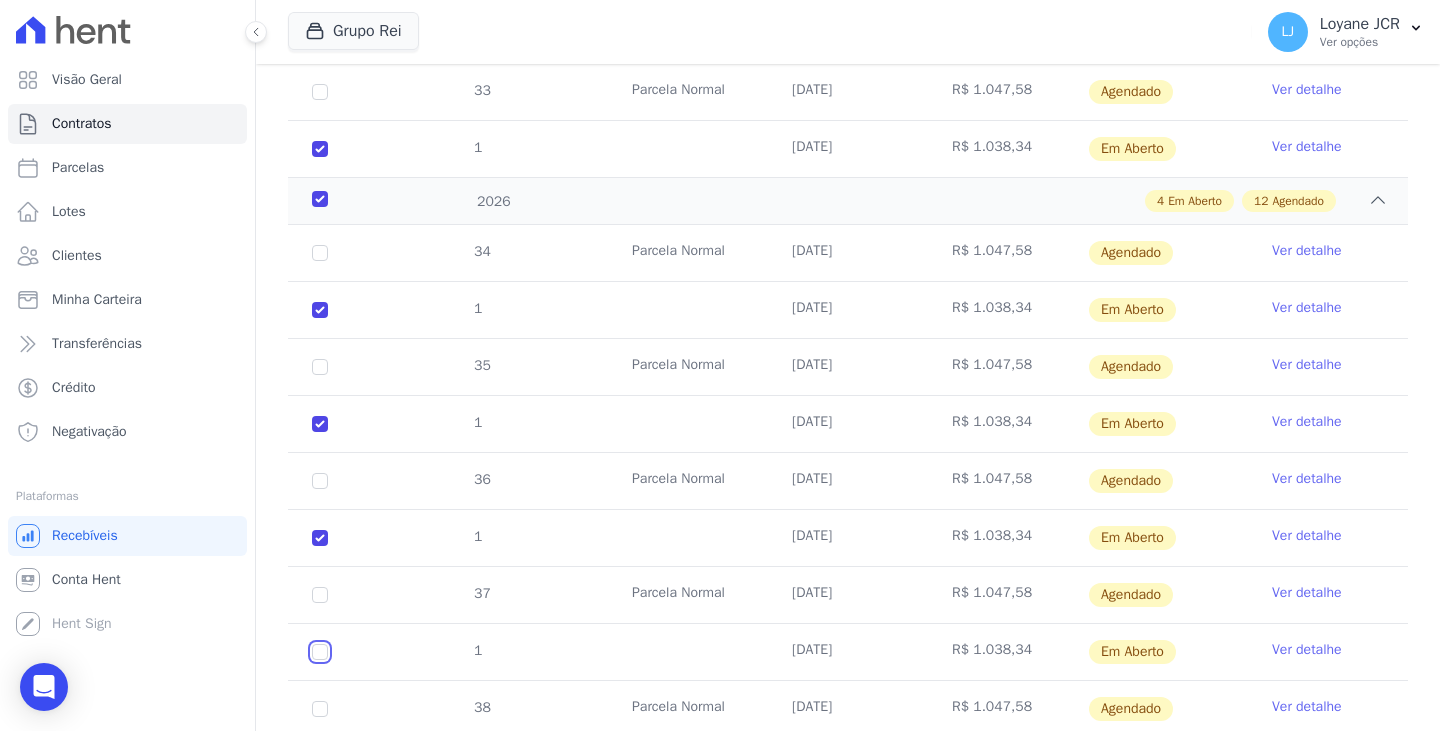 click at bounding box center (320, 310) 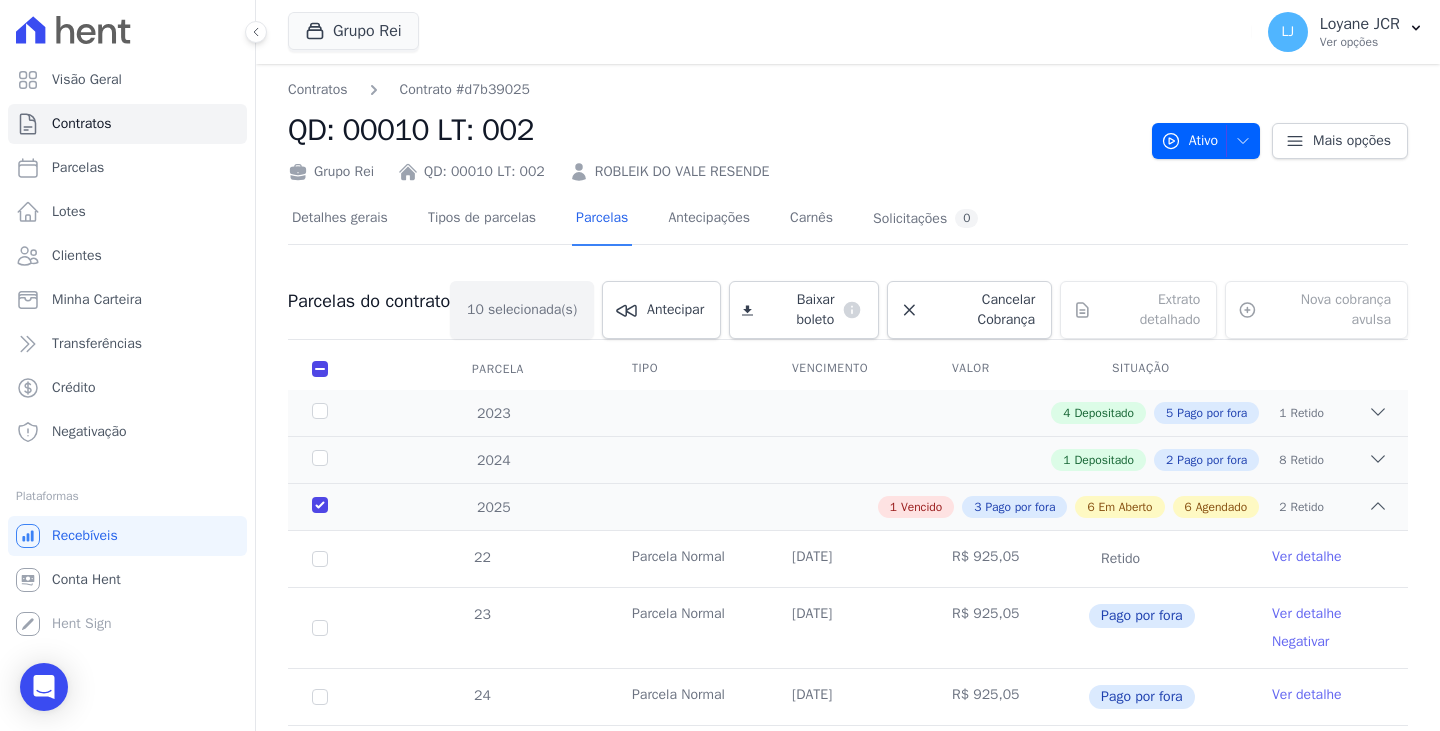 scroll, scrollTop: 0, scrollLeft: 0, axis: both 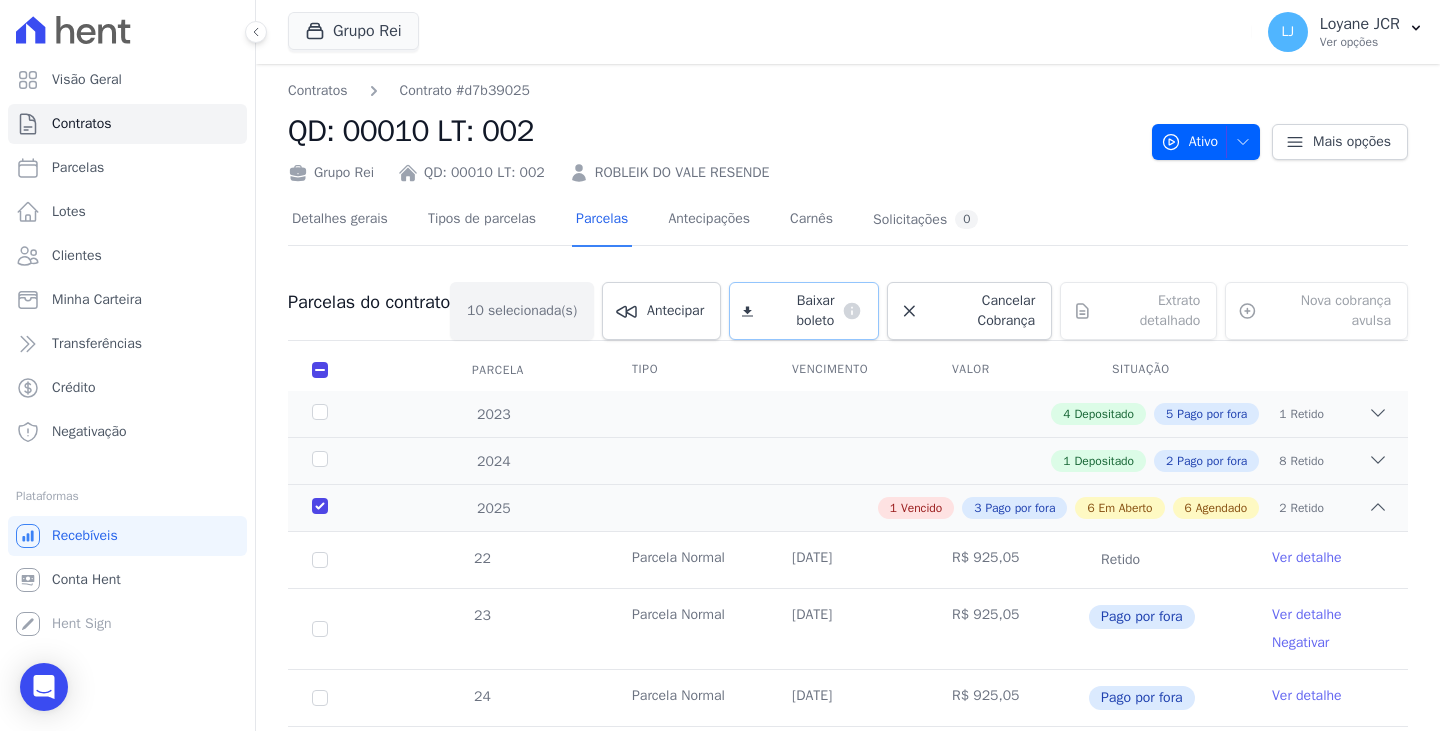 click on "Baixar boleto" at bounding box center (797, 311) 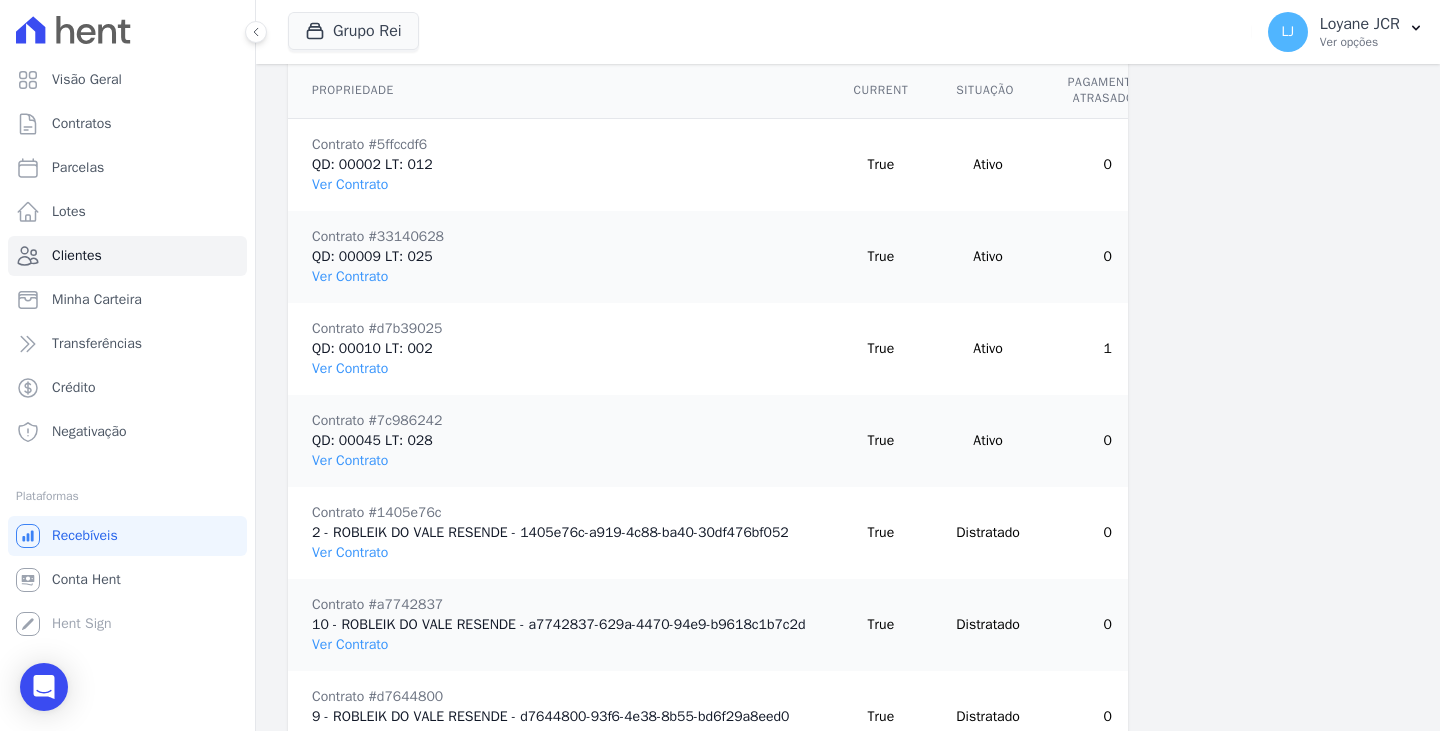 scroll, scrollTop: 1600, scrollLeft: 0, axis: vertical 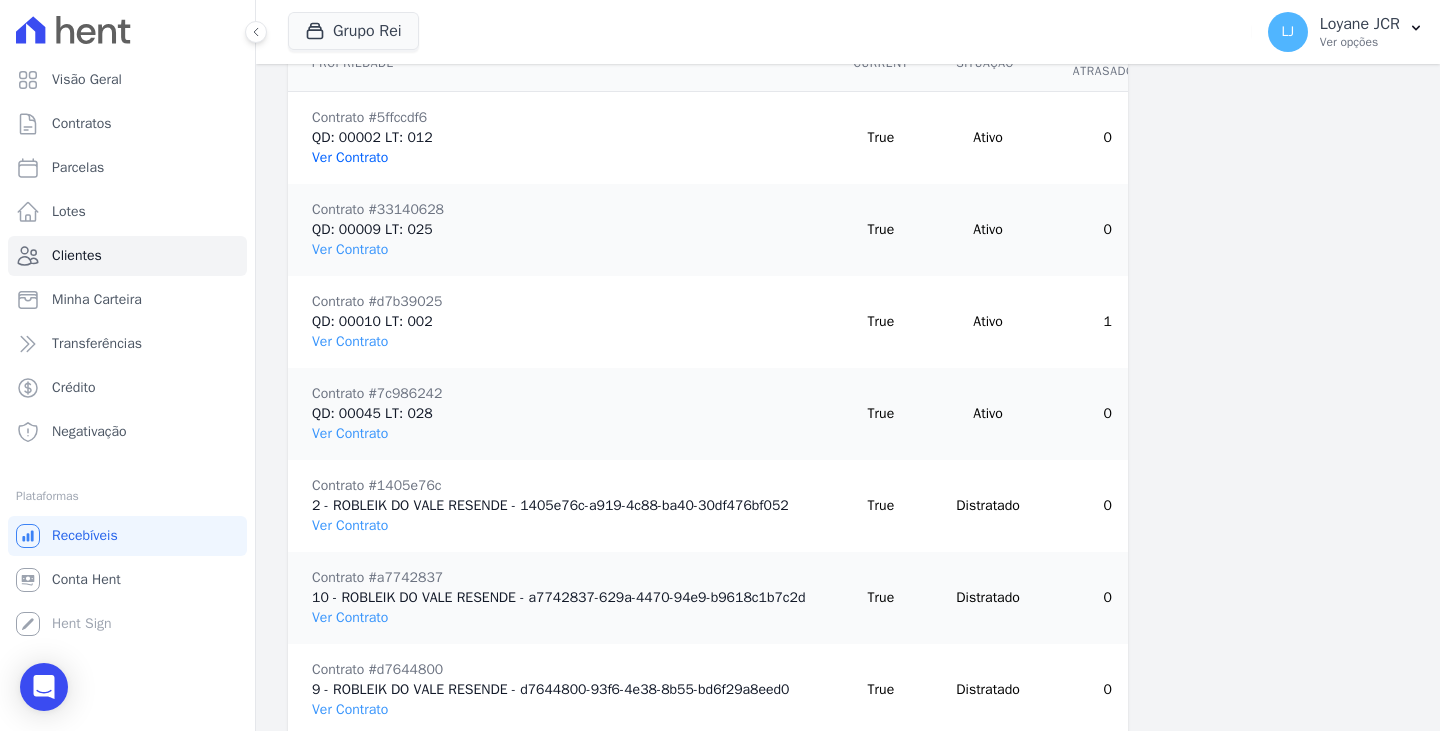 click on "Ver Contrato" at bounding box center [350, 157] 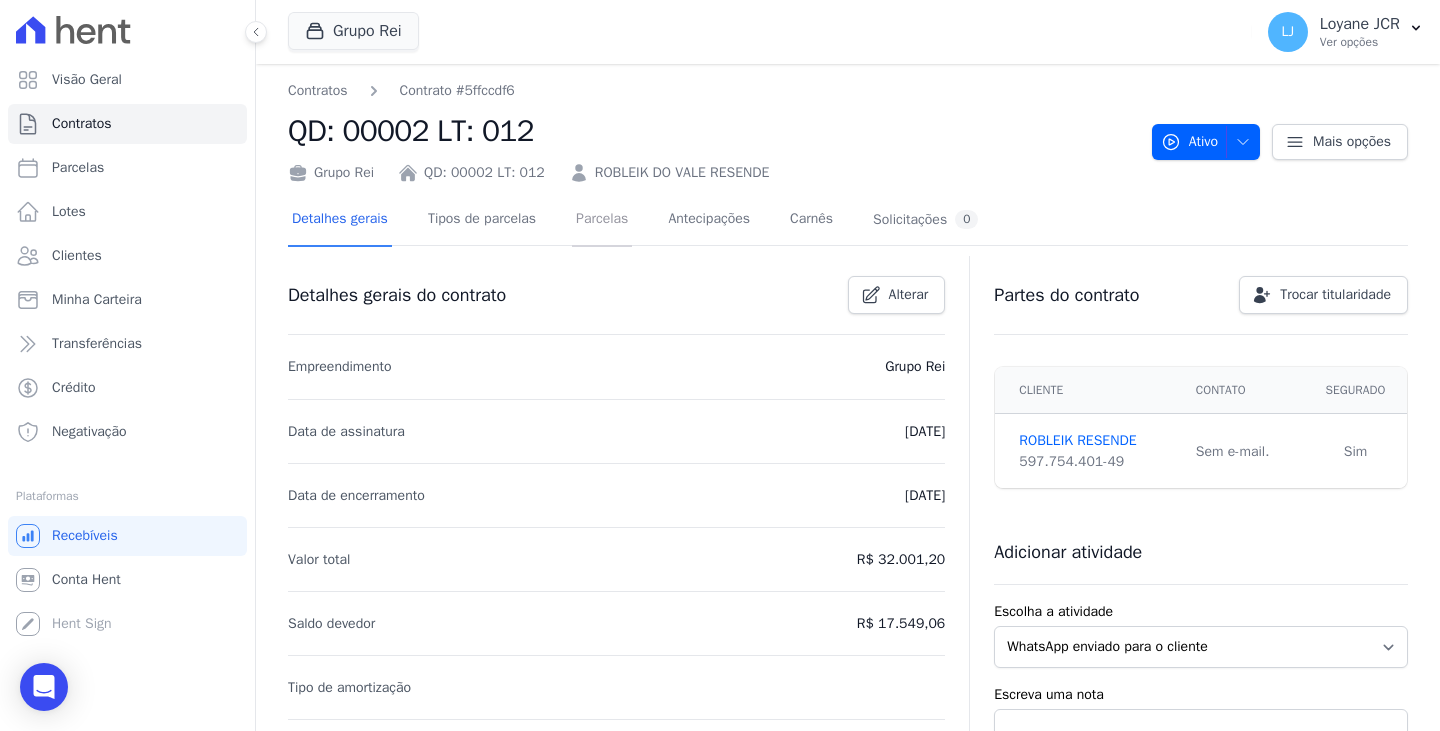 click on "Parcelas" at bounding box center (602, 220) 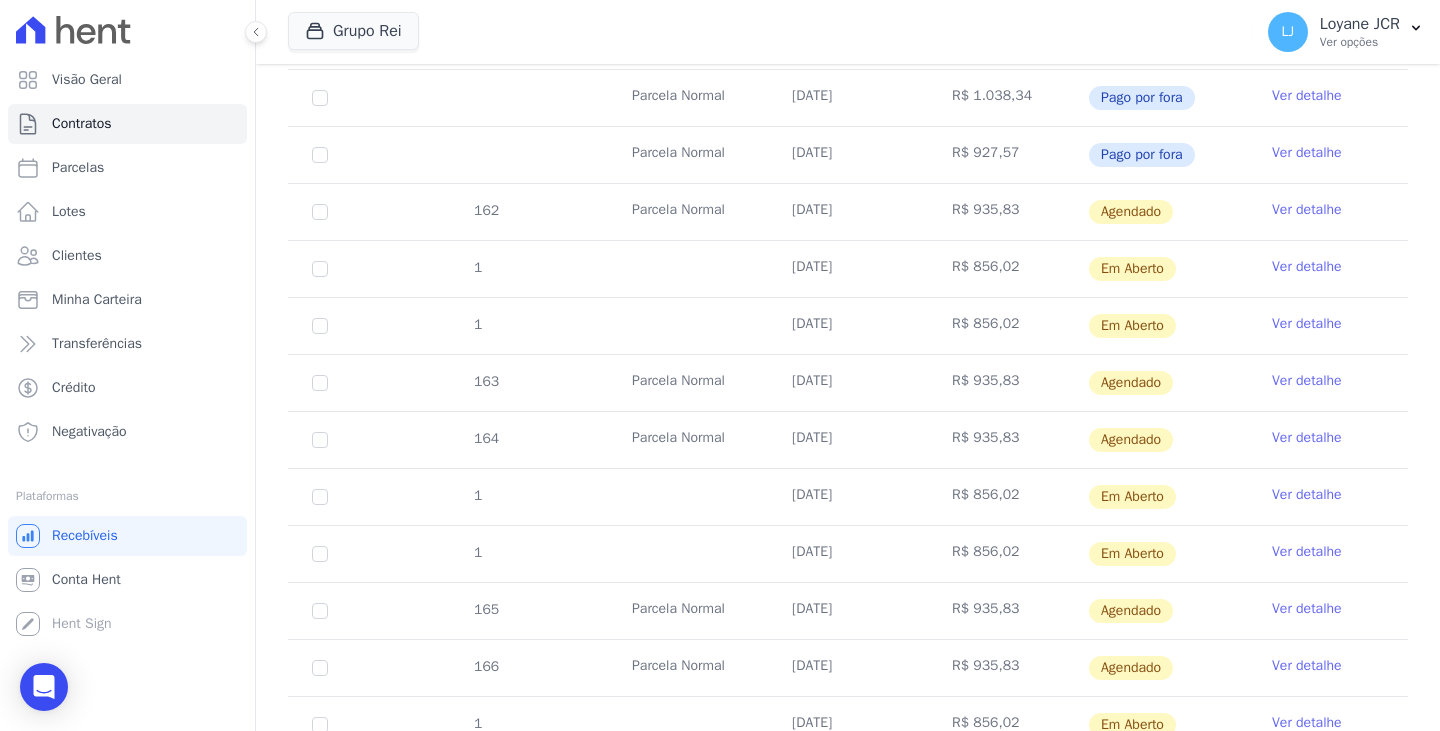 scroll, scrollTop: 700, scrollLeft: 0, axis: vertical 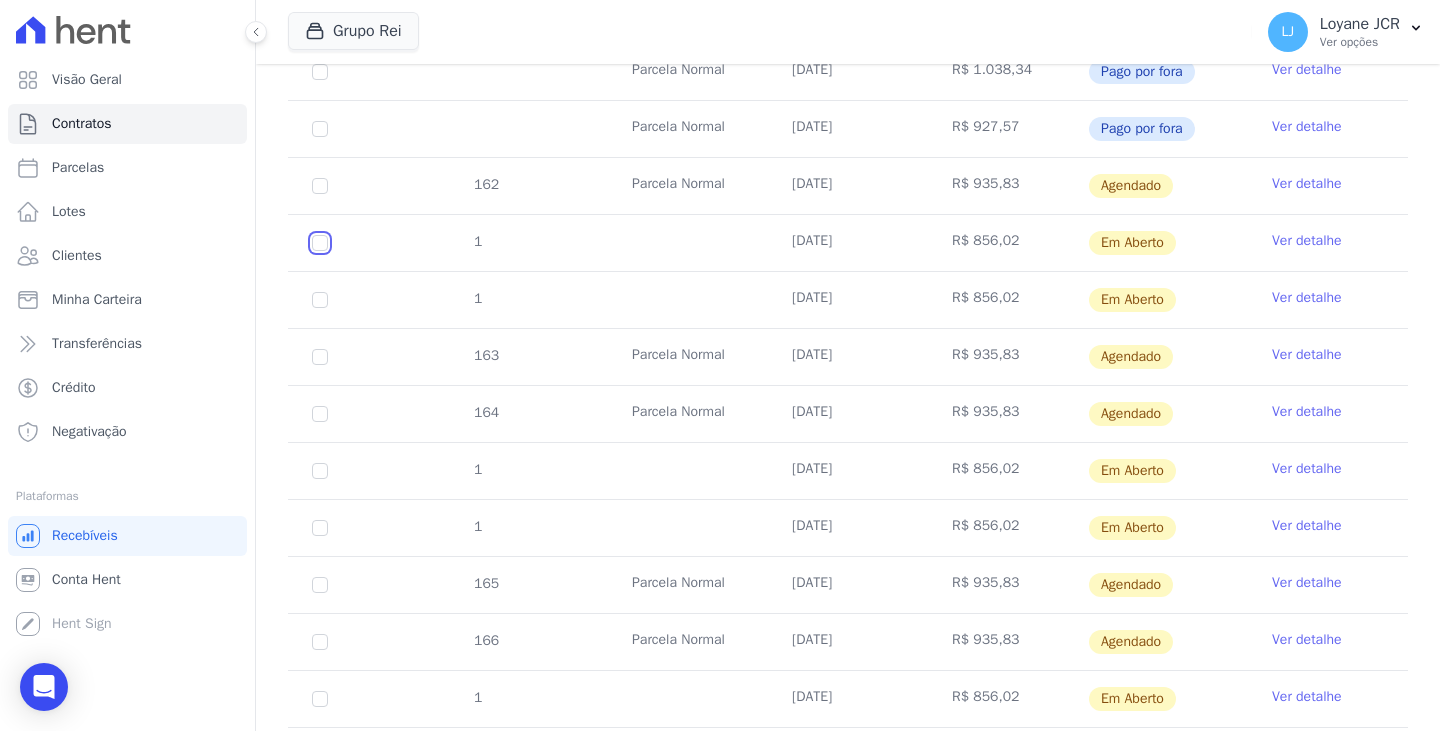 click at bounding box center (320, 243) 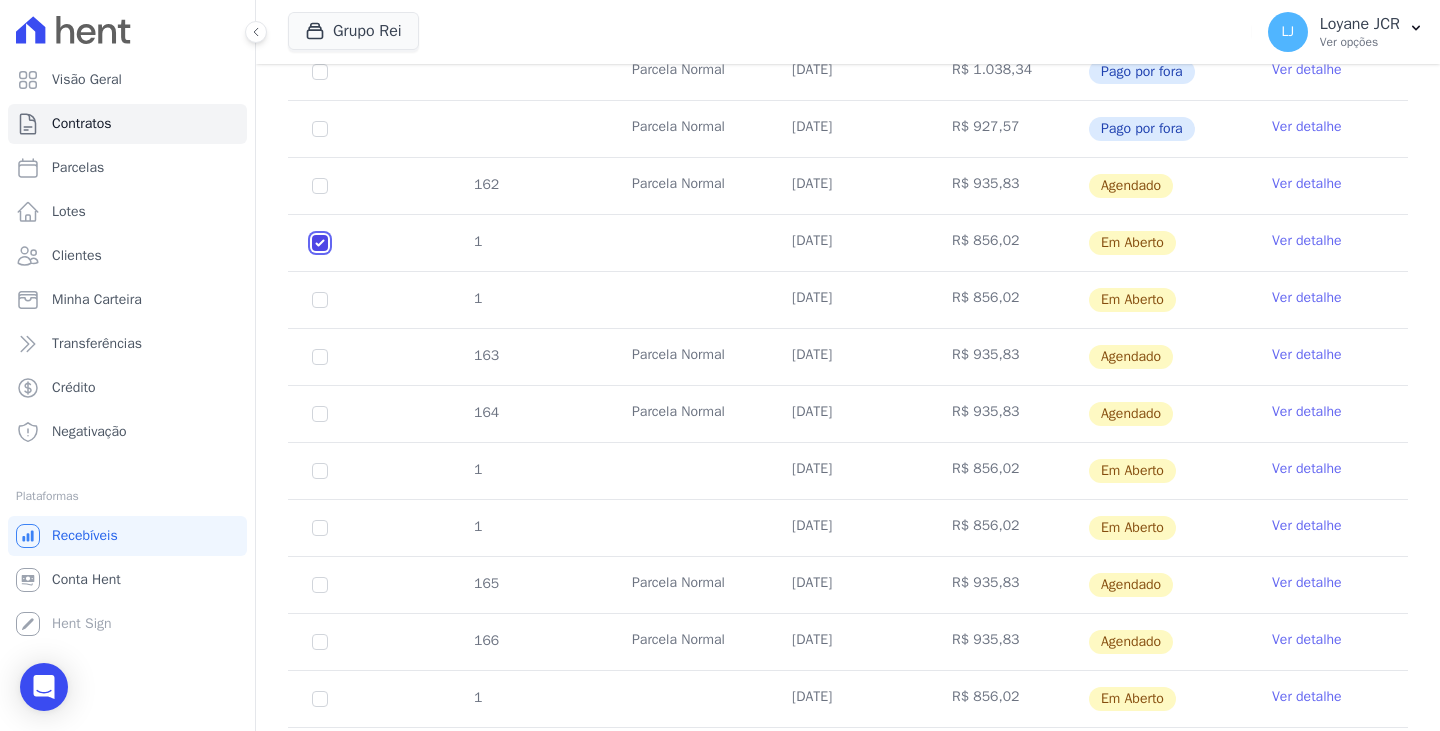 scroll, scrollTop: 716, scrollLeft: 0, axis: vertical 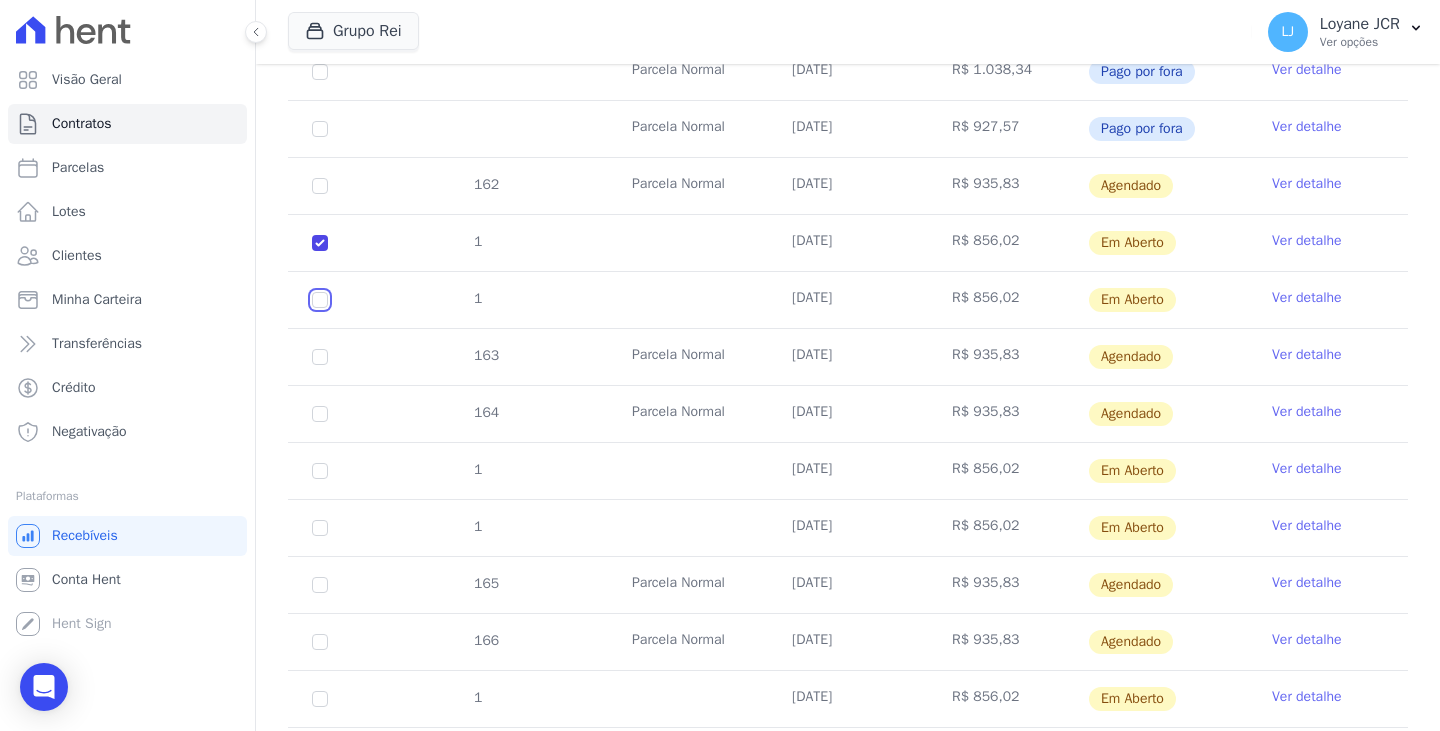 click at bounding box center [320, 243] 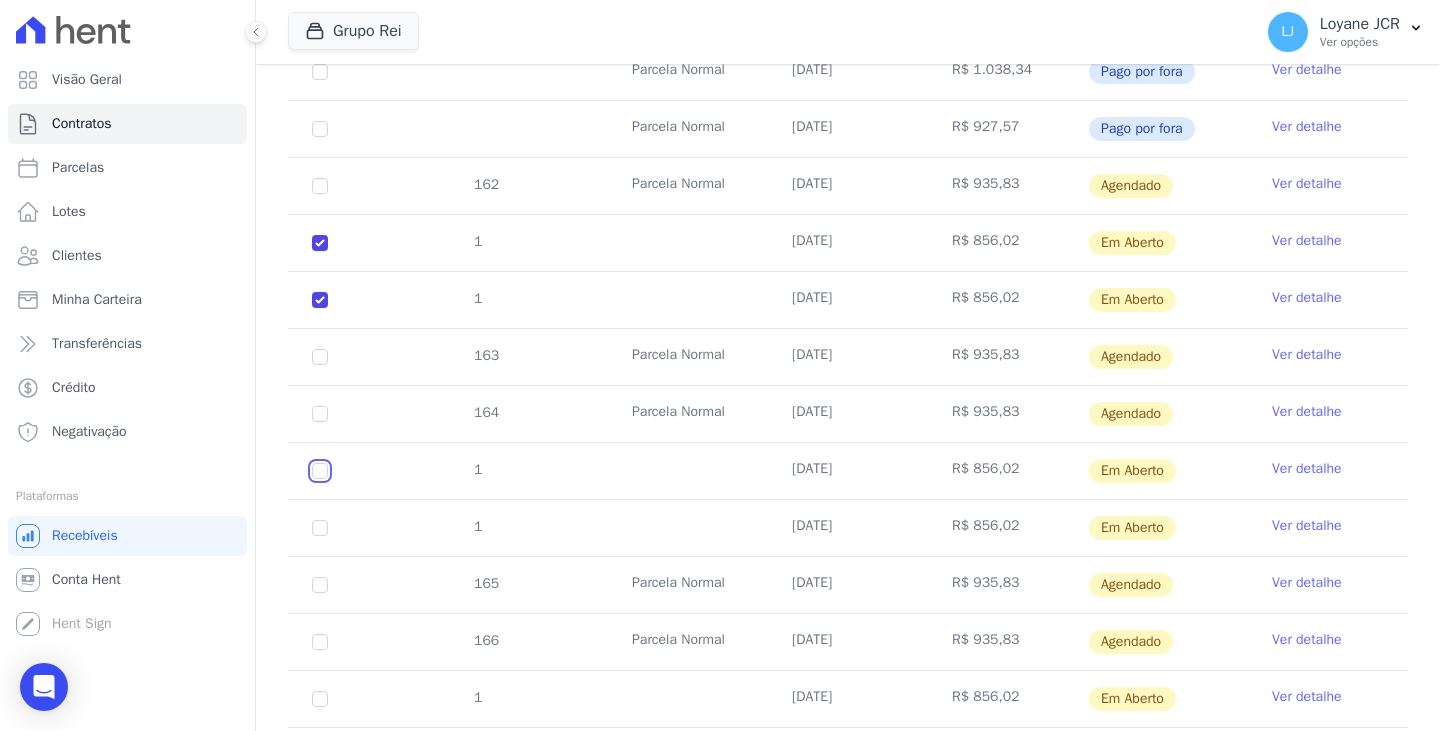 click at bounding box center (320, 243) 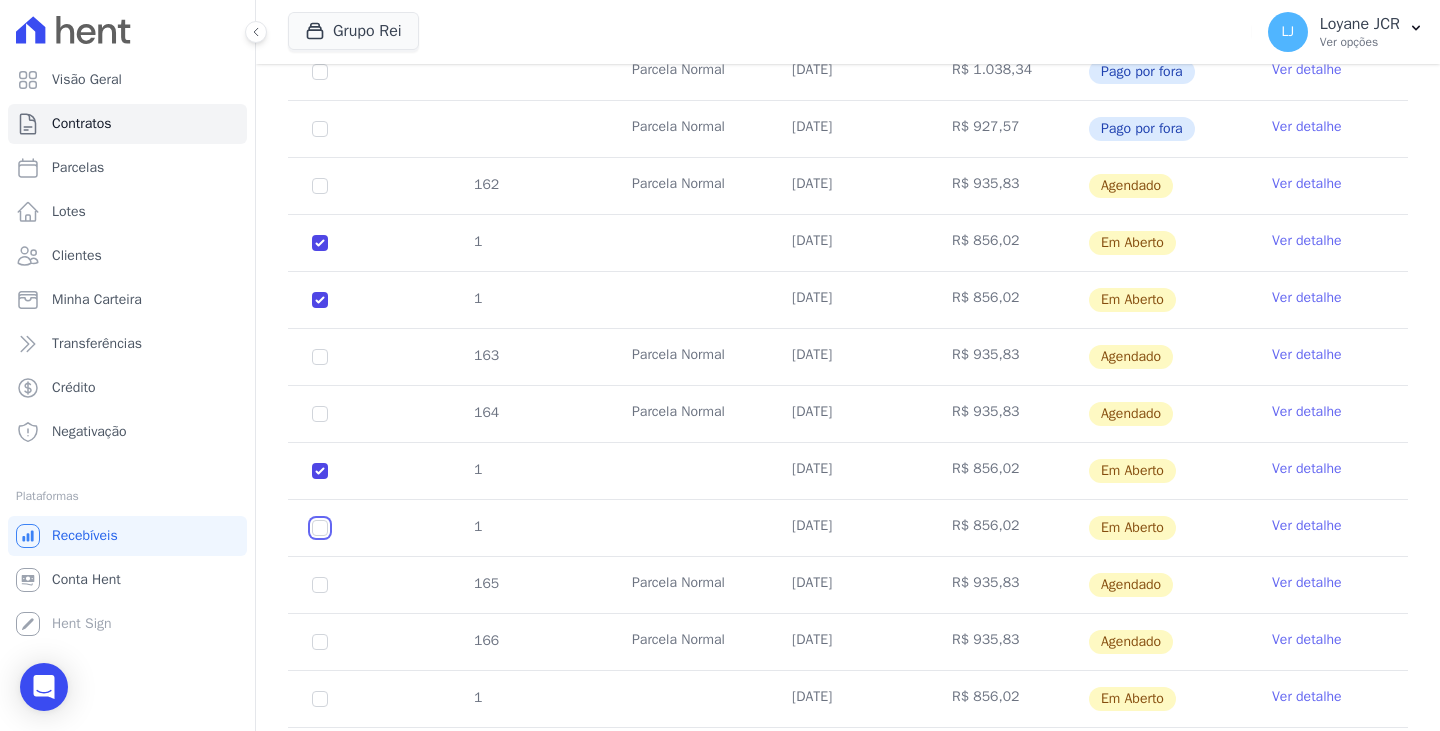 click at bounding box center (320, 243) 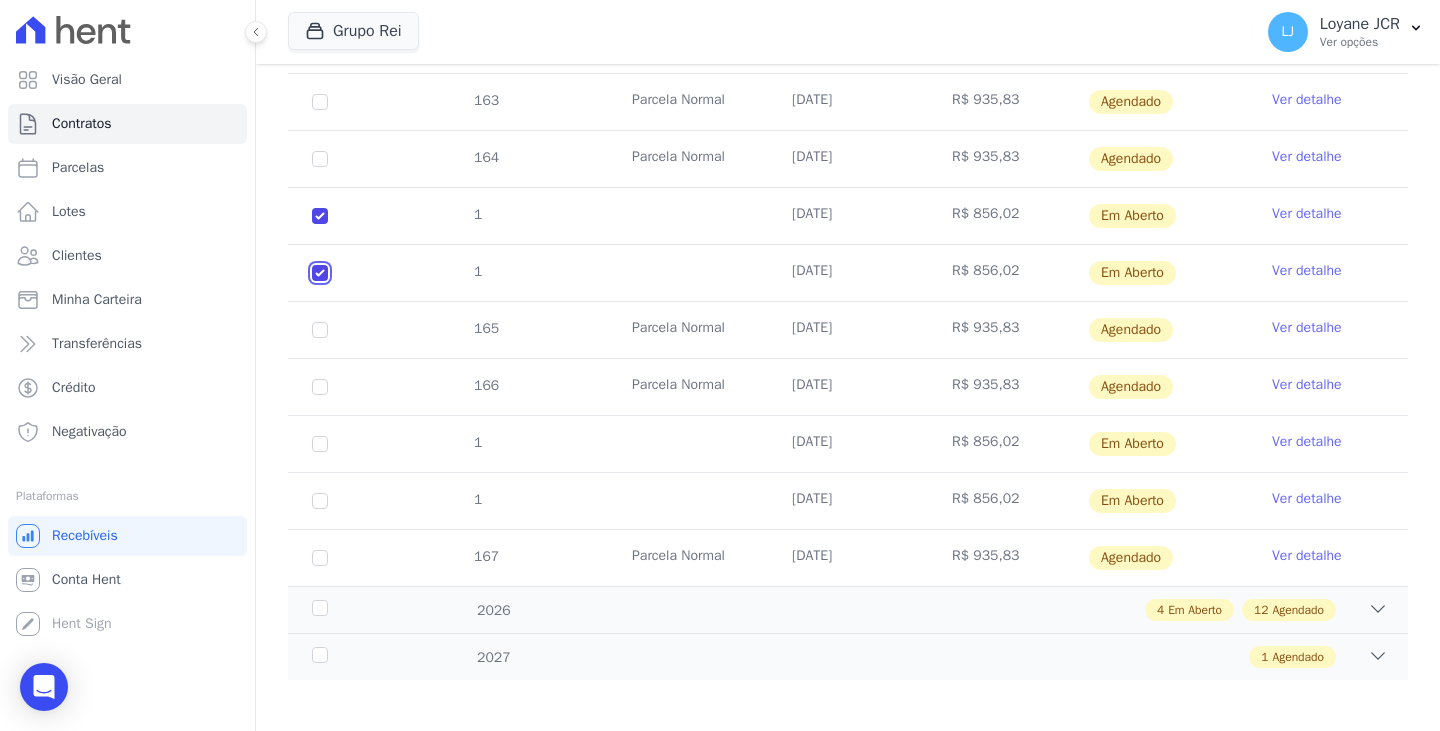 scroll, scrollTop: 980, scrollLeft: 0, axis: vertical 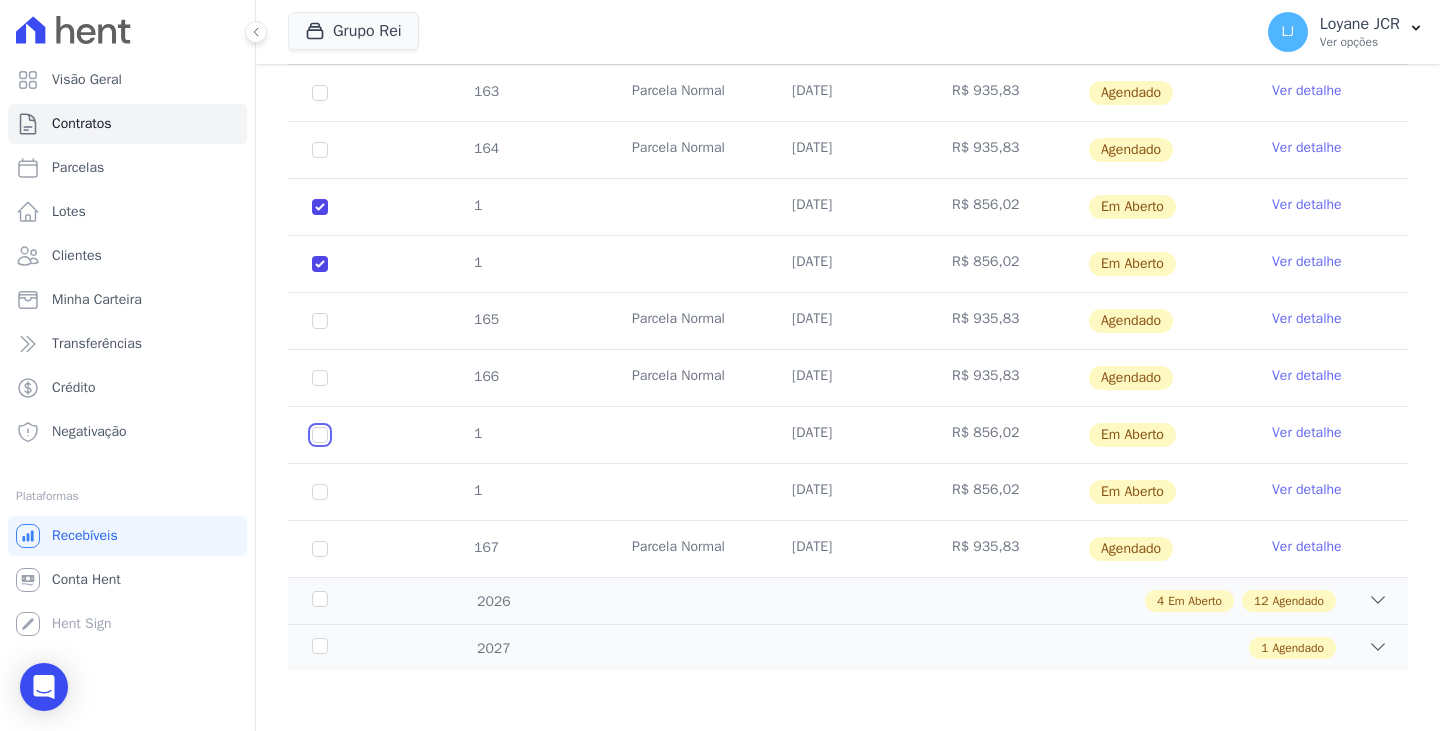 click at bounding box center (320, -21) 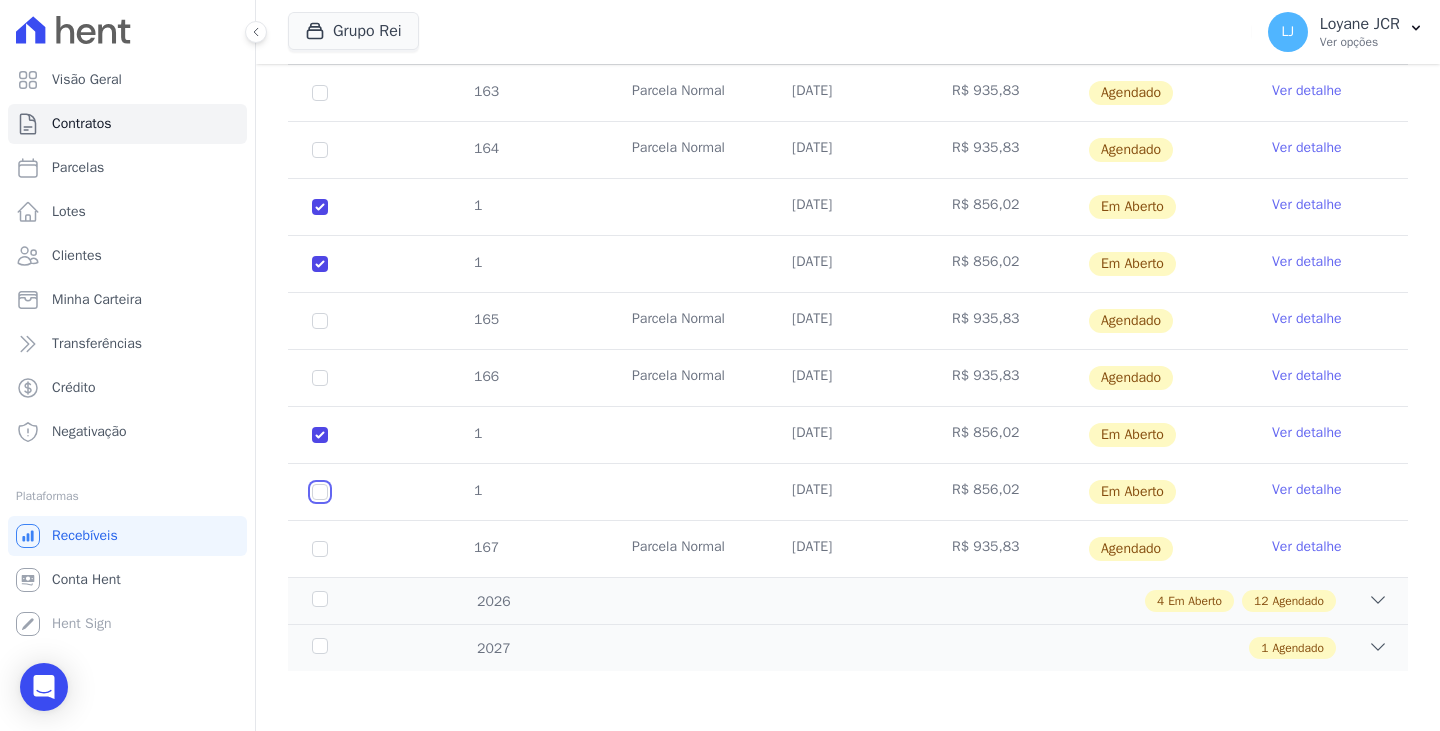 click at bounding box center [320, -21] 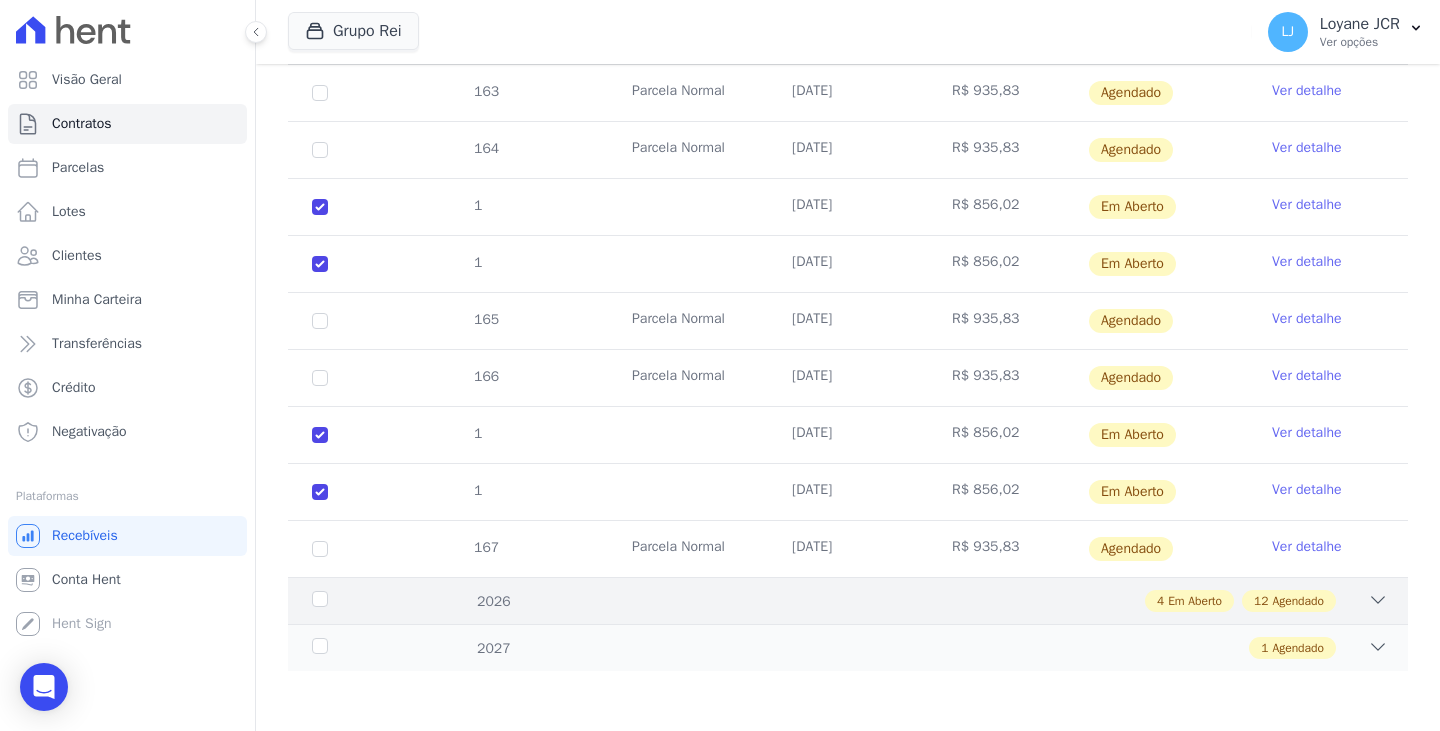 click on "4
Em Aberto
12
Agendado" at bounding box center [902, 601] 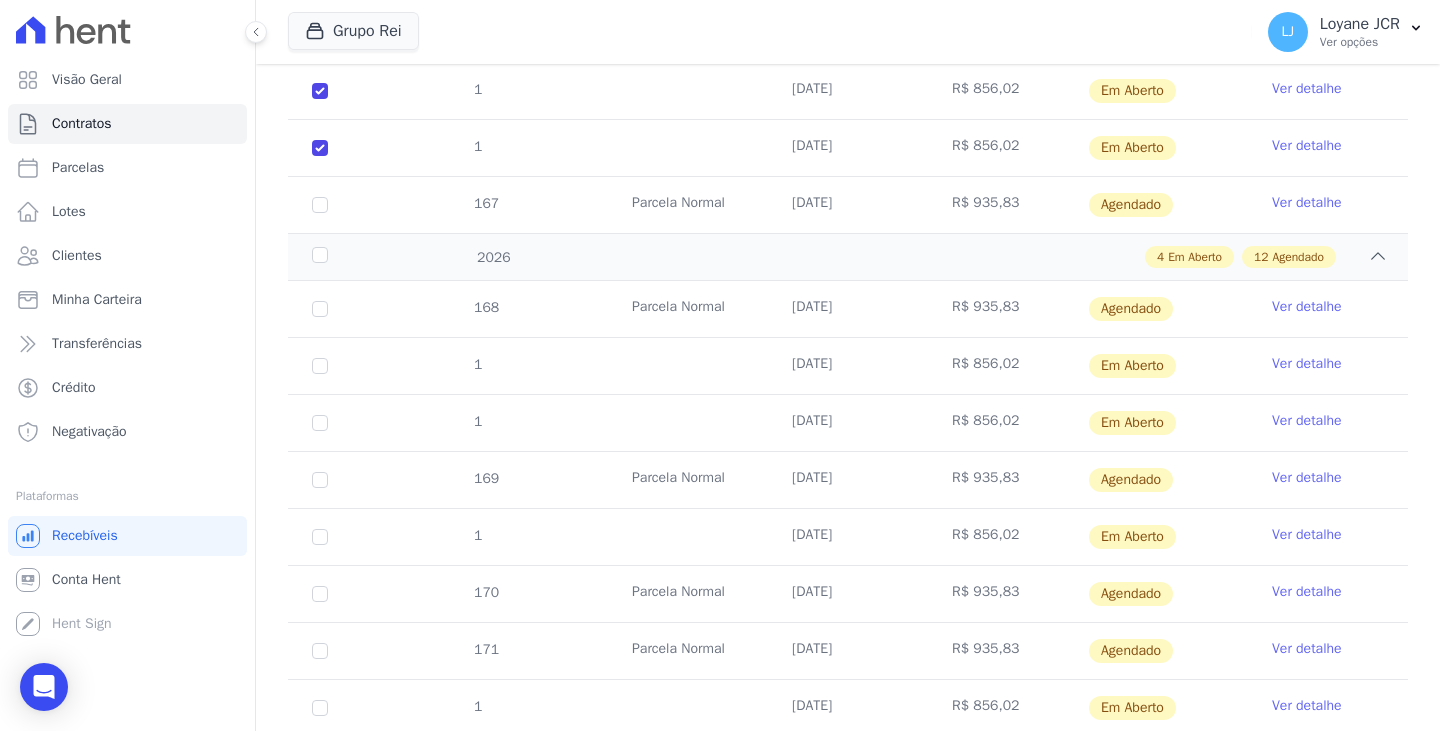 scroll, scrollTop: 1380, scrollLeft: 0, axis: vertical 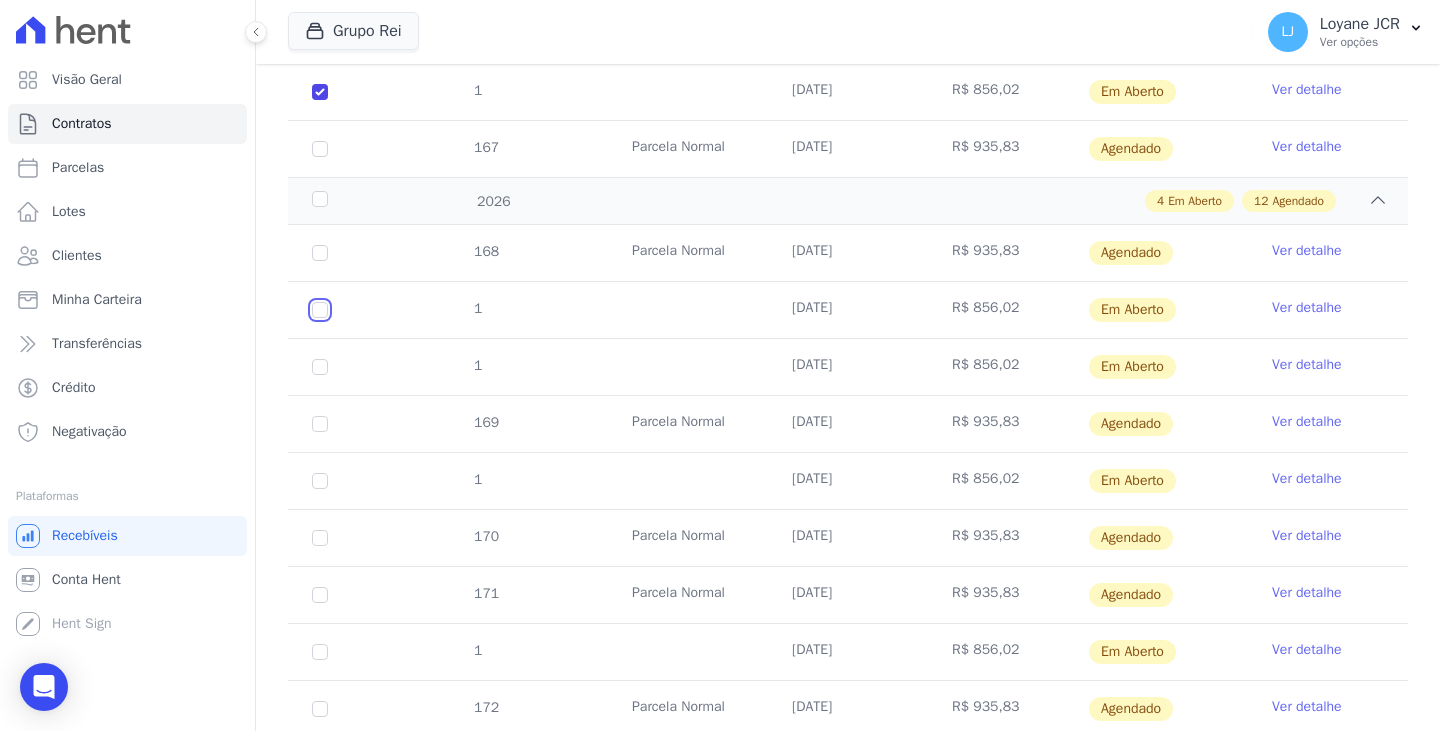 click at bounding box center (320, 310) 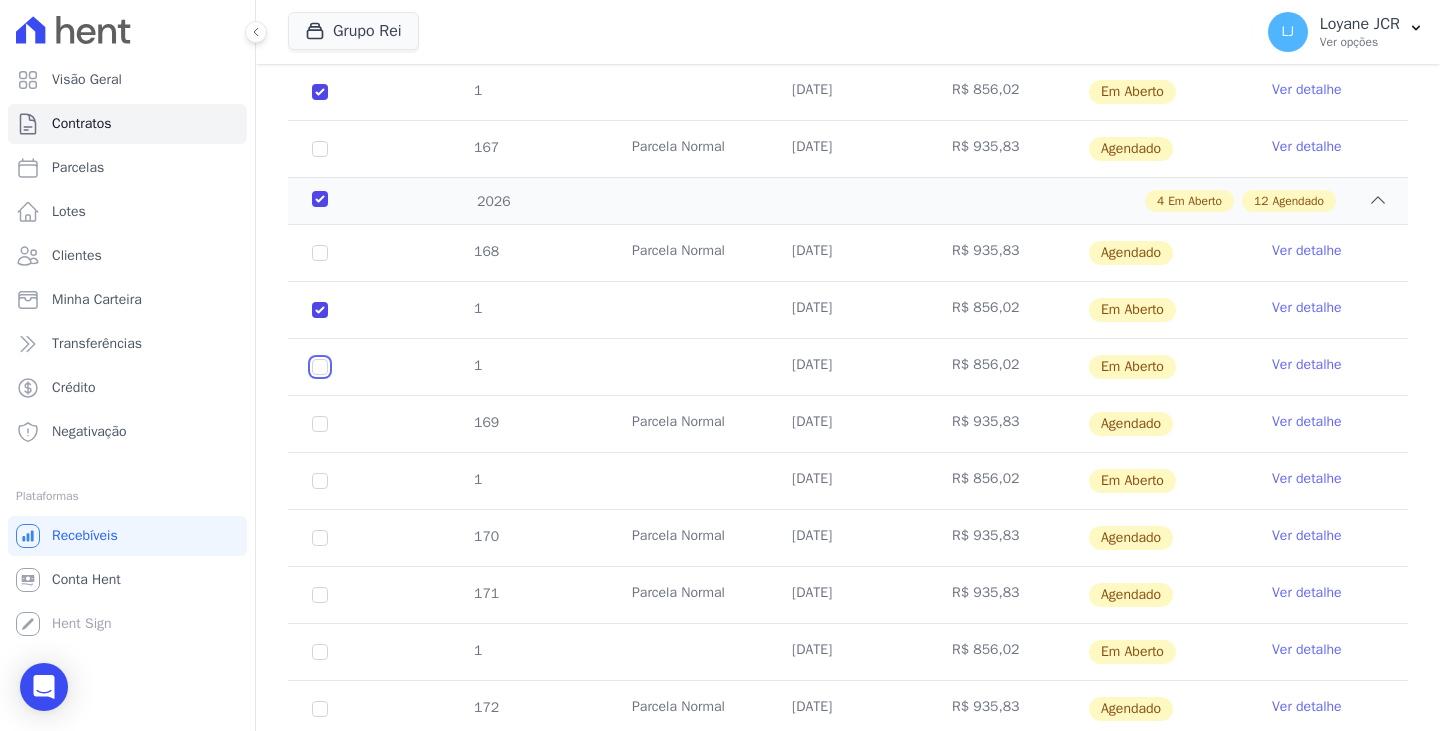click at bounding box center [320, 310] 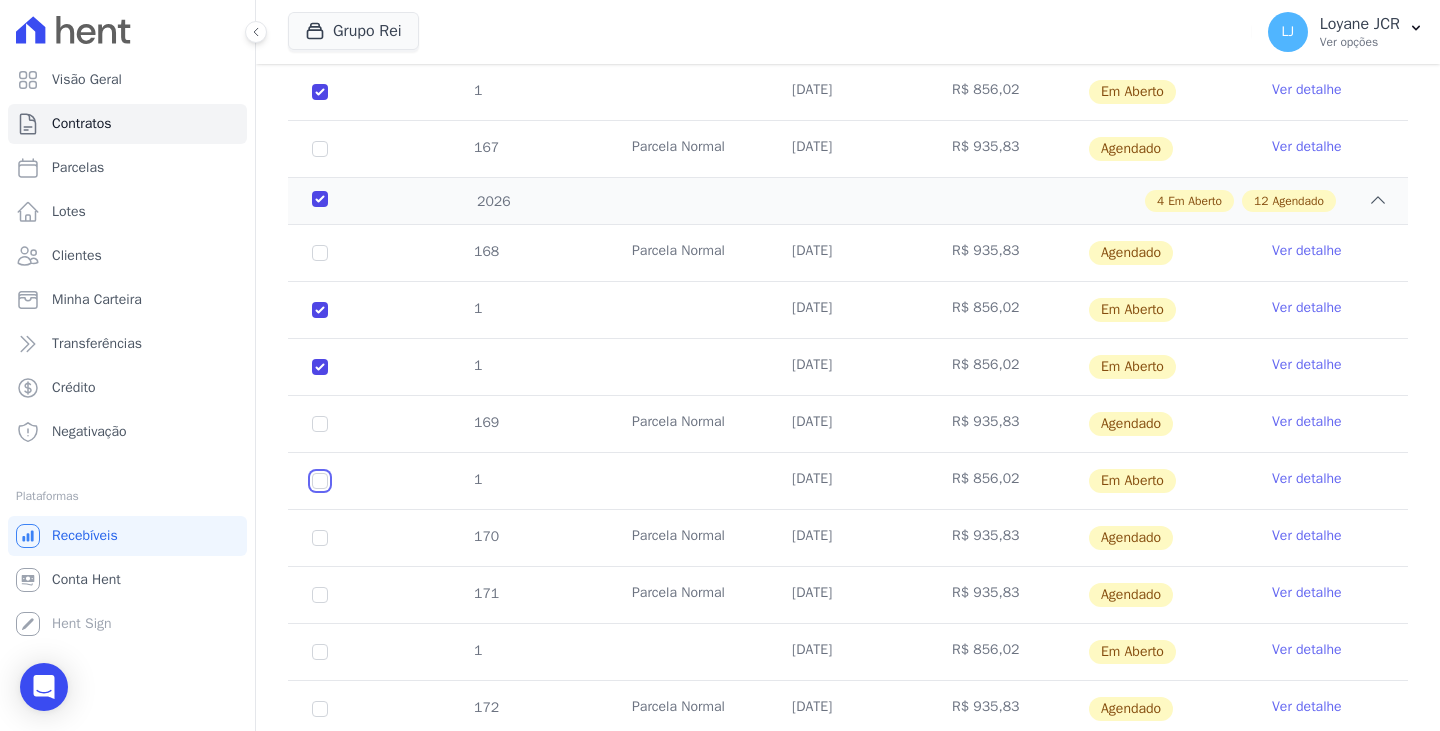 click at bounding box center (320, 310) 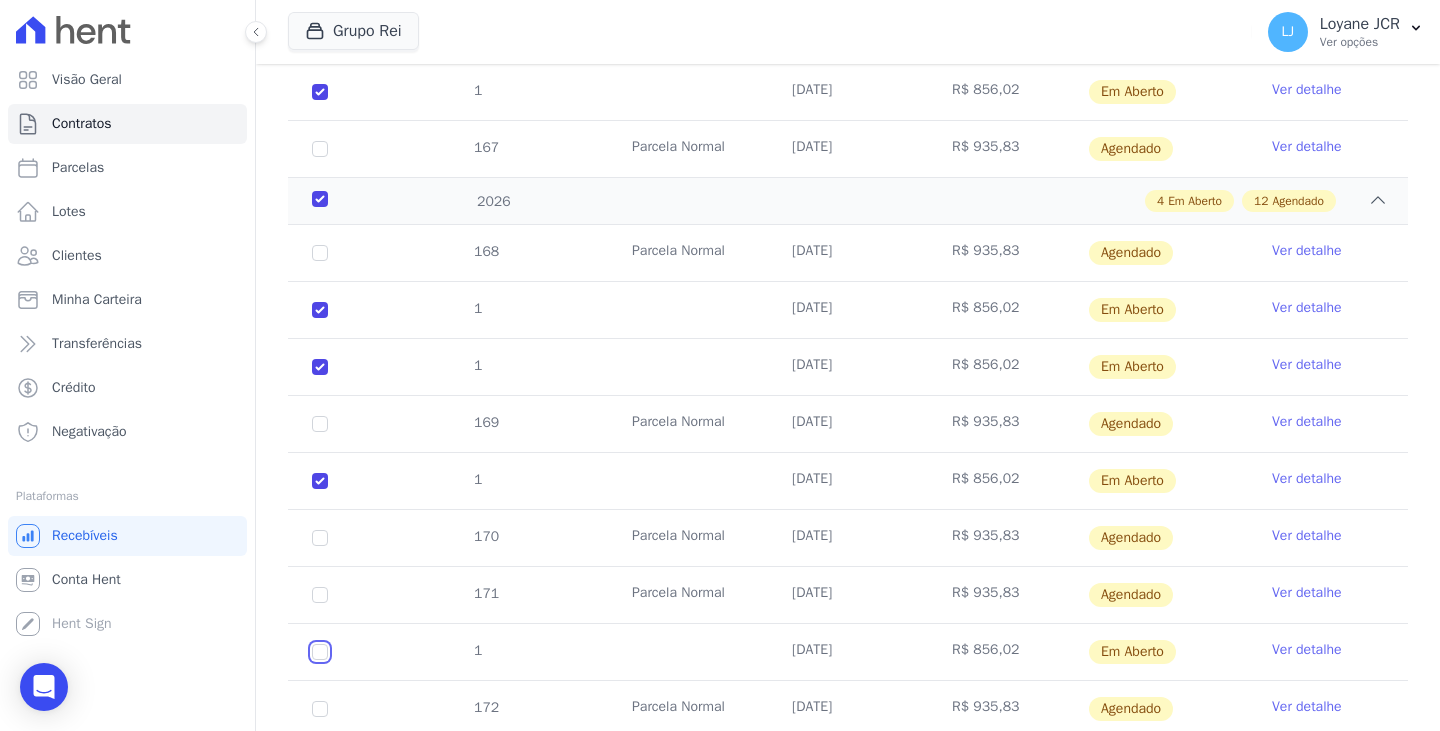 click at bounding box center (320, 310) 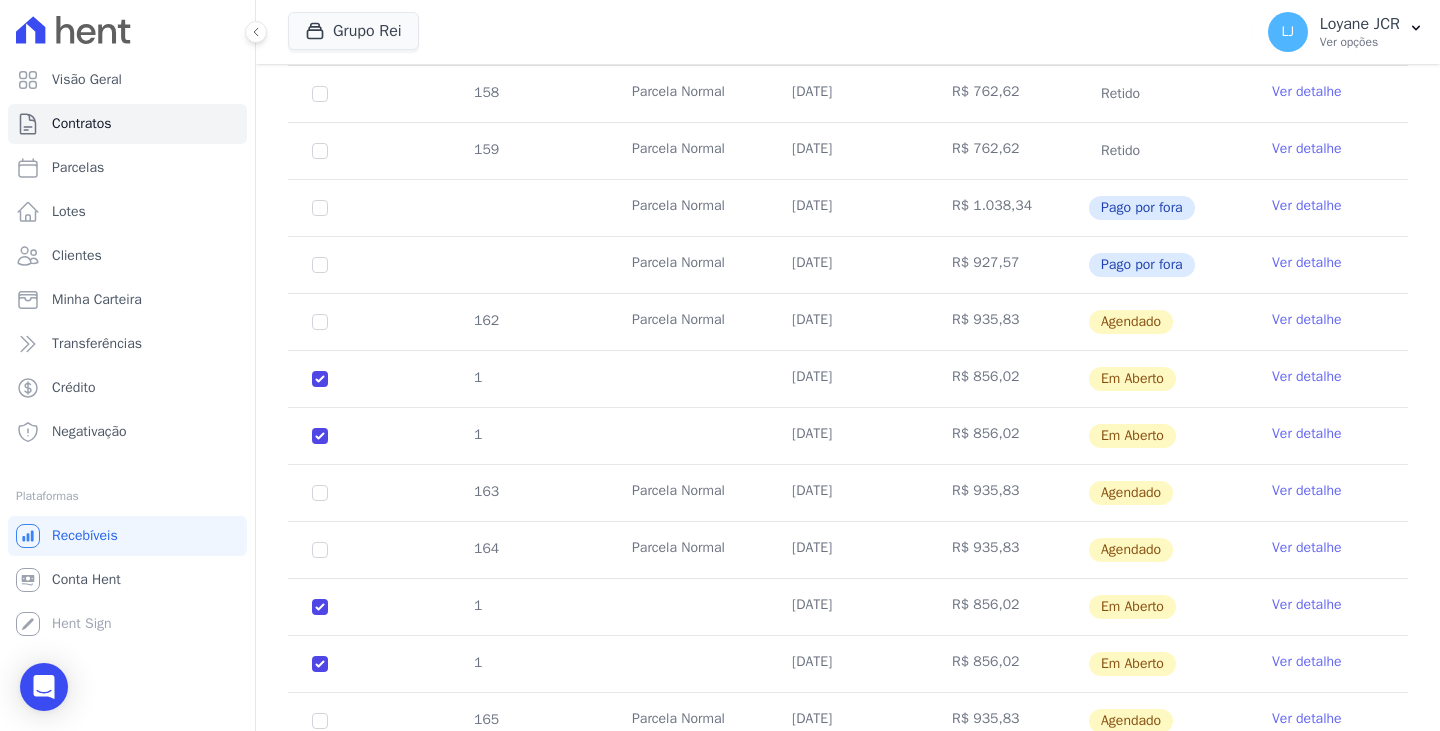 scroll, scrollTop: 0, scrollLeft: 0, axis: both 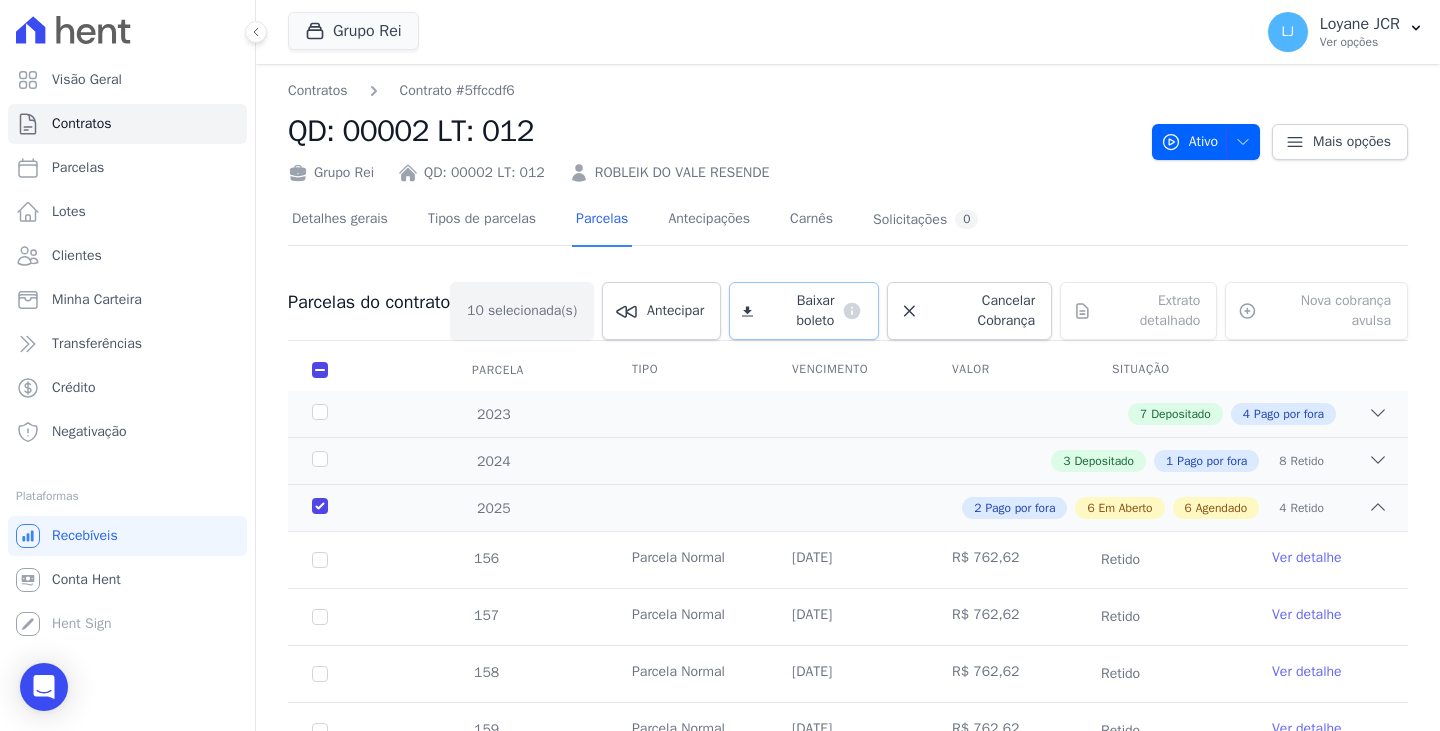 click on "Baixar boleto" at bounding box center [797, 311] 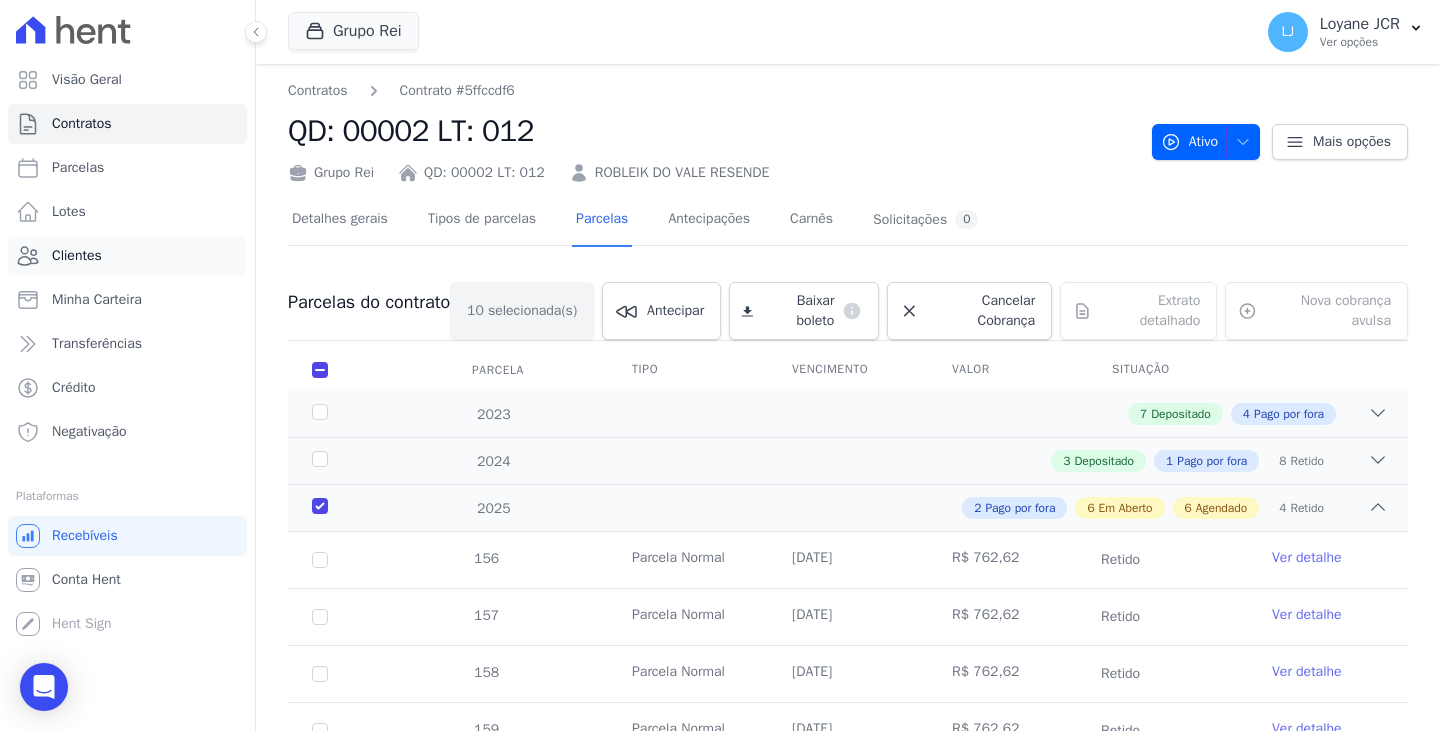 click on "Clientes" at bounding box center [127, 256] 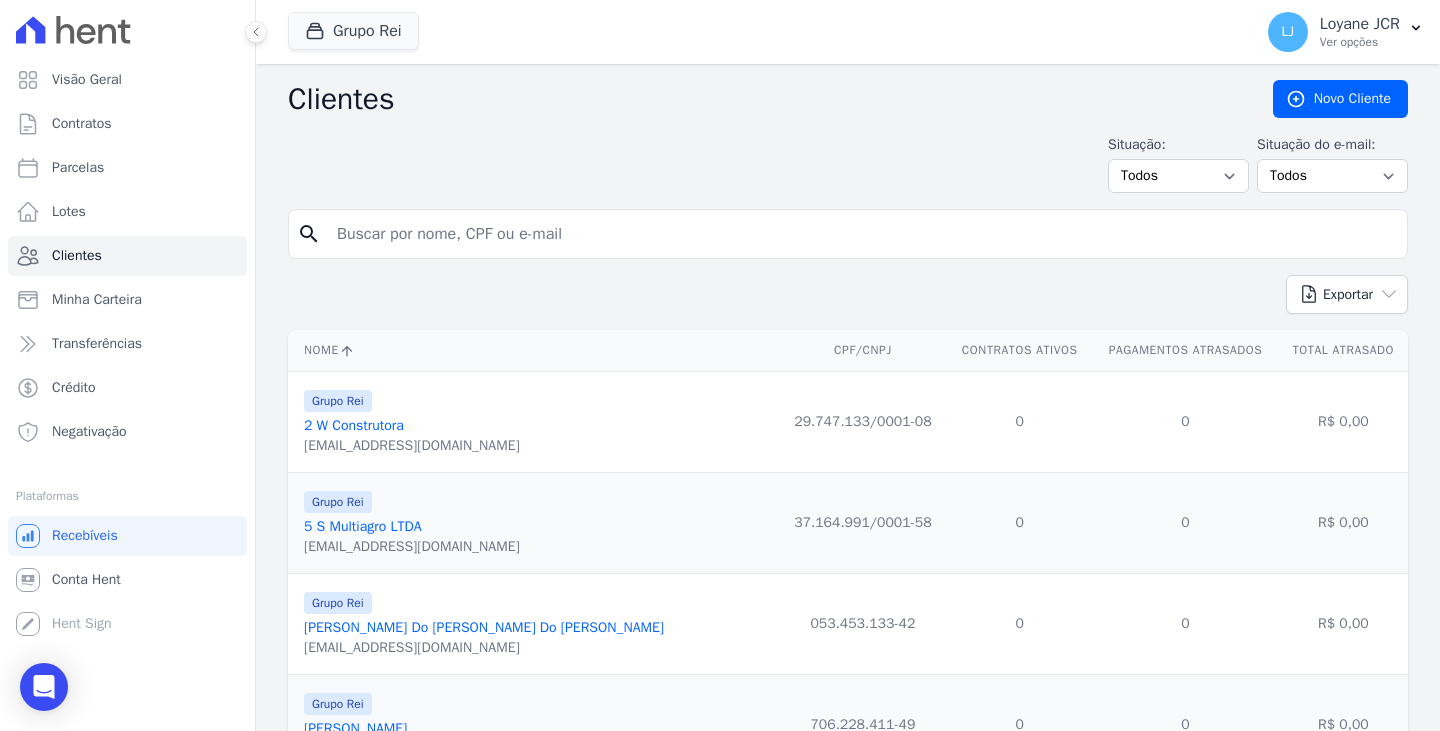 click at bounding box center [862, 234] 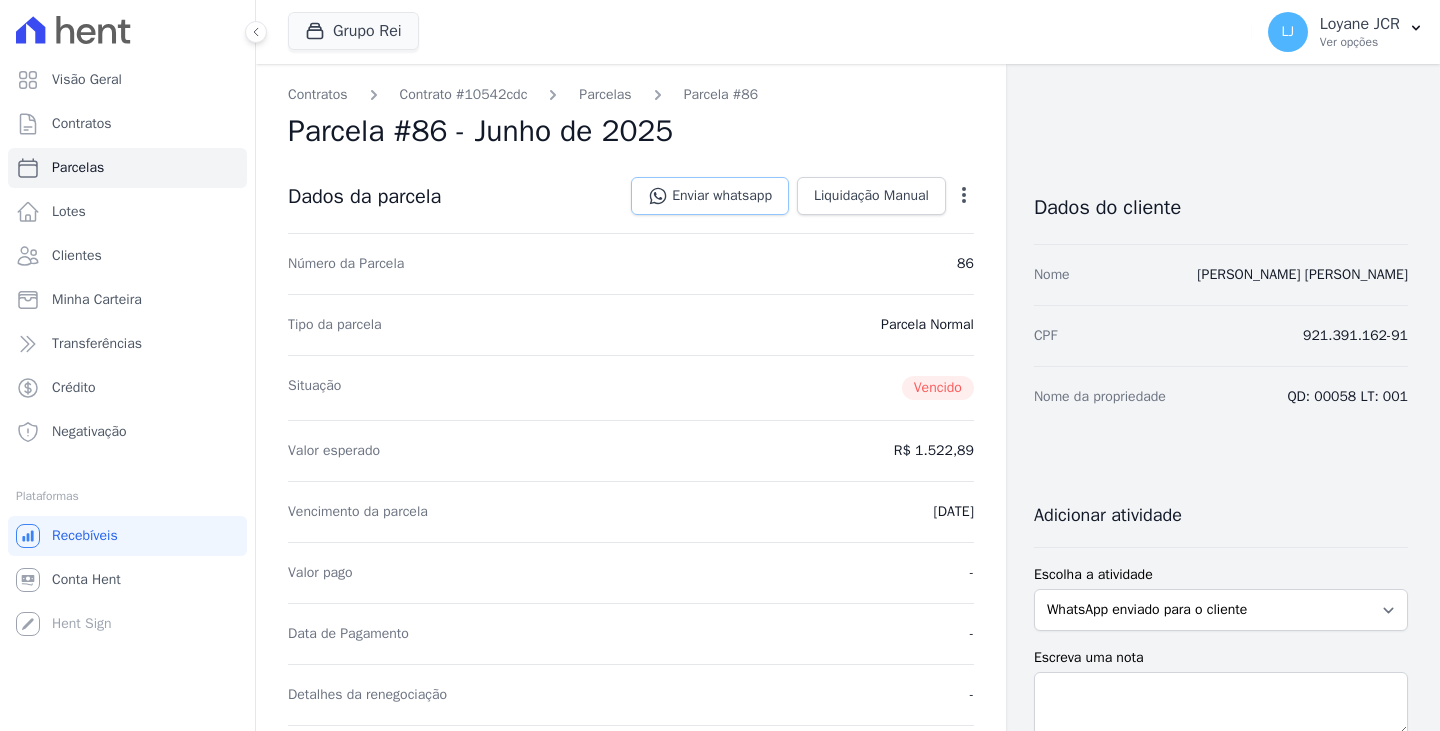 scroll, scrollTop: 0, scrollLeft: 0, axis: both 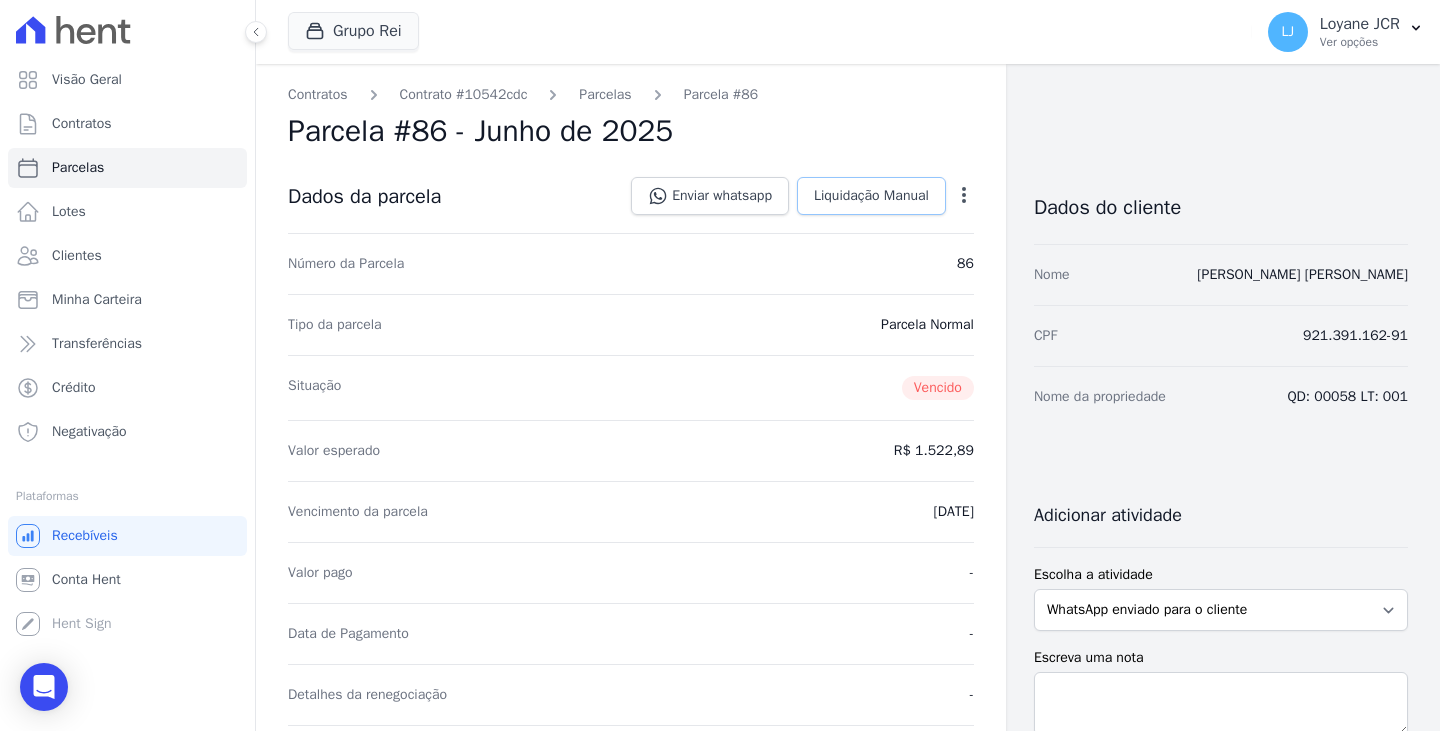 click on "Liquidação Manual" at bounding box center [871, 196] 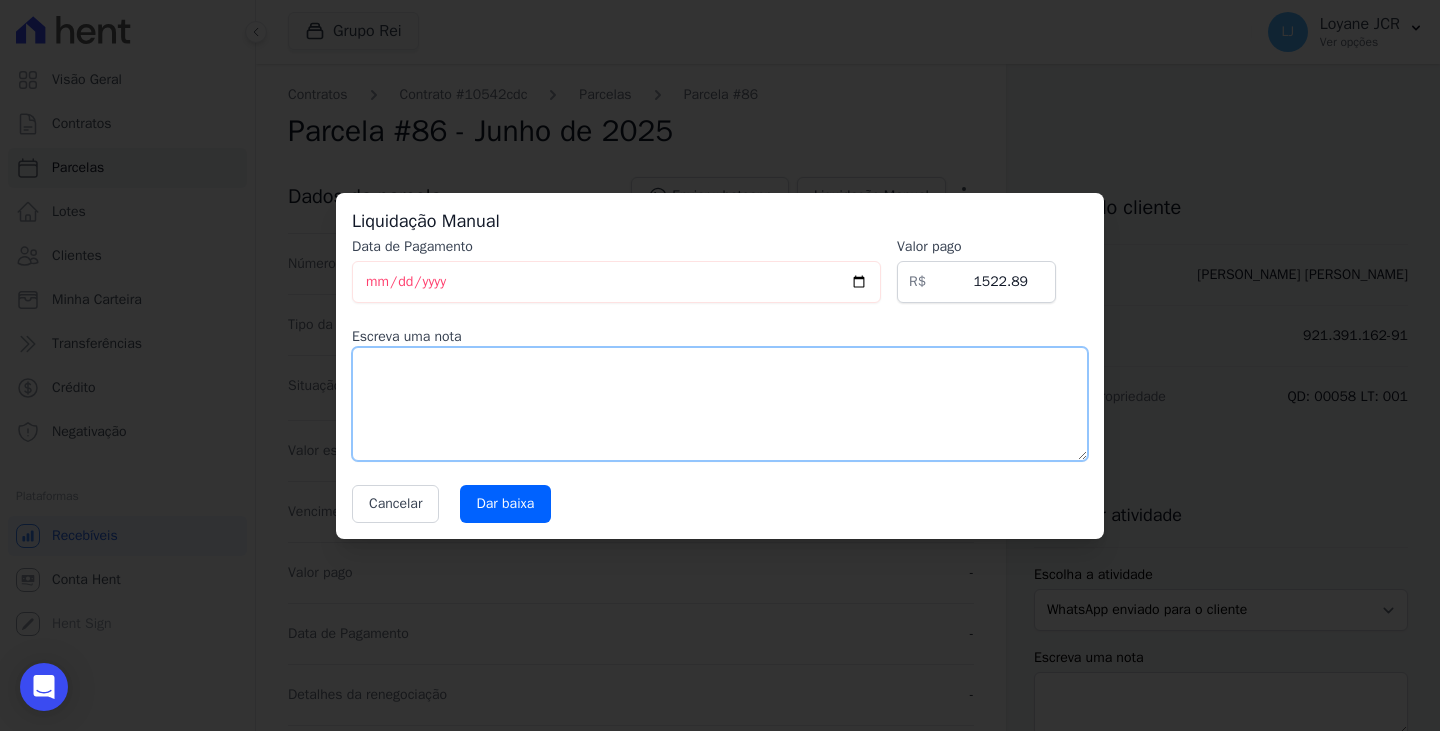 click at bounding box center (720, 404) 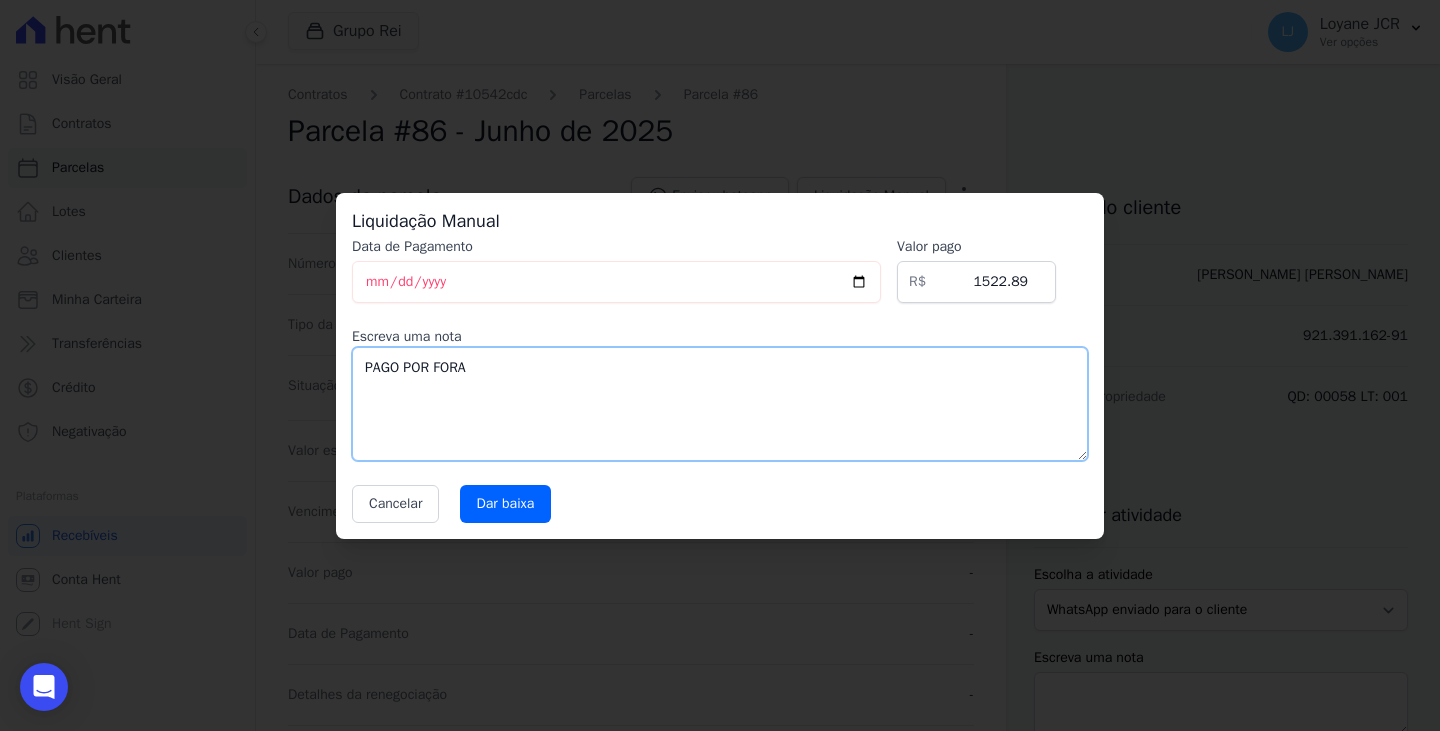type on "PAGO POR FORA" 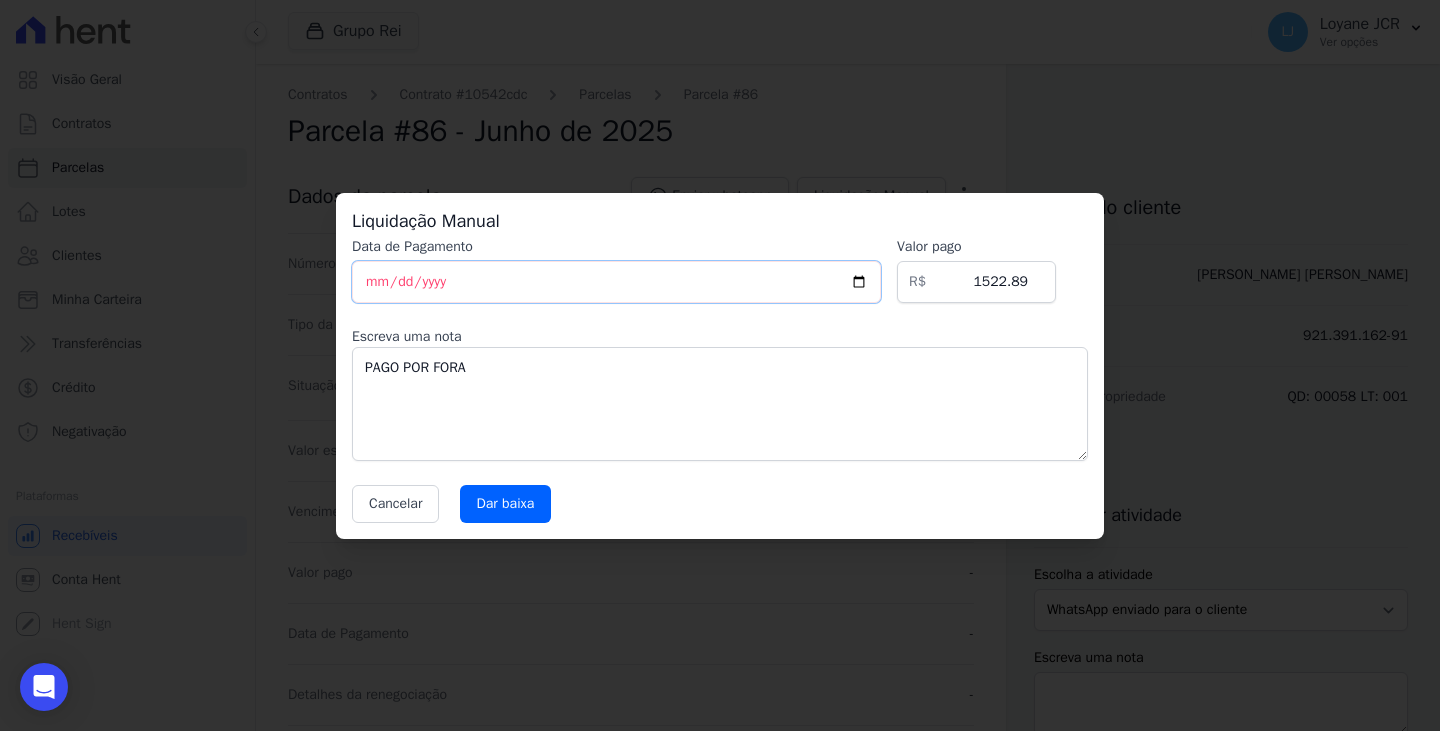 drag, startPoint x: 527, startPoint y: 282, endPoint x: 168, endPoint y: 264, distance: 359.45096 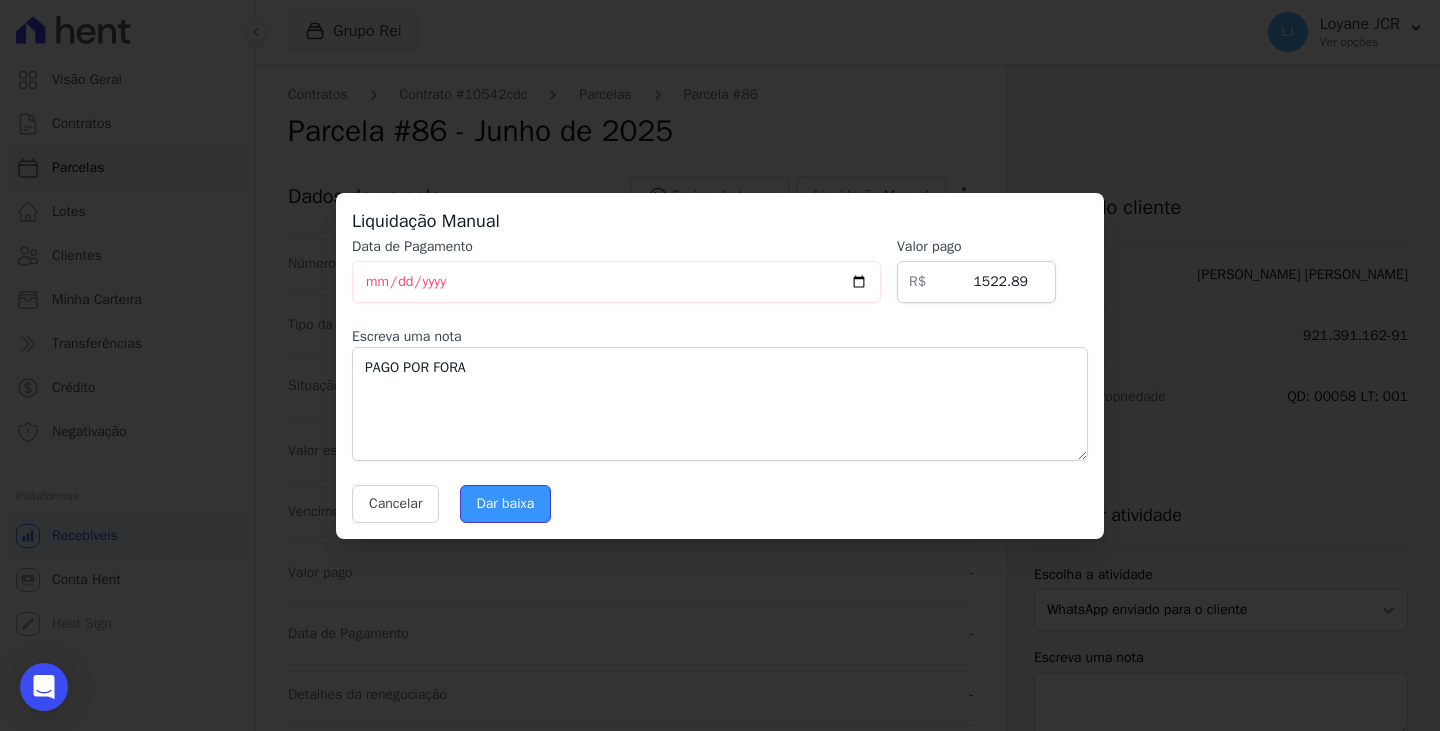 click on "Dar baixa" at bounding box center [506, 504] 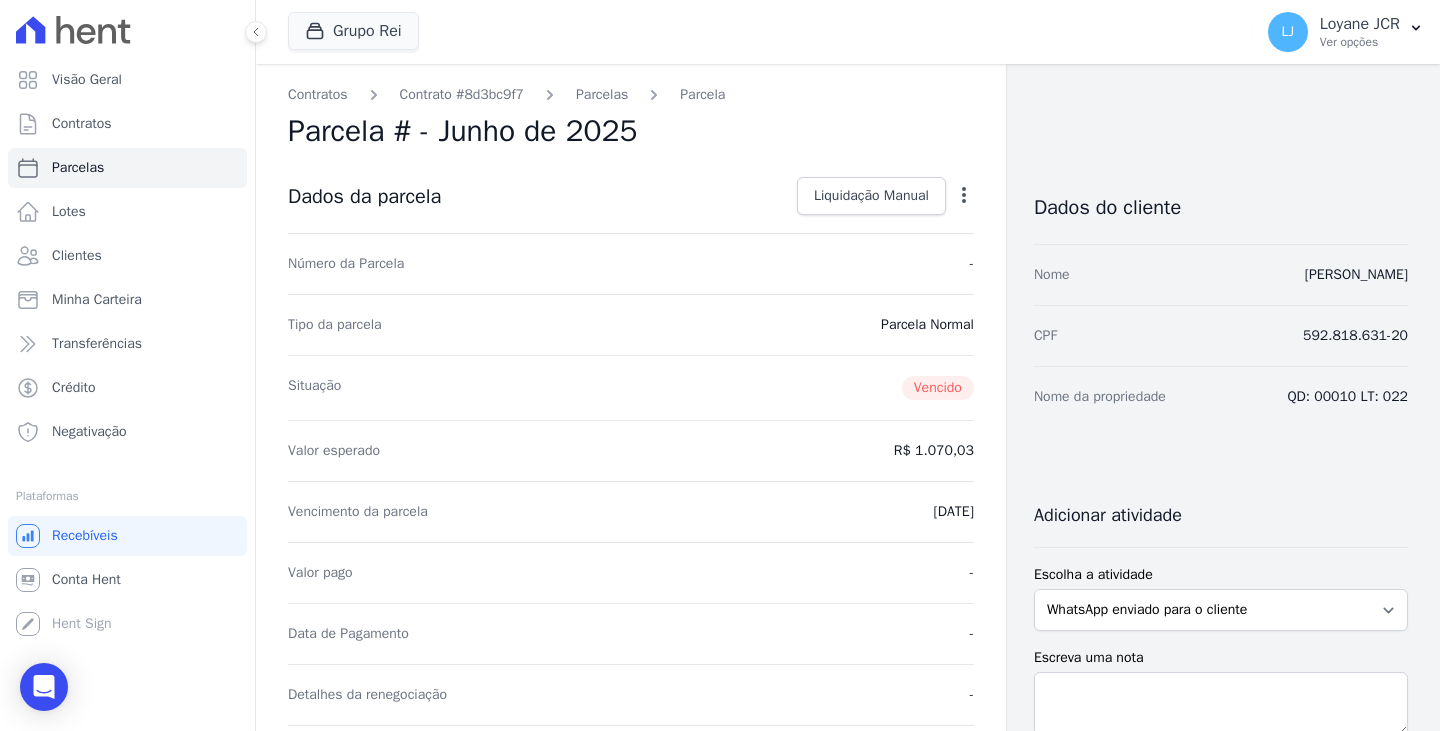 scroll, scrollTop: 0, scrollLeft: 0, axis: both 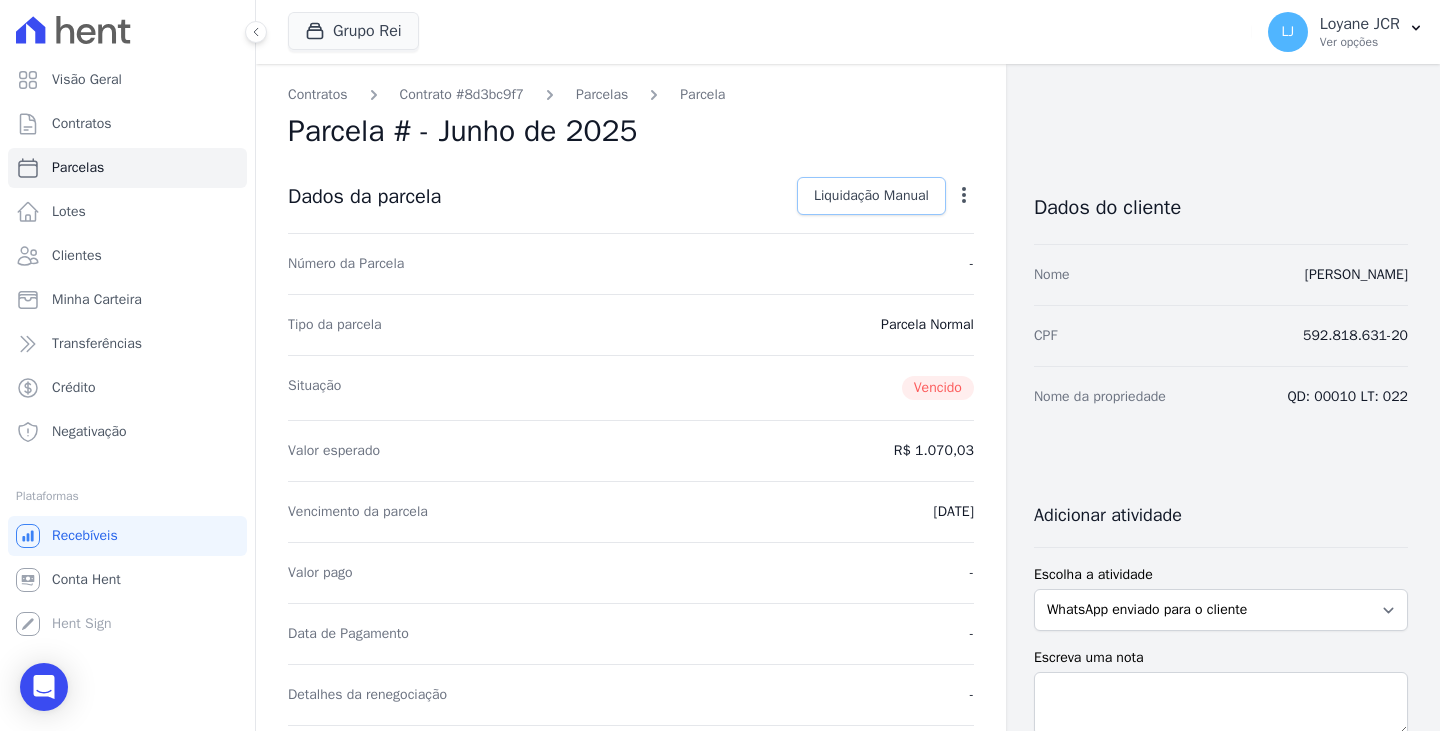 click on "Liquidação Manual" at bounding box center (871, 196) 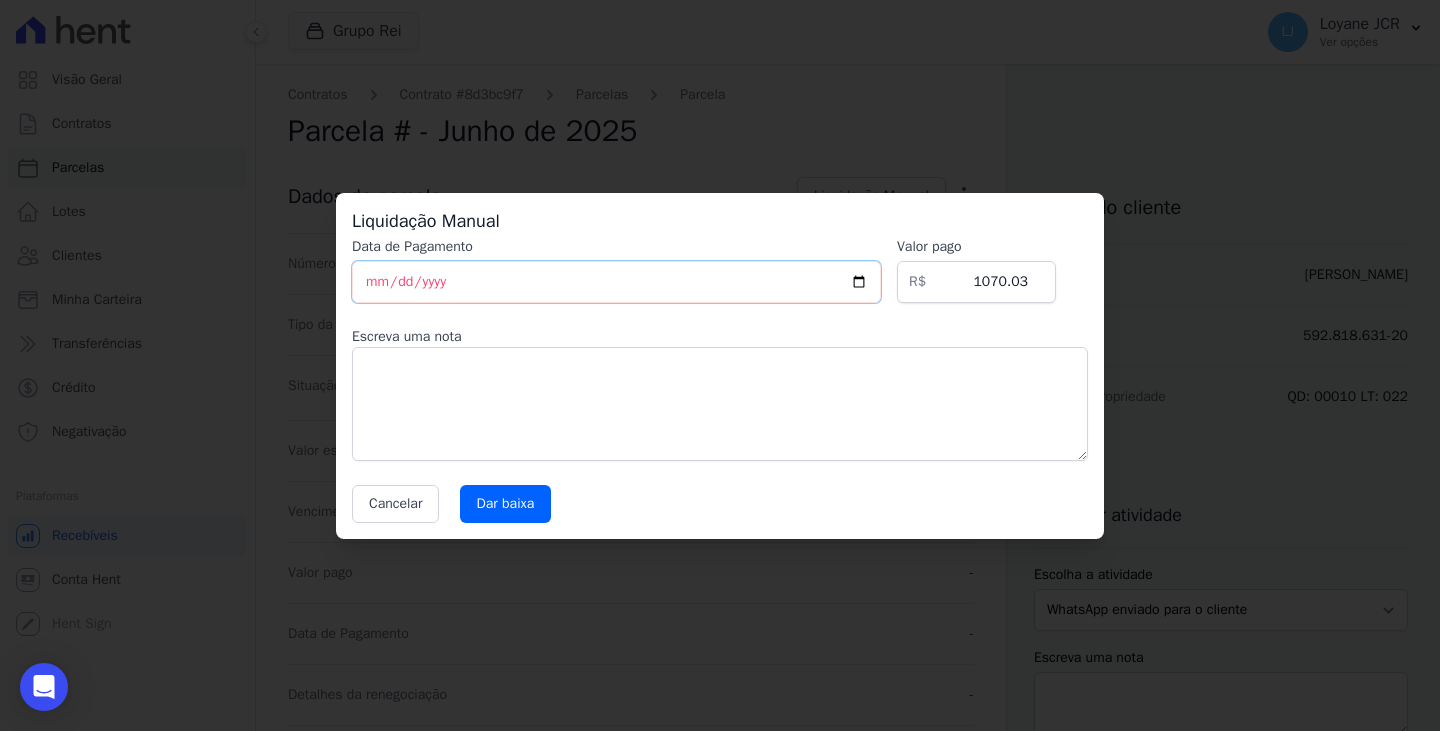 click on "[DATE]" at bounding box center (616, 282) 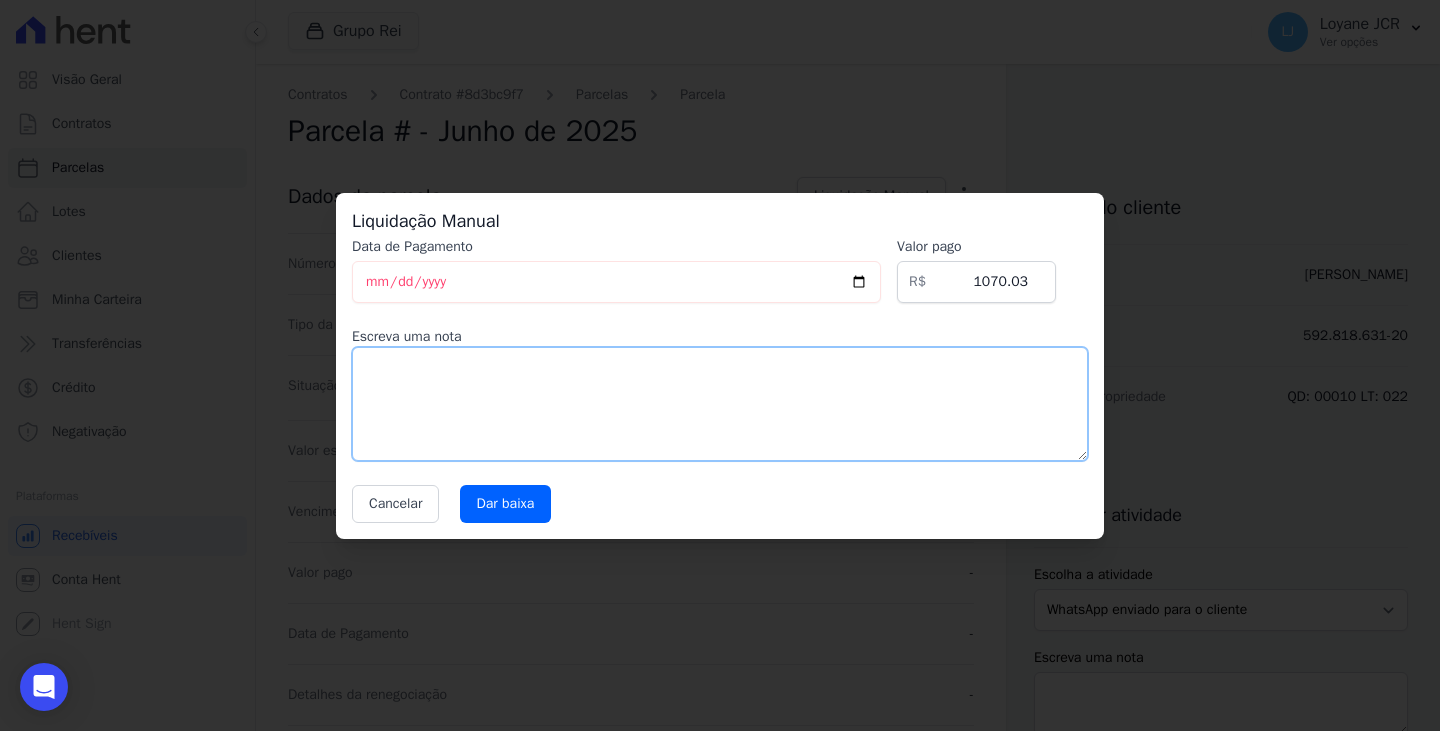 click at bounding box center [720, 404] 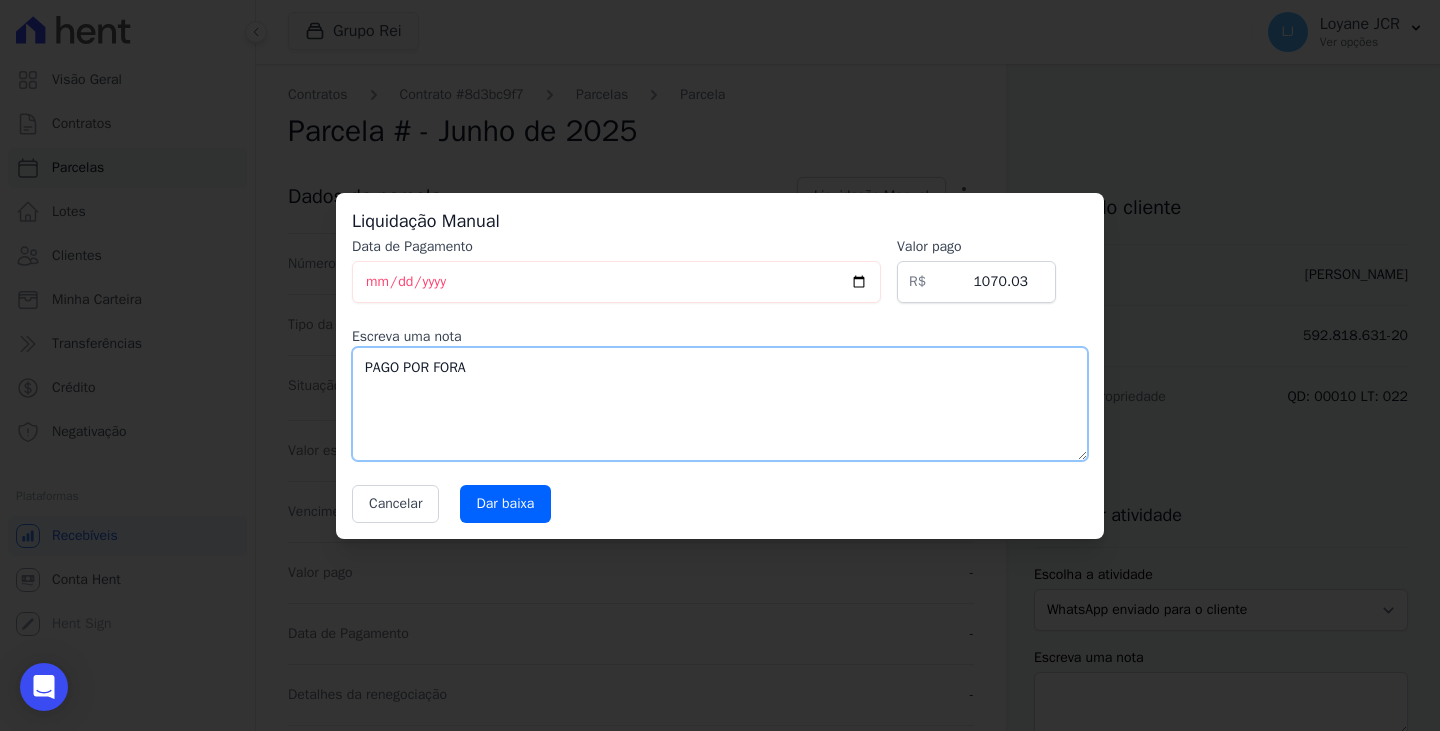type on "PAGO POR FORA" 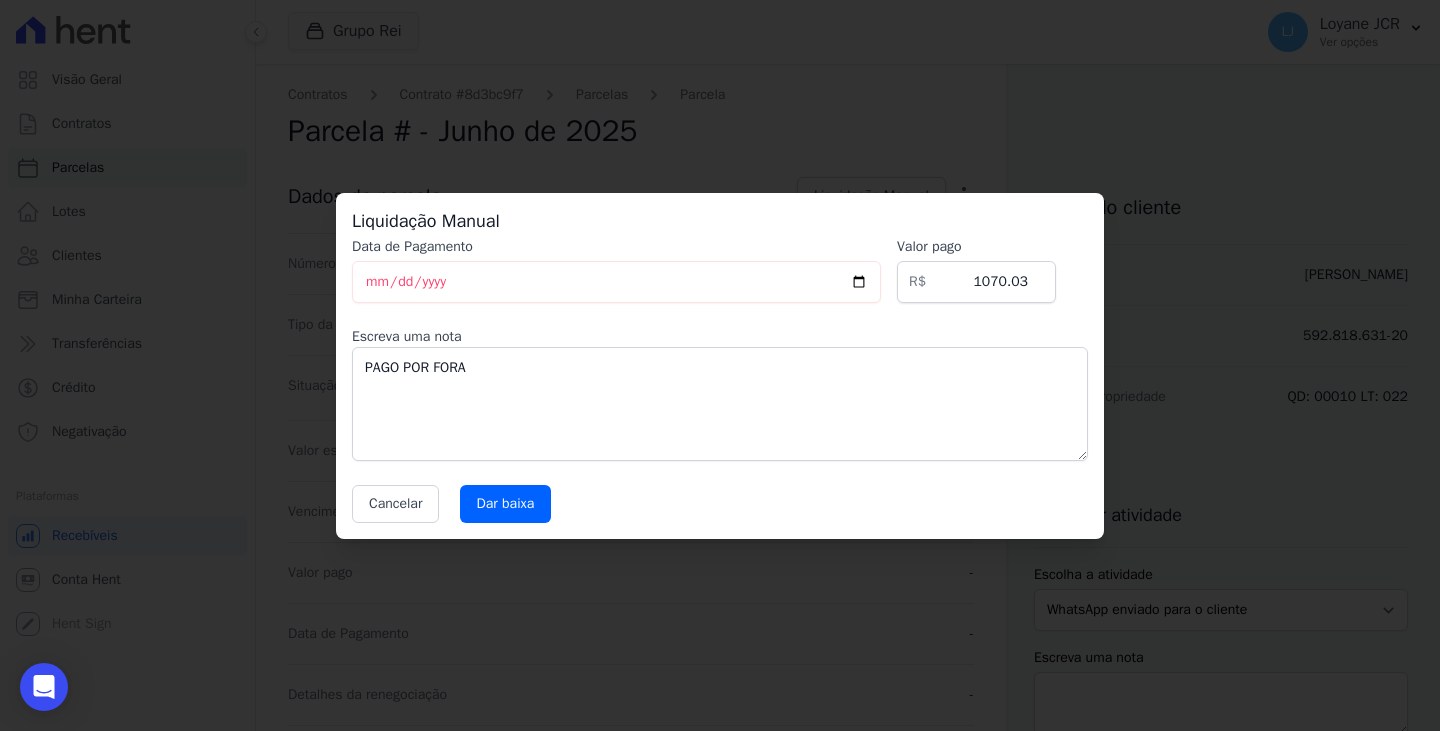 click on "Liquidação Manual
Data de Pagamento
2024-06-16
Valor pago
R$
1070.03
Escreva uma nota
PAGO POR FORA
Cancelar
Dar baixa" at bounding box center [720, 366] 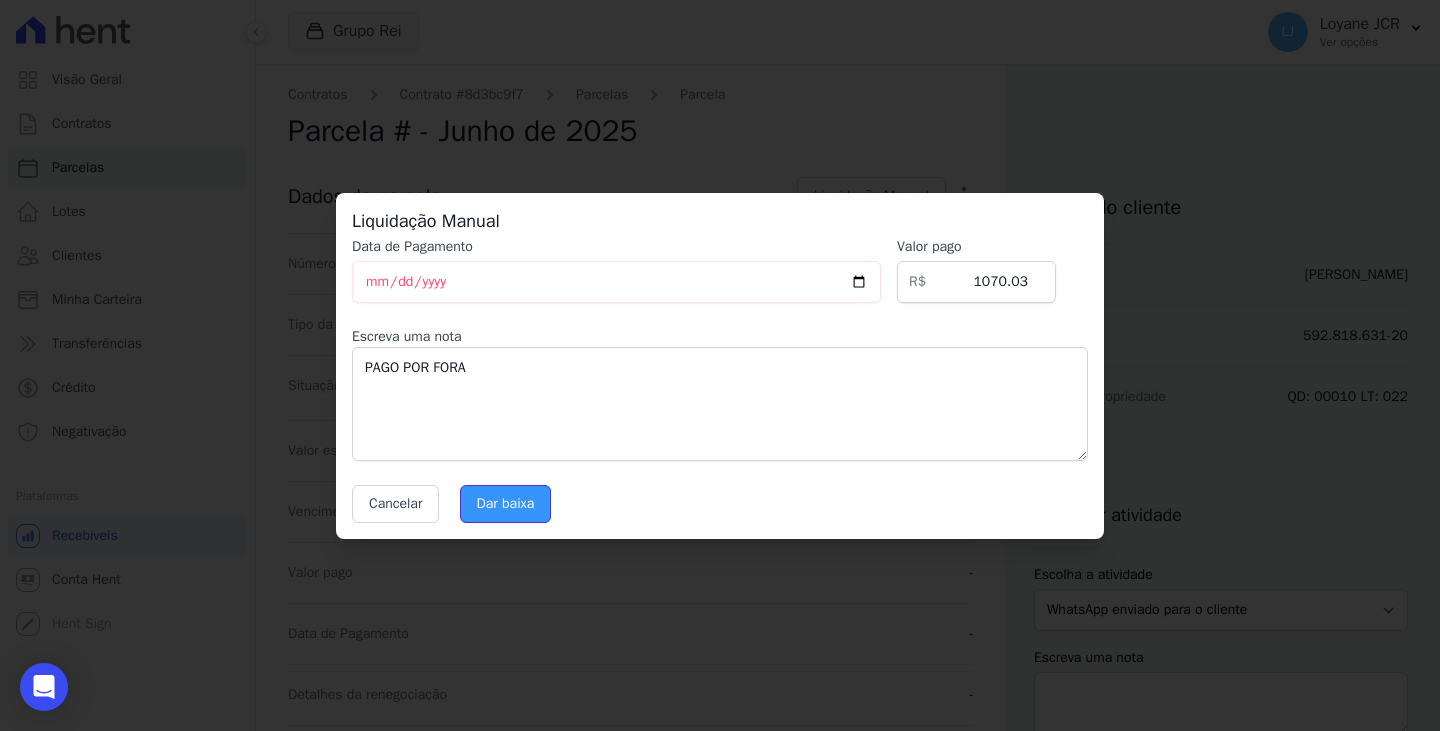 click on "Dar baixa" at bounding box center (506, 504) 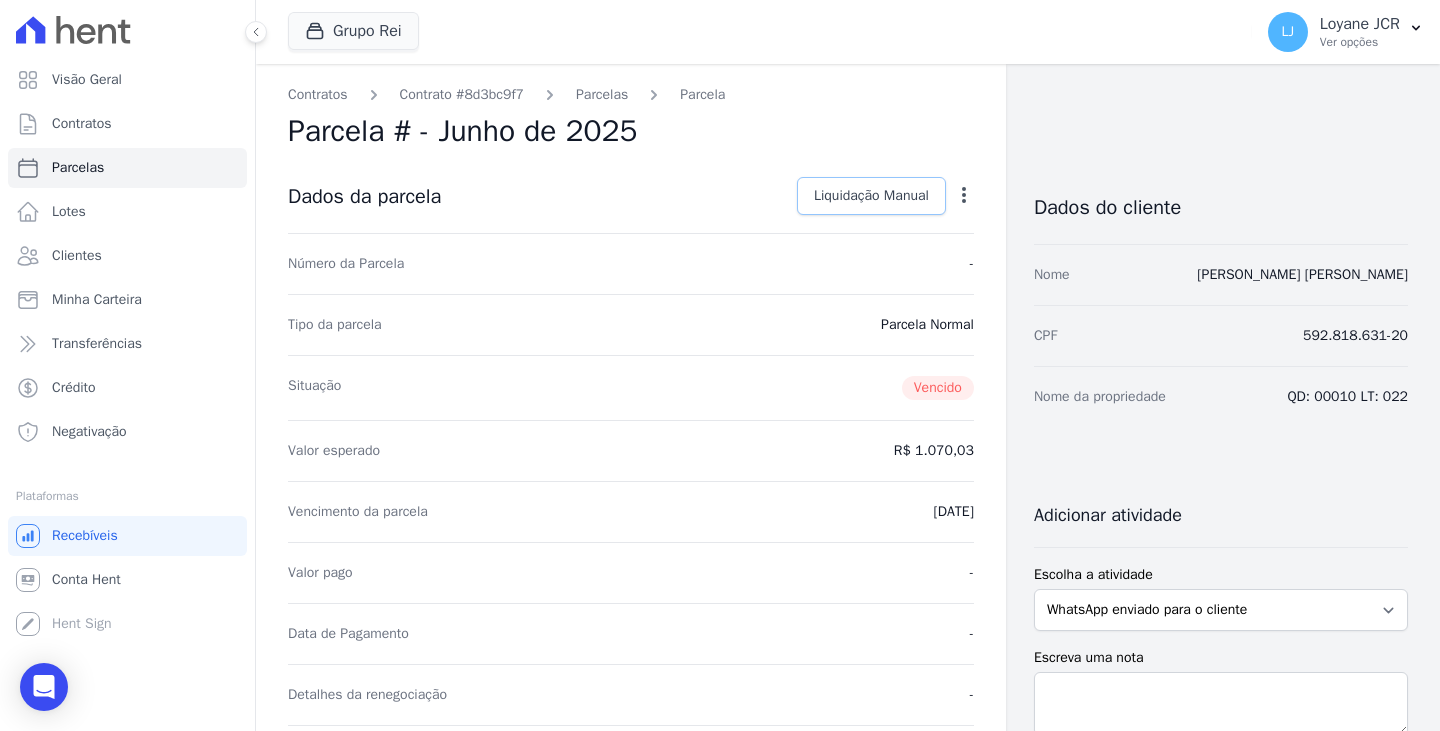 scroll, scrollTop: 0, scrollLeft: 0, axis: both 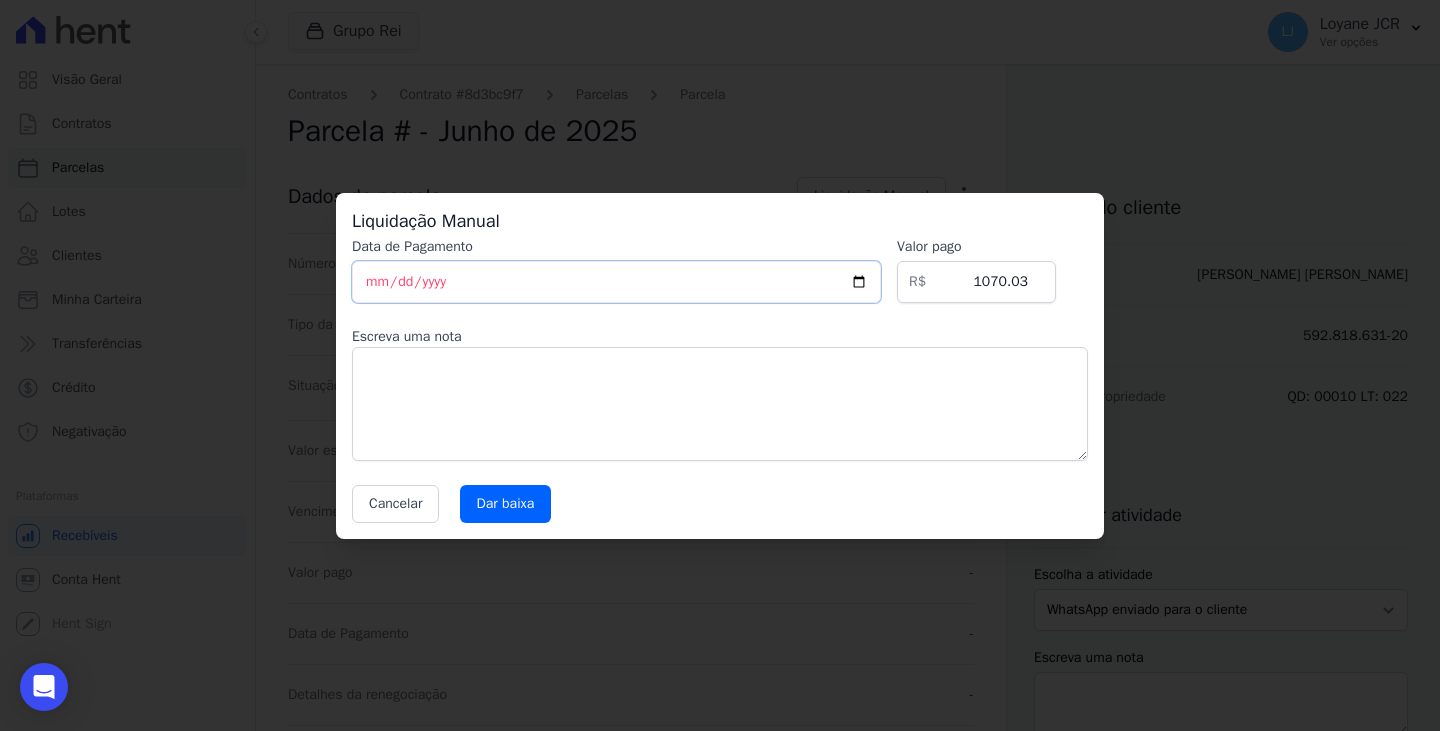 click on "[DATE]" at bounding box center [616, 282] 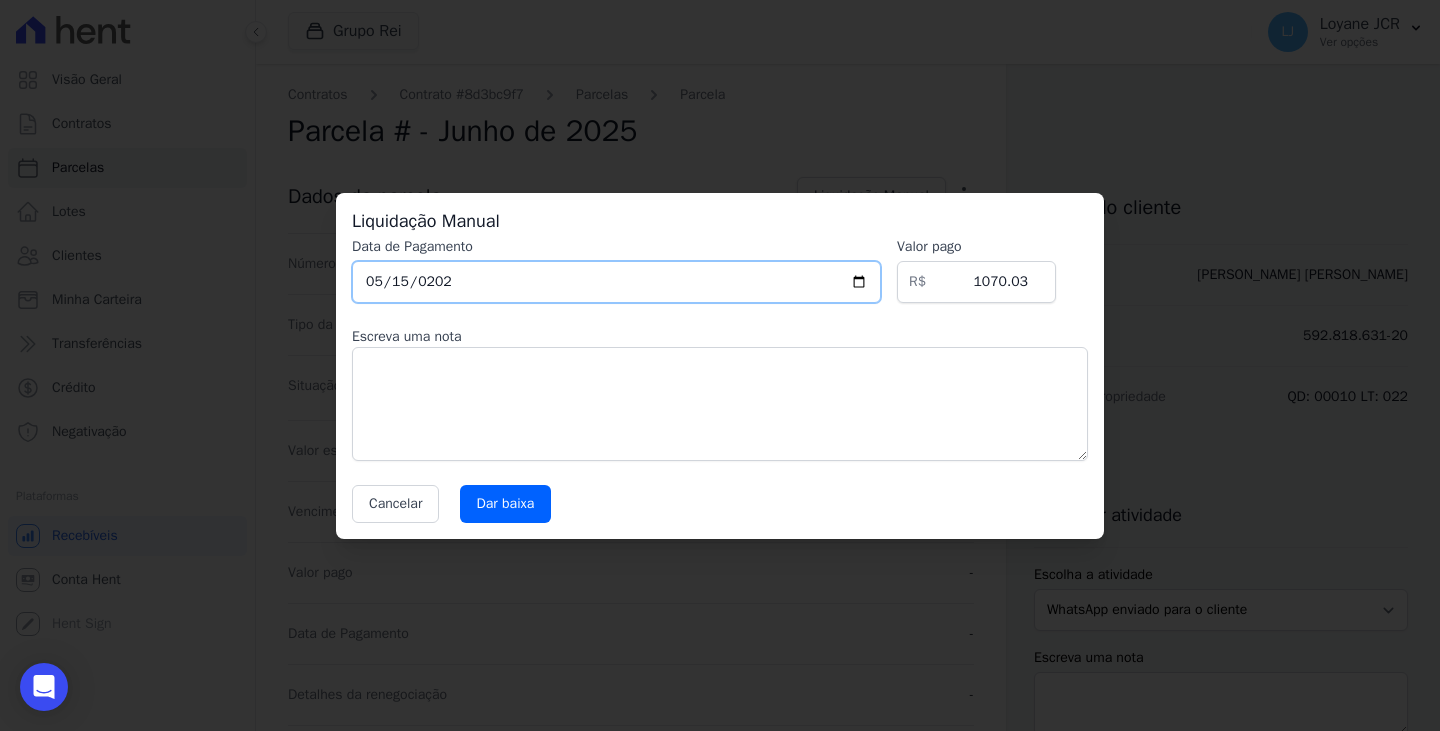 type on "[DATE]" 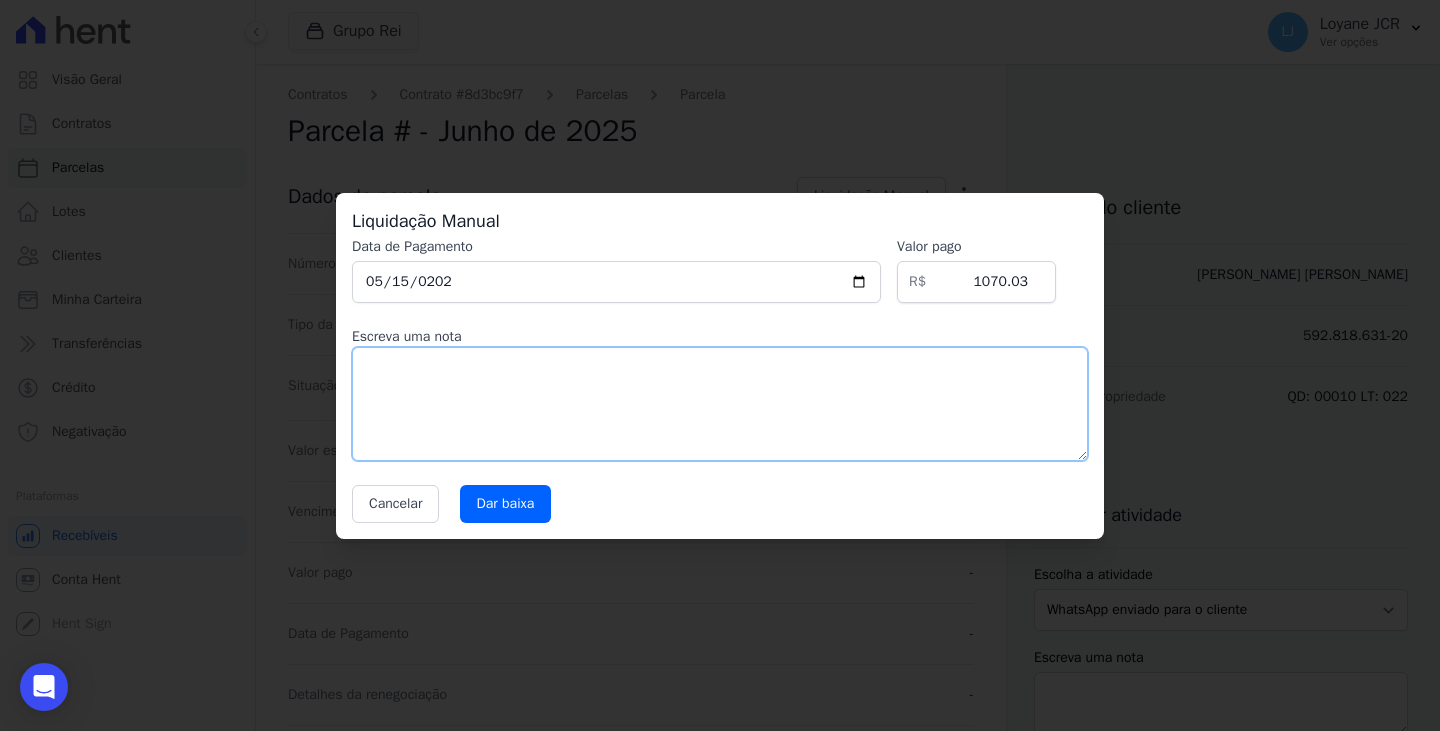 click at bounding box center [720, 404] 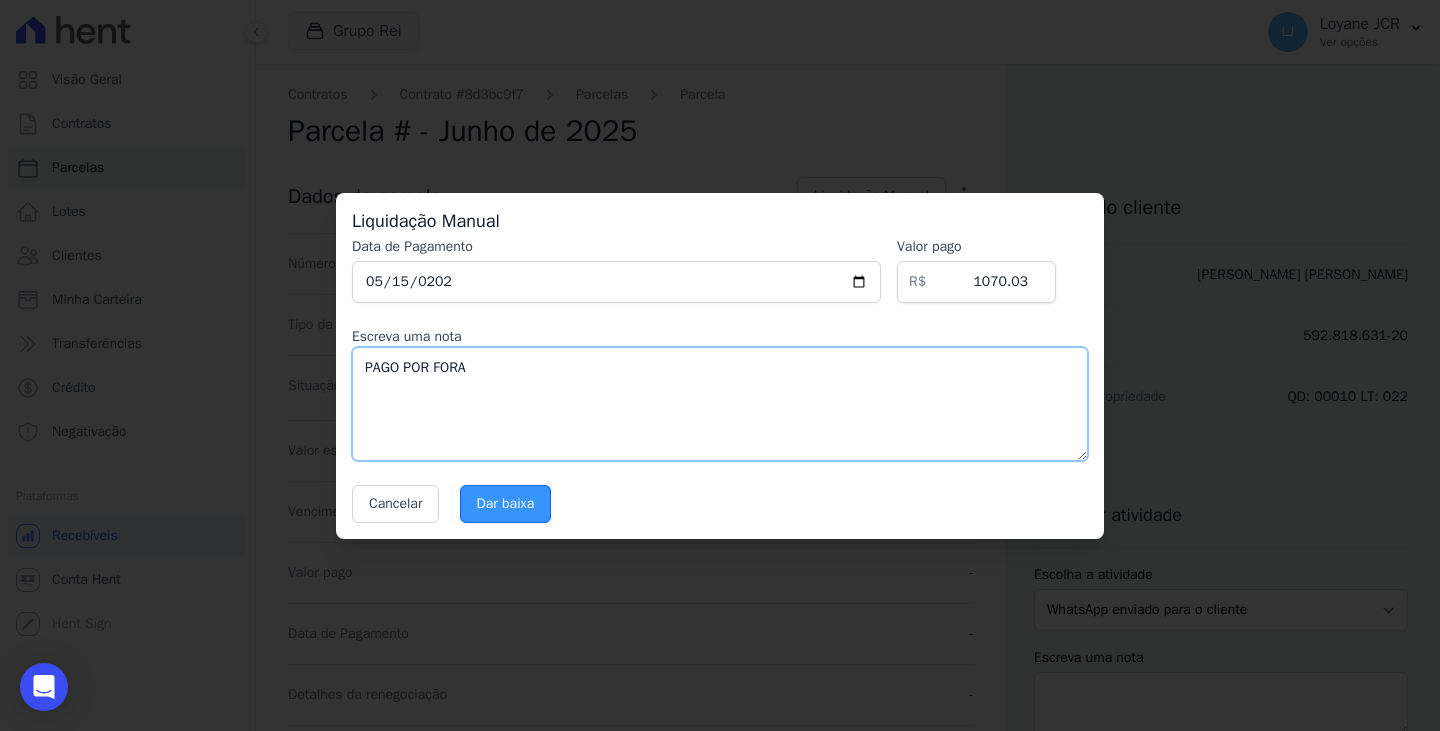type on "PAGO POR FORA" 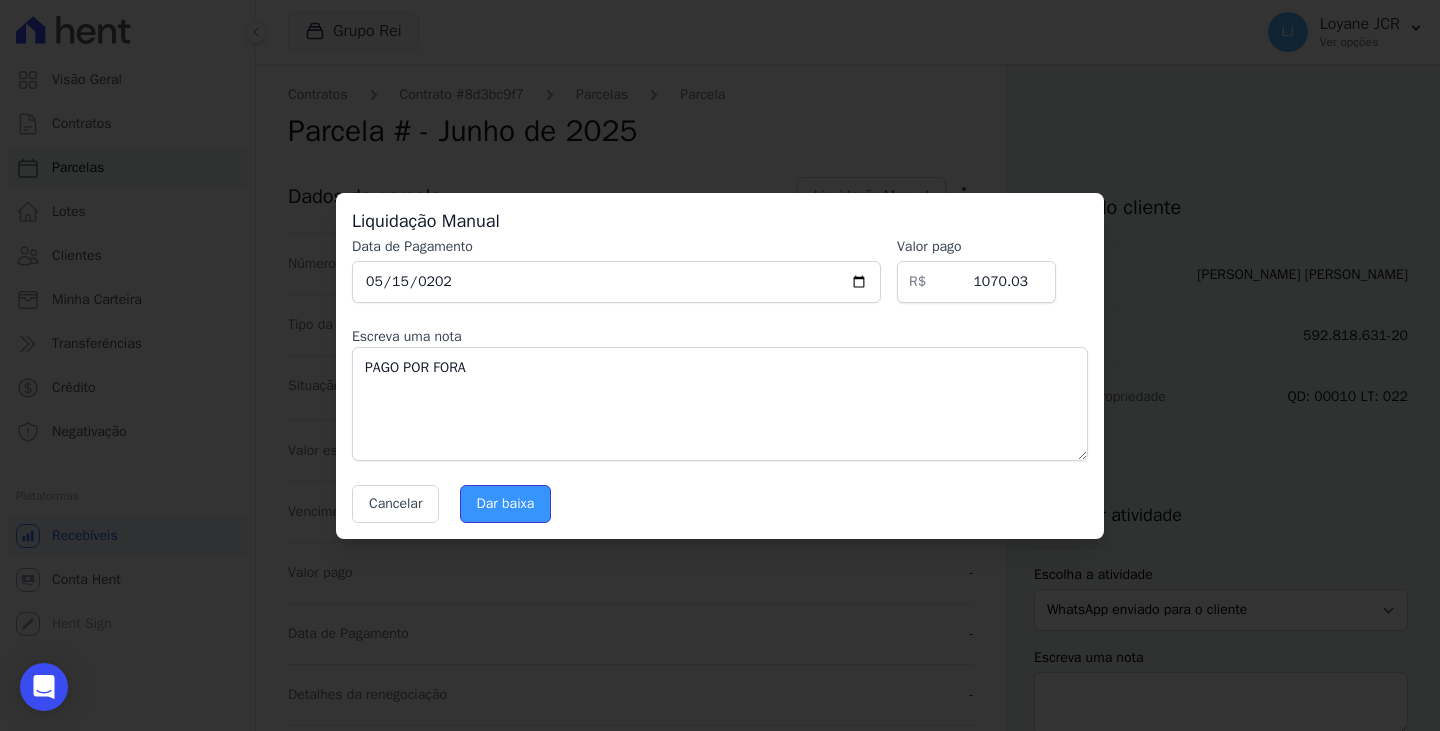 click on "Dar baixa" at bounding box center (506, 504) 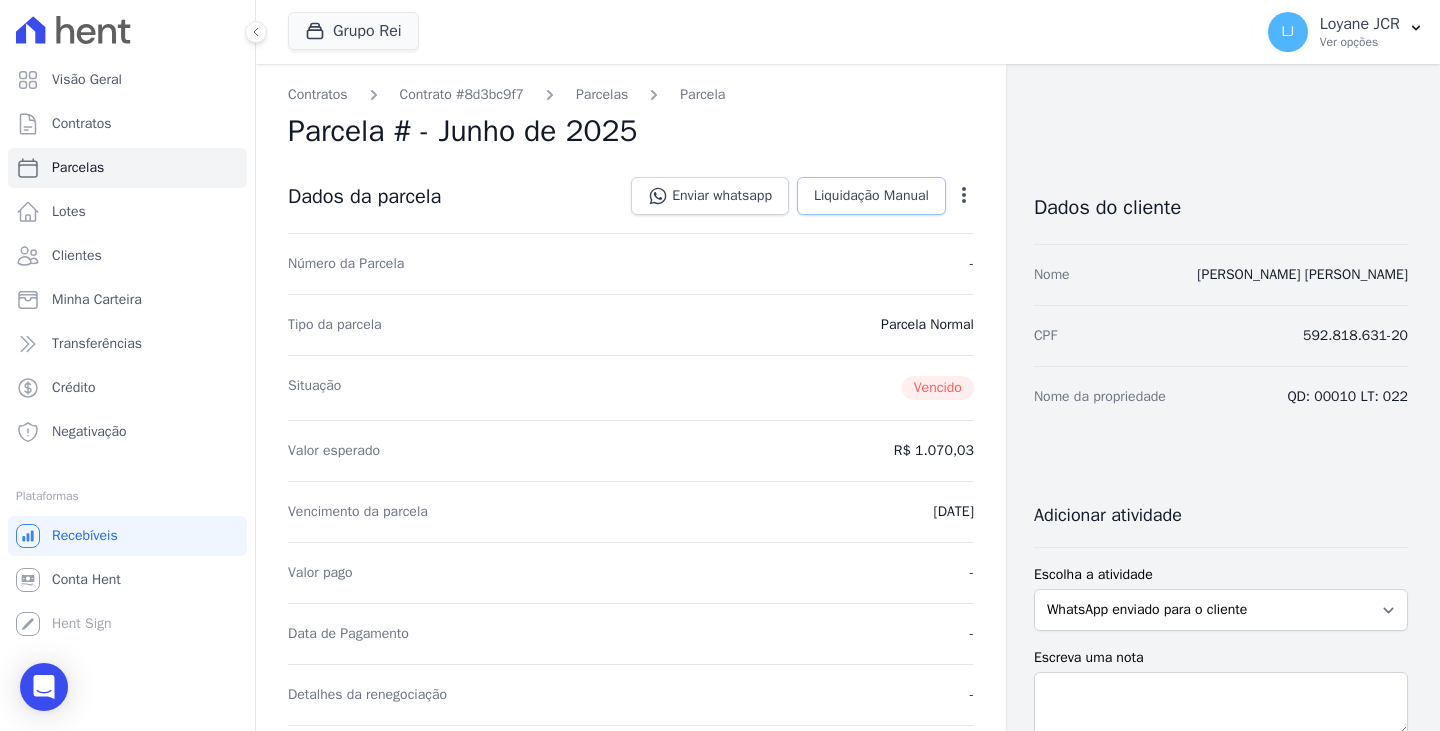 scroll, scrollTop: 0, scrollLeft: 0, axis: both 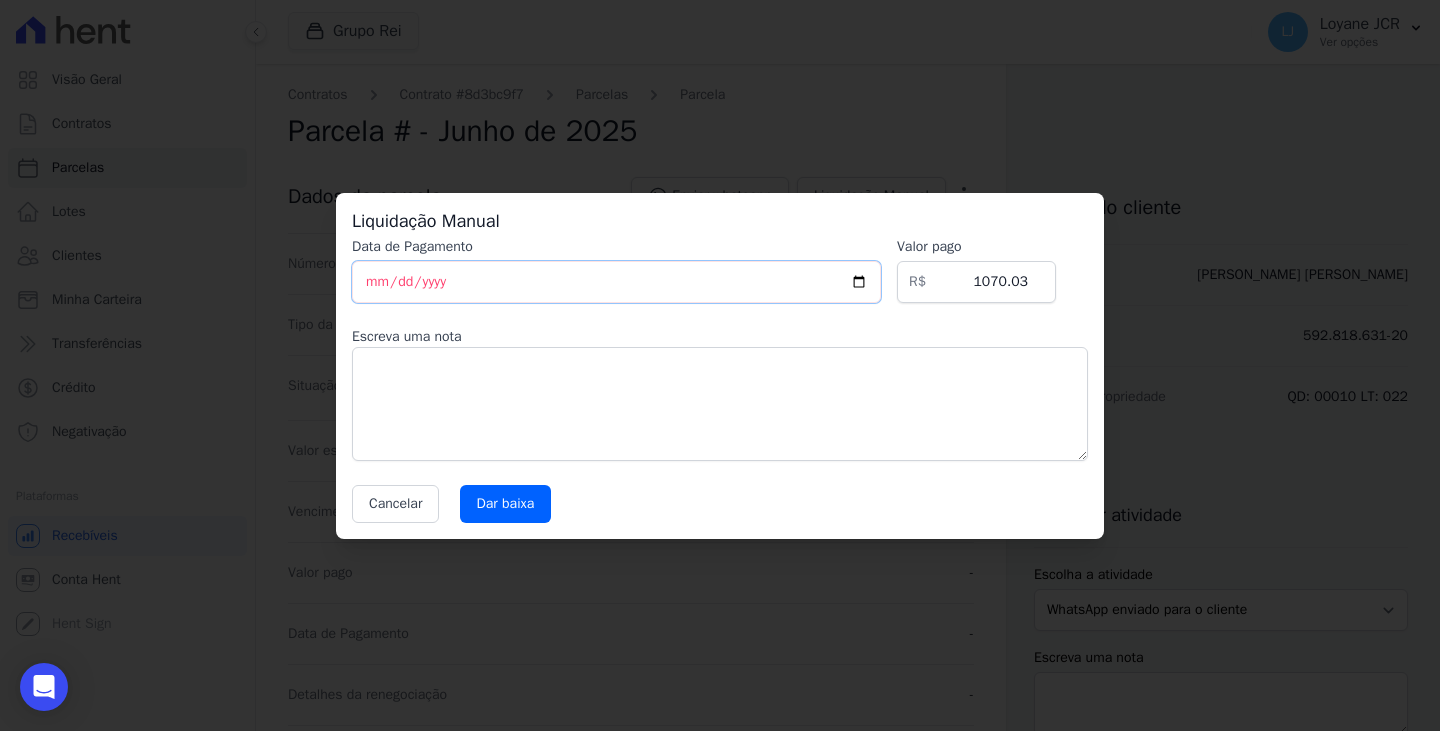 click on "[DATE]" at bounding box center [616, 282] 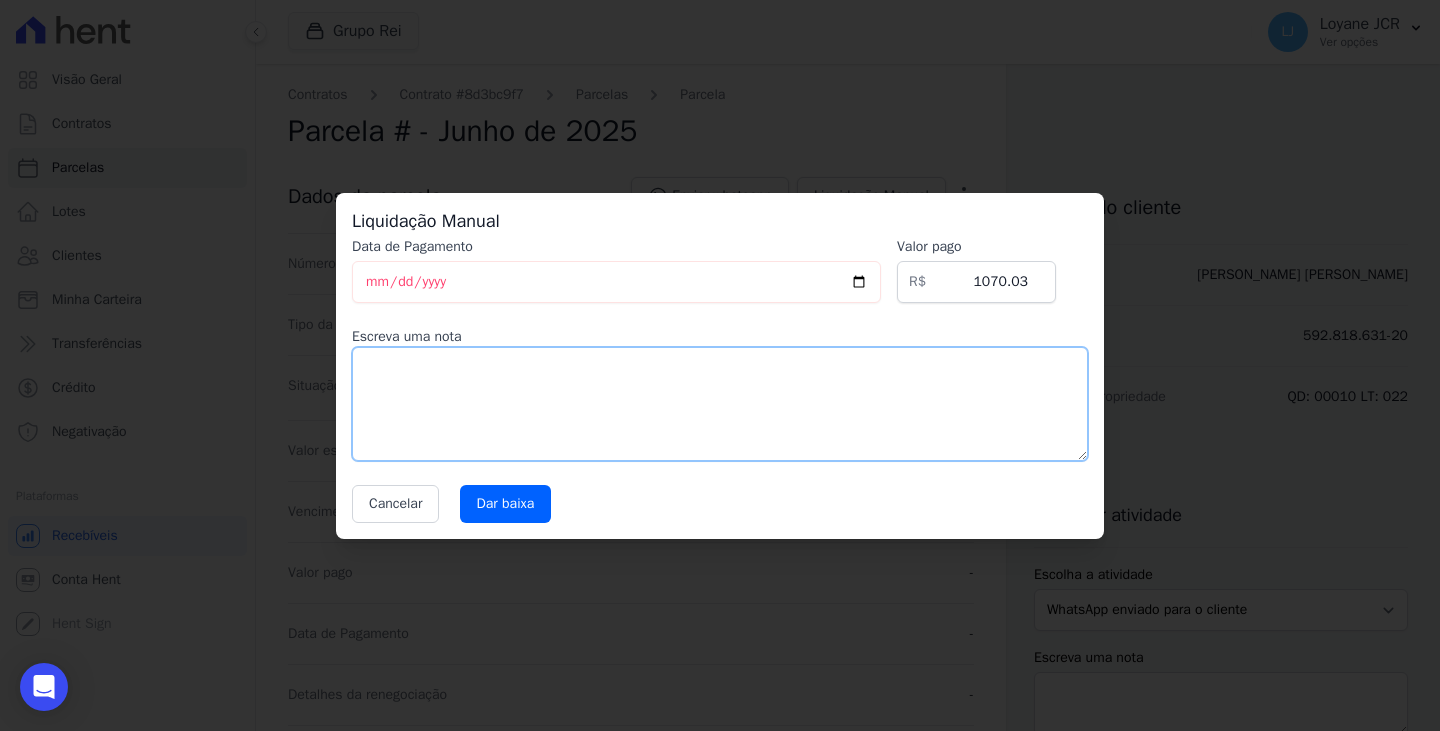click at bounding box center (720, 404) 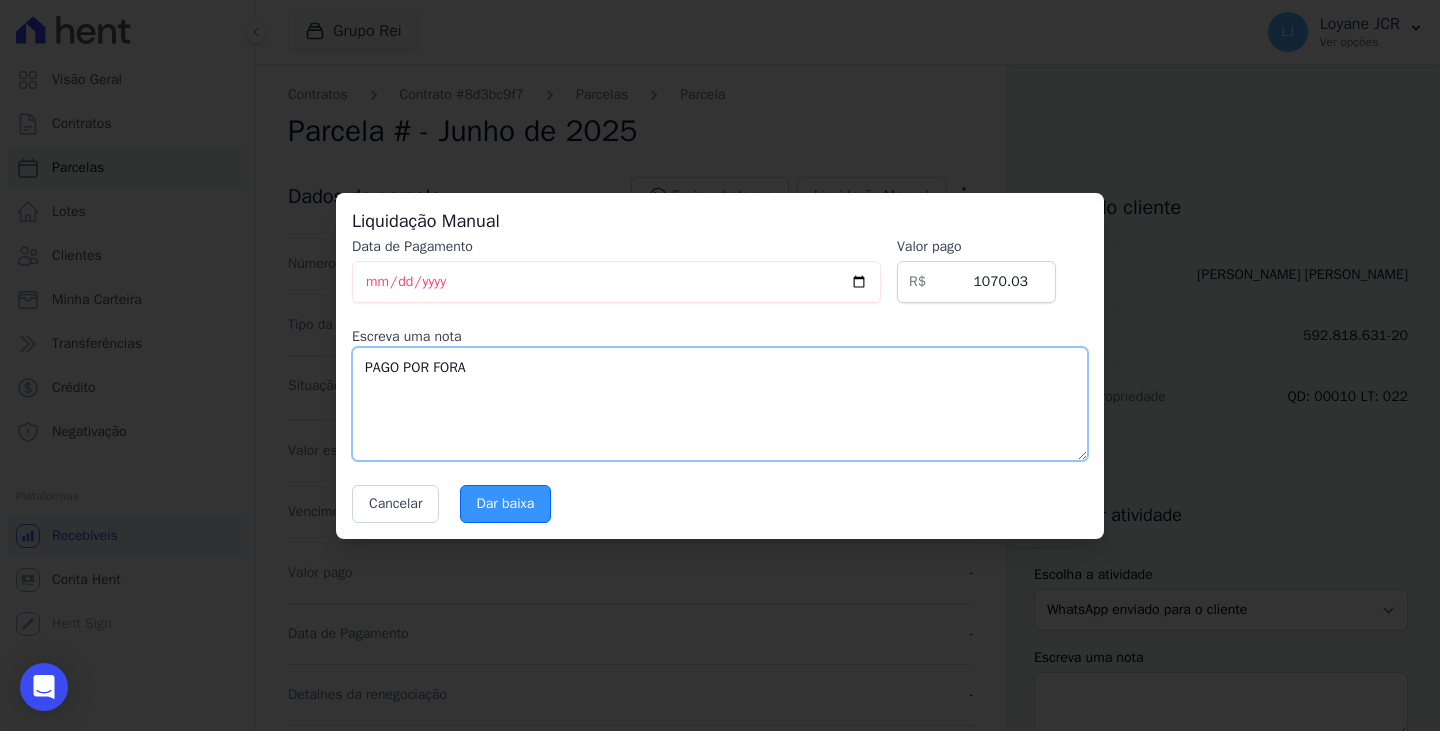 type on "PAGO POR FORA" 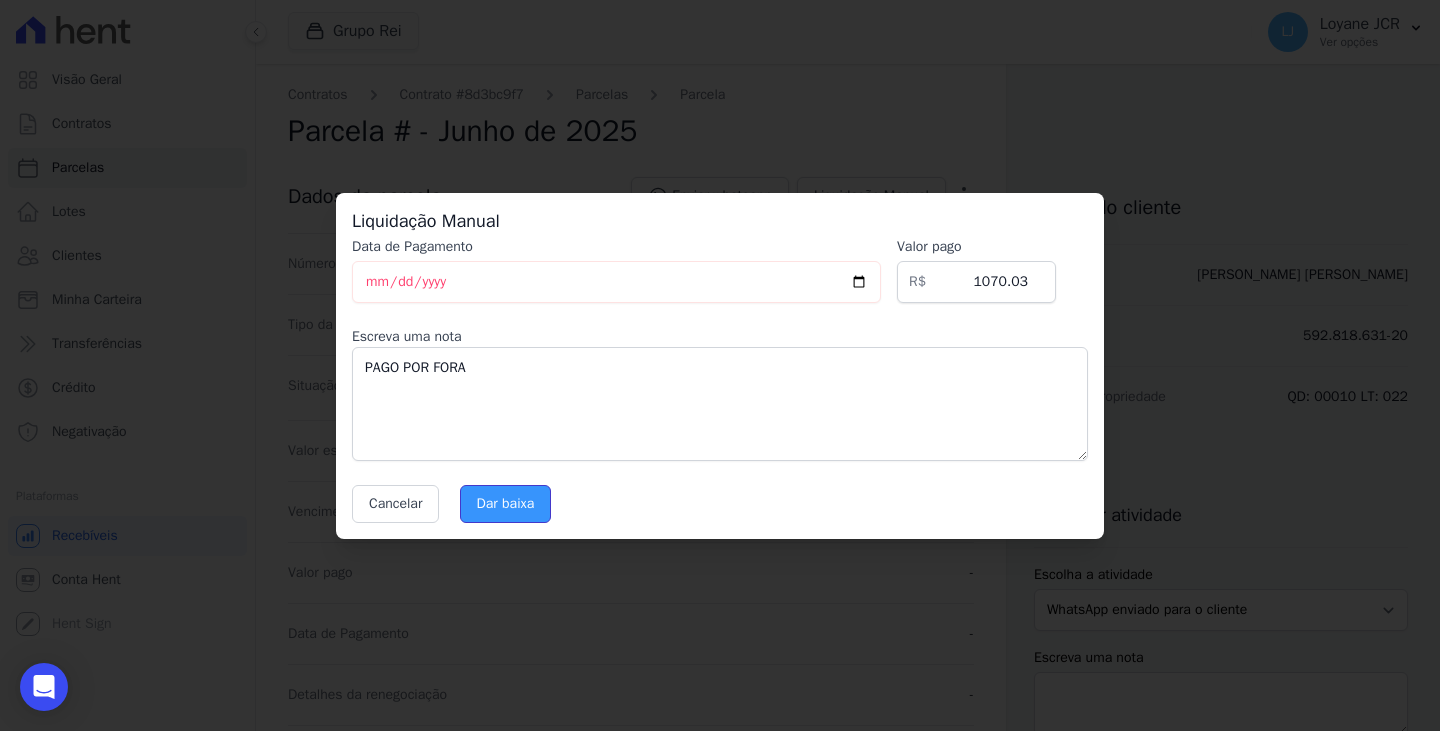 click on "Dar baixa" at bounding box center [506, 504] 